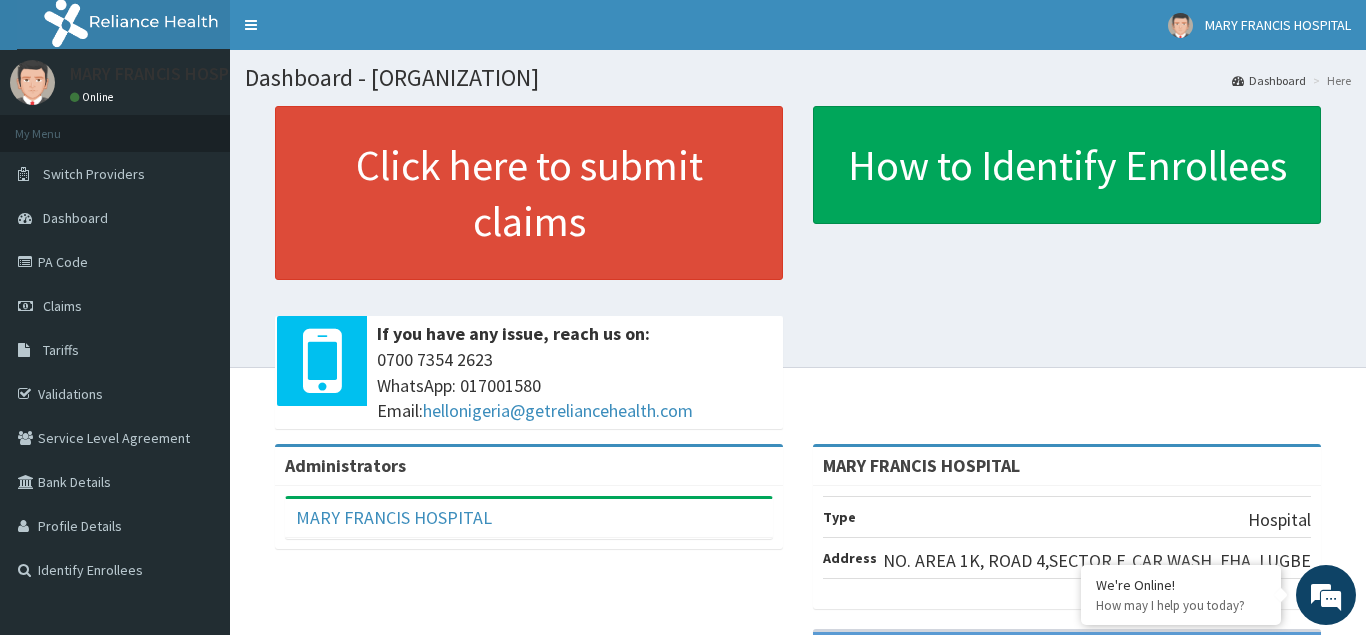 scroll, scrollTop: 0, scrollLeft: 0, axis: both 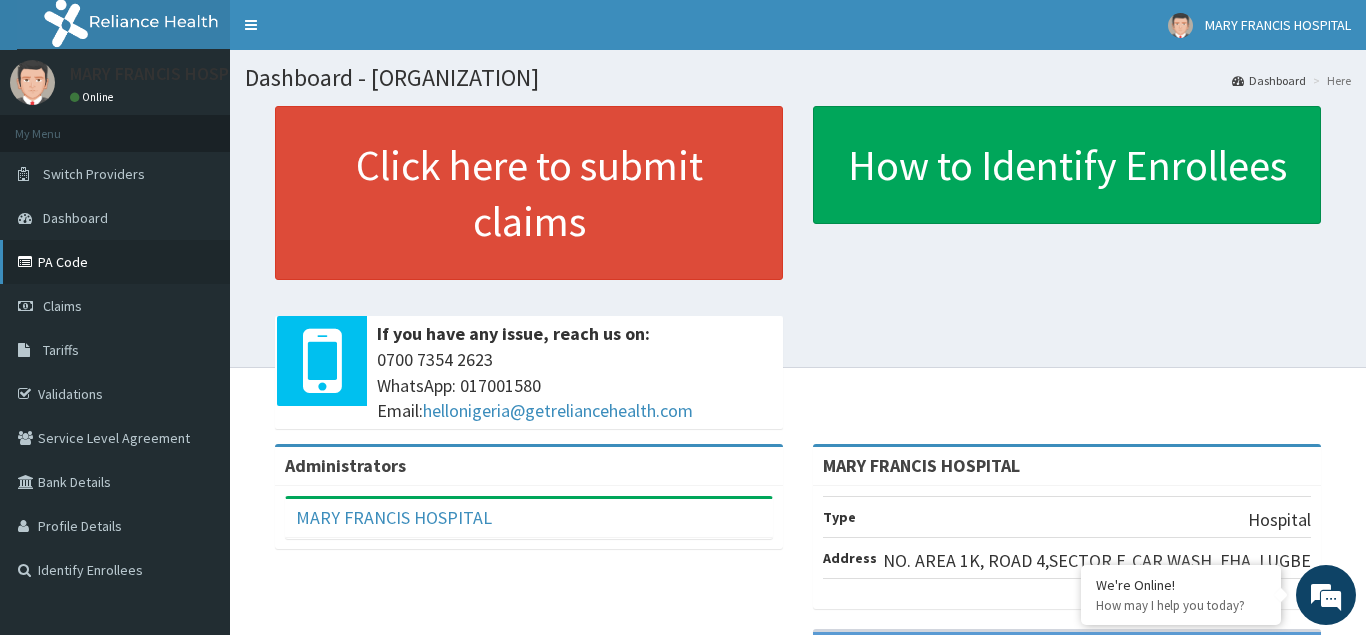 click on "PA Code" at bounding box center [115, 262] 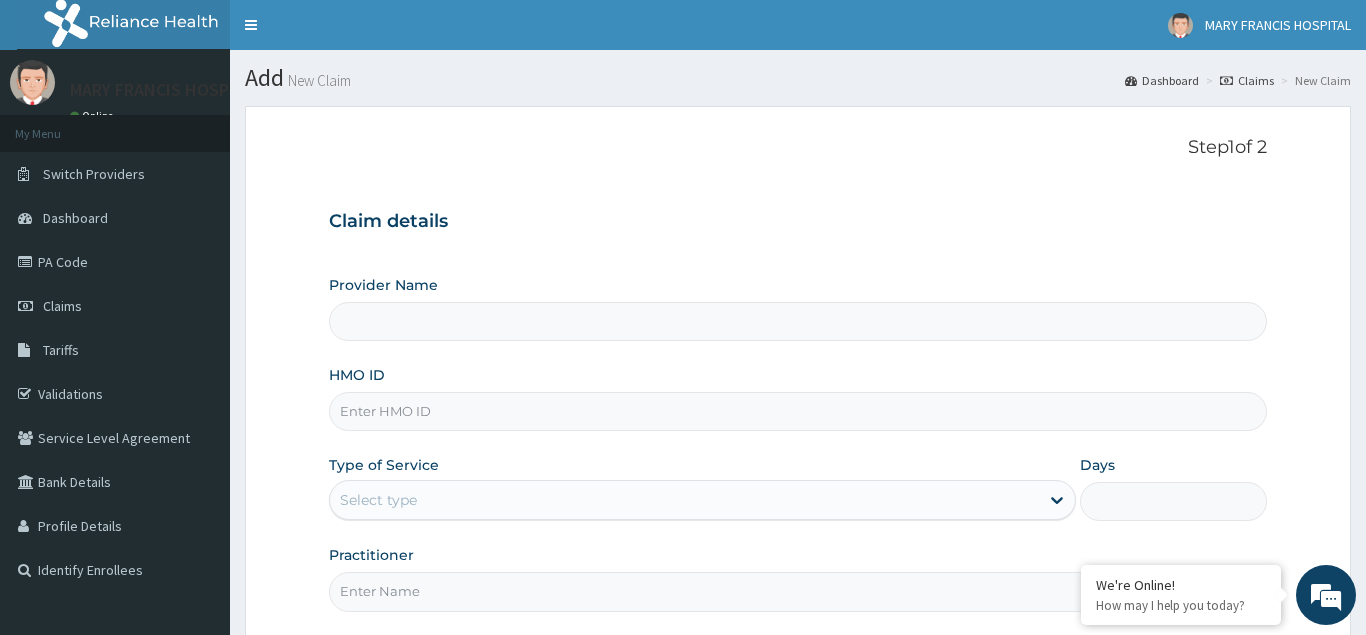 scroll, scrollTop: 0, scrollLeft: 0, axis: both 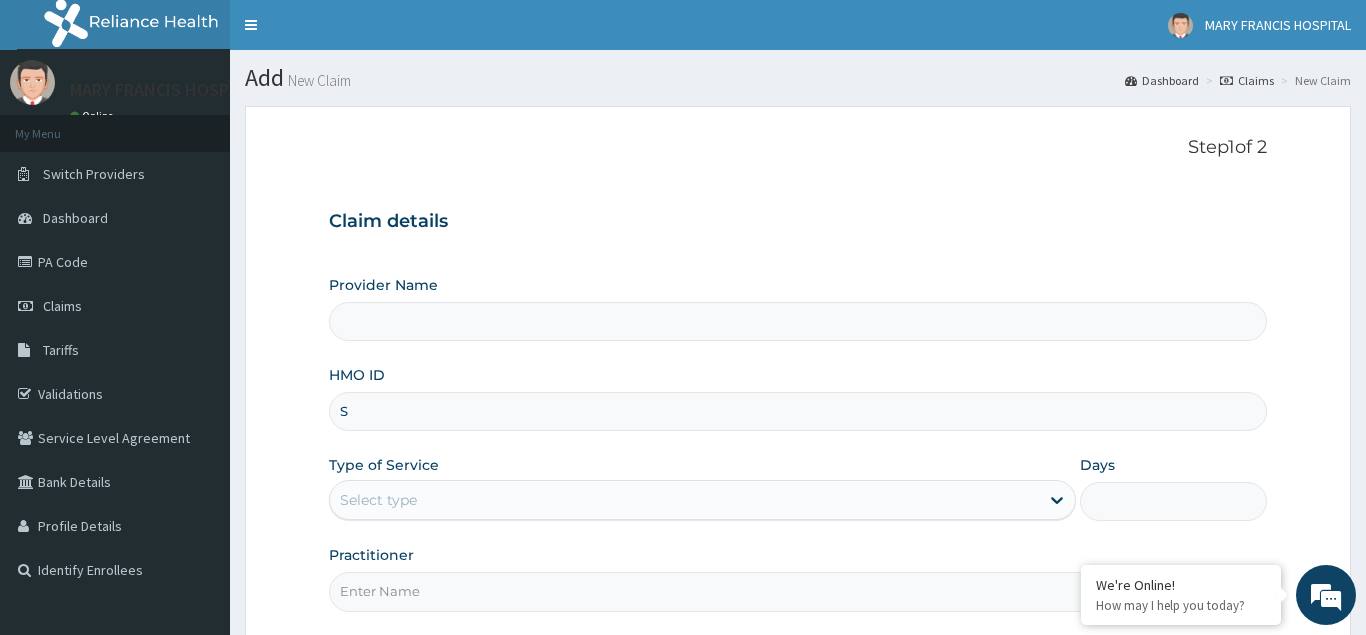 type on "SX" 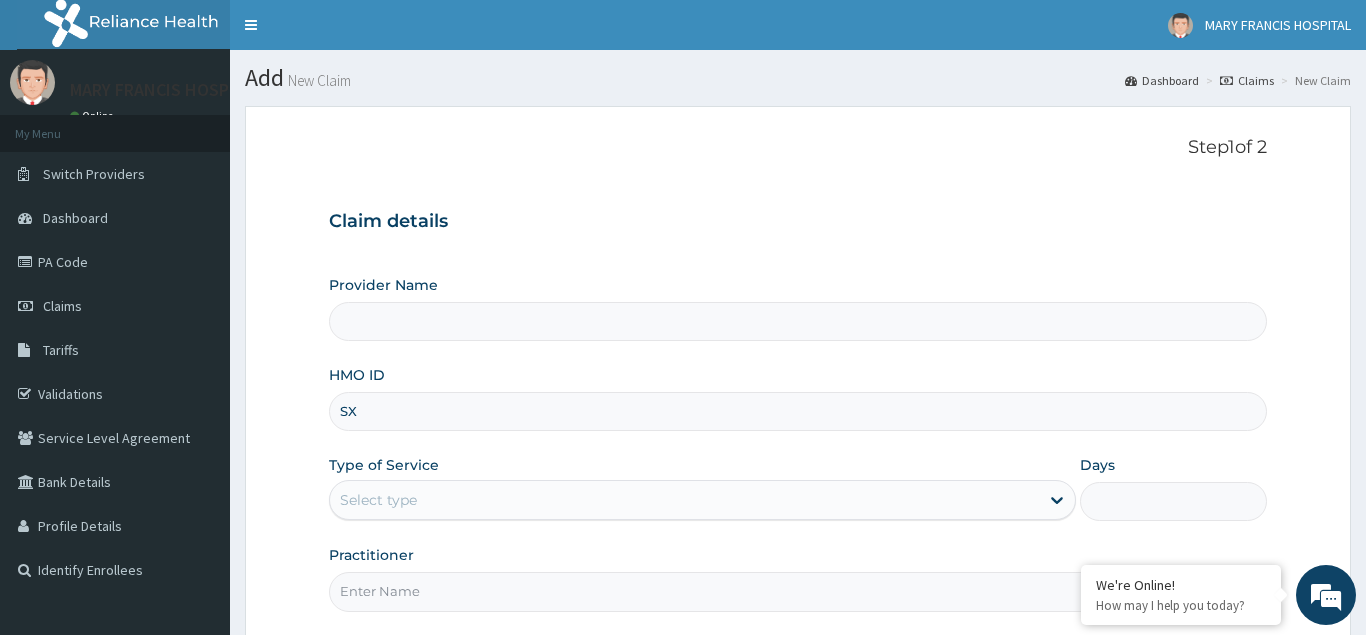 type on "MARY FRANCIS HOSPITAL" 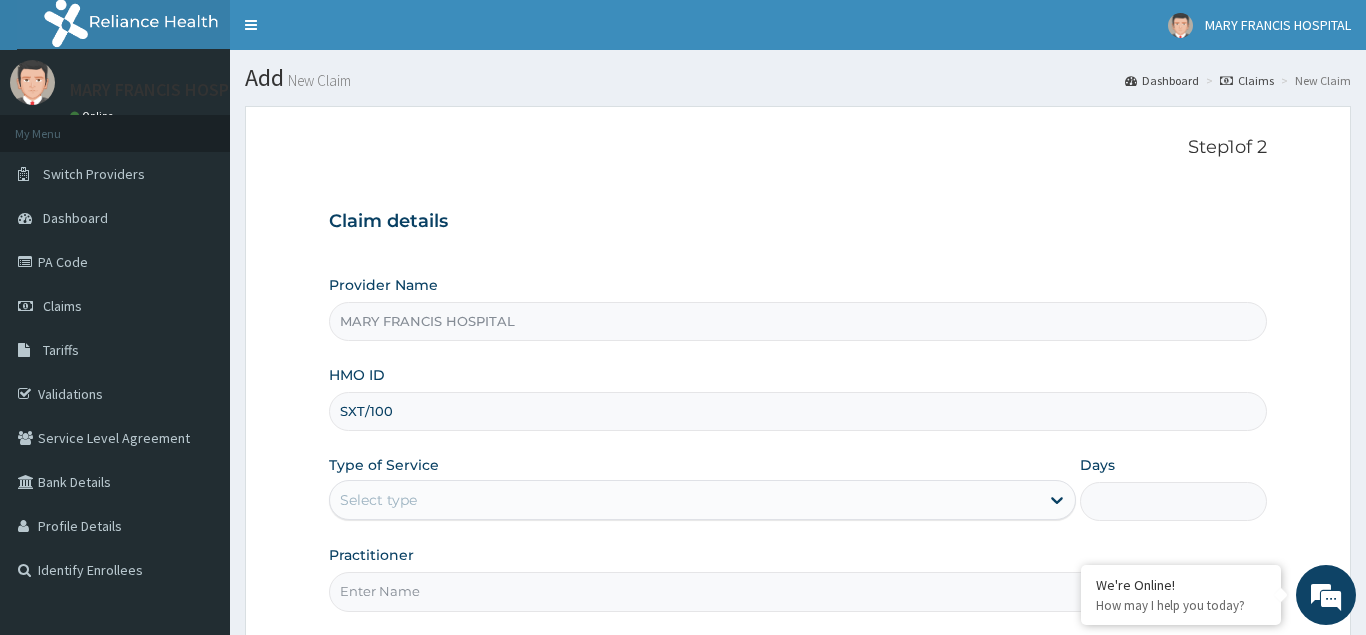 scroll, scrollTop: 0, scrollLeft: 0, axis: both 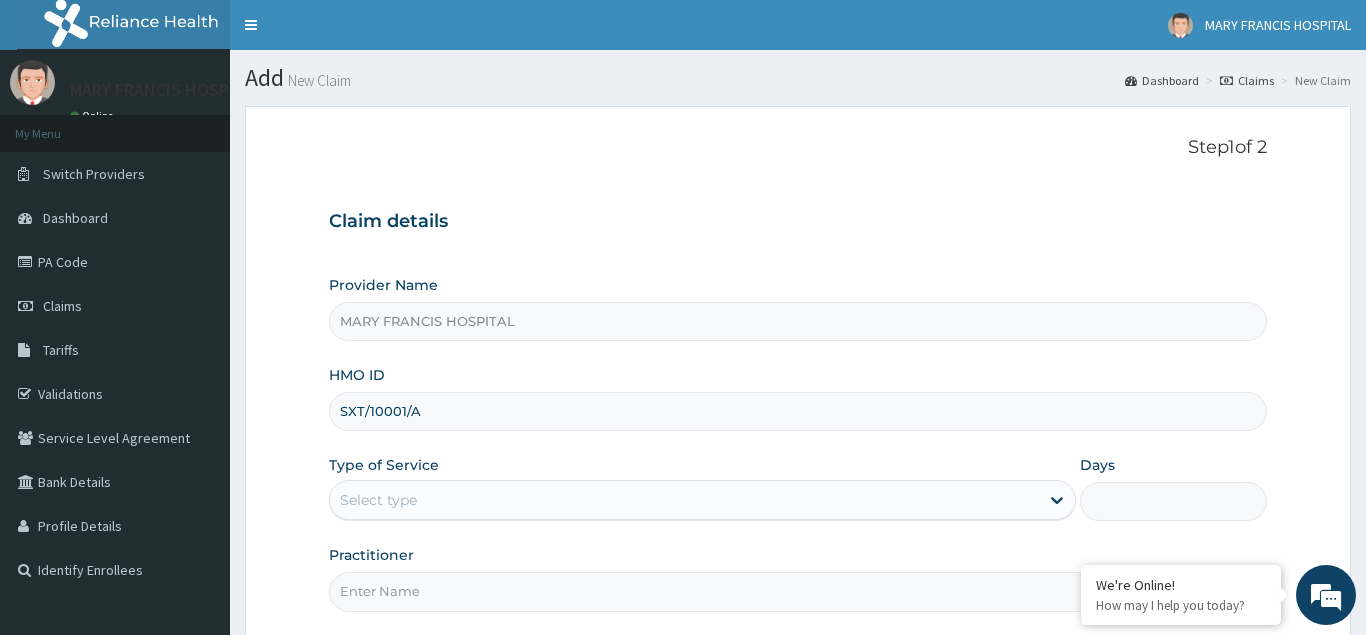 type on "SXT/10001/A" 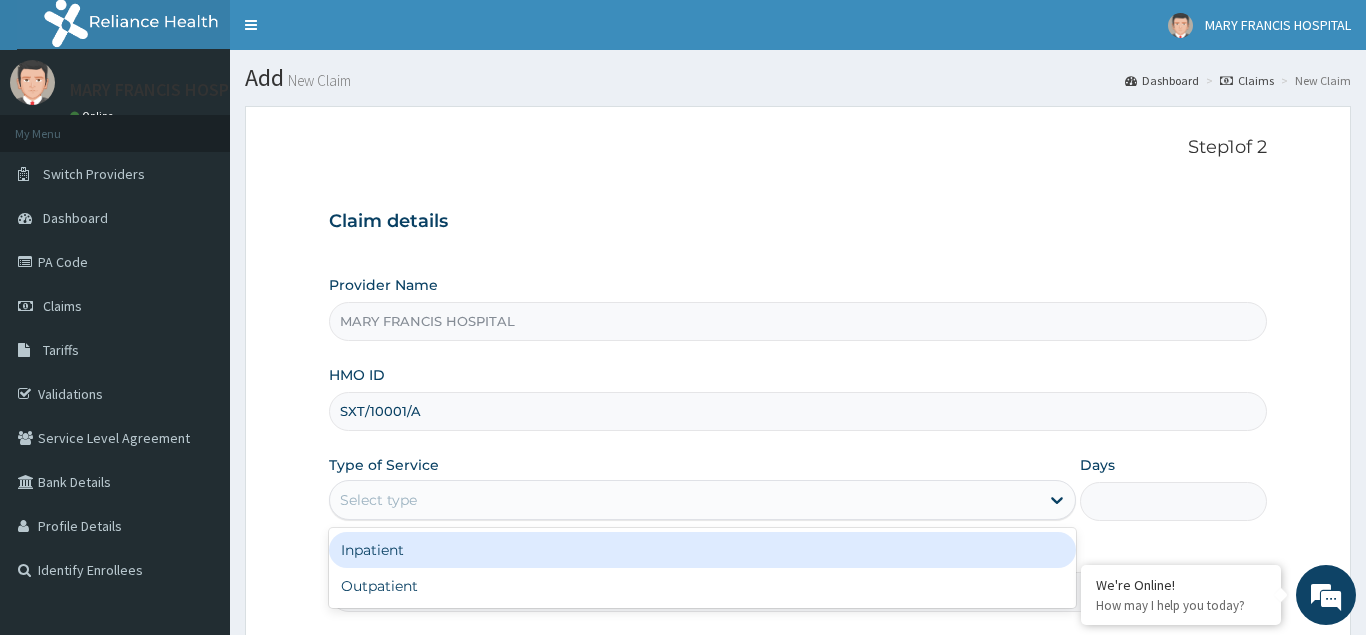 click on "Select type" at bounding box center (378, 500) 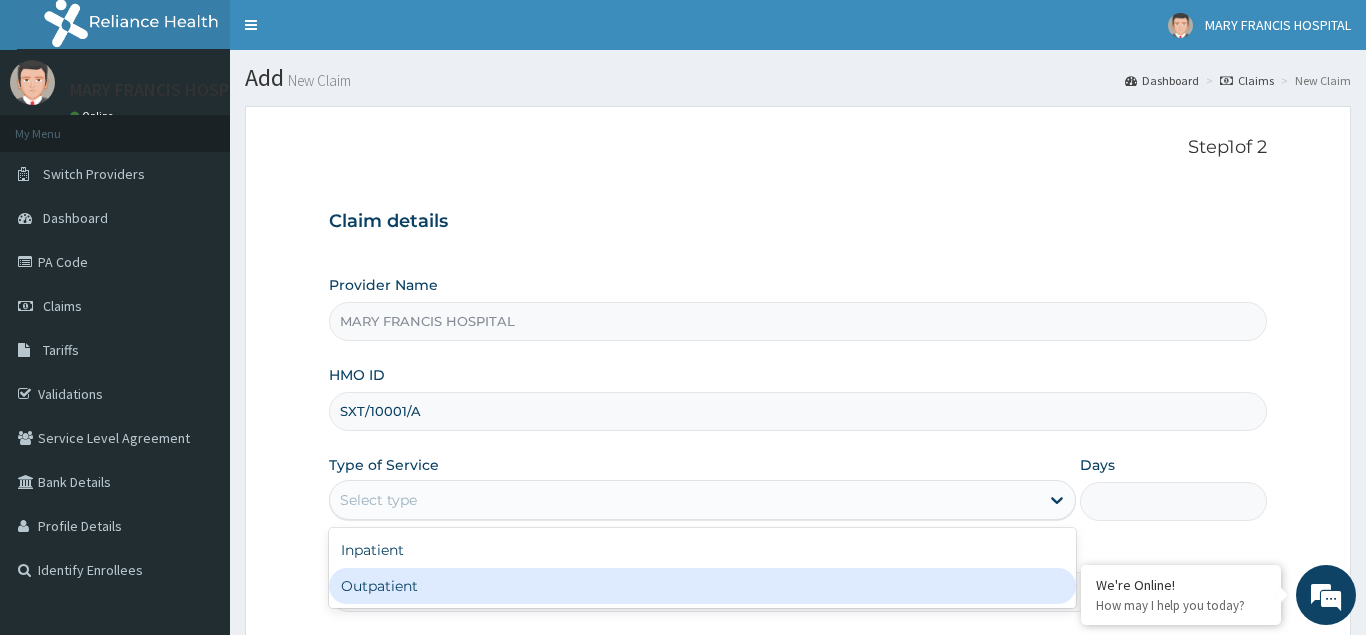 click on "Outpatient" at bounding box center [703, 586] 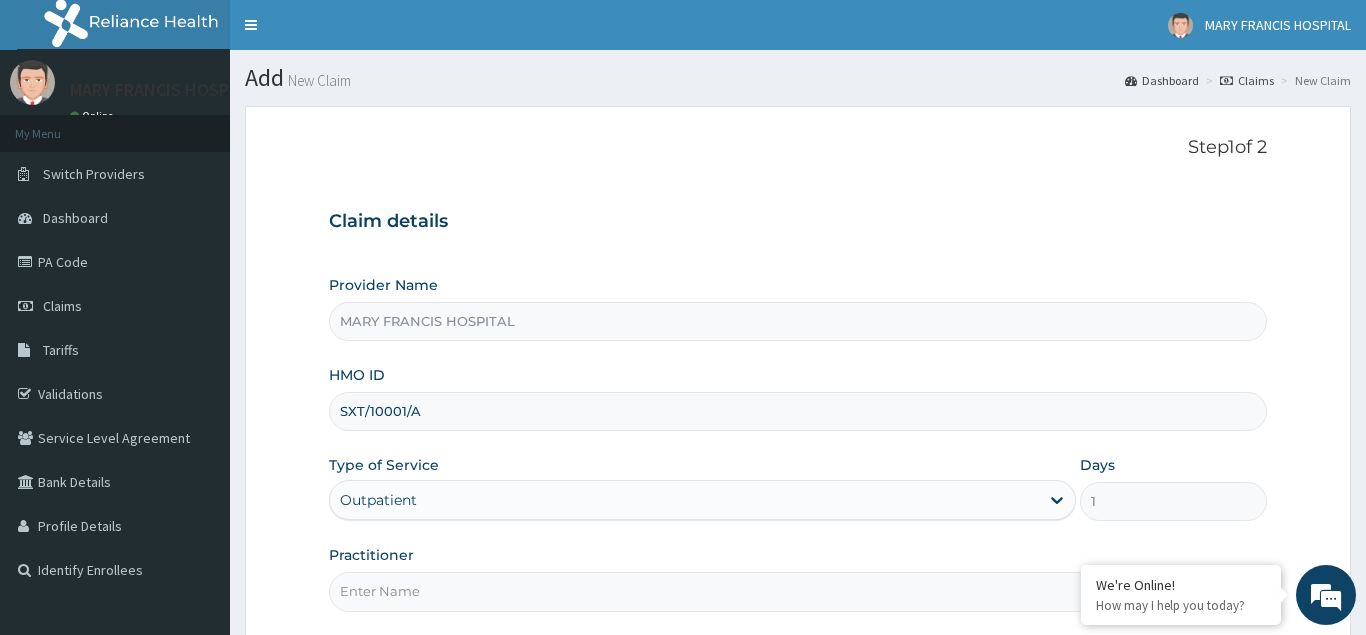 scroll, scrollTop: 189, scrollLeft: 0, axis: vertical 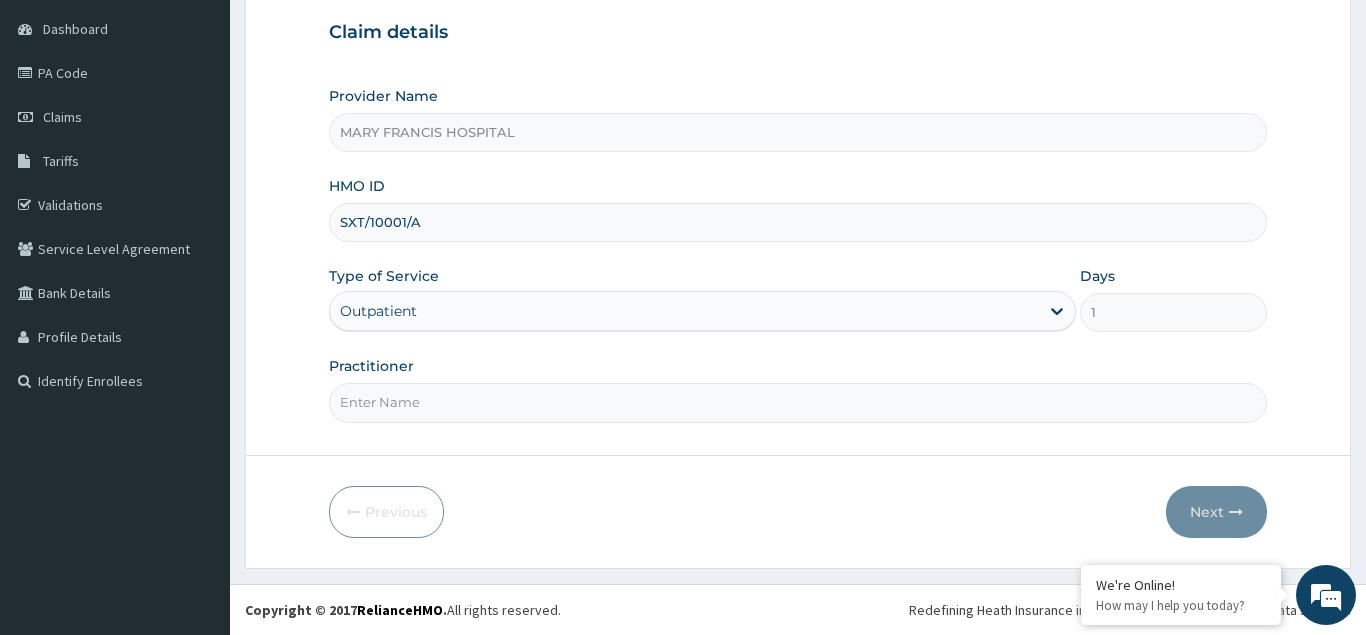 click on "Practitioner" at bounding box center [798, 402] 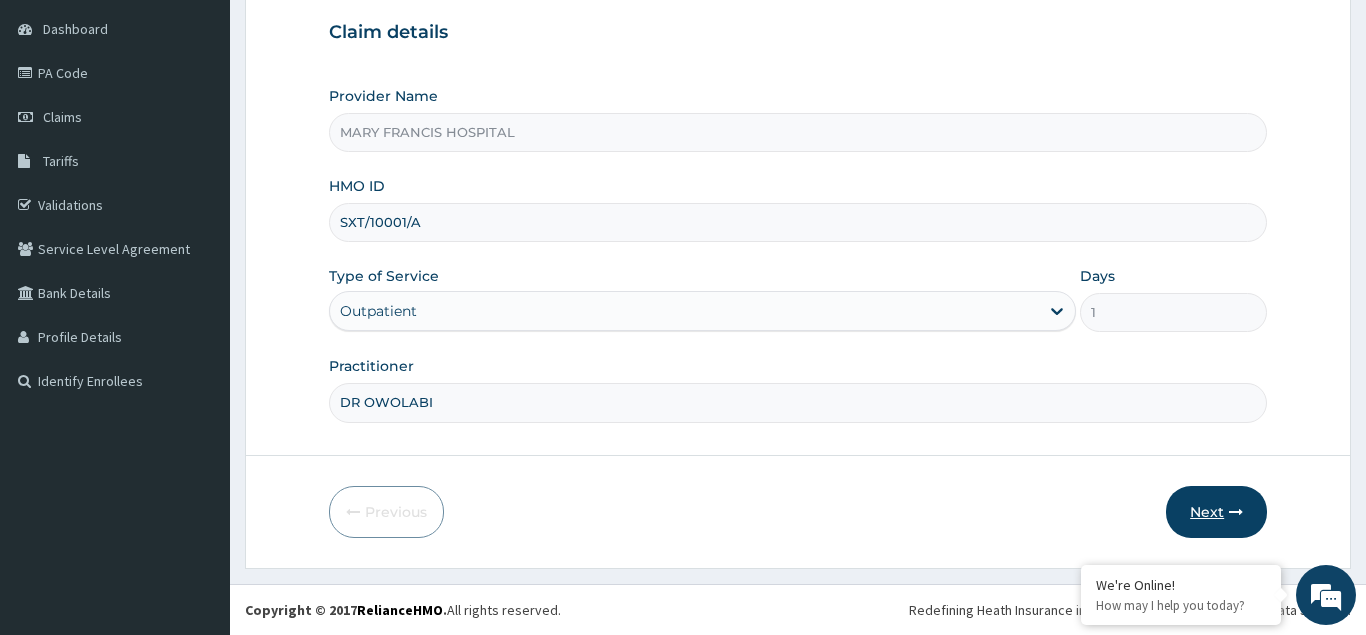 type on "DR OWOLABI" 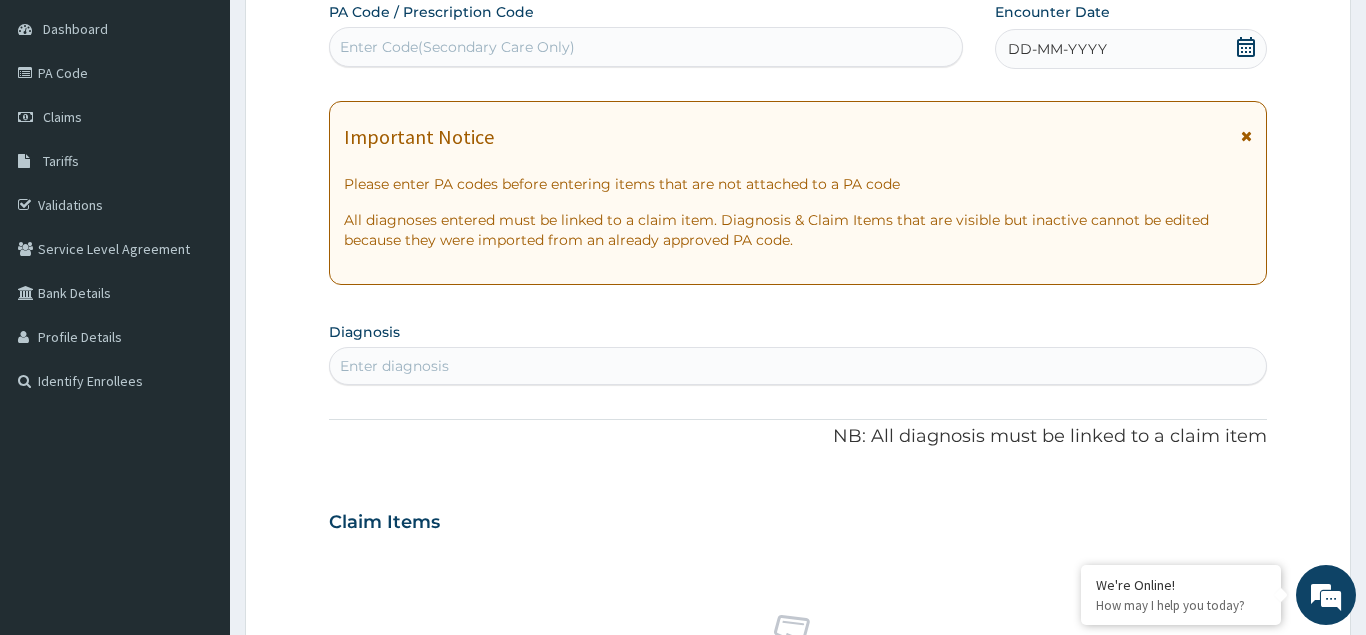 click on "DD-MM-YYYY" at bounding box center [1057, 49] 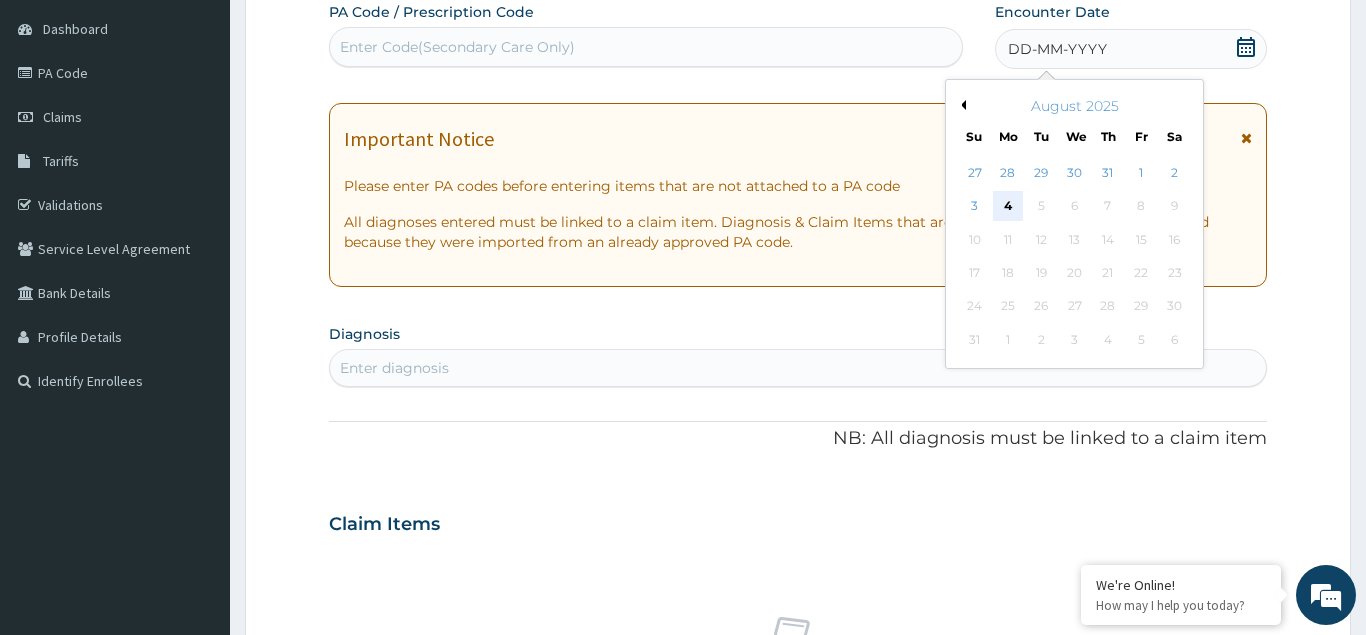 click on "4" at bounding box center [1008, 207] 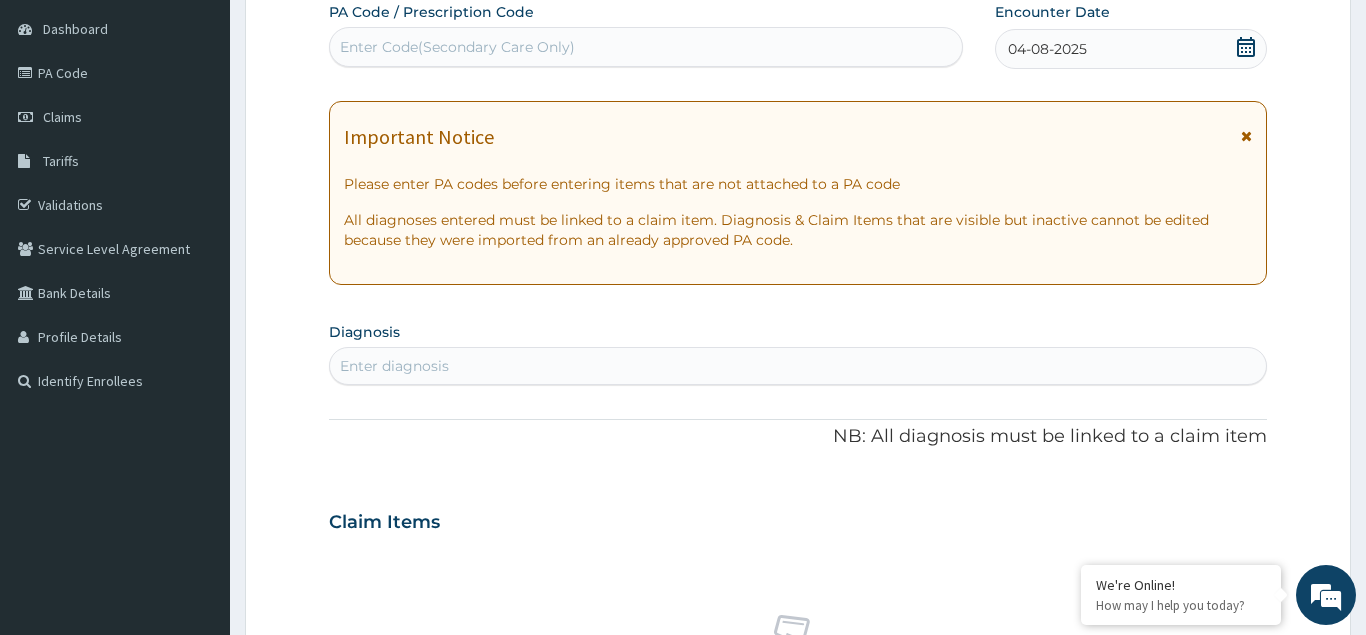 click on "Enter diagnosis" at bounding box center (394, 366) 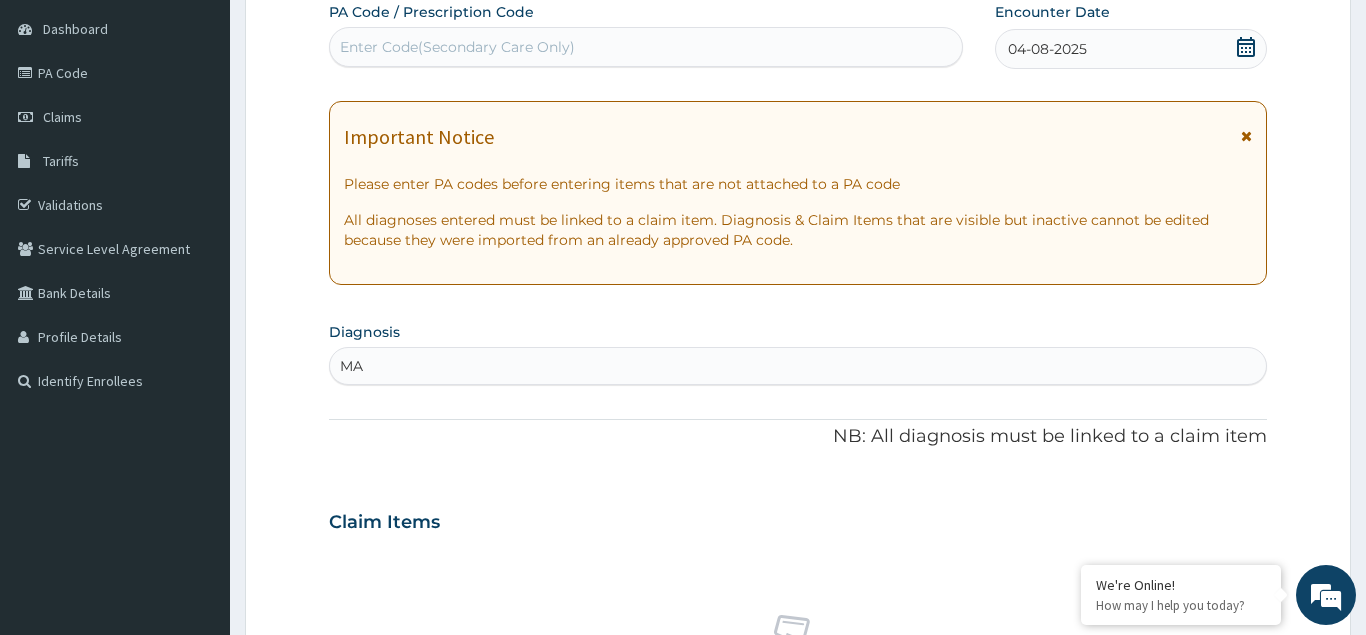 type on "M" 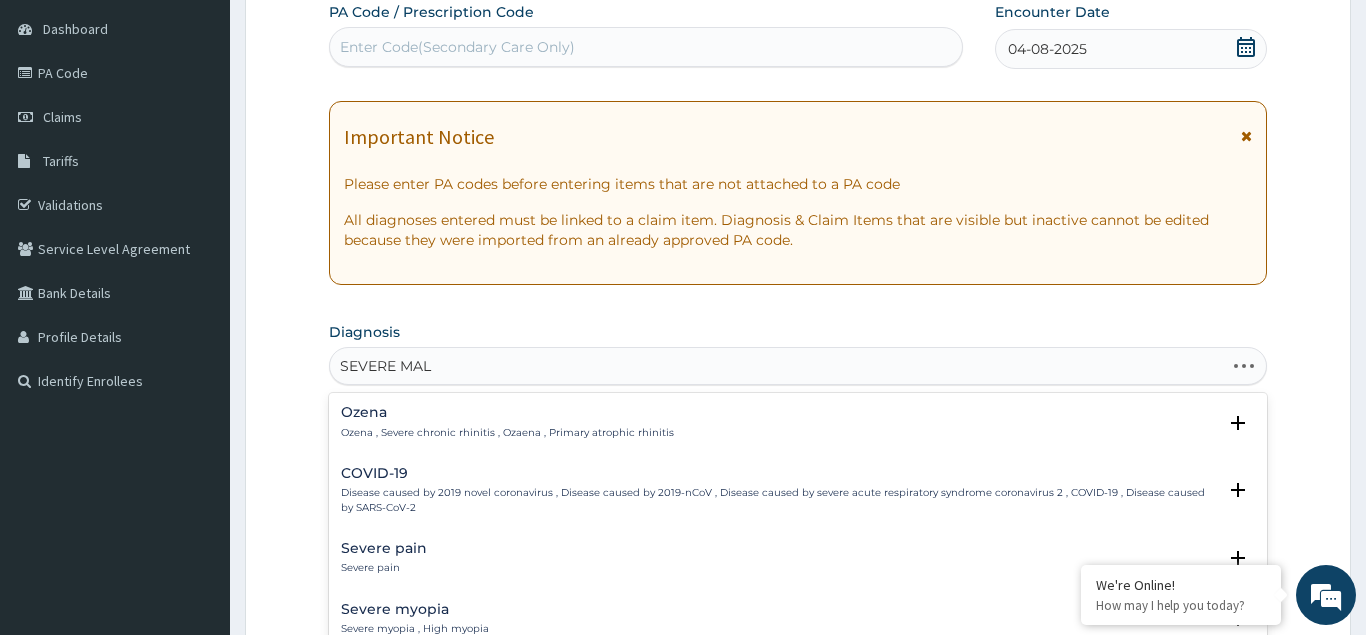 type on "SEVERE MALA" 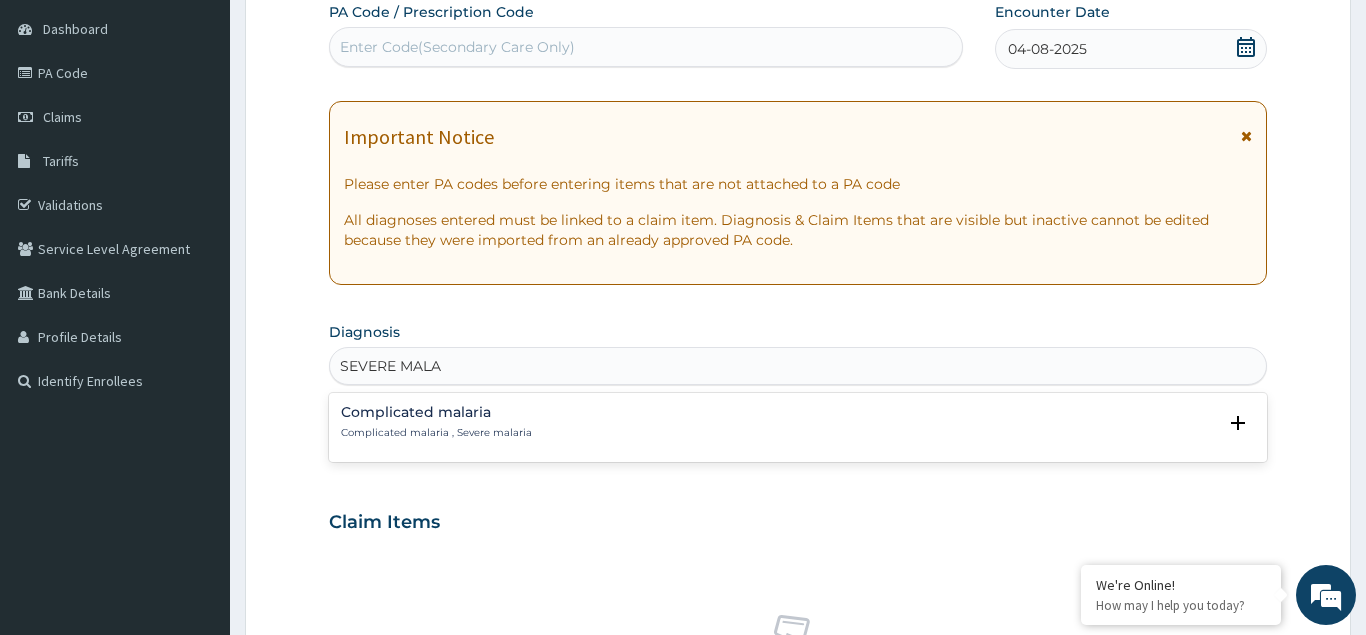 click on "Complicated malaria" at bounding box center [436, 412] 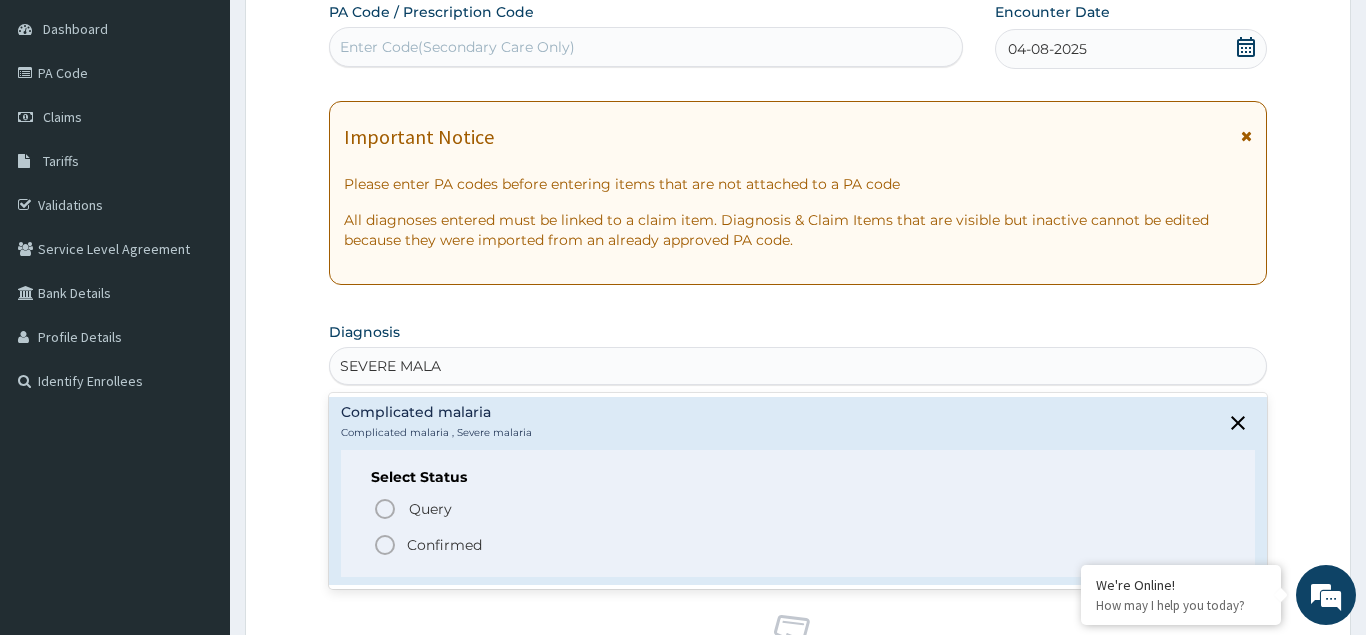 click 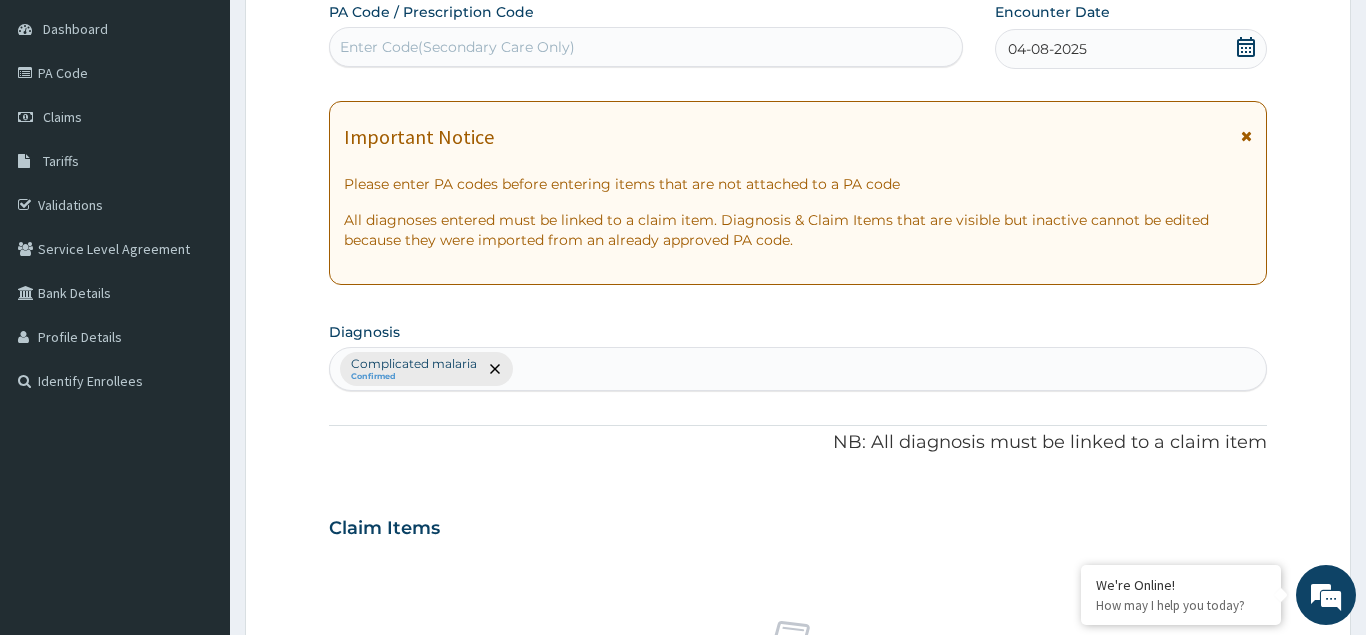 type on "U" 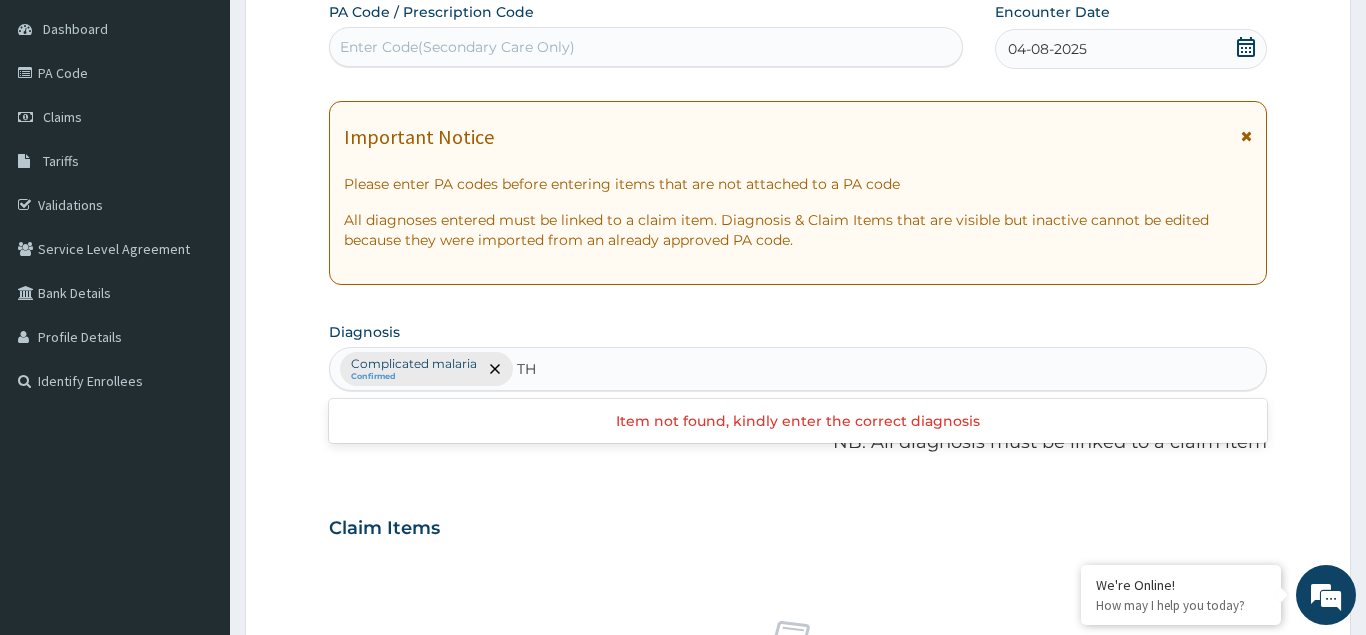 type on "T" 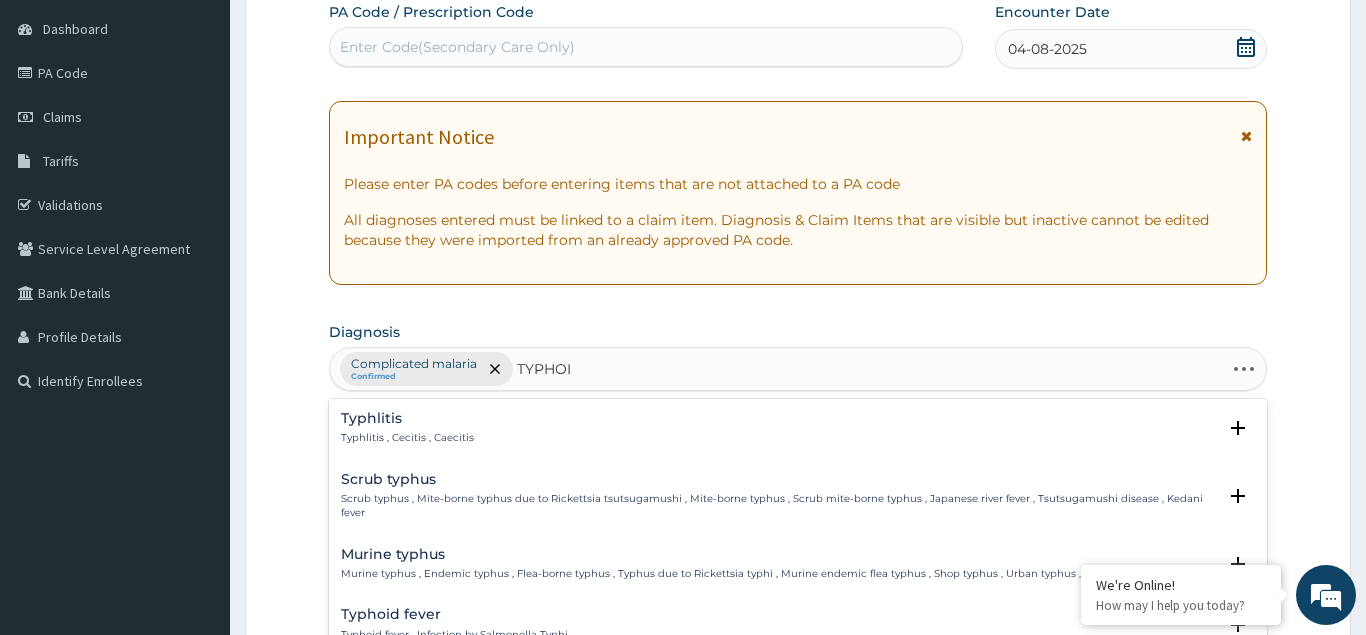 type on "TYPHOID" 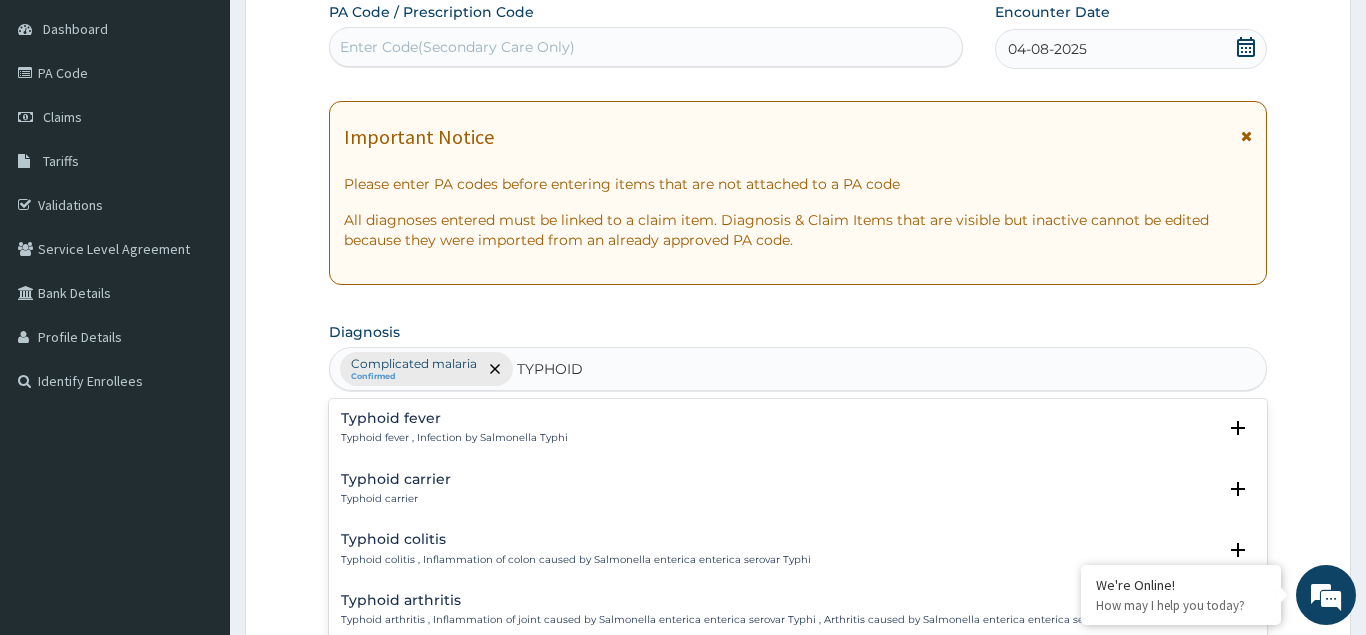 click on "Typhoid fever" at bounding box center [454, 418] 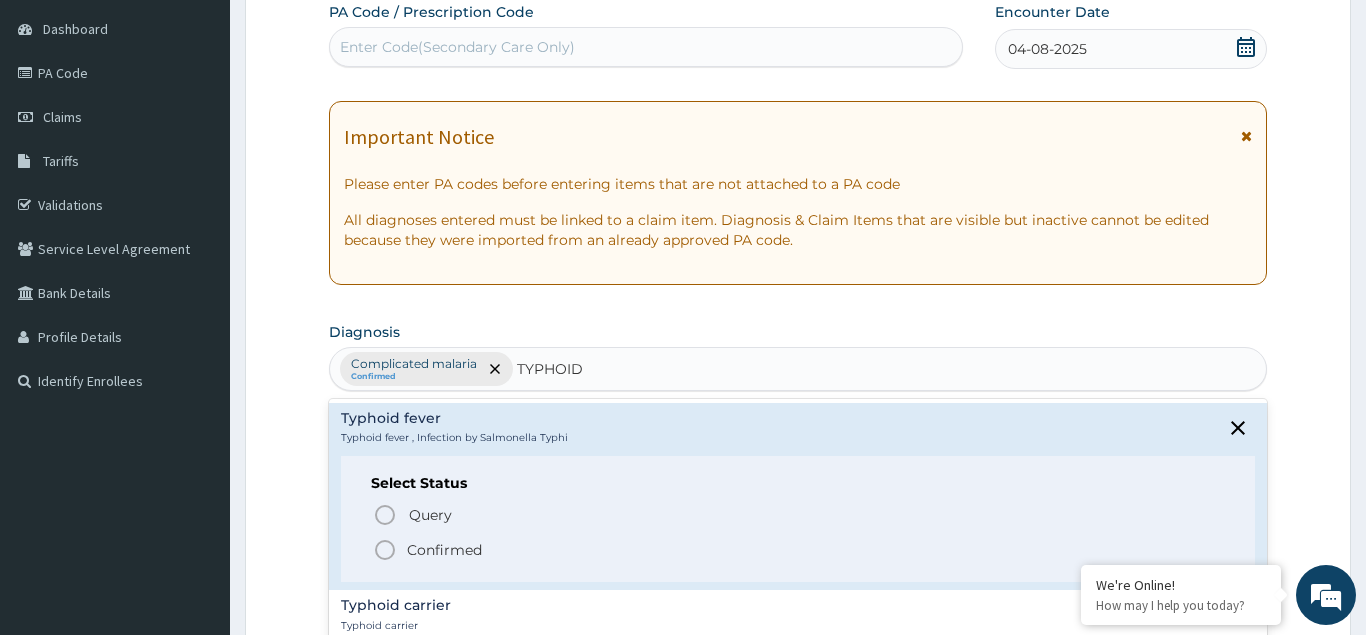 click 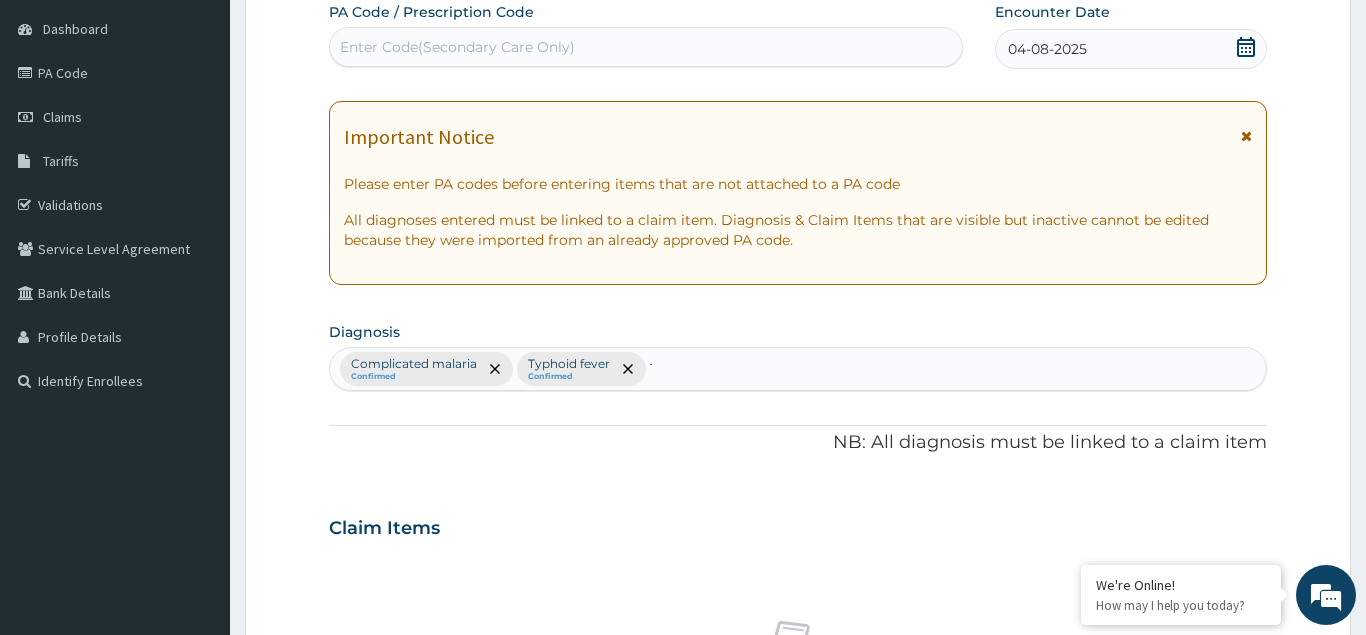 type 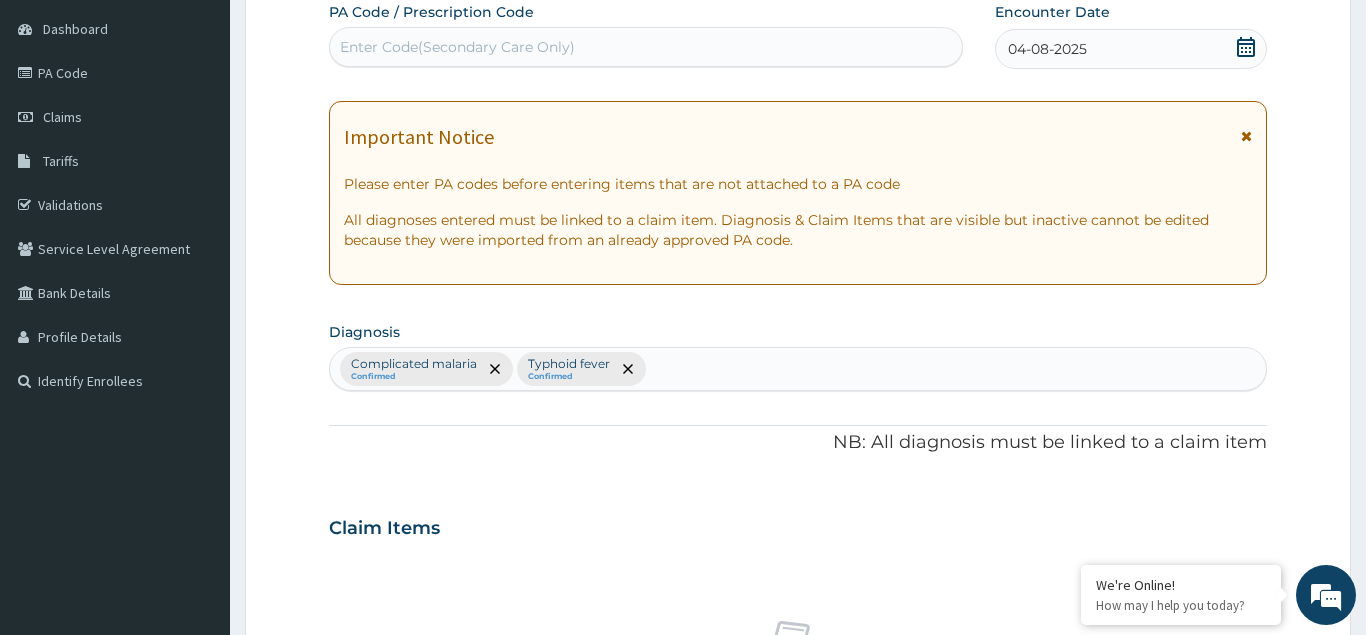scroll, scrollTop: 807, scrollLeft: 0, axis: vertical 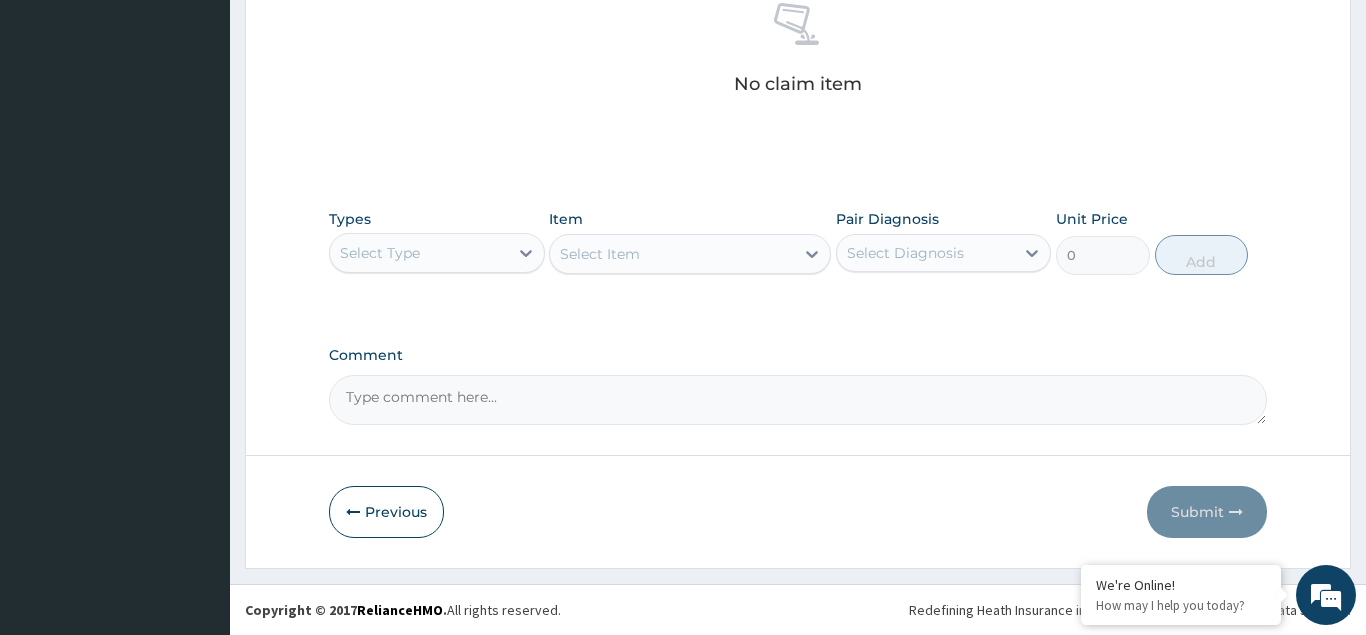 click on "Select Type" at bounding box center (380, 253) 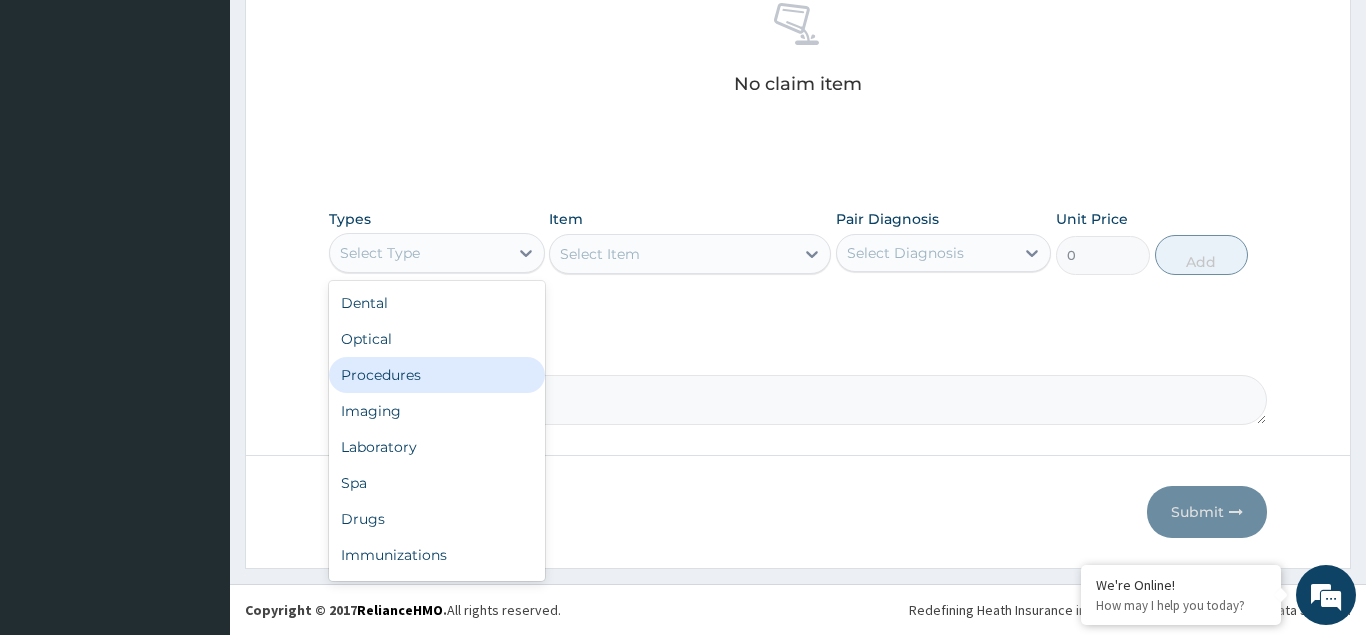 drag, startPoint x: 390, startPoint y: 372, endPoint x: 721, endPoint y: 257, distance: 350.40833 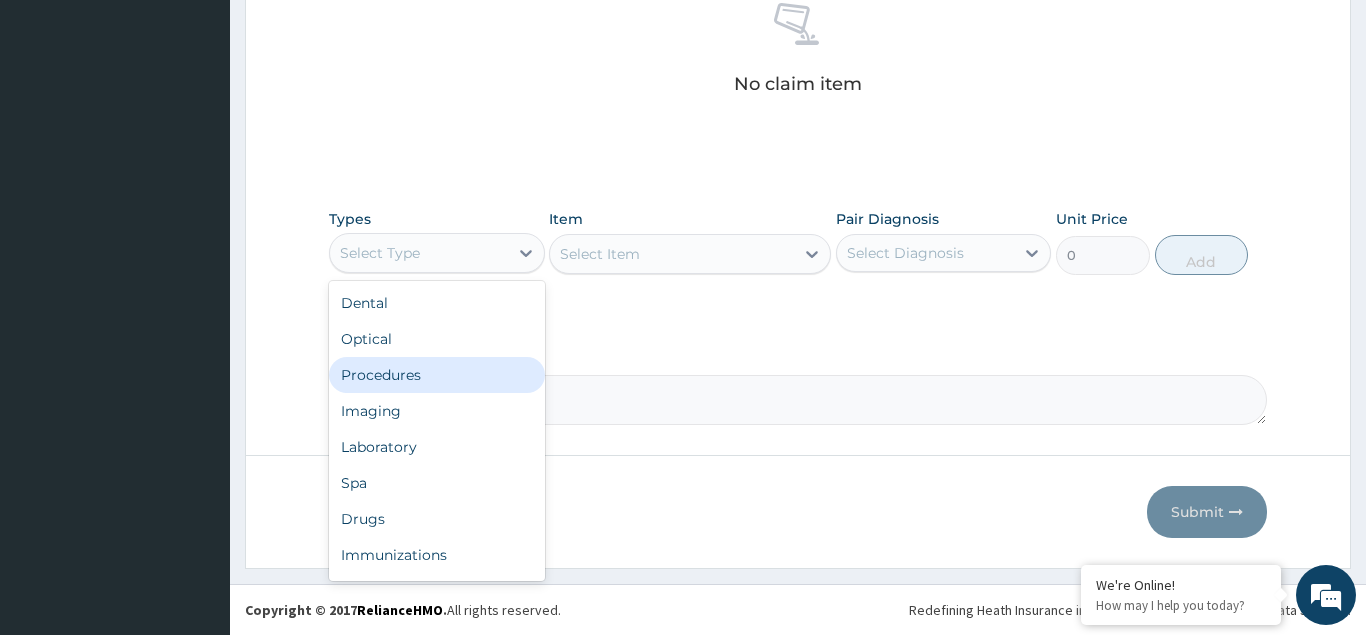 click on "Procedures" at bounding box center [437, 375] 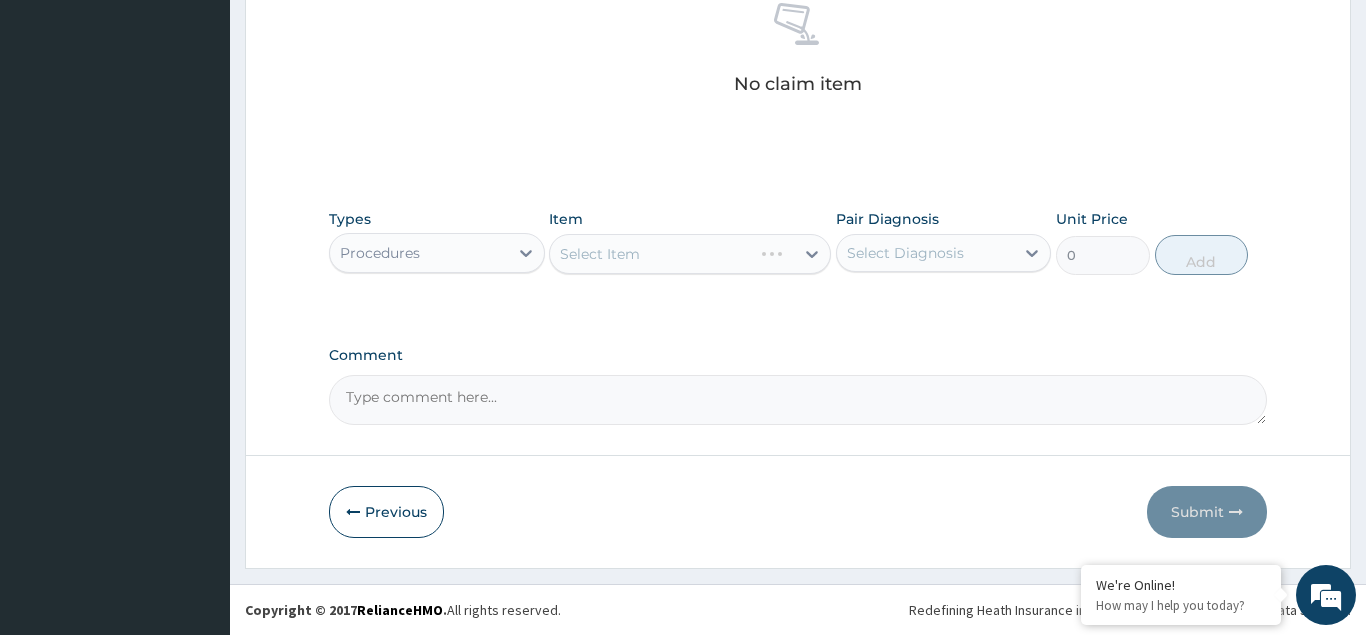 click on "Select Item" at bounding box center [690, 254] 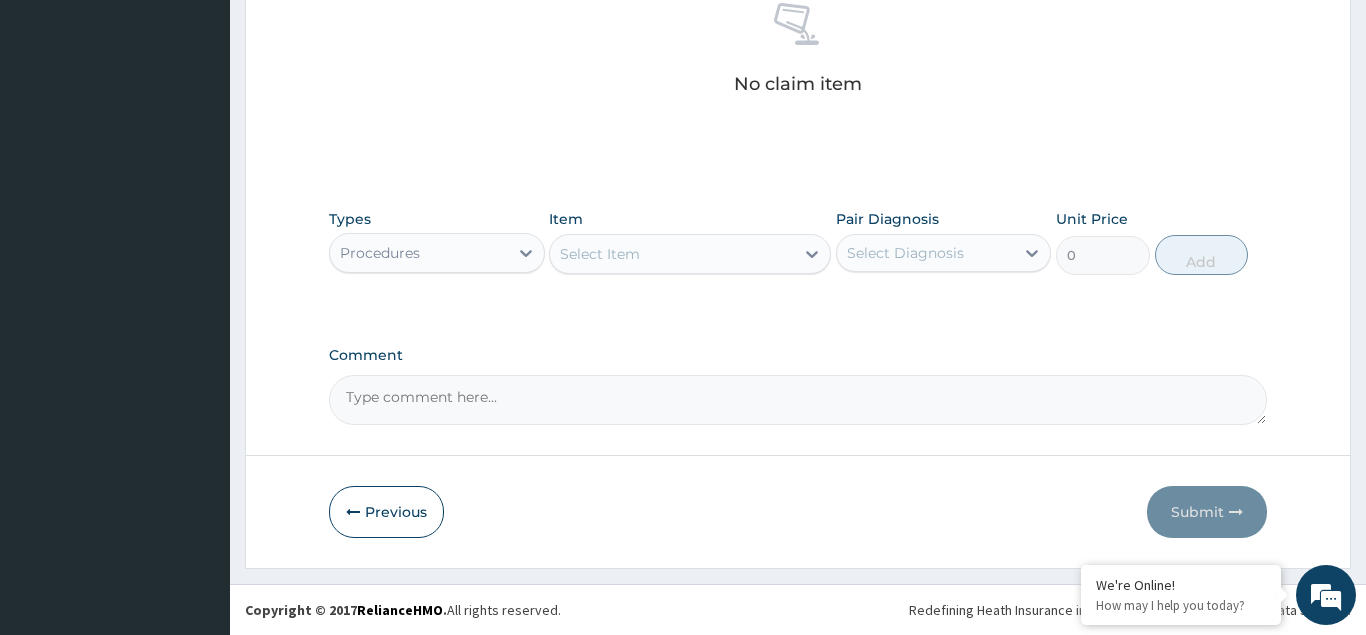 click on "Select Item" at bounding box center (690, 254) 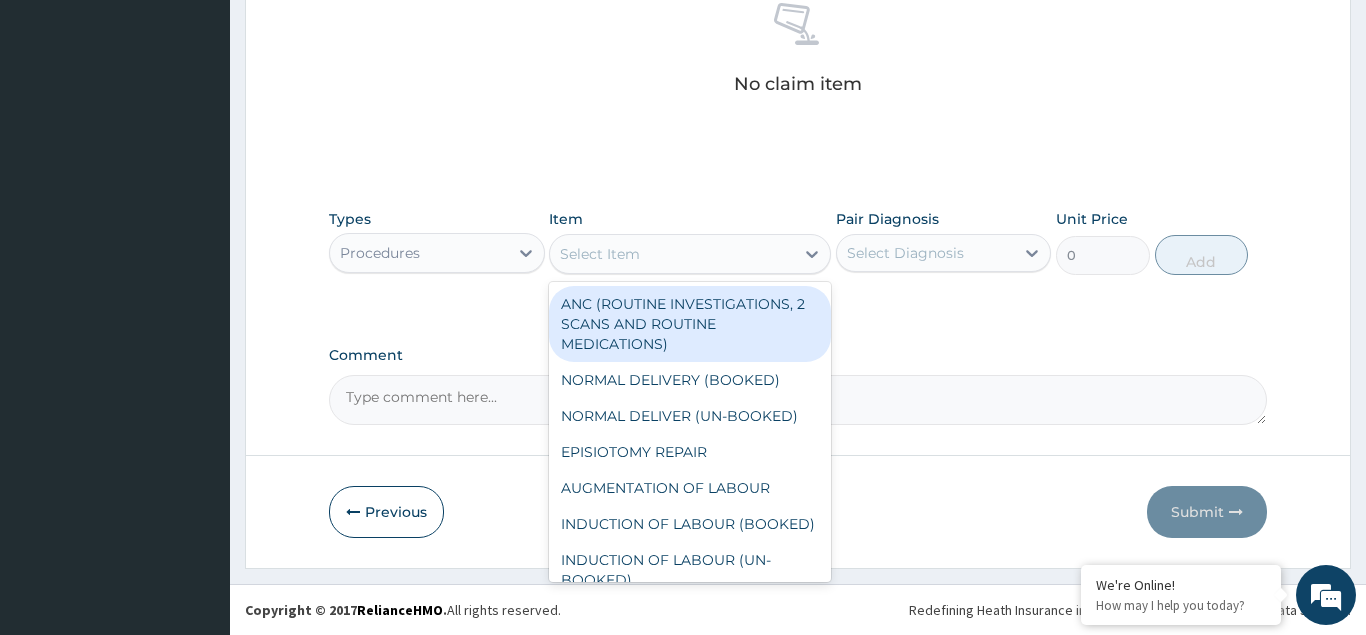 click on "Select Item" at bounding box center (600, 254) 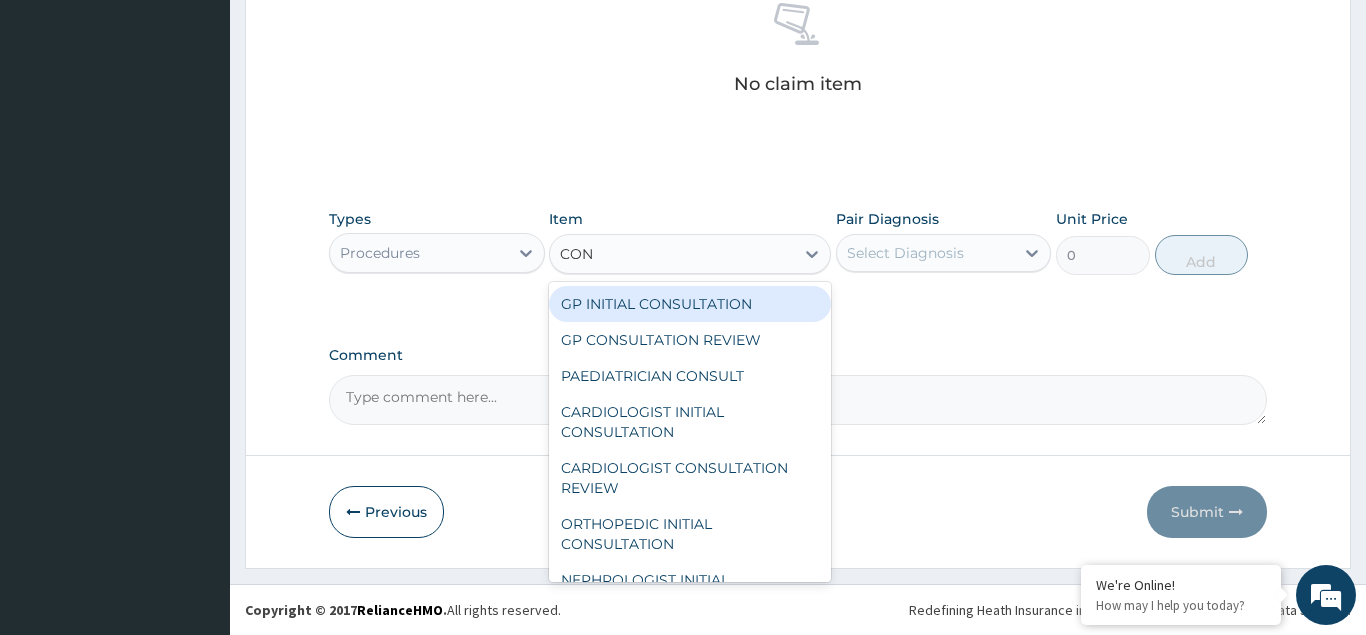 type on "CONS" 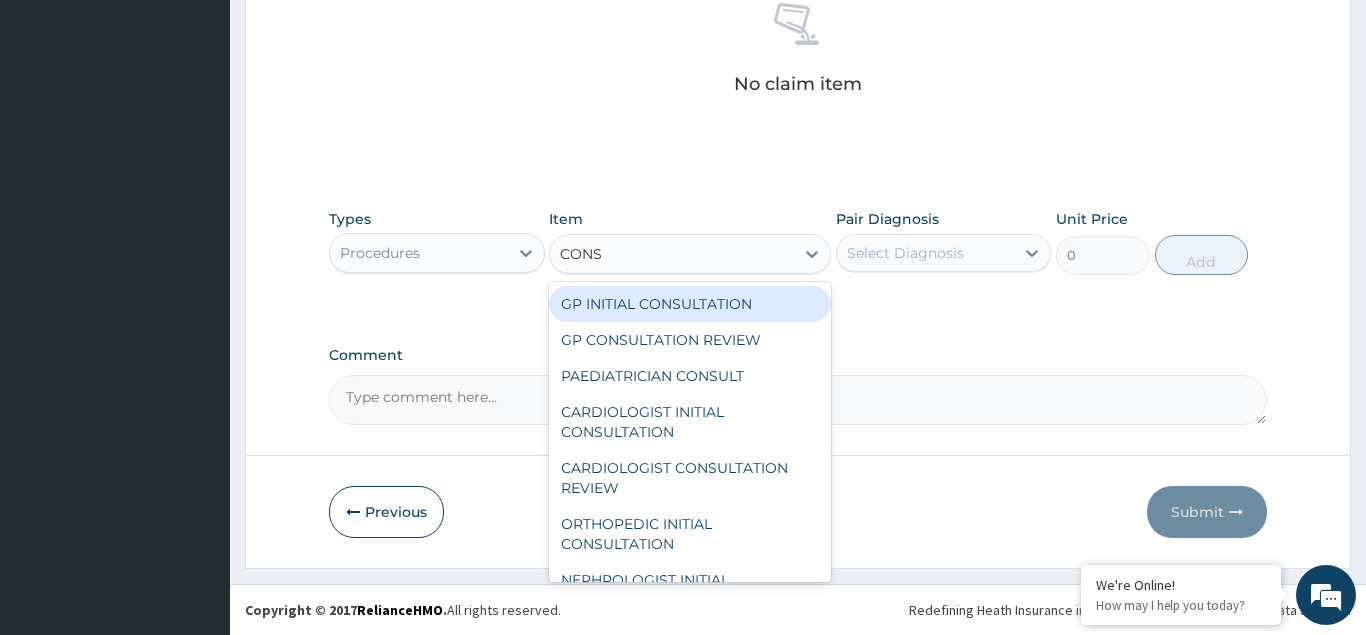 click on "GP INITIAL CONSULTATION" at bounding box center [690, 304] 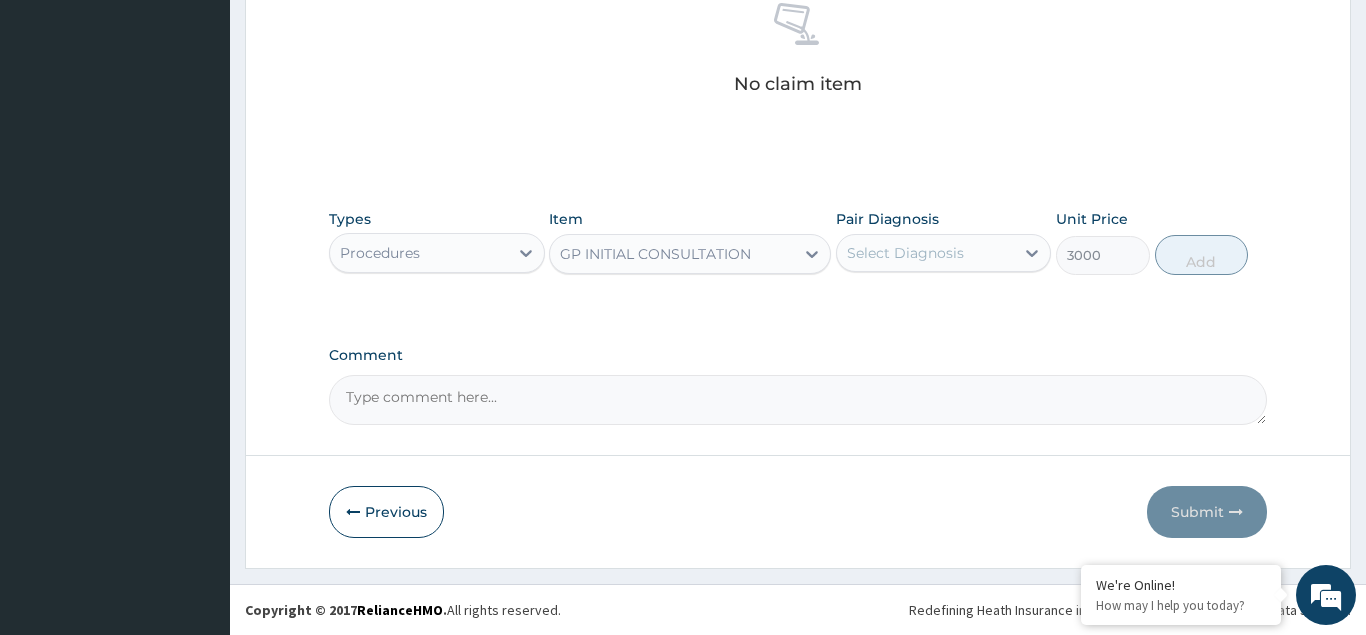 click on "Select Diagnosis" at bounding box center [905, 253] 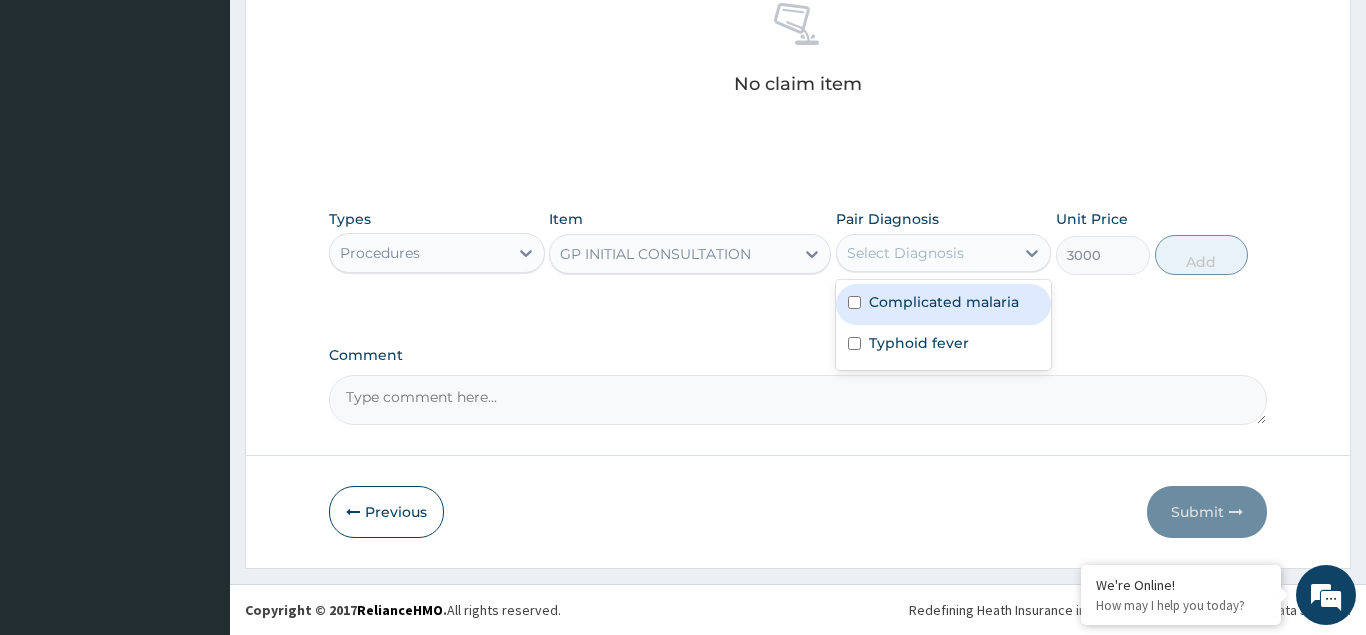 click at bounding box center [854, 302] 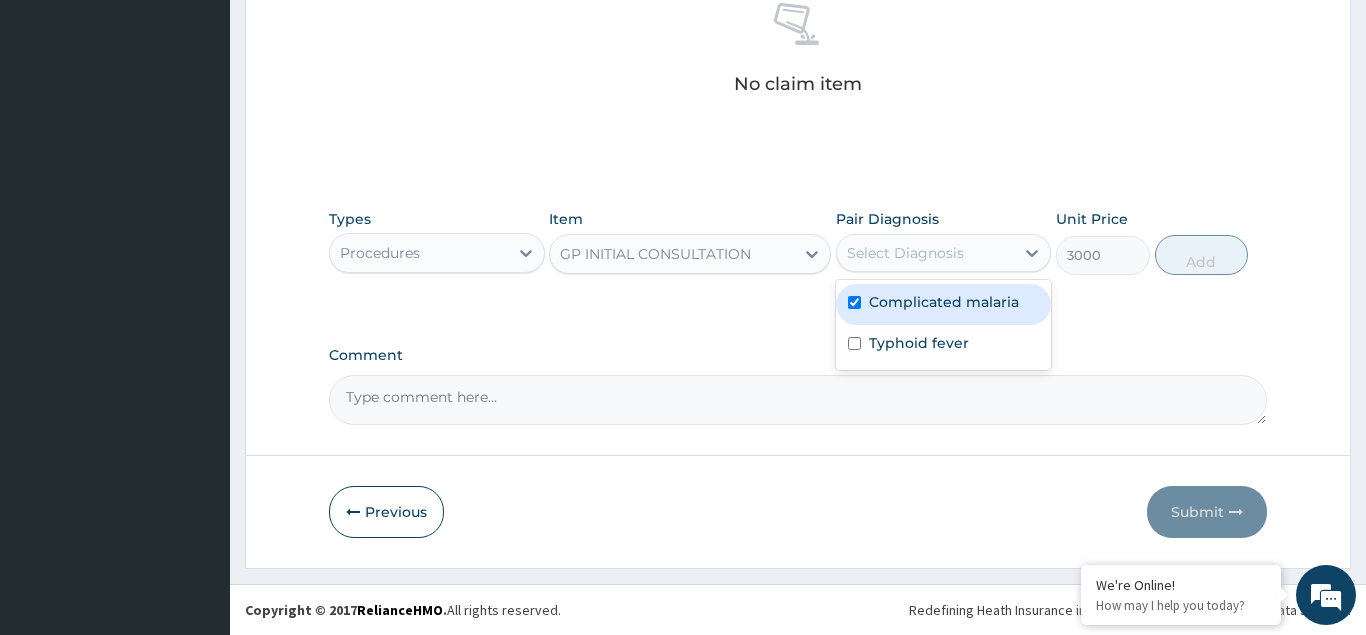checkbox on "true" 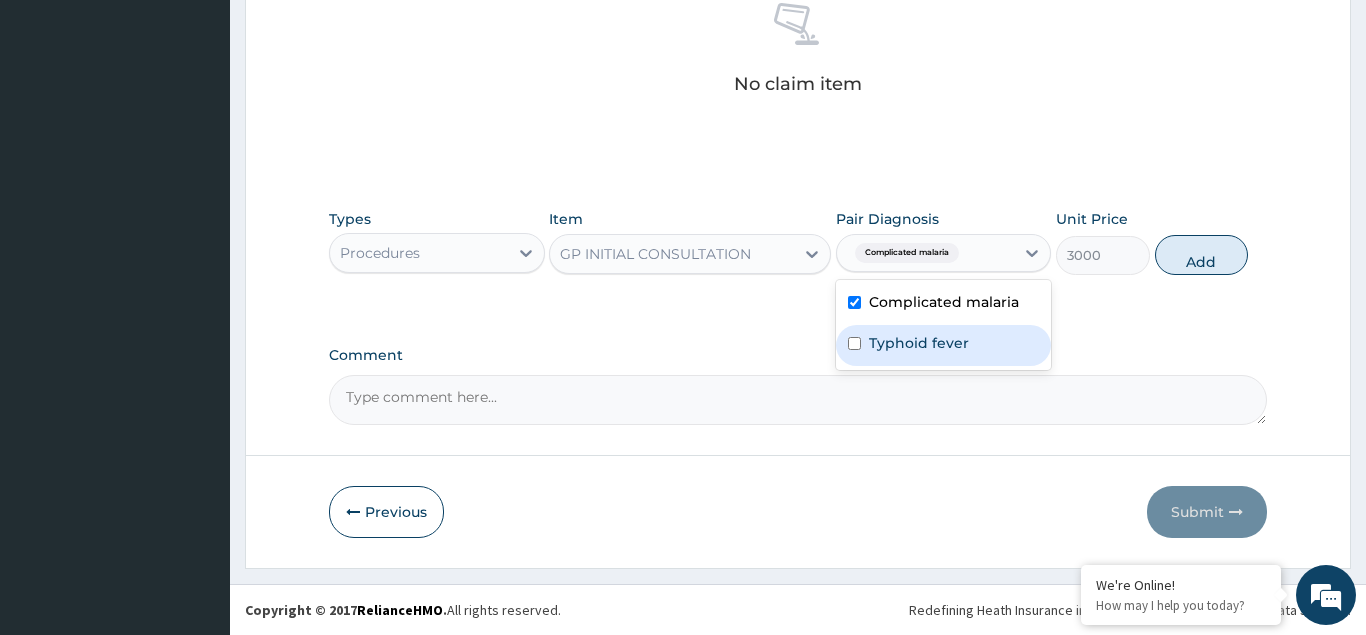 click on "Typhoid fever" at bounding box center (944, 345) 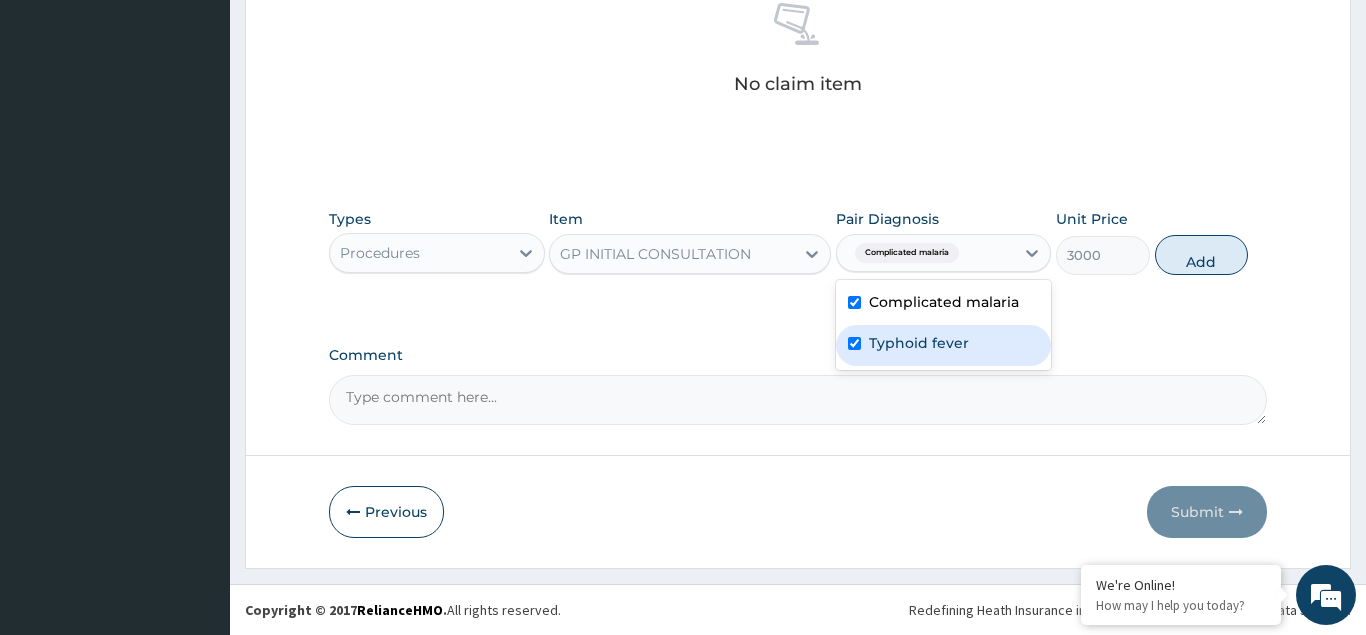 checkbox on "true" 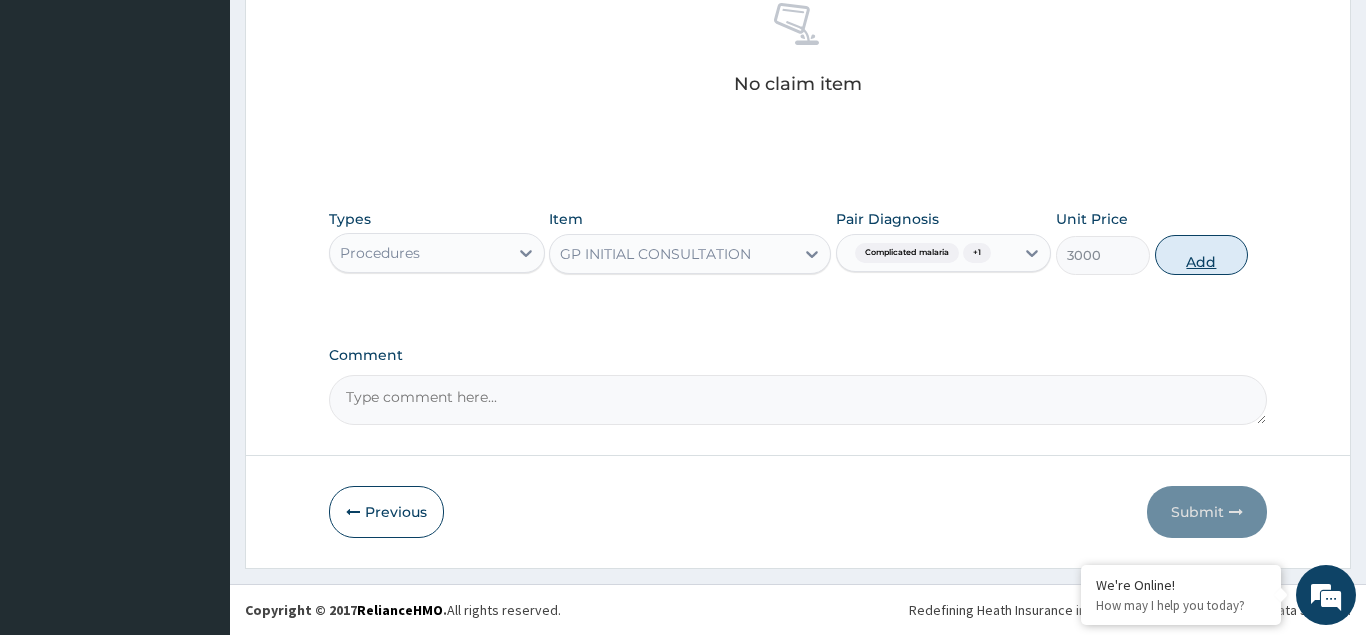 click on "Add" at bounding box center [1202, 255] 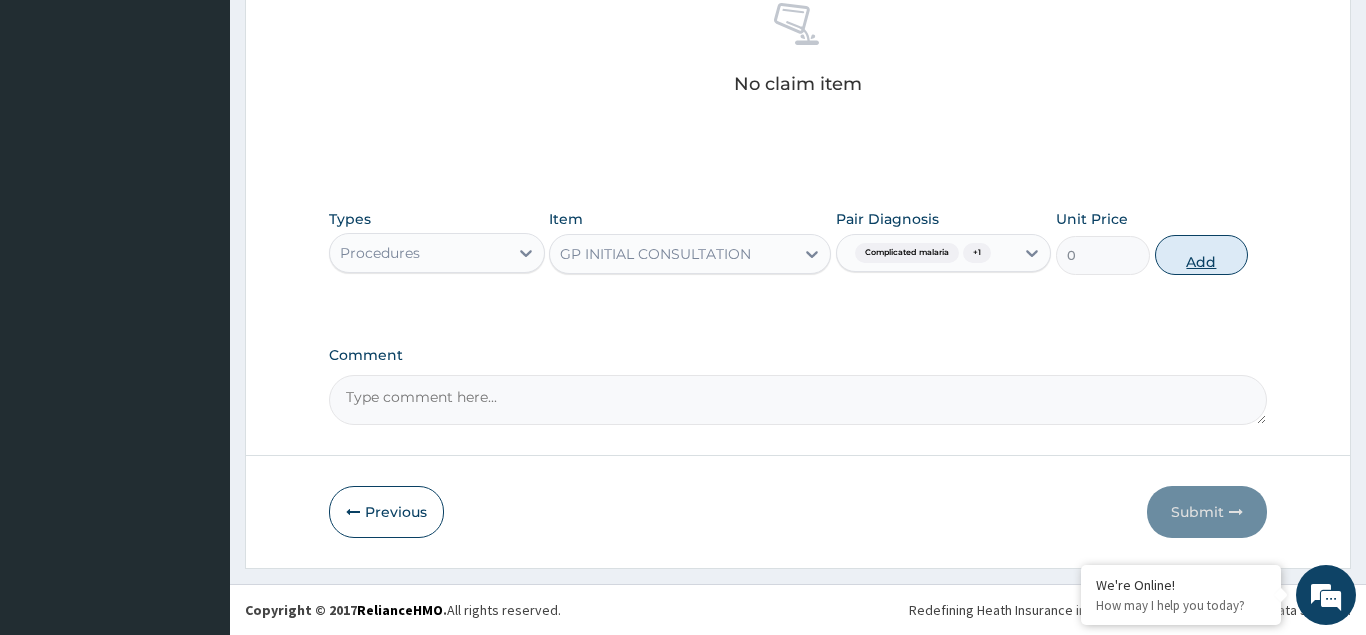 scroll, scrollTop: 720, scrollLeft: 0, axis: vertical 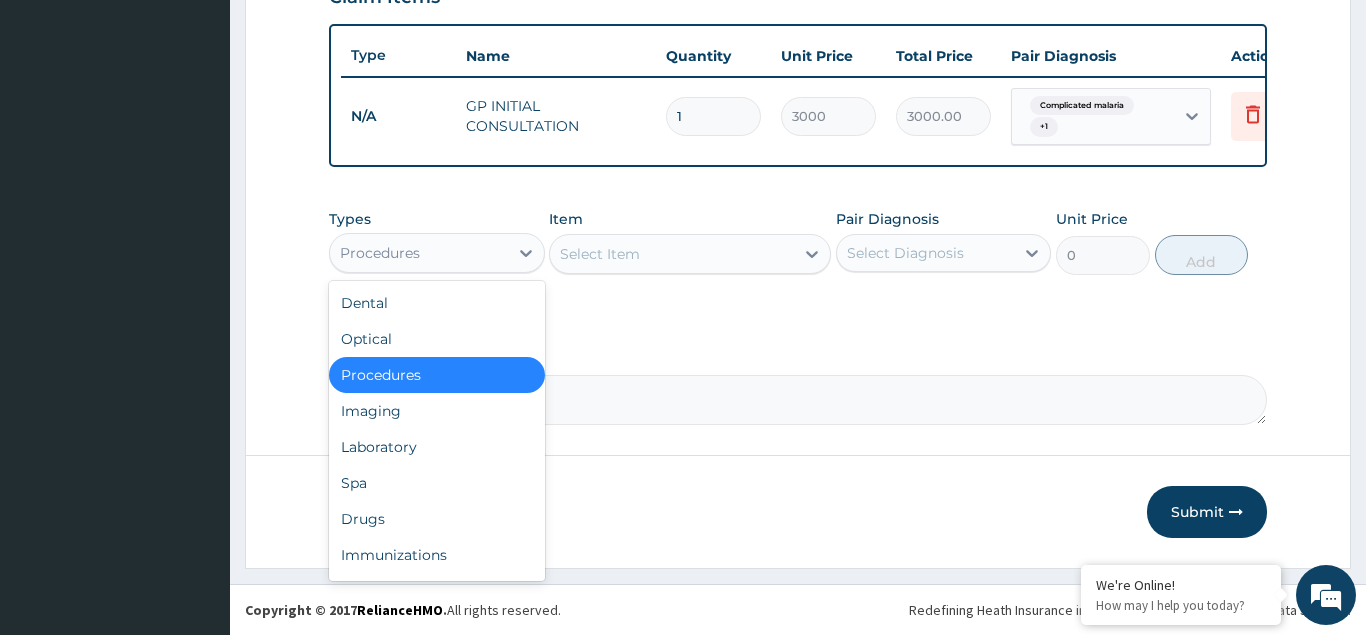 click on "Procedures" at bounding box center (380, 253) 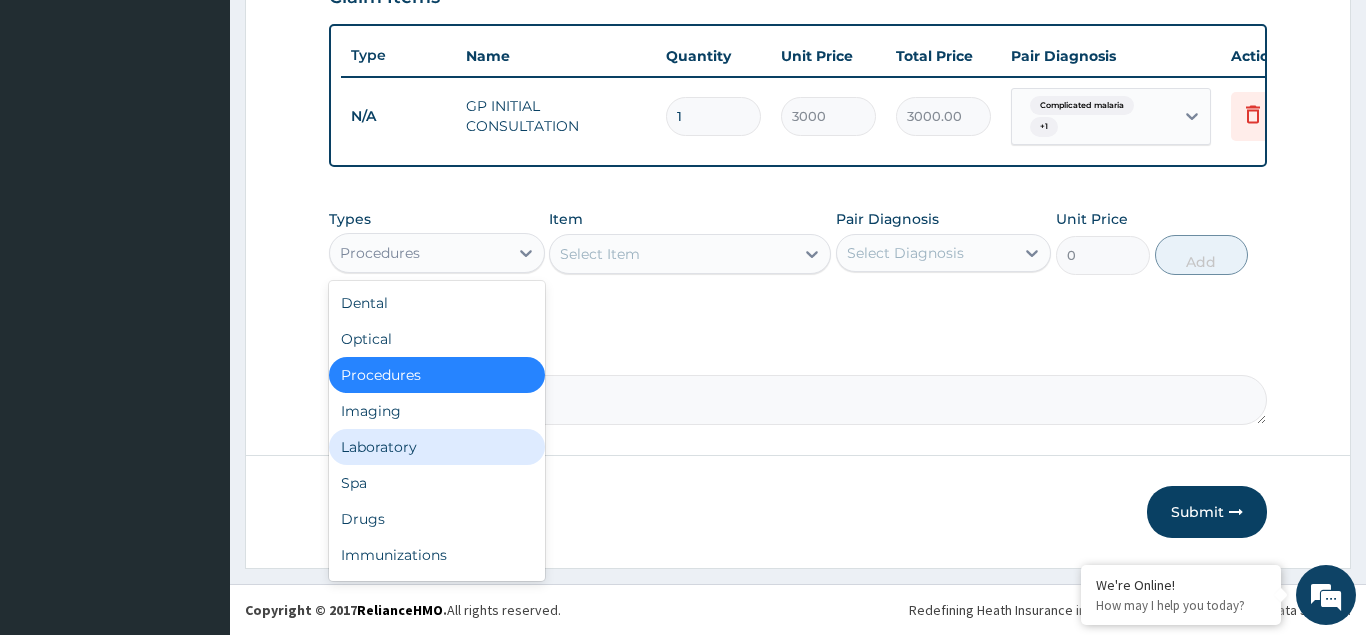click on "Laboratory" at bounding box center (437, 447) 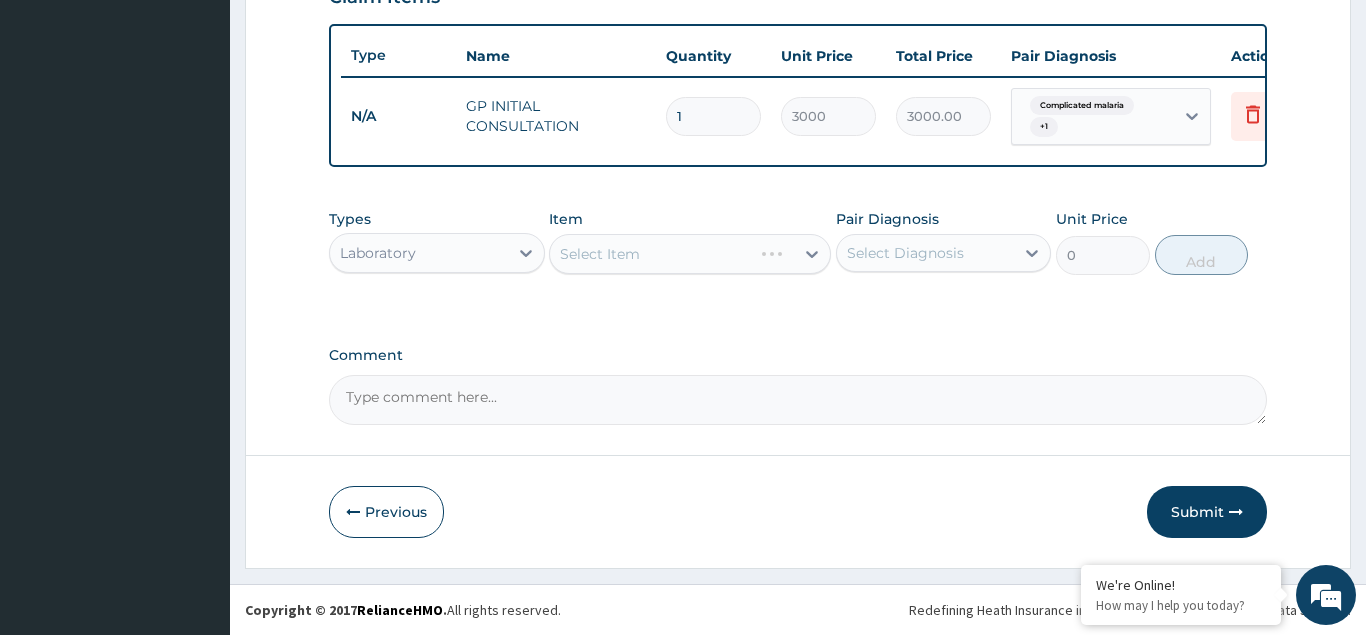 click on "Select Item" at bounding box center [690, 254] 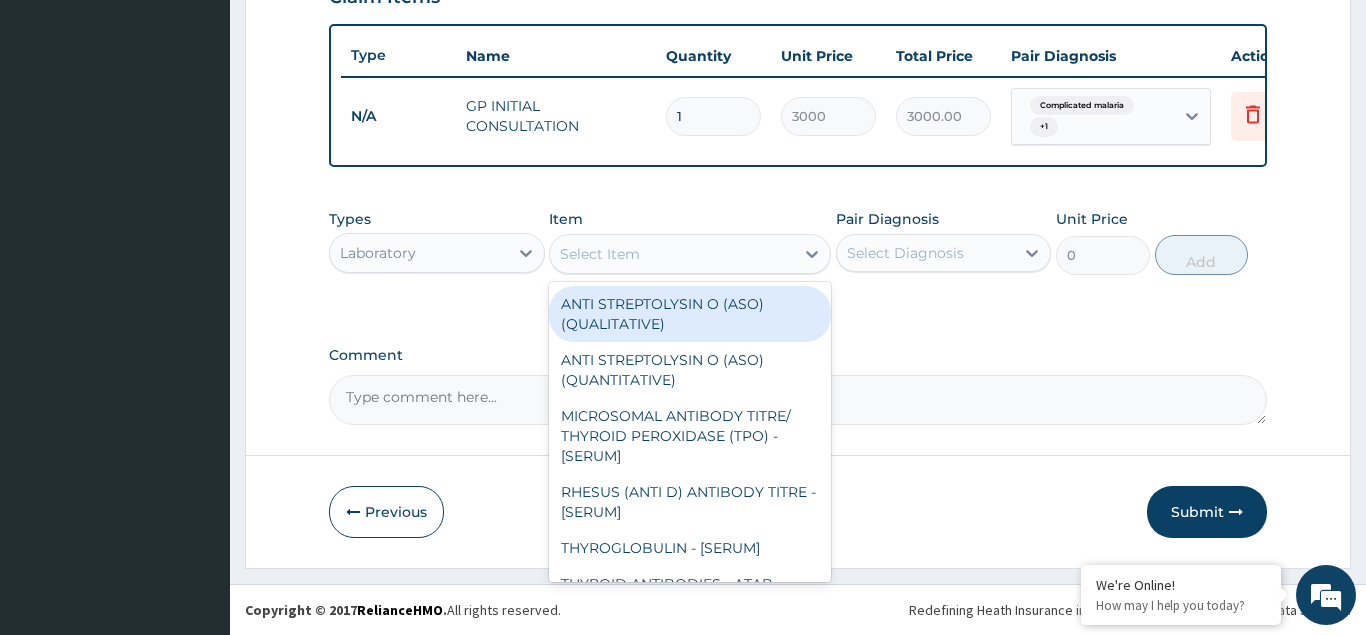 click on "Select Item" at bounding box center [600, 254] 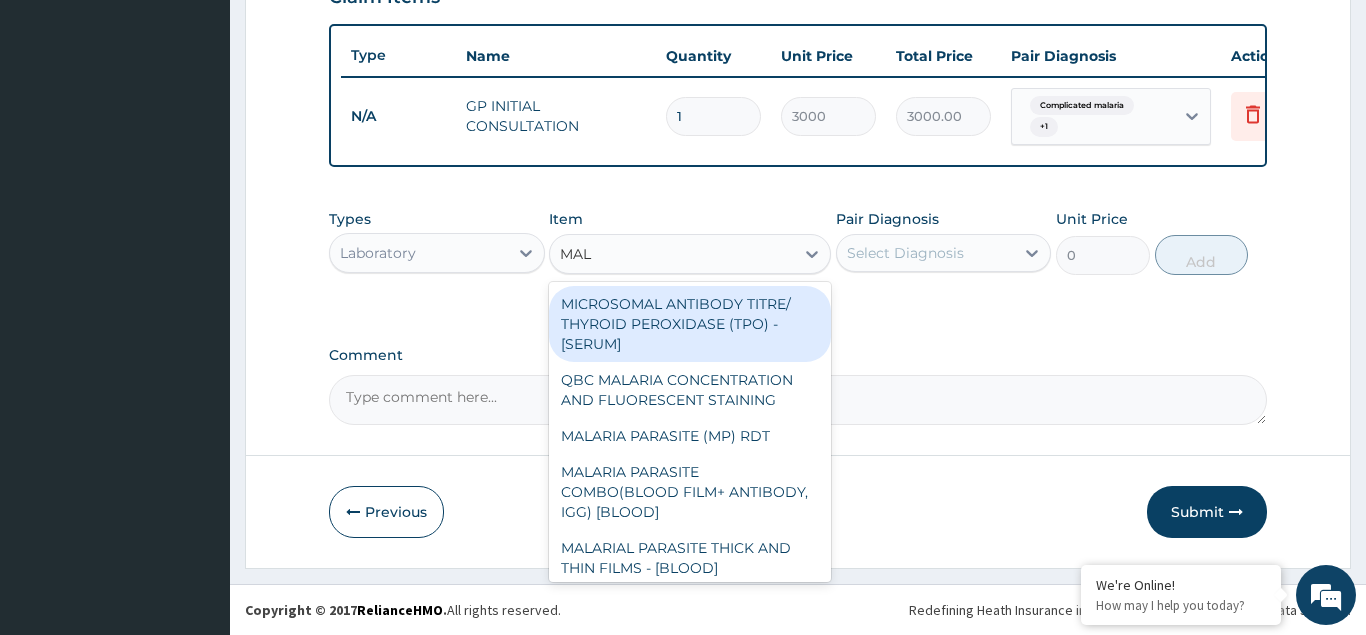 type on "MALA" 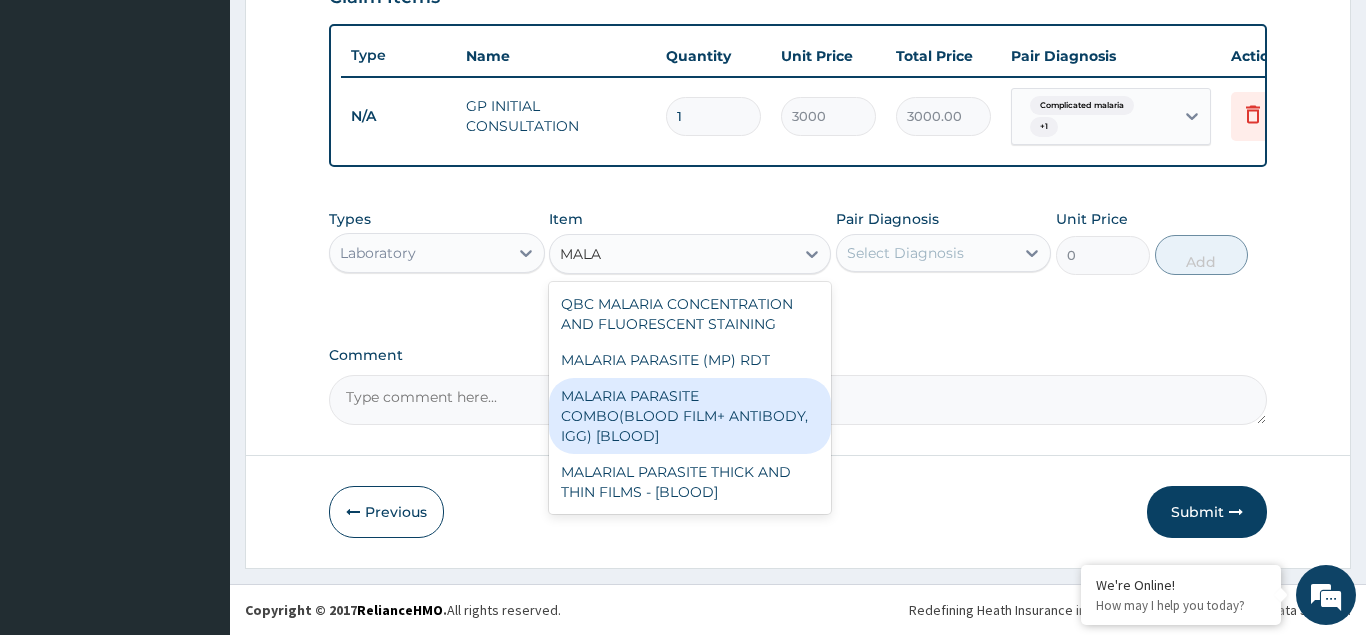 click on "MALARIA PARASITE COMBO(BLOOD FILM+ ANTIBODY, IGG) [BLOOD]" at bounding box center (690, 416) 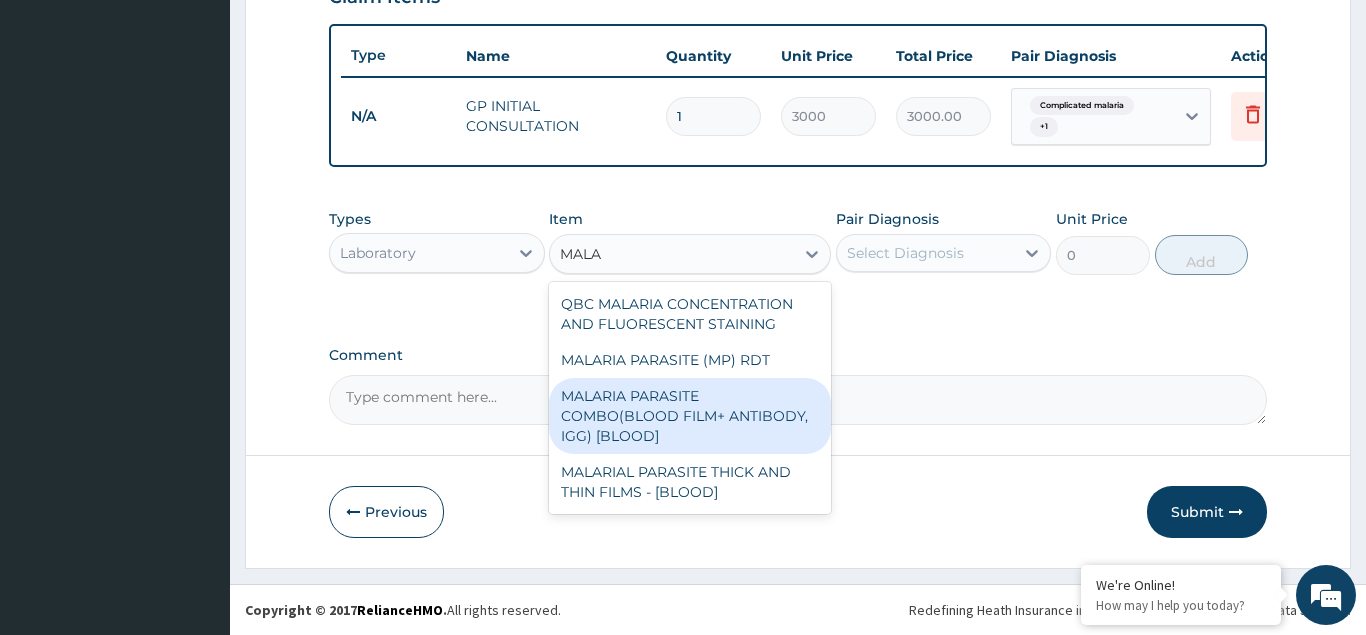 type 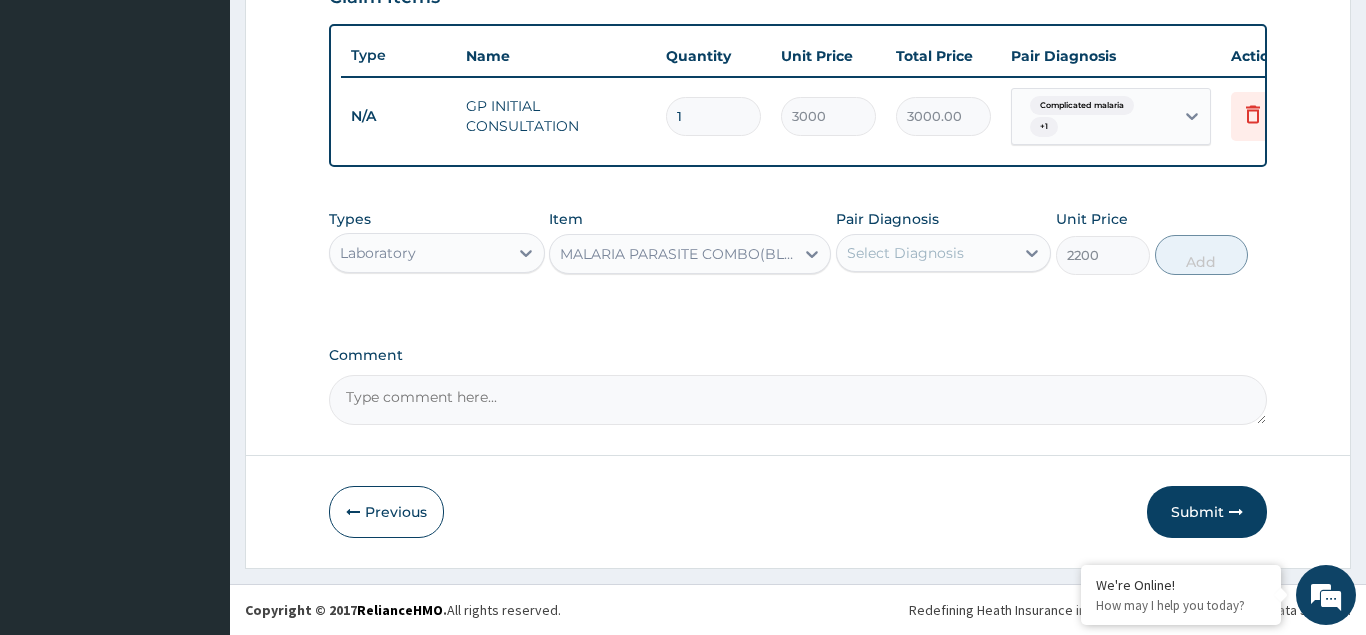 click on "Select Diagnosis" at bounding box center (926, 253) 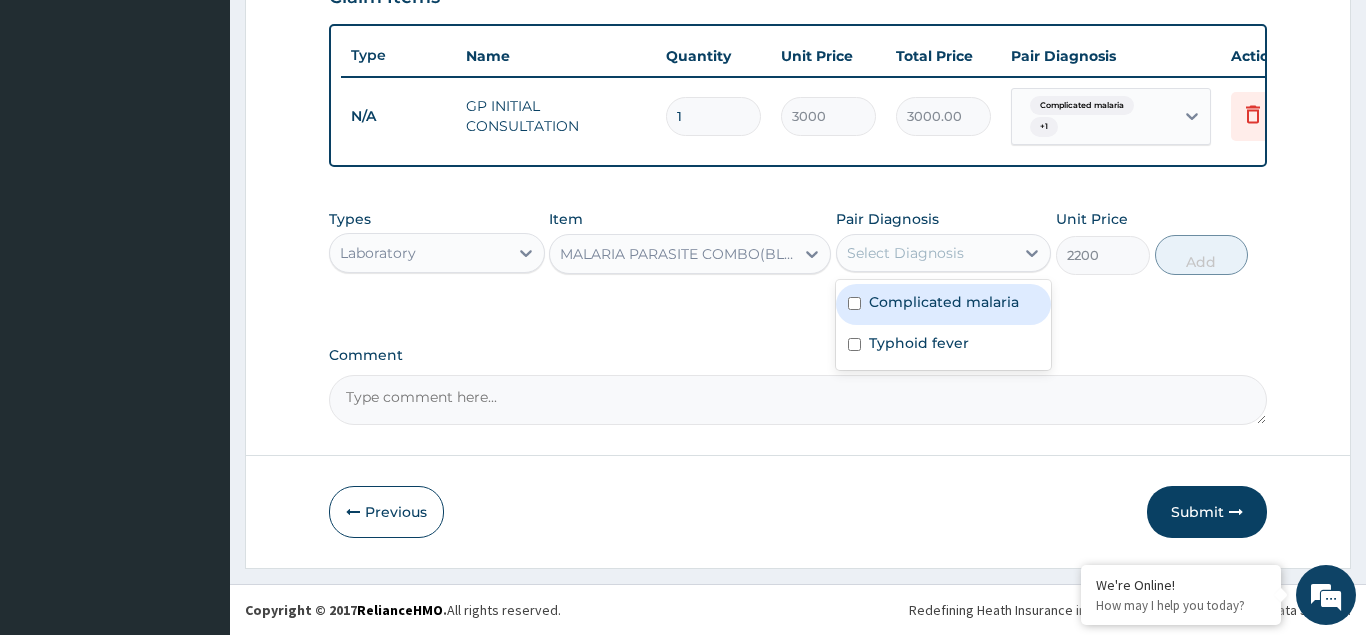 click at bounding box center (854, 303) 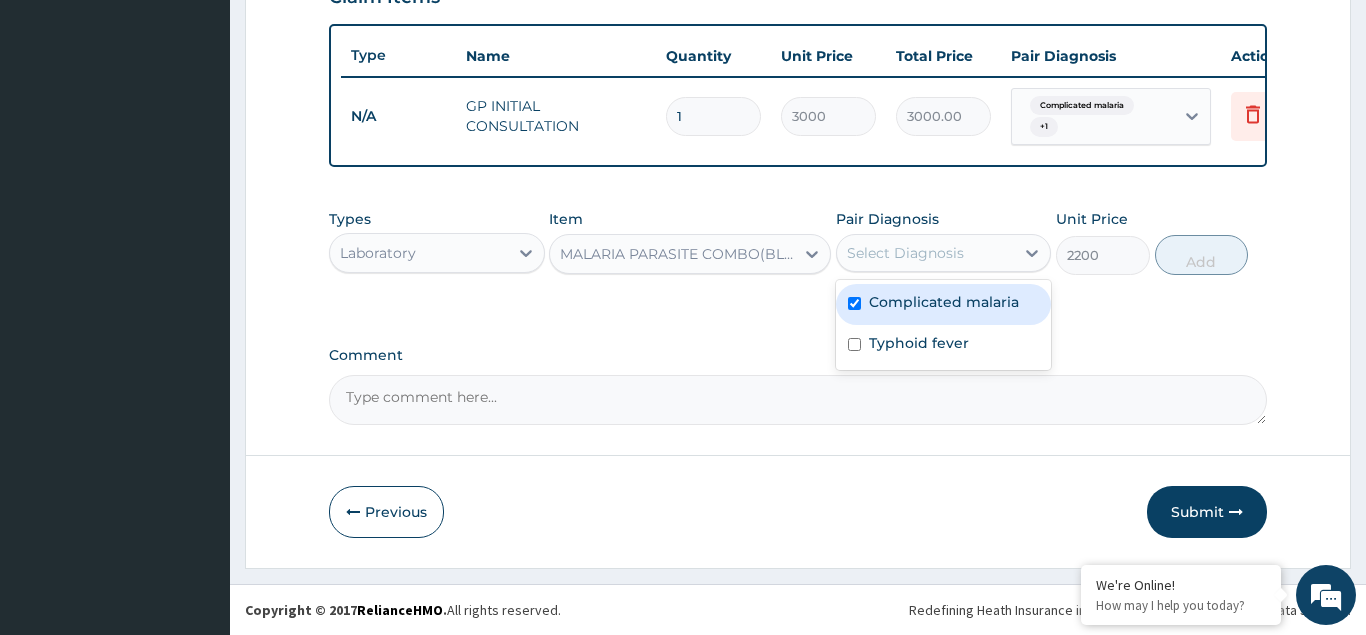 checkbox on "true" 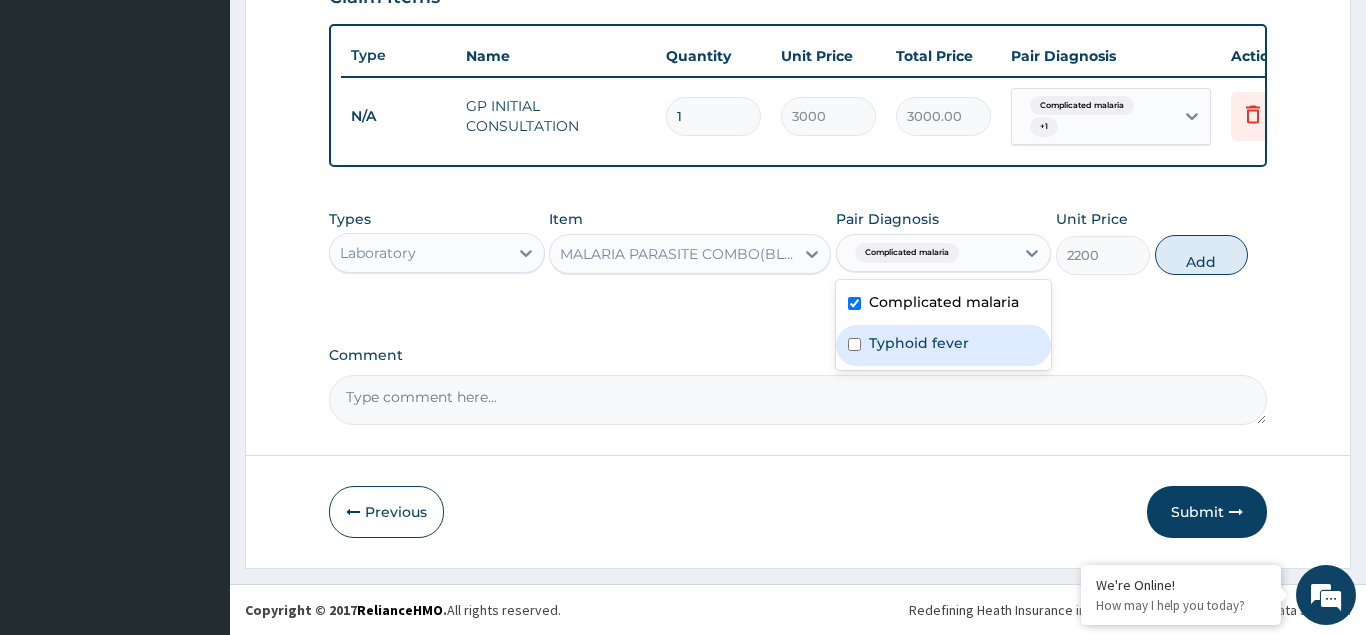 click at bounding box center [854, 344] 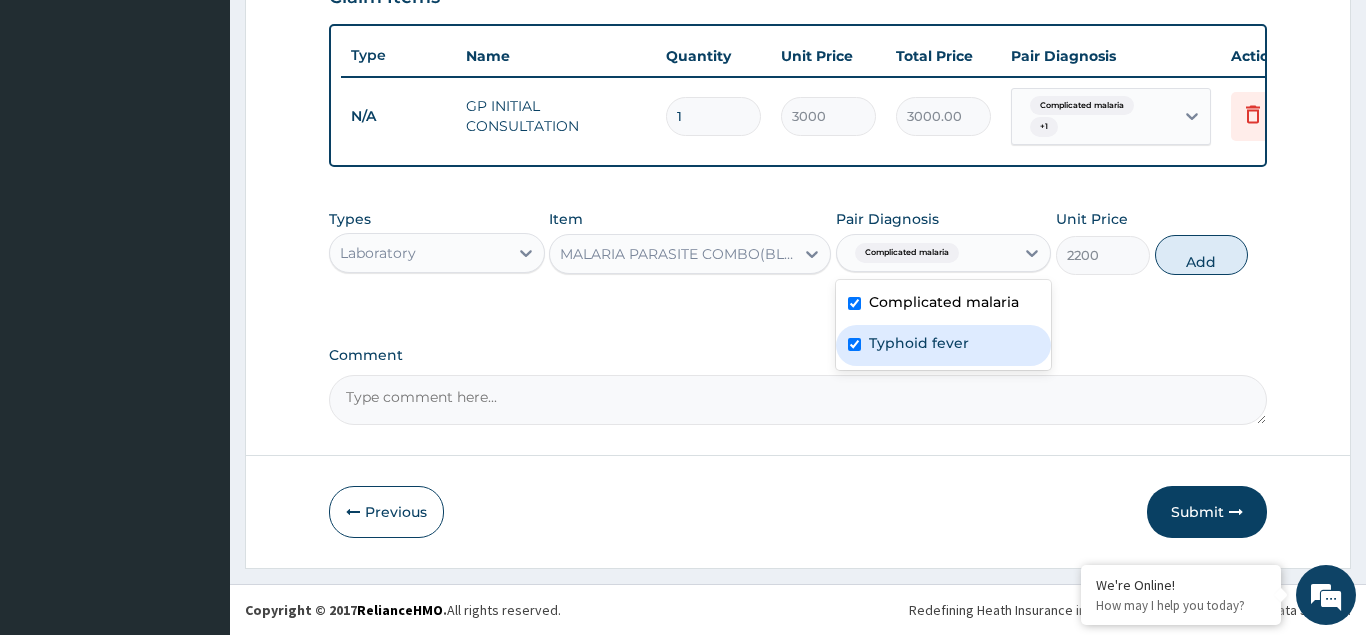 checkbox on "true" 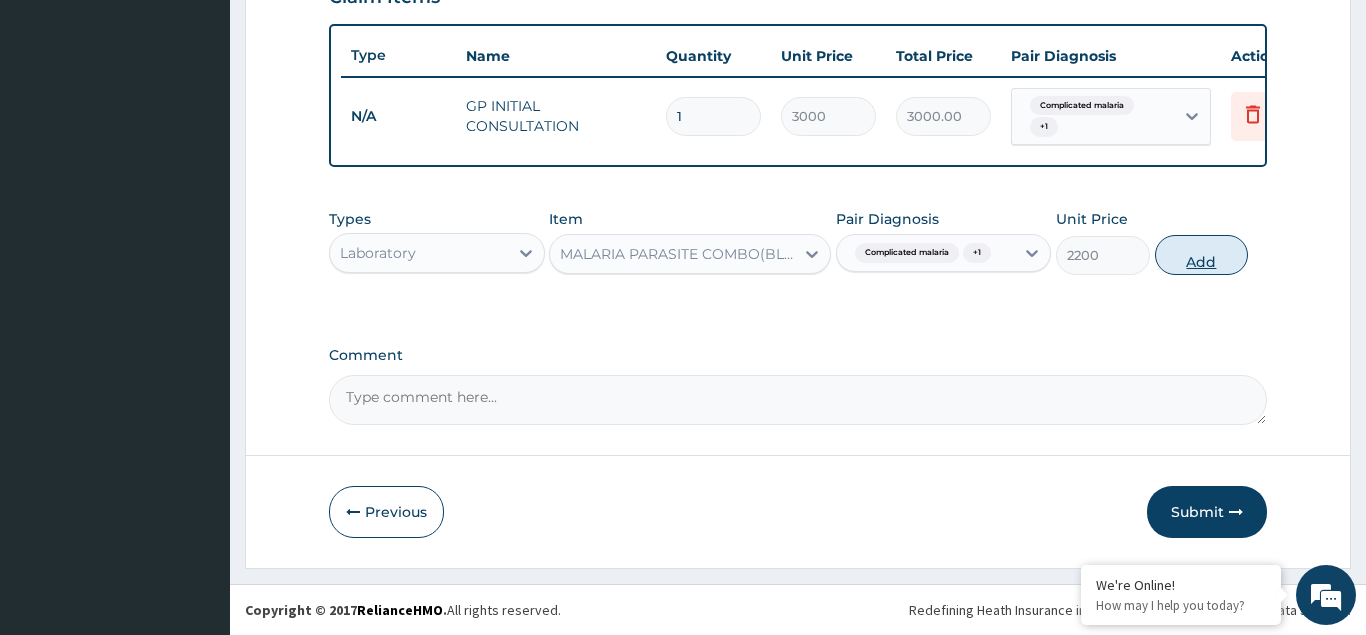click on "Add" at bounding box center (1202, 255) 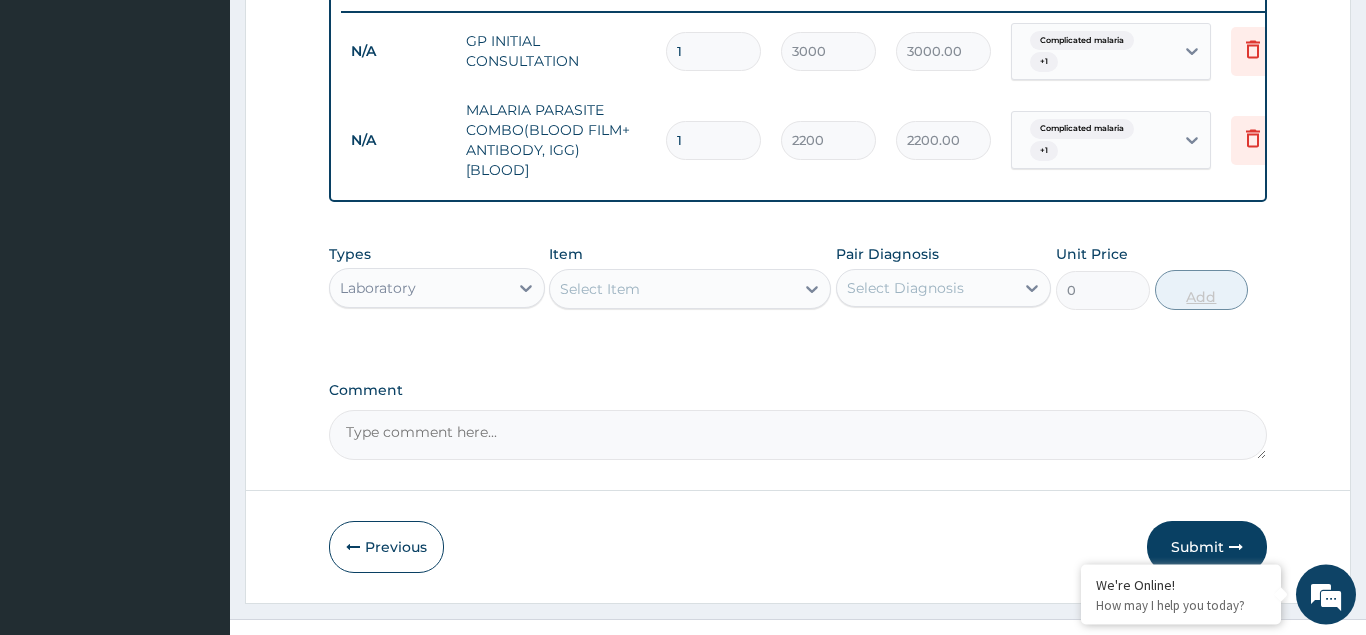 scroll, scrollTop: 800, scrollLeft: 0, axis: vertical 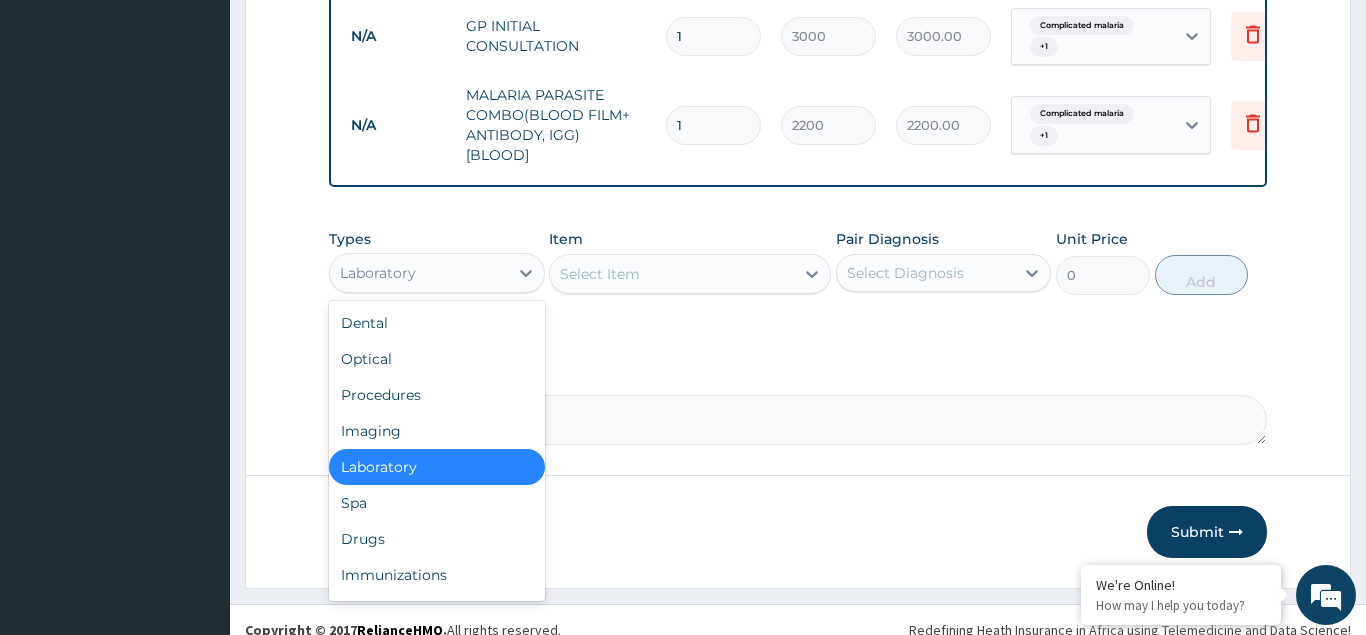 click on "Laboratory" at bounding box center (419, 273) 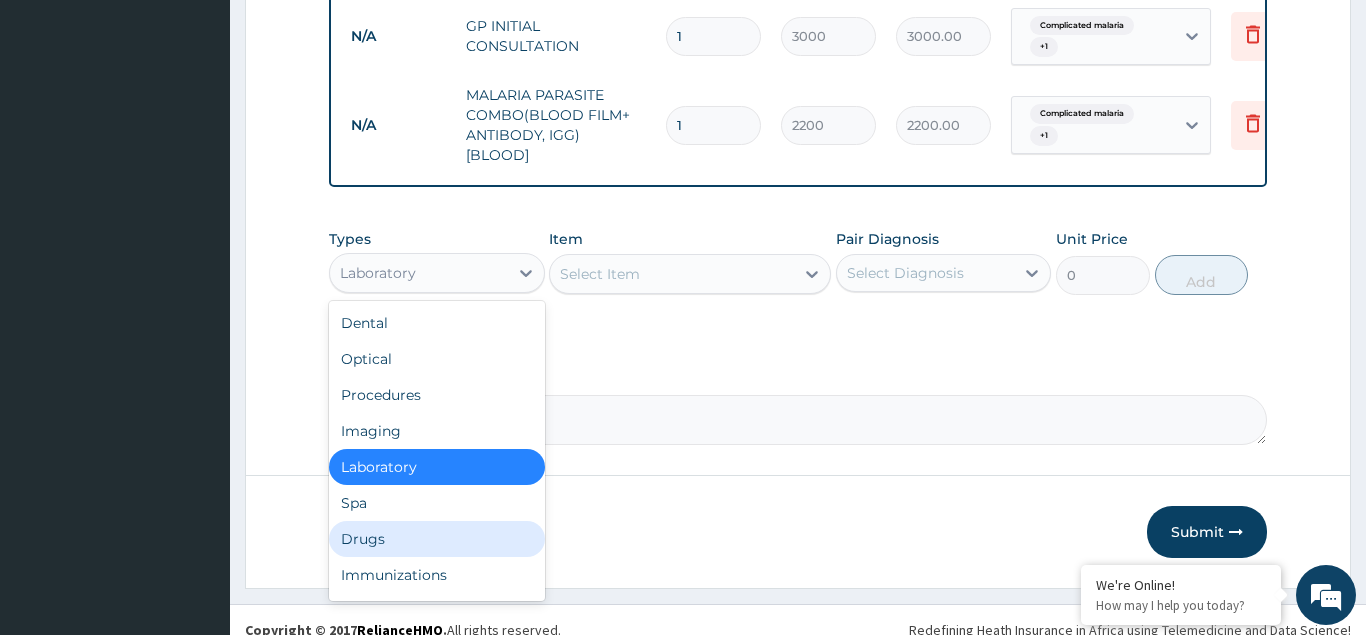 click on "Drugs" at bounding box center [437, 539] 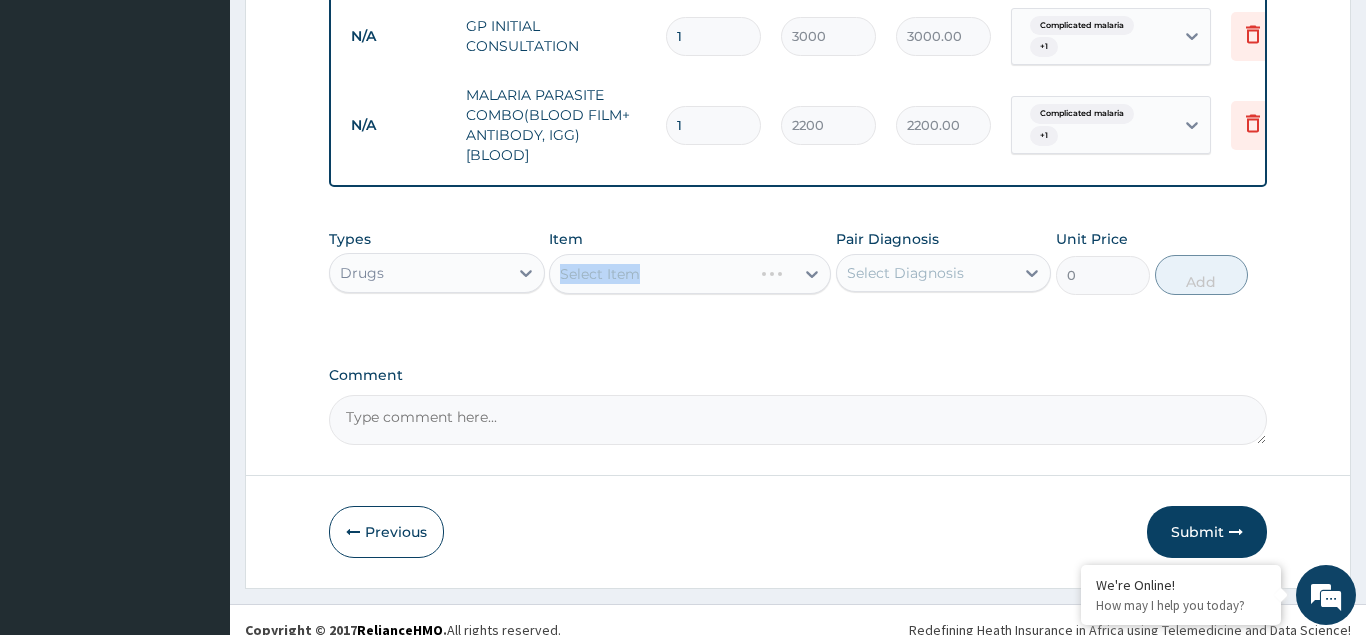 click on "Select Item" at bounding box center [690, 274] 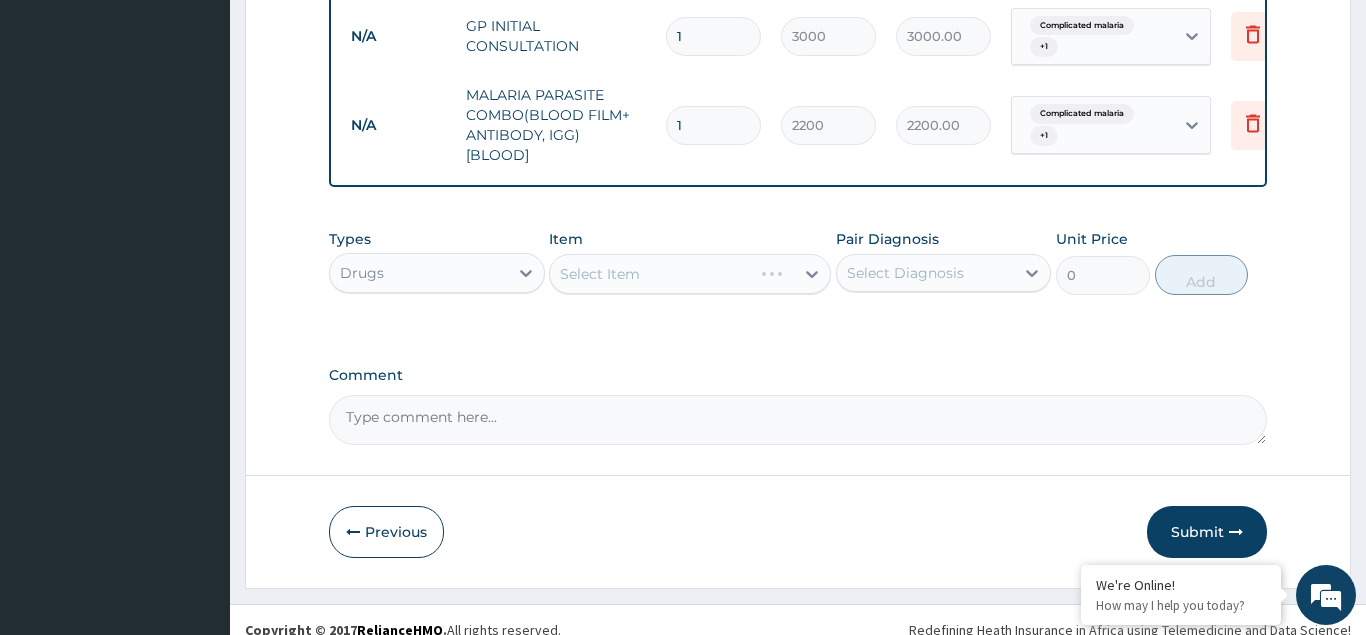 click on "Select Item" at bounding box center [690, 274] 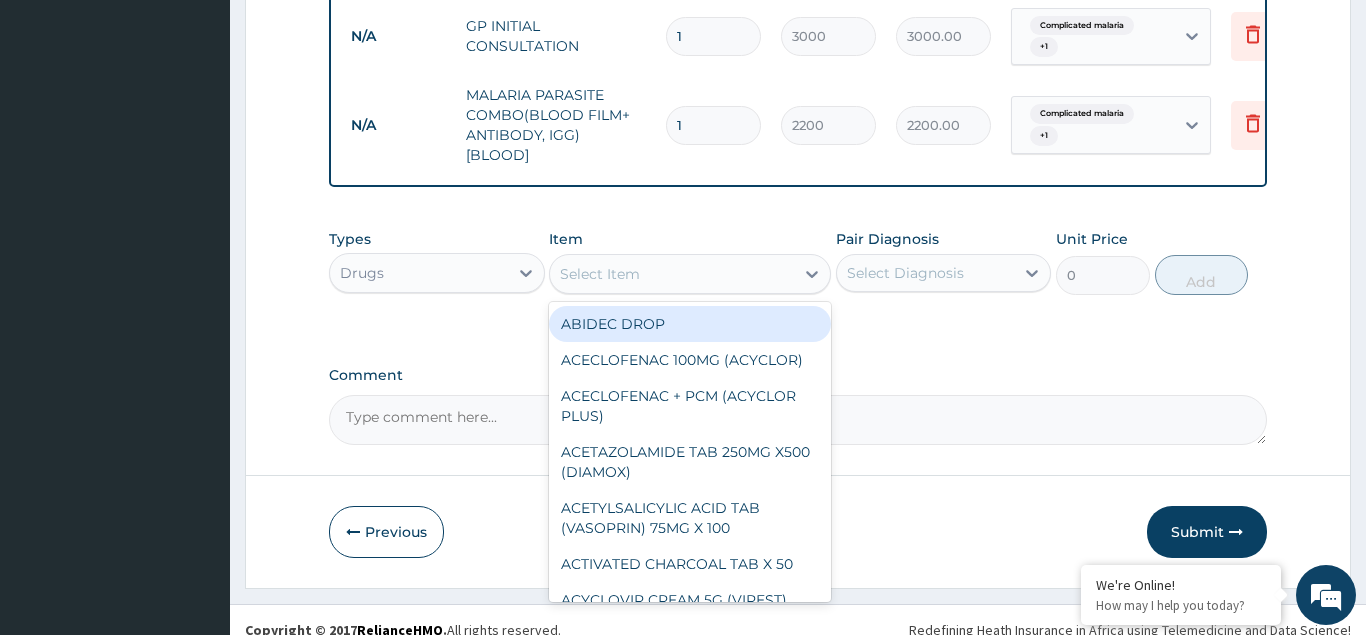 click on "Select Item" at bounding box center [600, 274] 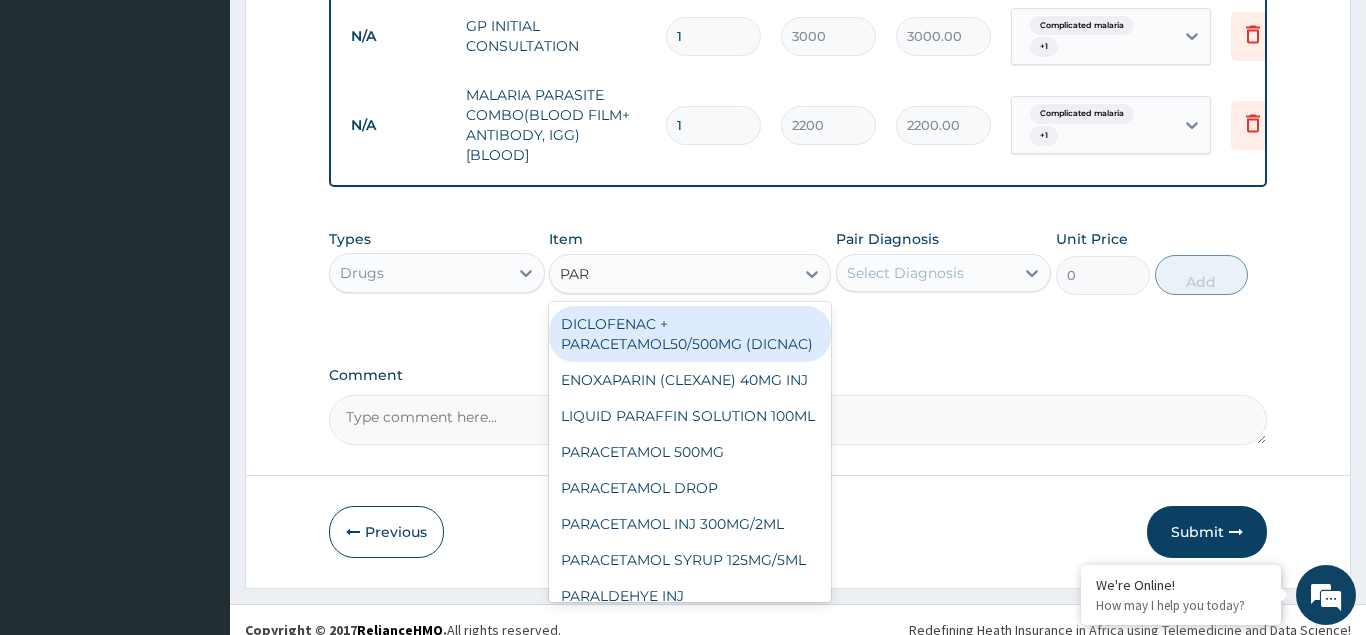 type on "PARA" 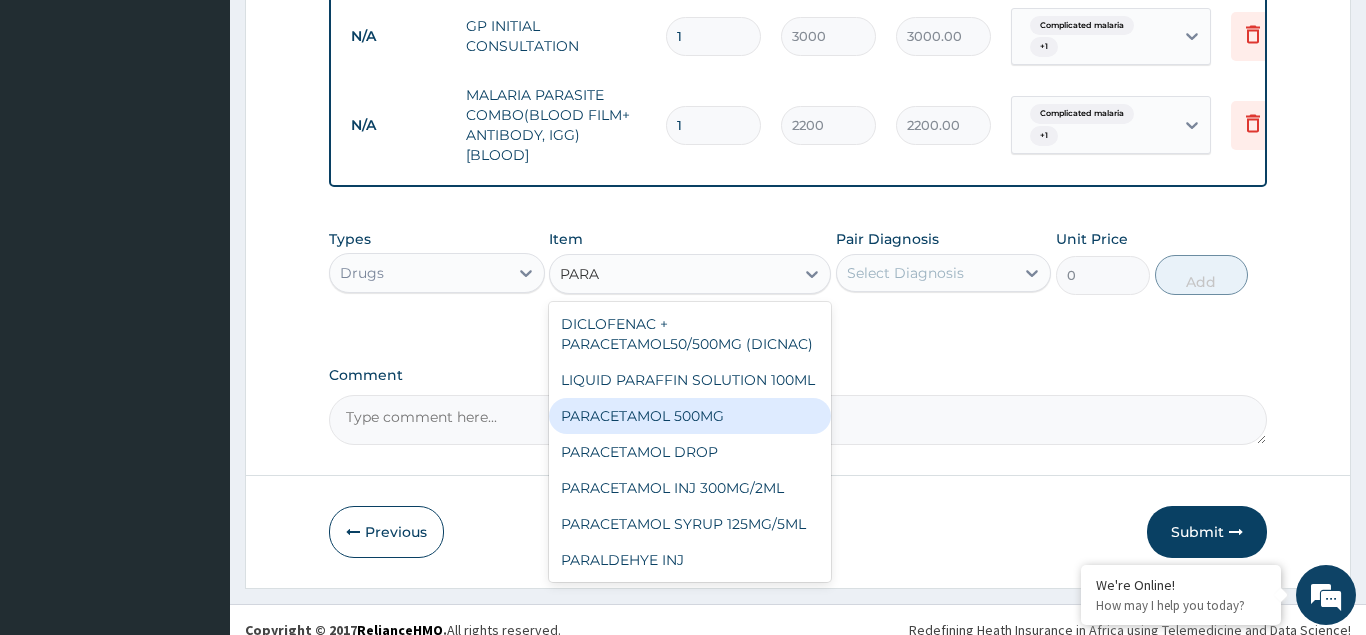 click on "PARACETAMOL 500MG" at bounding box center [690, 416] 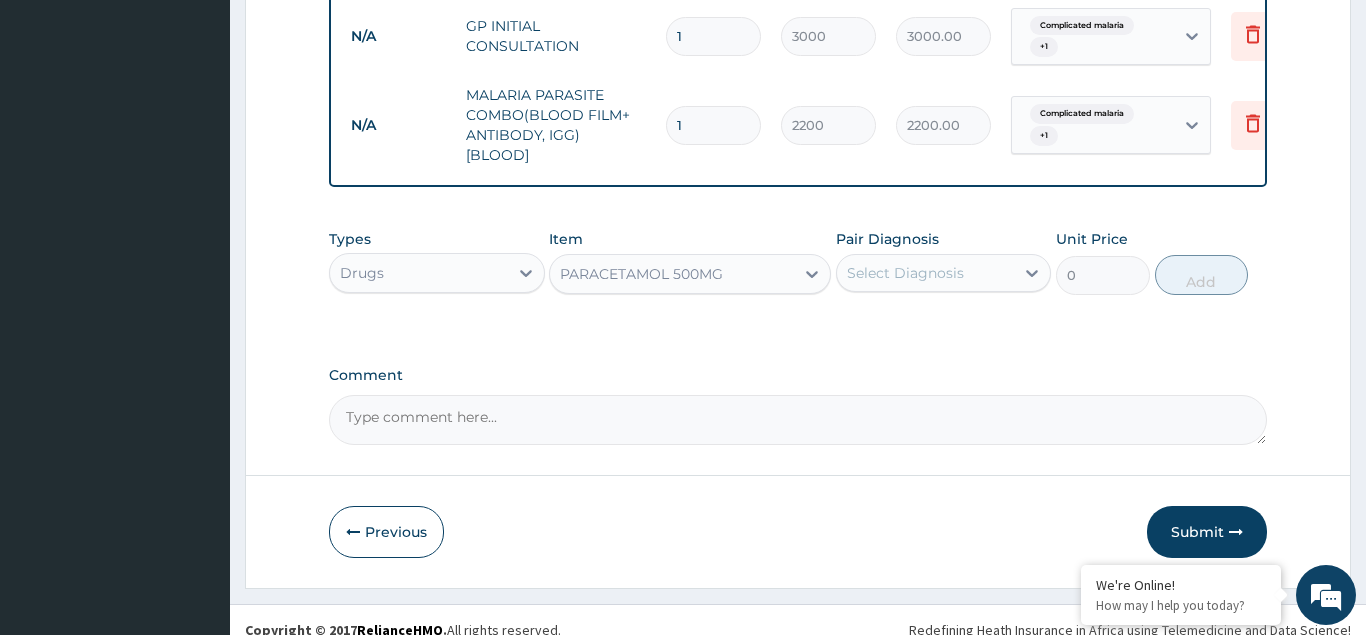 type 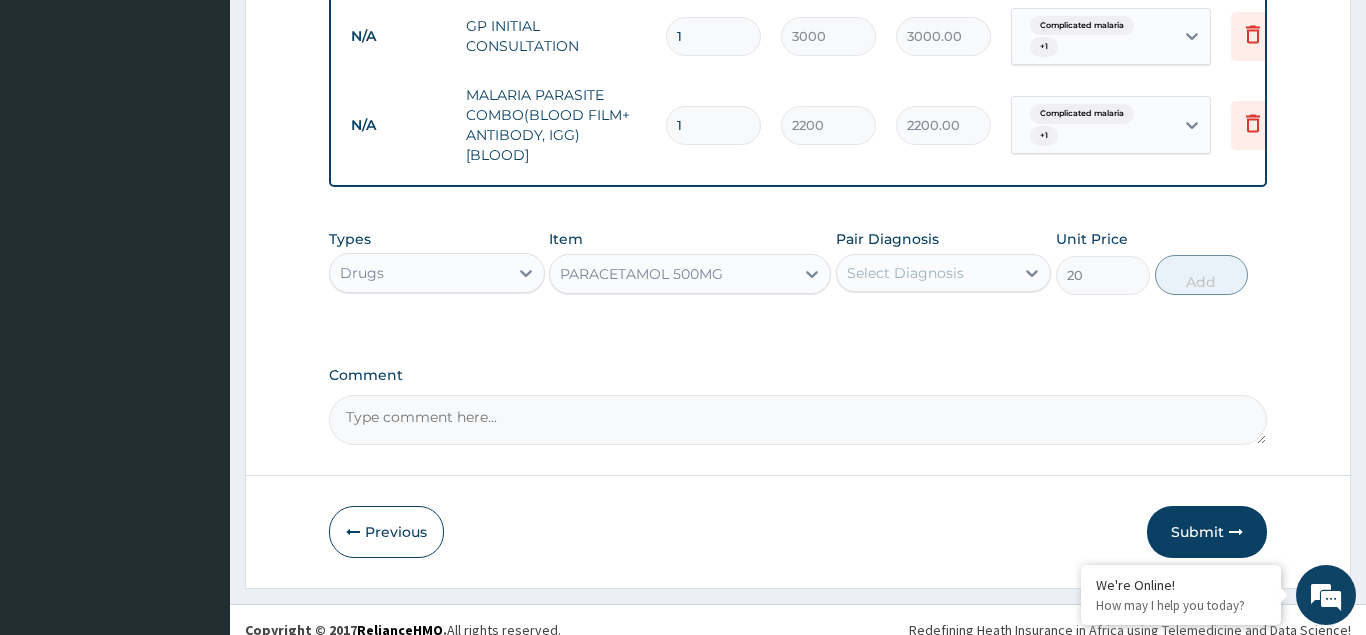 click on "Select Diagnosis" at bounding box center [905, 273] 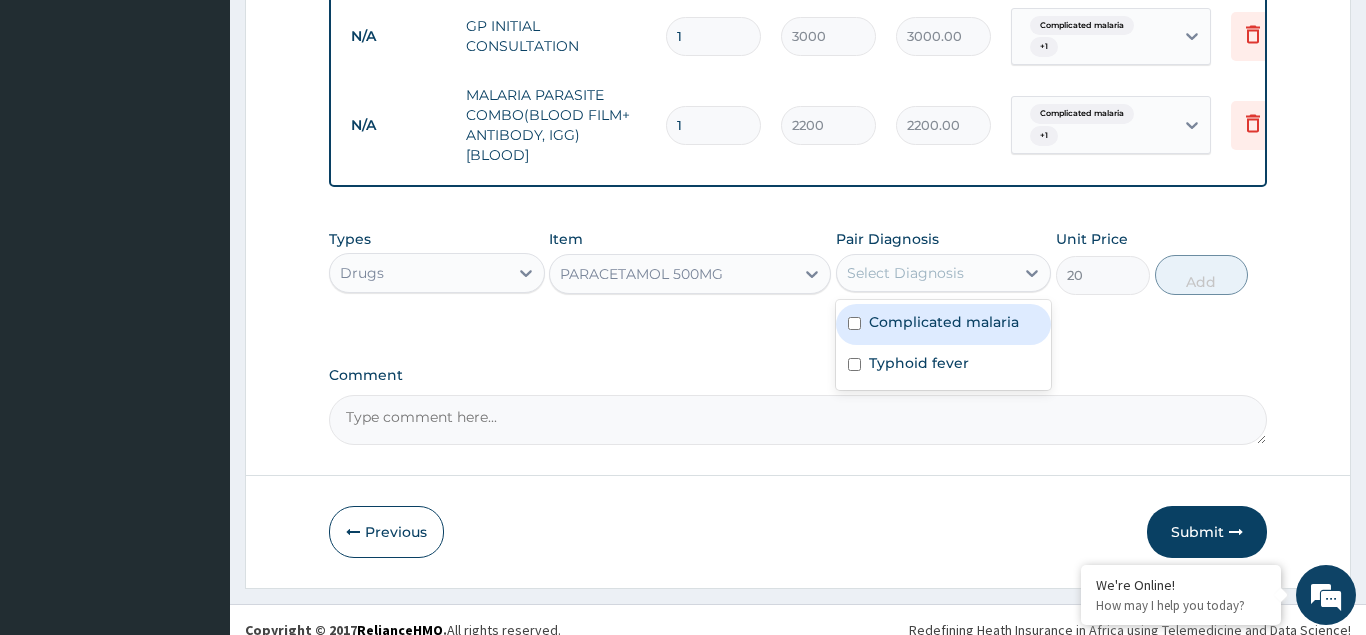 click at bounding box center [854, 323] 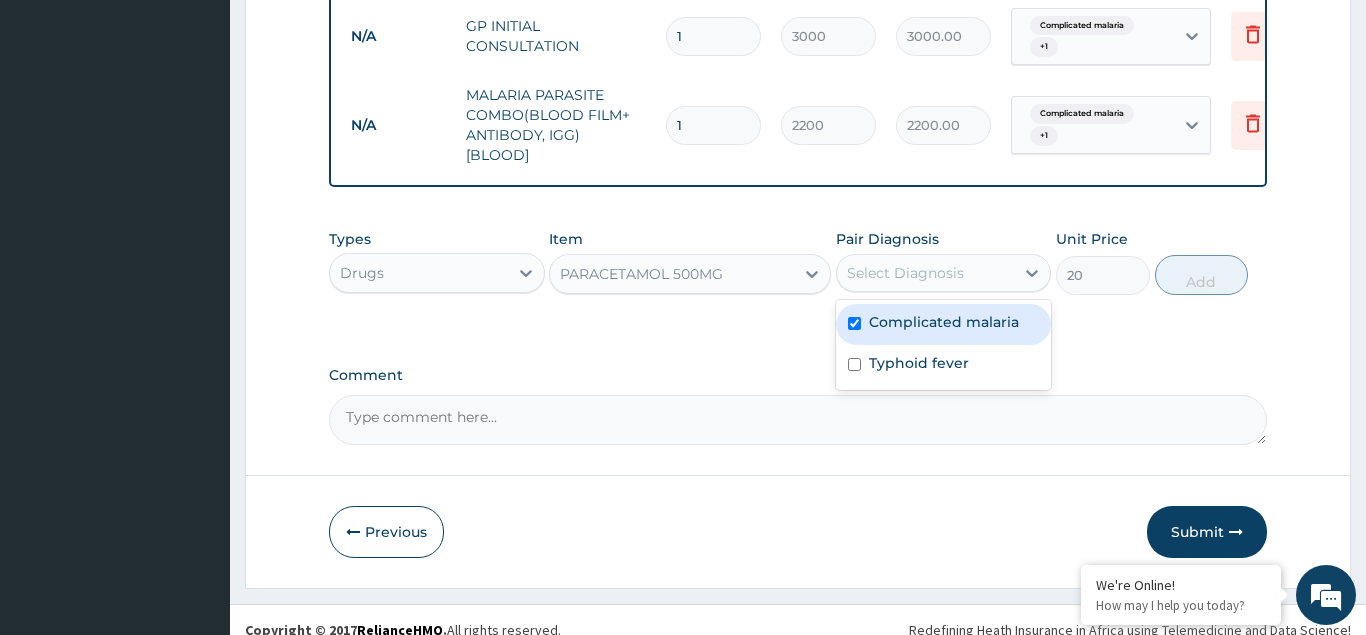 checkbox on "true" 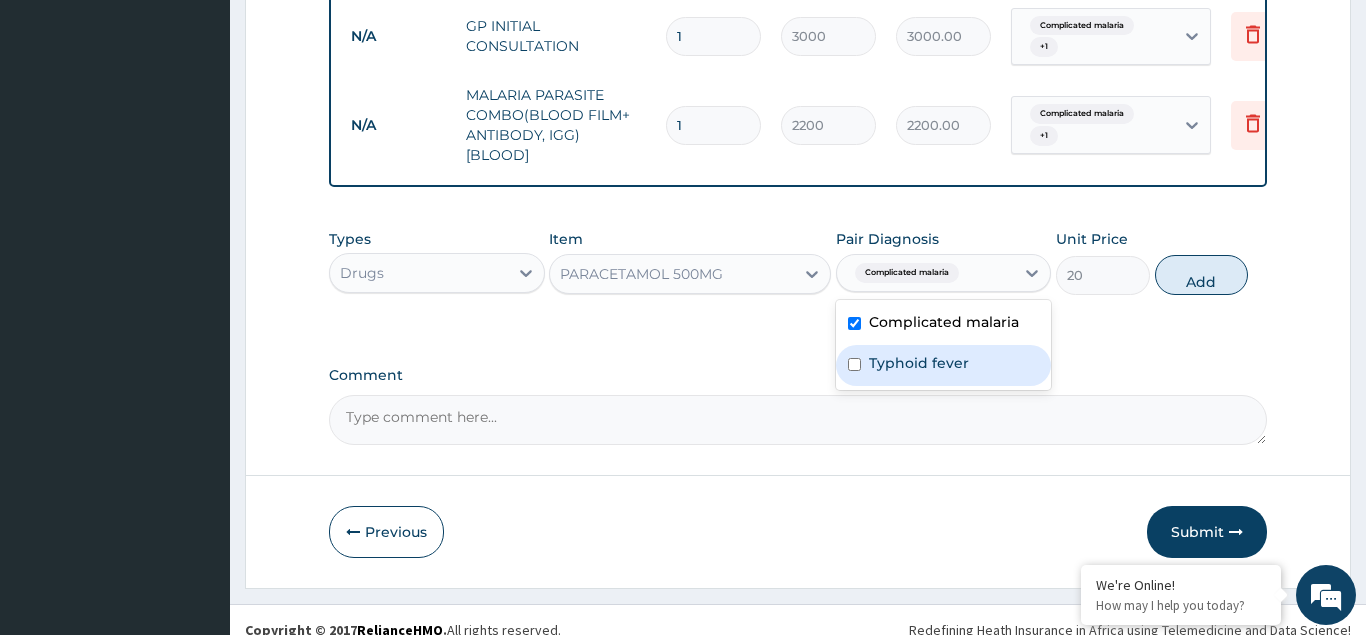 click at bounding box center (854, 364) 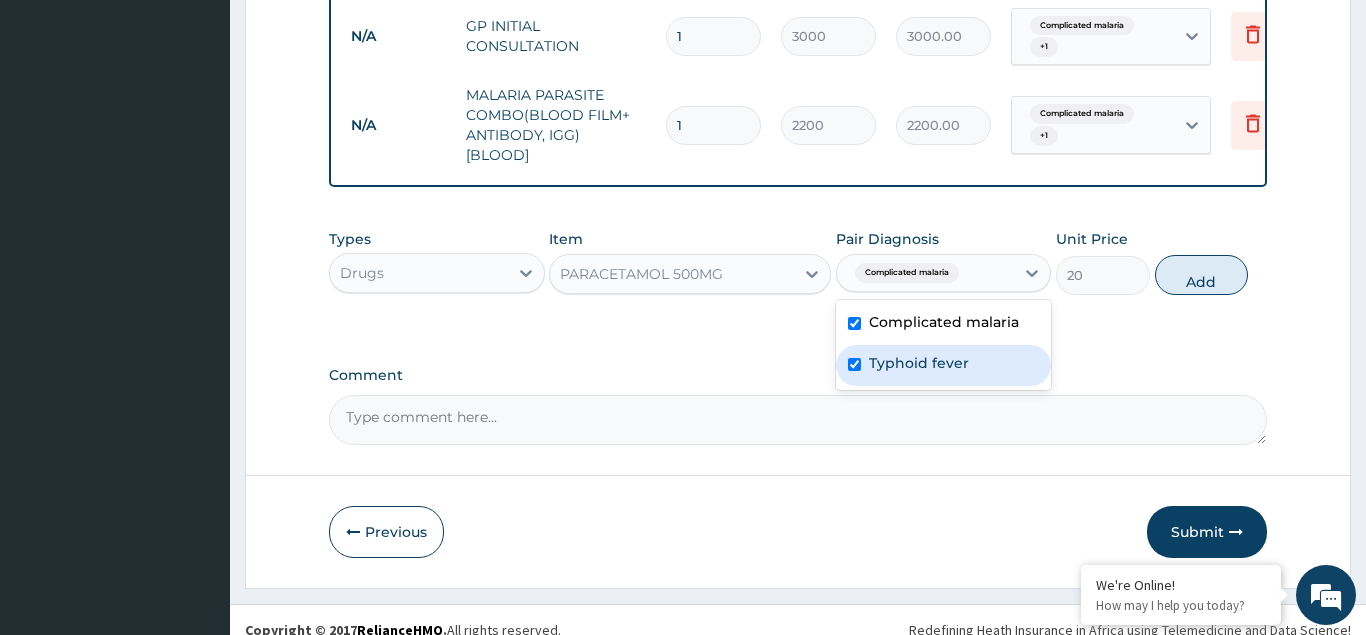 checkbox on "true" 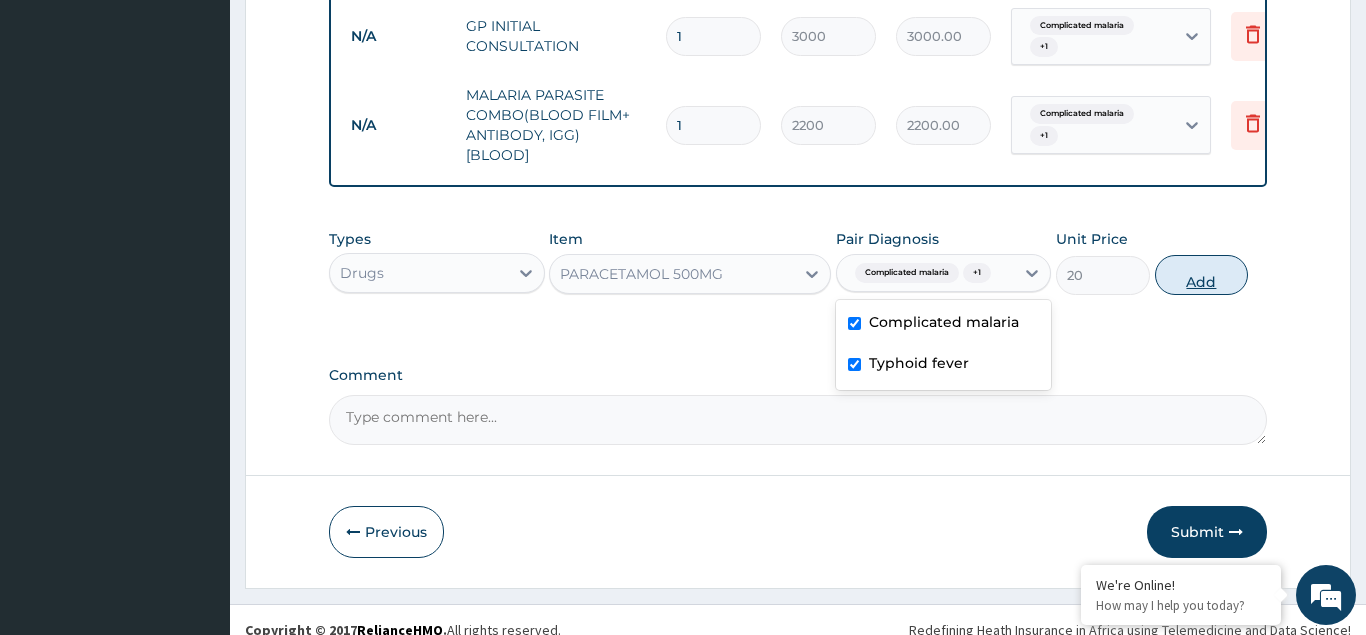 click on "Add" at bounding box center (1202, 275) 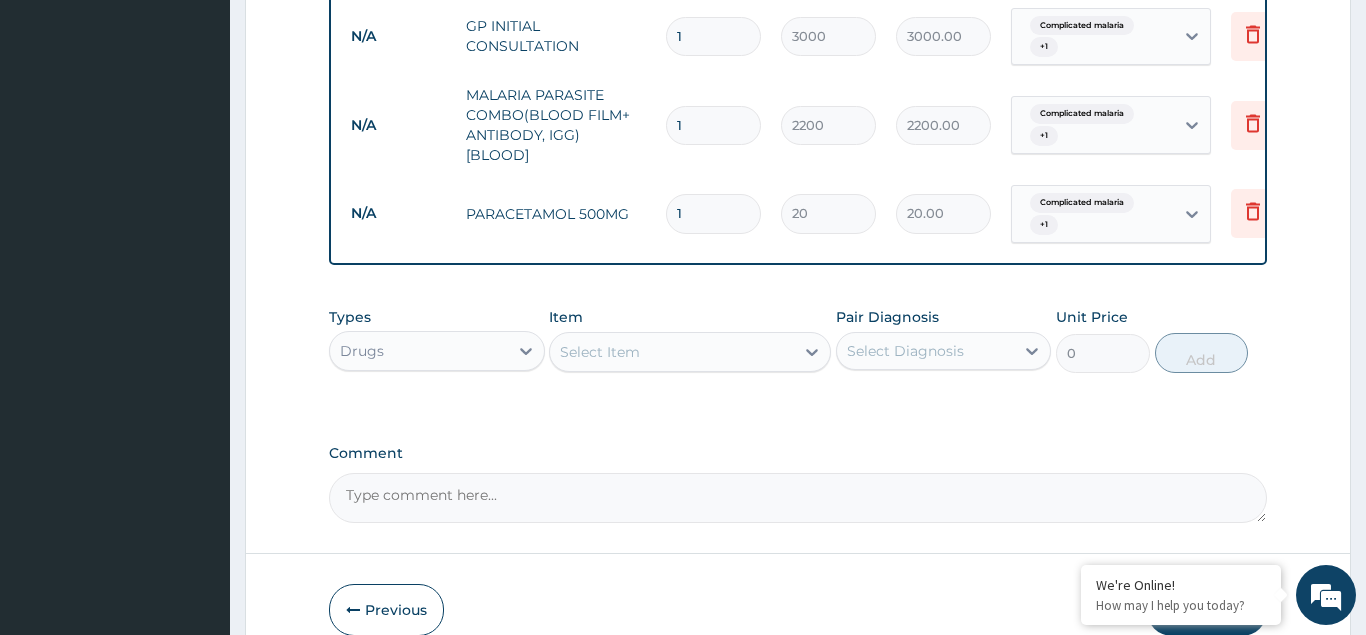 type on "18" 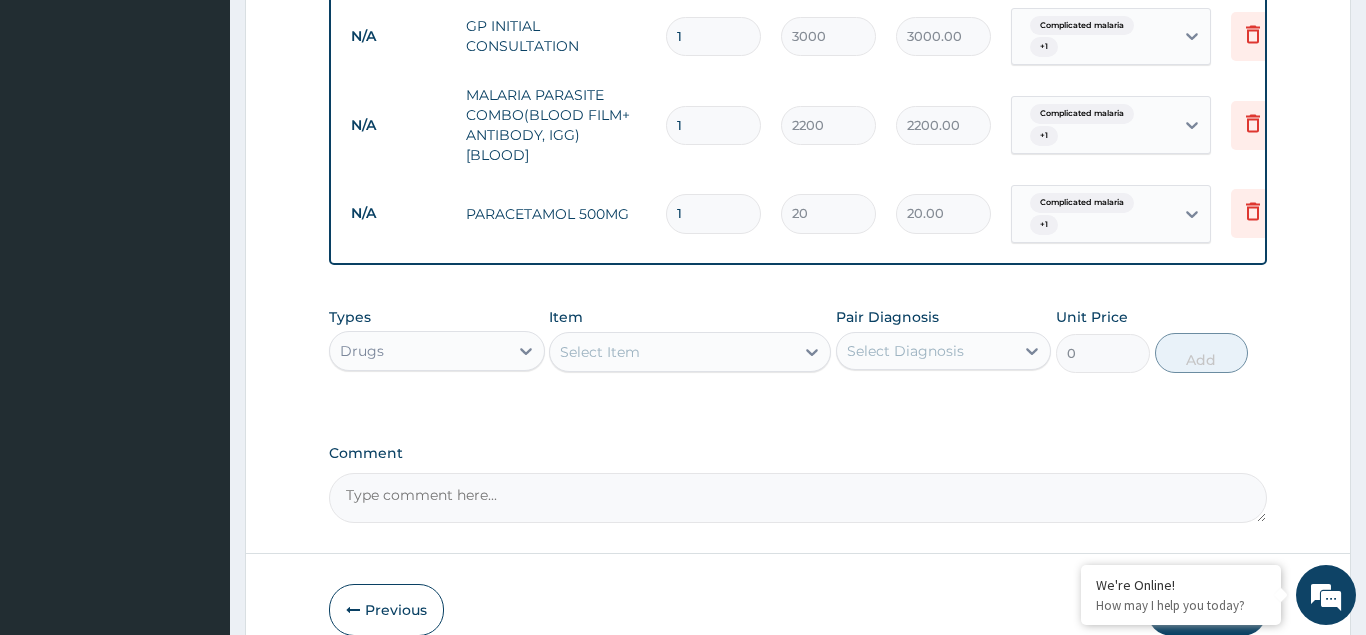 type on "360.00" 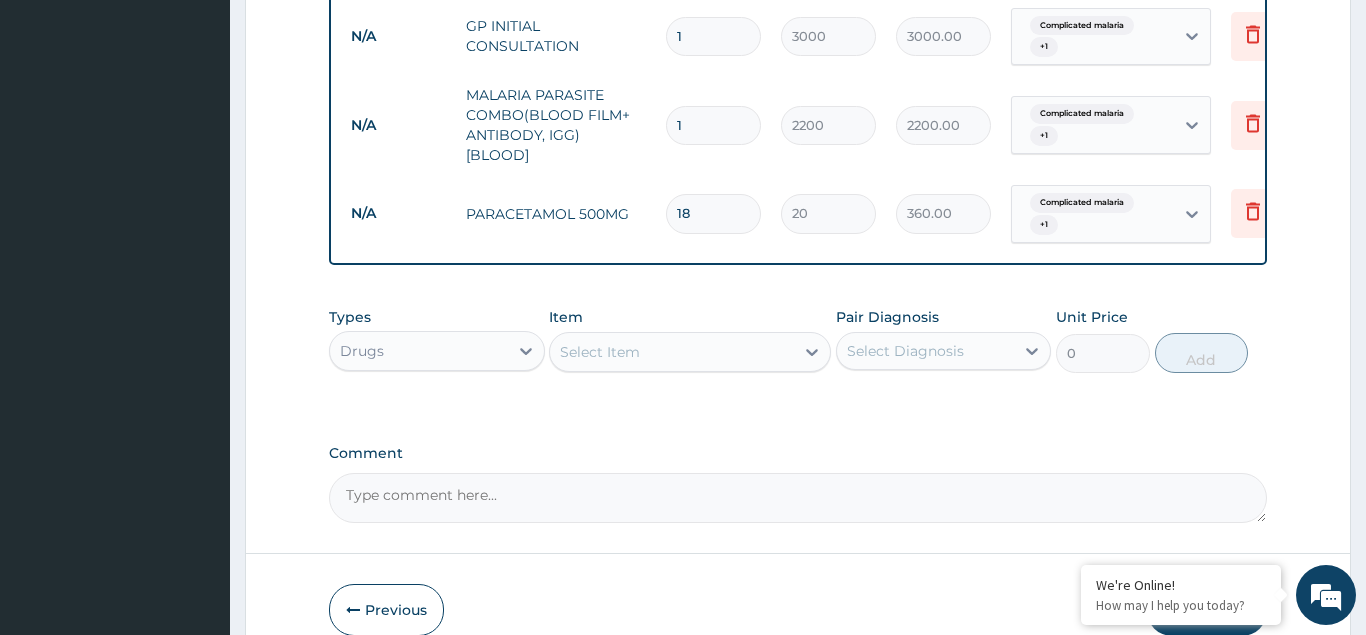 type on "18" 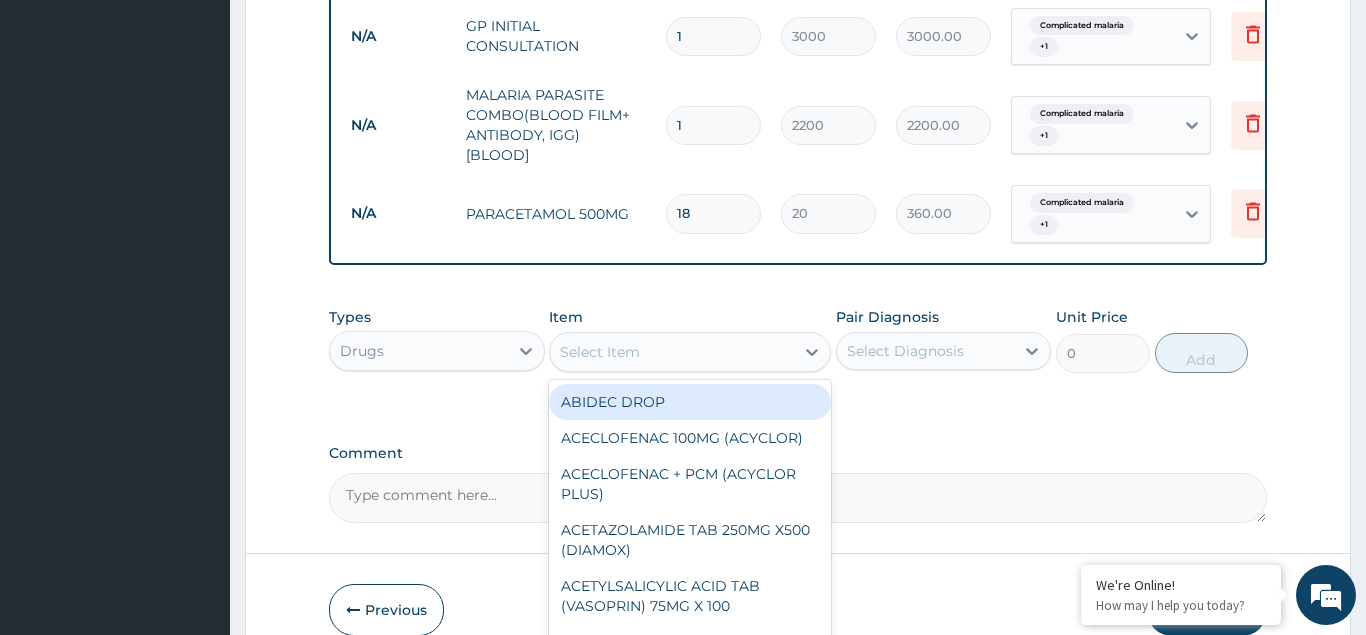 click on "Select Item" at bounding box center [600, 352] 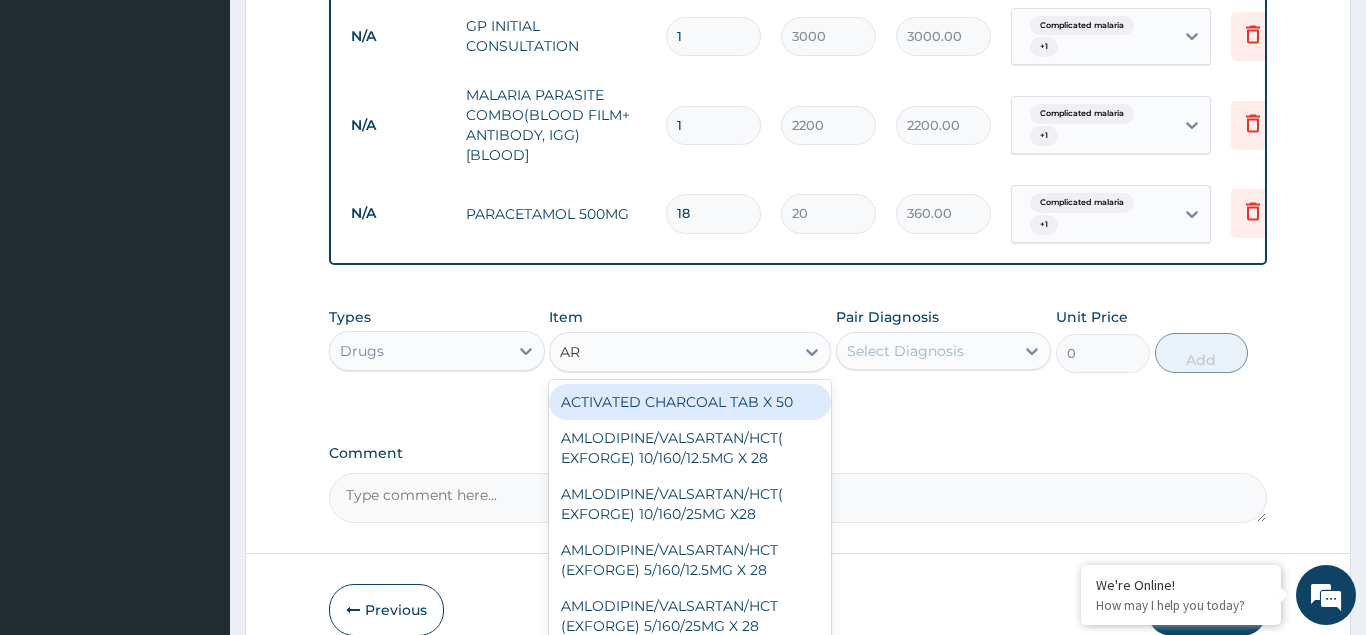 type on "ART" 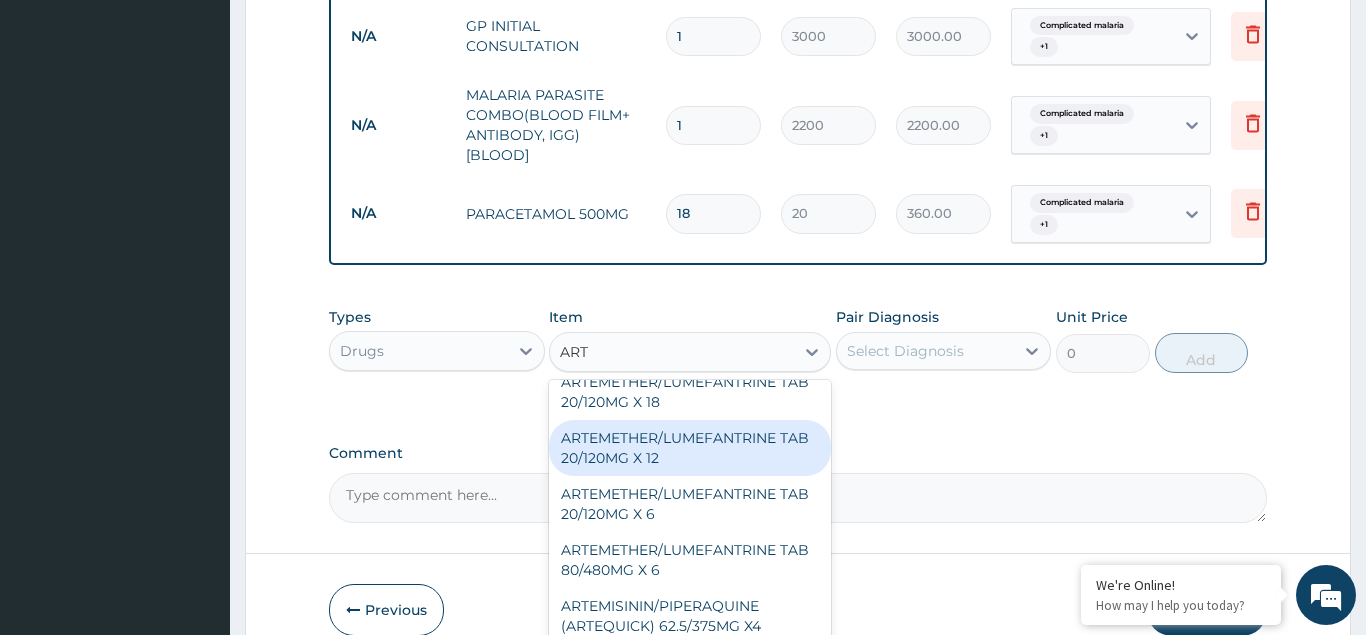 scroll, scrollTop: 648, scrollLeft: 0, axis: vertical 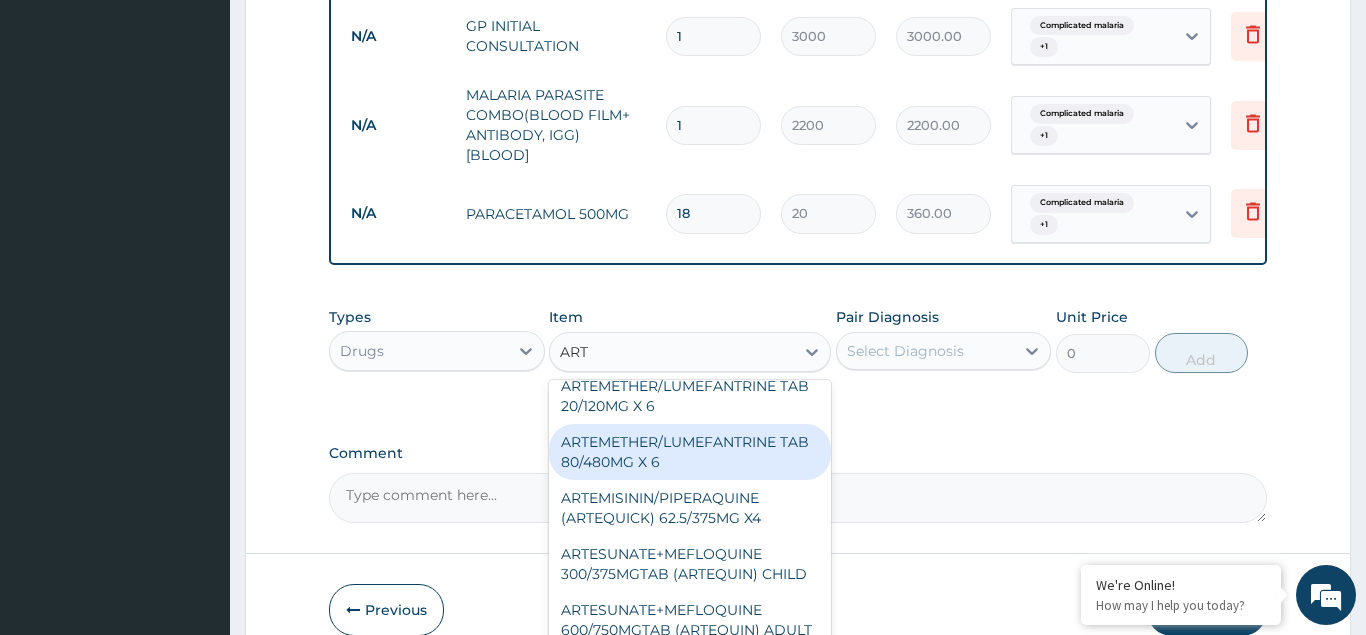 click on "ARTEMETHER/LUMEFANTRINE TAB 80/480MG X 6" at bounding box center [690, 452] 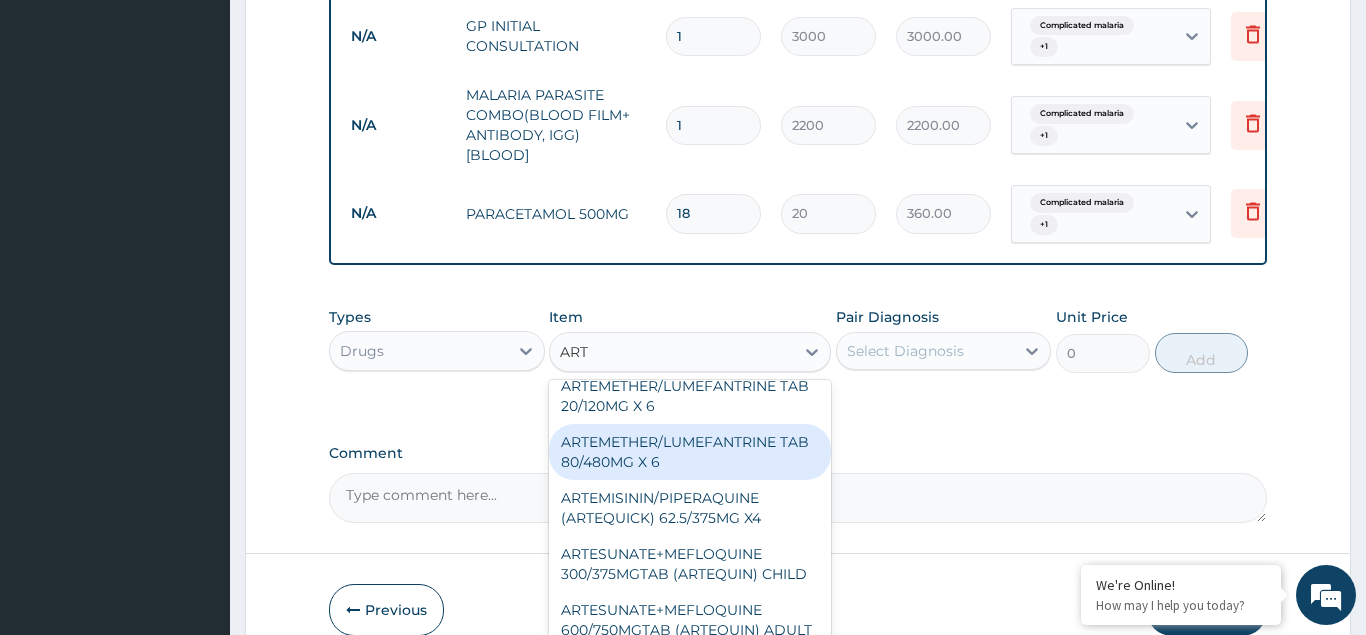 type 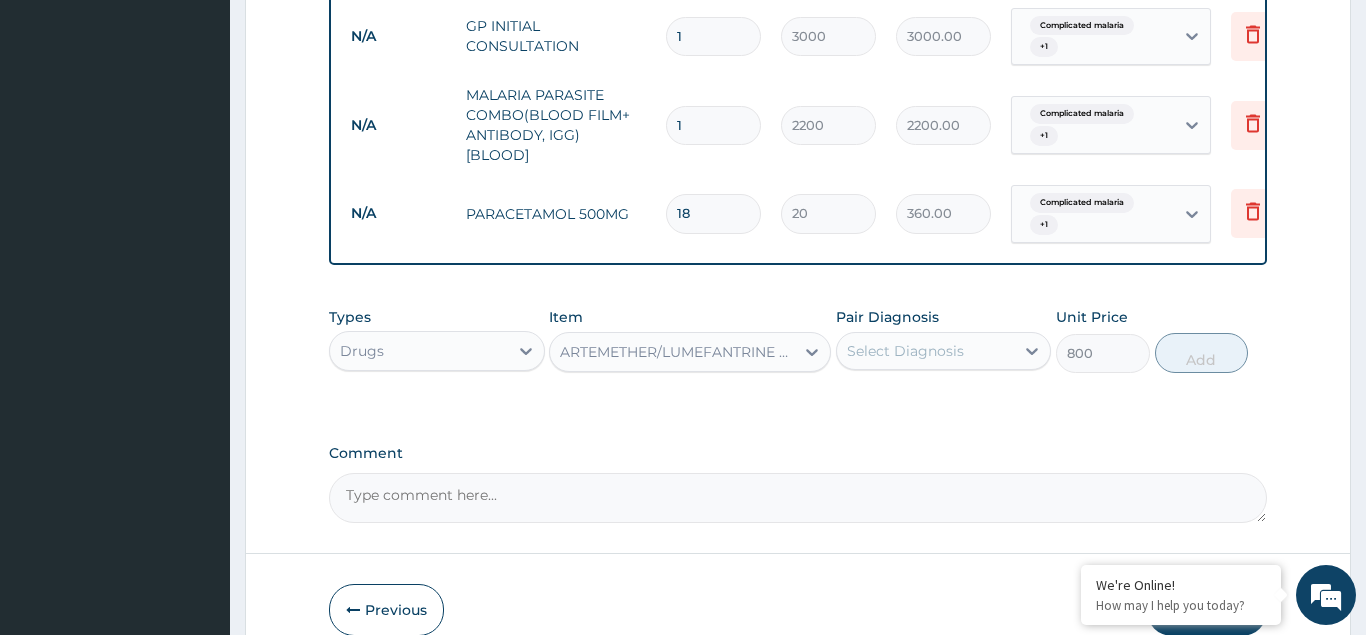 click on "Select Diagnosis" at bounding box center [926, 351] 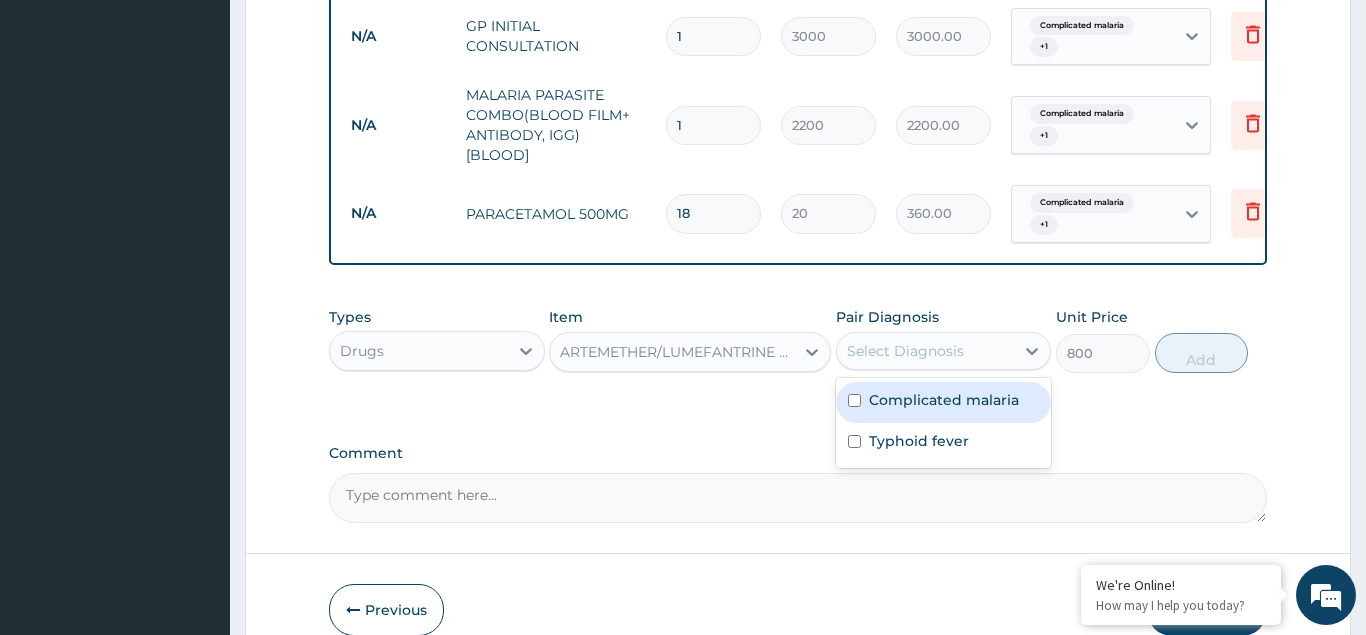click on "Complicated malaria" at bounding box center [944, 402] 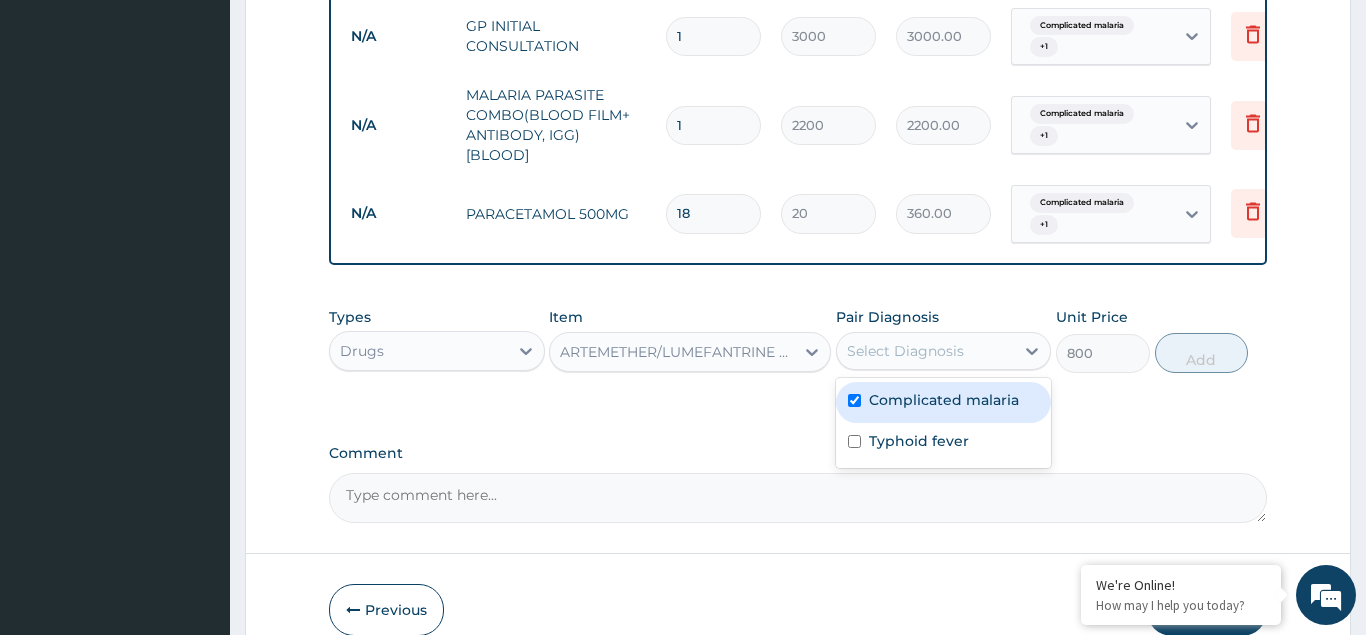 checkbox on "true" 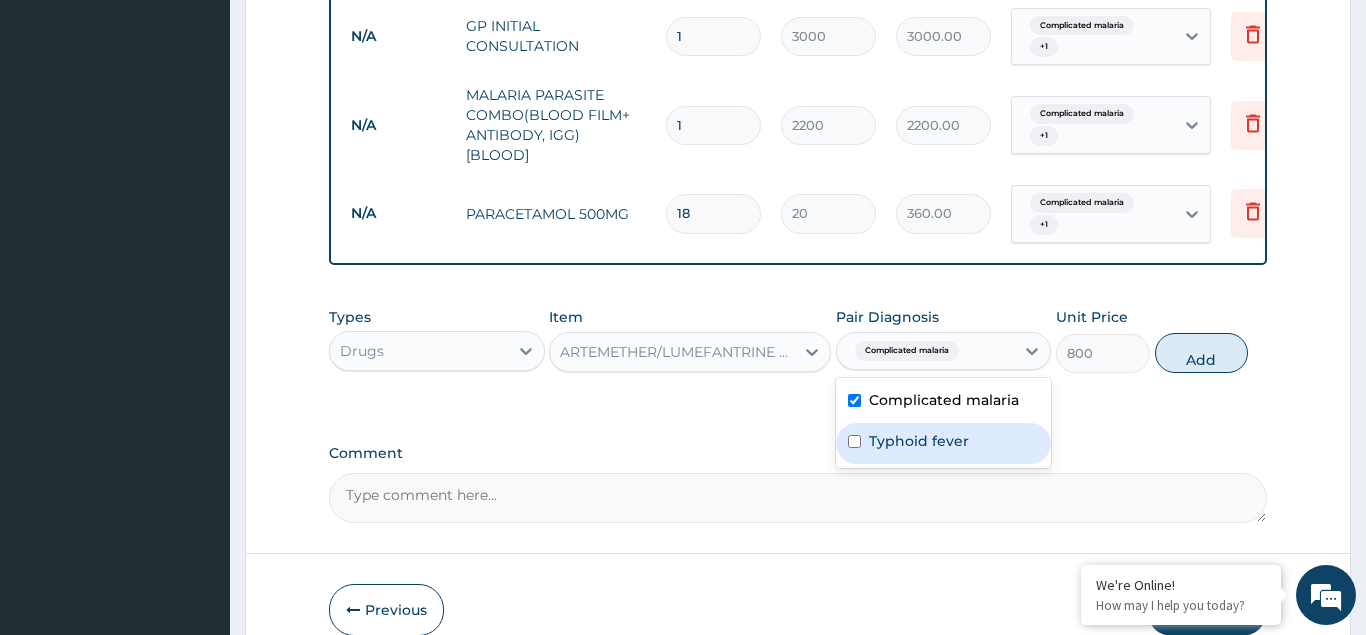 click at bounding box center [854, 441] 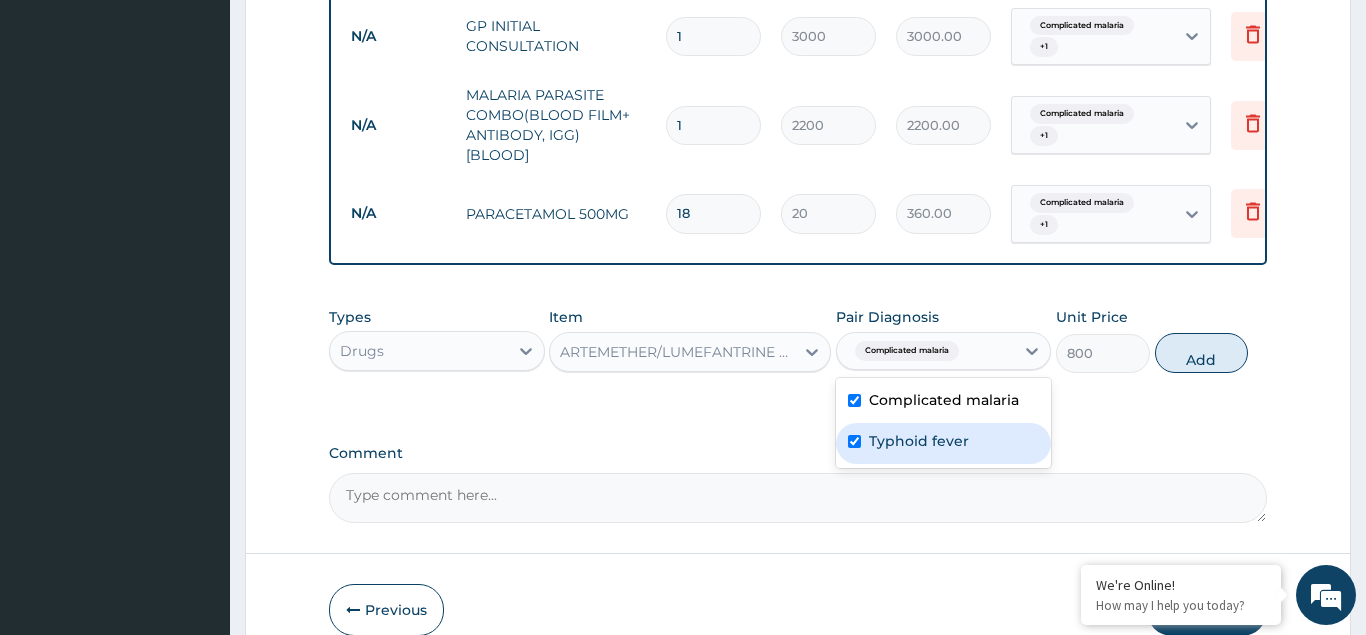 checkbox on "true" 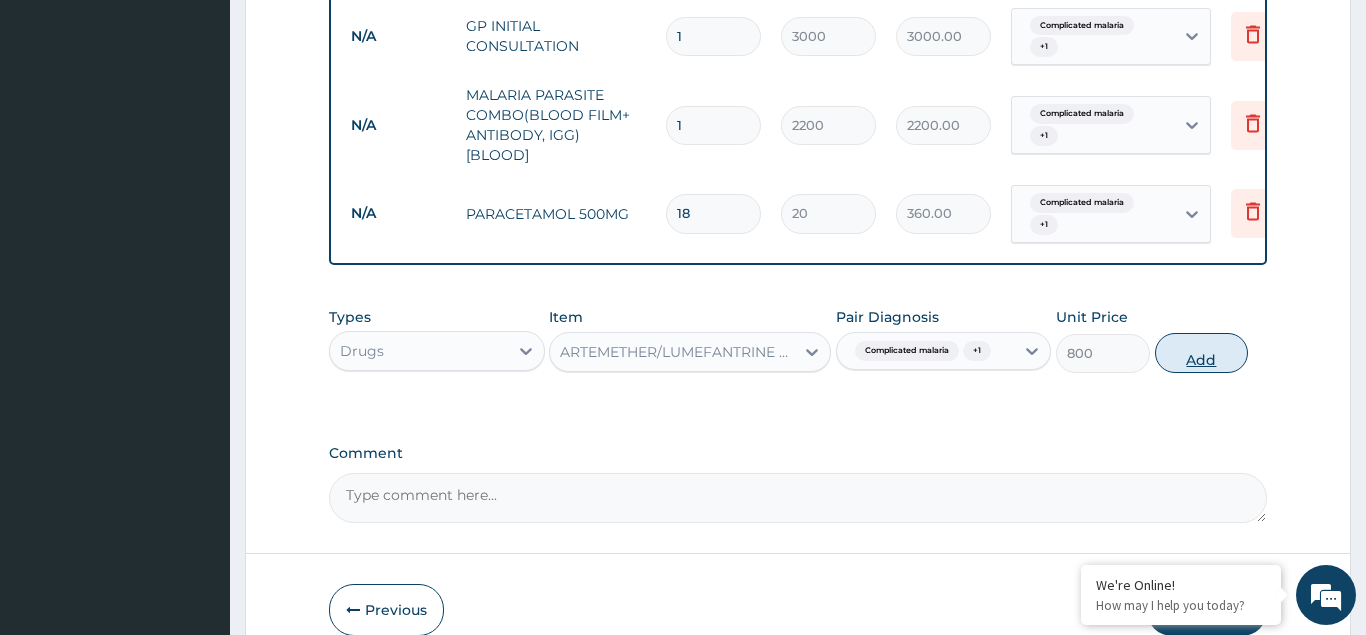 click on "Add" at bounding box center (1202, 353) 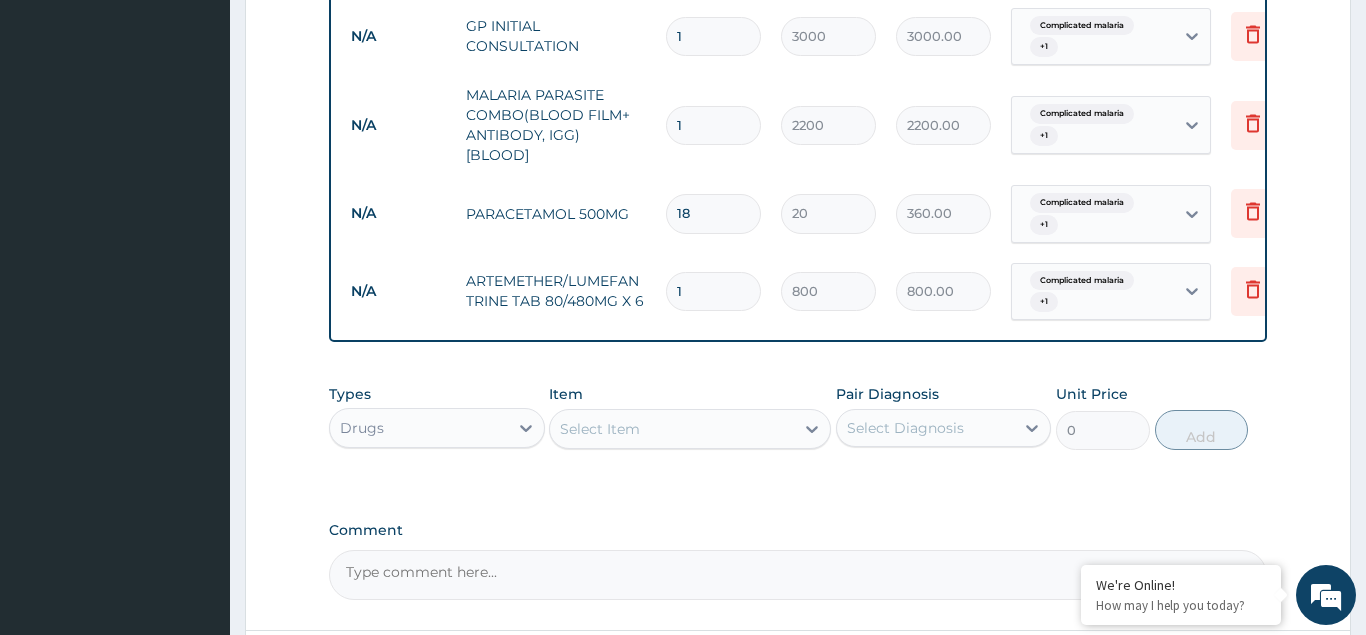 type 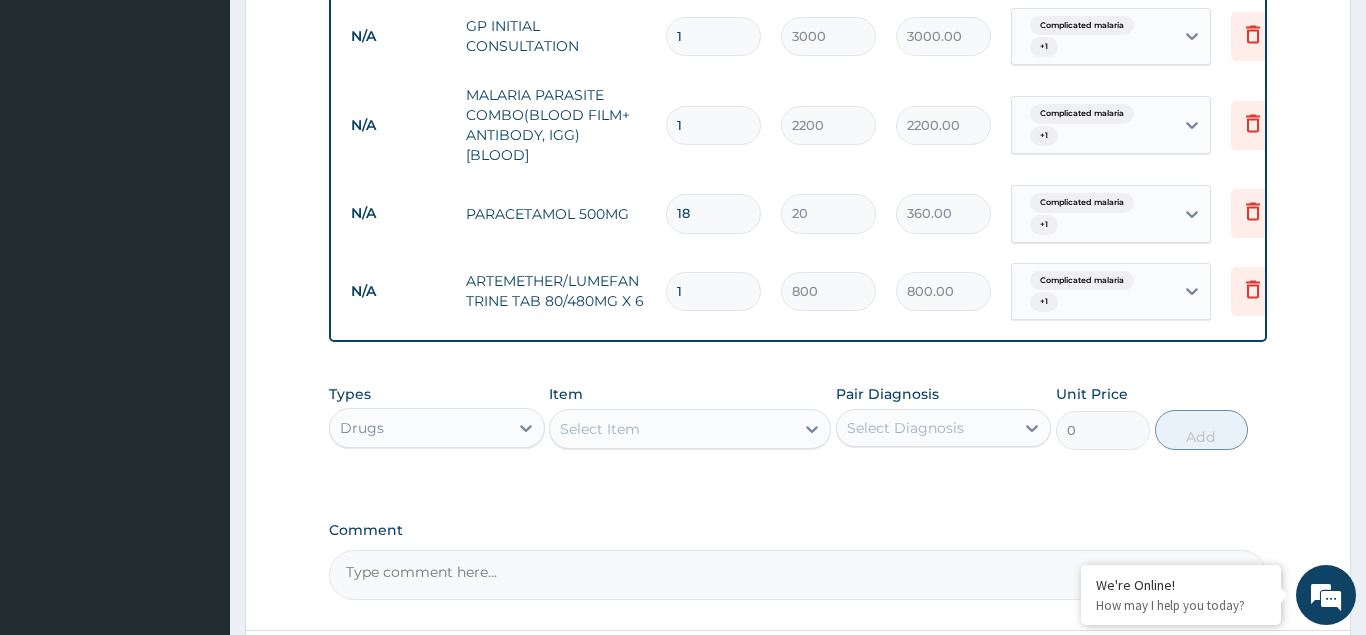 type on "0.00" 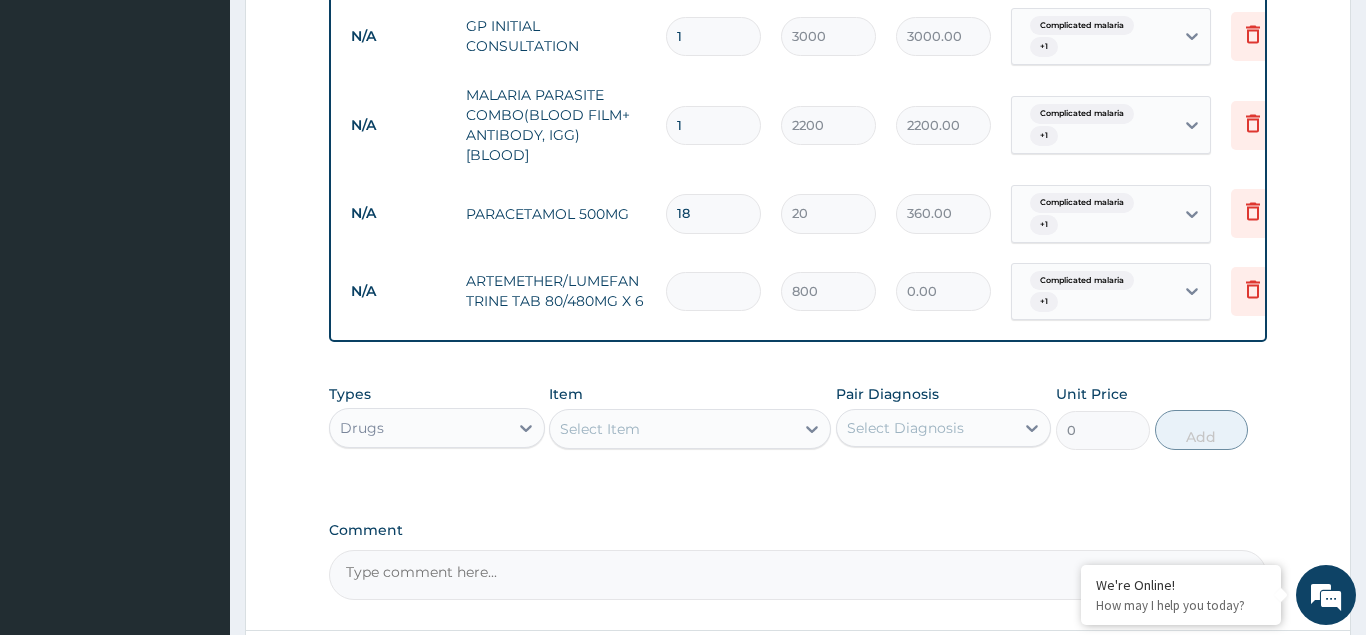 type on "6" 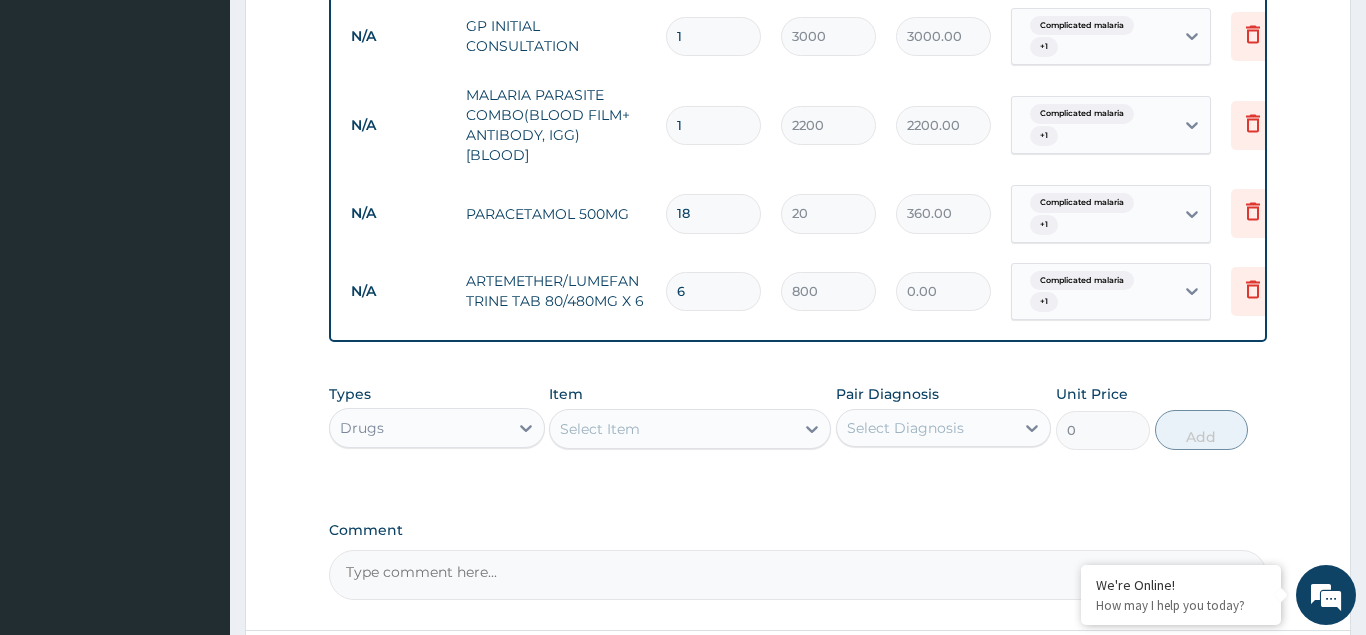 type on "4800.00" 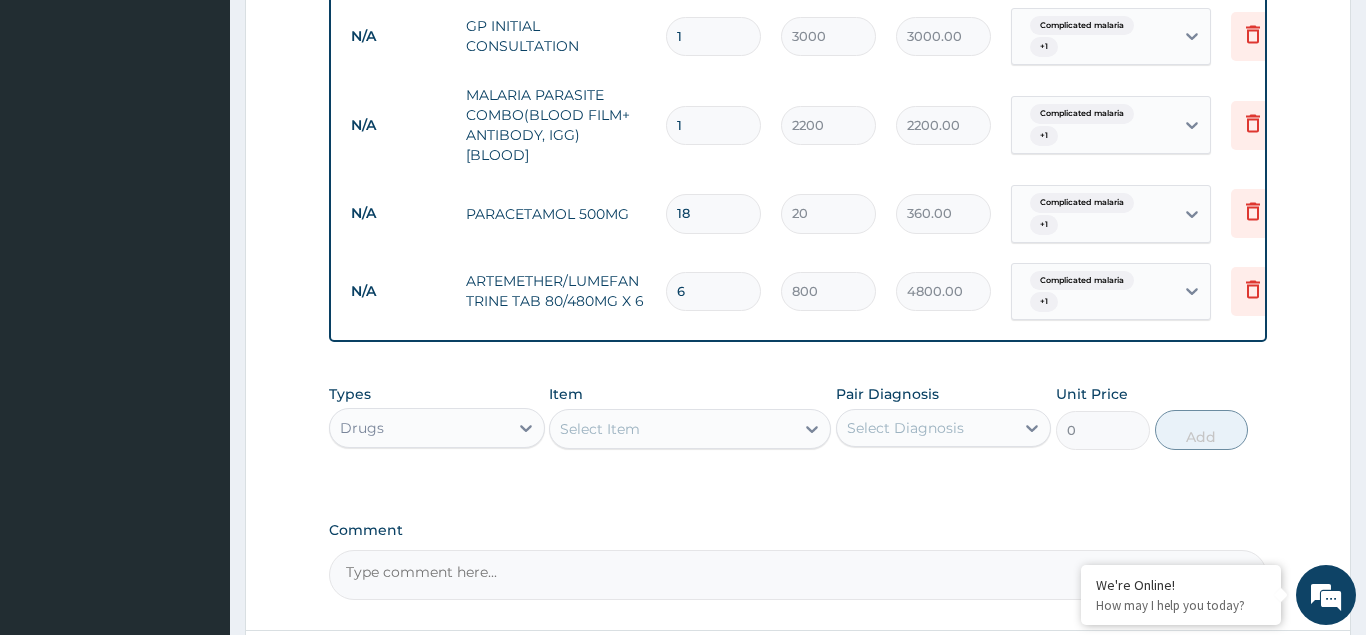 scroll, scrollTop: 958, scrollLeft: 0, axis: vertical 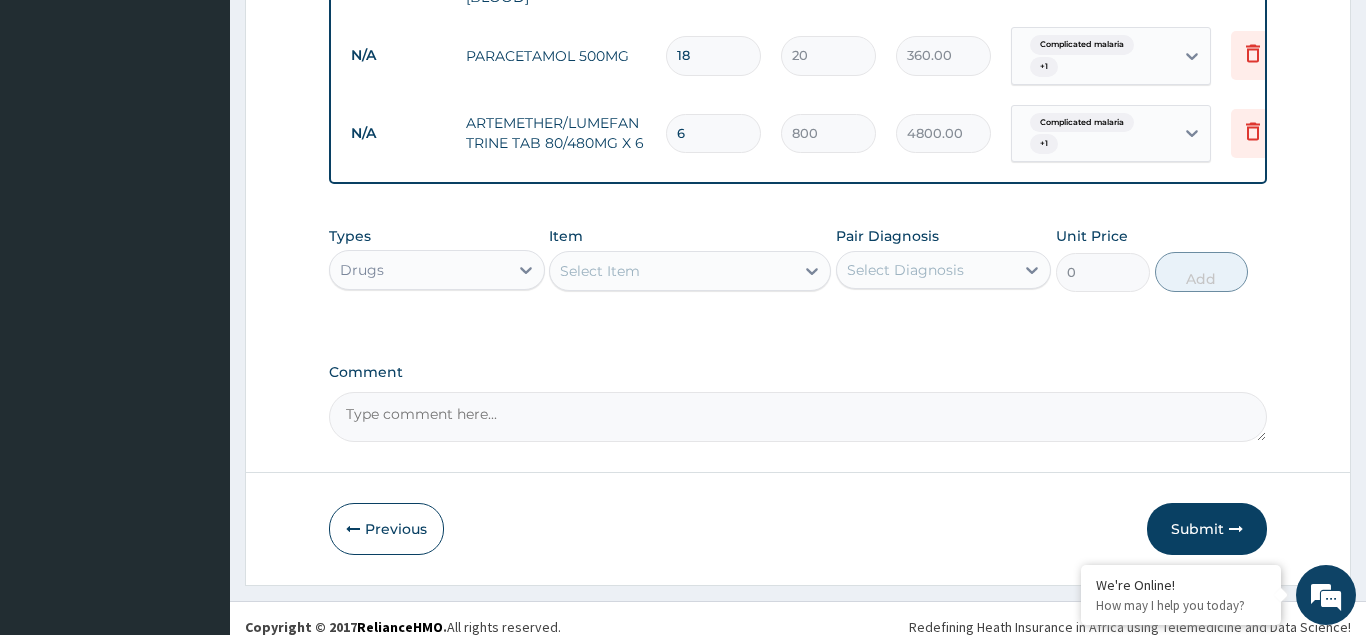 type on "6" 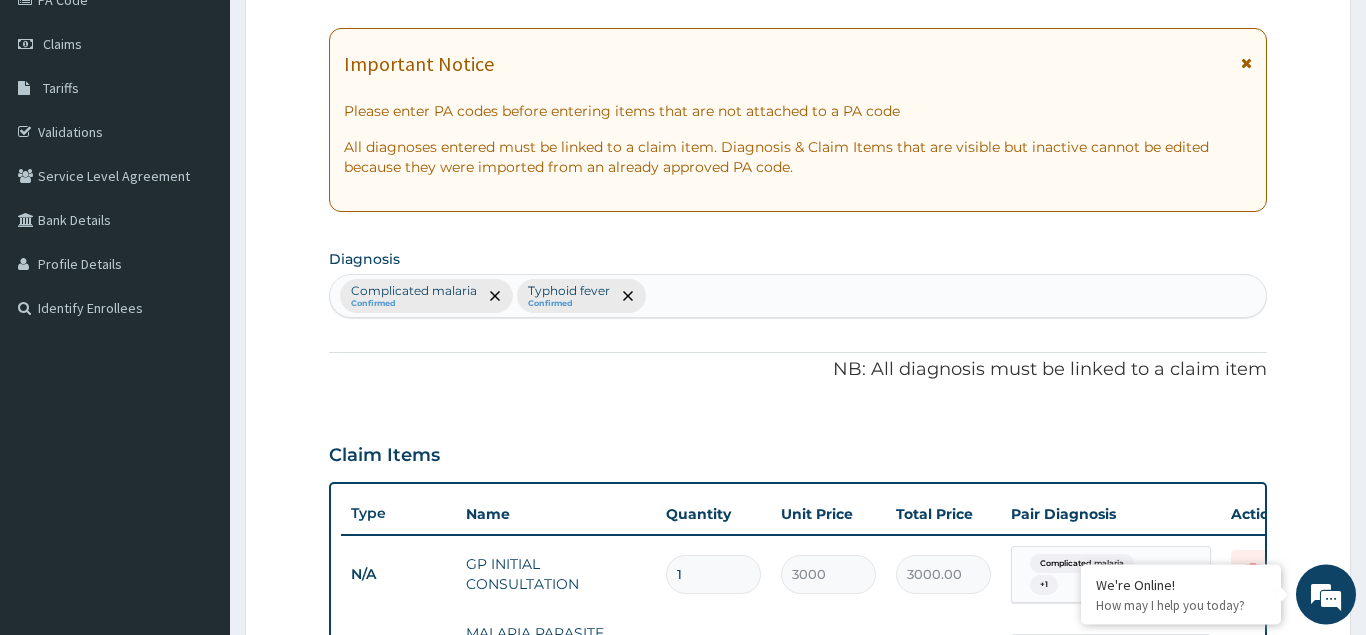 scroll, scrollTop: 244, scrollLeft: 0, axis: vertical 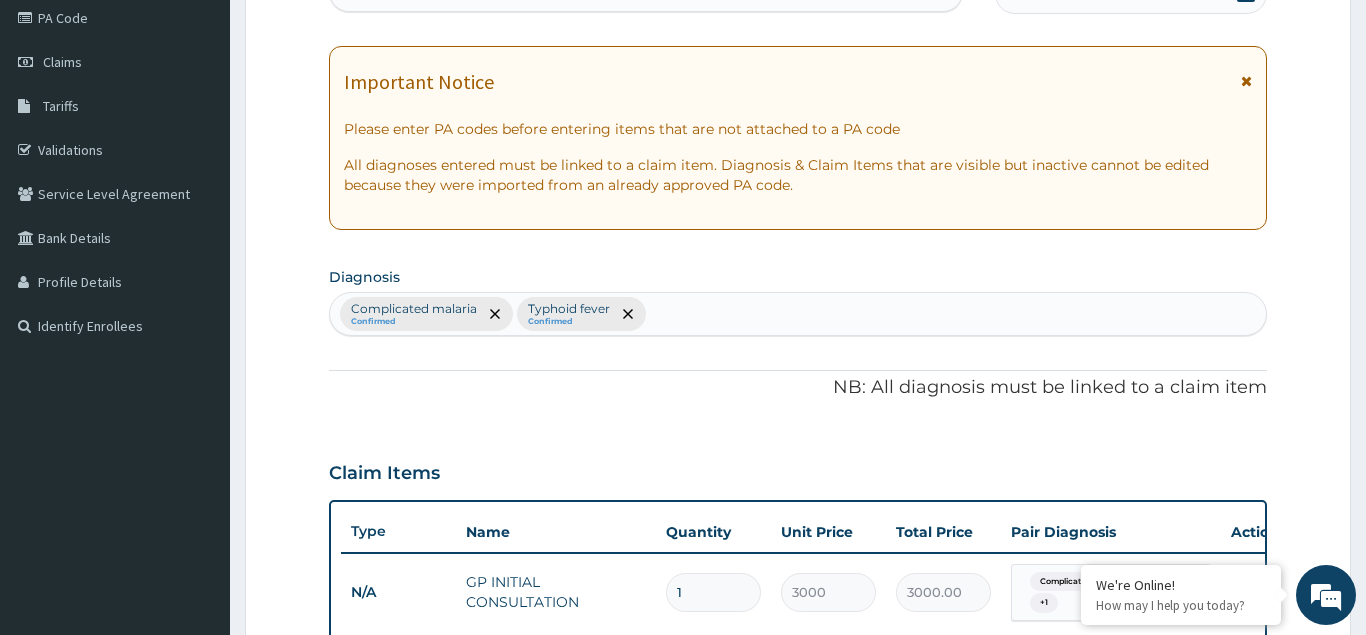 click on "Complicated malaria Confirmed Typhoid fever Confirmed" at bounding box center [798, 314] 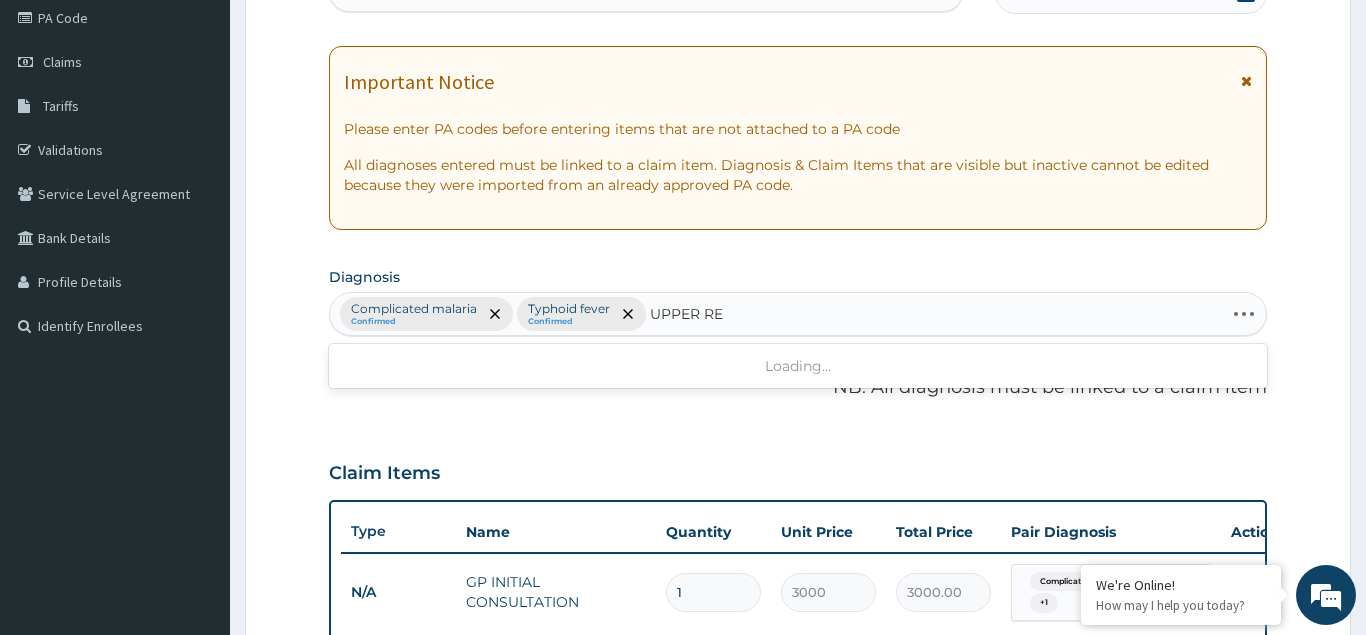 type on "UPPER RES" 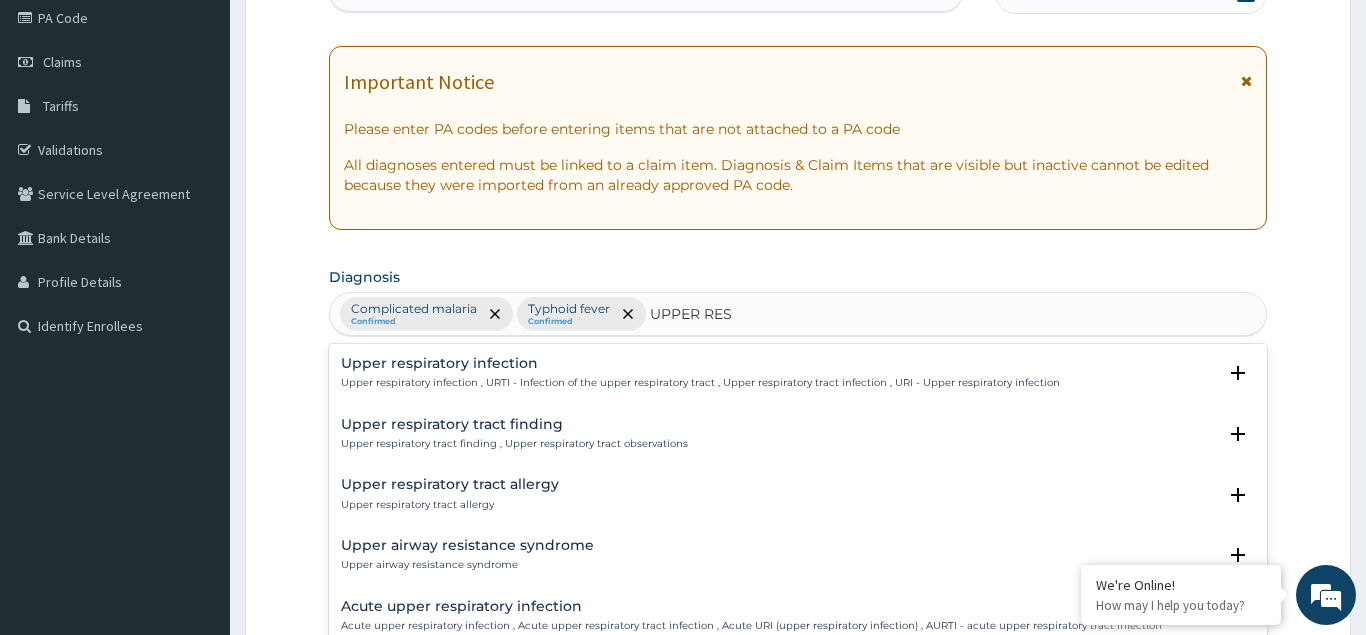 click on "Upper respiratory infection" at bounding box center (700, 363) 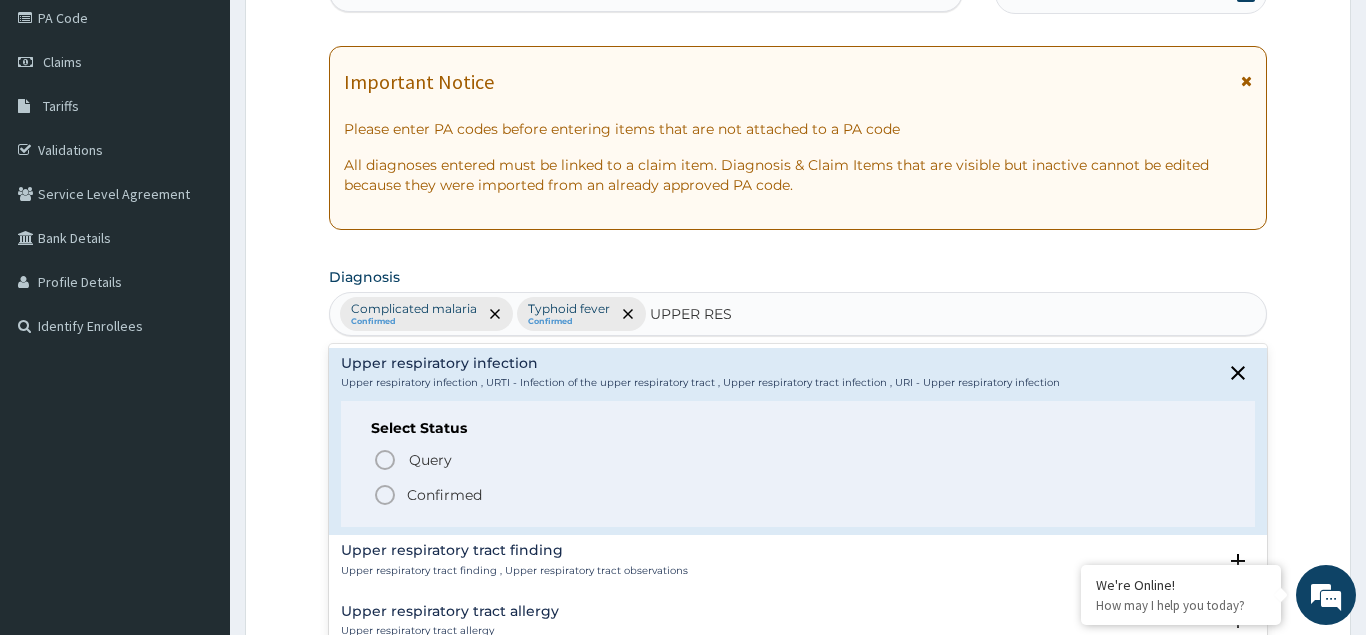 drag, startPoint x: 385, startPoint y: 492, endPoint x: 536, endPoint y: 435, distance: 161.40013 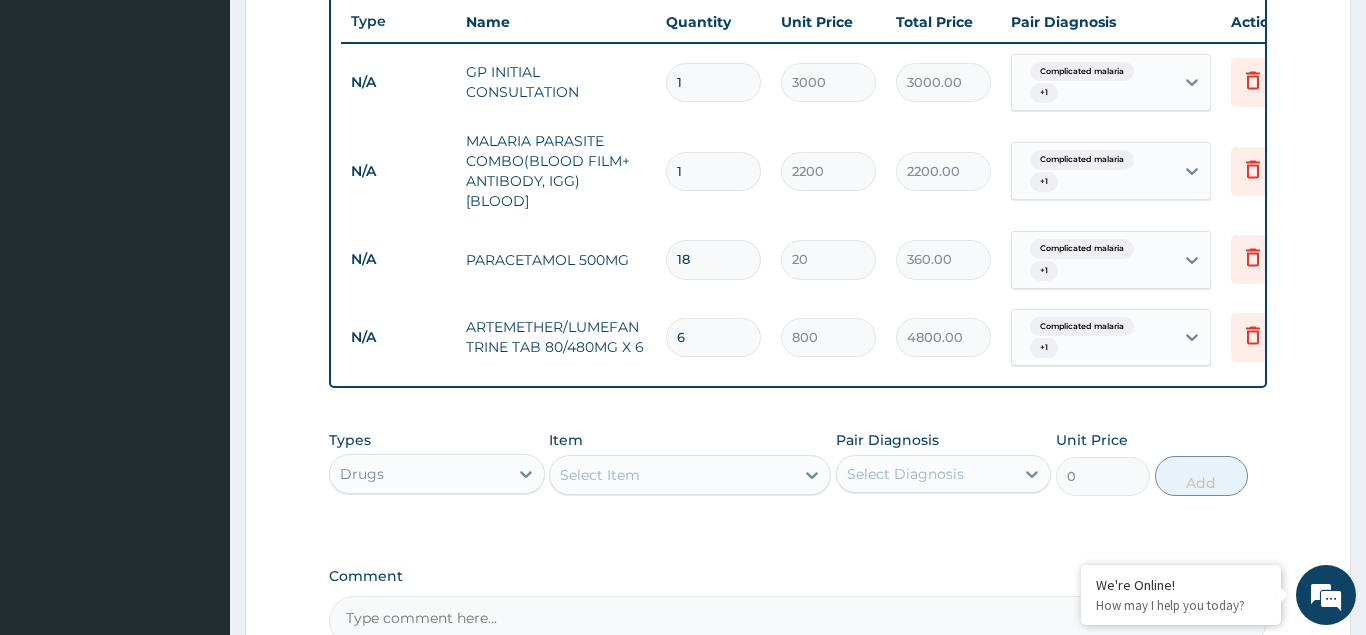 scroll, scrollTop: 958, scrollLeft: 0, axis: vertical 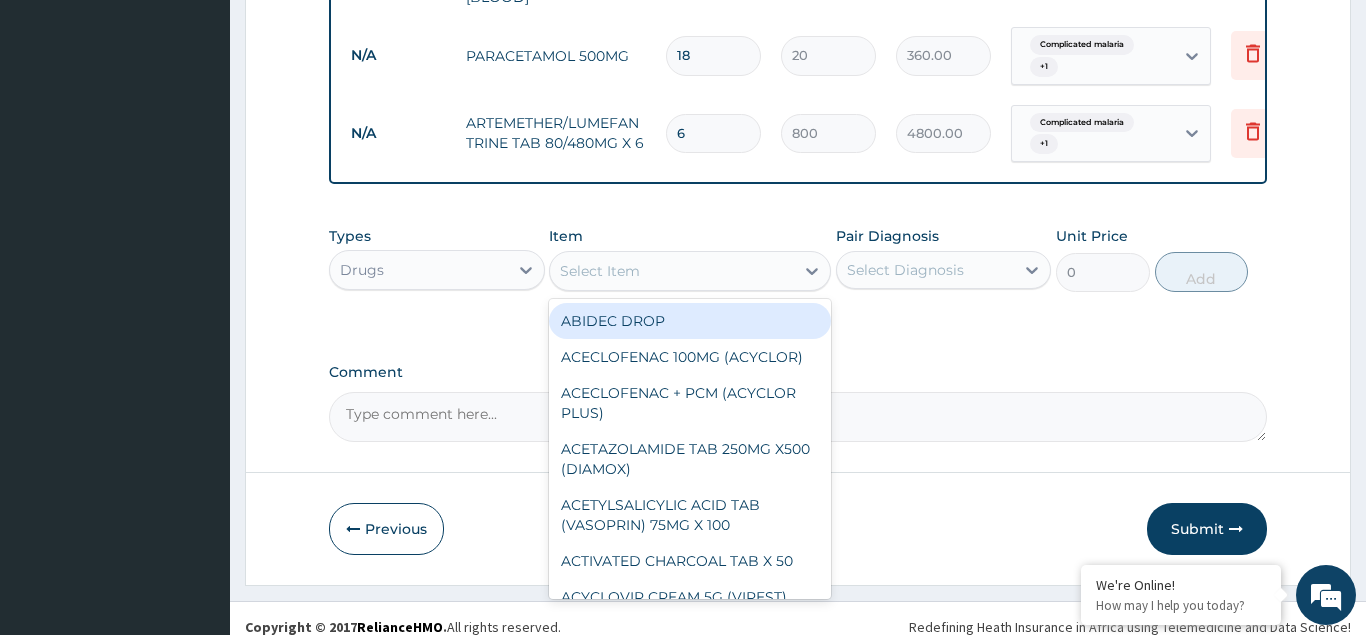 click on "Select Item" at bounding box center (600, 271) 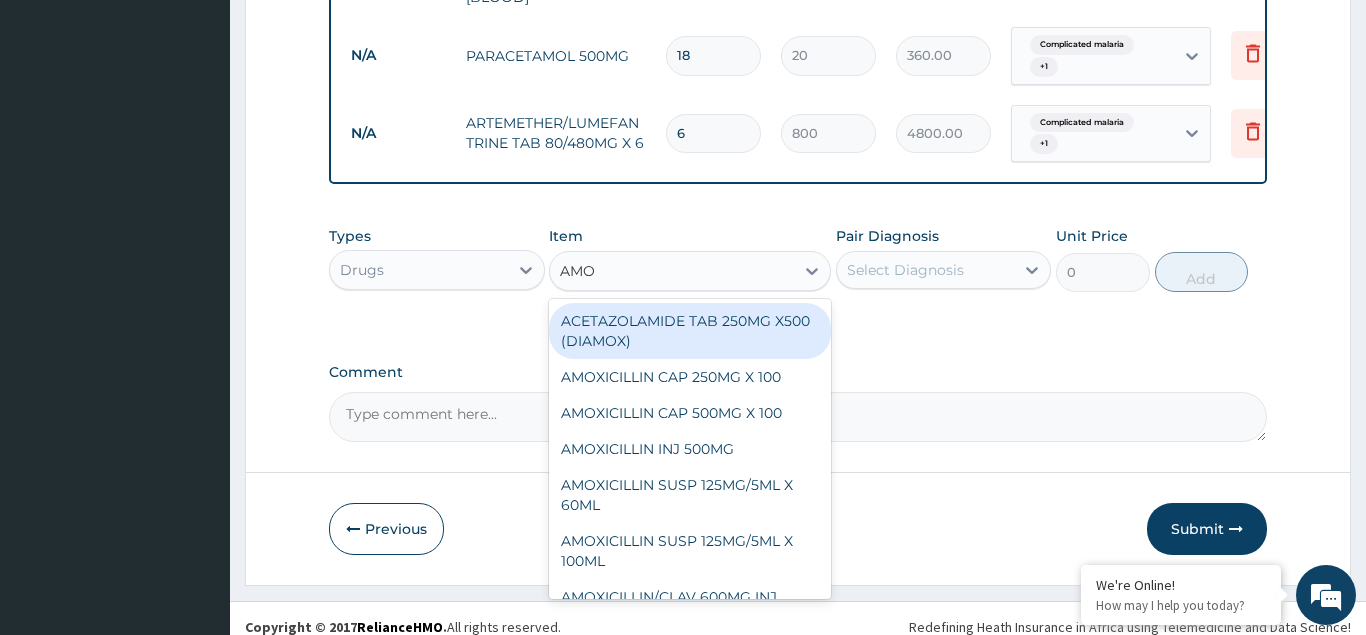 type on "AMOX" 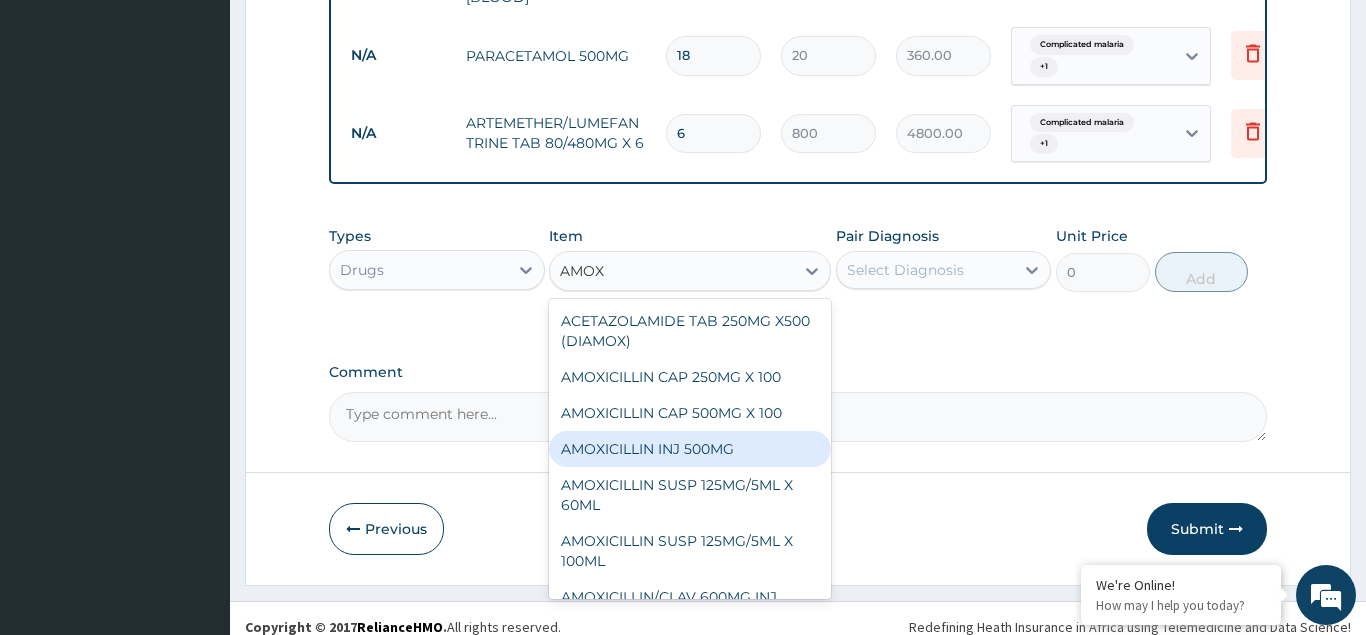 scroll, scrollTop: 336, scrollLeft: 0, axis: vertical 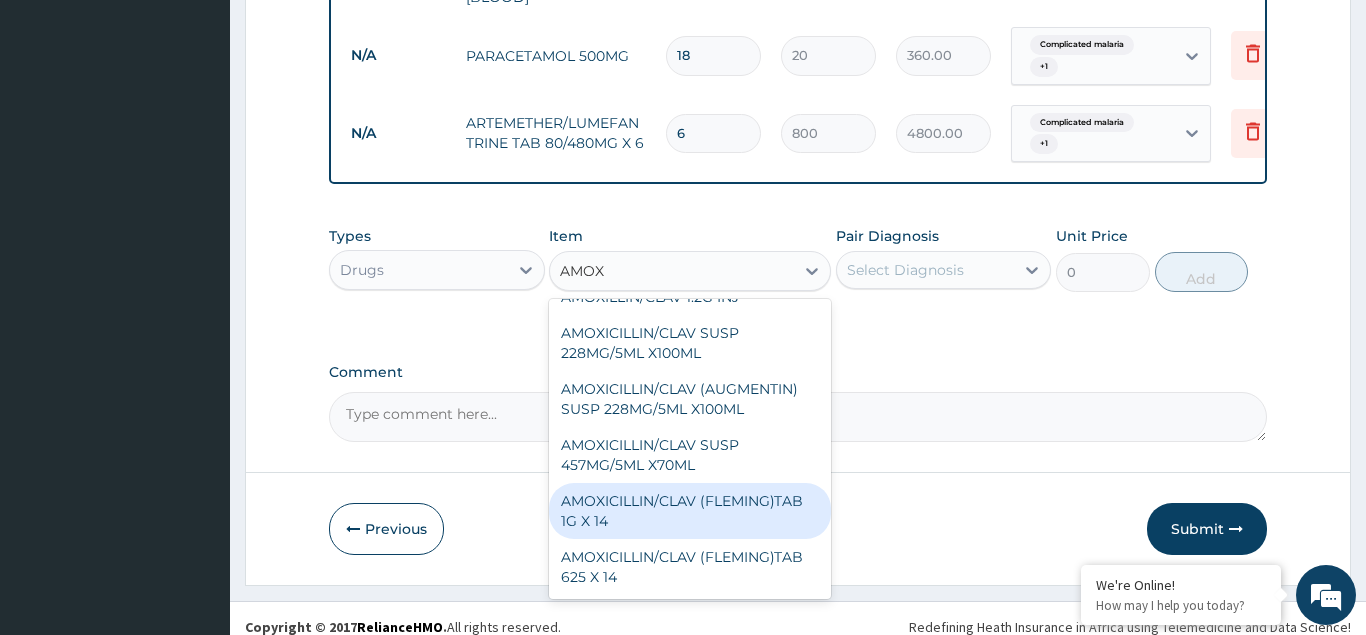click on "AMOXICILLIN/CLAV (FLEMING)TAB 1G X 14" at bounding box center (690, 511) 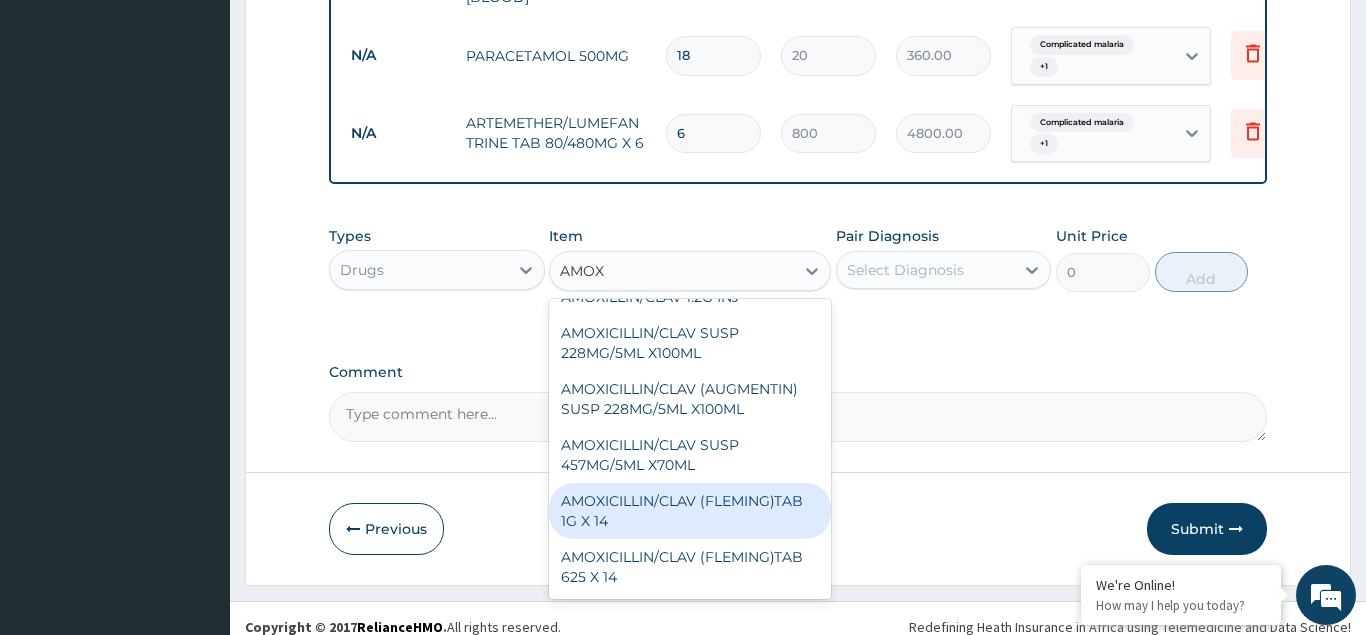 type 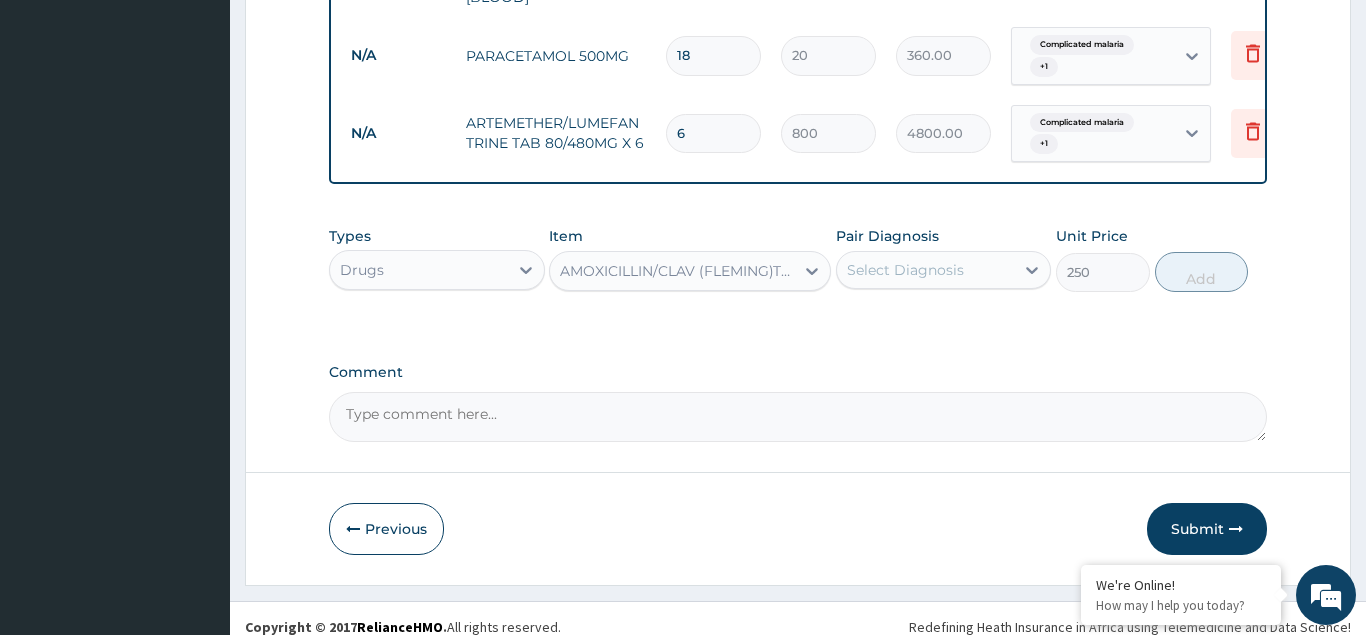click on "Select Diagnosis" at bounding box center [905, 270] 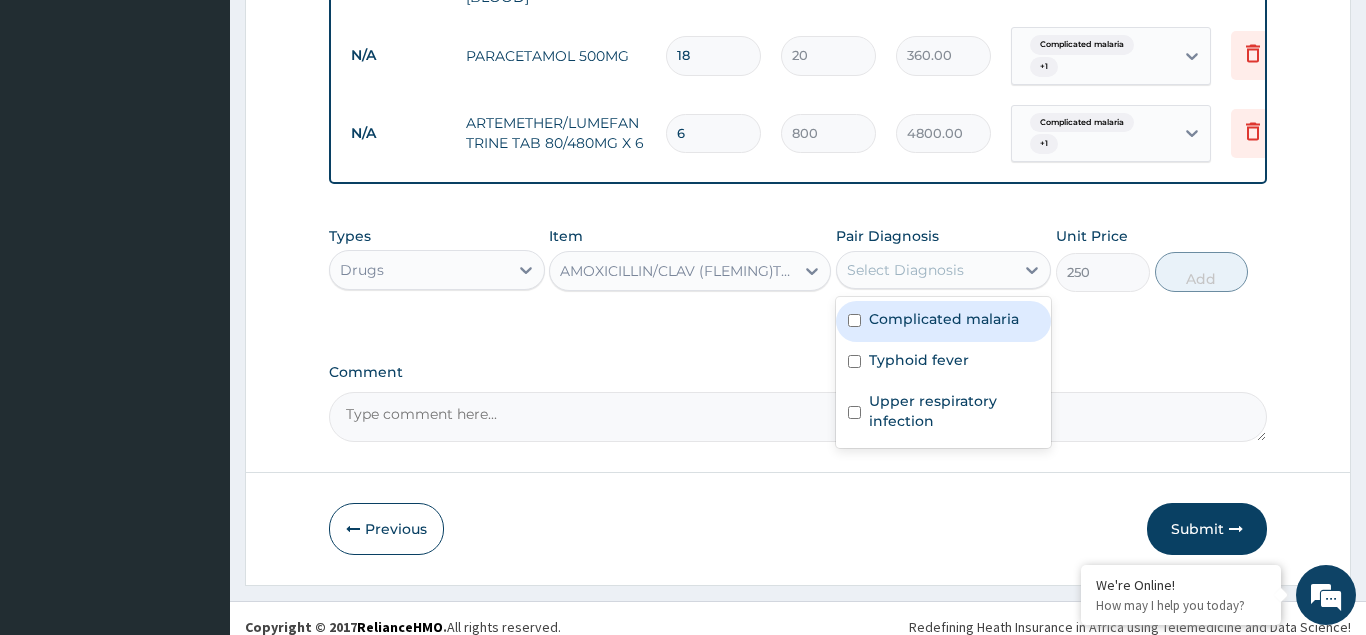 click on "Complicated malaria" at bounding box center [944, 321] 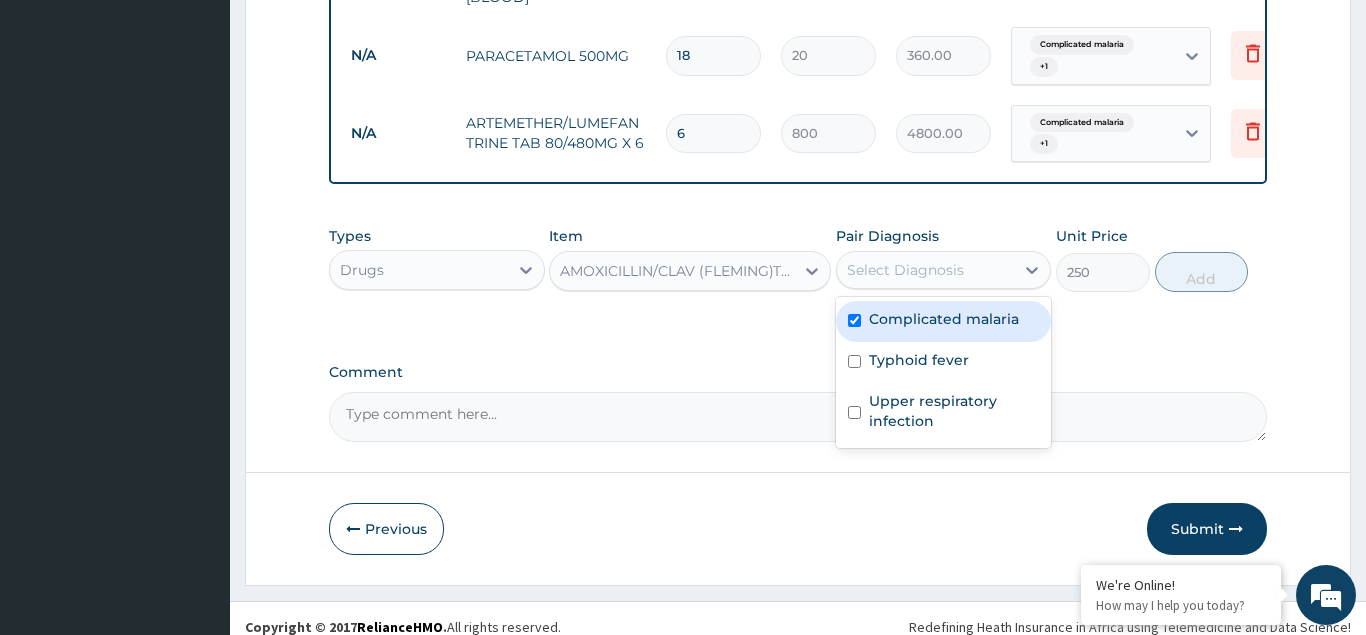 checkbox on "true" 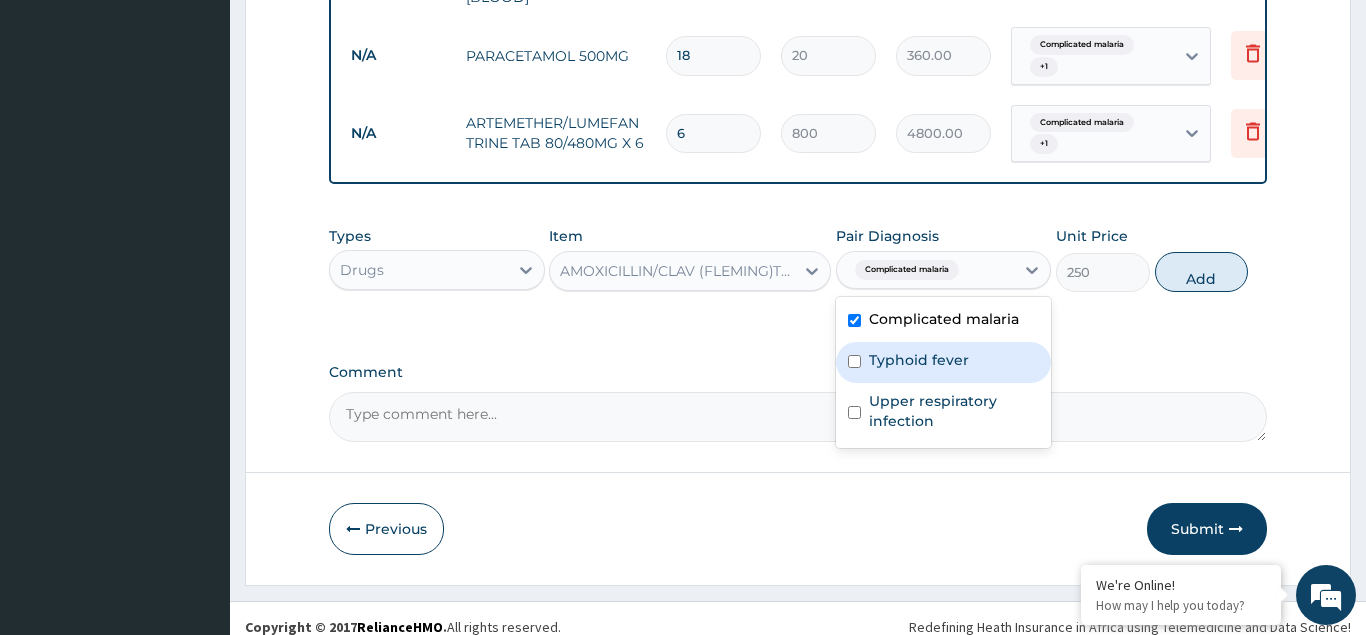 drag, startPoint x: 847, startPoint y: 341, endPoint x: 862, endPoint y: 371, distance: 33.54102 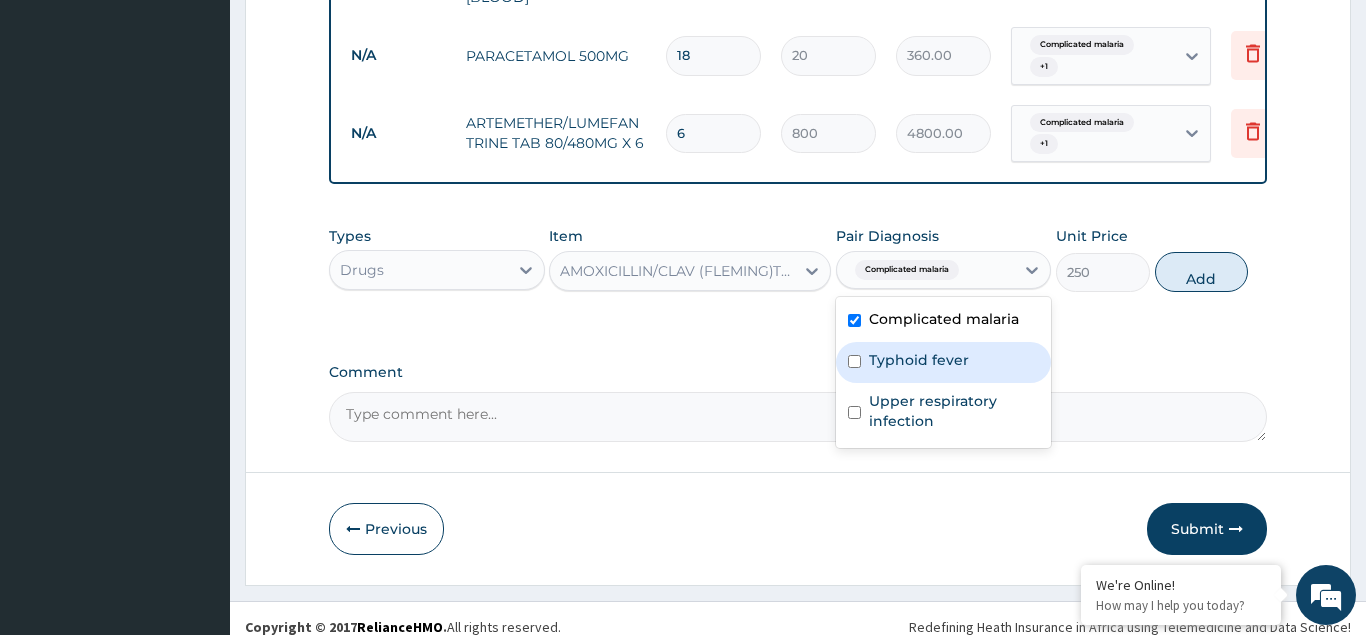 click on "Typhoid fever" at bounding box center (944, 362) 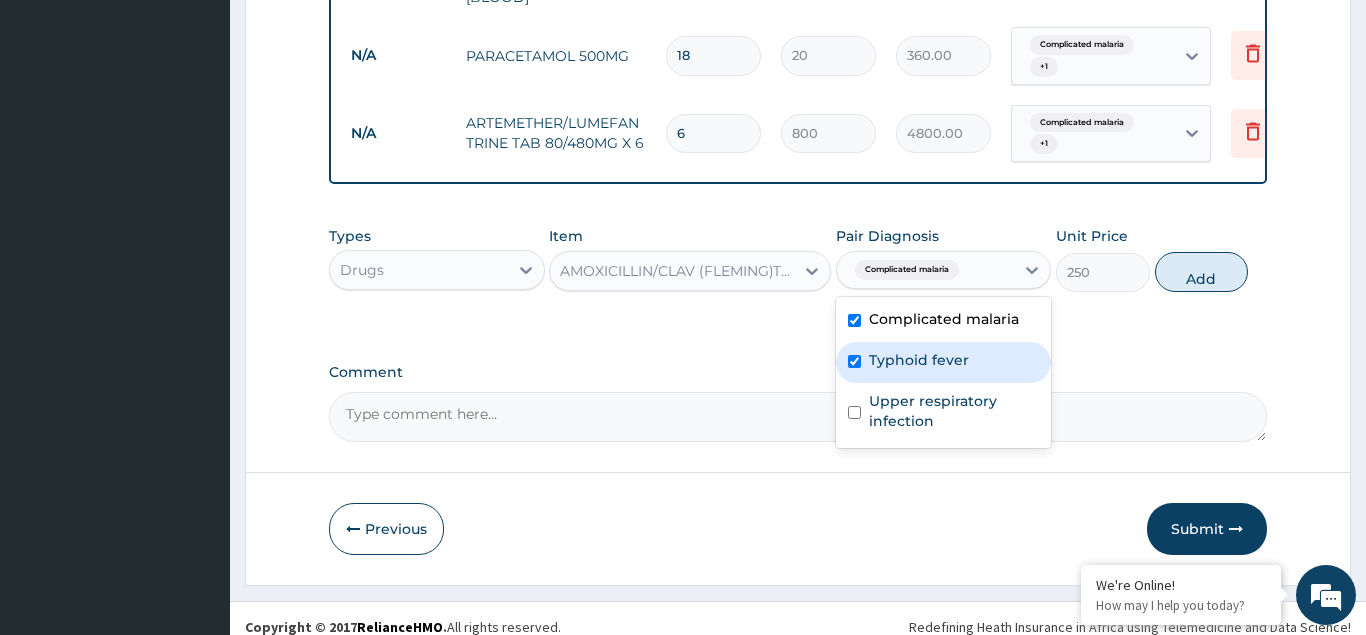 checkbox on "true" 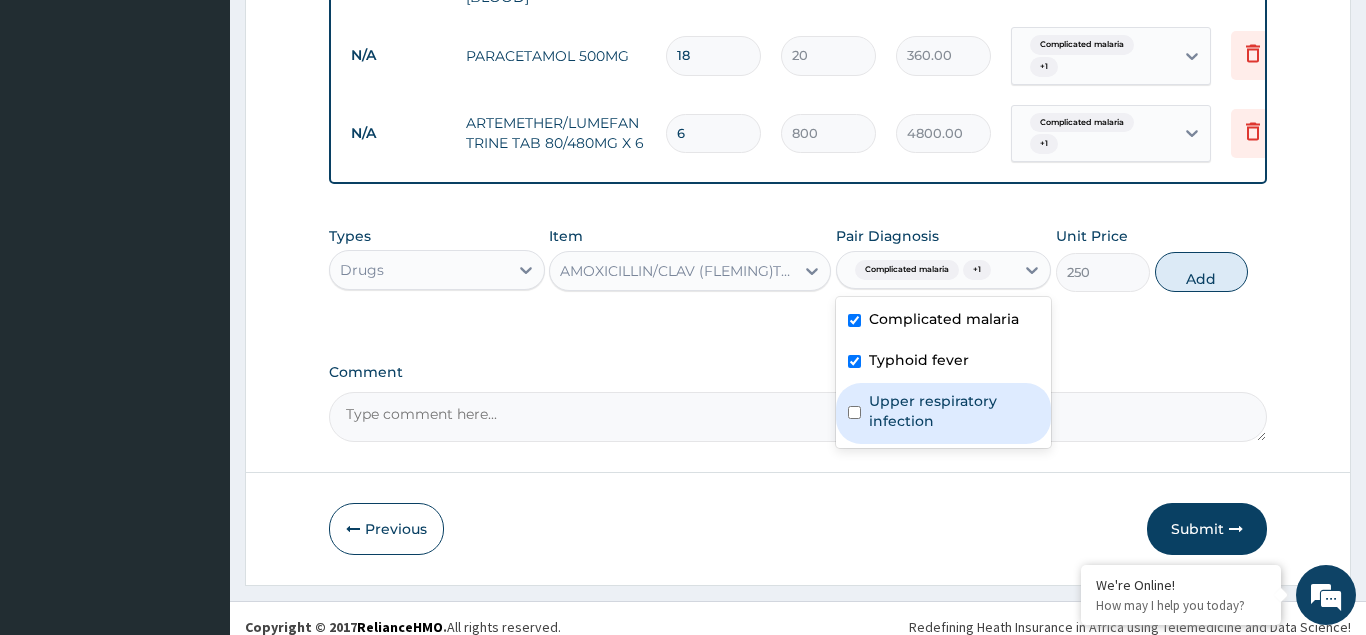 click at bounding box center [854, 412] 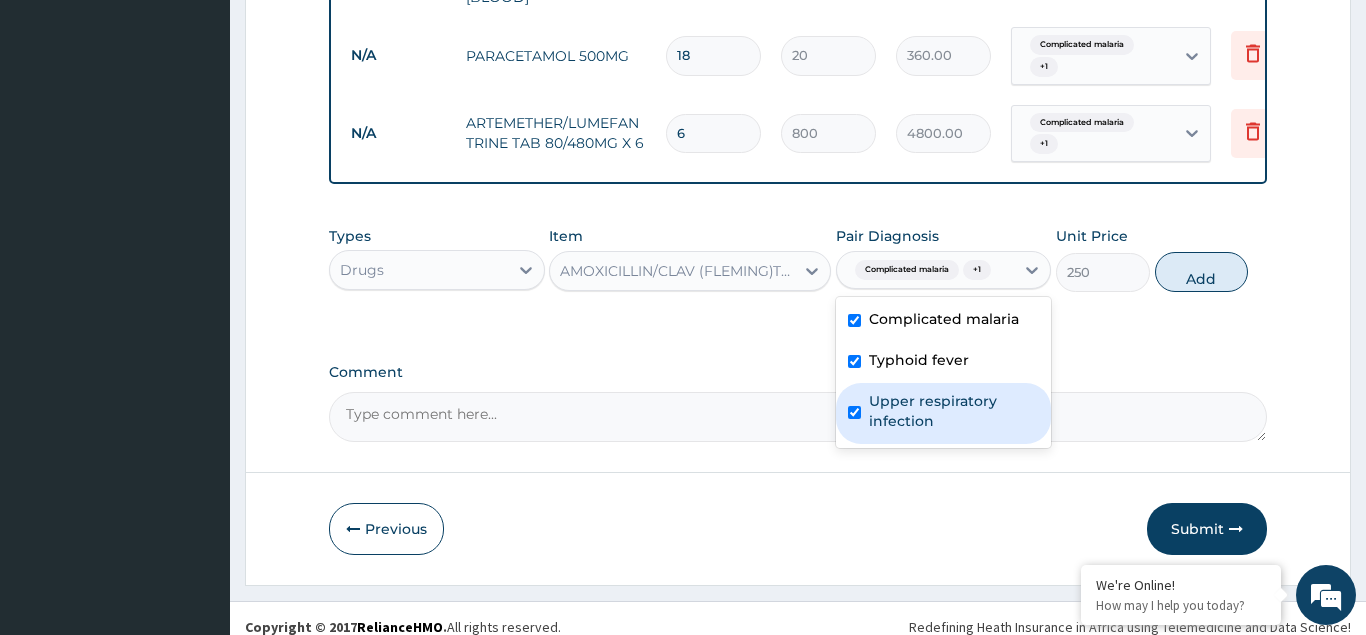checkbox on "true" 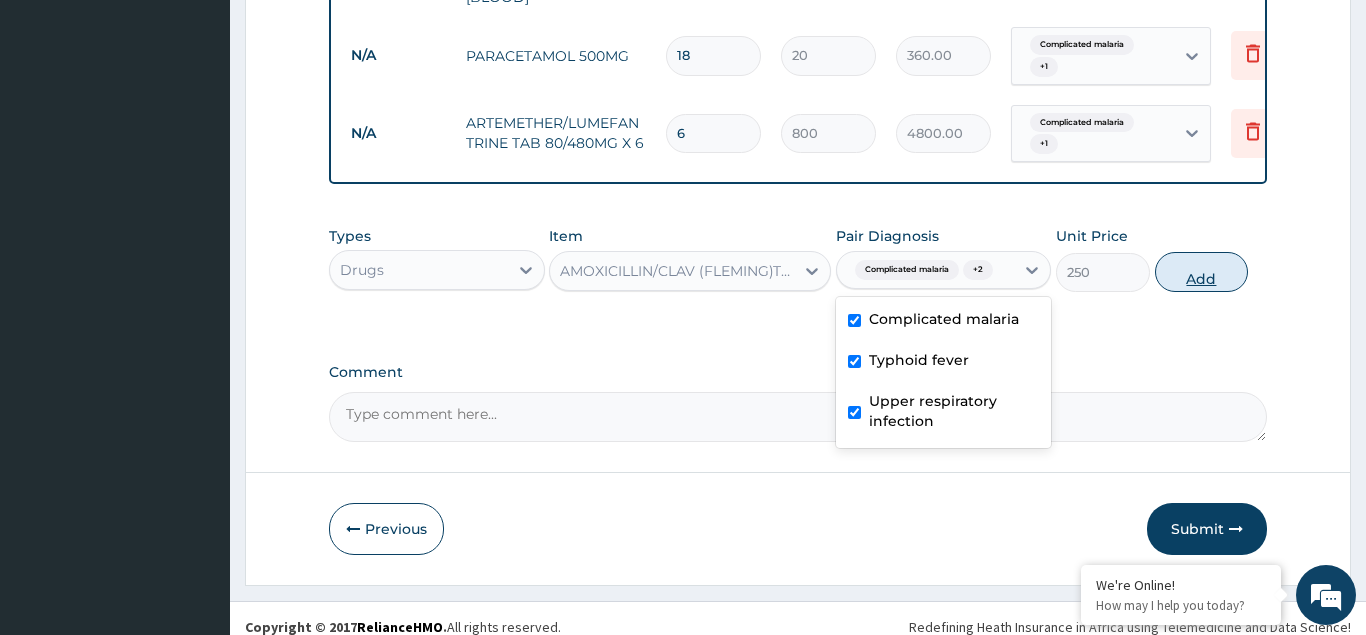 click on "Add" at bounding box center [1202, 272] 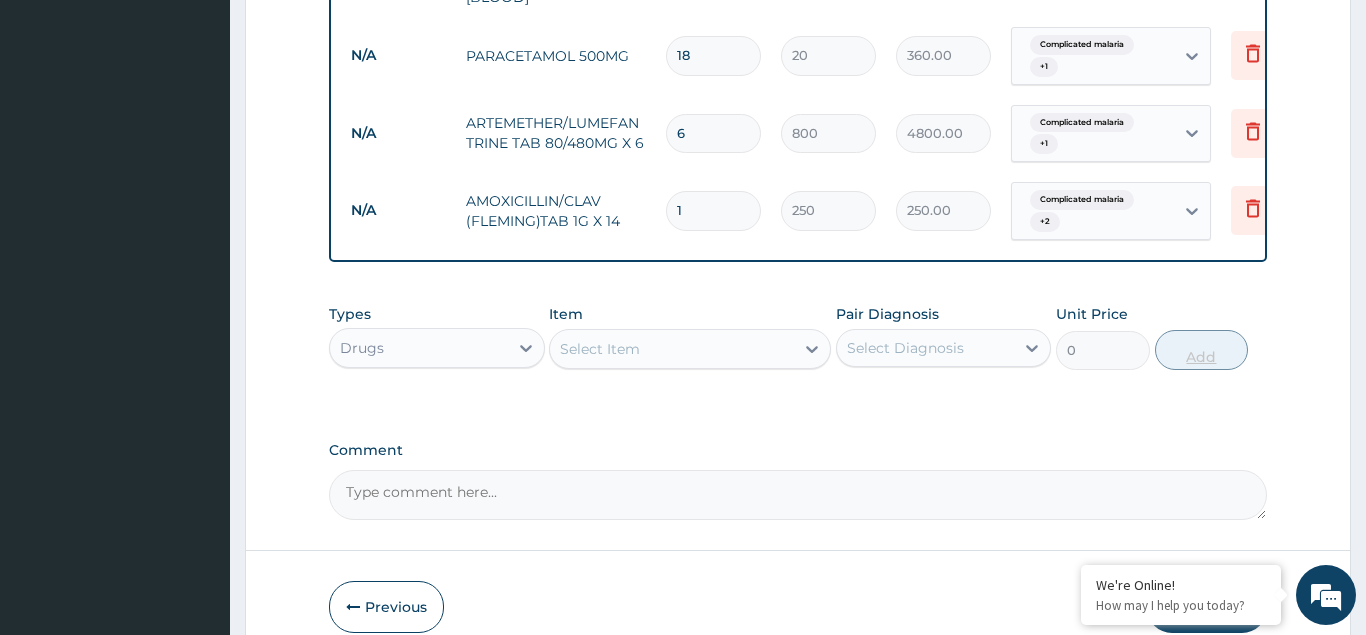 type on "14" 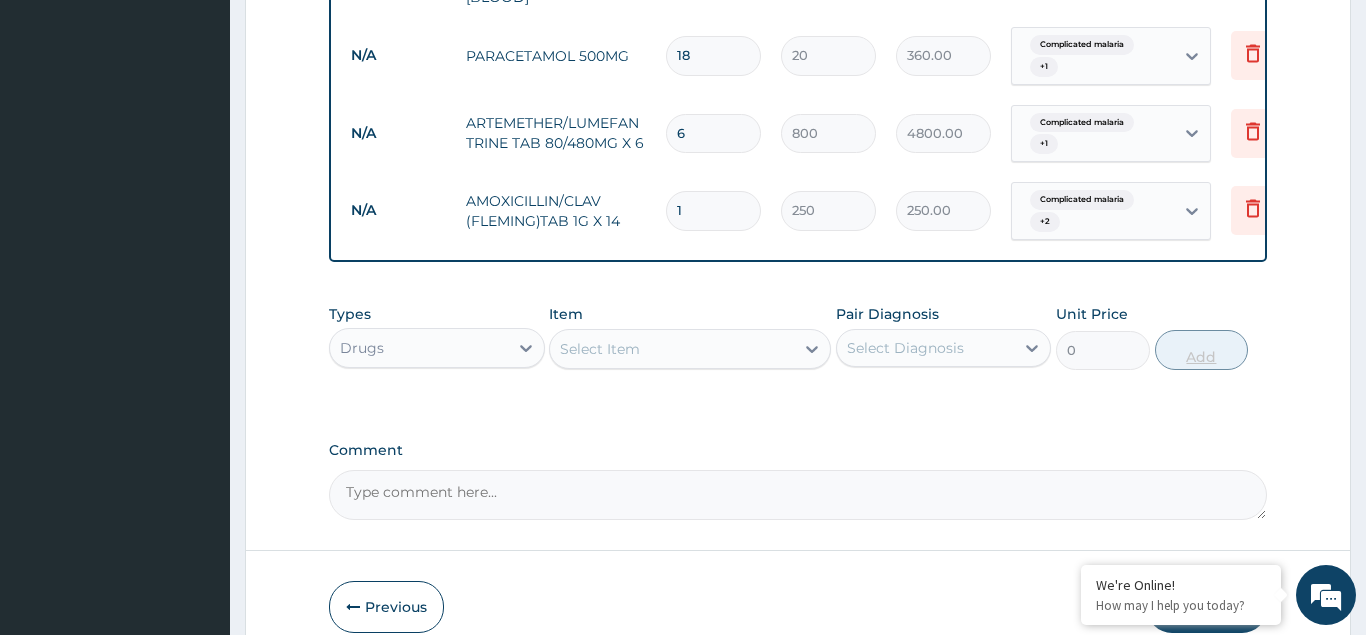 type on "3500.00" 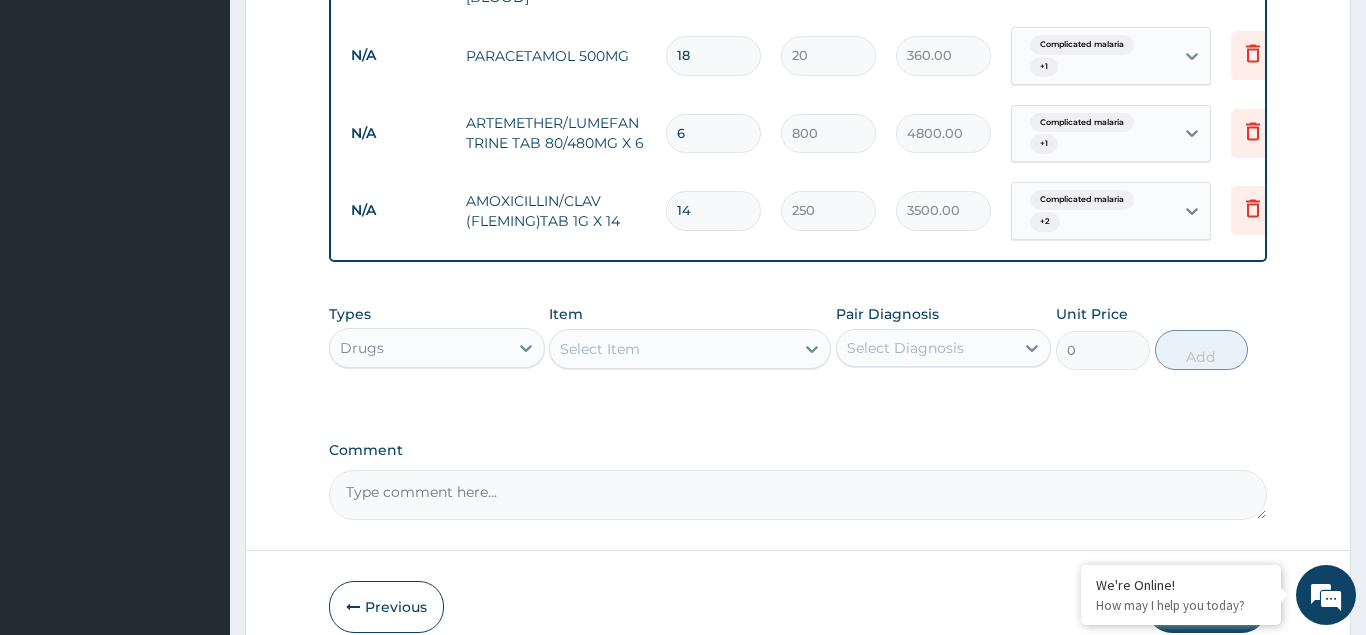 scroll, scrollTop: 1035, scrollLeft: 0, axis: vertical 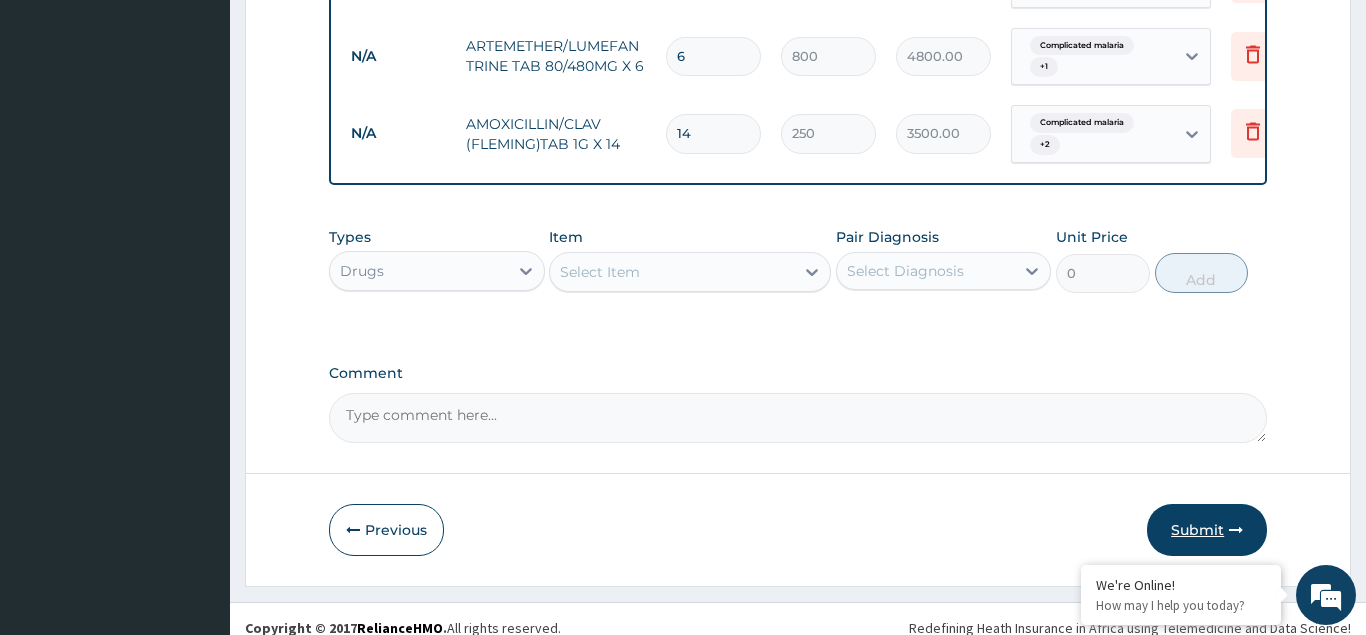 type on "14" 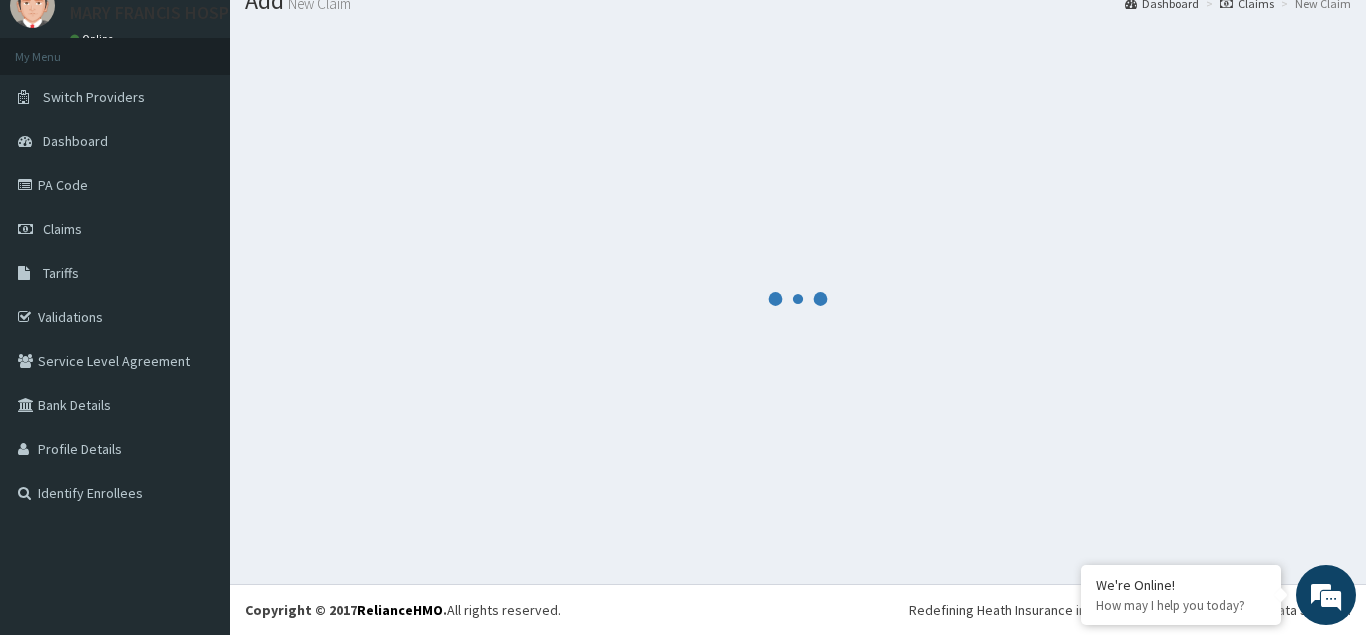 scroll, scrollTop: 77, scrollLeft: 0, axis: vertical 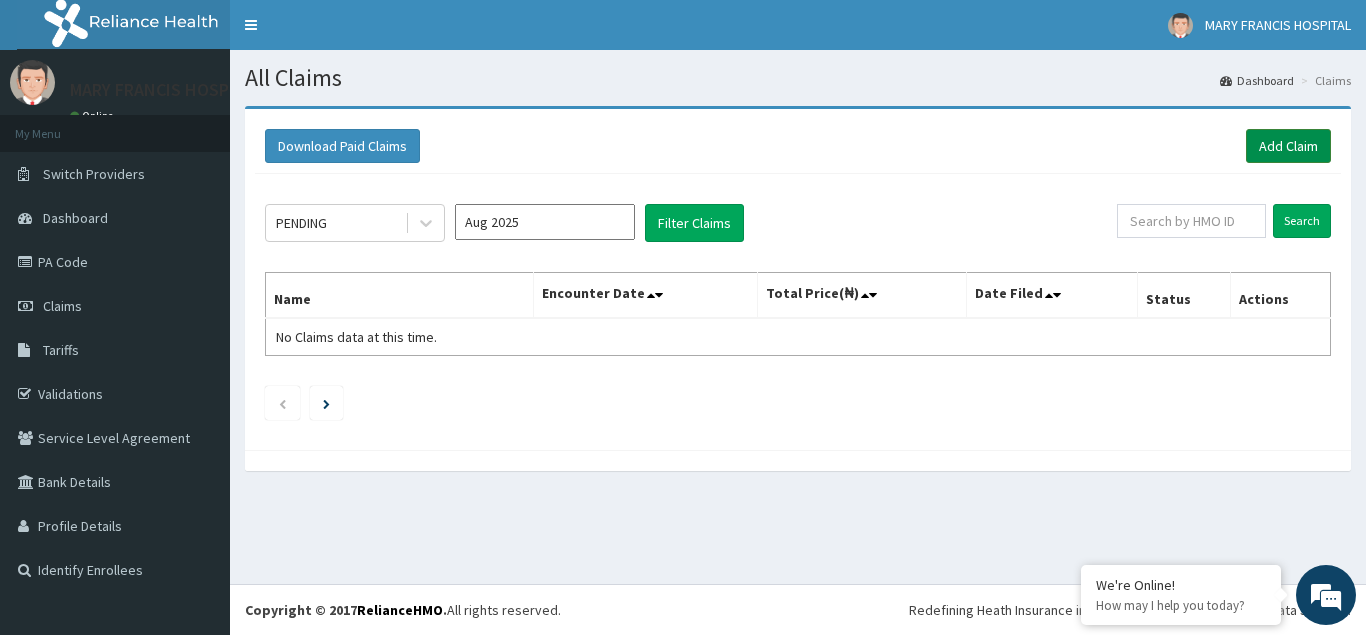 click on "Add Claim" at bounding box center [1288, 146] 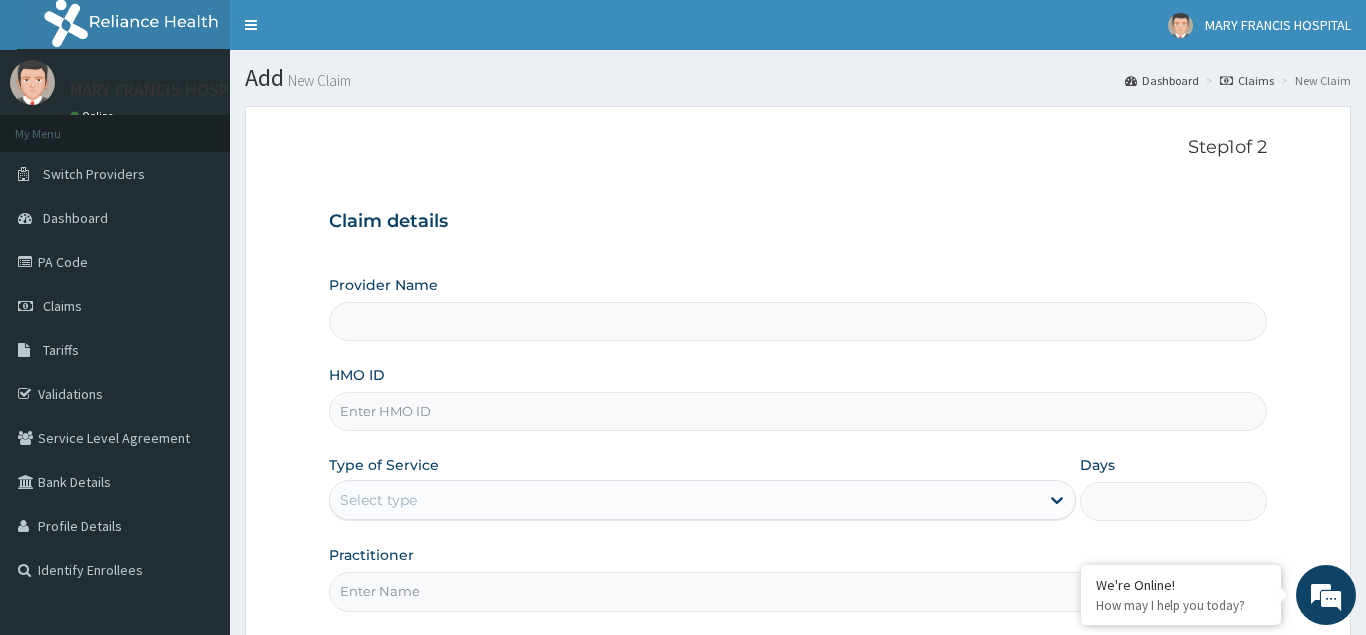scroll, scrollTop: 0, scrollLeft: 0, axis: both 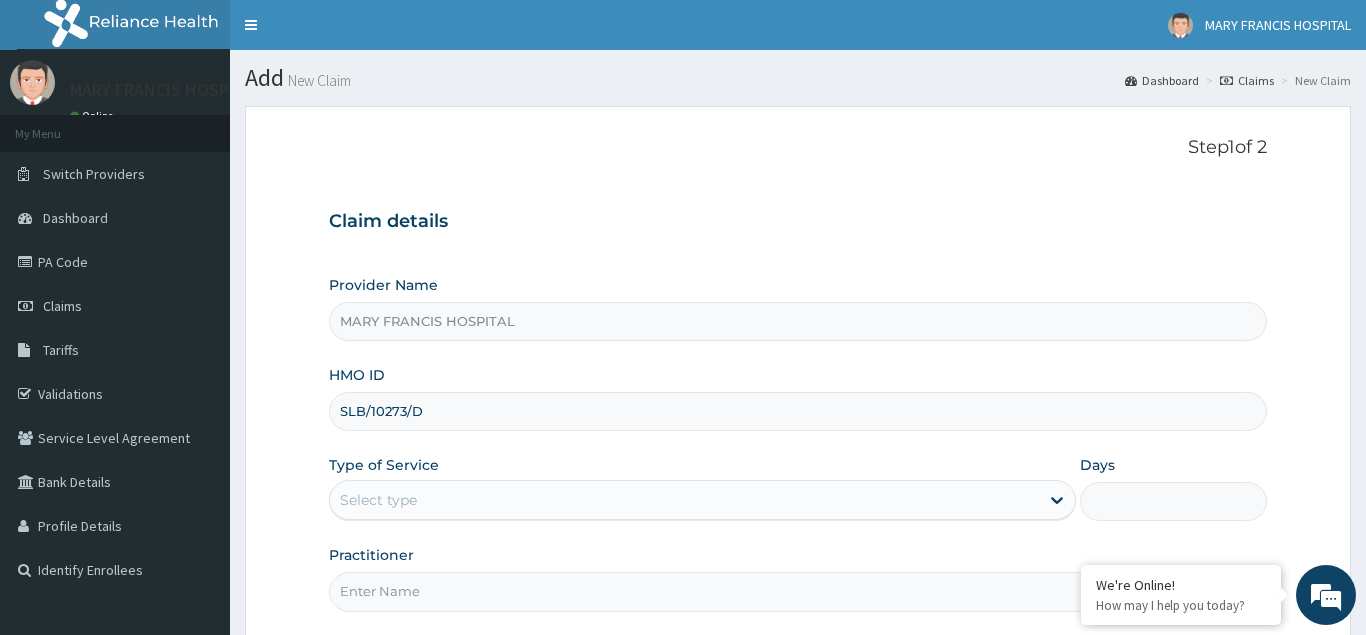 type on "SLB/10273/D" 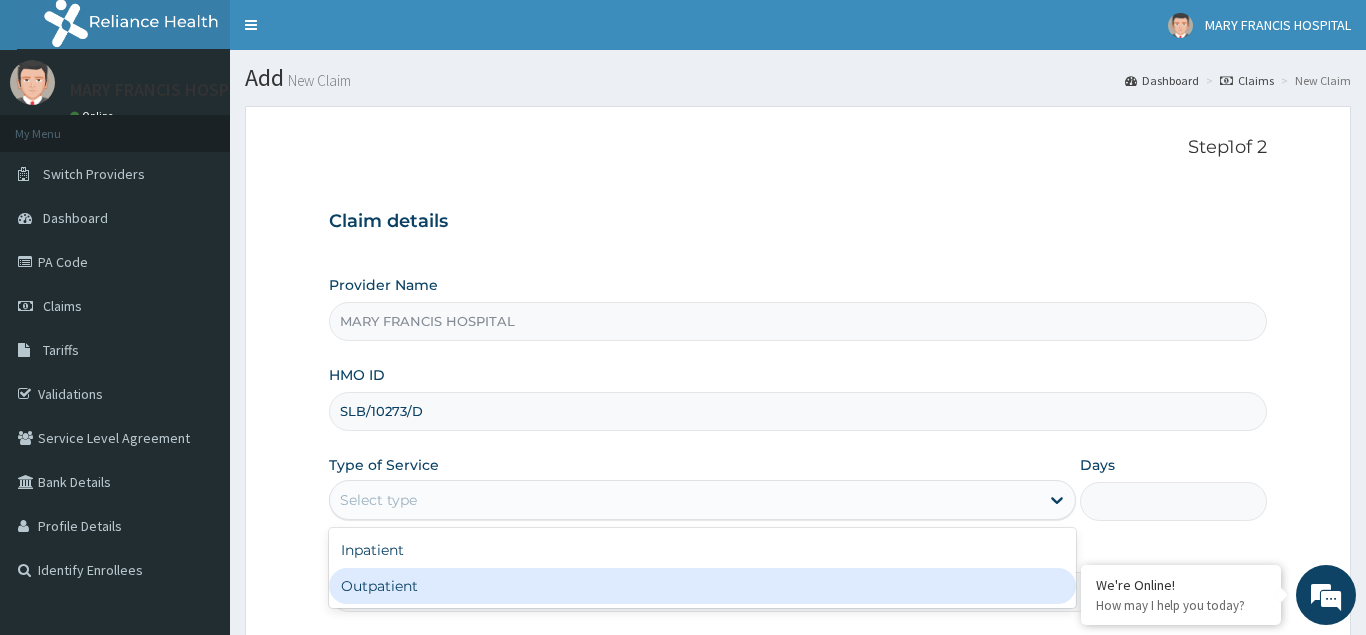 click on "Outpatient" at bounding box center [703, 586] 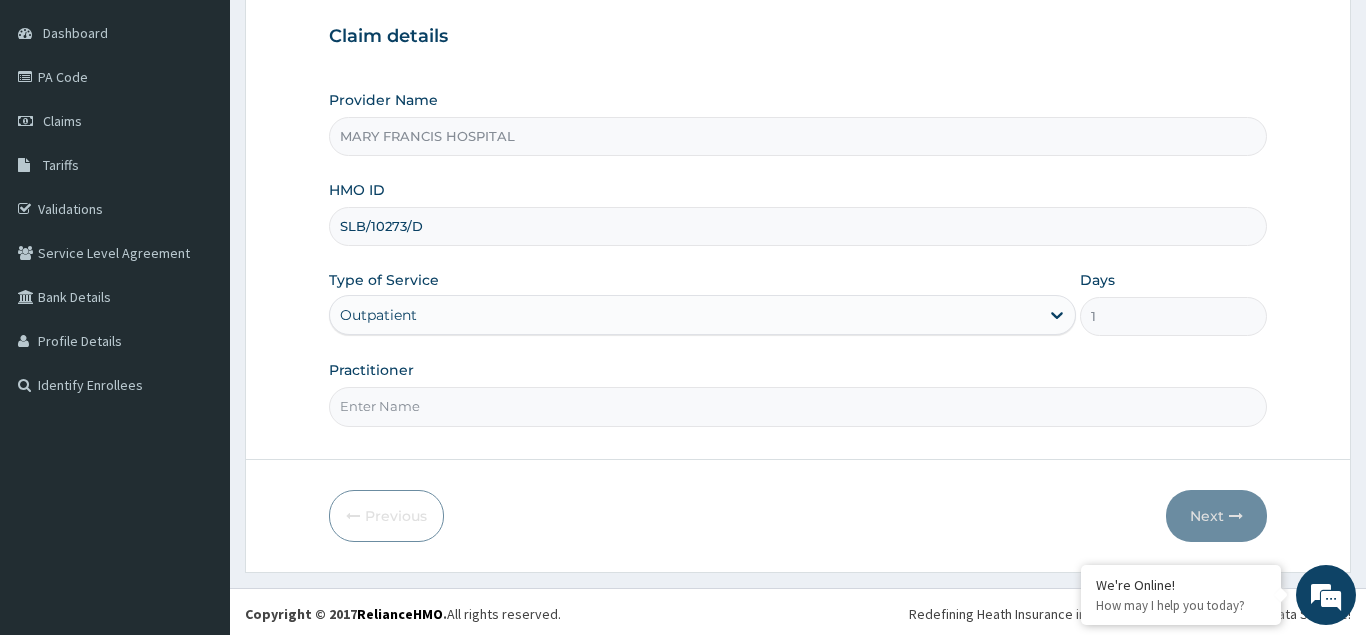 scroll, scrollTop: 189, scrollLeft: 0, axis: vertical 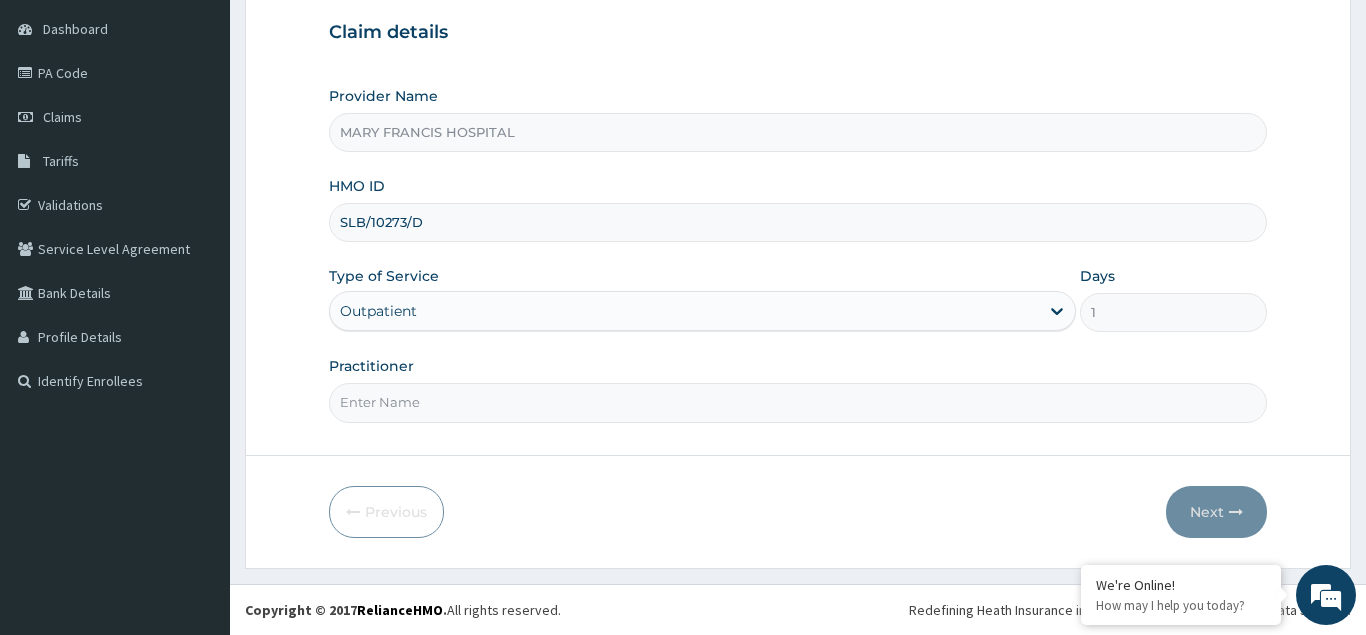 click on "Practitioner" at bounding box center [798, 402] 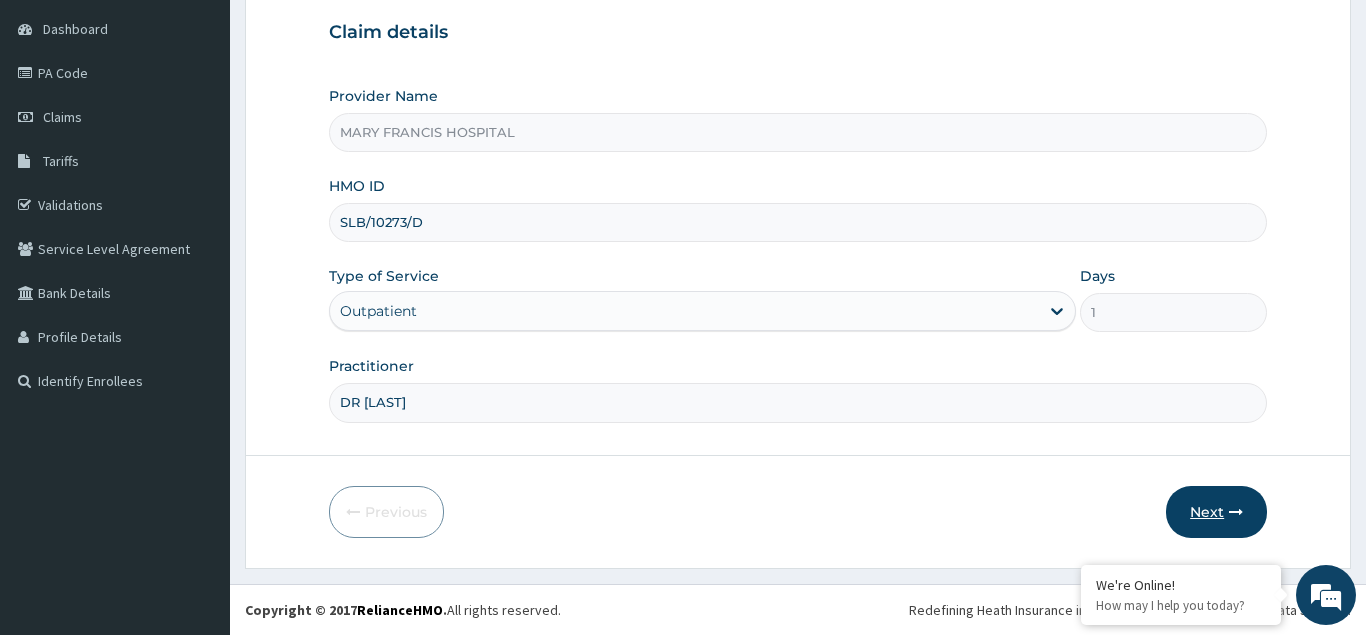 type on "DR AJAKAIYE" 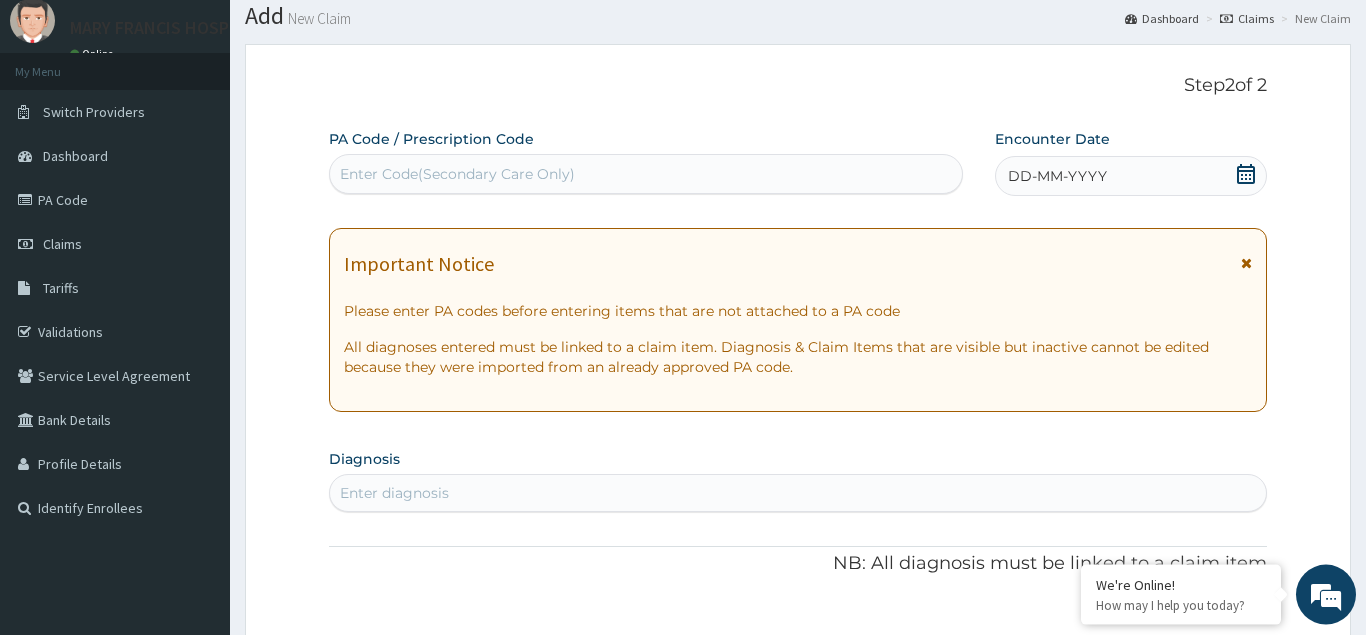 scroll, scrollTop: 0, scrollLeft: 0, axis: both 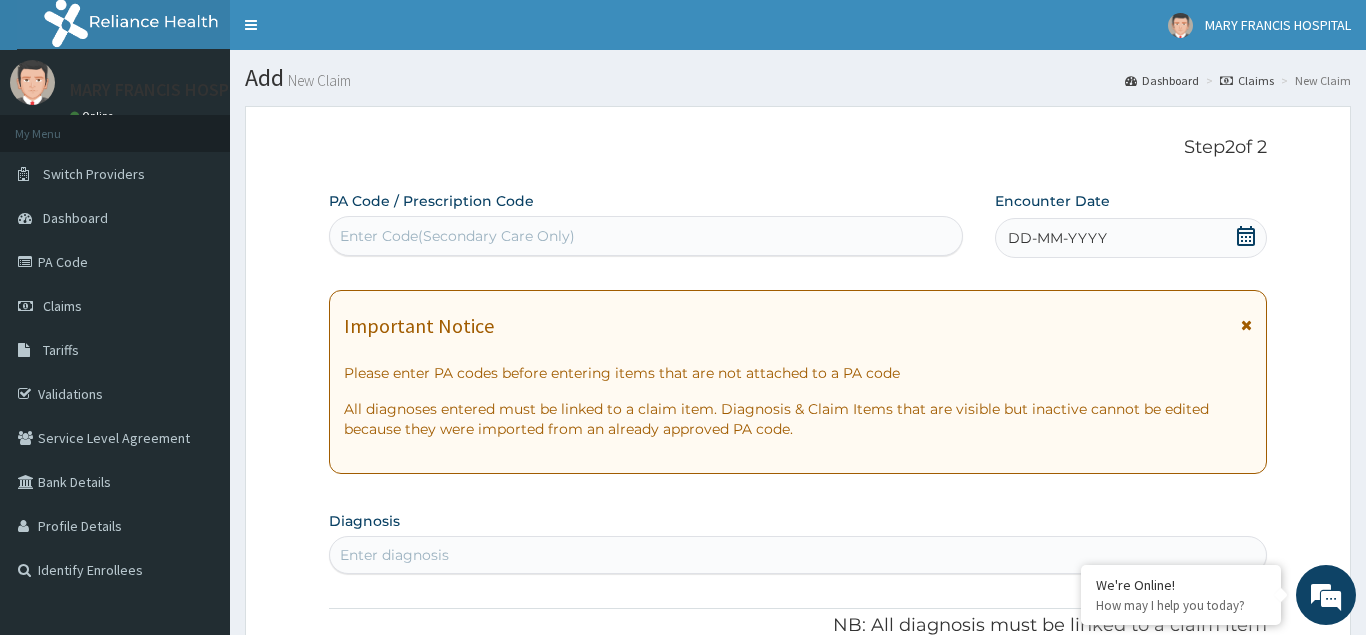click on "DD-MM-YYYY" at bounding box center (1057, 238) 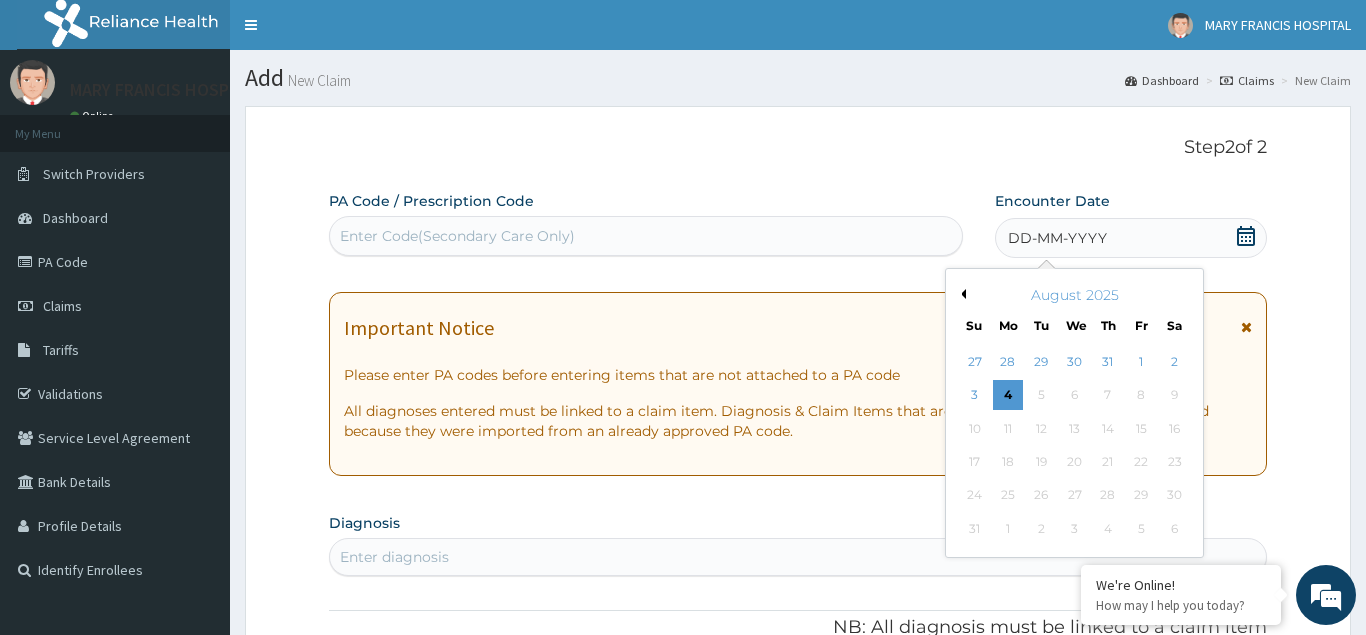 click on "4" at bounding box center (1008, 396) 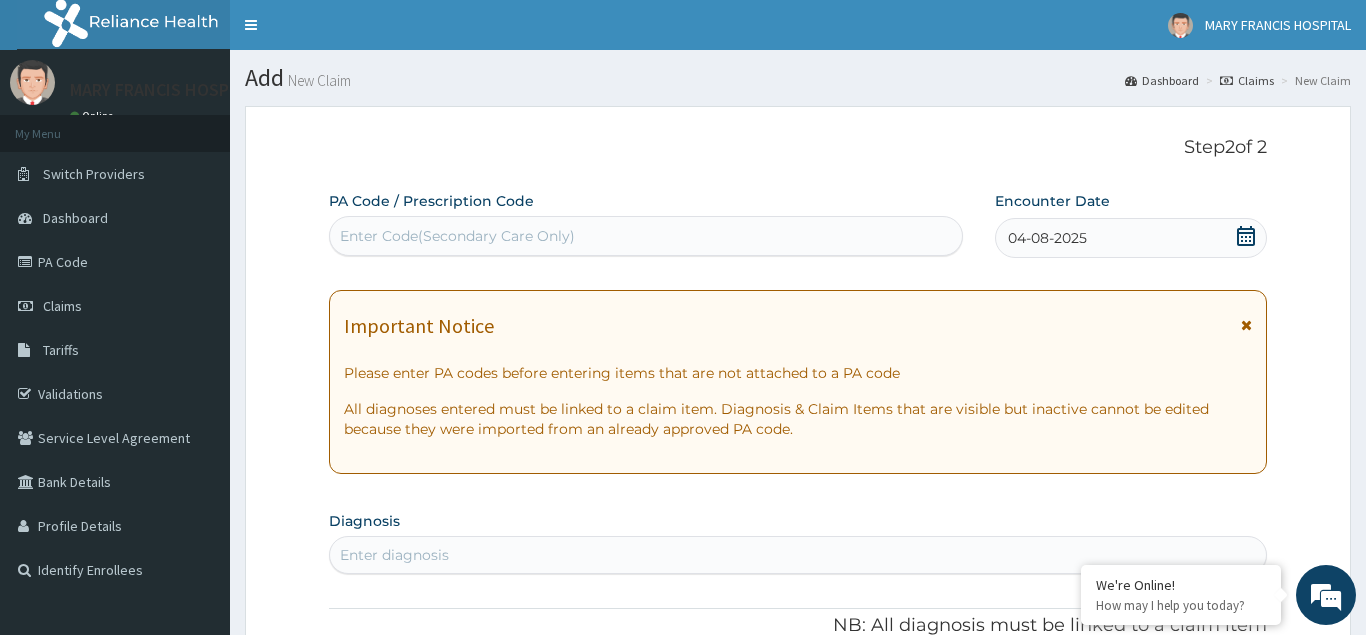 click on "Enter diagnosis" at bounding box center (394, 555) 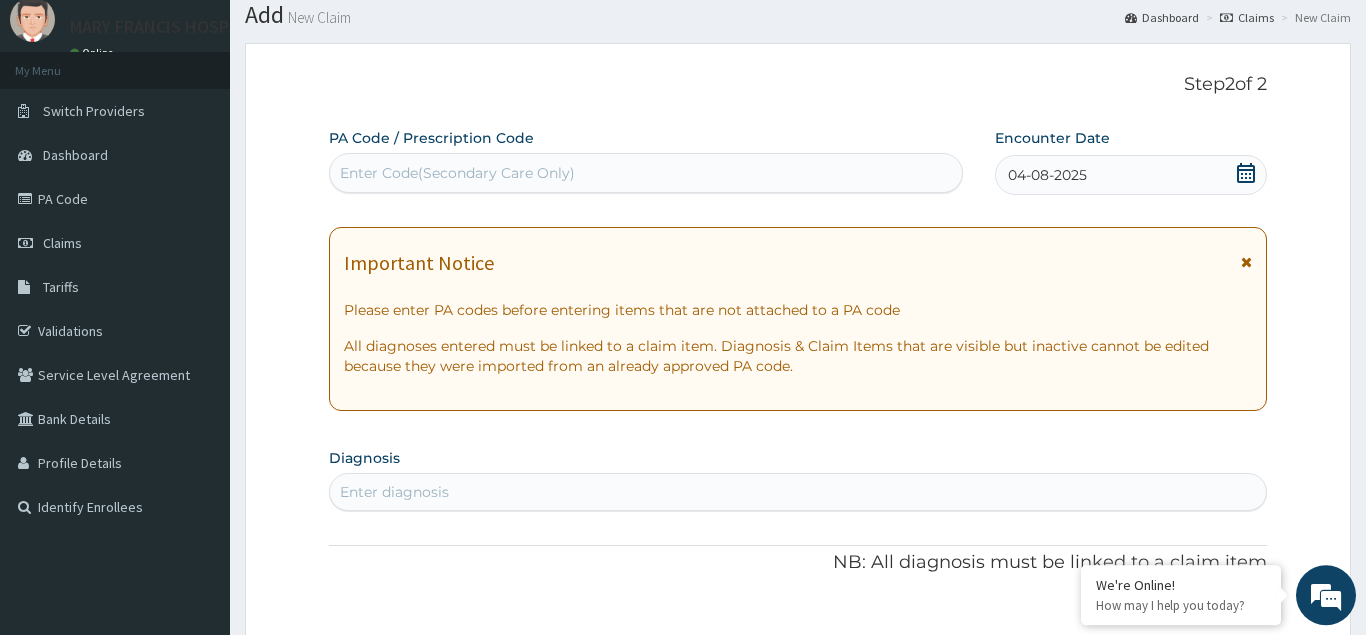 scroll, scrollTop: 102, scrollLeft: 0, axis: vertical 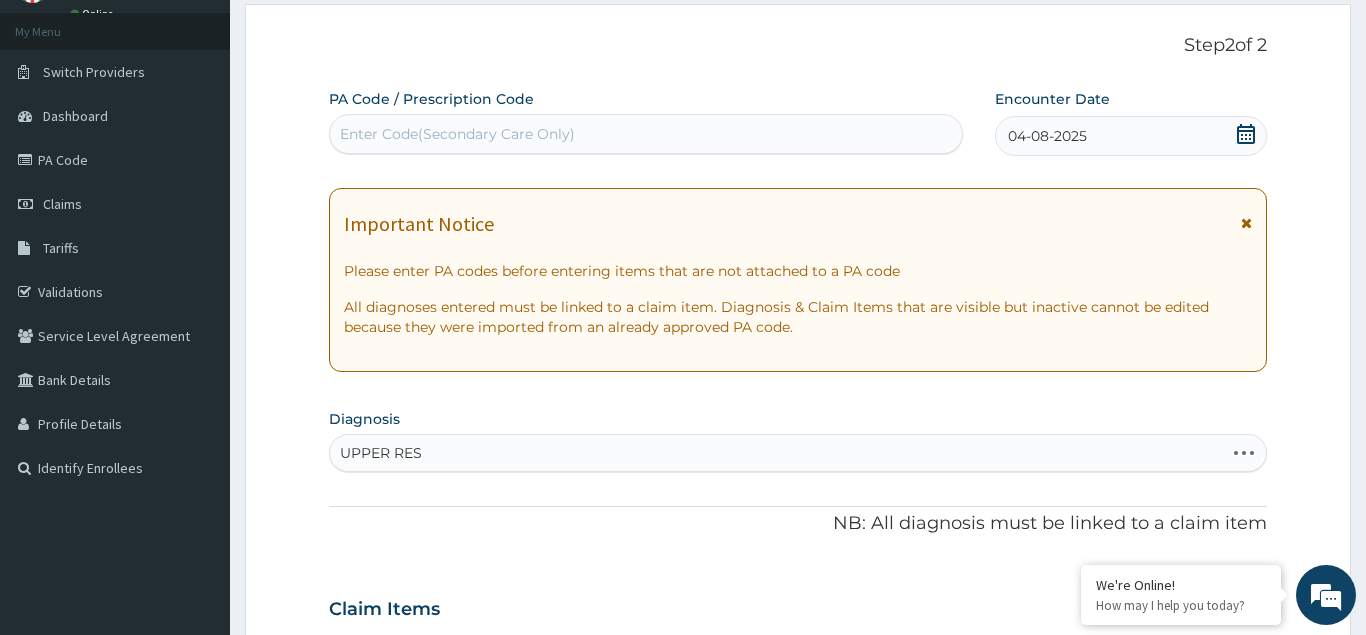 type on "UPPER RESP" 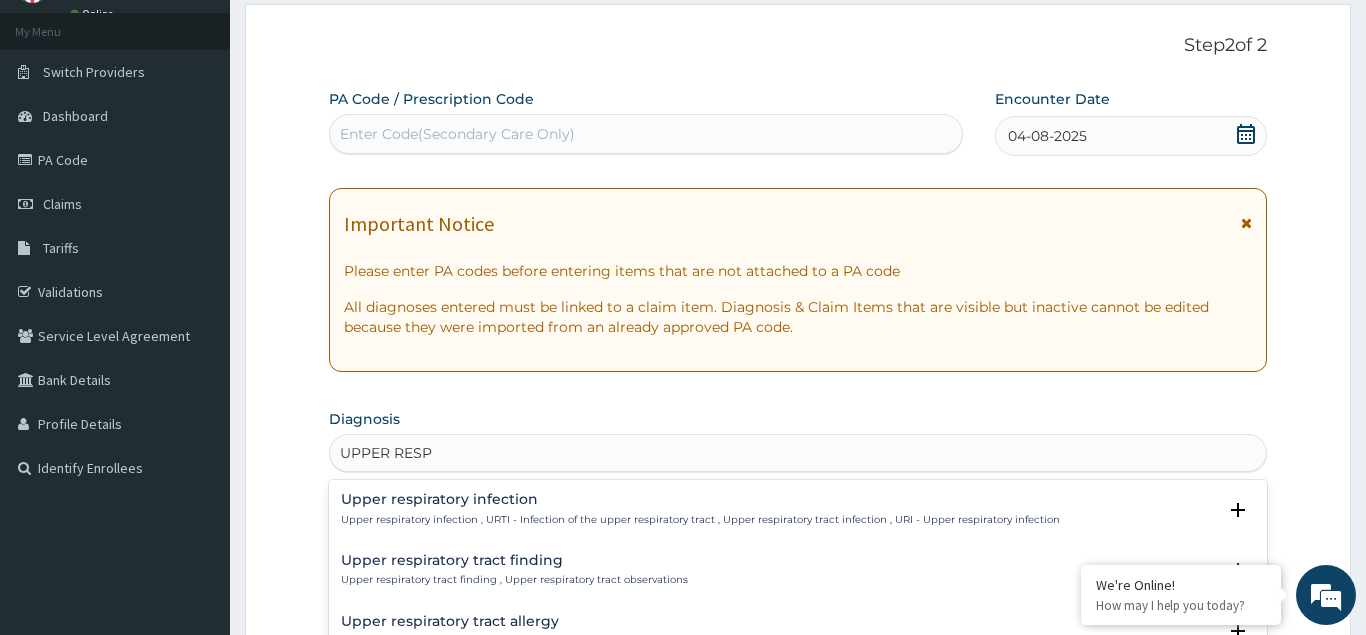 click on "Upper respiratory infection Upper respiratory infection , URTI - Infection of the upper respiratory tract , Upper respiratory tract infection , URI - Upper respiratory infection" at bounding box center (700, 509) 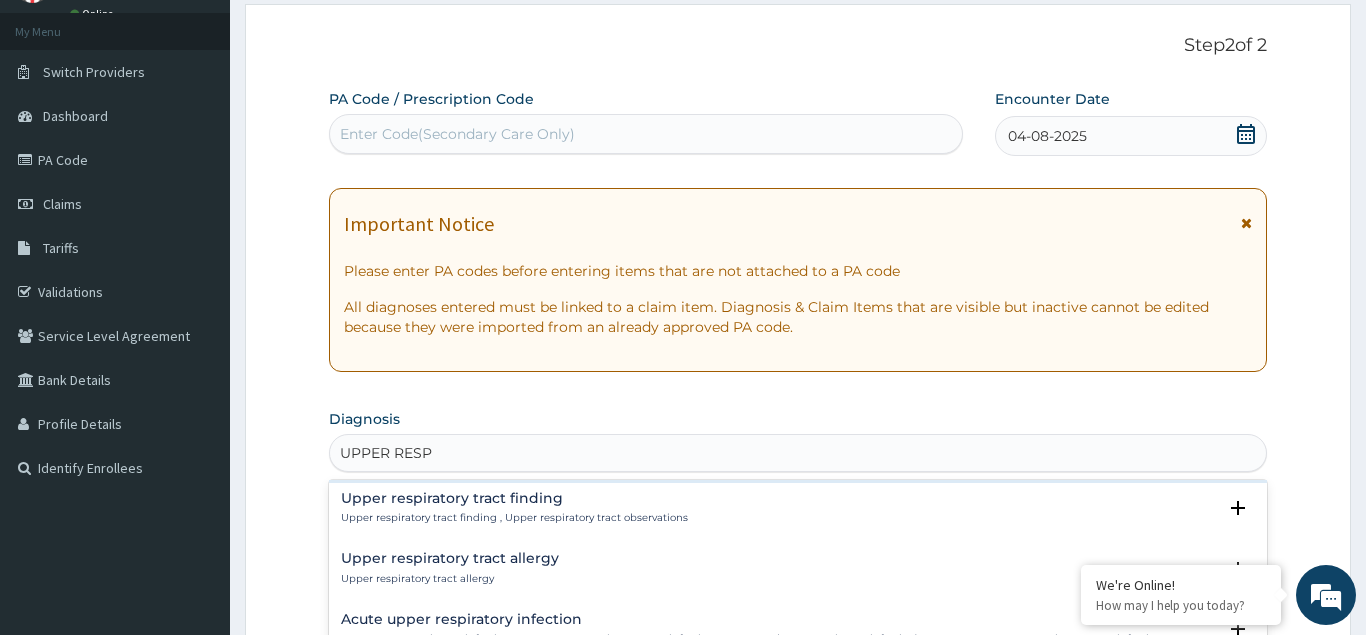 scroll, scrollTop: 324, scrollLeft: 0, axis: vertical 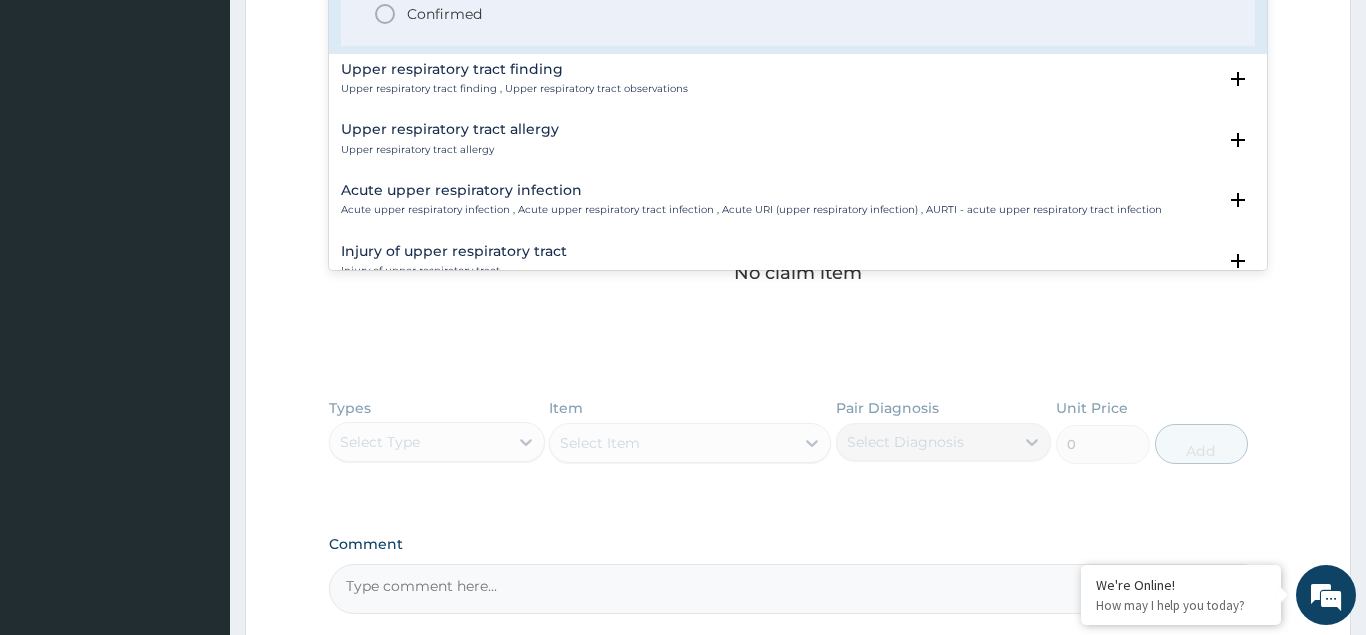click 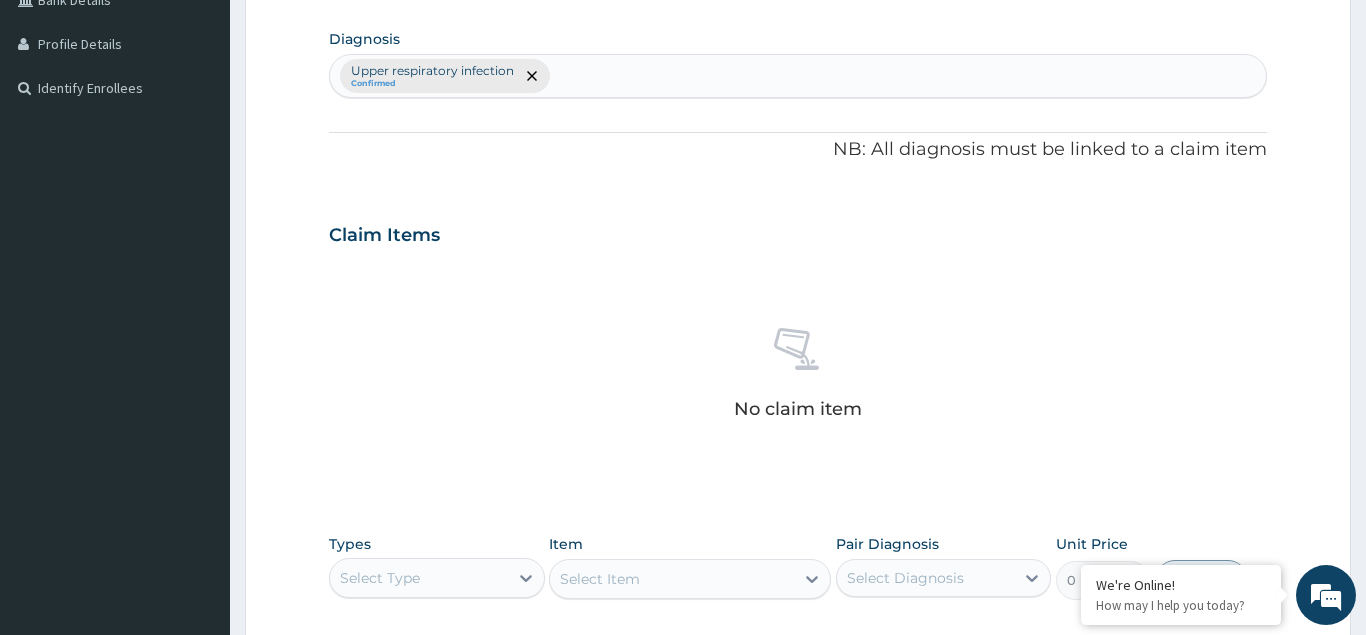 scroll, scrollTop: 408, scrollLeft: 0, axis: vertical 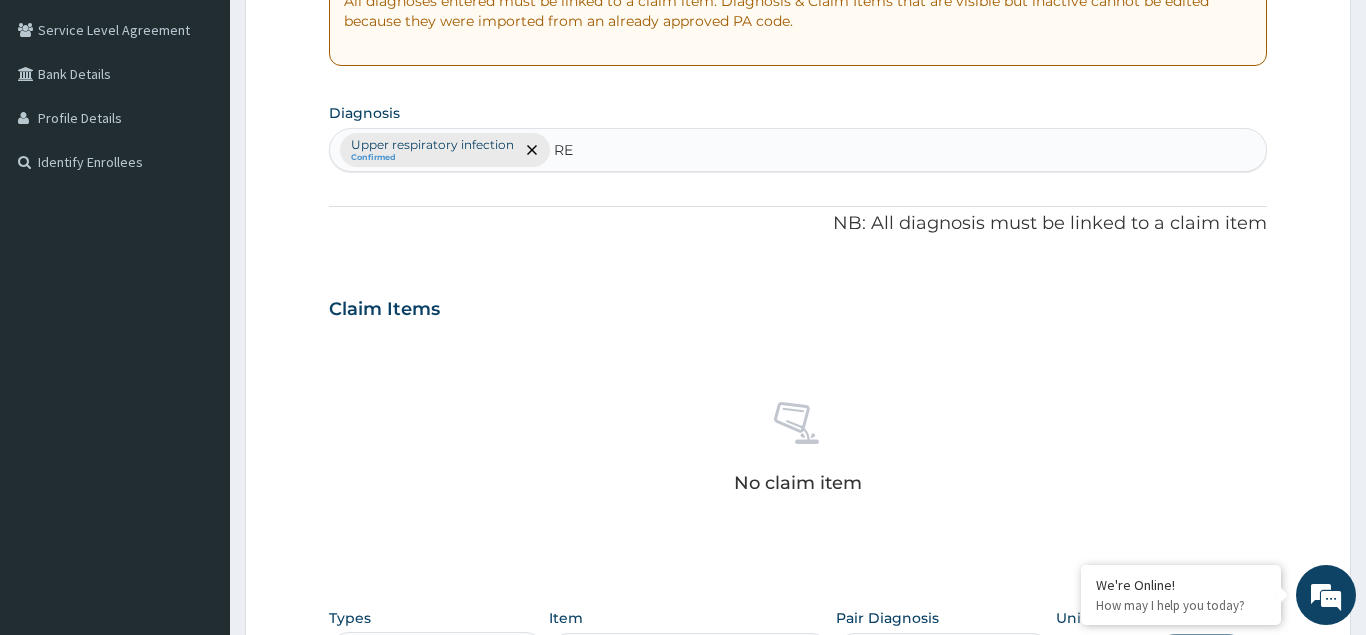 type on "R" 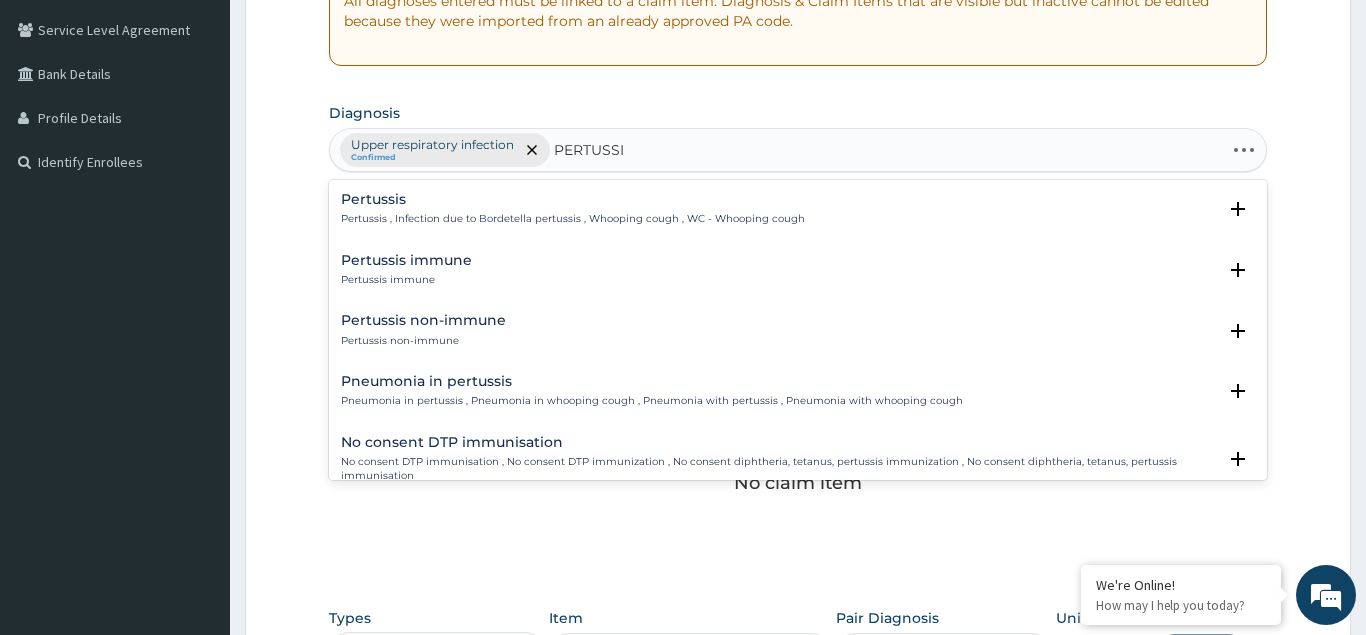 type on "PERTUSSIS" 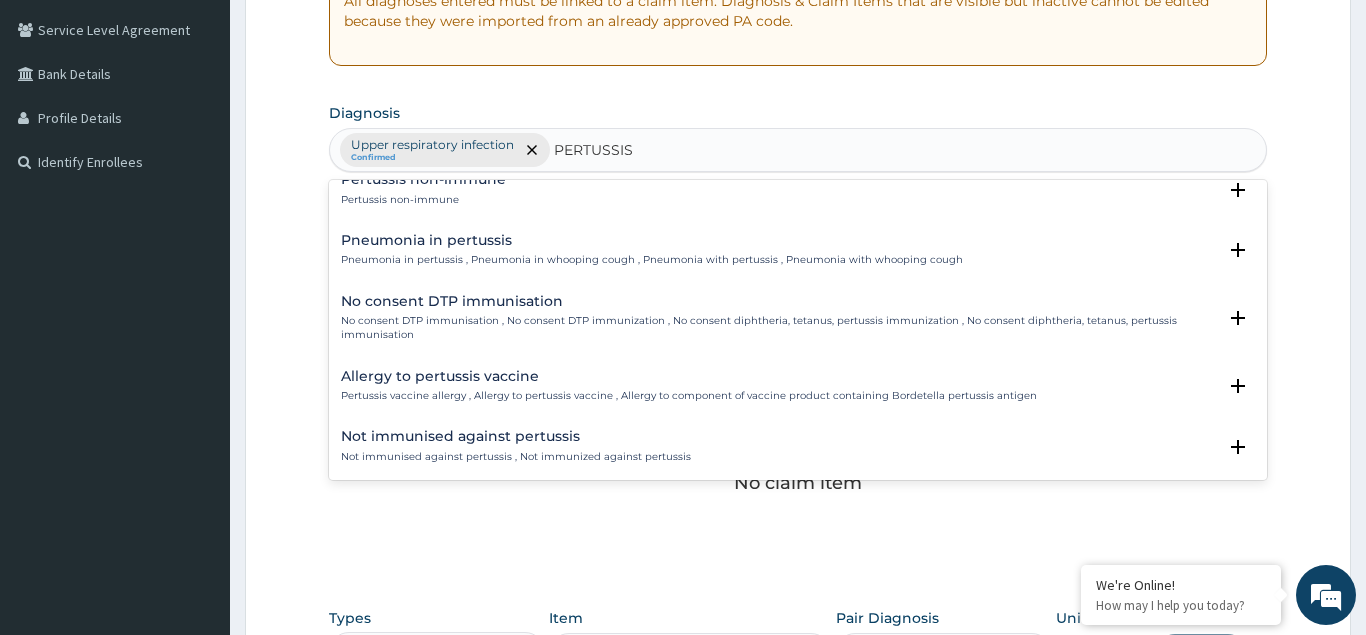 scroll, scrollTop: 108, scrollLeft: 0, axis: vertical 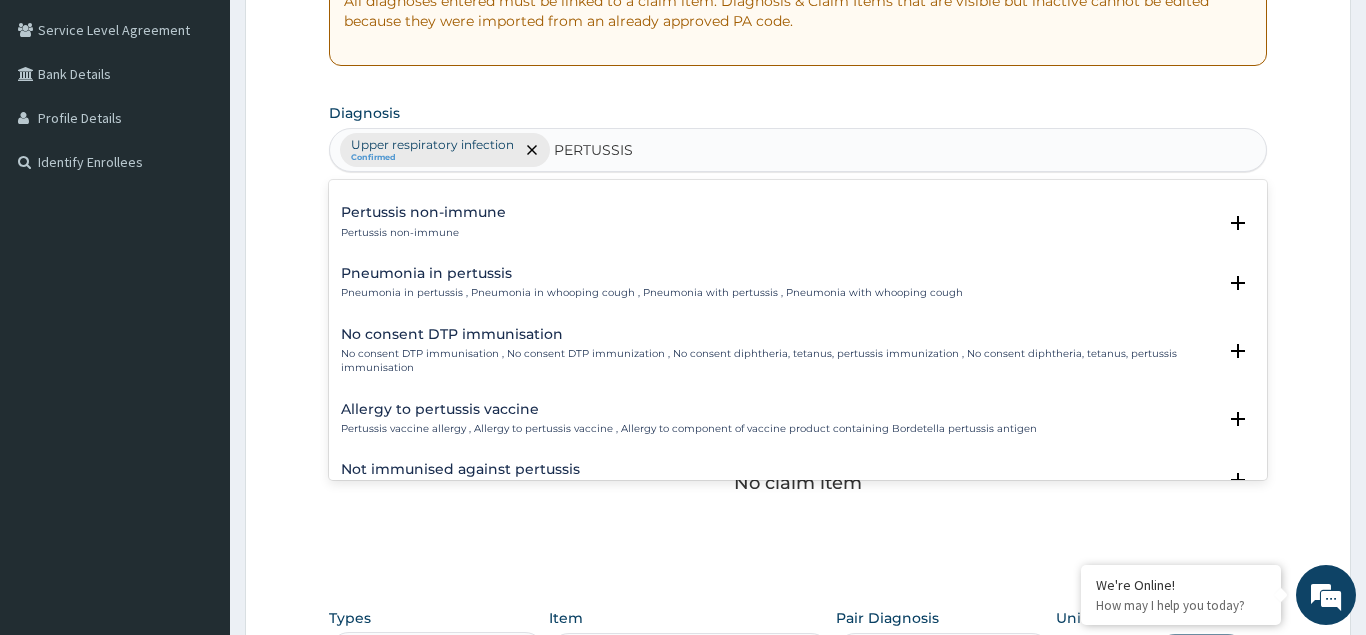 click on "Pneumonia in pertussis" at bounding box center [652, 273] 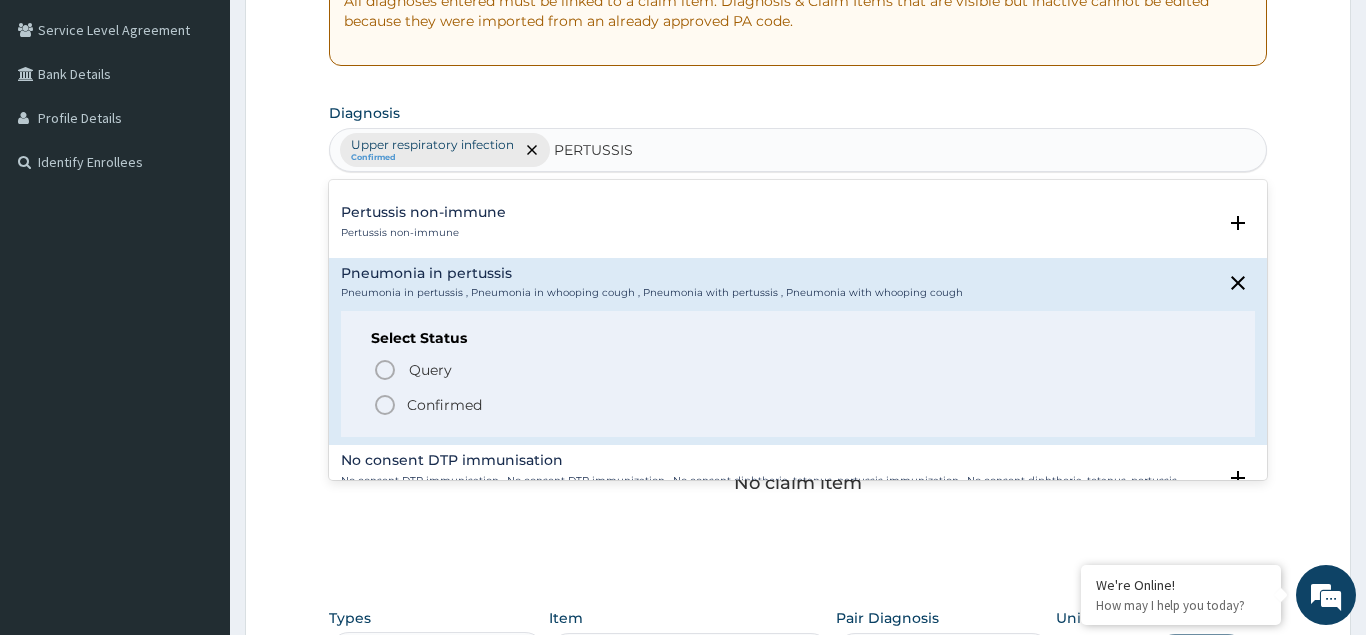 click 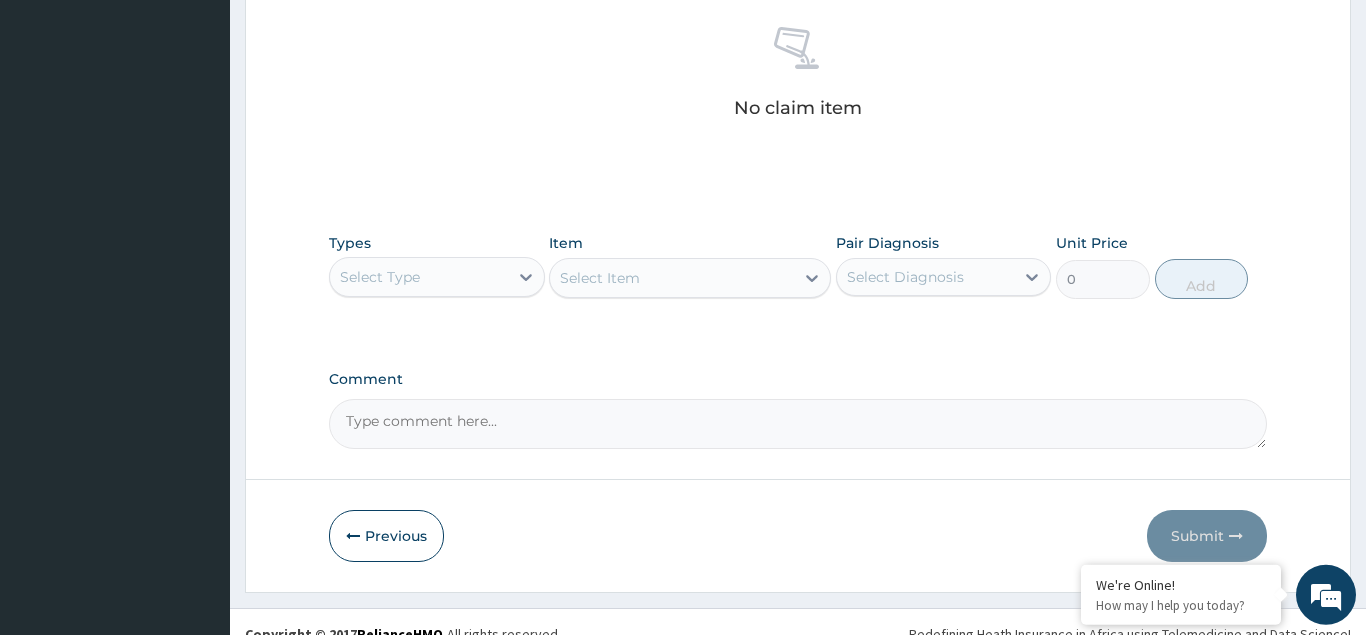 scroll, scrollTop: 807, scrollLeft: 0, axis: vertical 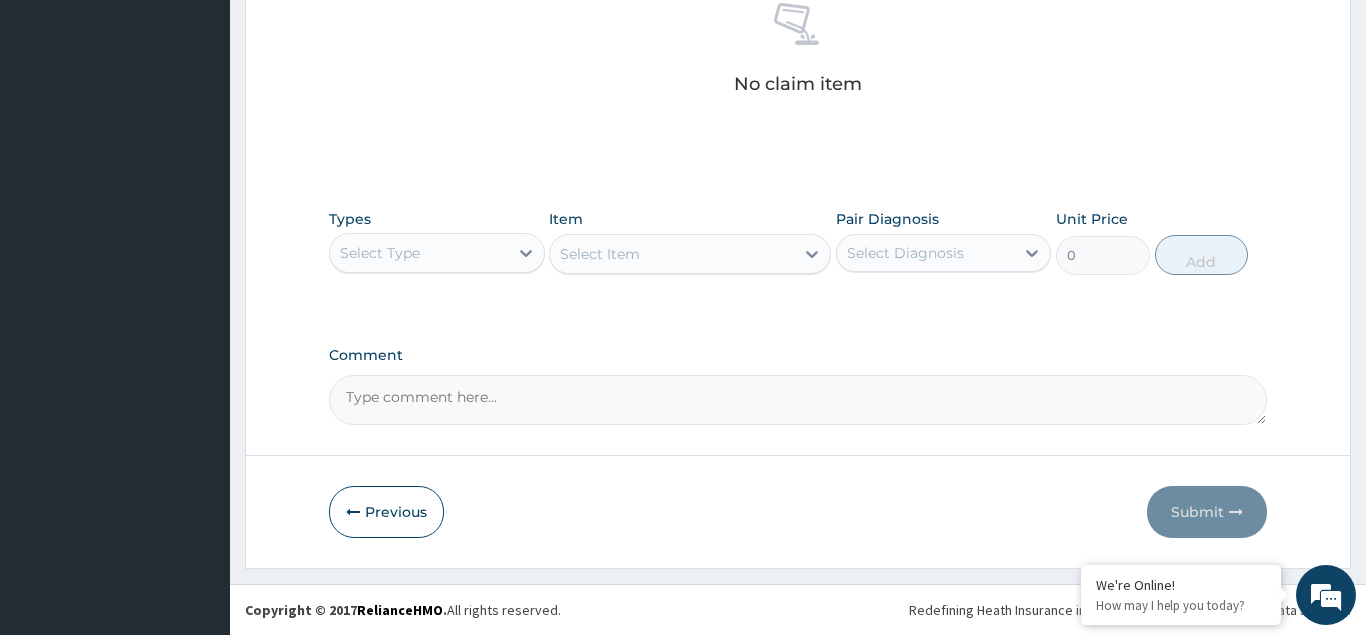 click on "Select Type" at bounding box center (419, 253) 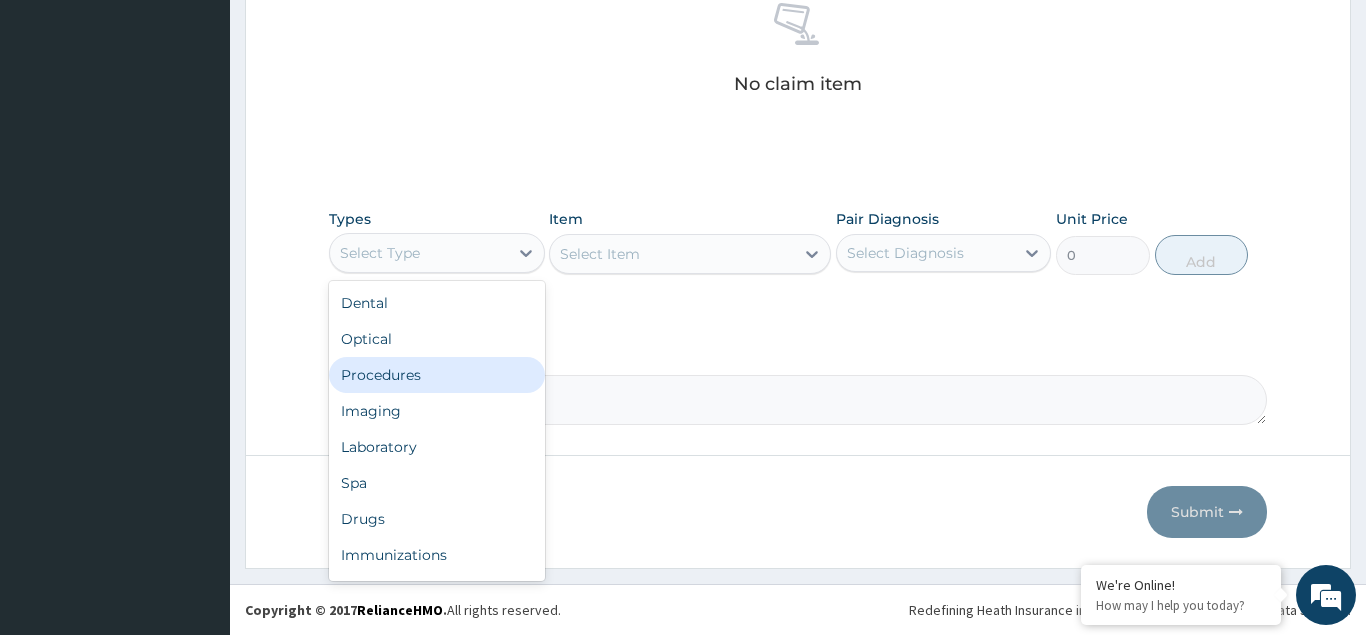 click on "Procedures" at bounding box center [437, 375] 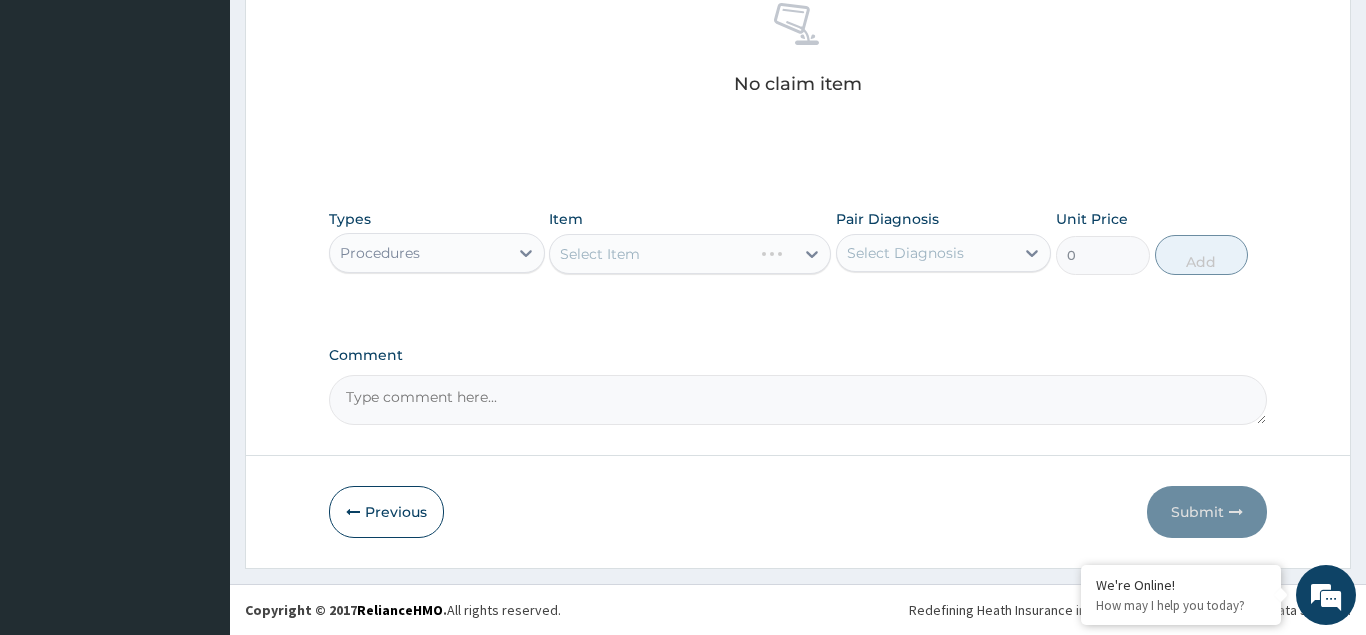 click on "Select Item" at bounding box center [690, 254] 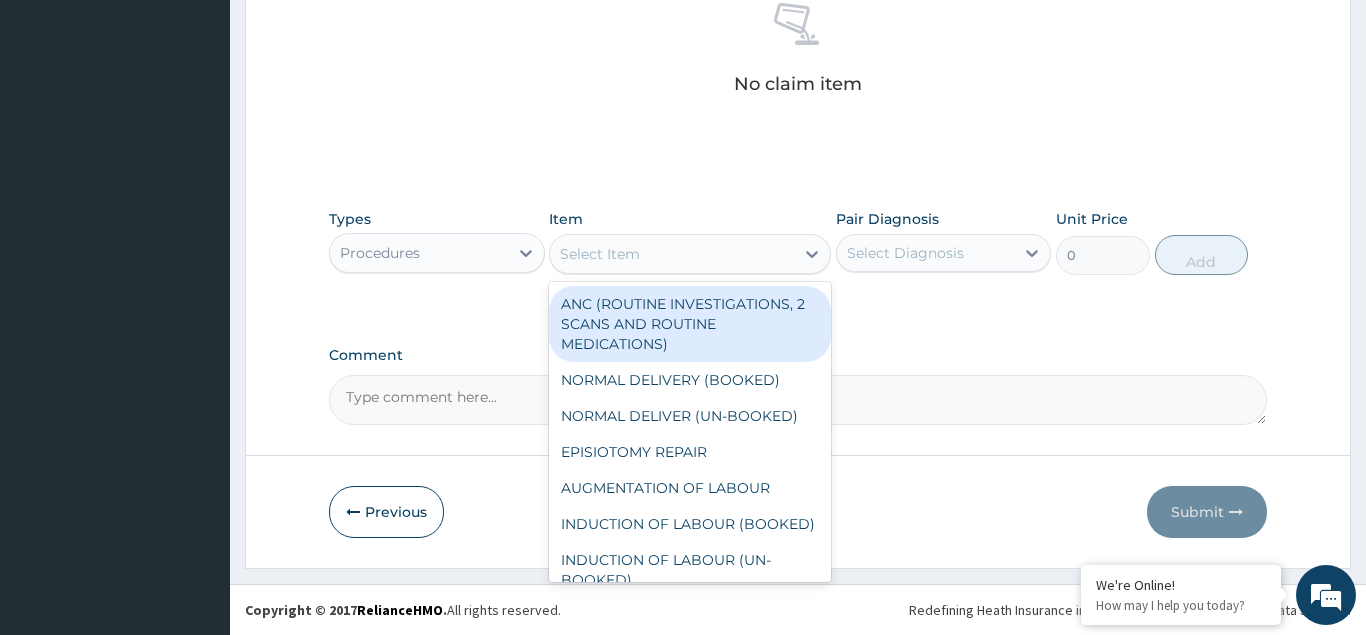 click on "Select Item" at bounding box center (600, 254) 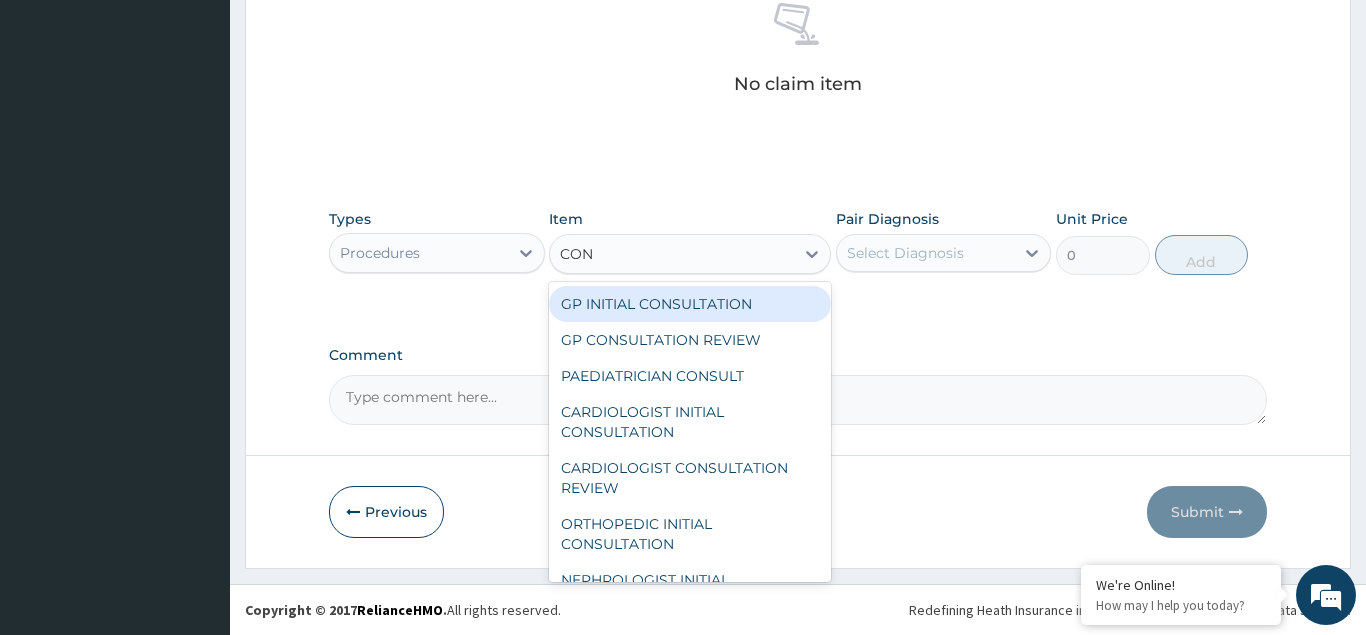 type on "CONS" 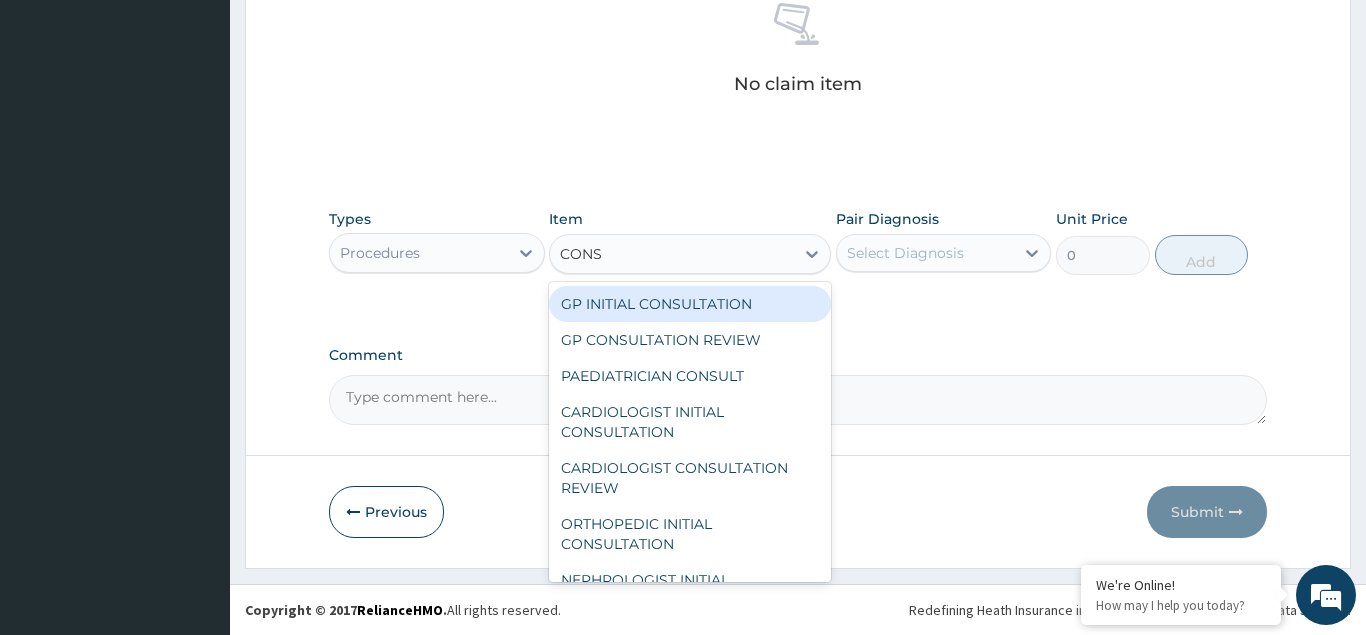 click on "GP INITIAL CONSULTATION" at bounding box center (690, 304) 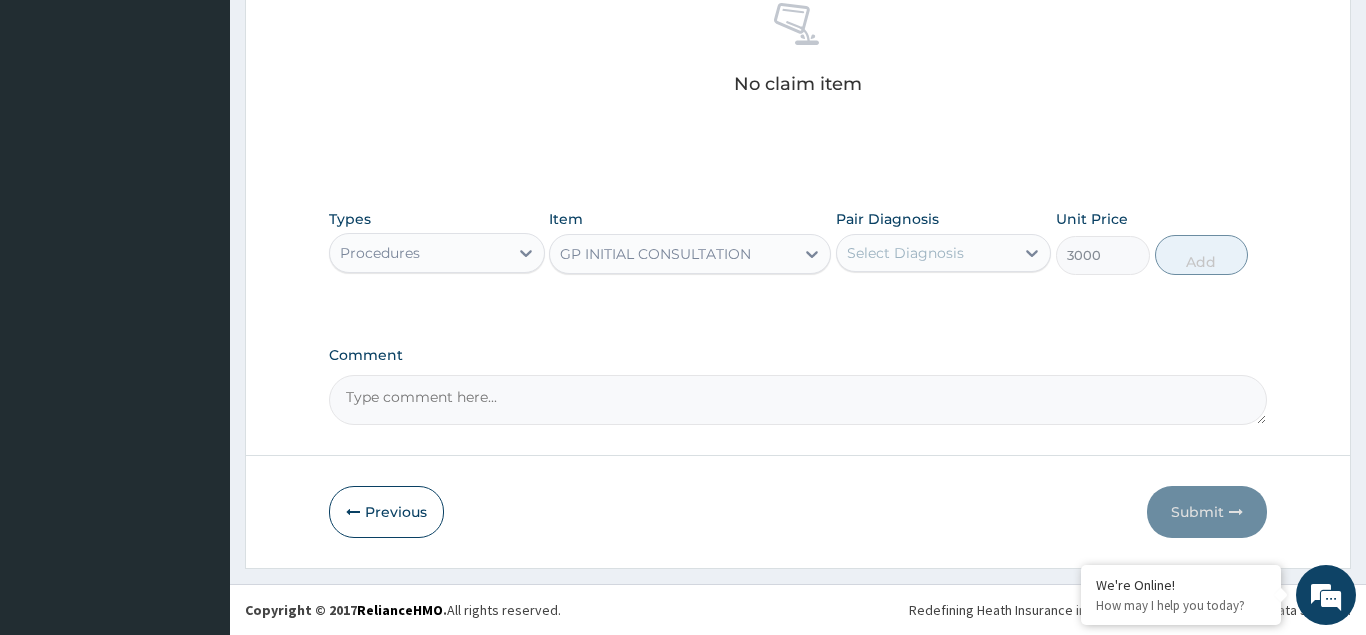 click on "Select Diagnosis" at bounding box center [905, 253] 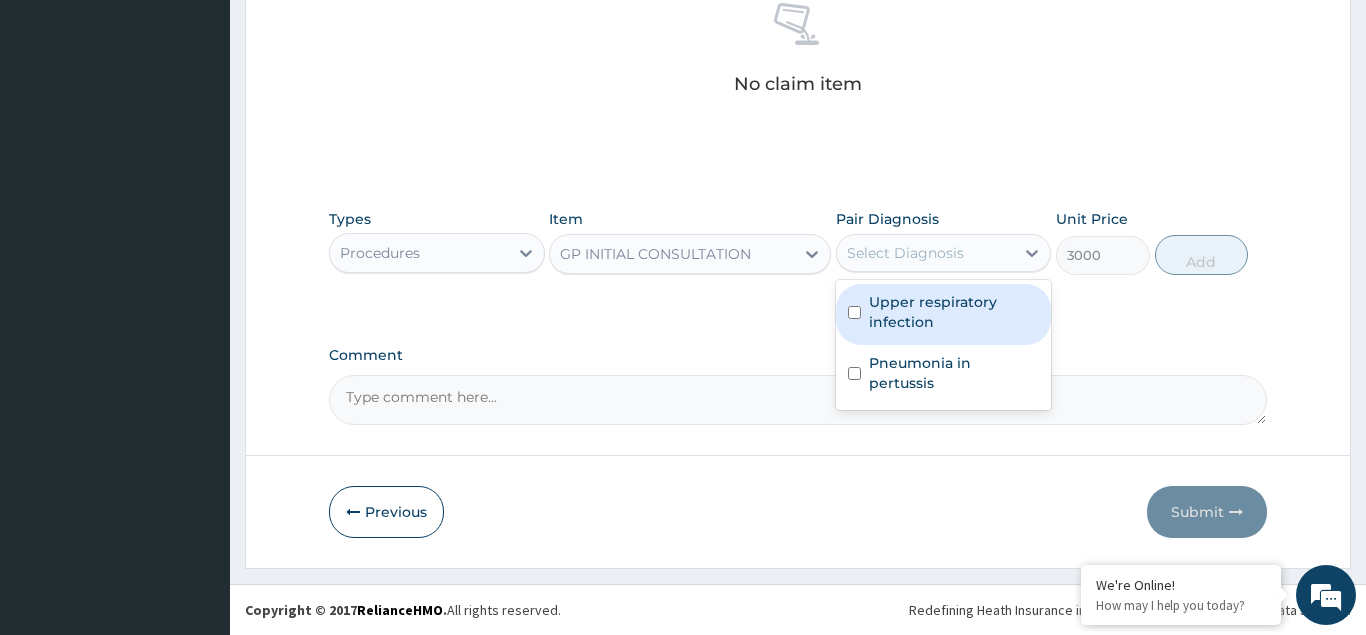 click at bounding box center (854, 312) 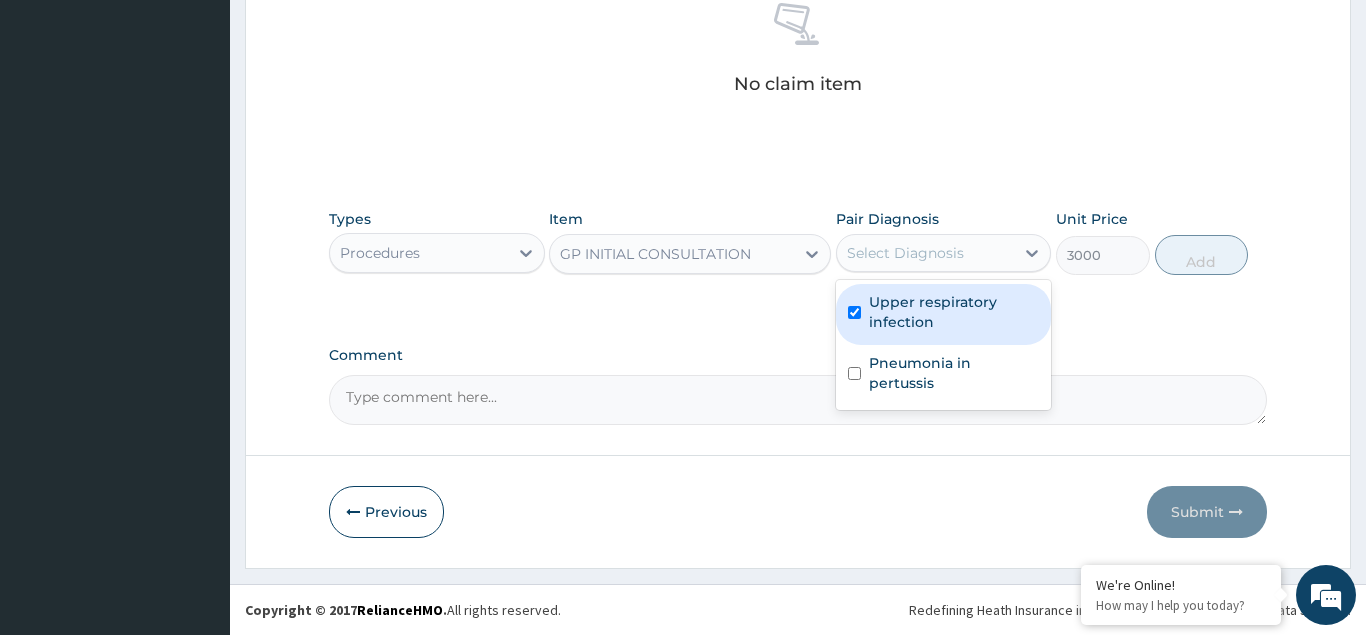 checkbox on "true" 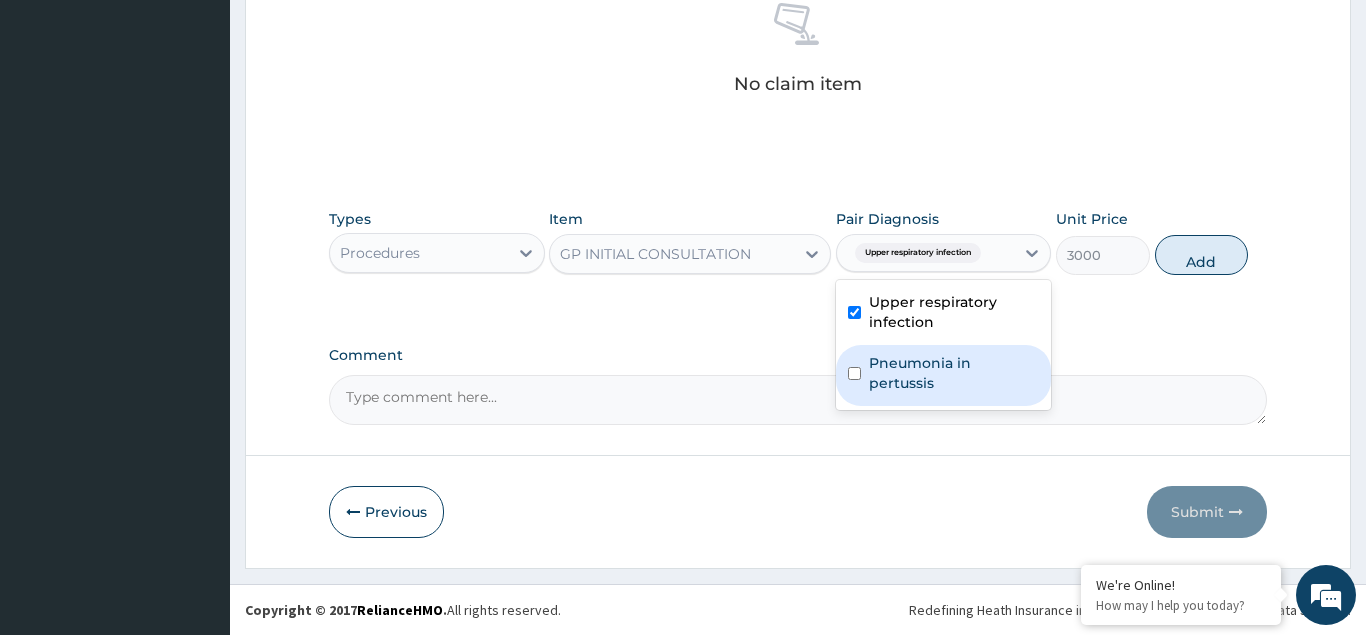 click at bounding box center (854, 373) 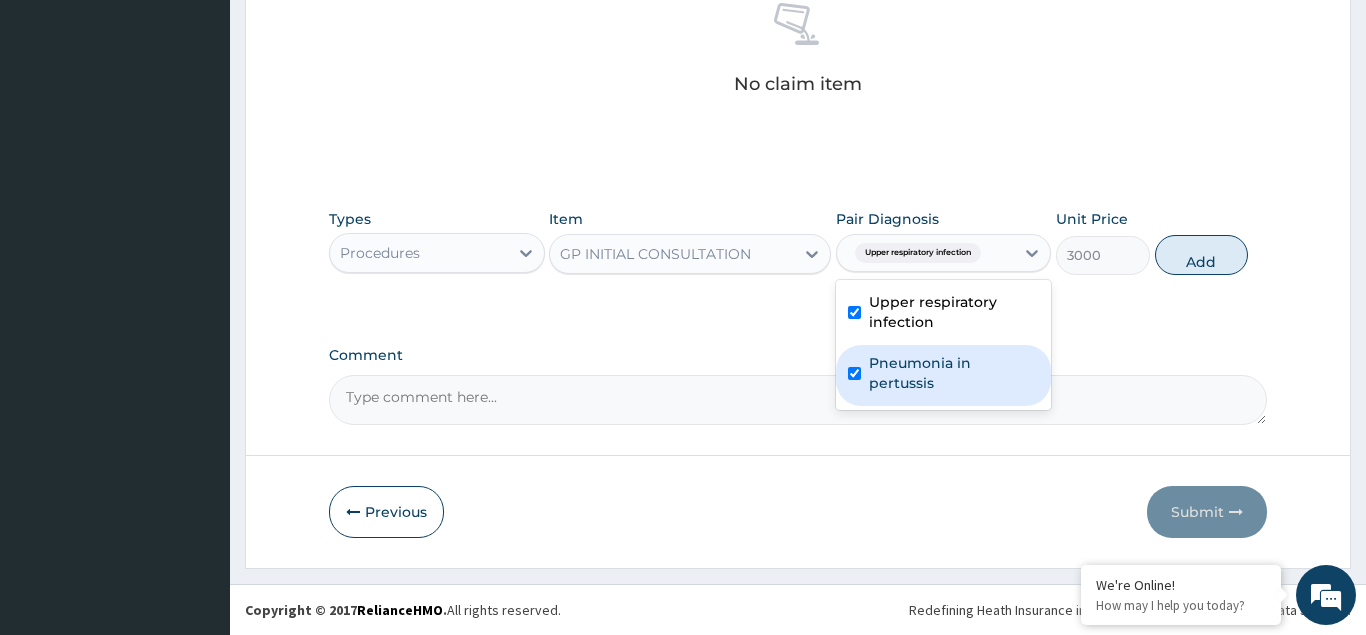 checkbox on "true" 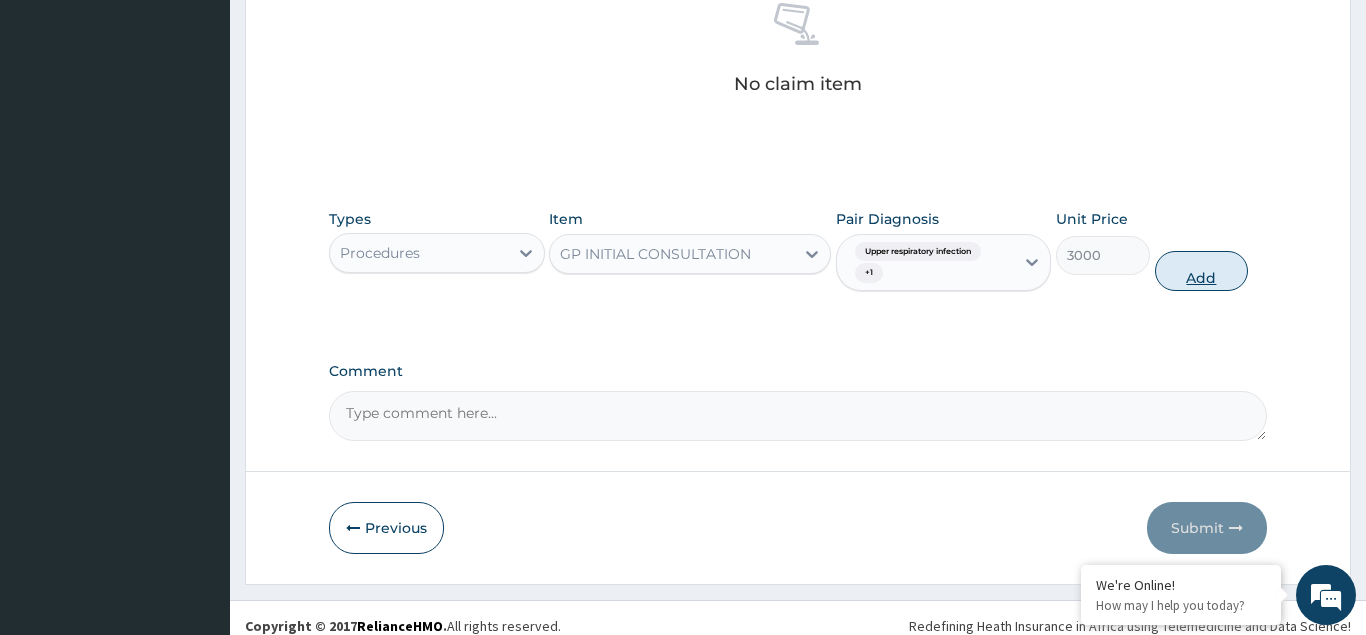 click on "Add" at bounding box center (1202, 271) 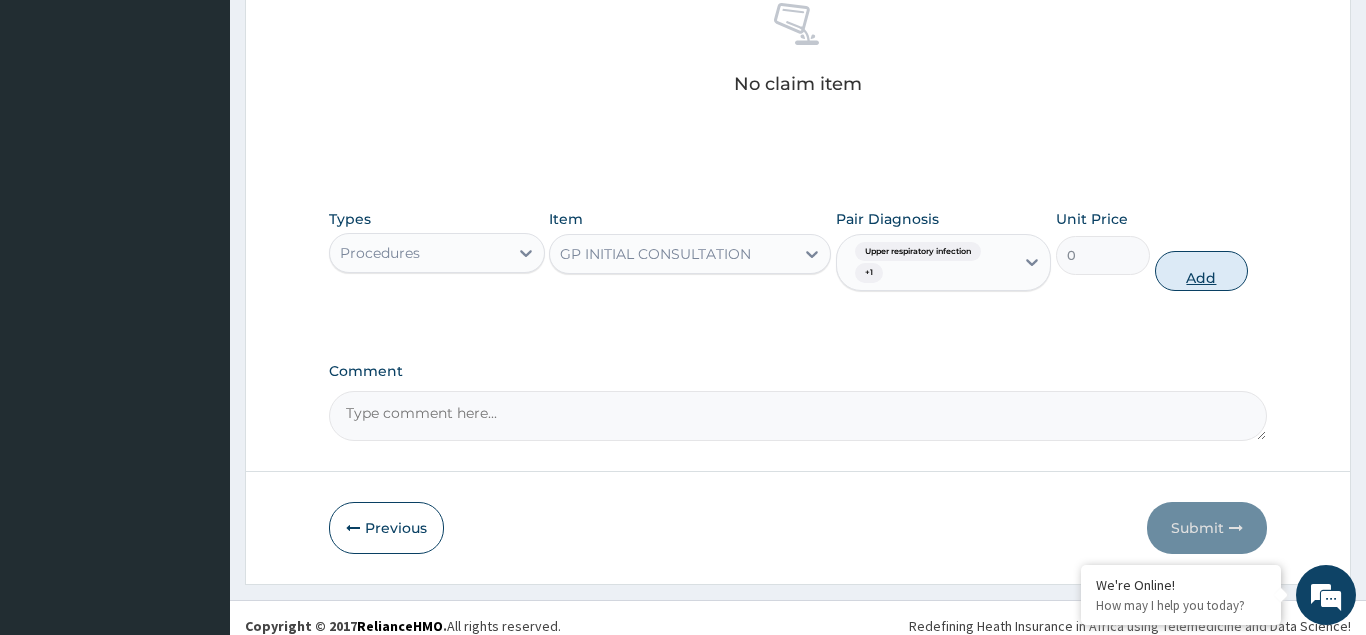 scroll, scrollTop: 720, scrollLeft: 0, axis: vertical 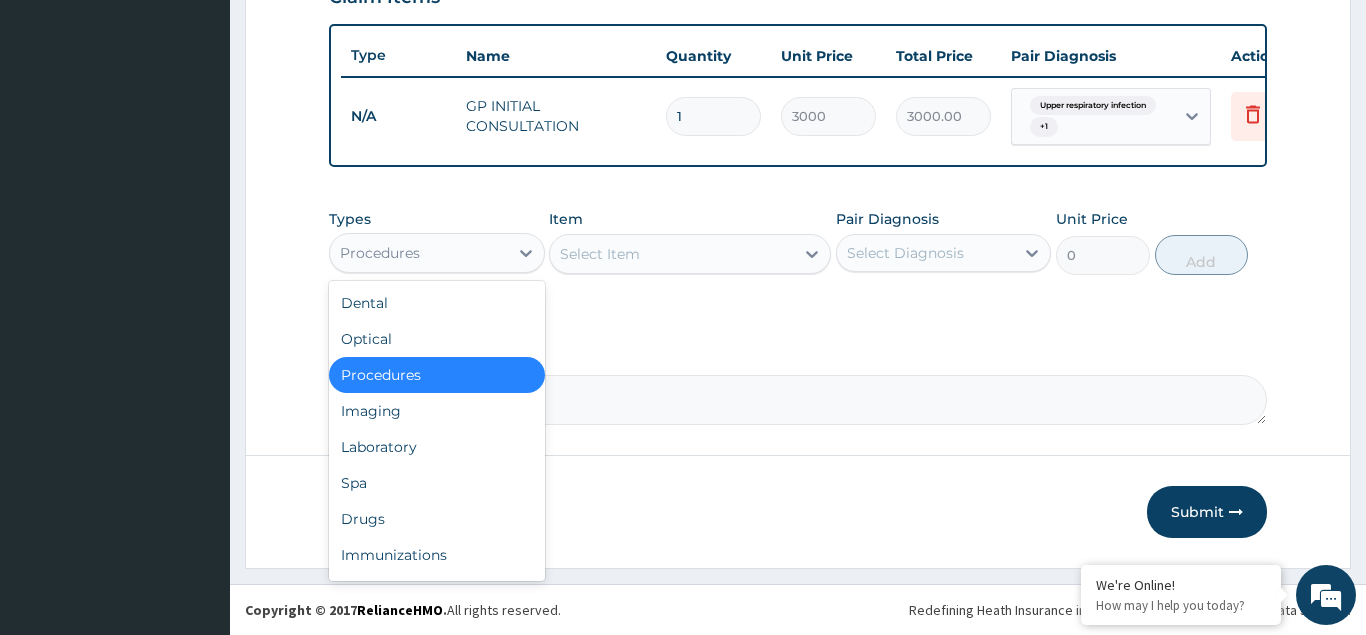 click on "Procedures" at bounding box center (380, 253) 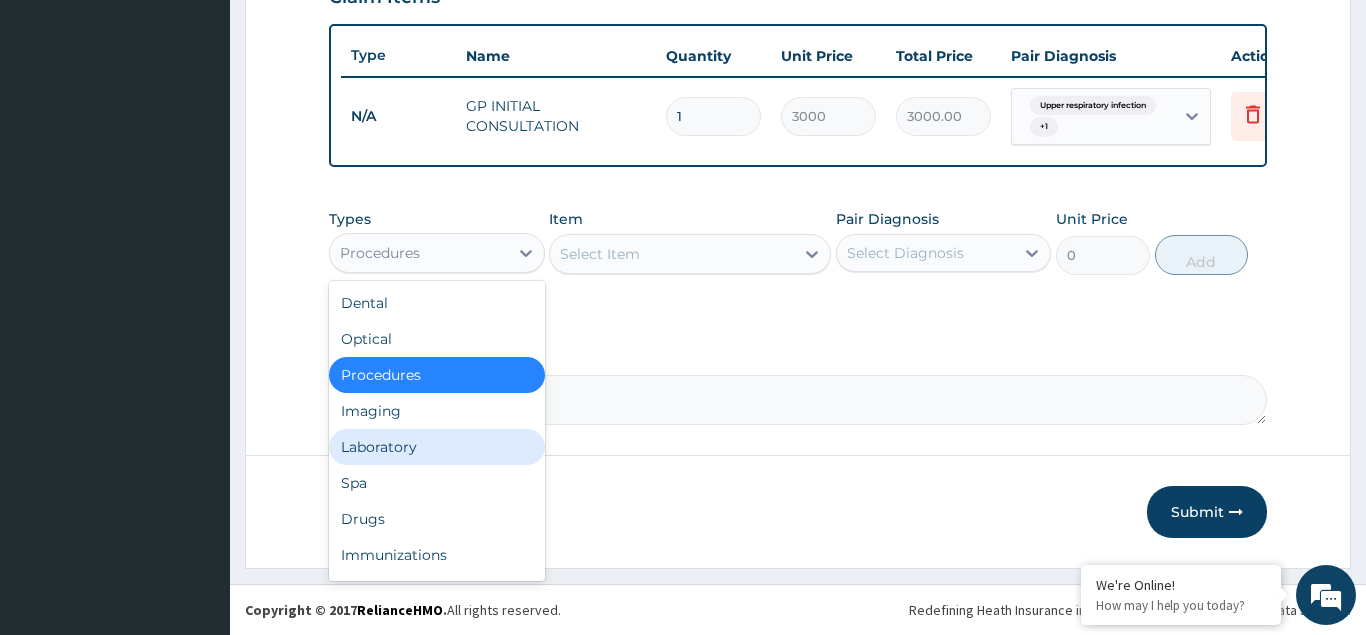 click on "Laboratory" at bounding box center [437, 447] 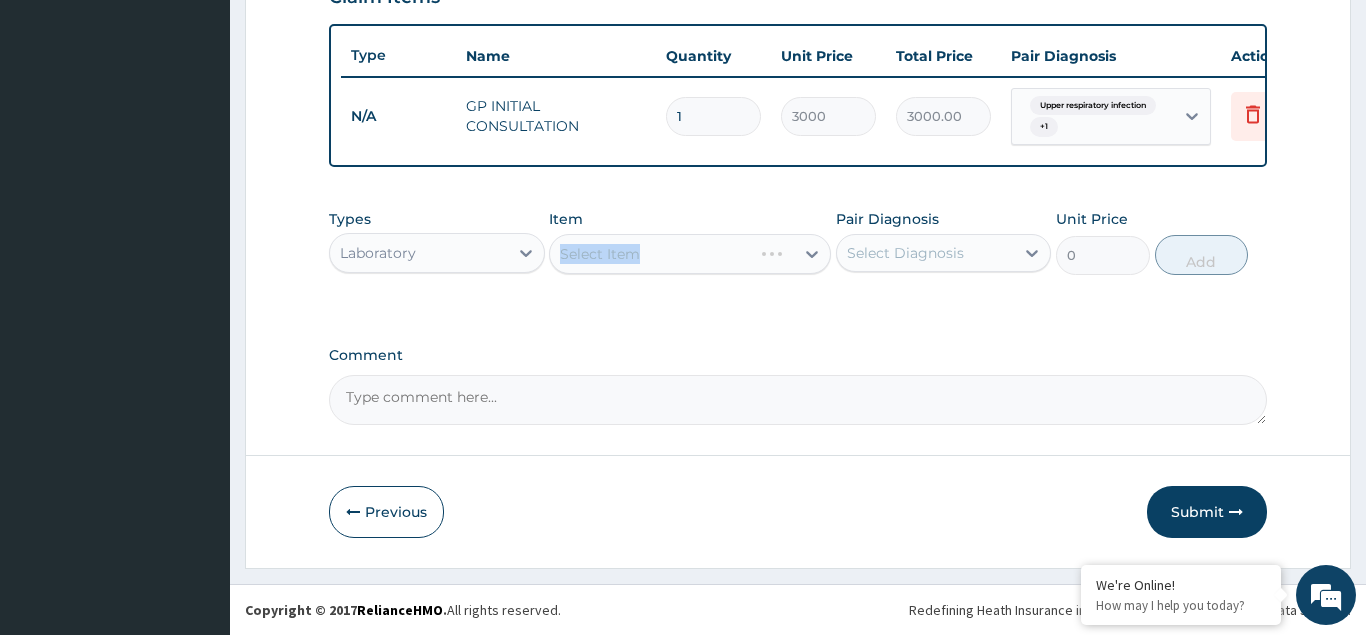 click on "Select Item" at bounding box center [690, 254] 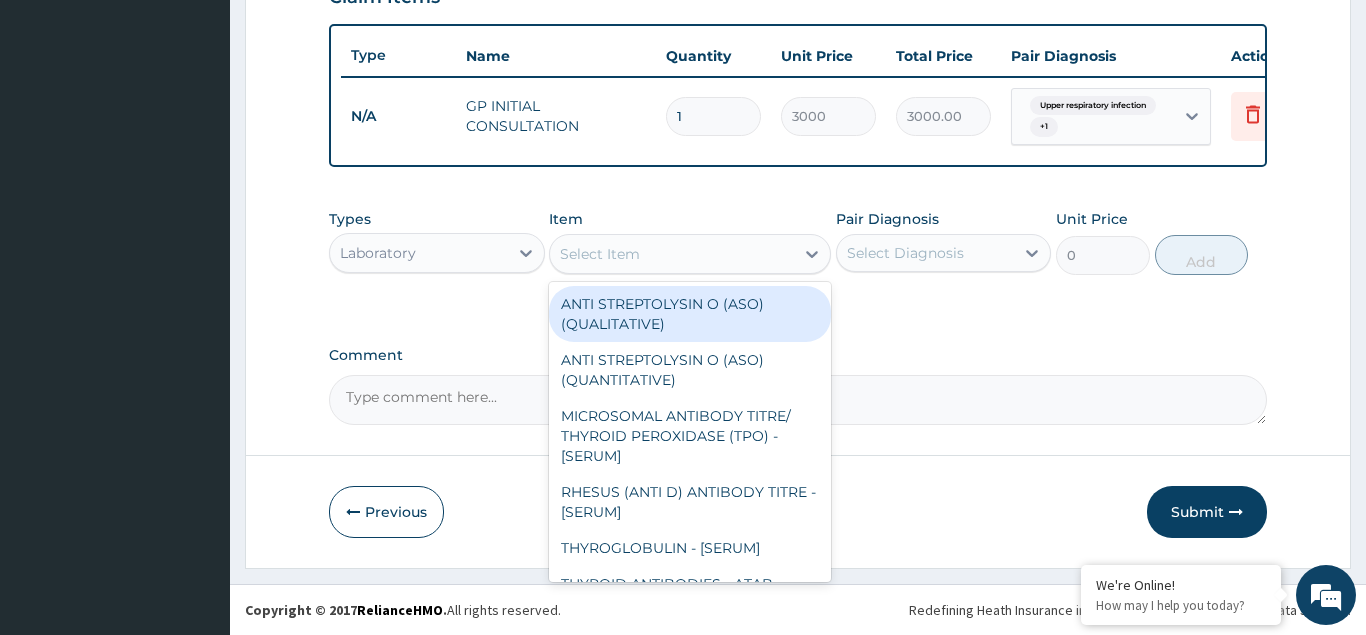 click on "Select Item" at bounding box center [600, 254] 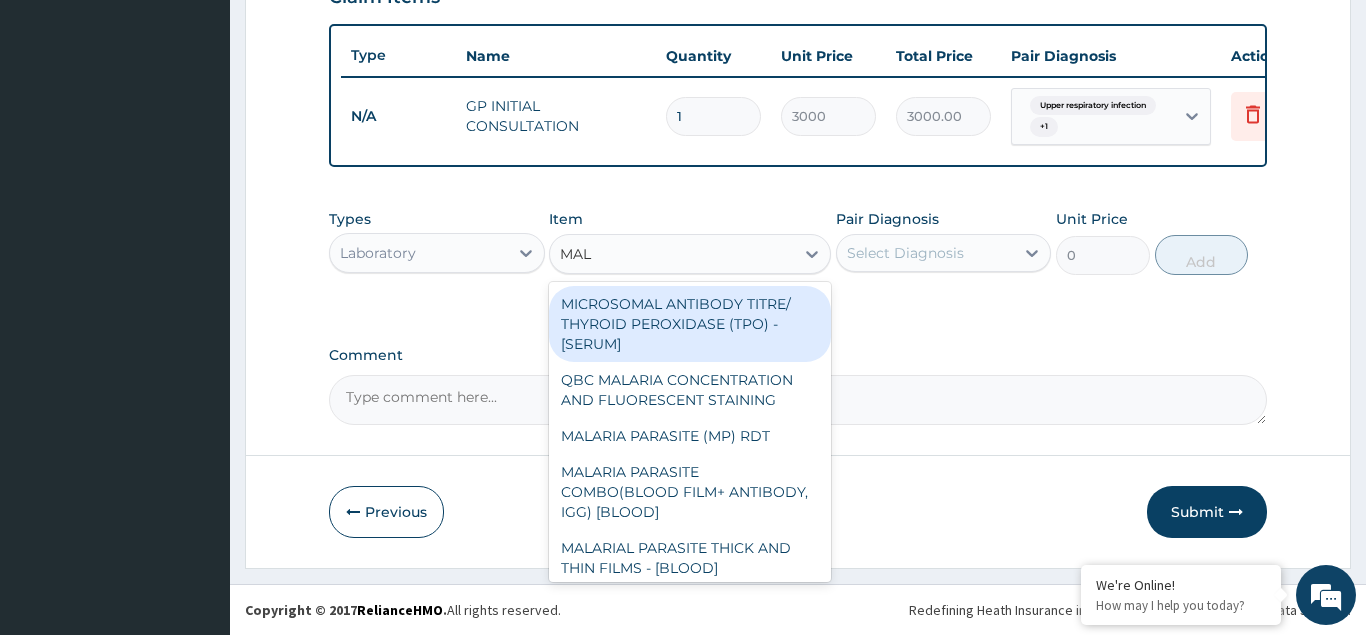 type on "MALA" 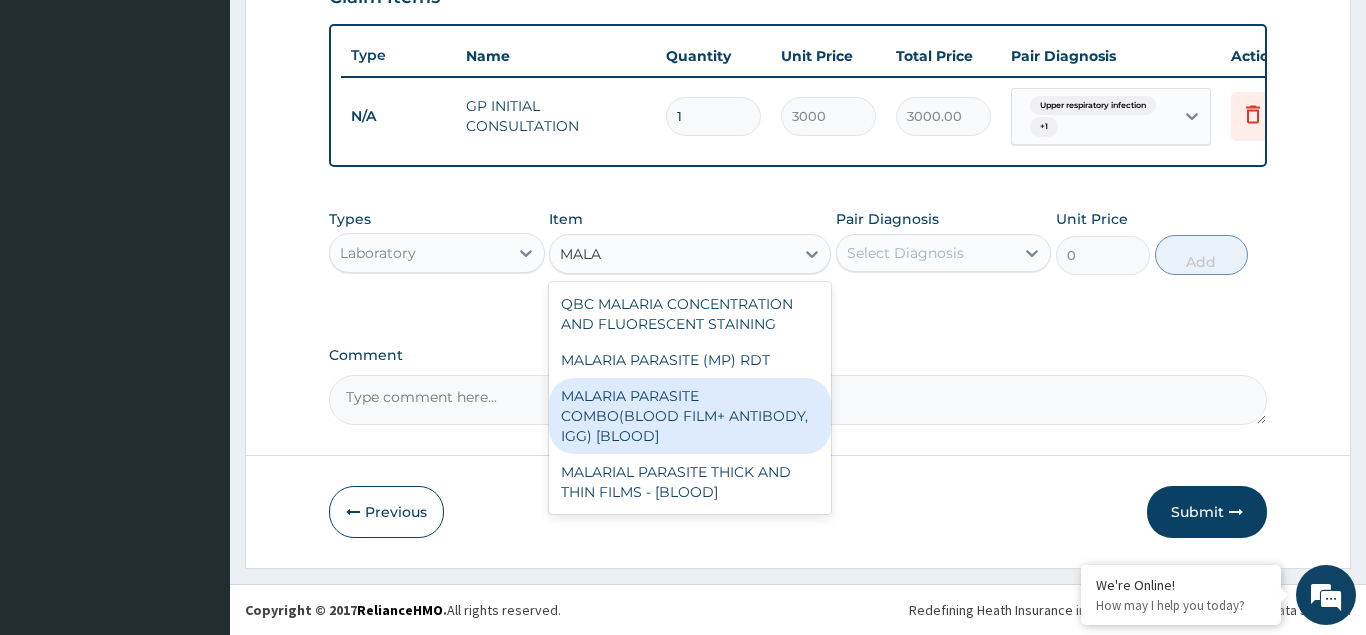 click on "MALARIA PARASITE COMBO(BLOOD FILM+ ANTIBODY, IGG) [BLOOD]" at bounding box center (690, 416) 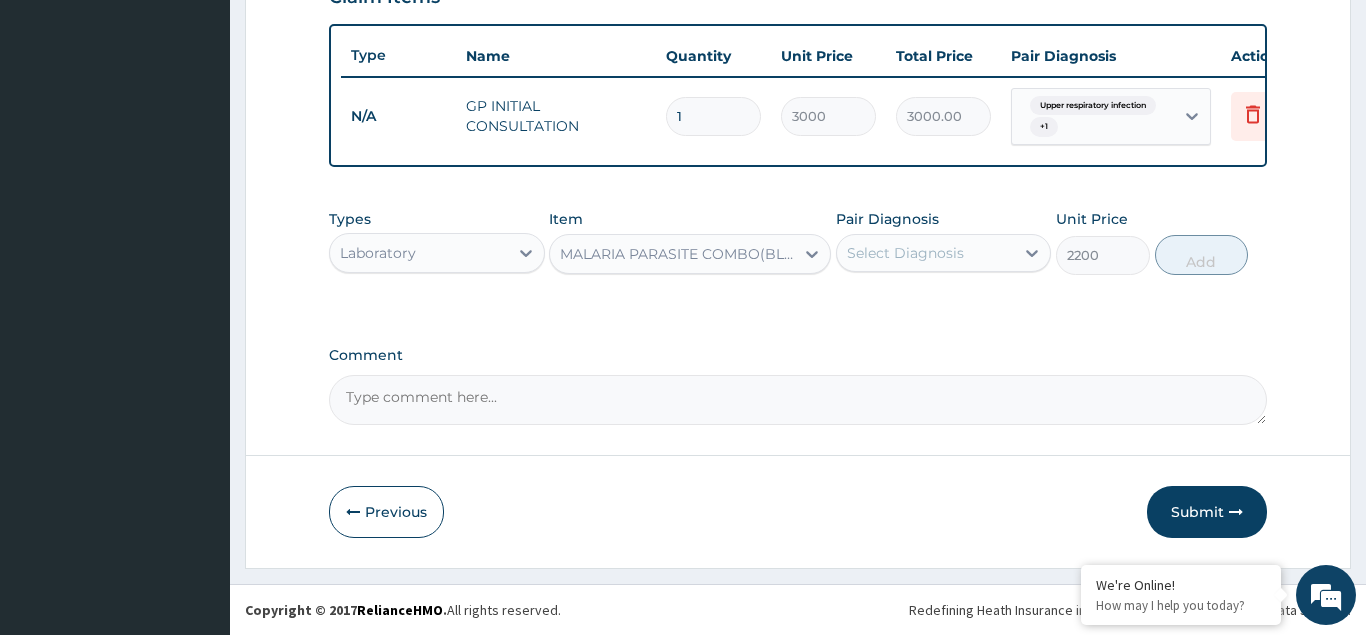 click on "Select Diagnosis" at bounding box center (905, 253) 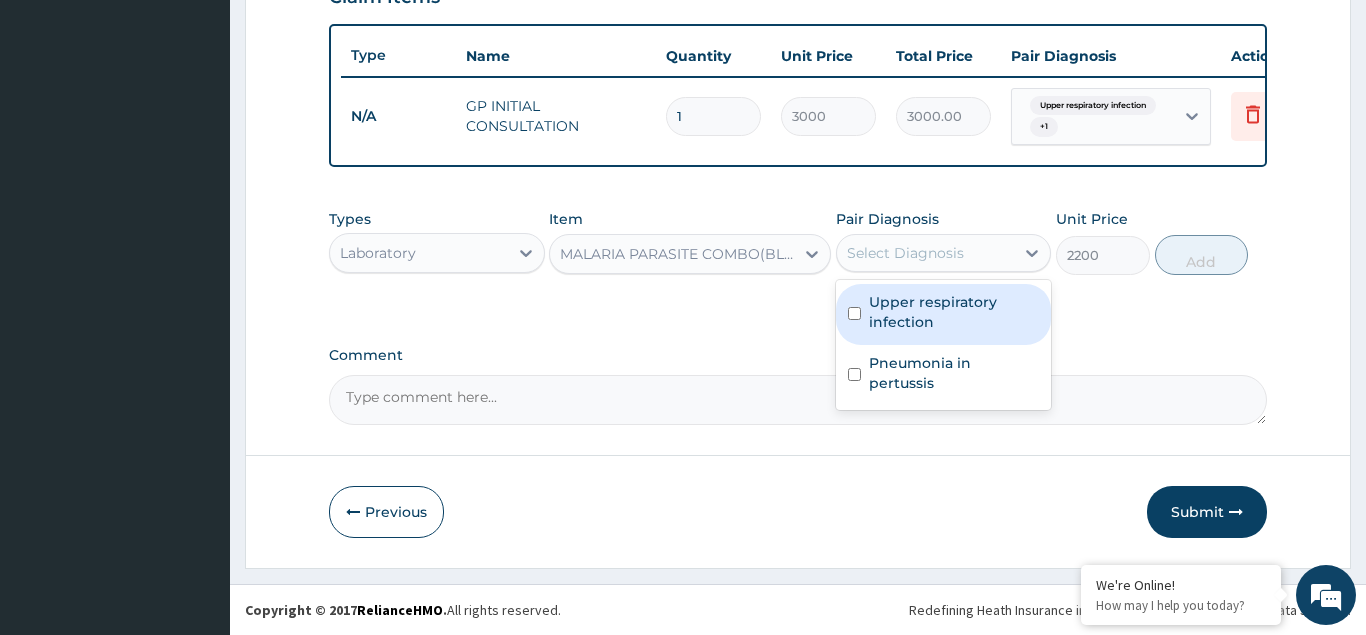 click on "Upper respiratory infection" at bounding box center (944, 314) 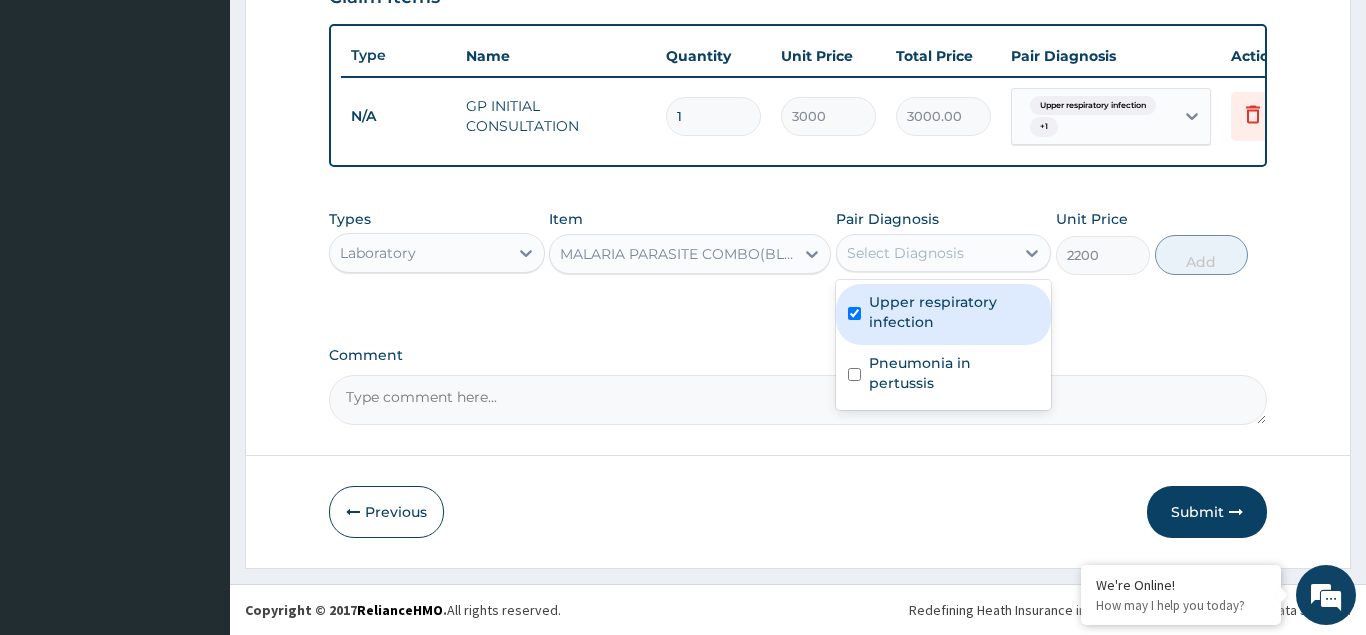 checkbox on "true" 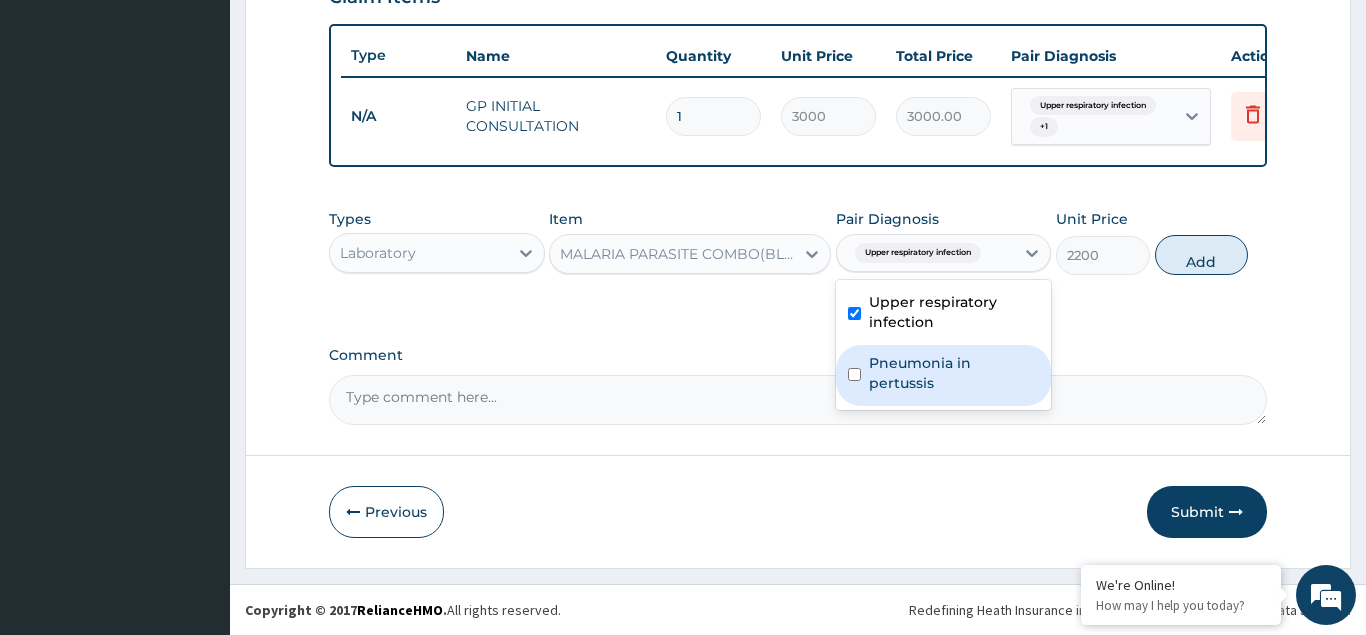 click at bounding box center (854, 374) 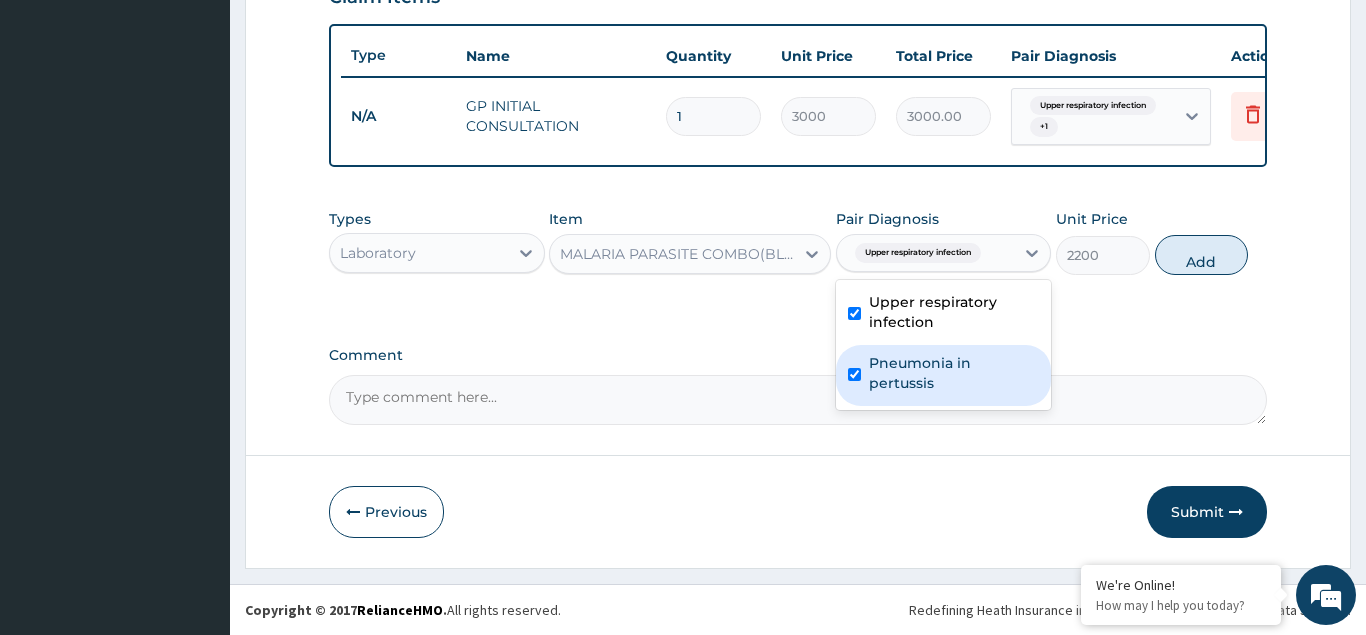 checkbox on "true" 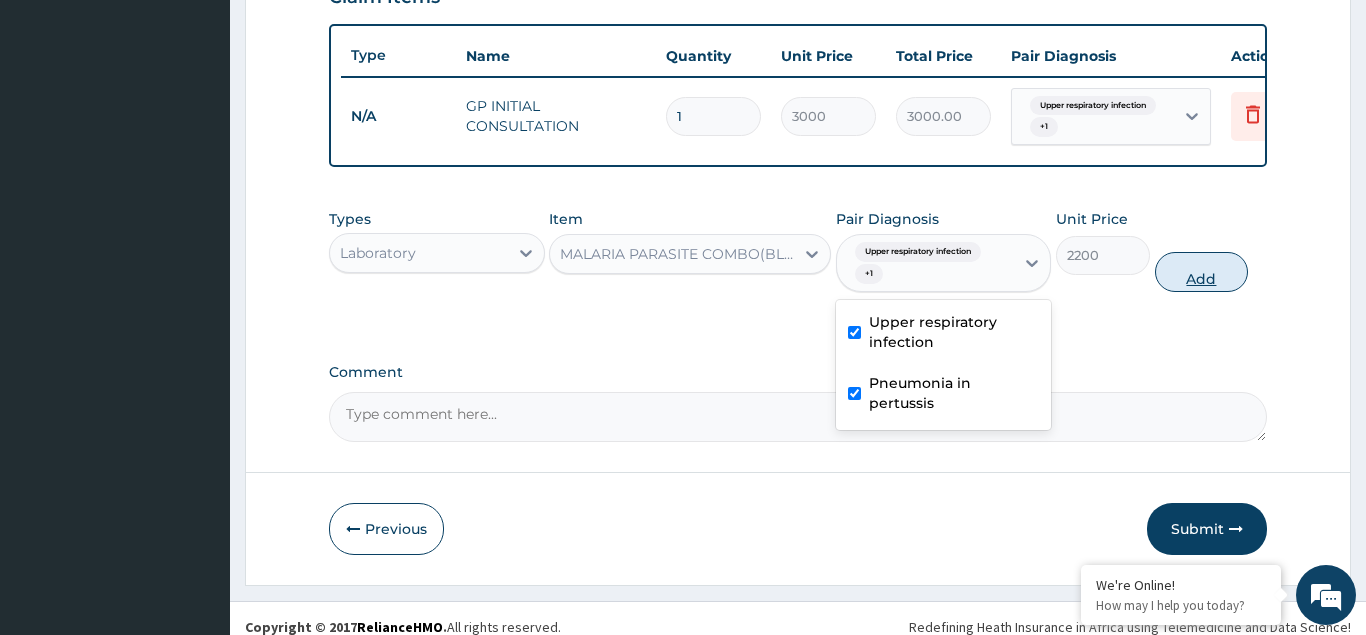 click on "Add" at bounding box center [1202, 272] 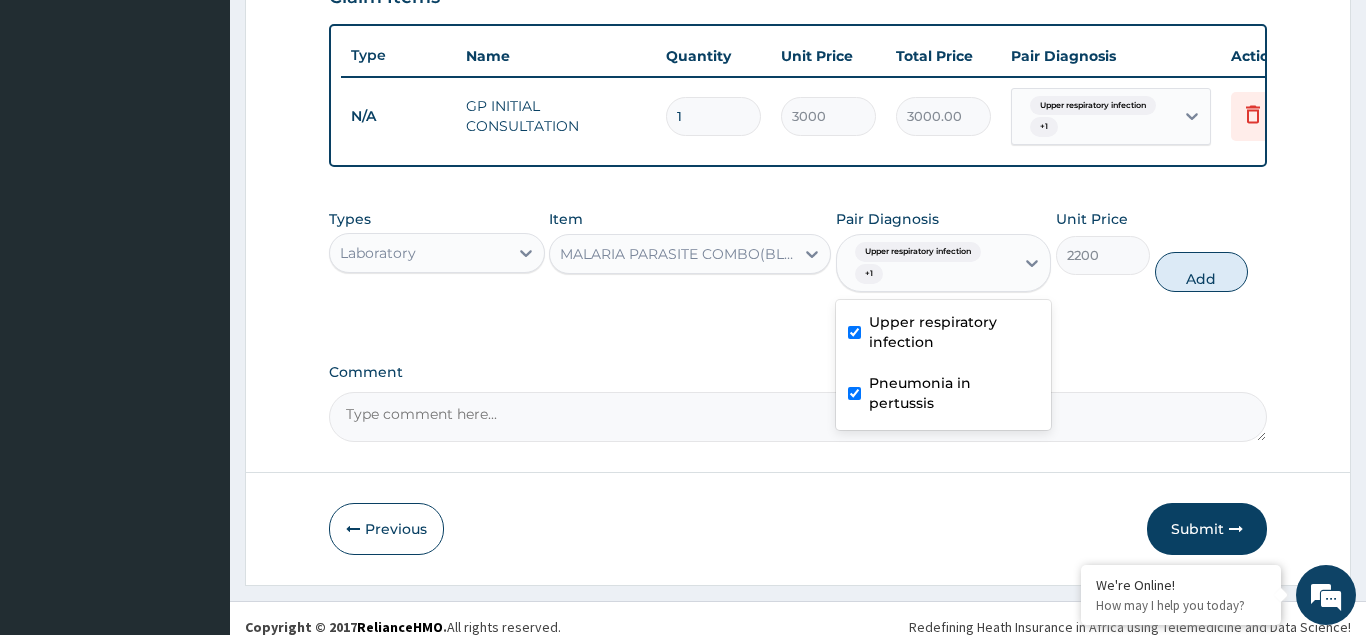 type on "0" 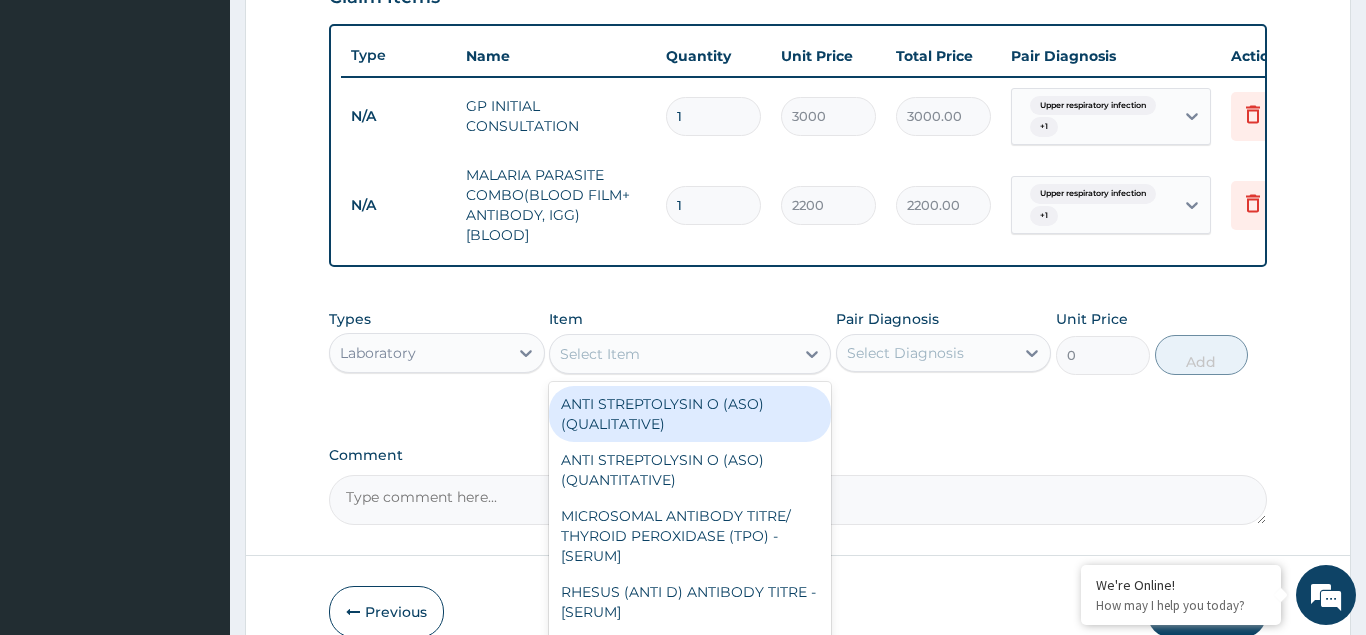 click on "Select Item" at bounding box center [600, 354] 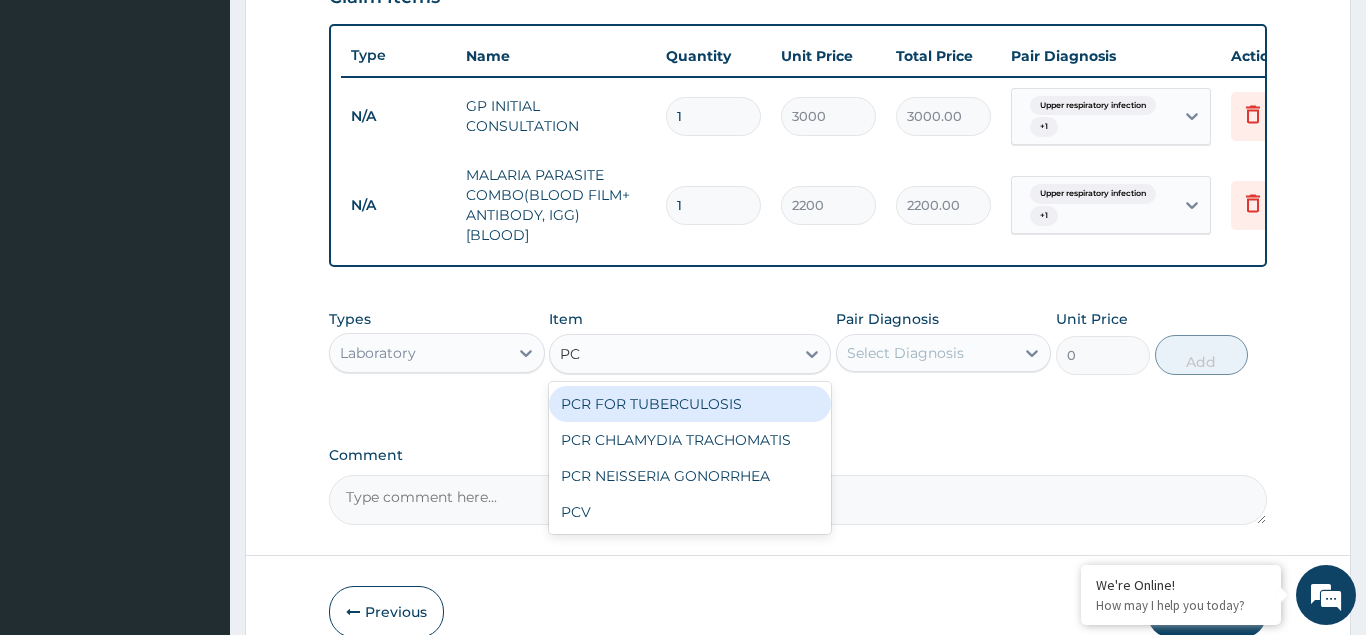 type on "PCV" 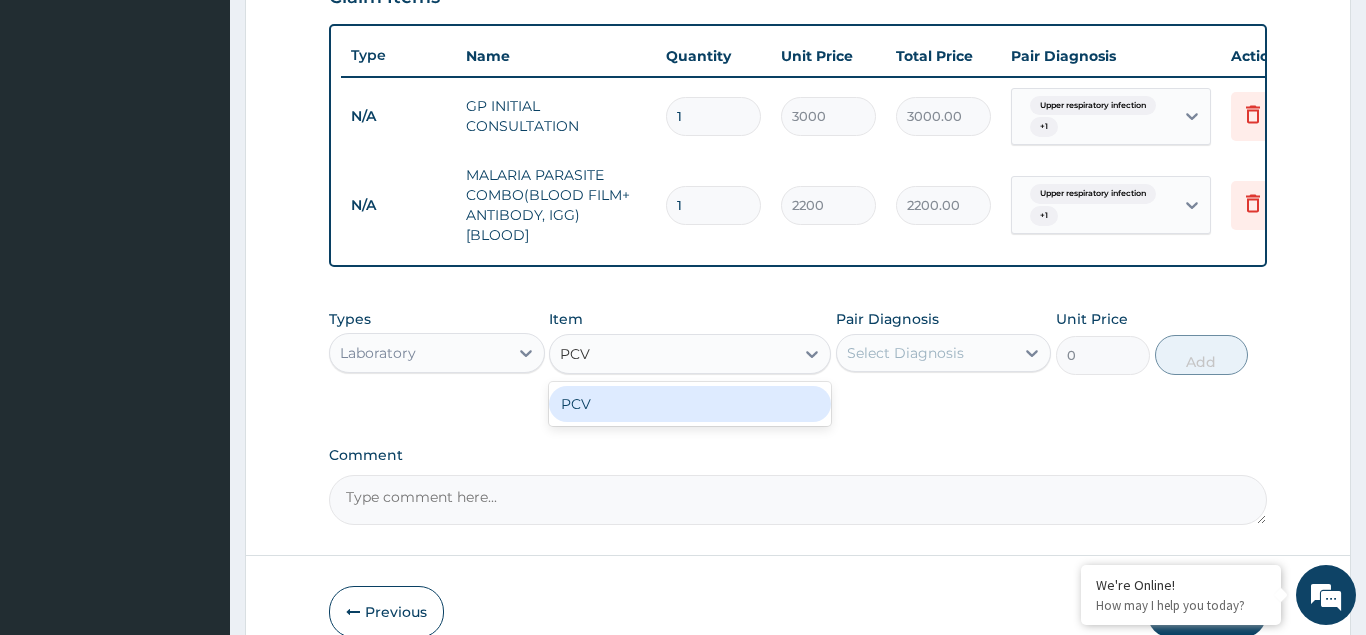 click on "PCV" at bounding box center (690, 404) 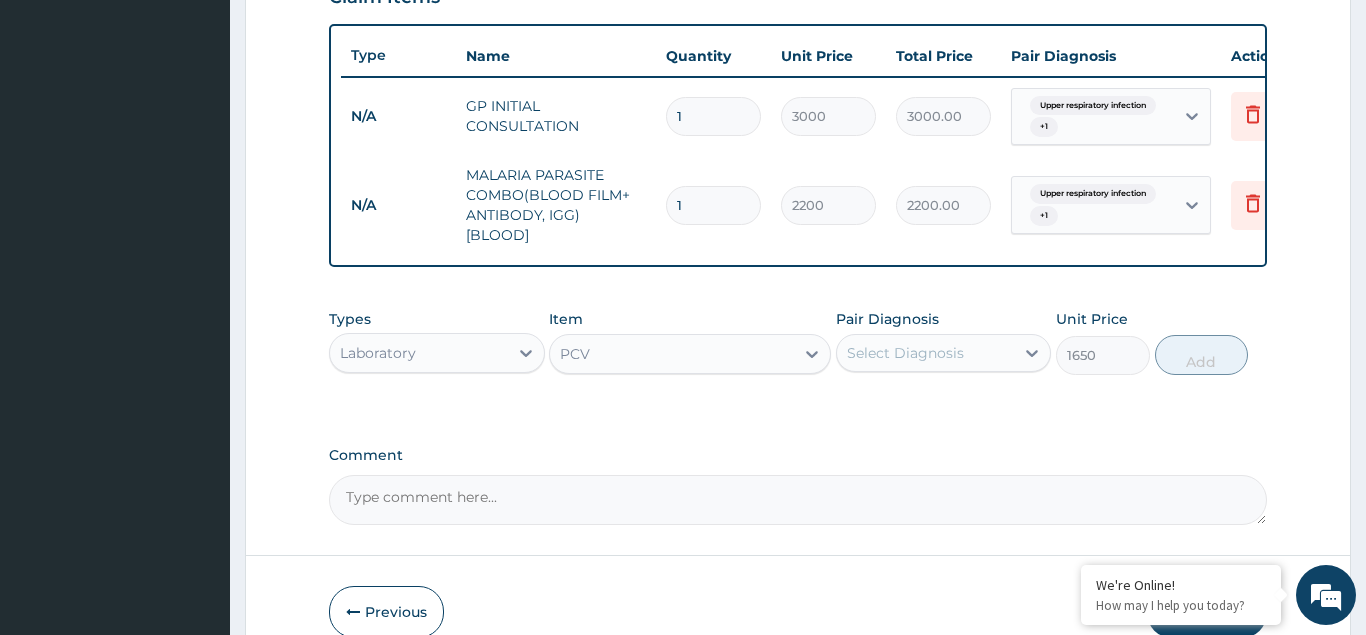 click on "Select Diagnosis" at bounding box center [905, 353] 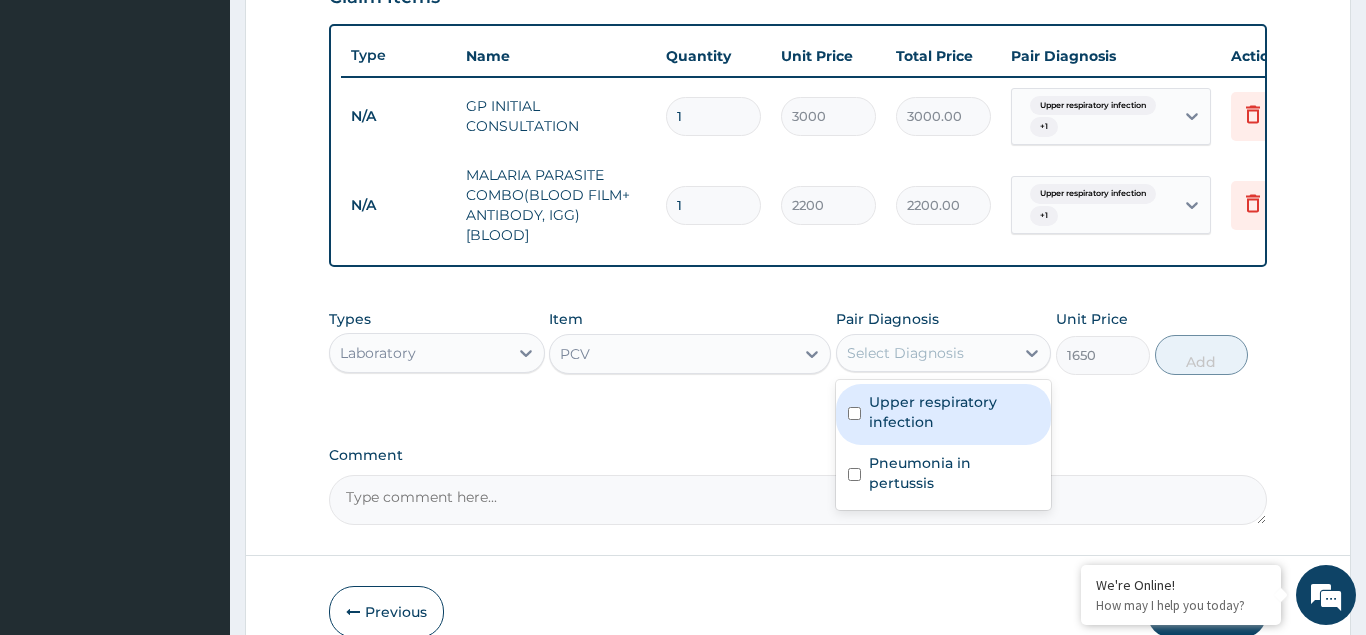 click at bounding box center [854, 413] 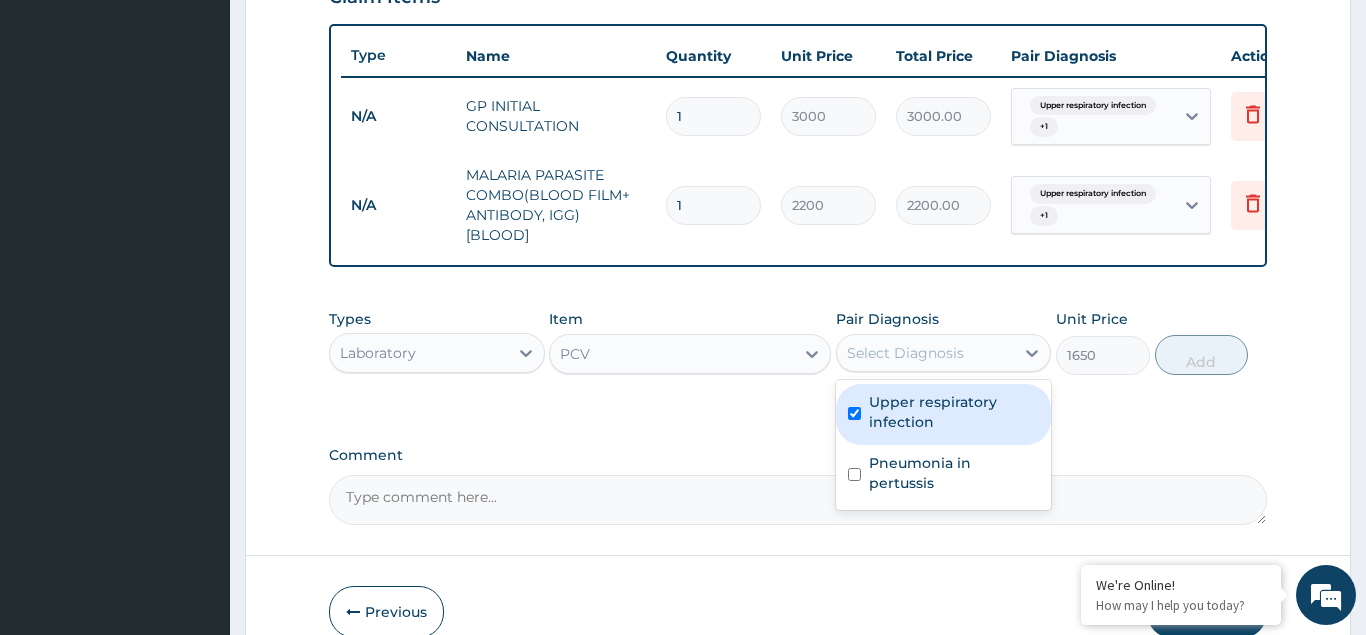 checkbox on "true" 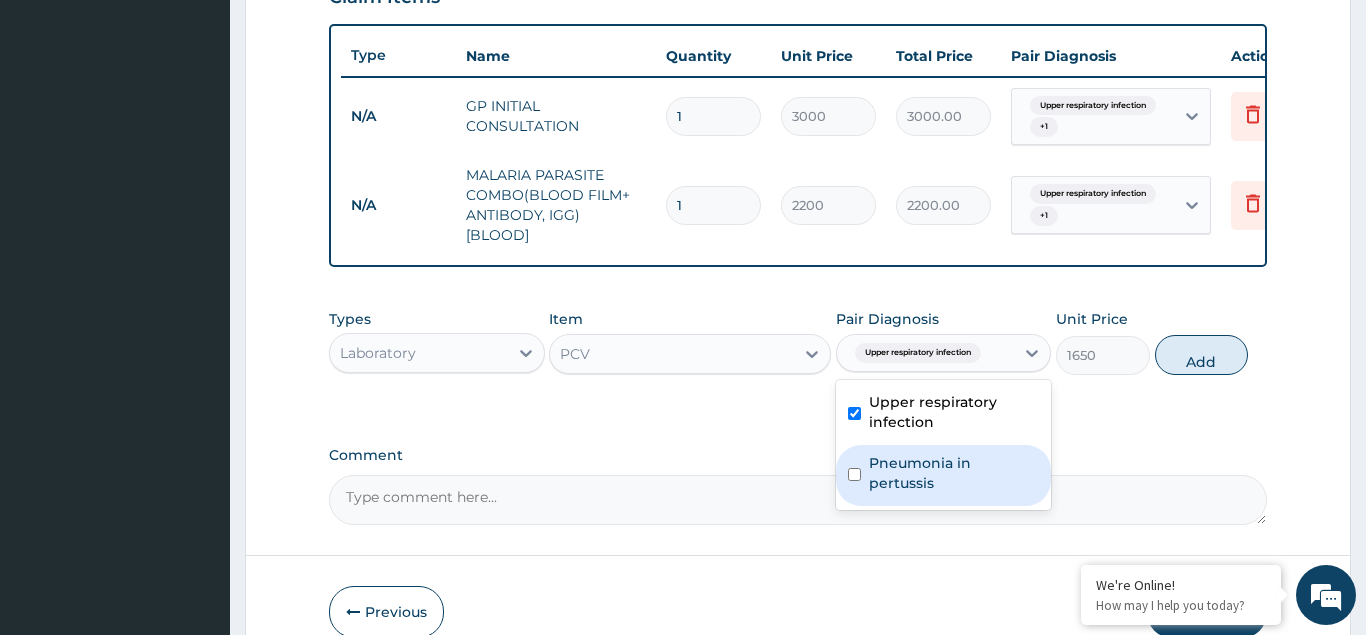 click at bounding box center [854, 474] 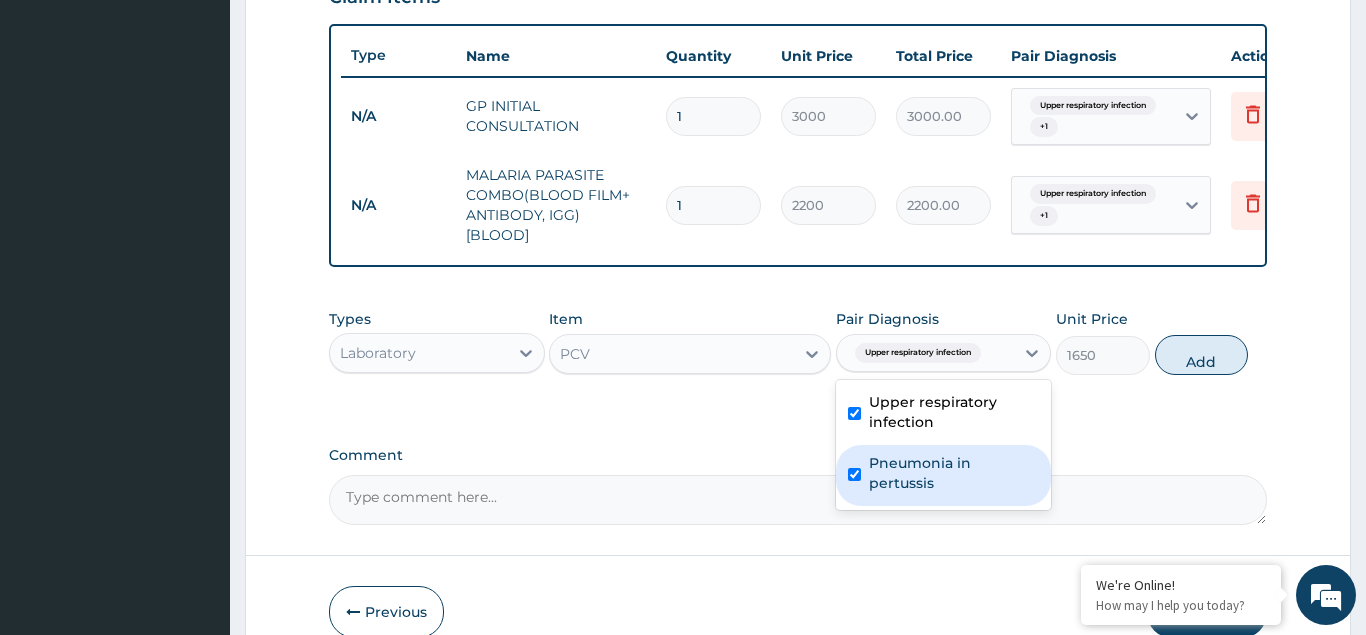 checkbox on "true" 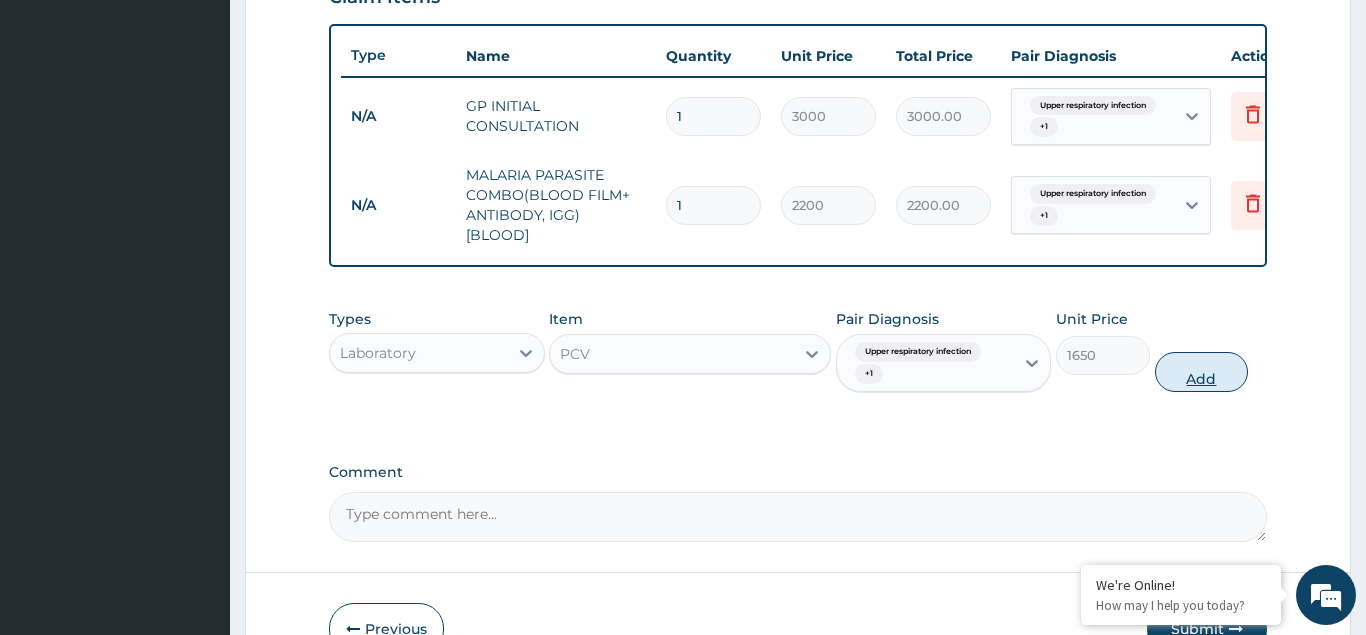 click on "Add" at bounding box center [1202, 372] 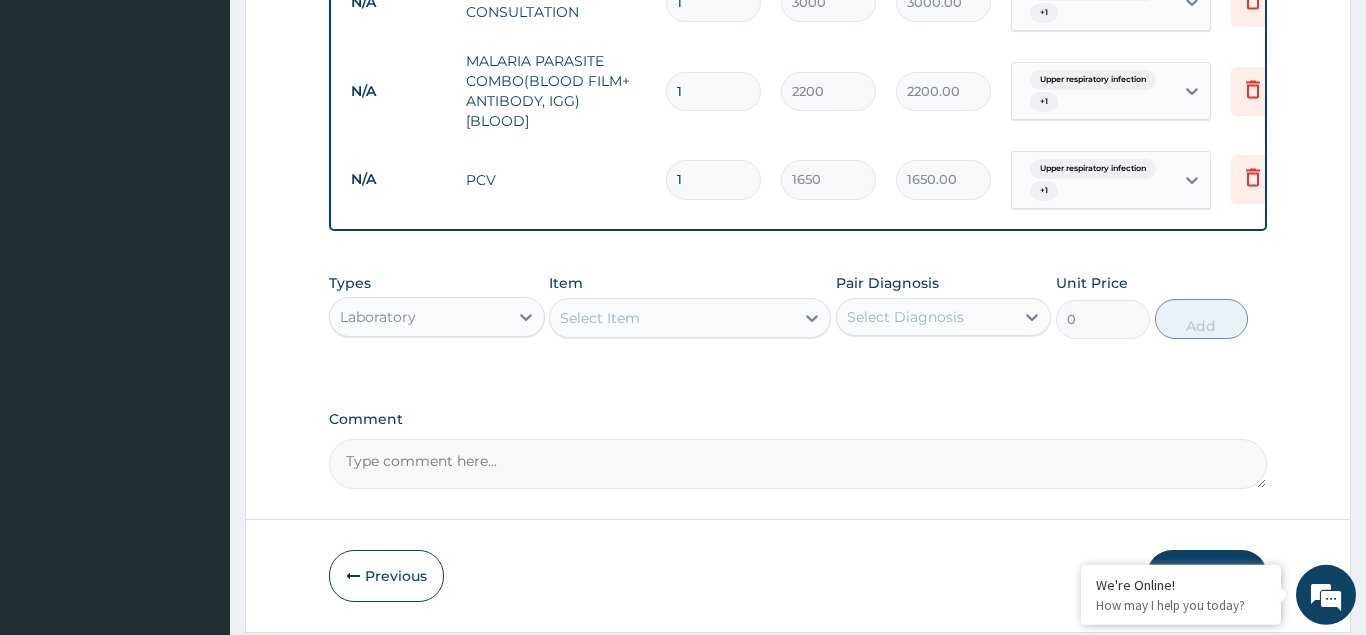 scroll, scrollTop: 878, scrollLeft: 0, axis: vertical 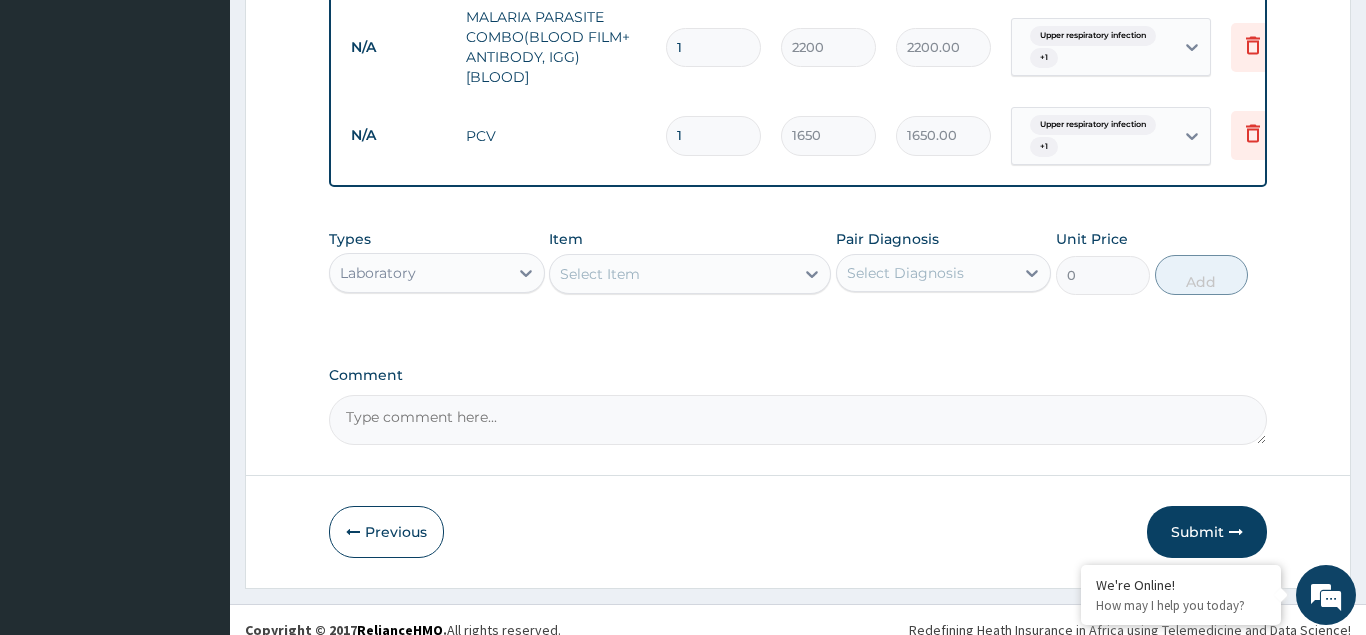 click on "Laboratory" at bounding box center [419, 273] 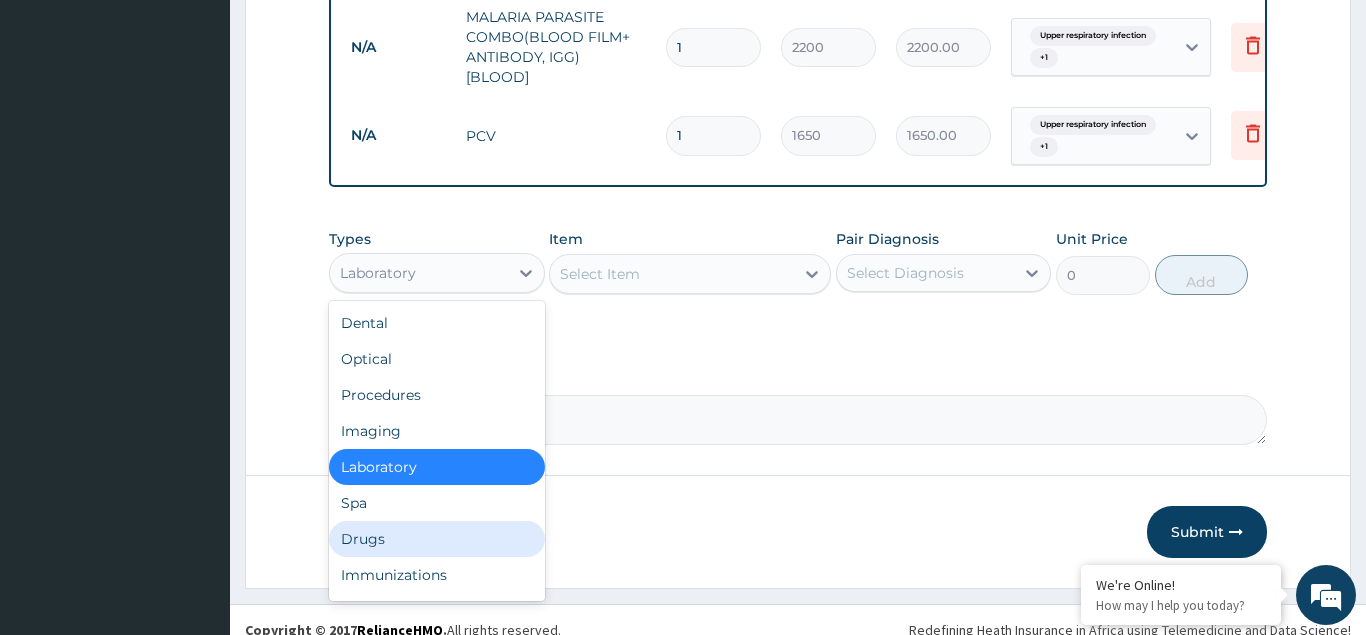 drag, startPoint x: 373, startPoint y: 519, endPoint x: 490, endPoint y: 417, distance: 155.2192 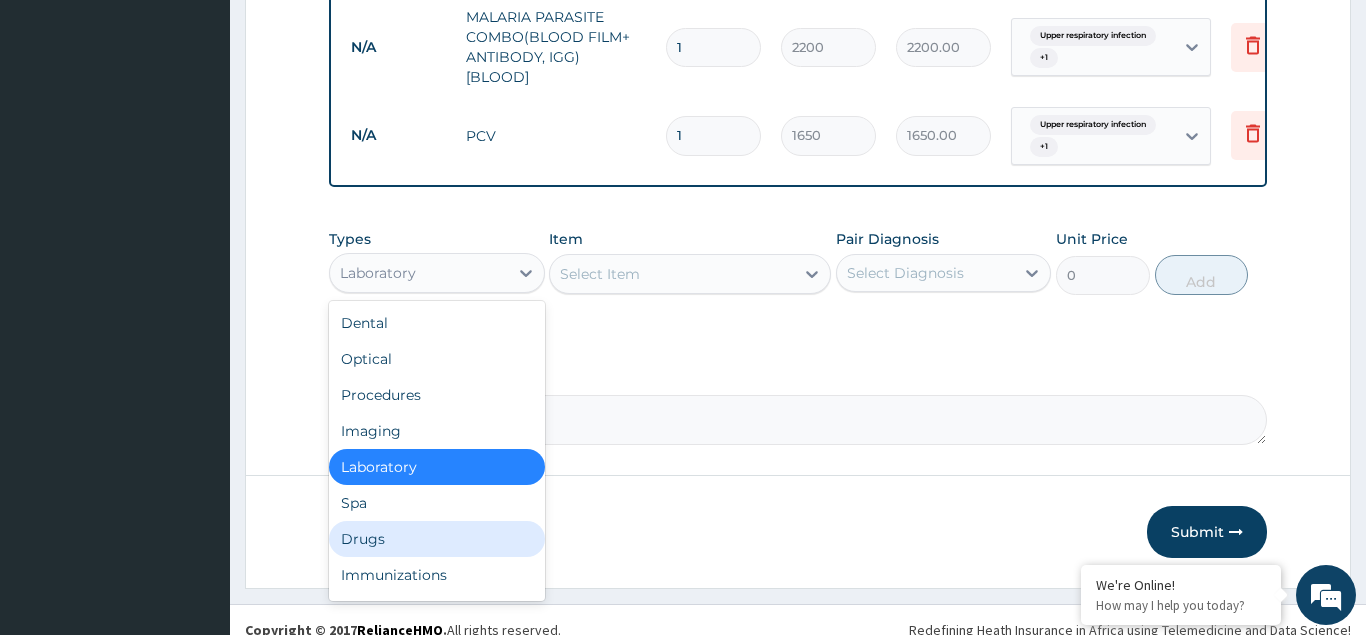 click on "Drugs" at bounding box center (437, 539) 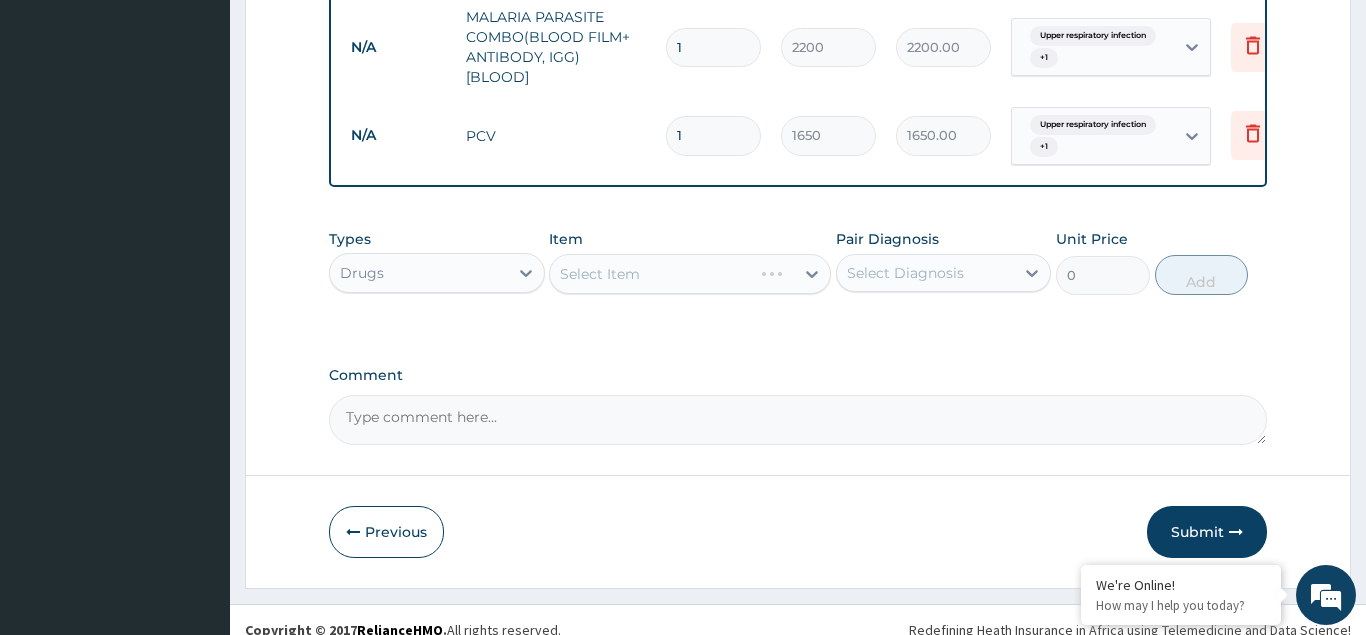 click on "Select Item" at bounding box center (690, 274) 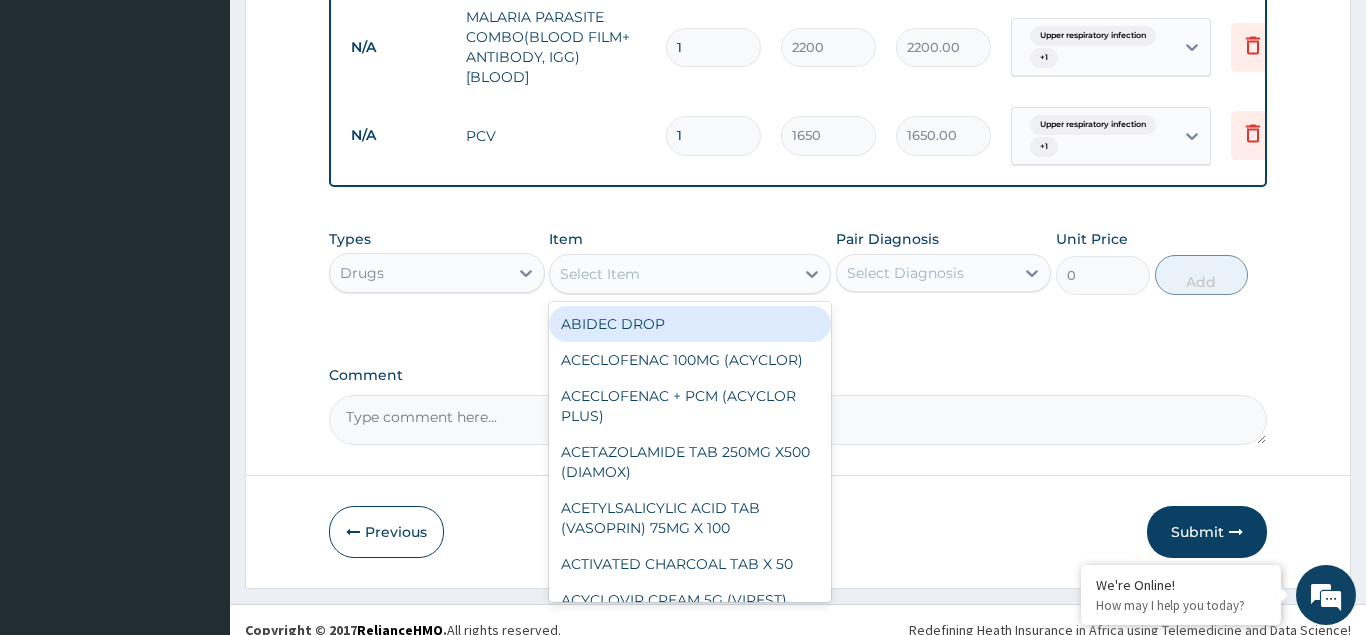 click on "Select Item" at bounding box center [600, 274] 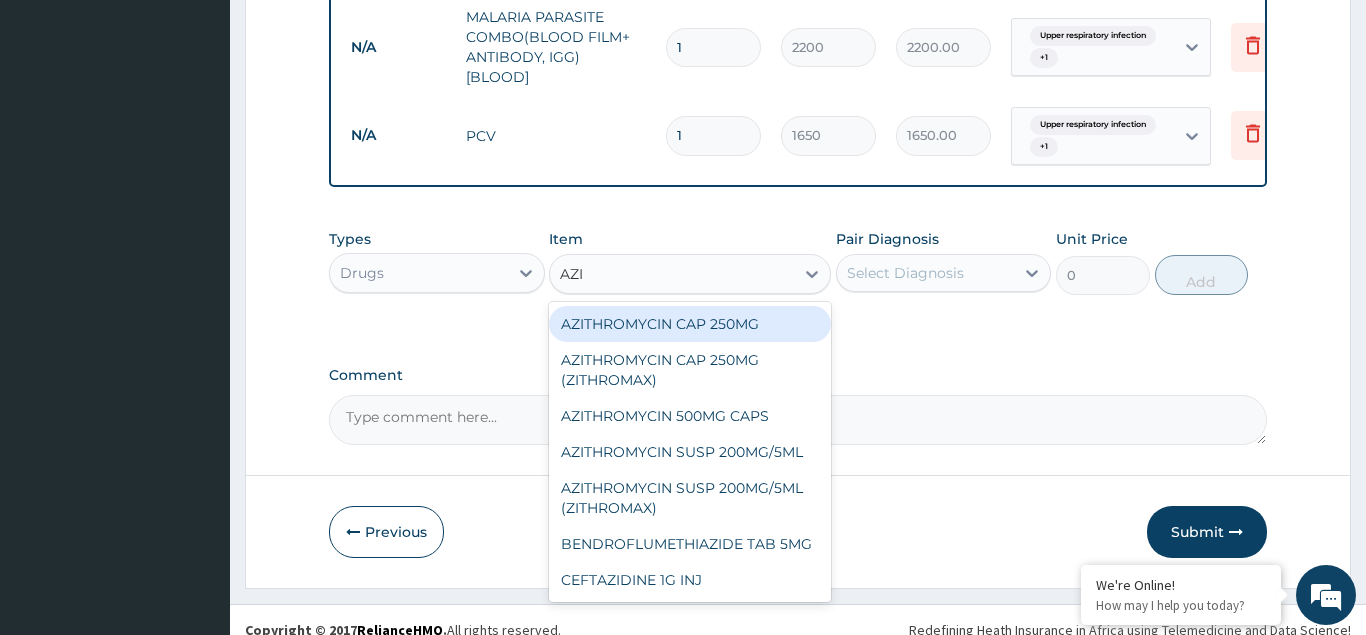 type on "AZIT" 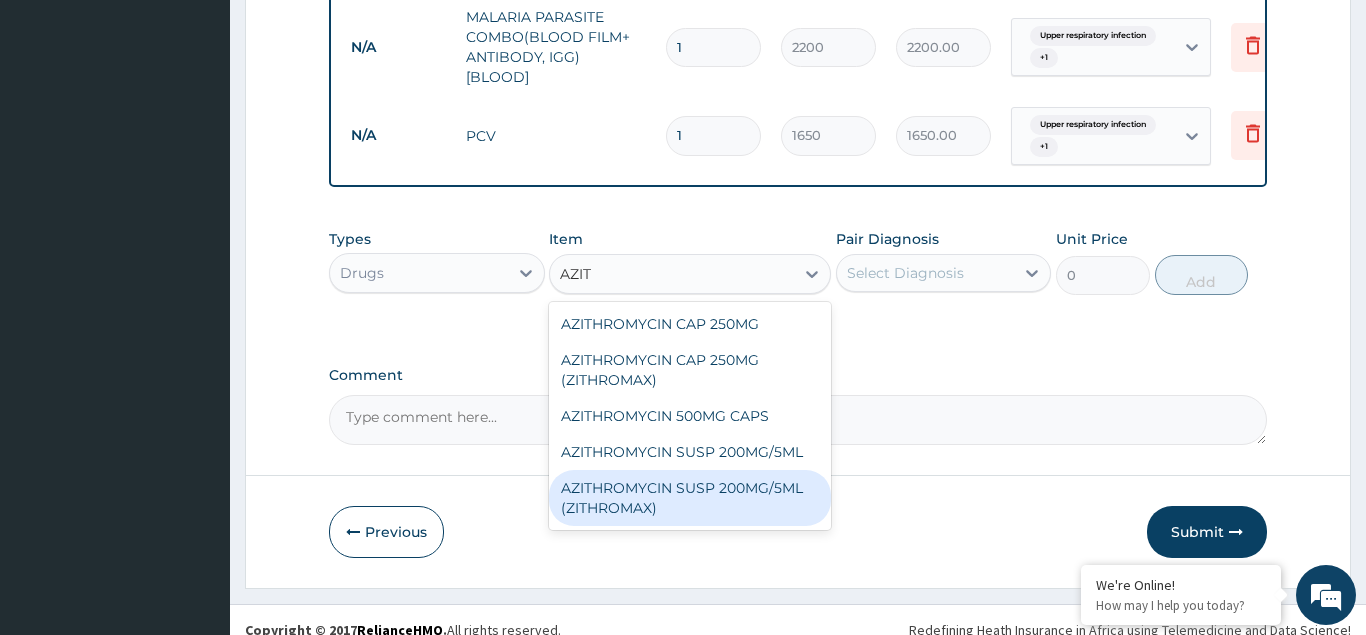 click on "AZITHROMYCIN SUSP 200MG/5ML (ZITHROMAX)" at bounding box center [690, 498] 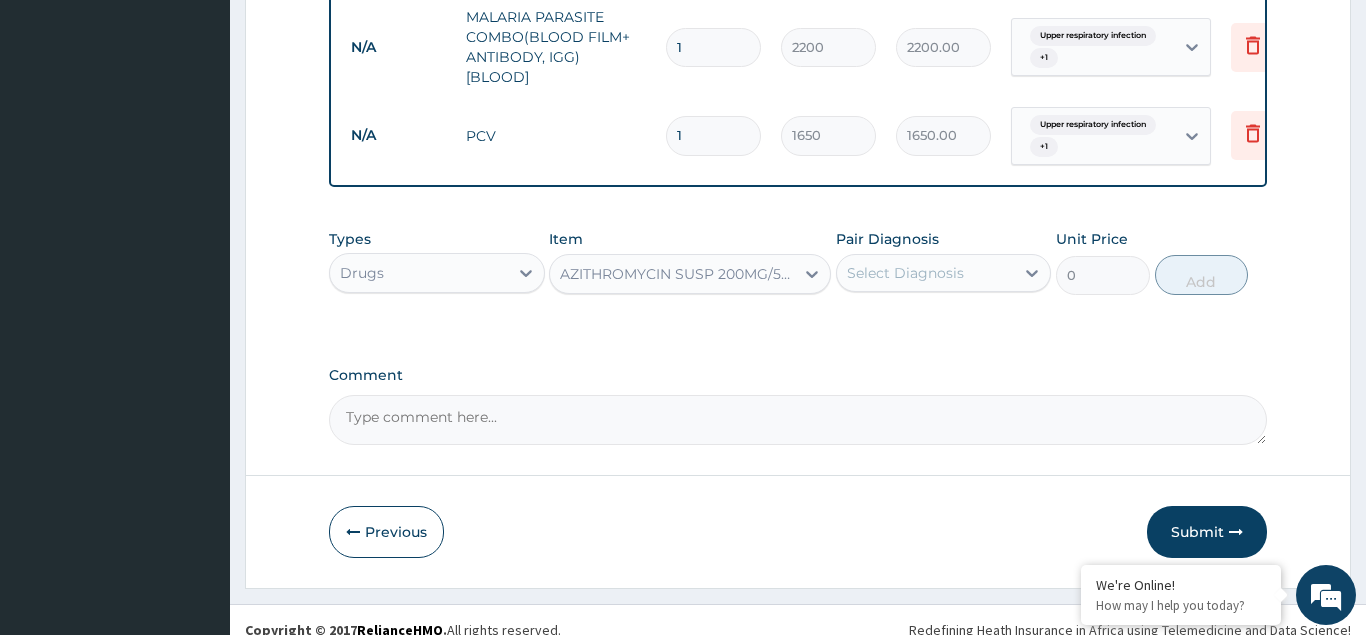 type 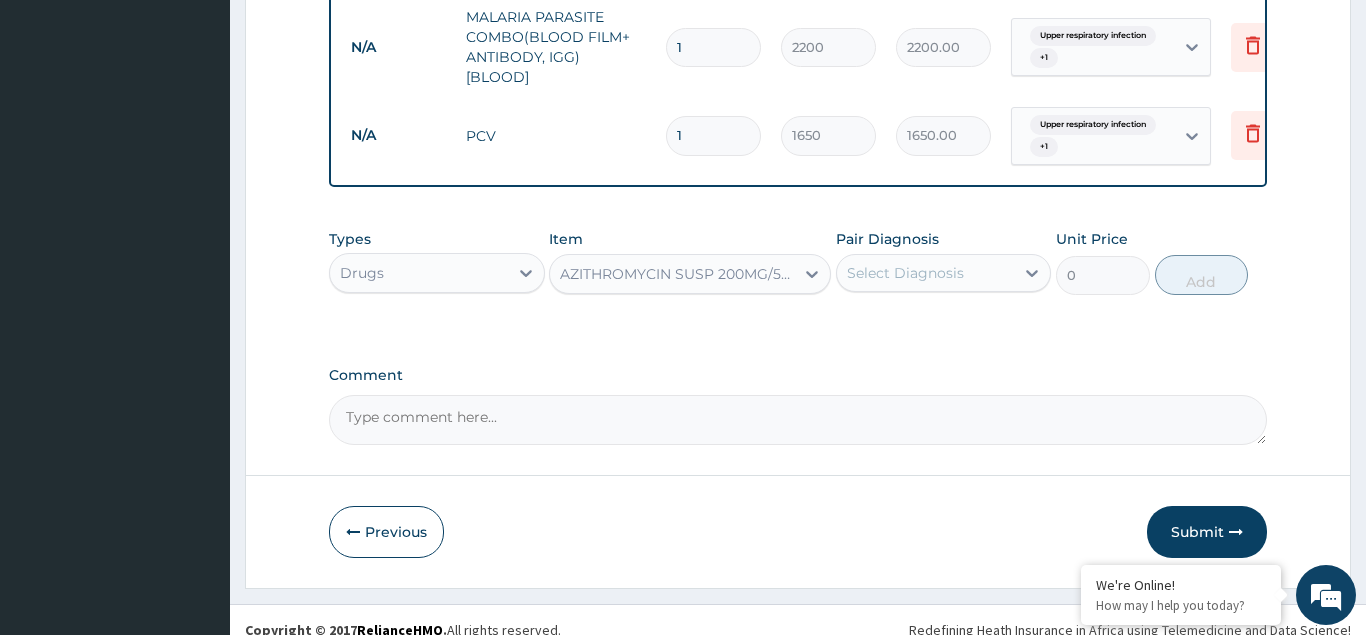 type on "4000" 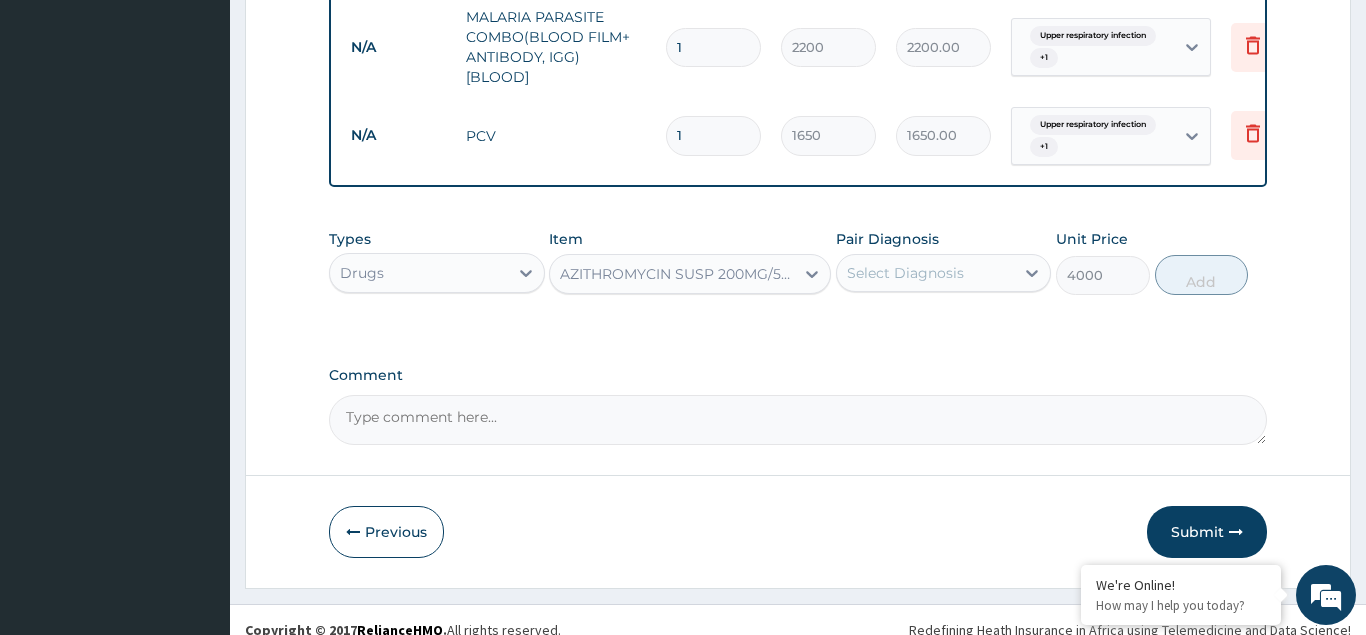 click on "Select Diagnosis" at bounding box center [905, 273] 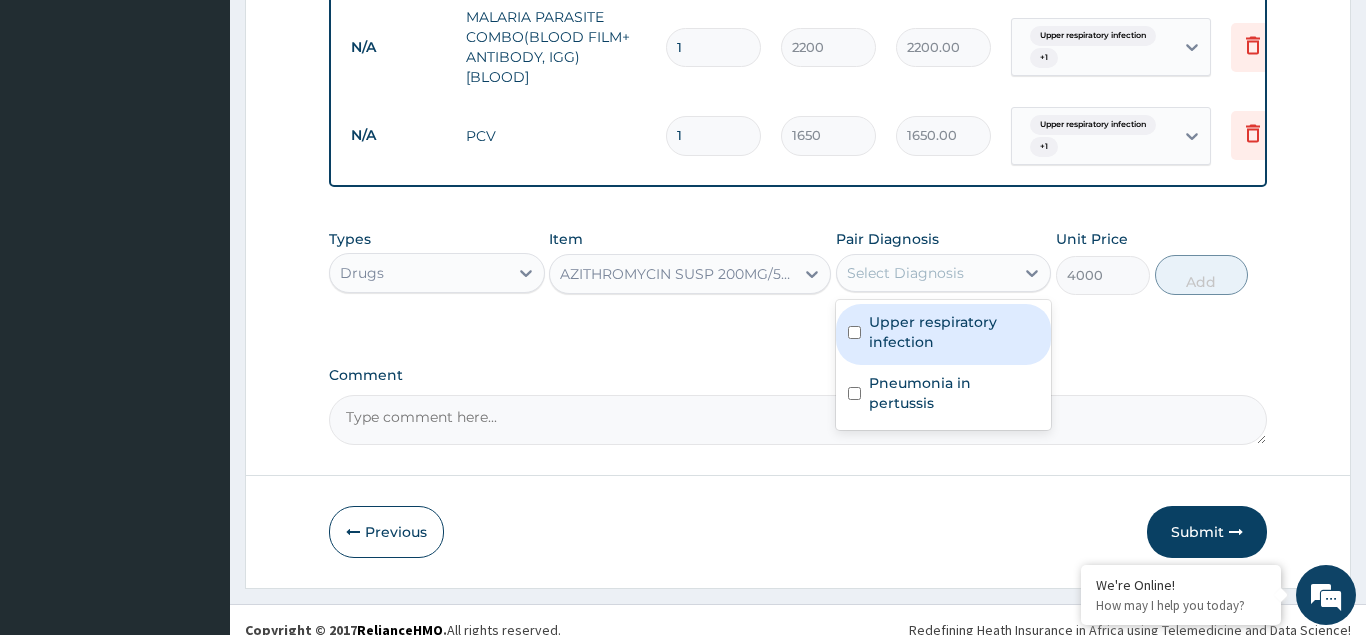 click at bounding box center (854, 332) 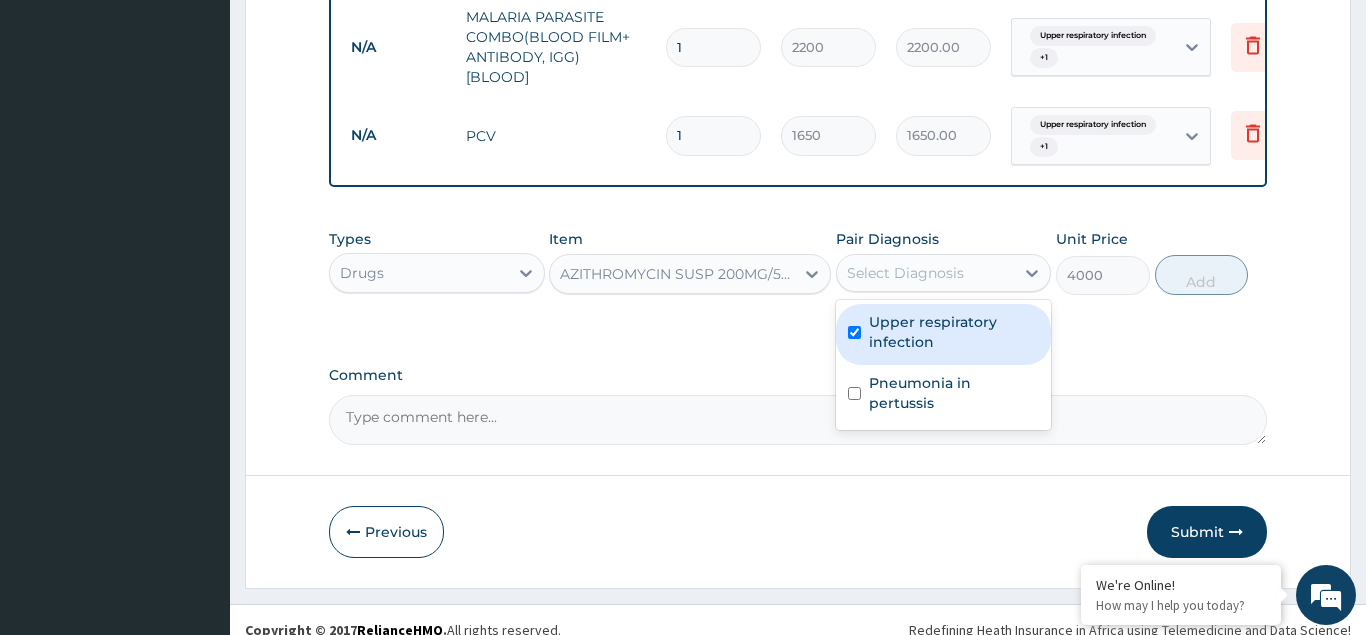 checkbox on "true" 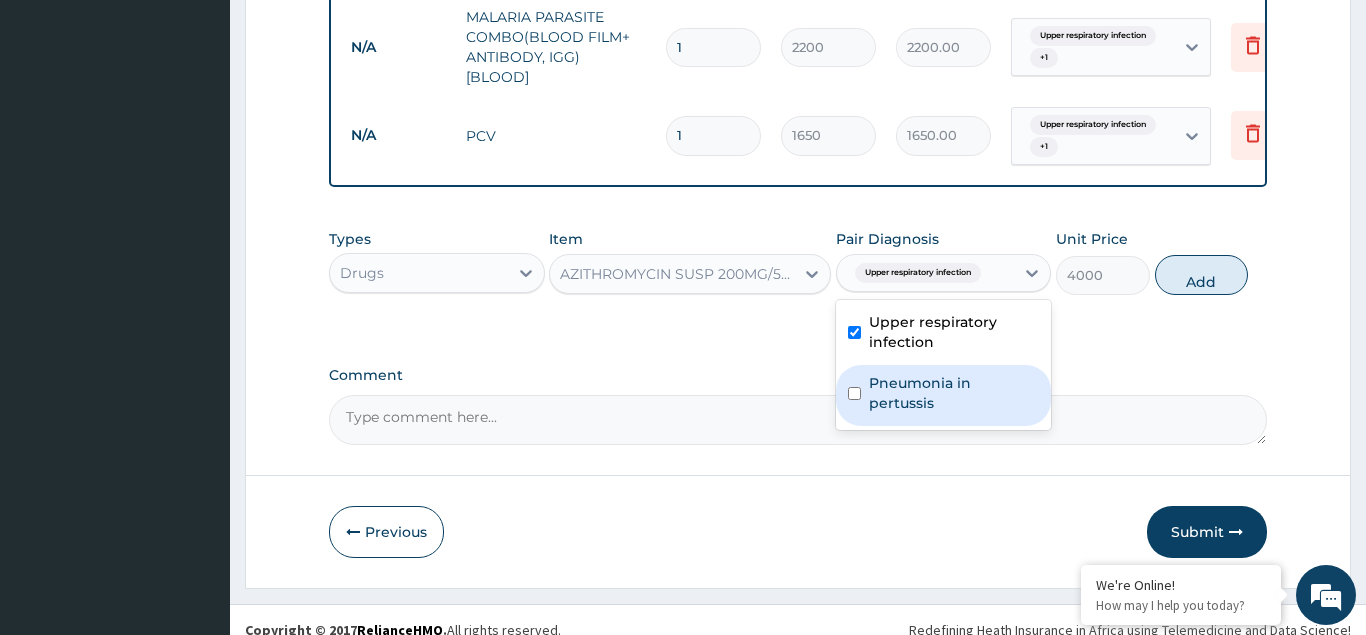 click at bounding box center (854, 393) 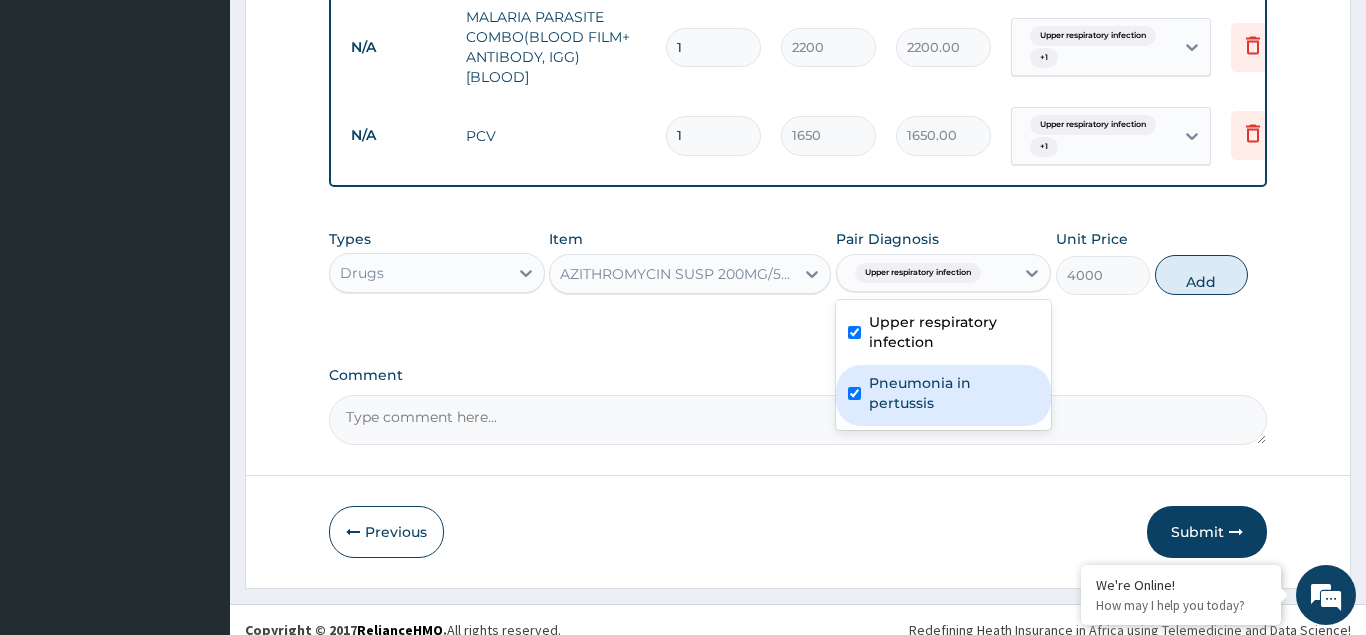 checkbox on "true" 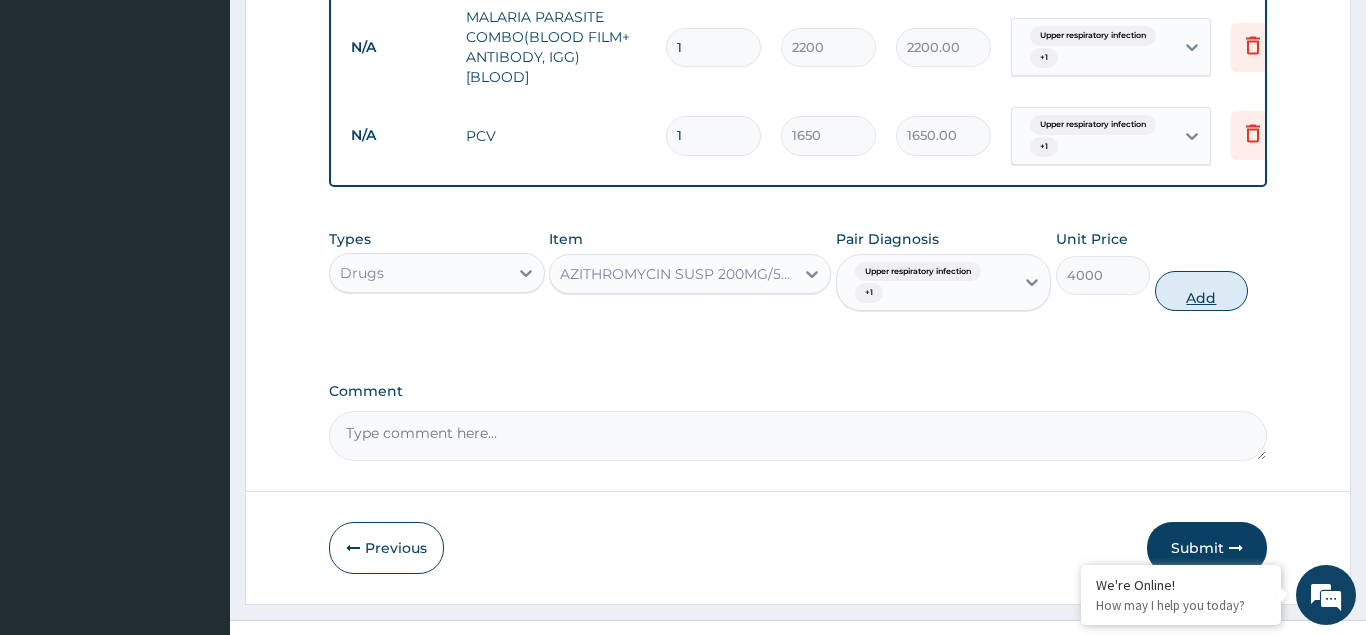 click on "Add" at bounding box center [1202, 291] 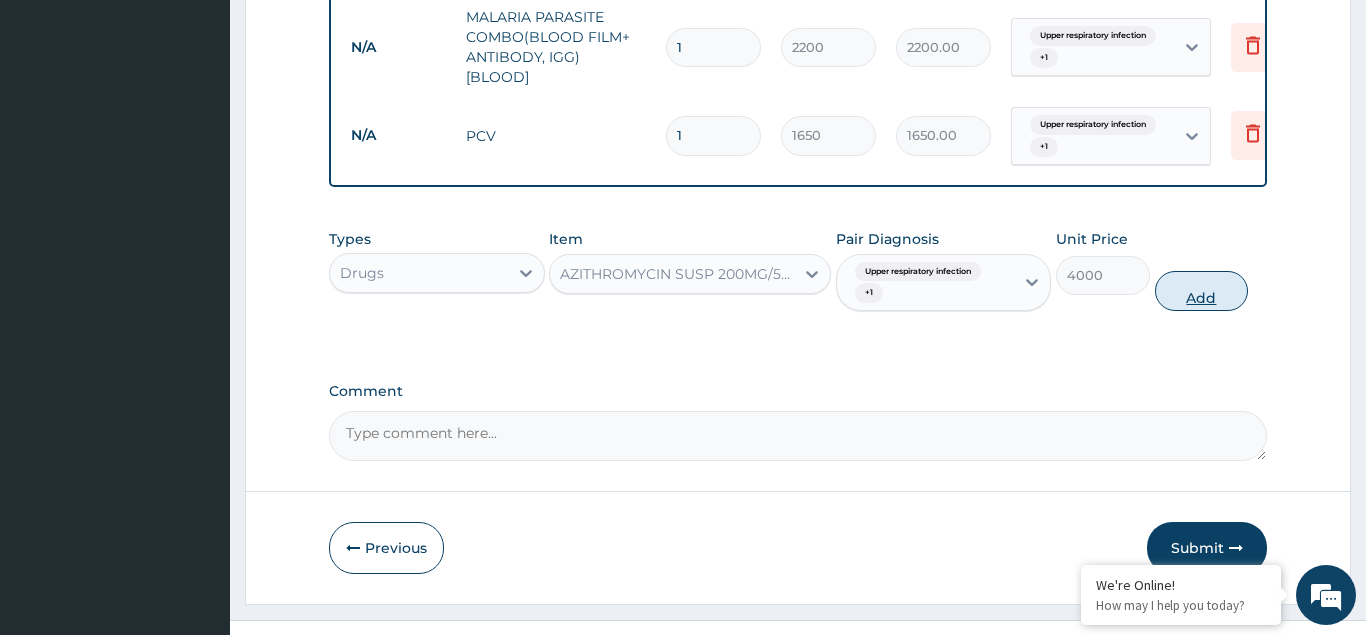 type on "0" 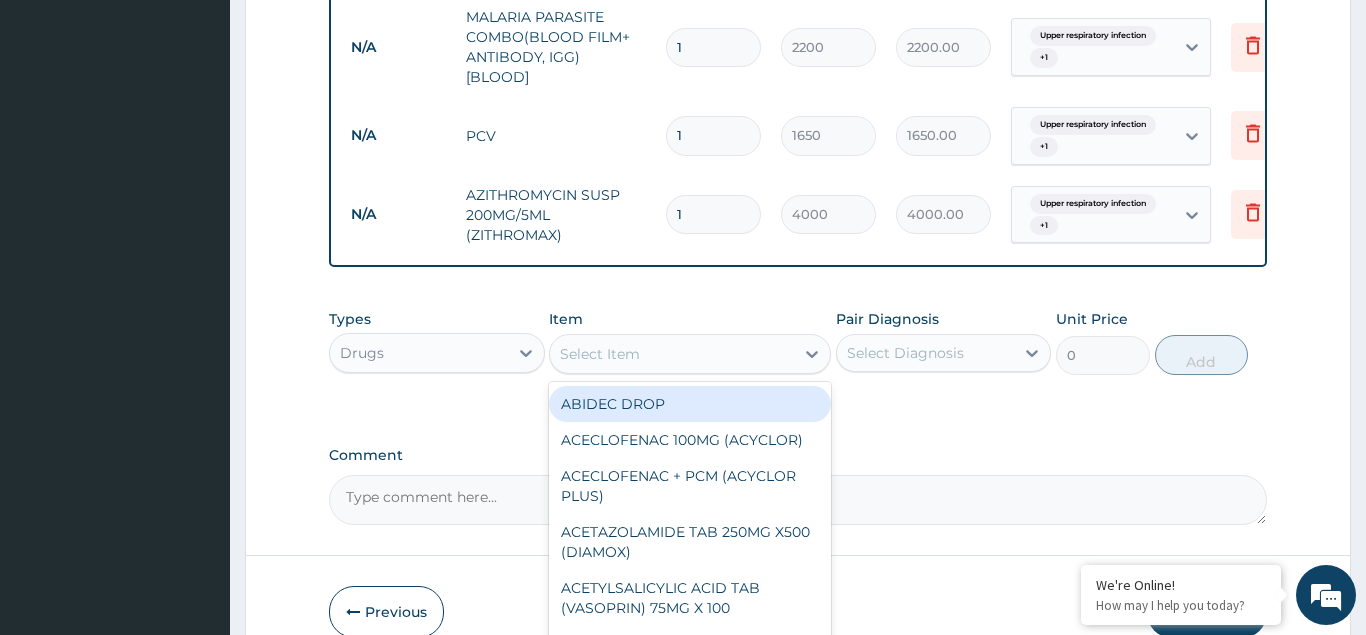 click on "Select Item" at bounding box center (600, 354) 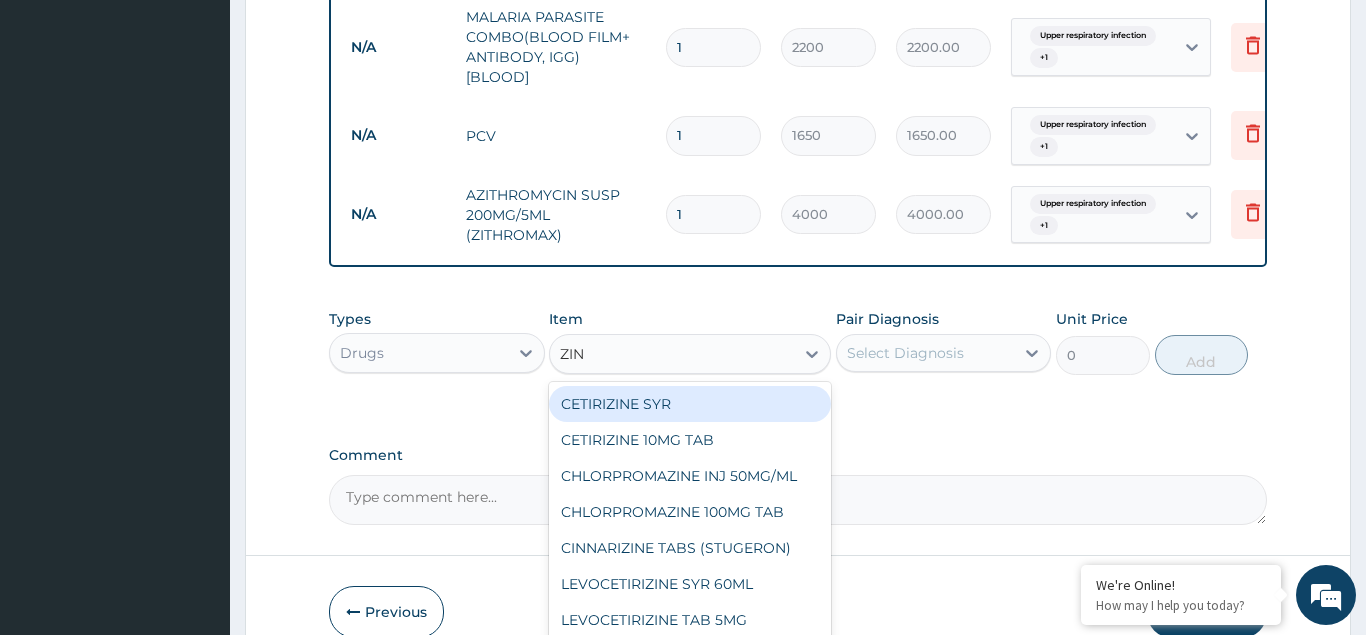 type on "ZINC" 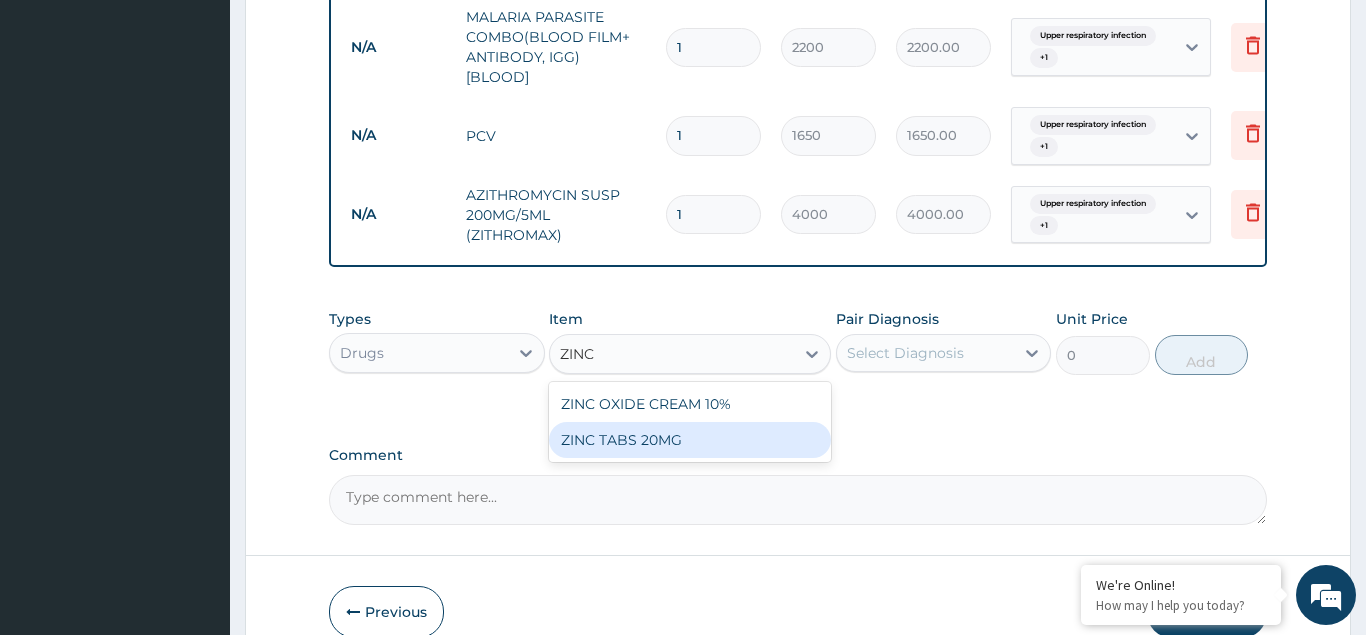 click on "ZINC TABS 20MG" at bounding box center (690, 440) 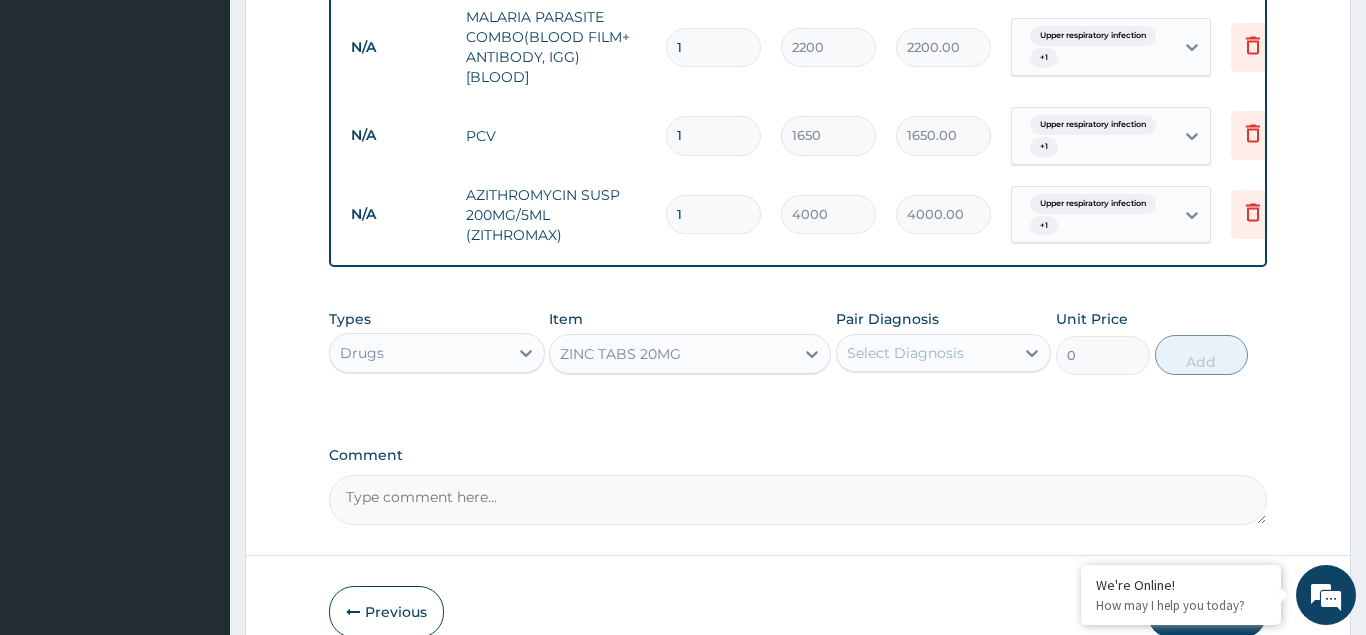 type 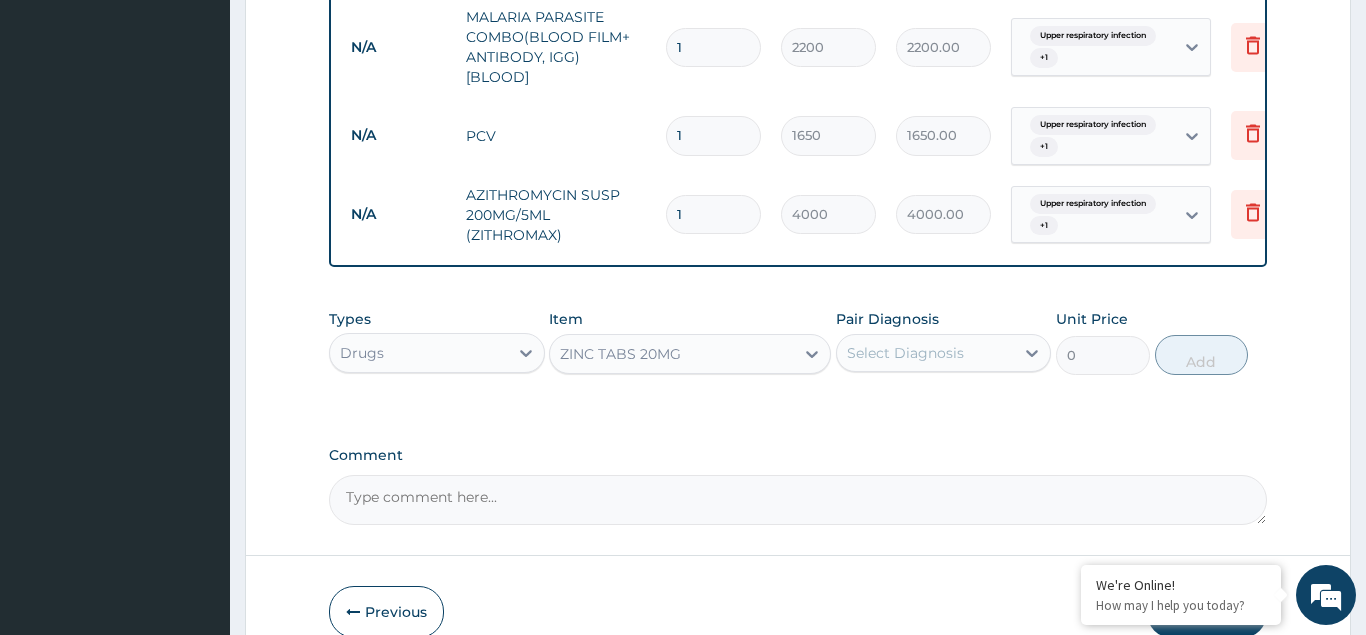 type on "20" 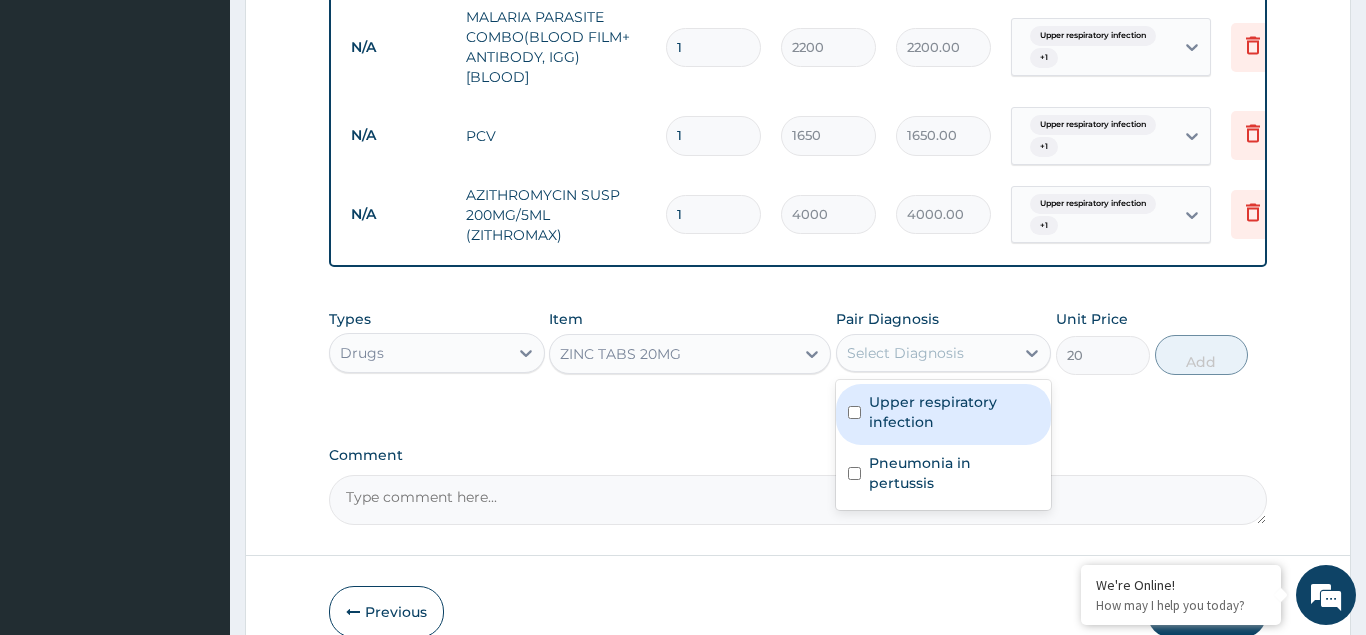 click on "Select Diagnosis" at bounding box center [905, 353] 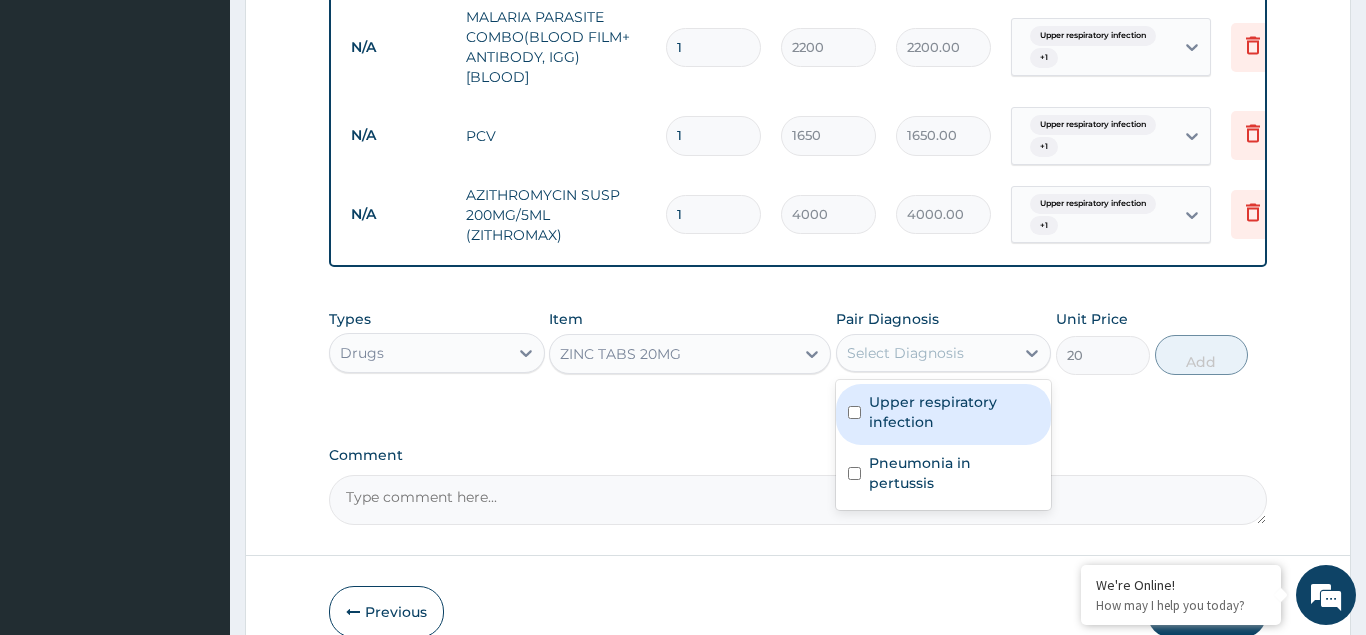 click at bounding box center [854, 412] 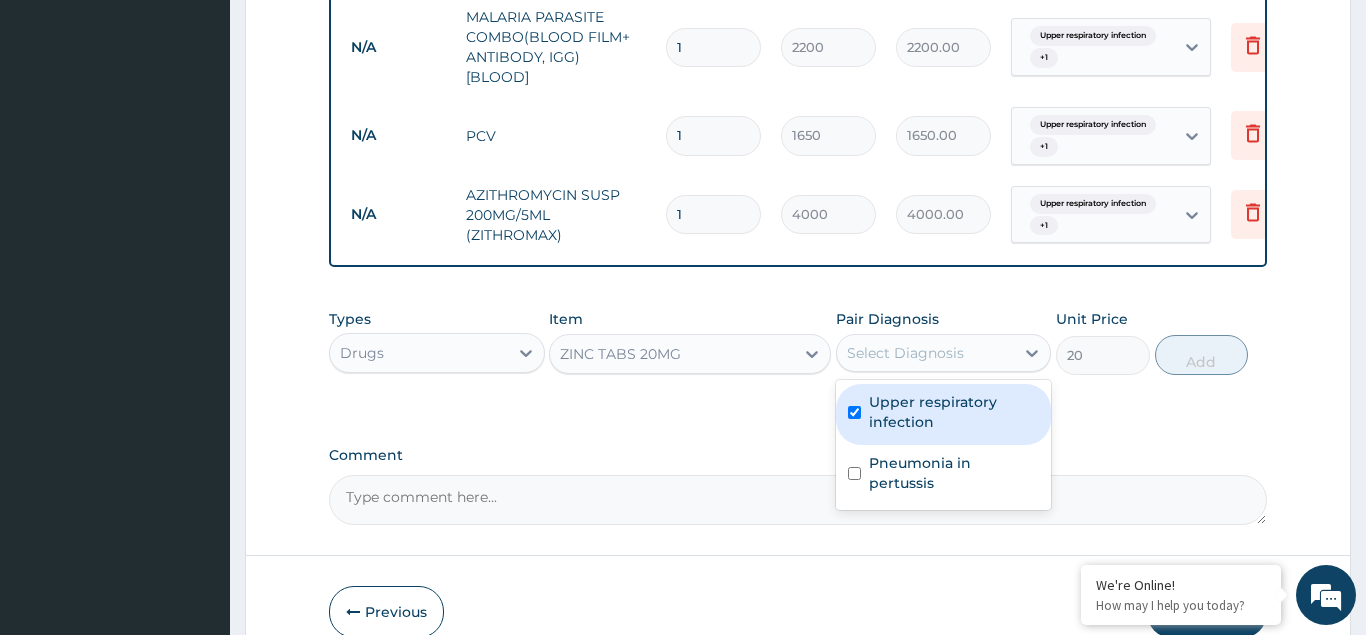 checkbox on "true" 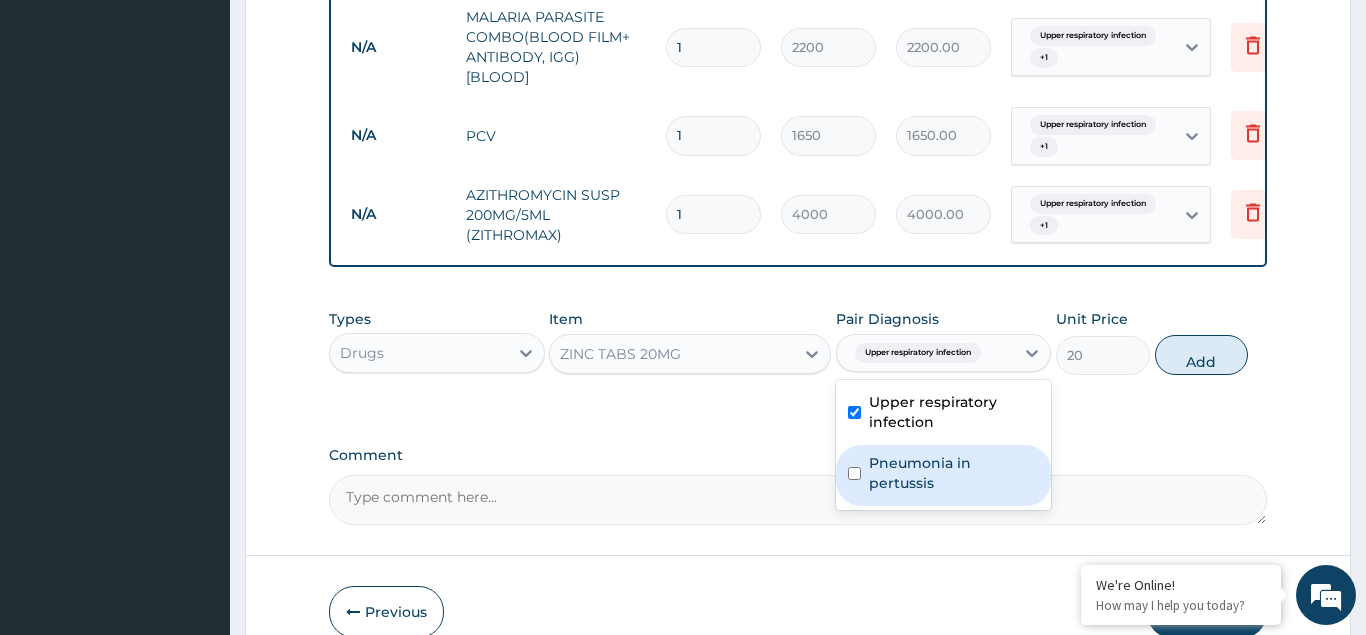 click on "Pneumonia in pertussis" at bounding box center (944, 475) 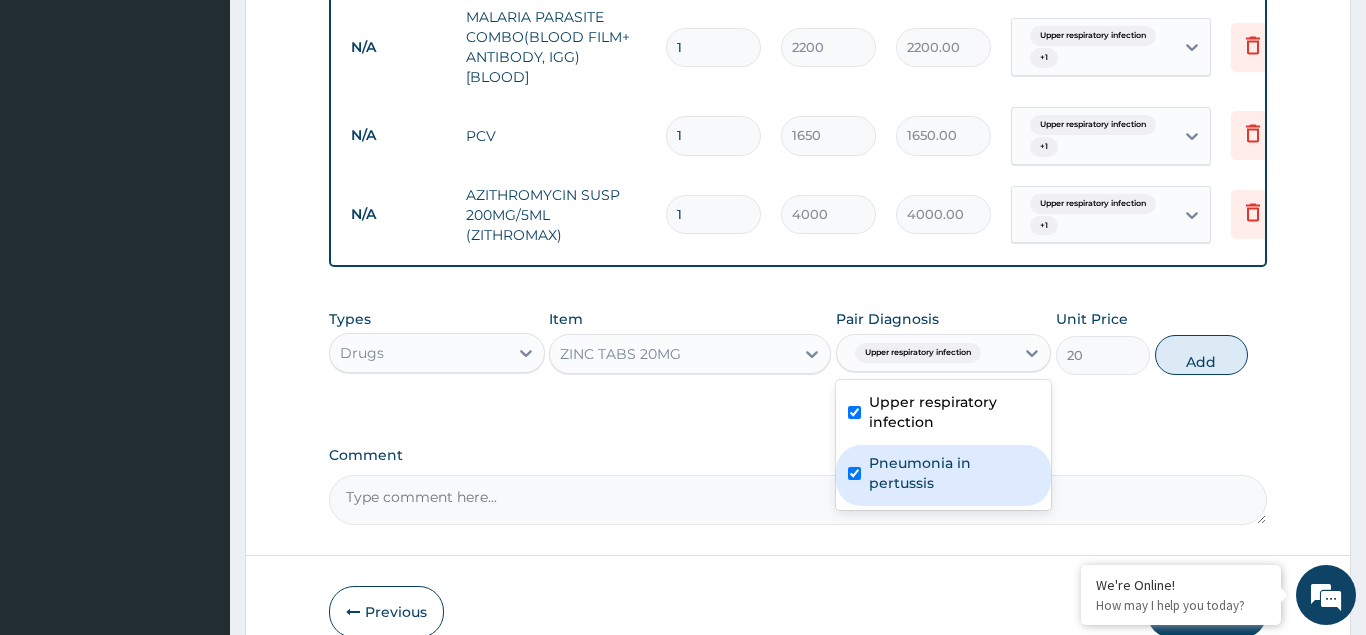 checkbox on "true" 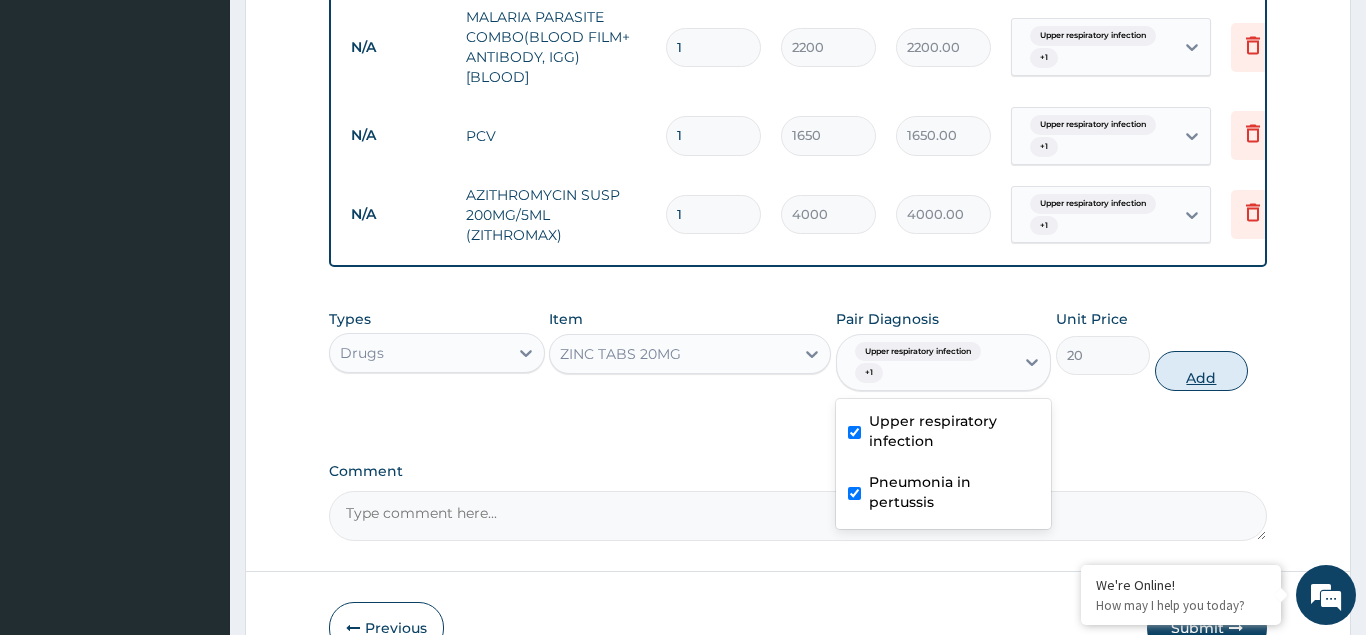 click on "Add" at bounding box center [1202, 371] 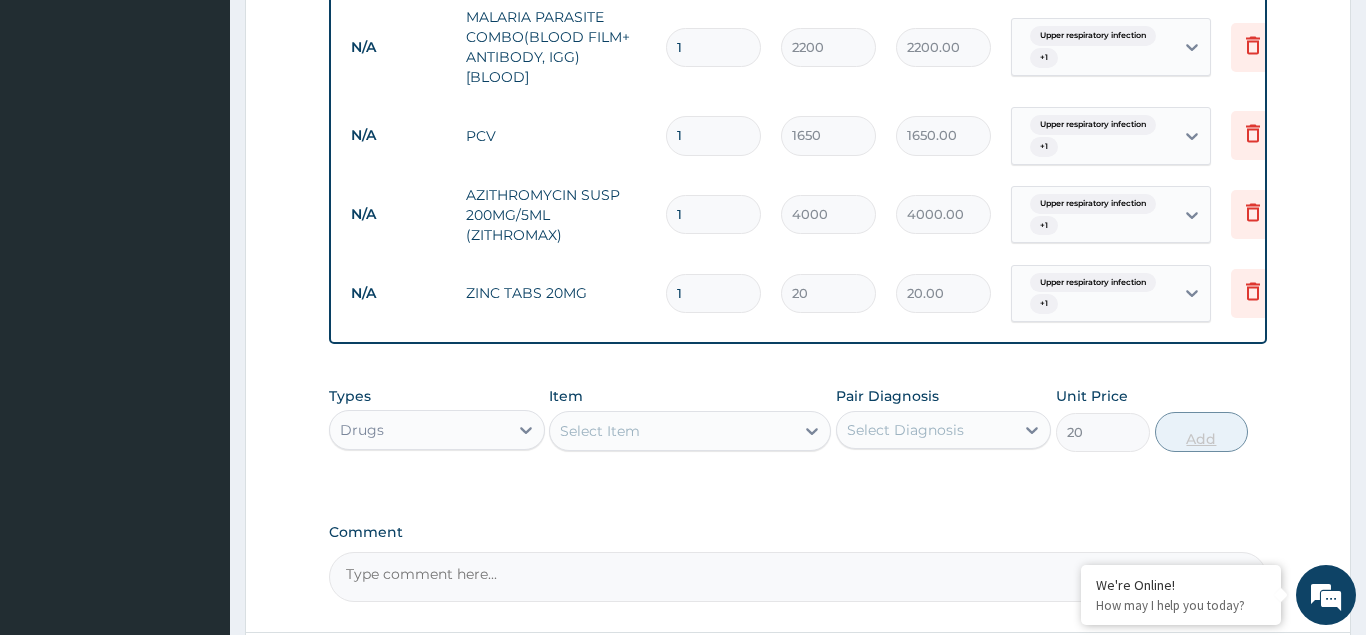 type on "0" 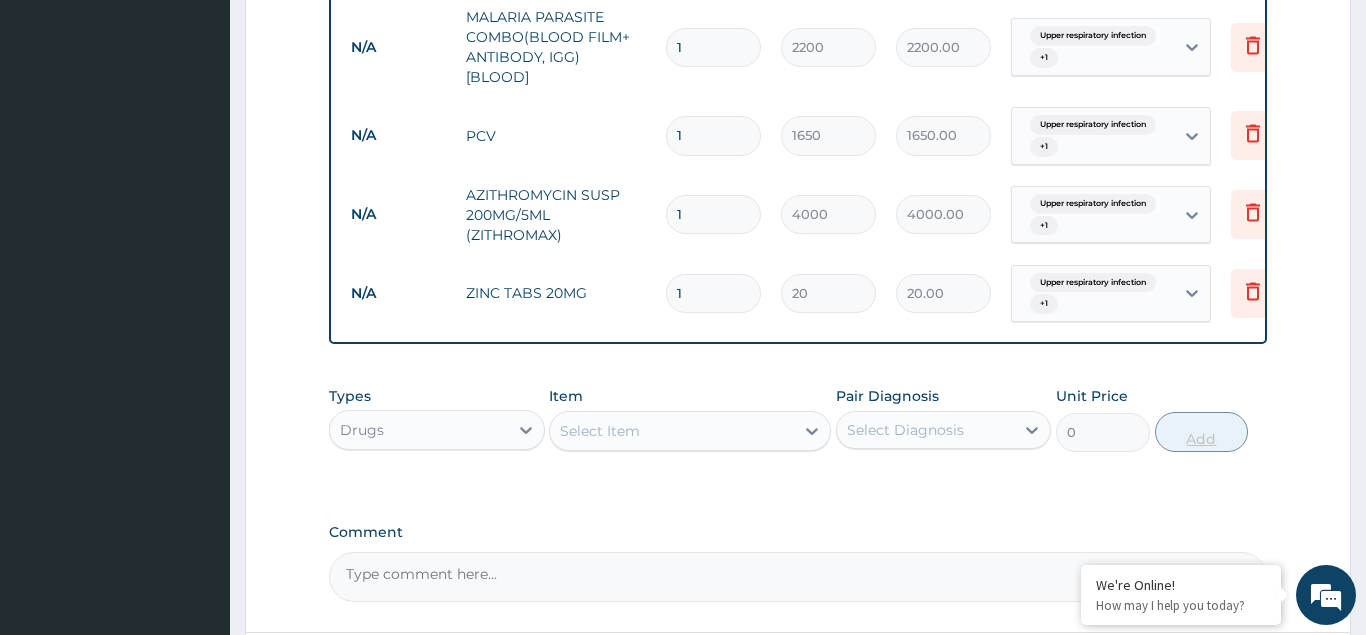 type on "10" 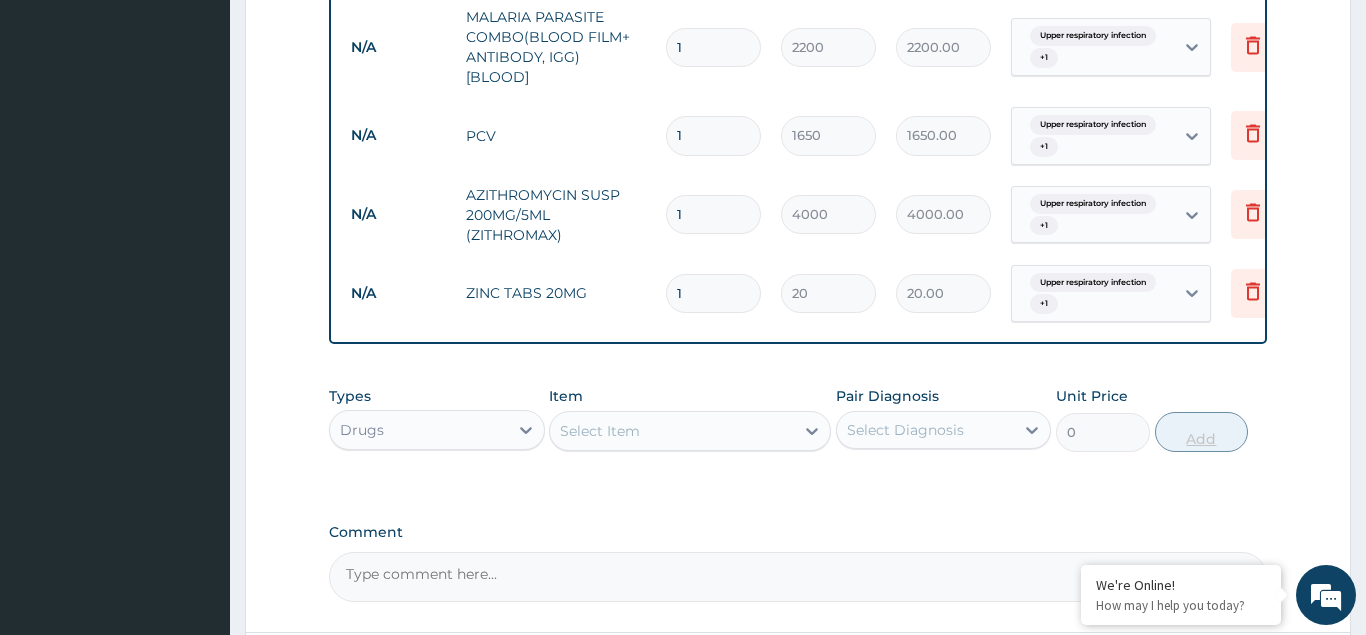 type on "200.00" 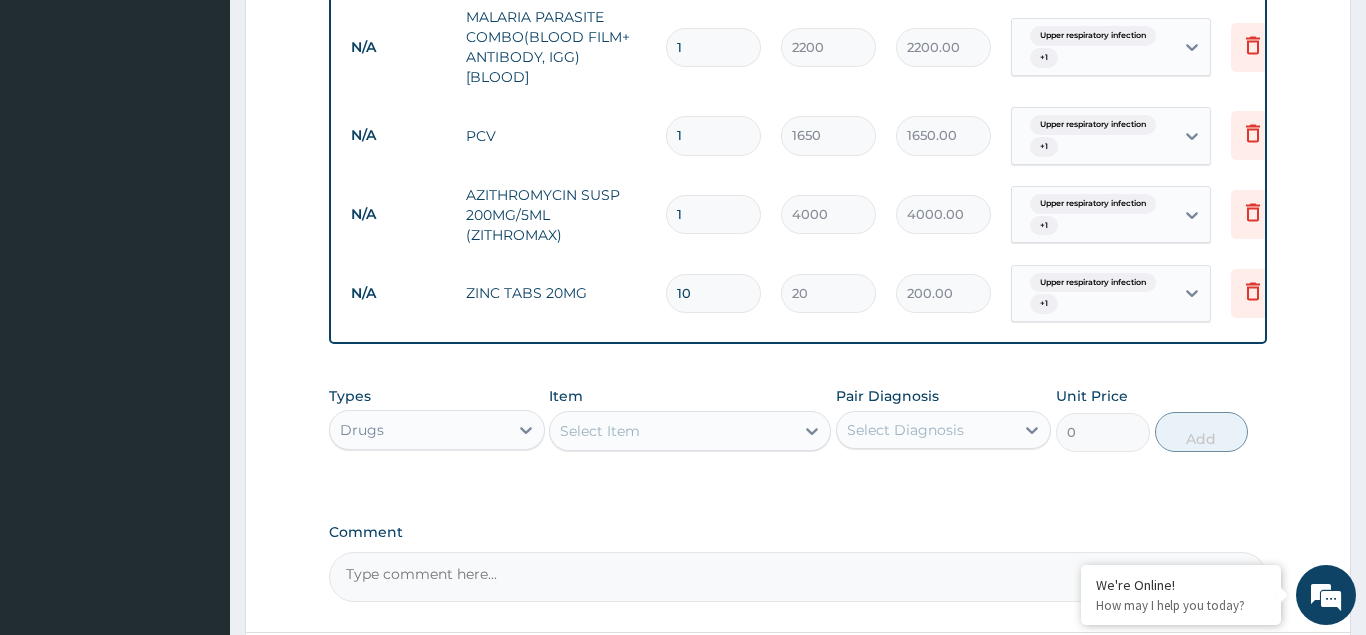 type on "10" 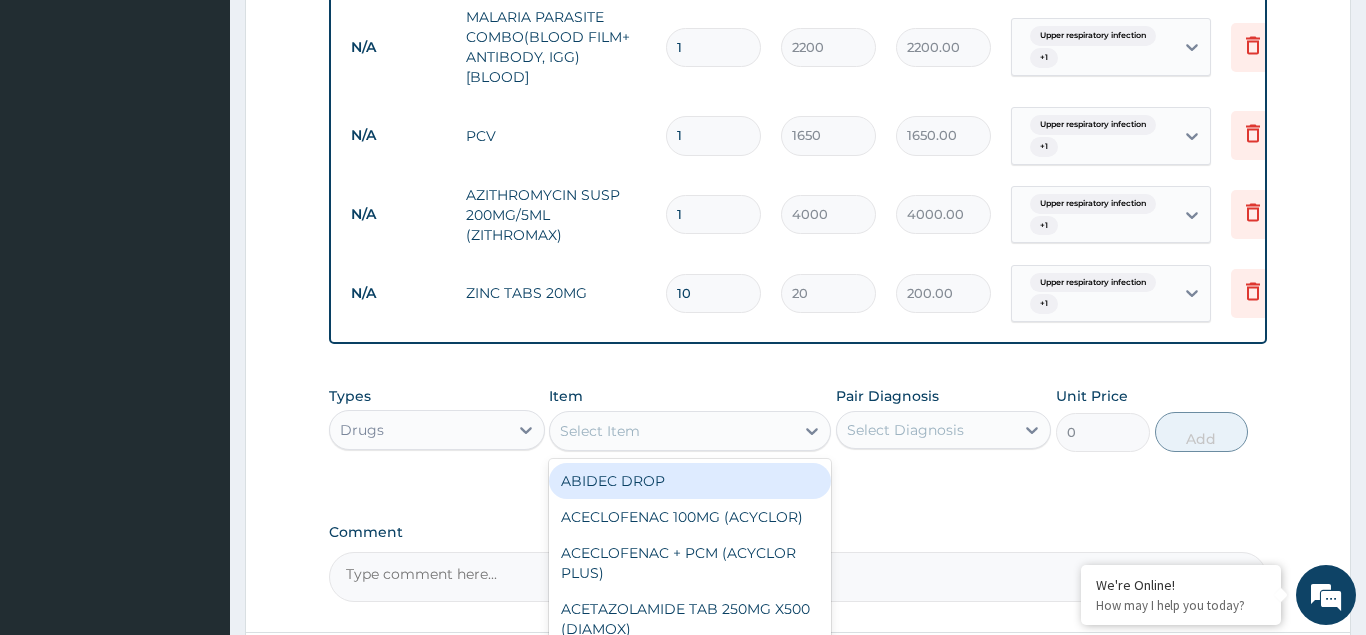 click on "Select Item" at bounding box center [600, 431] 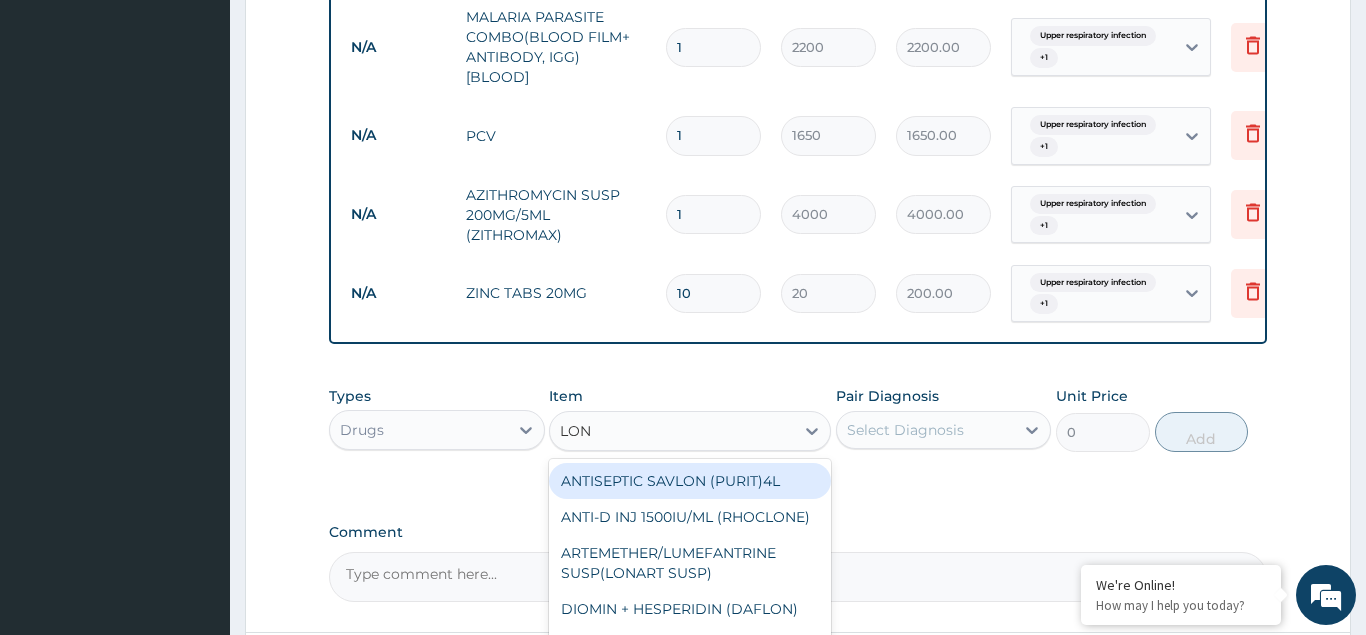 type on "LONA" 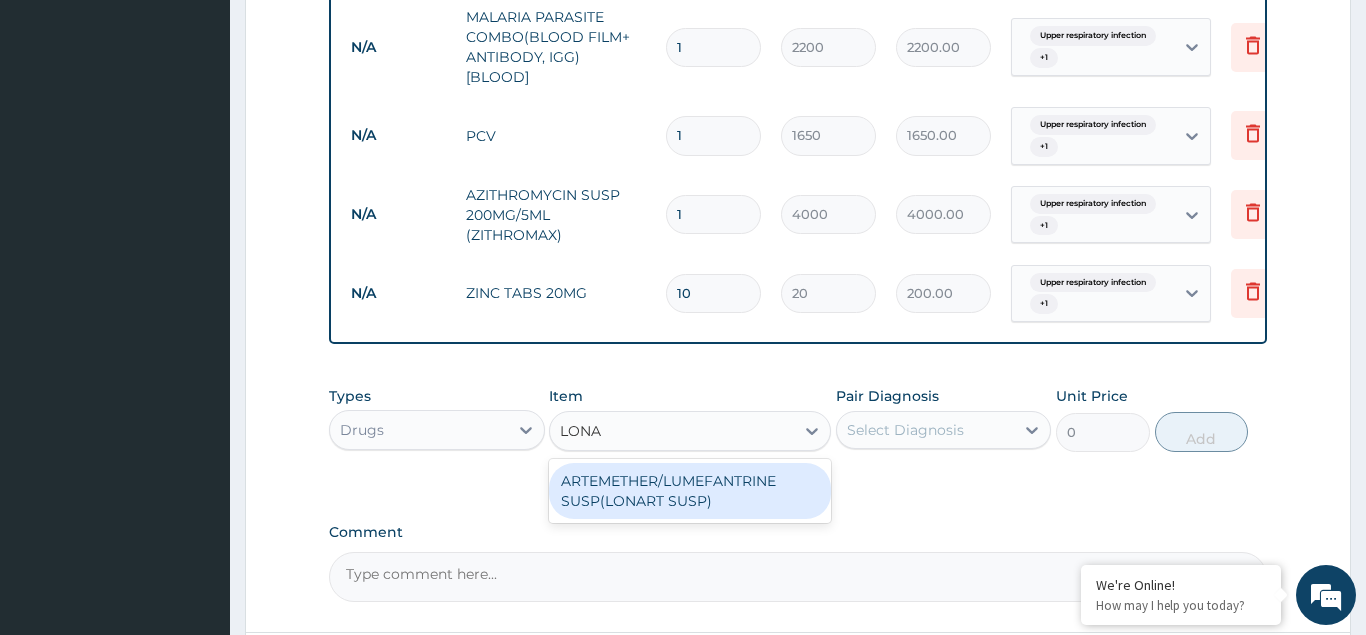 click on "ARTEMETHER/LUMEFANTRINE SUSP(LONART SUSP)" at bounding box center [690, 491] 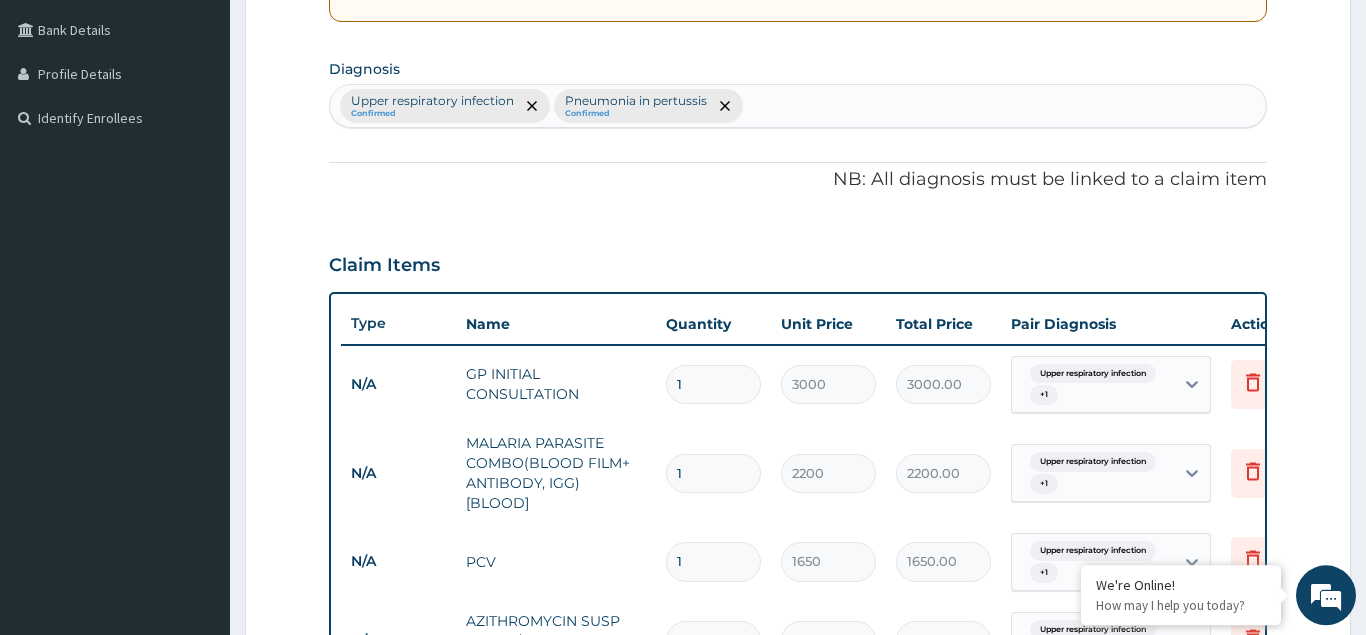scroll, scrollTop: 368, scrollLeft: 0, axis: vertical 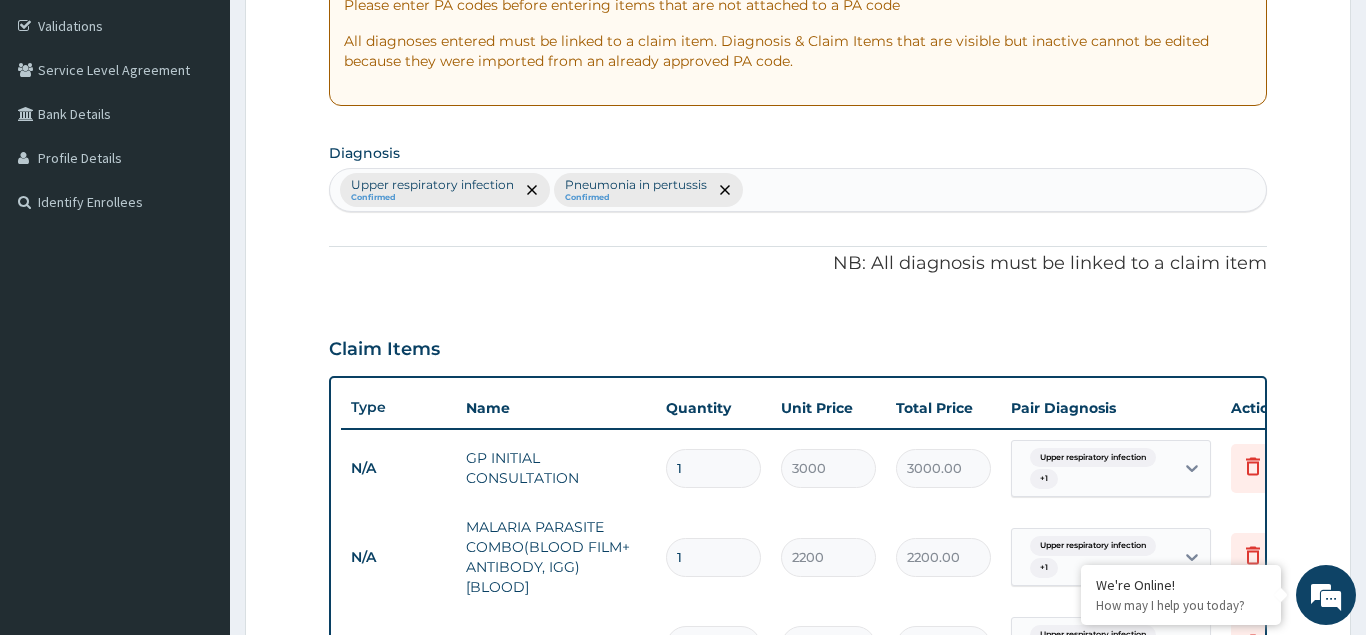 click on "Upper respiratory infection Confirmed Pneumonia in pertussis Confirmed" at bounding box center [798, 190] 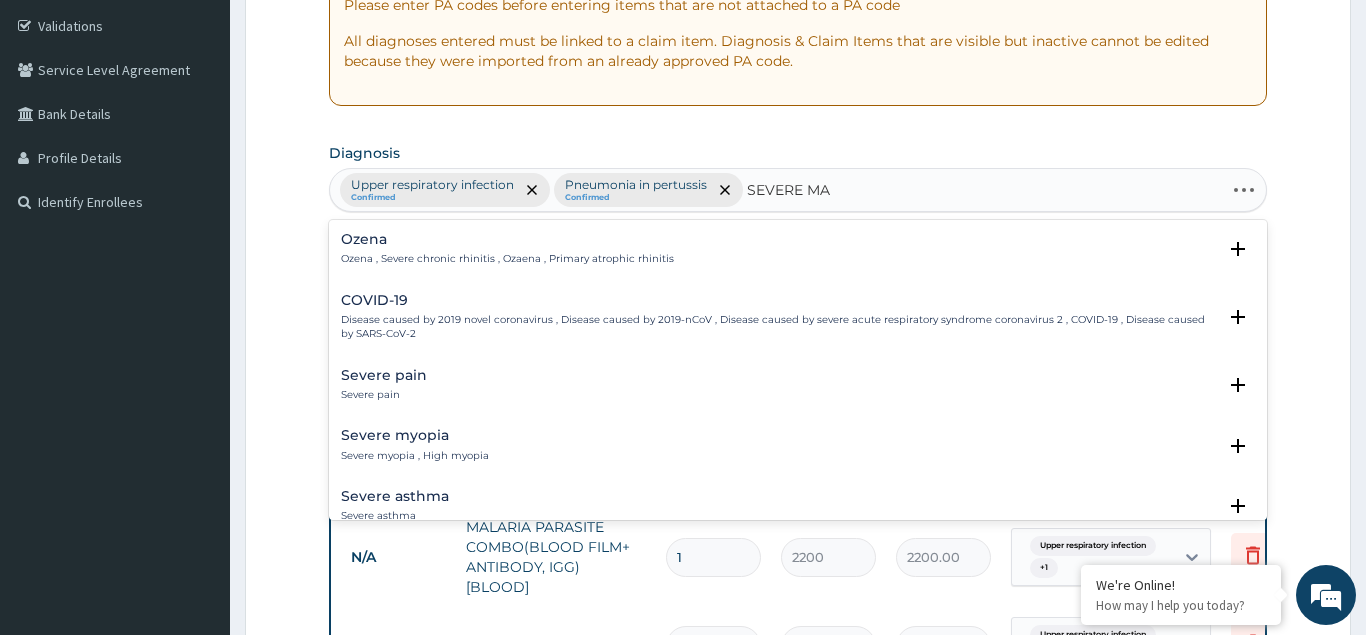 type on "SEVERE MAL" 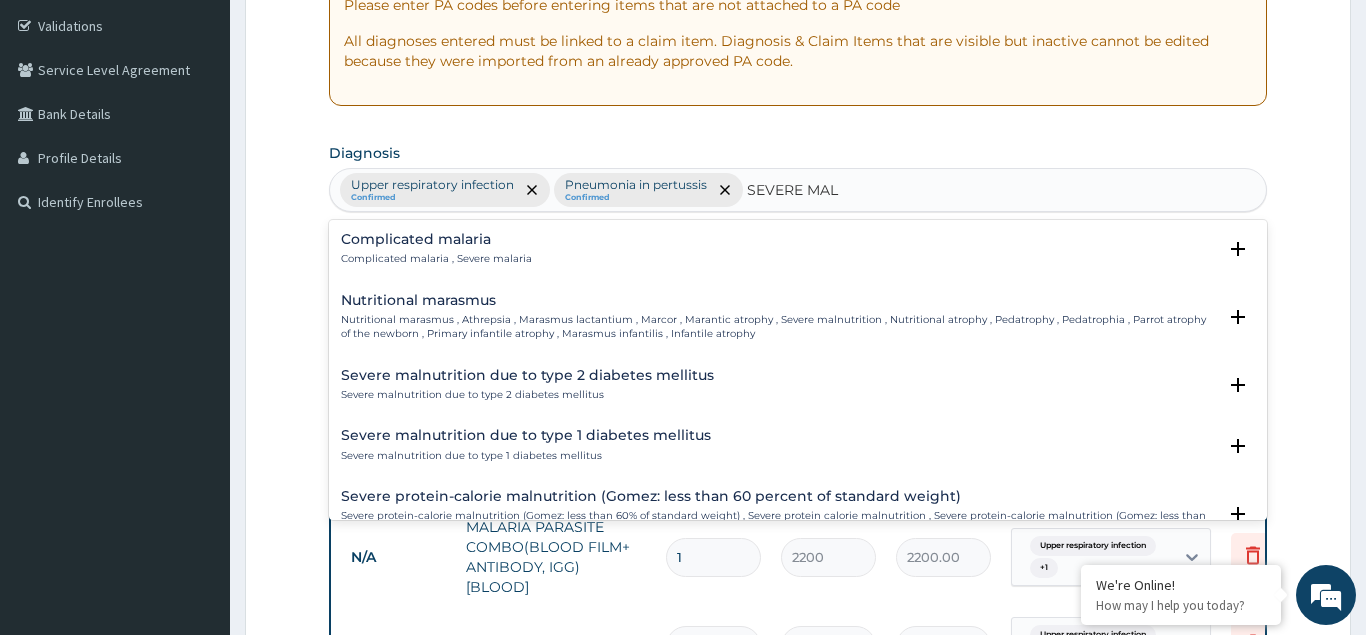 click on "Complicated malaria , Severe malaria" at bounding box center (436, 259) 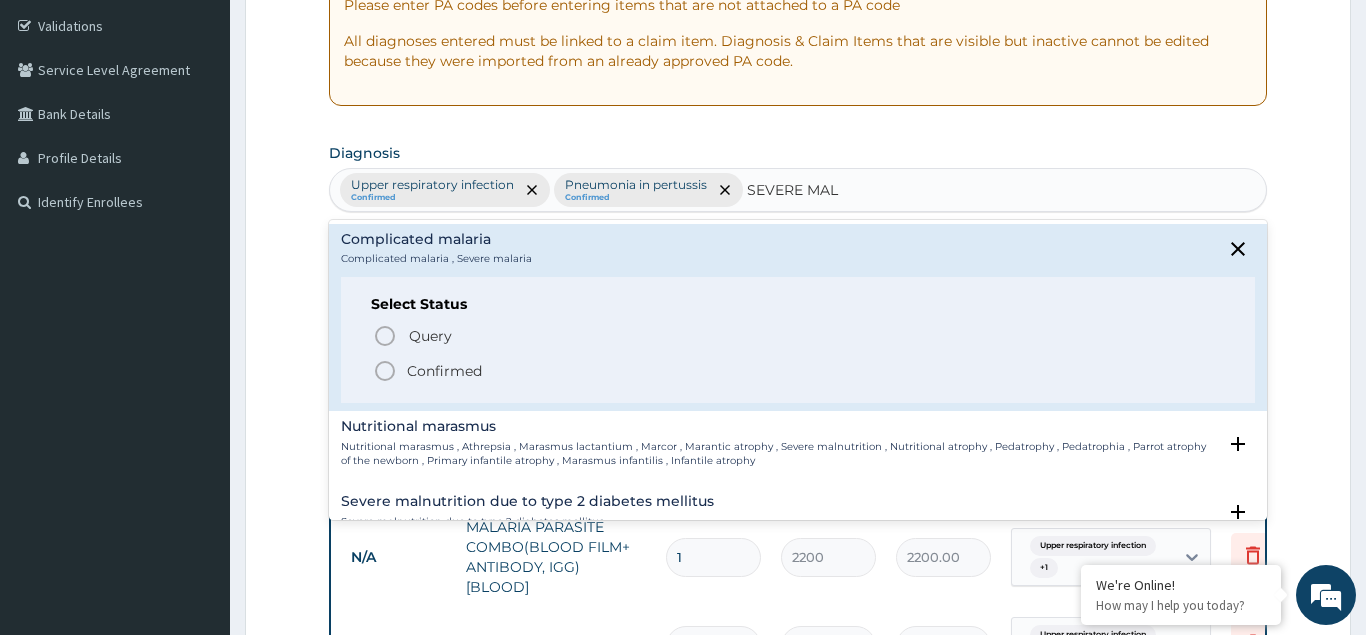 click 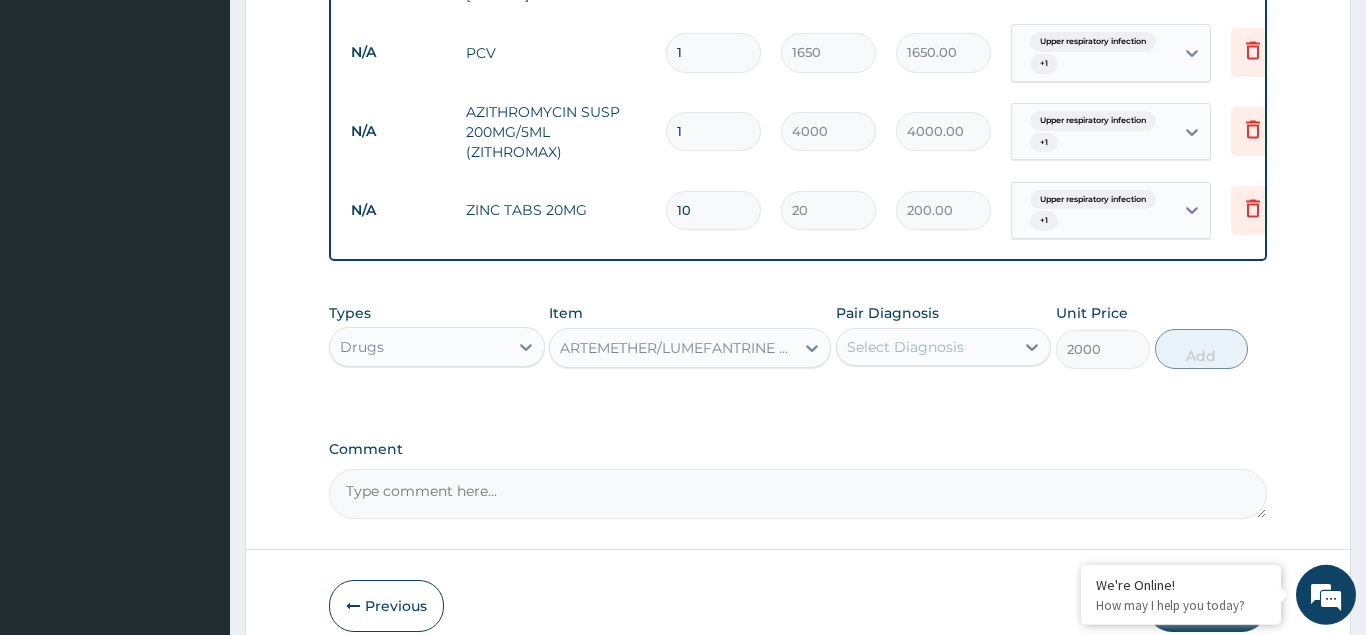 scroll, scrollTop: 1035, scrollLeft: 0, axis: vertical 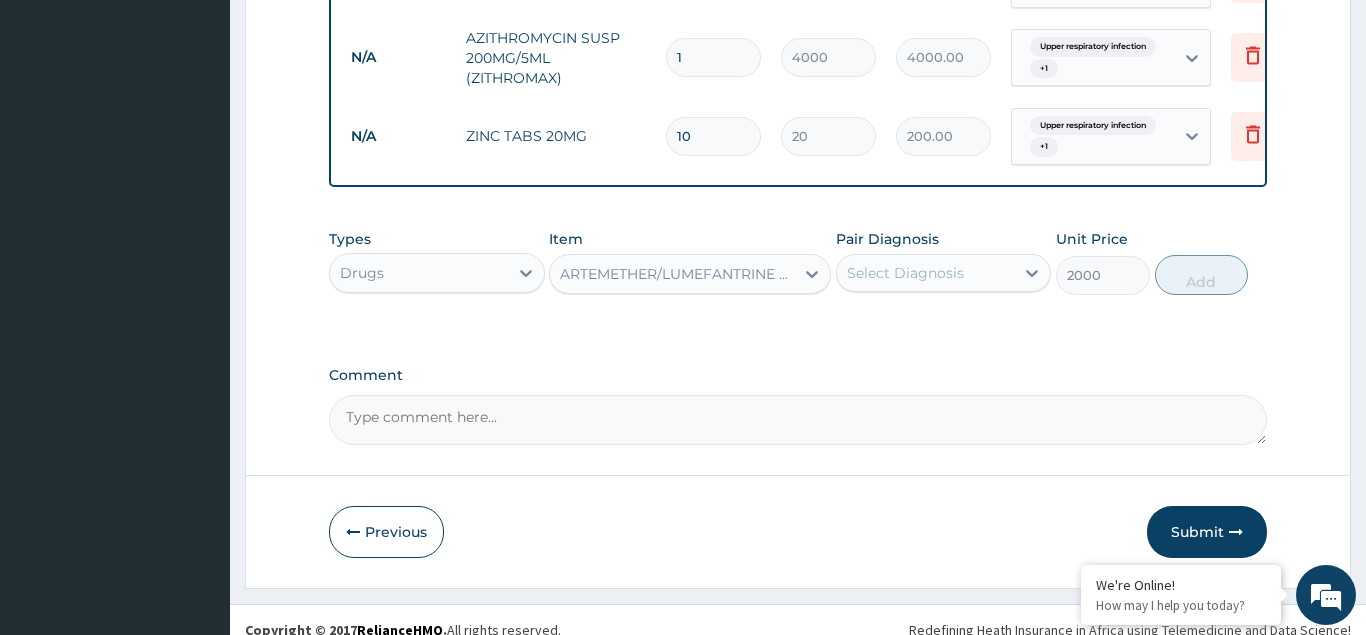 click on "Select Diagnosis" at bounding box center (905, 273) 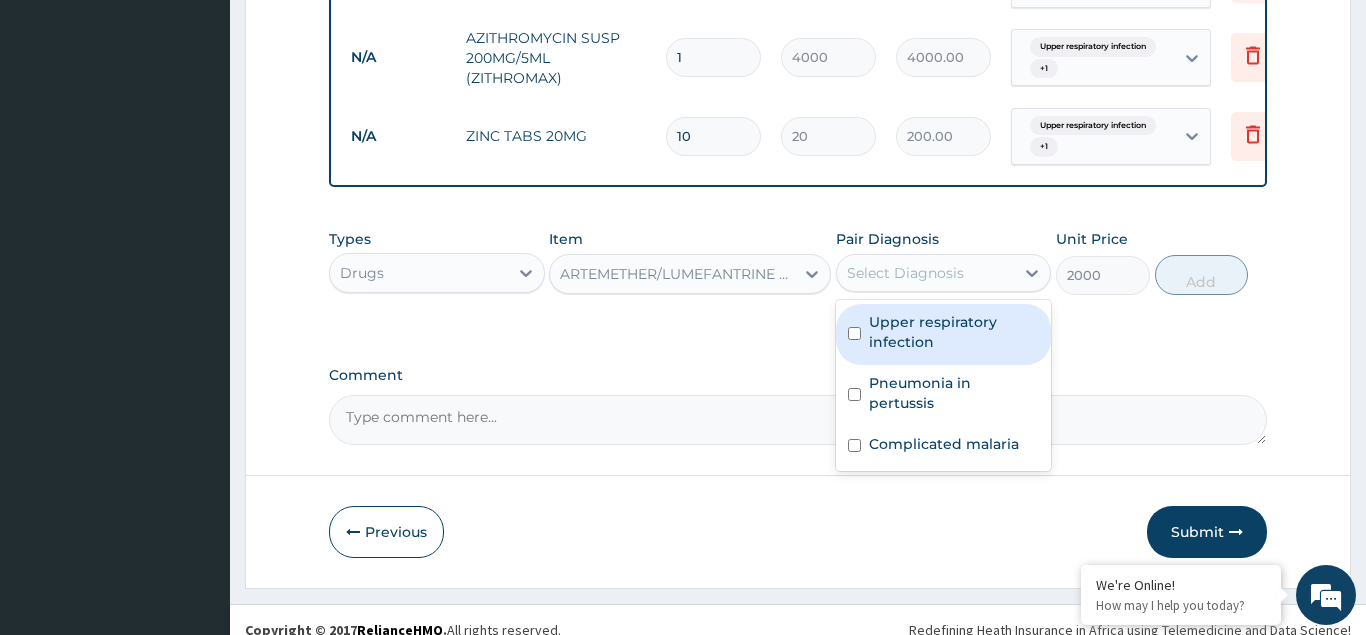 click on "Upper respiratory infection" at bounding box center (944, 334) 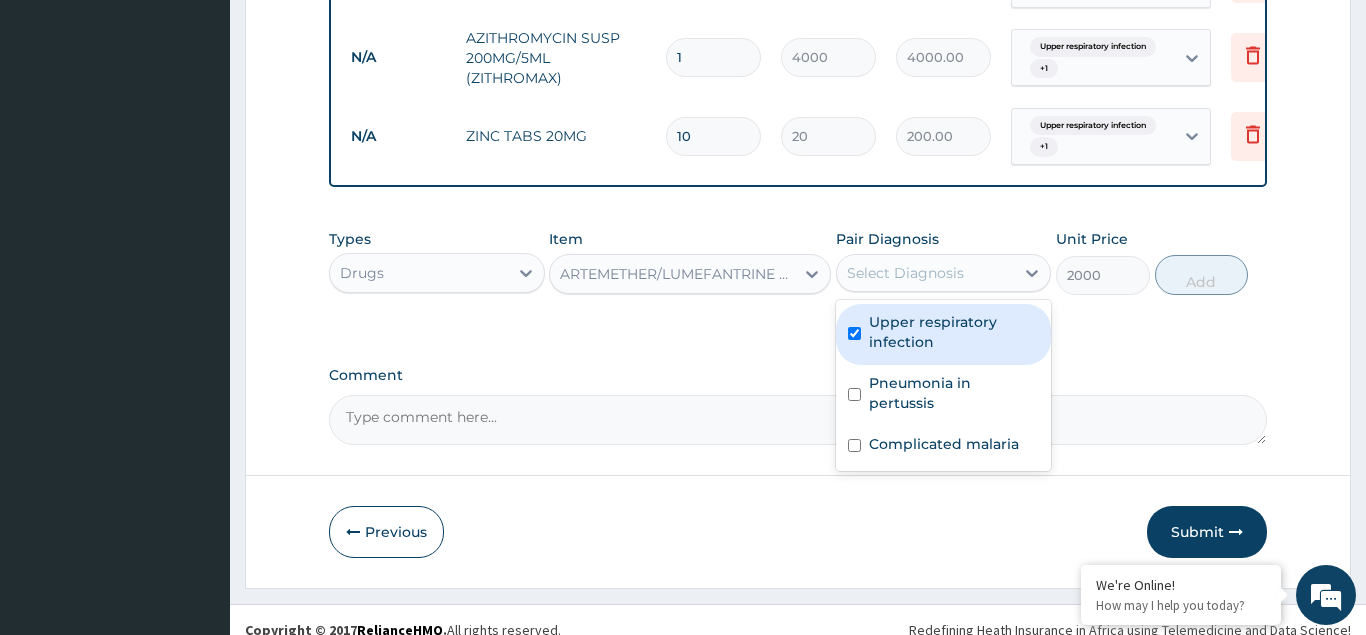 checkbox on "true" 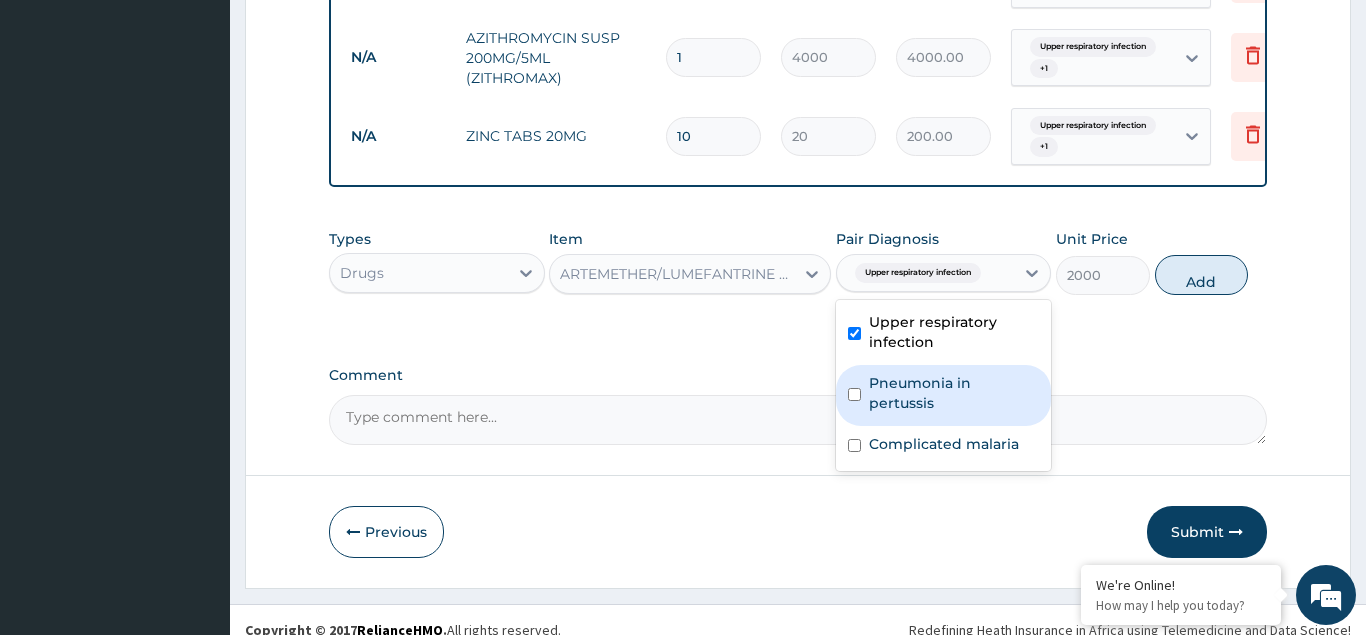 click on "Pneumonia in pertussis" at bounding box center [944, 395] 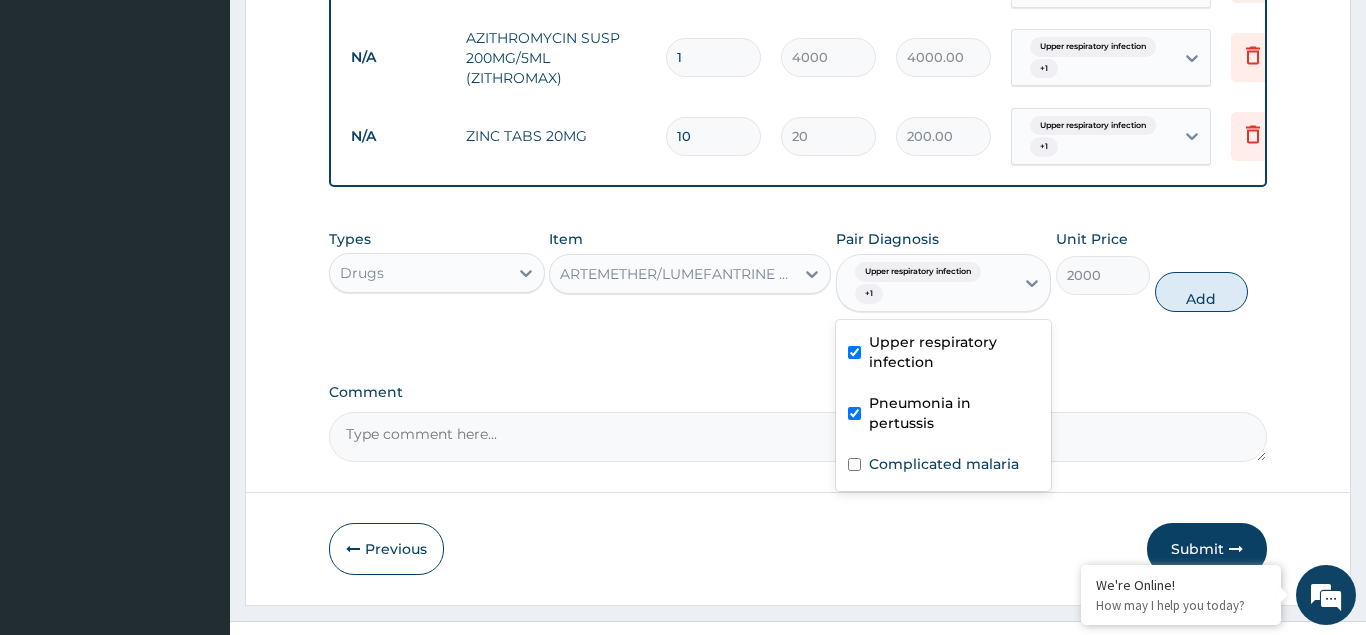 checkbox on "true" 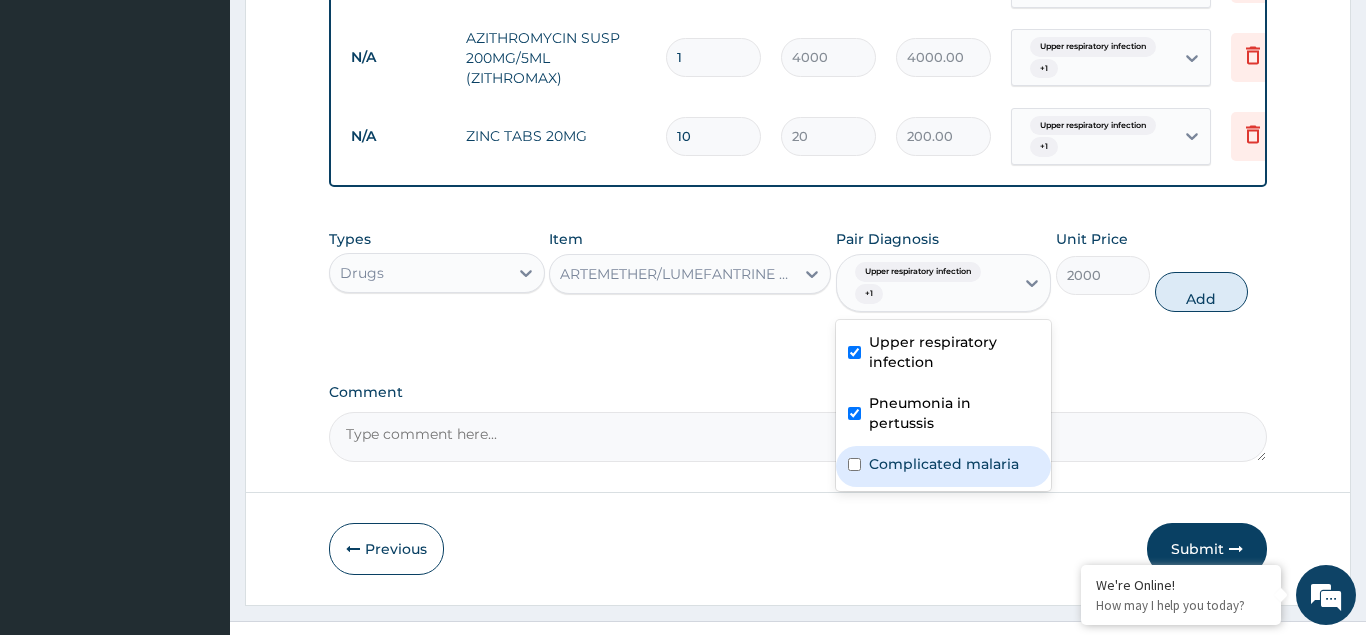 drag, startPoint x: 846, startPoint y: 422, endPoint x: 881, endPoint y: 428, distance: 35.510563 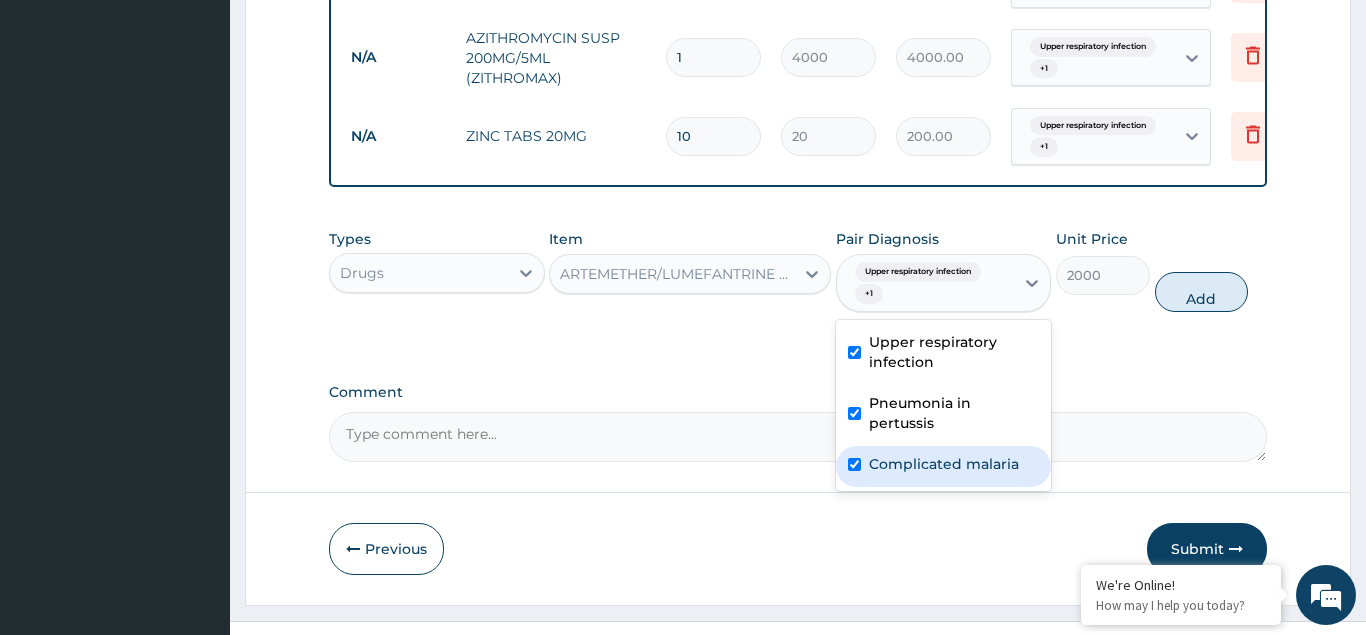 checkbox on "true" 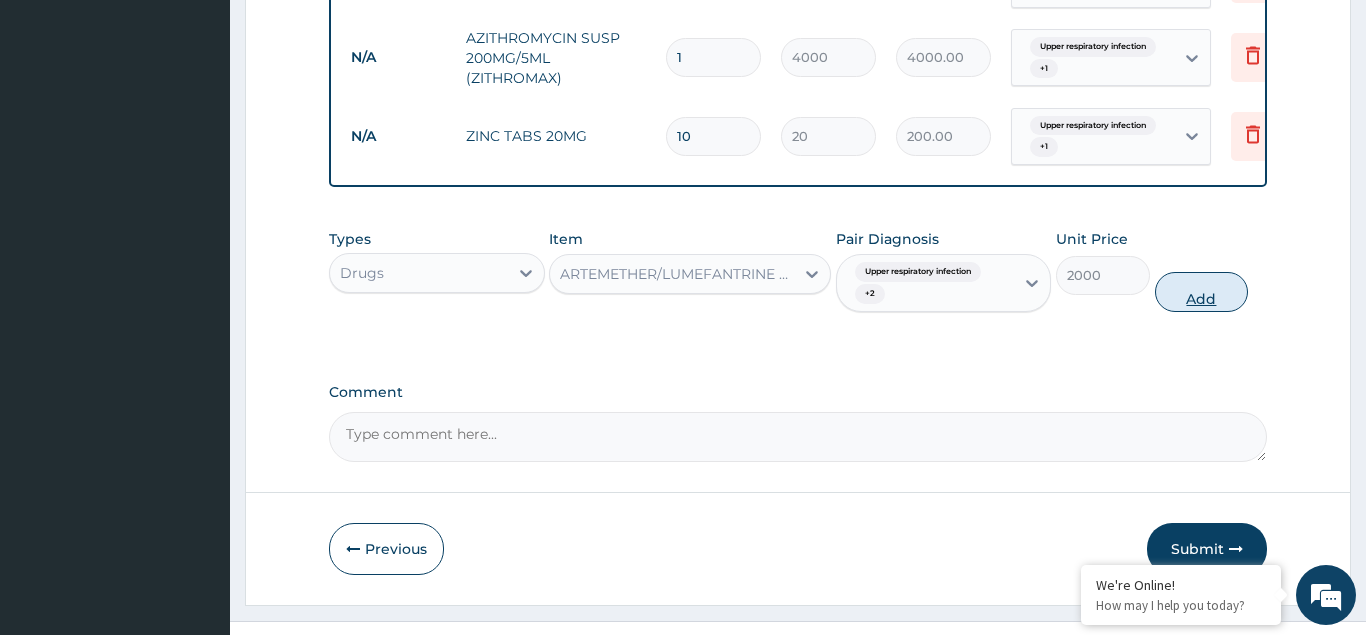 click on "Add" at bounding box center [1202, 292] 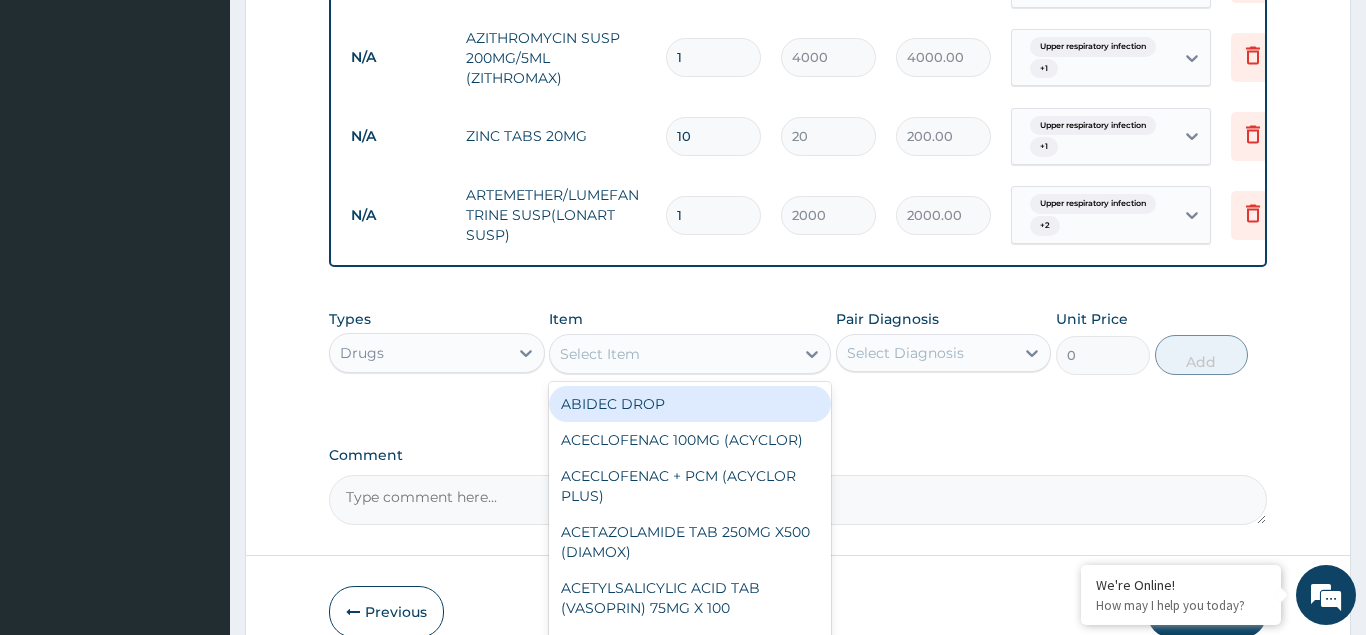 click on "Select Item" at bounding box center (600, 354) 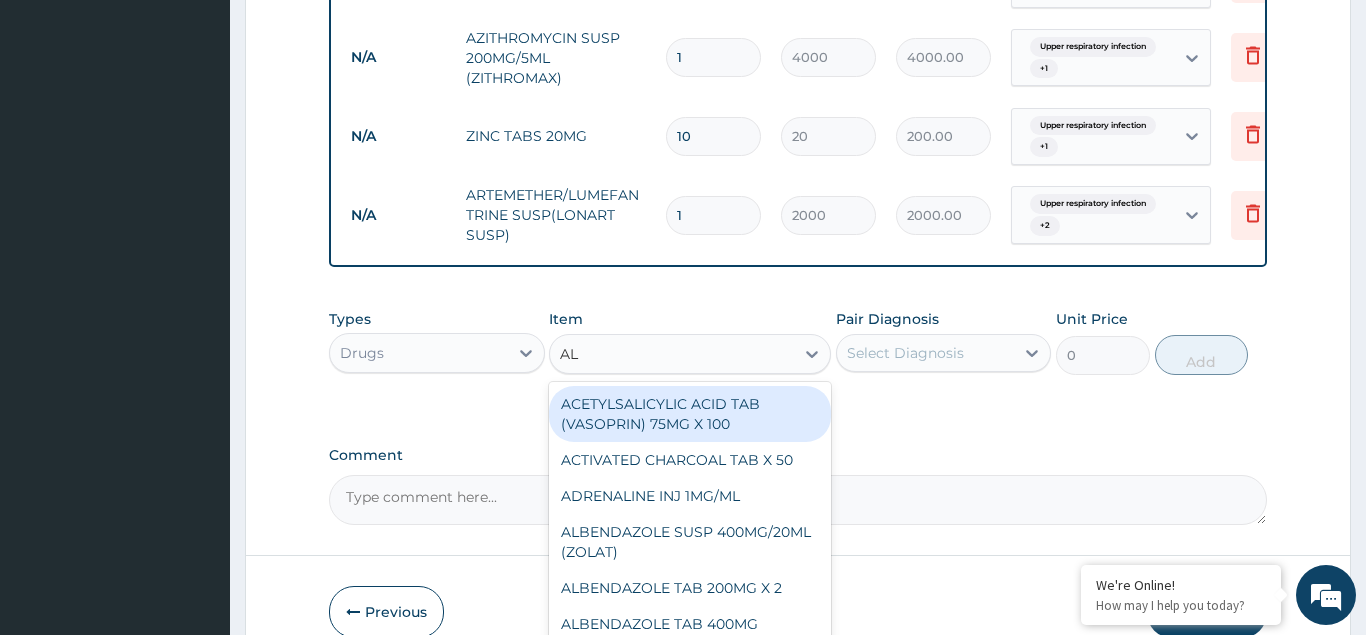 type on "ALB" 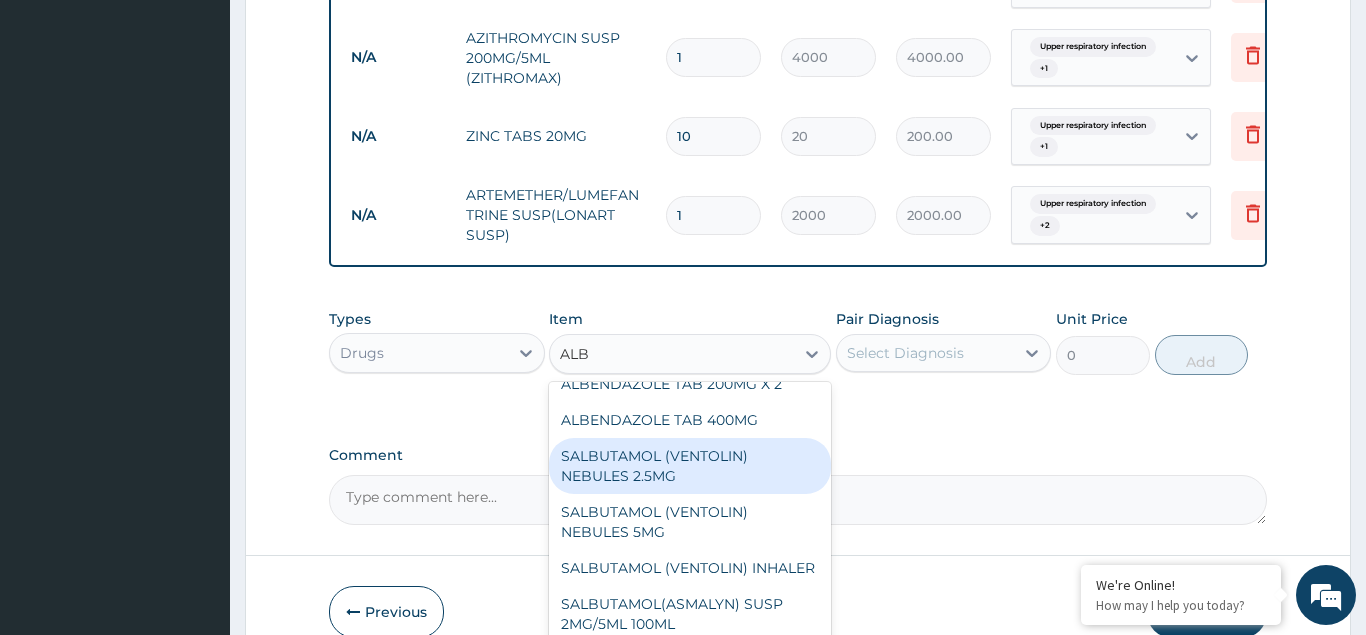 scroll, scrollTop: 0, scrollLeft: 0, axis: both 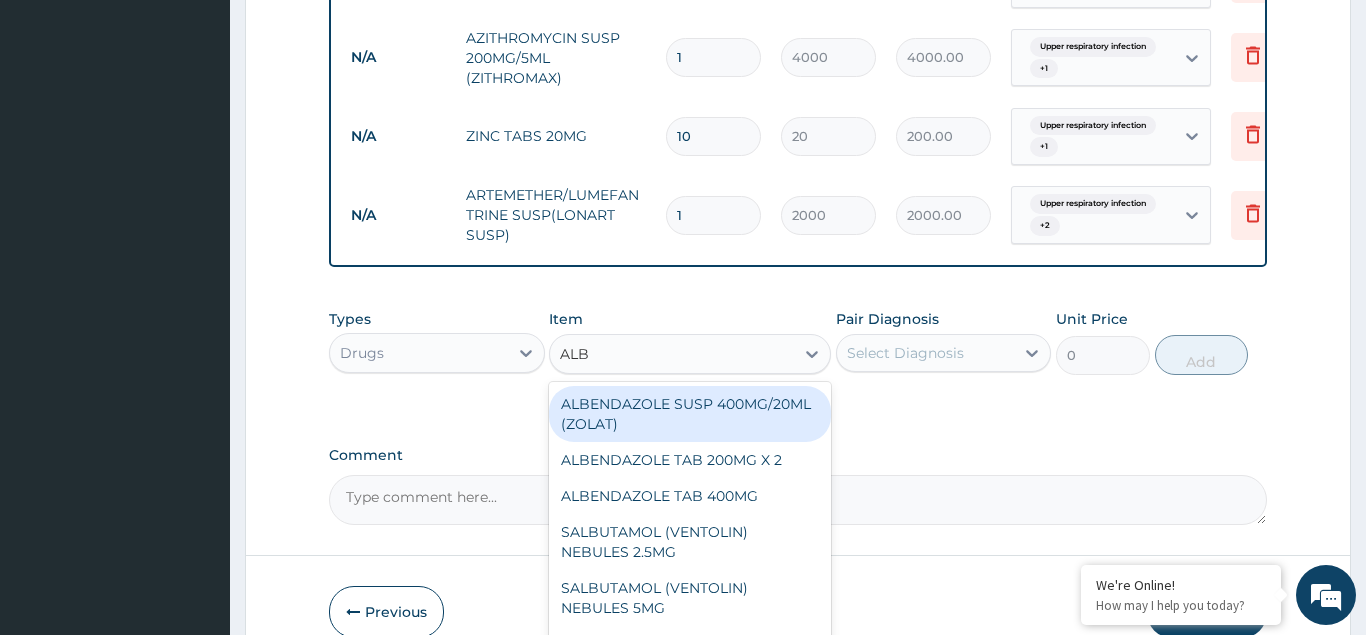 click on "ALBENDAZOLE SUSP 400MG/20ML (ZOLAT)" at bounding box center (690, 414) 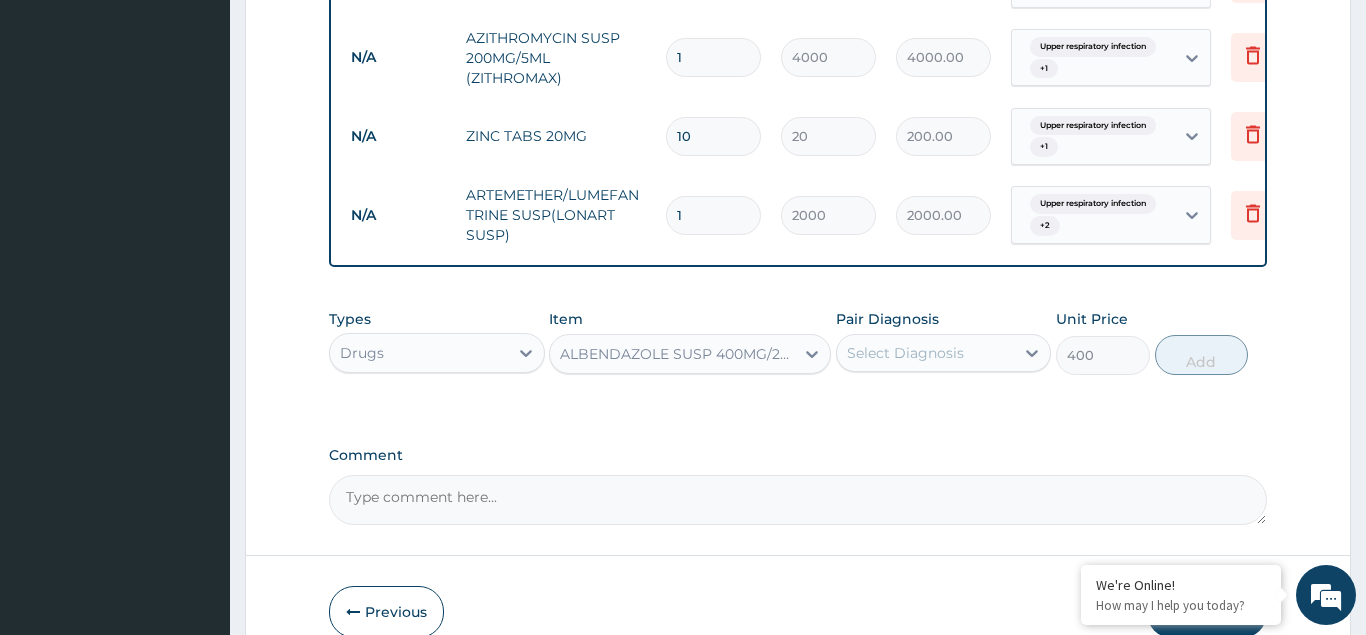 click on "Select Diagnosis" at bounding box center [905, 353] 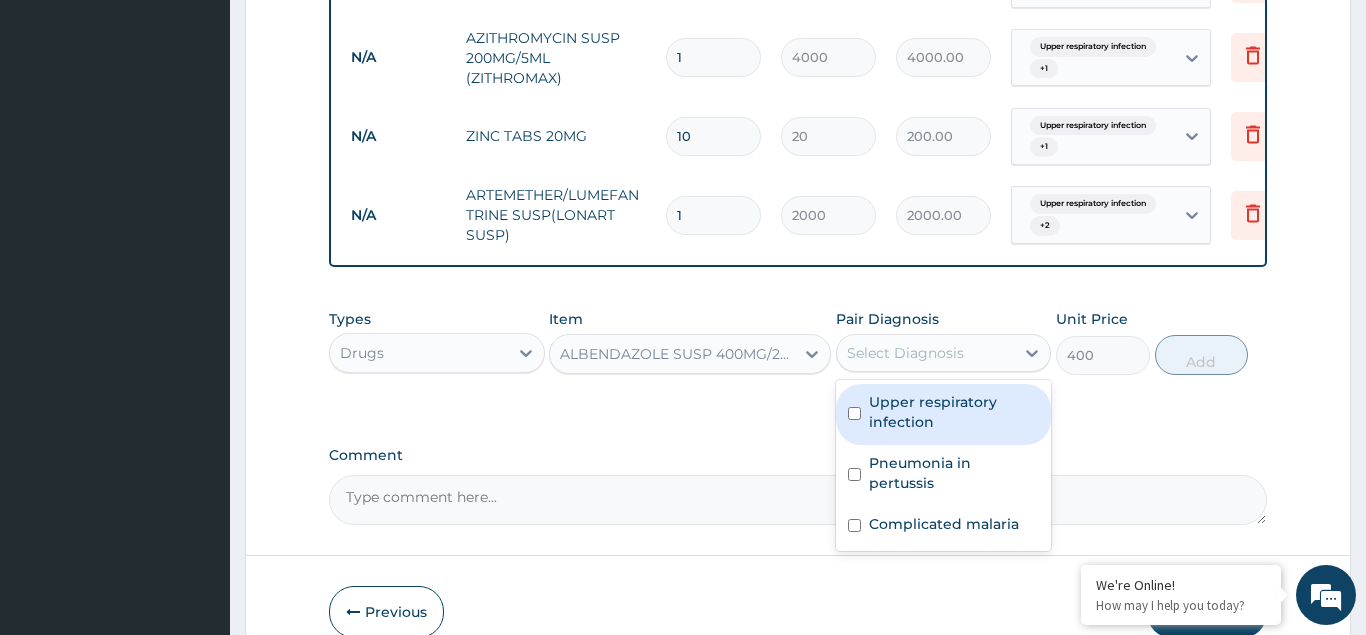 click at bounding box center [854, 413] 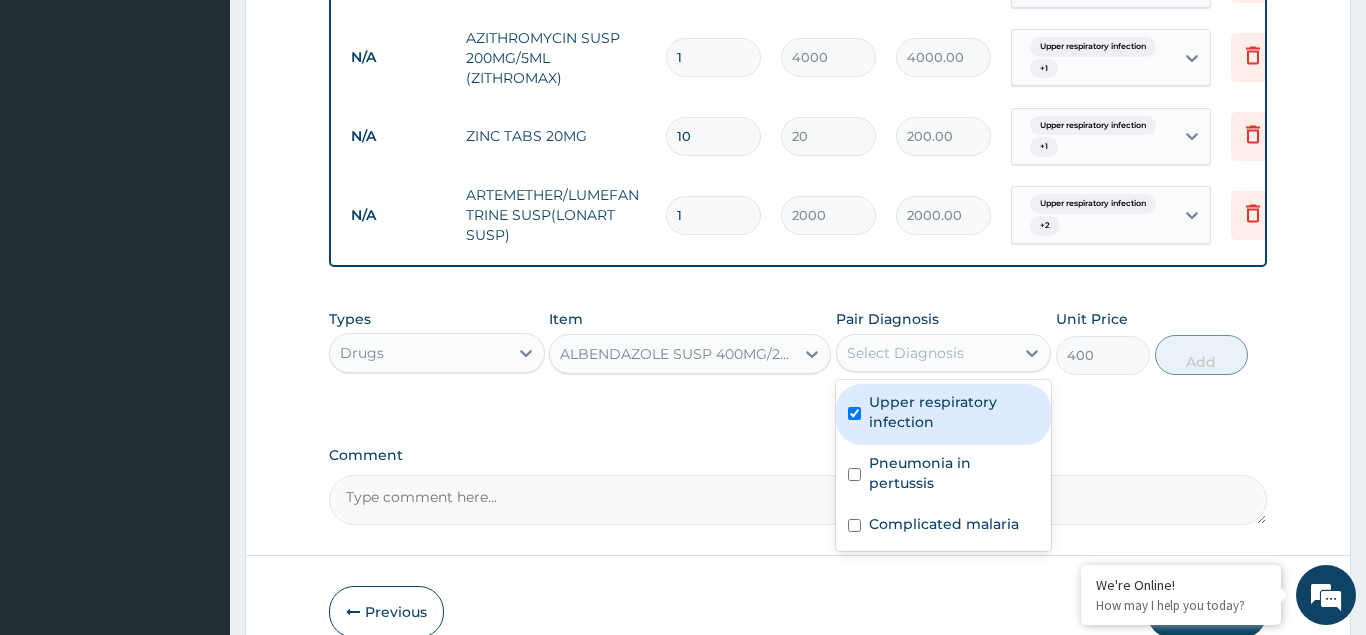 checkbox on "true" 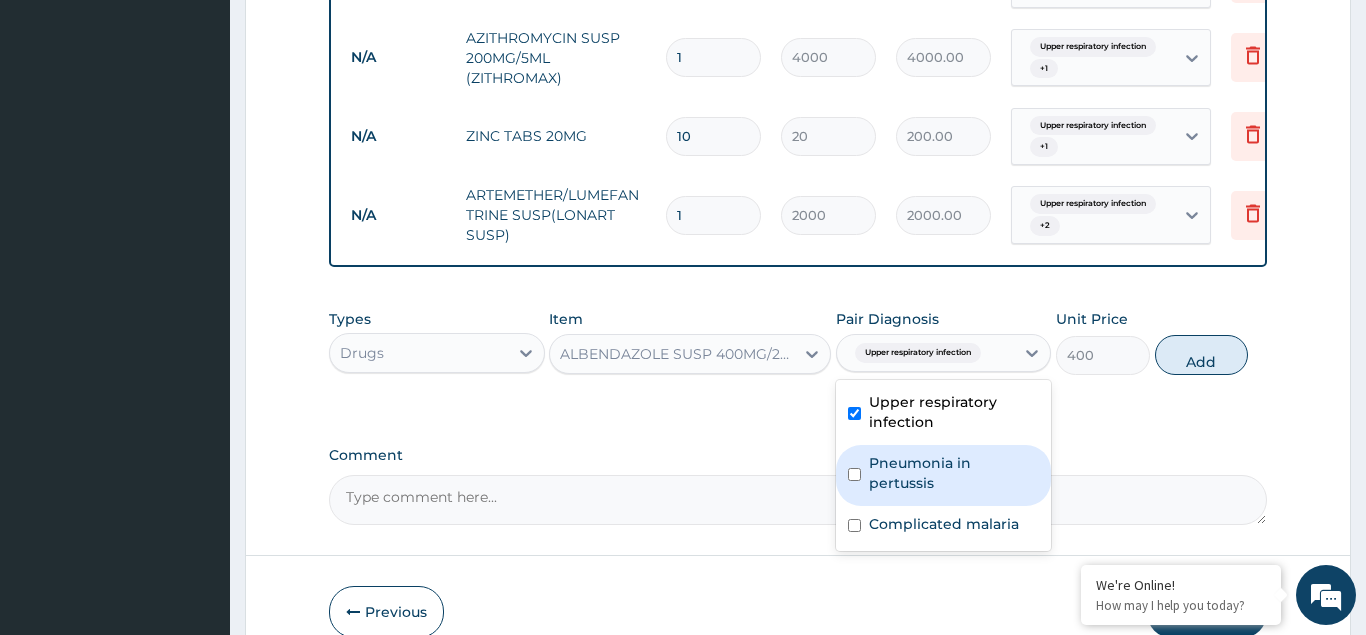 click at bounding box center [854, 474] 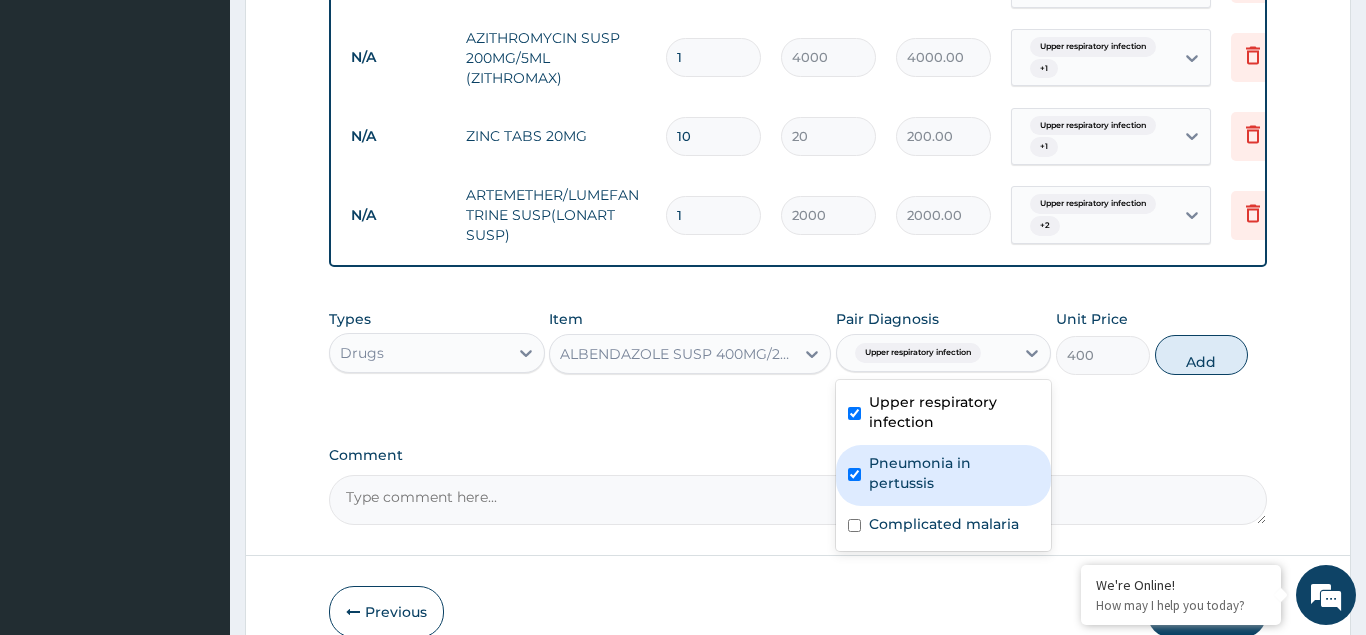 checkbox on "true" 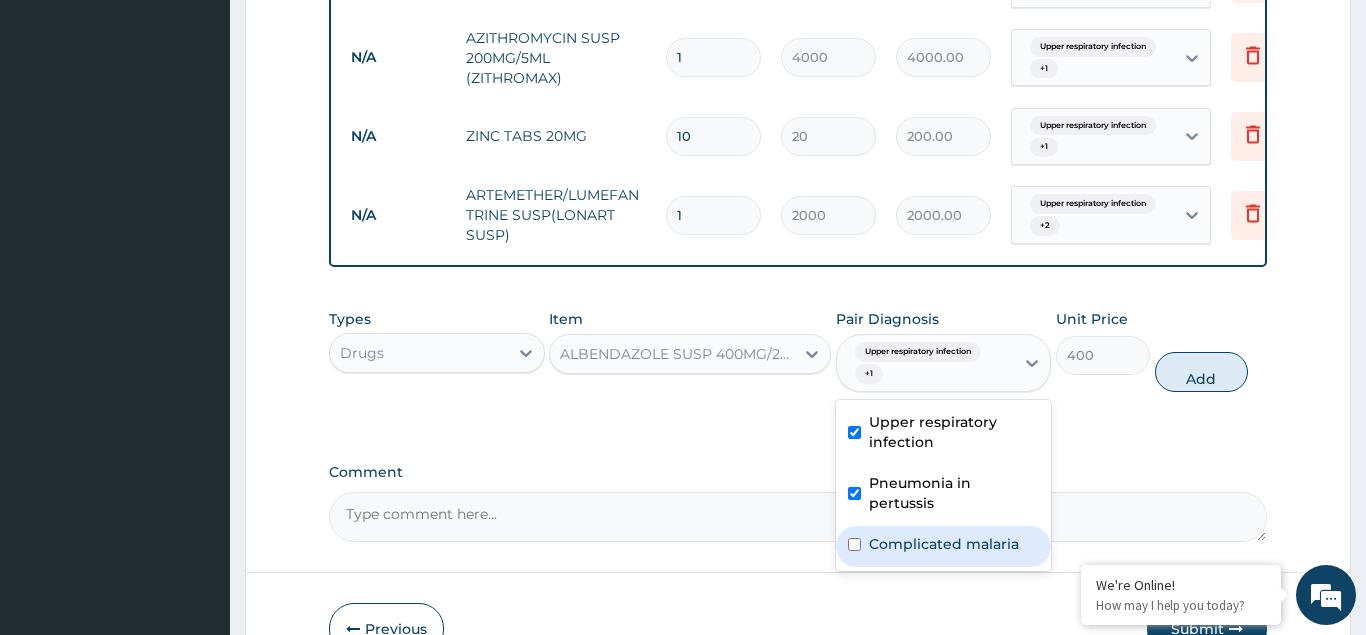 click at bounding box center [854, 544] 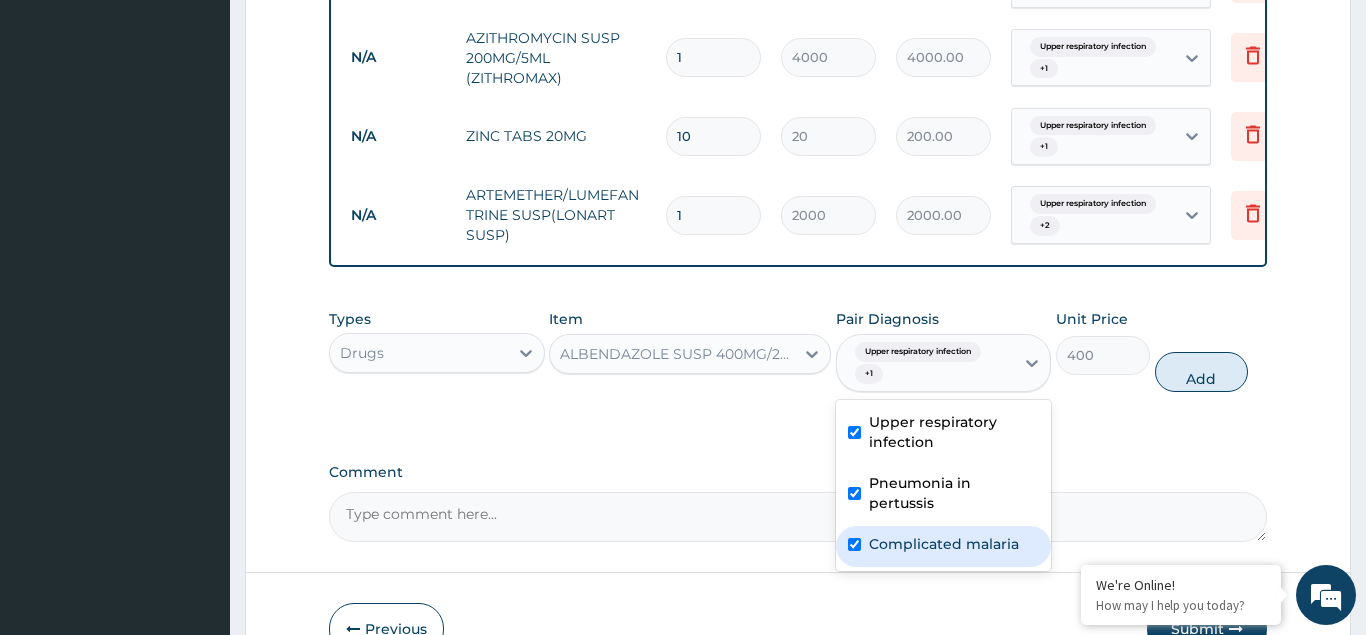 checkbox on "true" 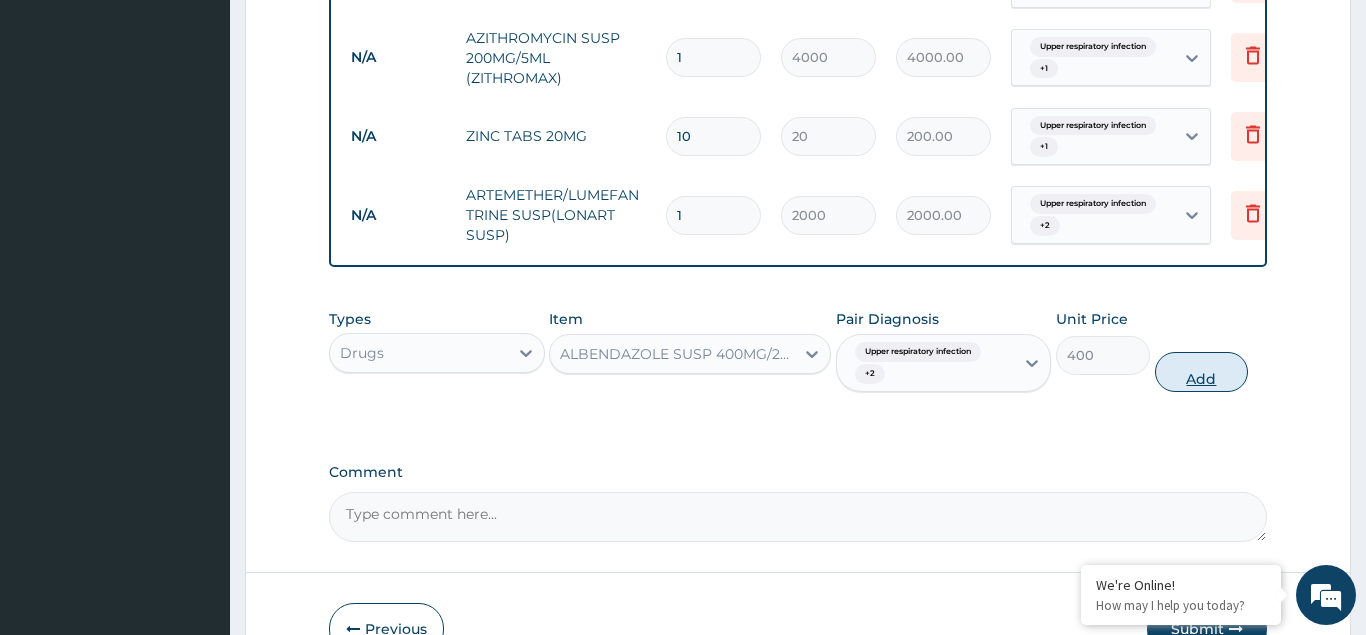 click on "Add" at bounding box center [1202, 372] 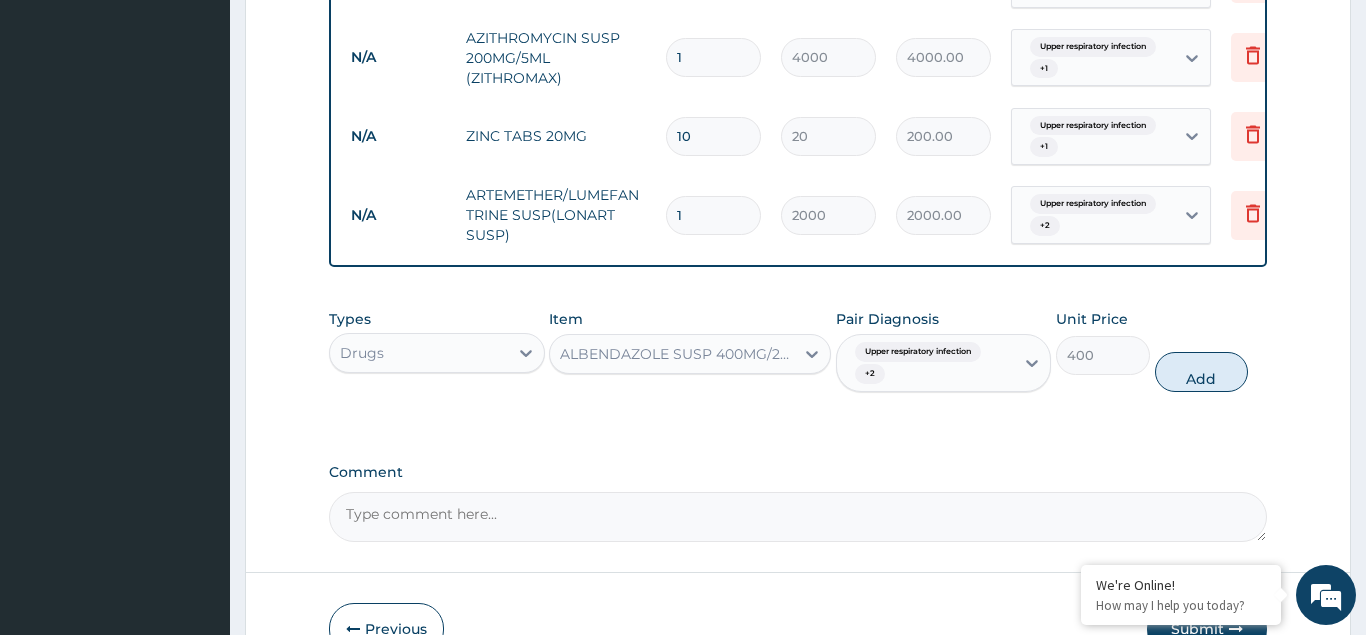 type on "0" 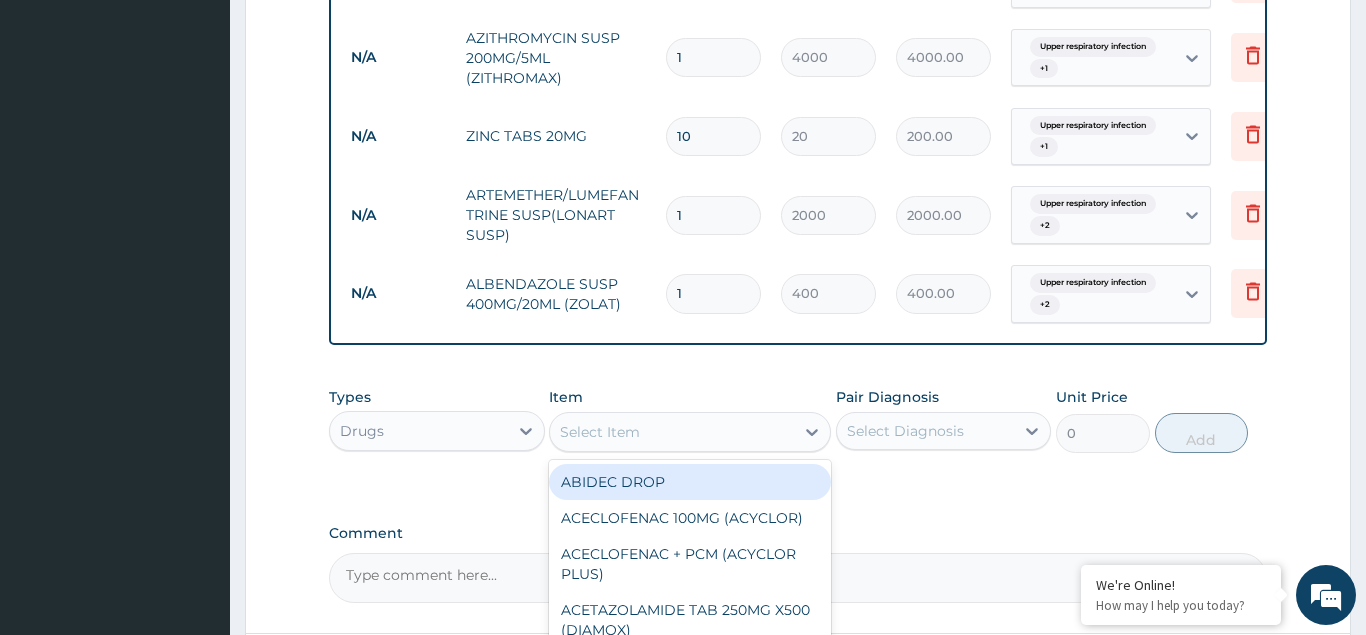 click on "Select Item" at bounding box center [600, 432] 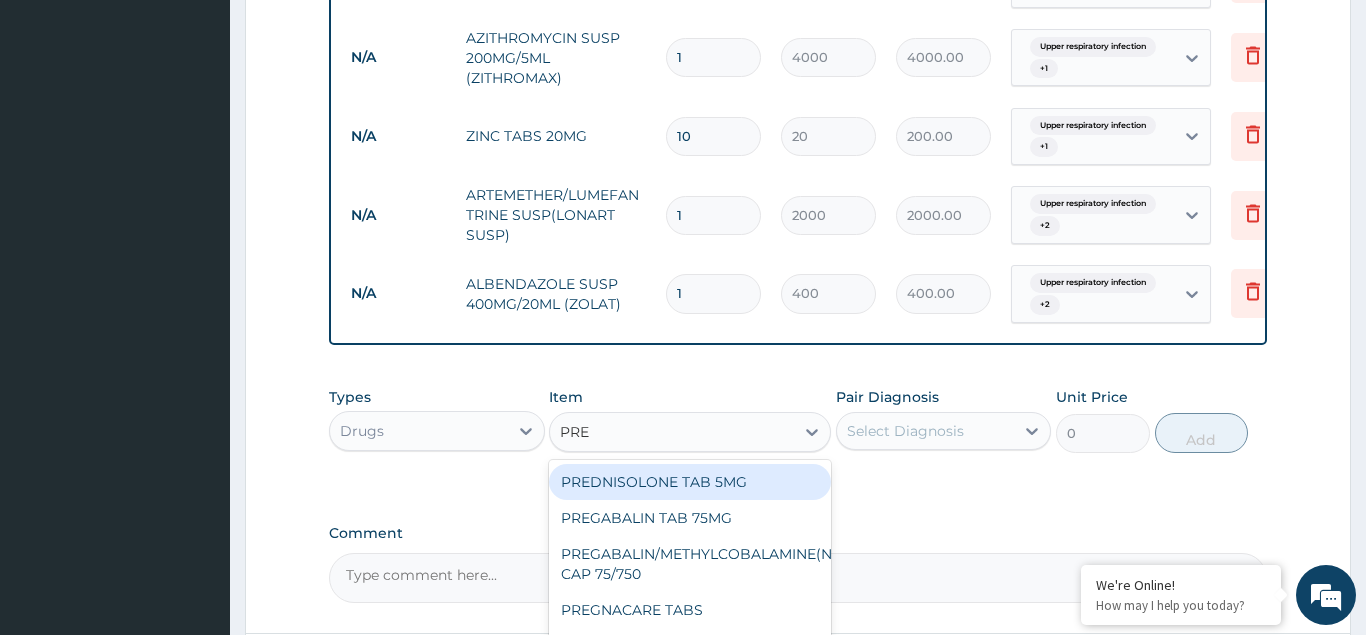 type on "PRED" 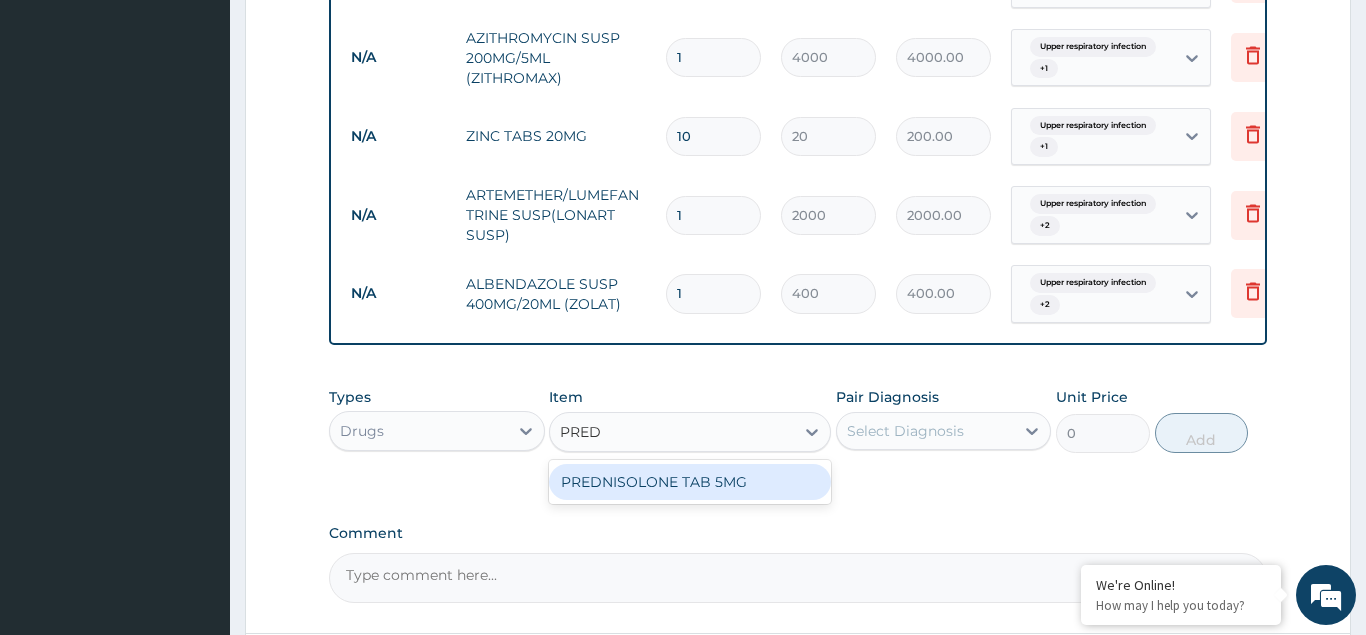 click on "PREDNISOLONE TAB 5MG" at bounding box center (690, 482) 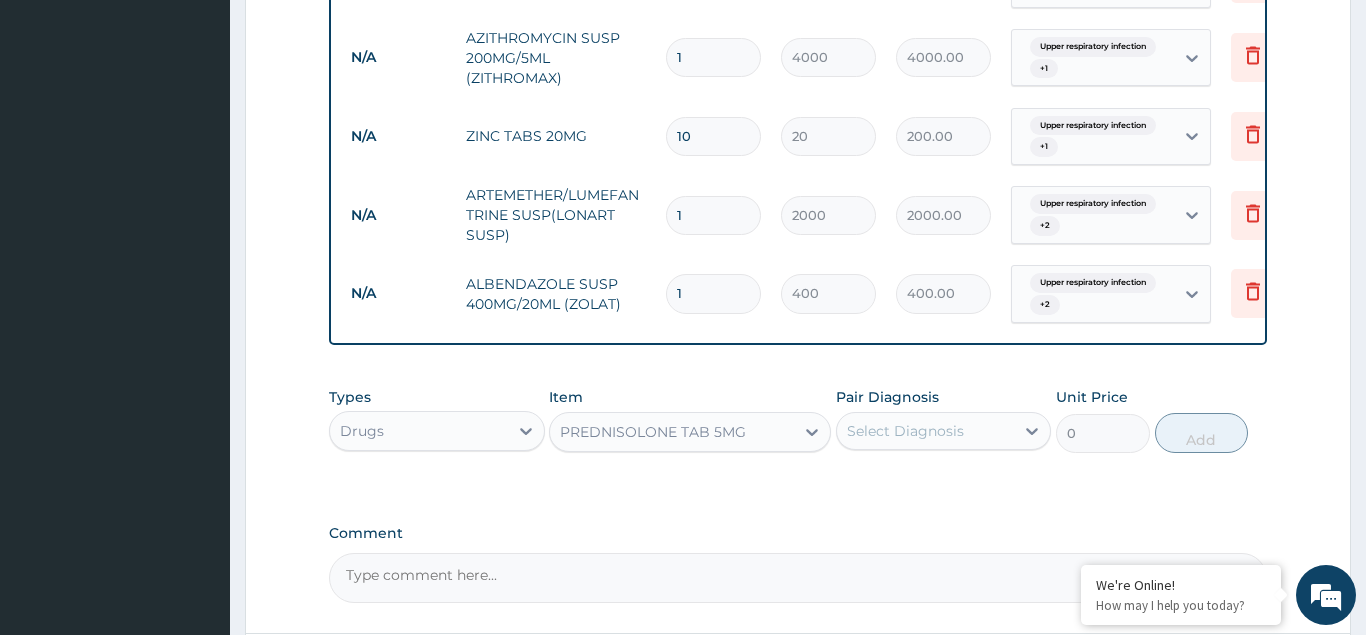 type 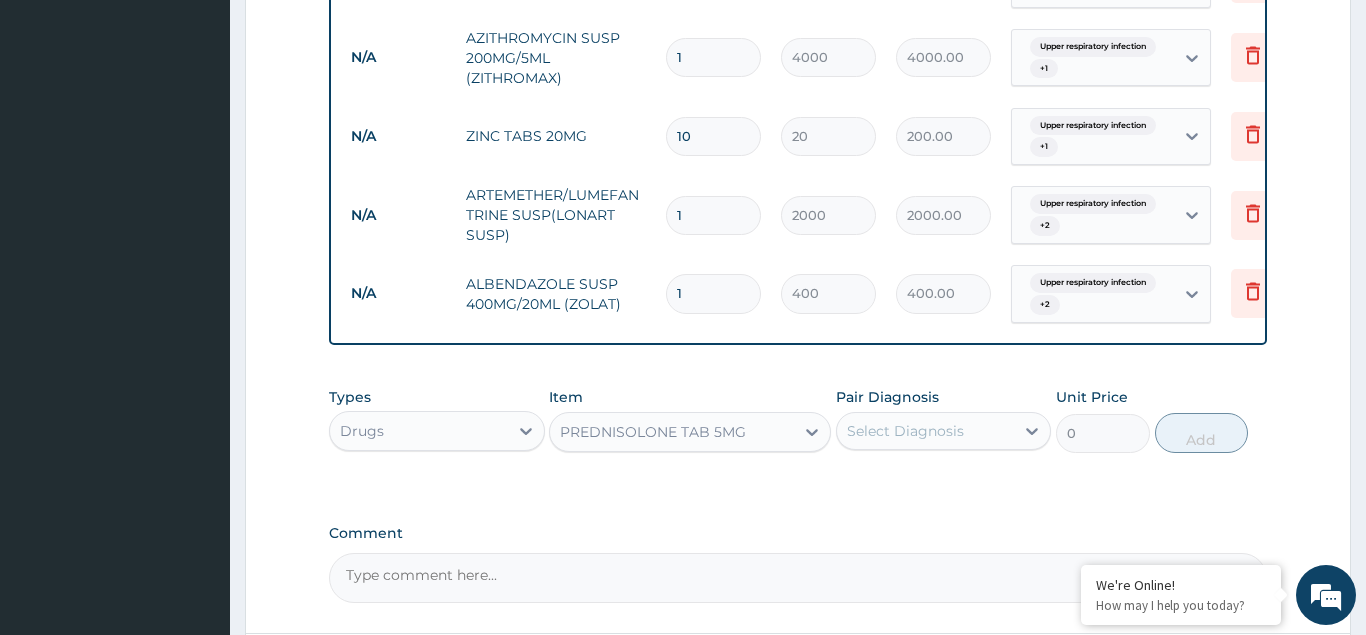 type on "20" 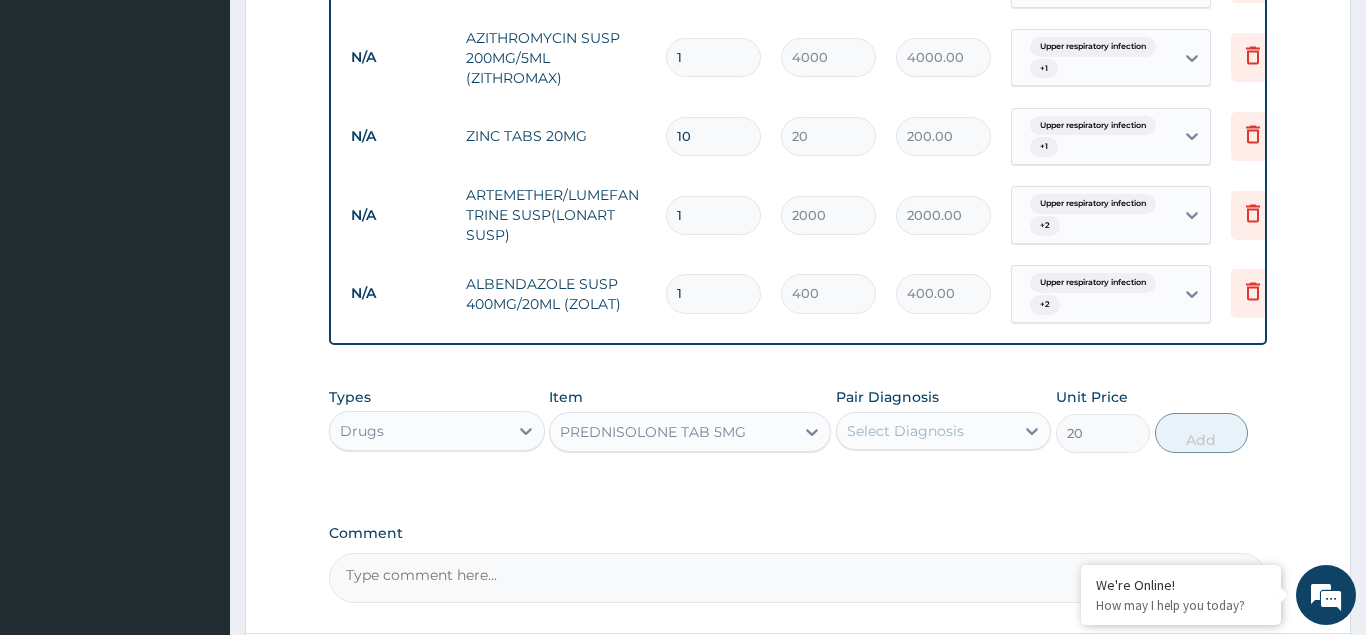 click on "Select Diagnosis" at bounding box center (926, 431) 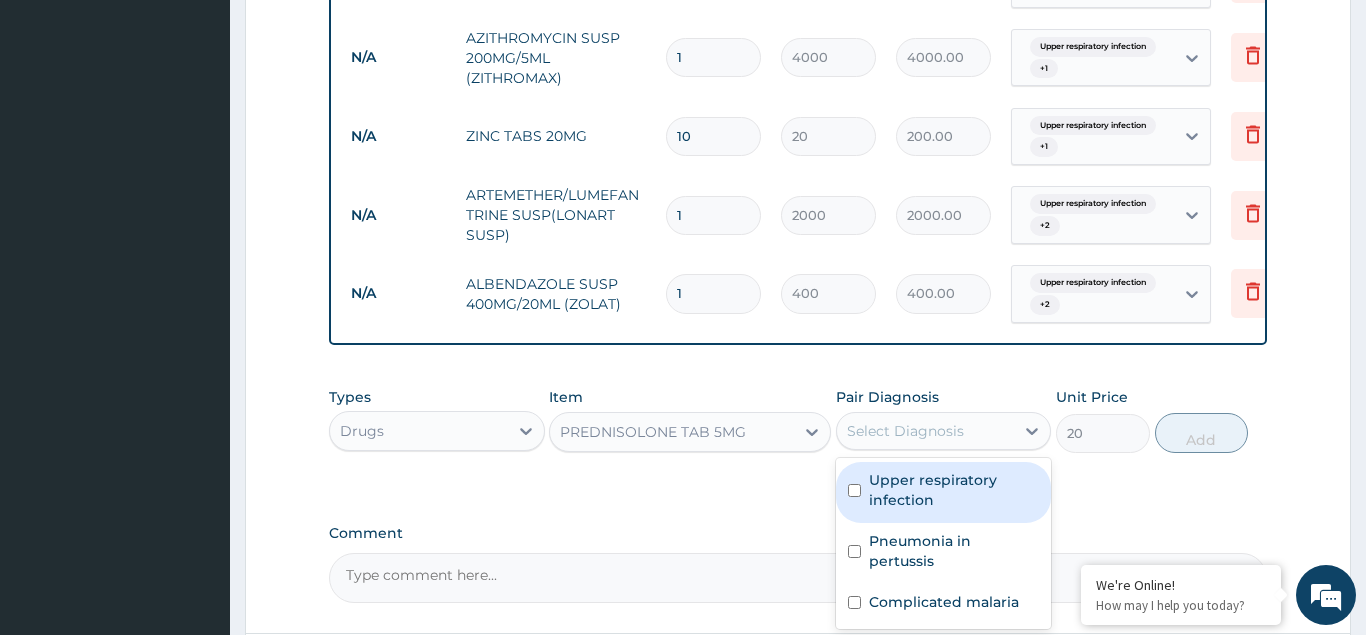 click at bounding box center [854, 490] 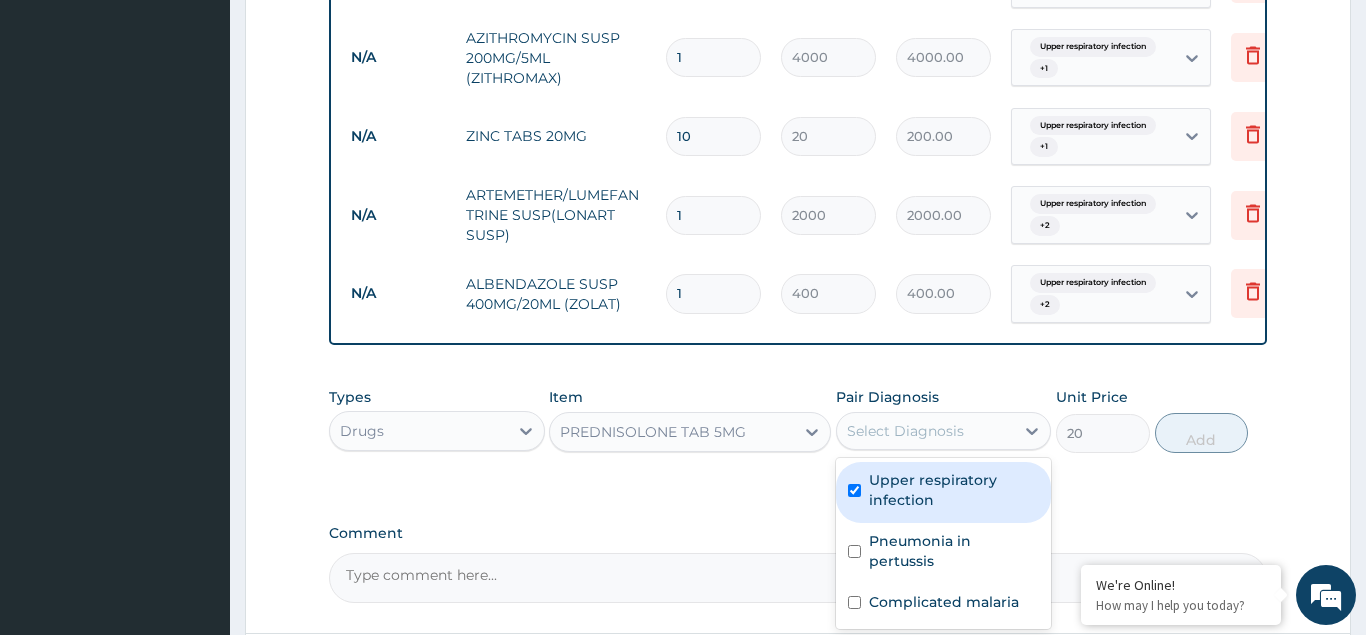 checkbox on "true" 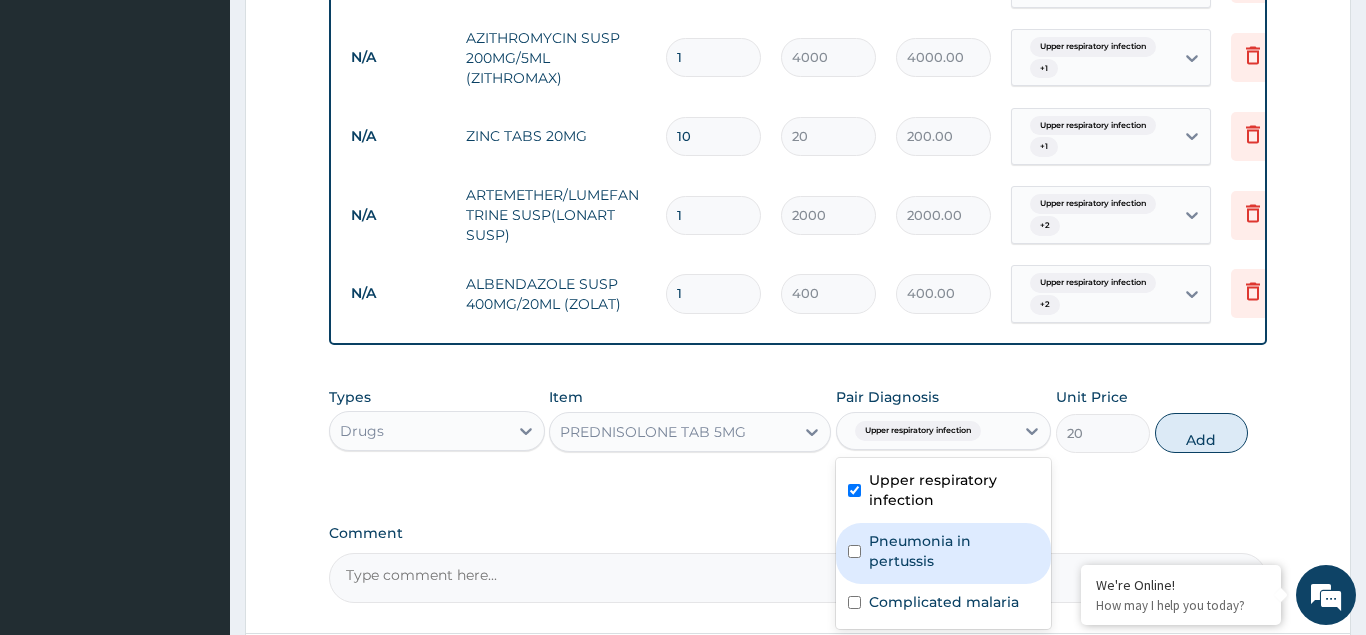 click on "Pneumonia in pertussis" at bounding box center [944, 553] 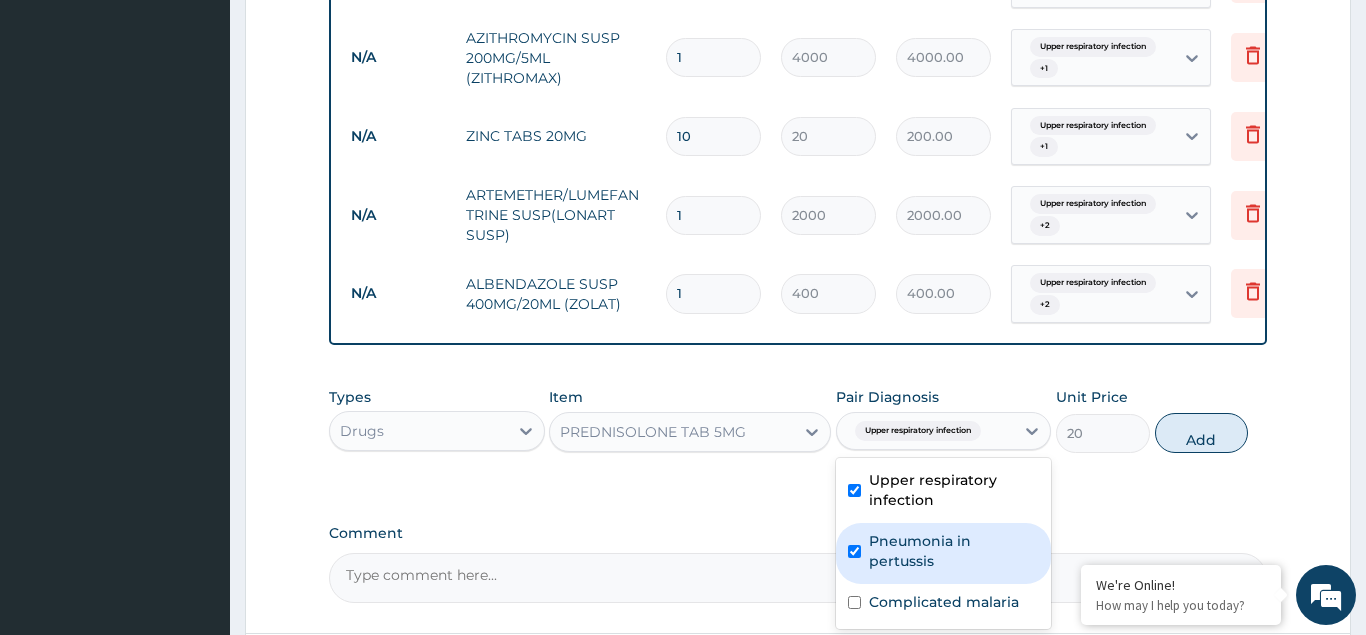 checkbox on "true" 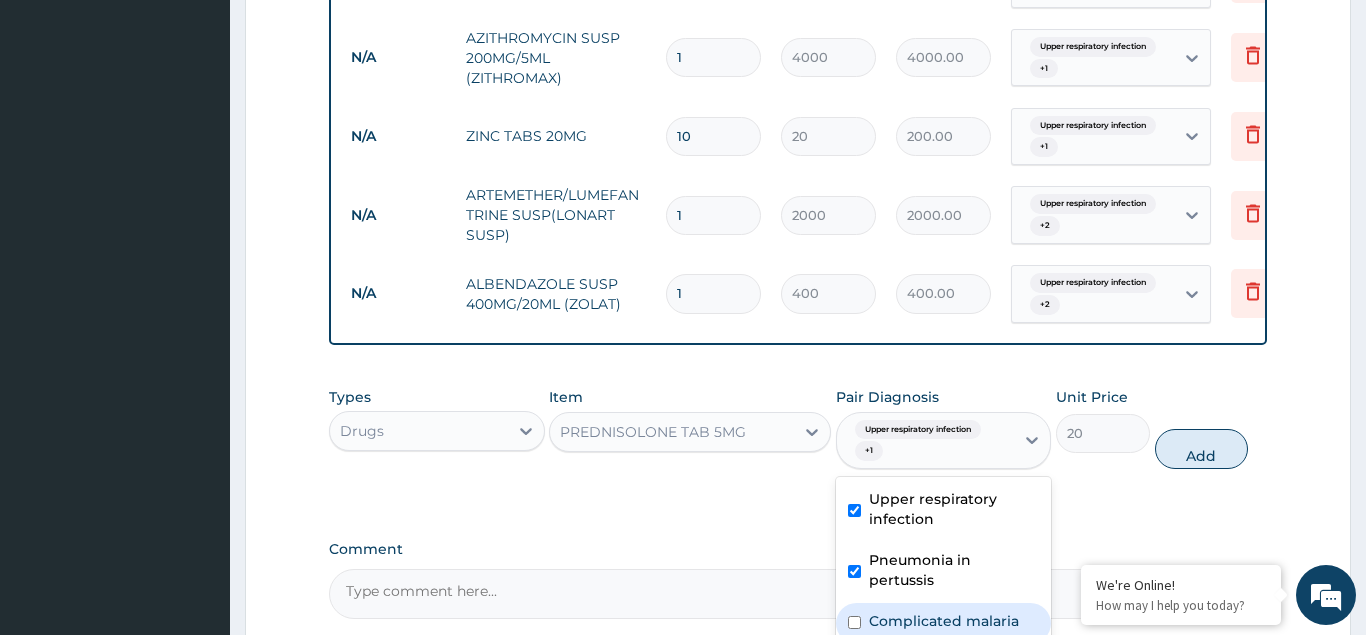 click at bounding box center (854, 622) 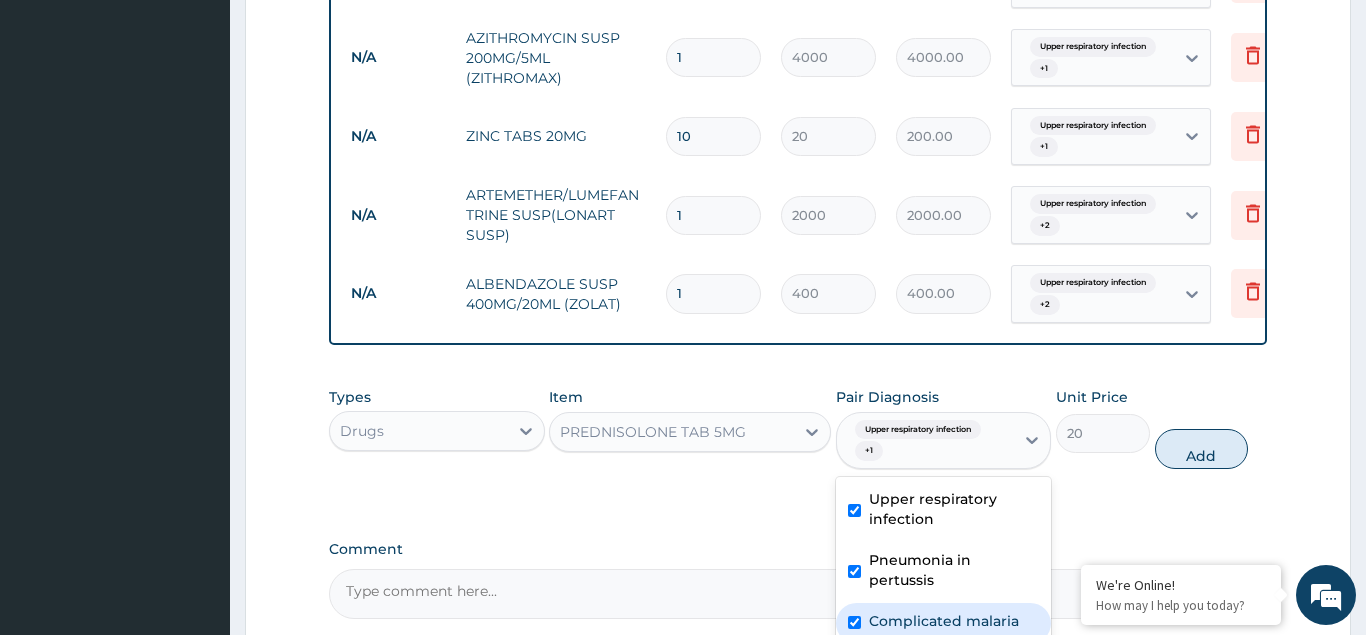 checkbox on "true" 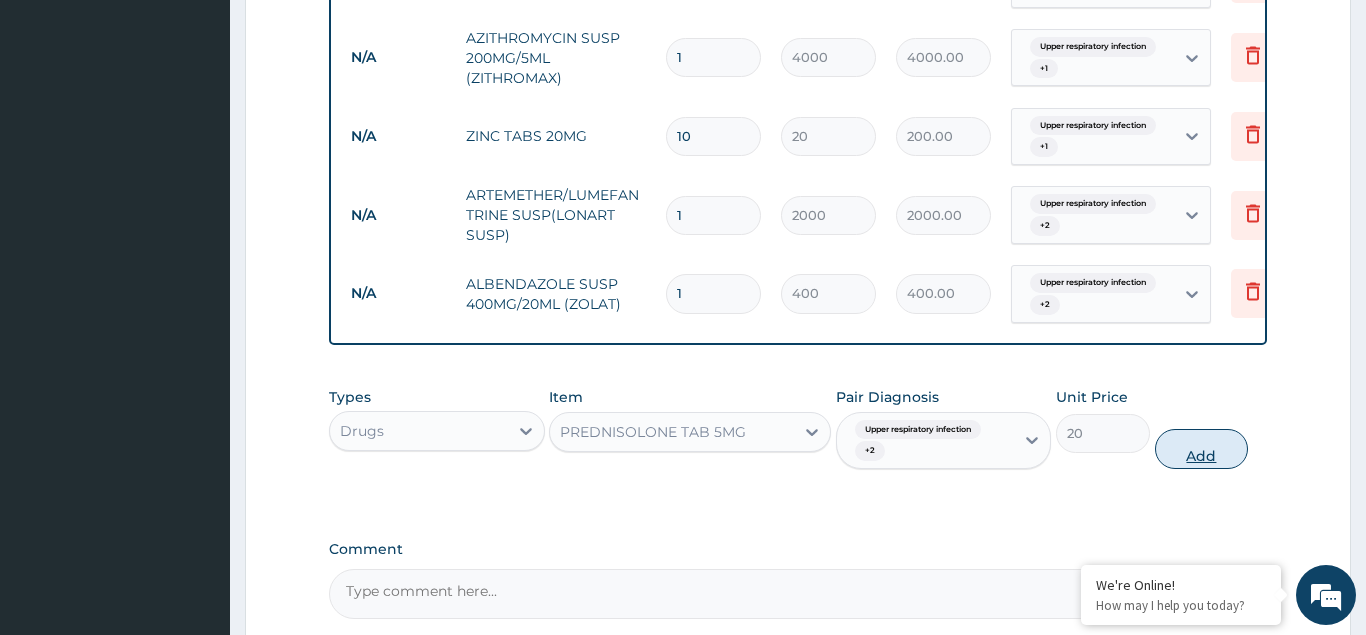 click on "Add" at bounding box center (1202, 449) 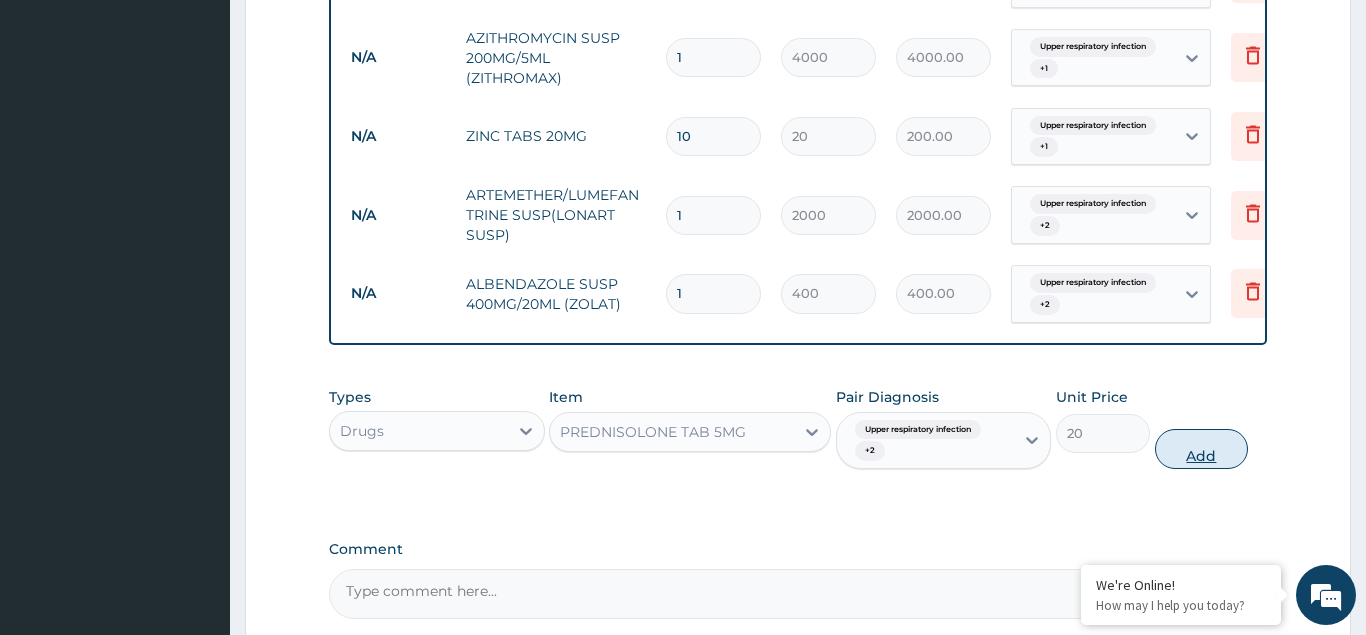 type on "0" 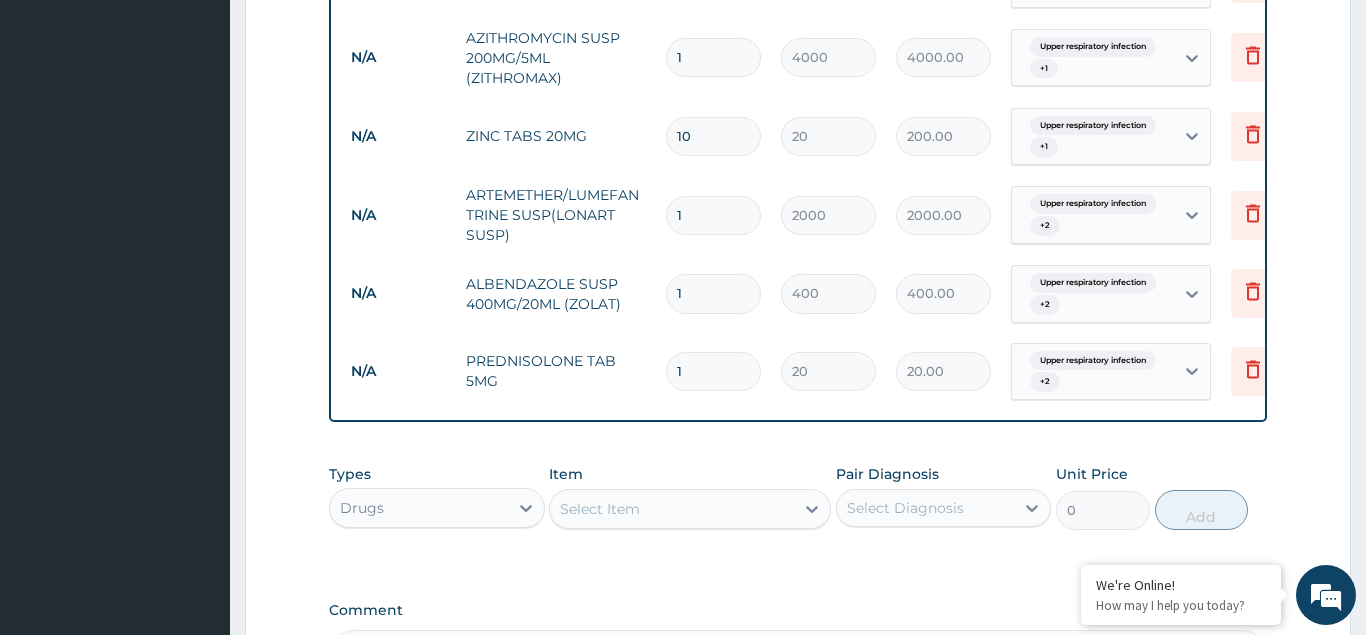 type 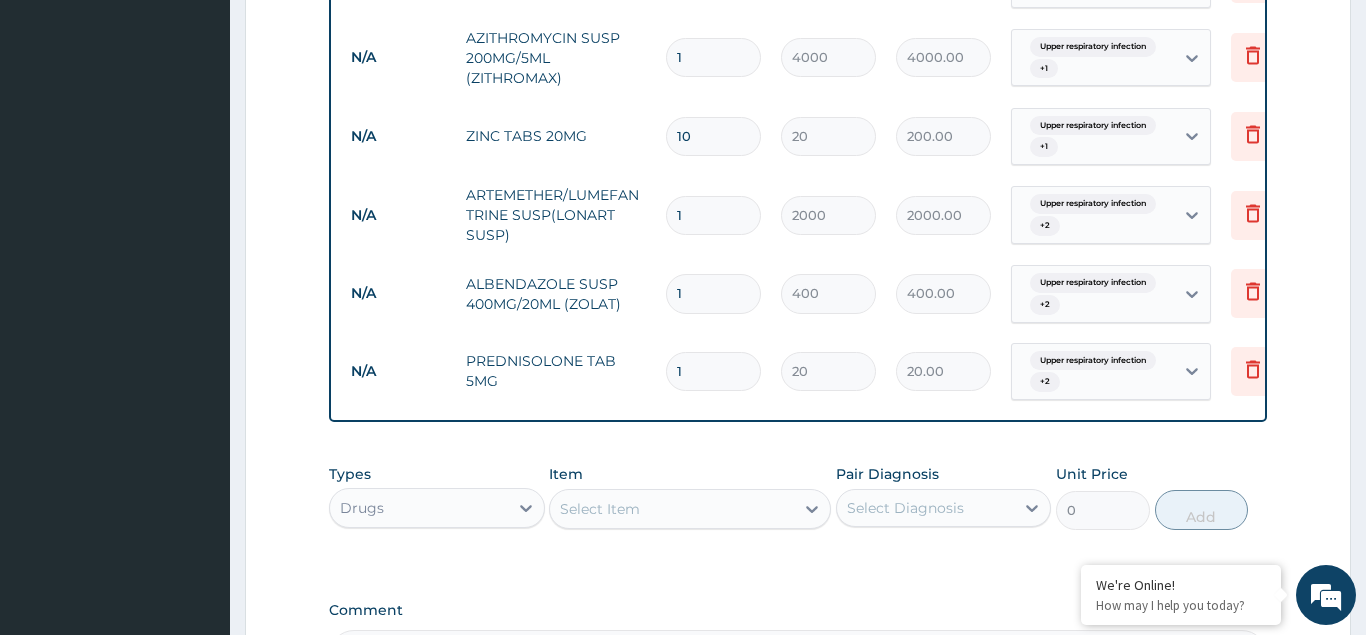 type on "0.00" 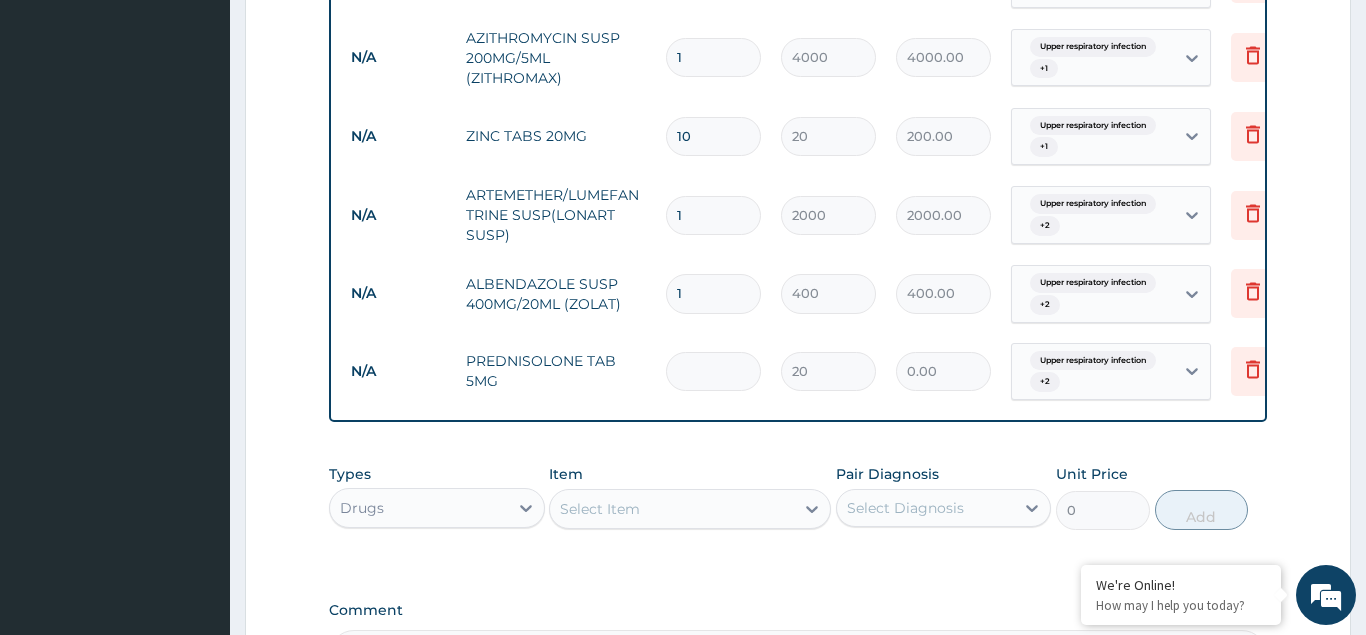 type on "5" 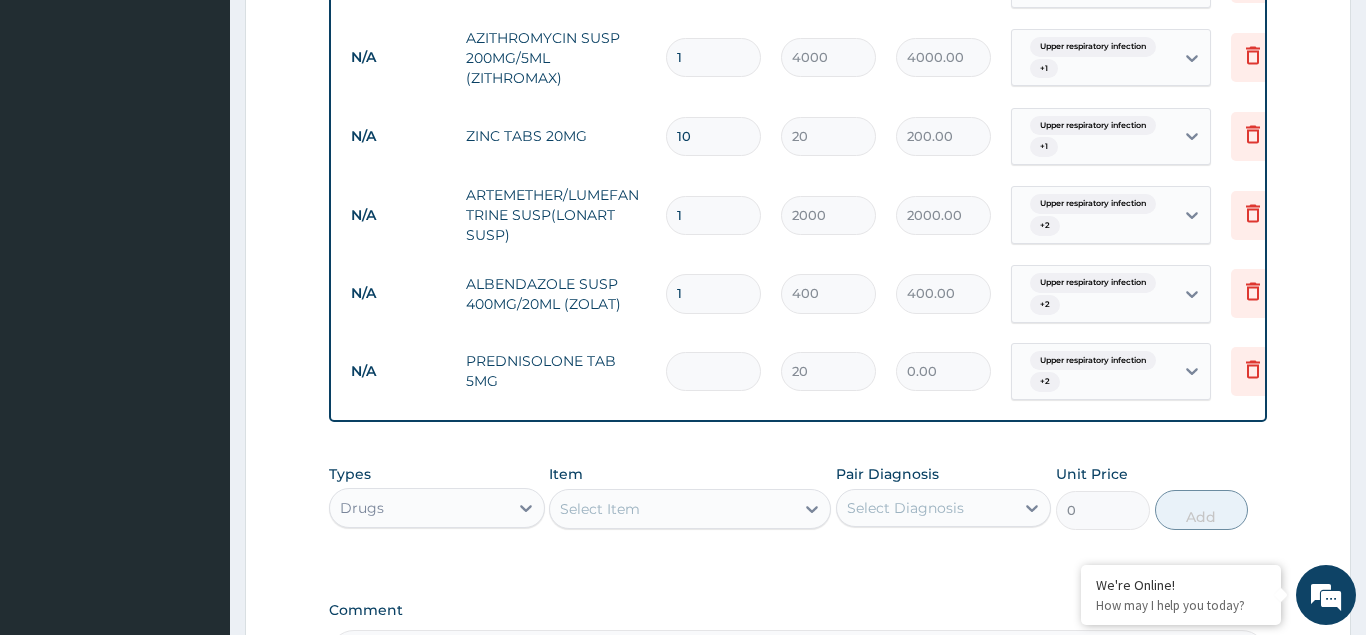 type on "100.00" 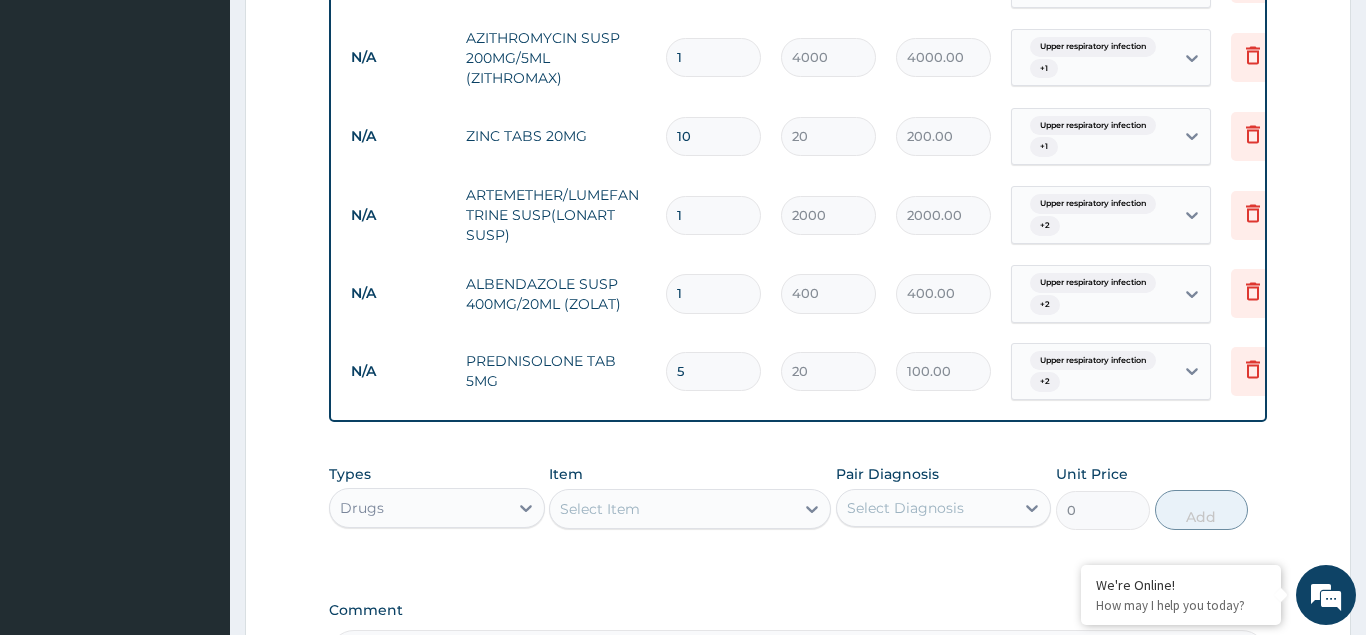 scroll, scrollTop: 1270, scrollLeft: 0, axis: vertical 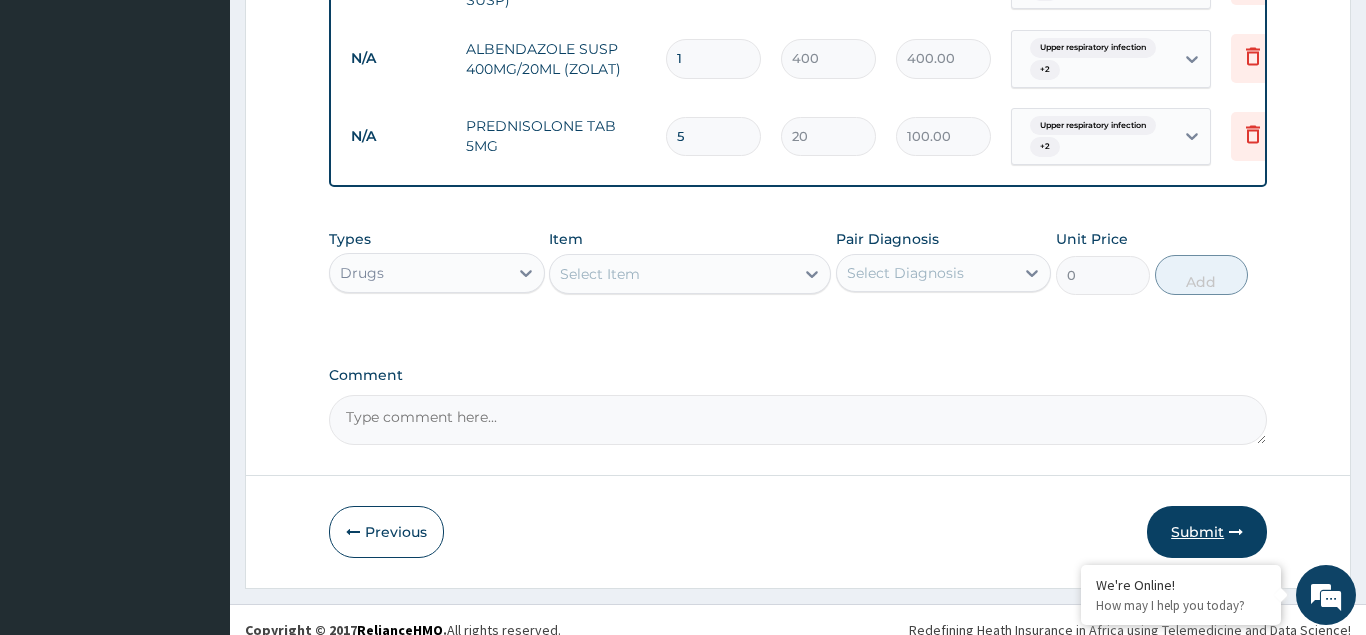 type on "5" 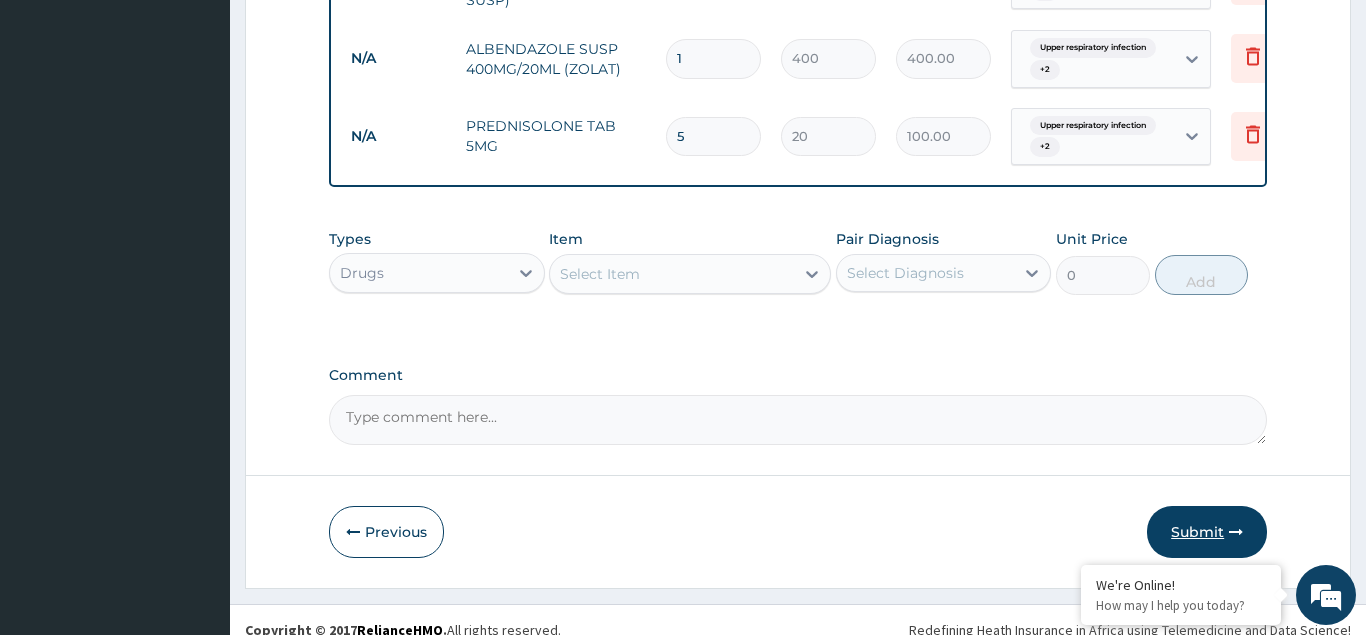 click on "Submit" at bounding box center (1207, 532) 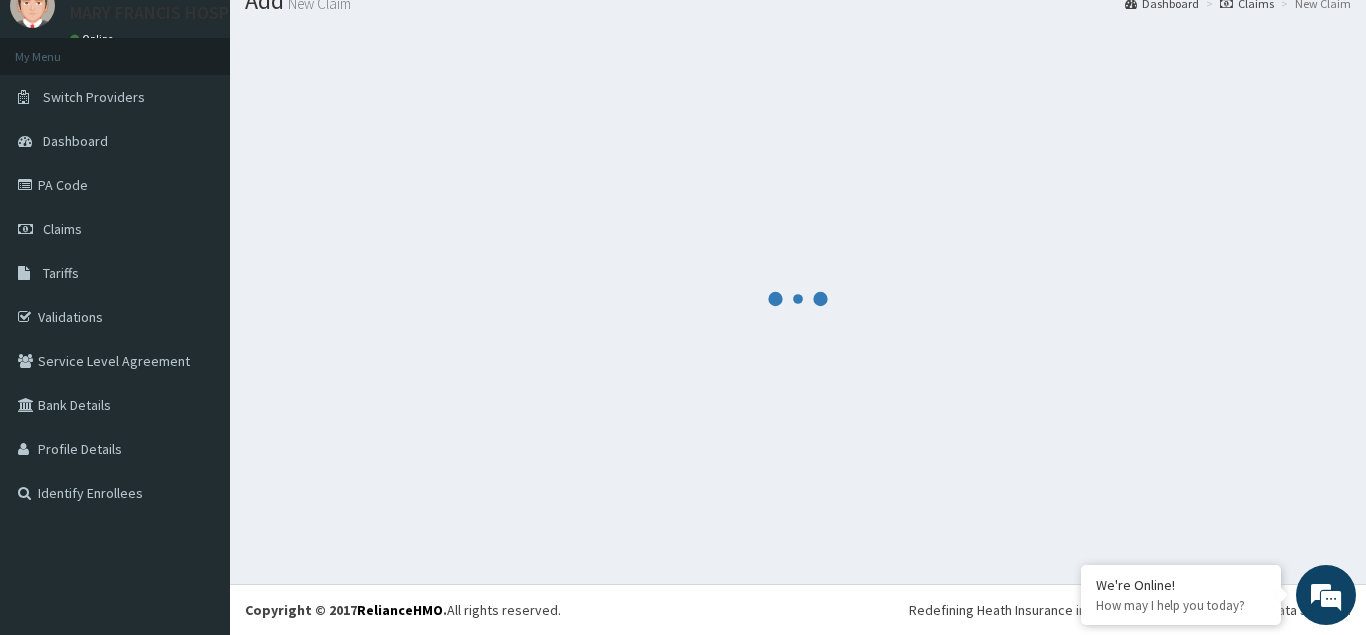 scroll, scrollTop: 77, scrollLeft: 0, axis: vertical 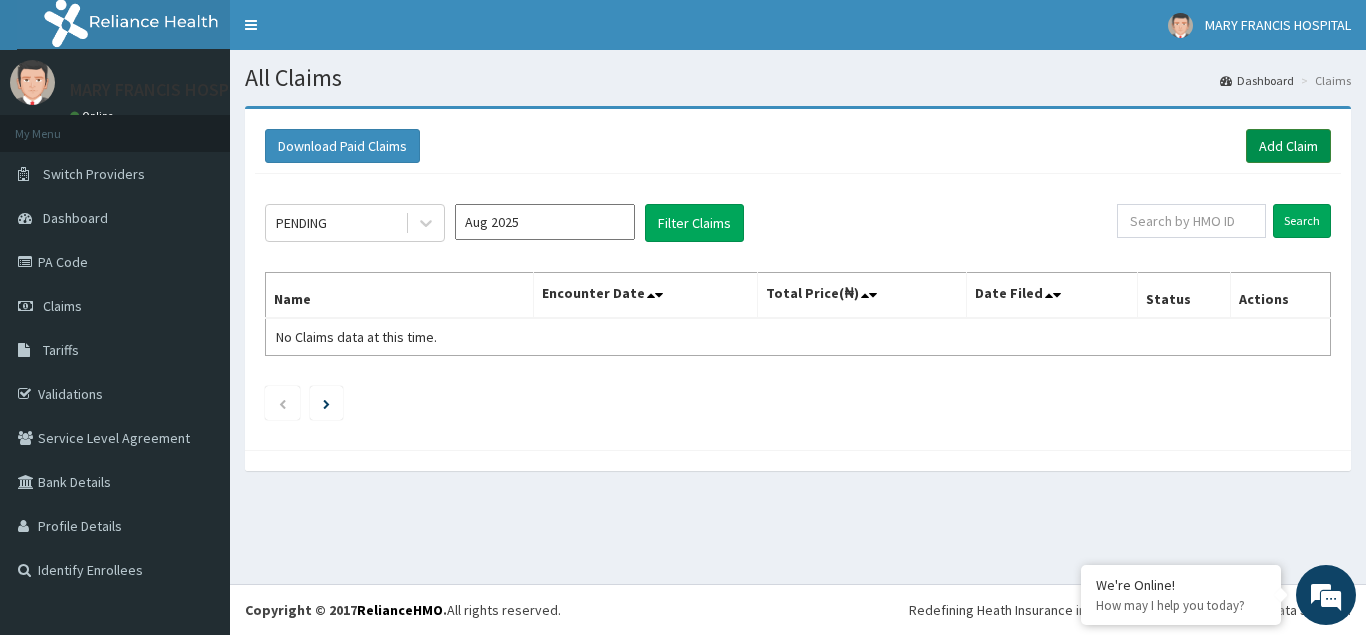 click on "Add Claim" at bounding box center [1288, 146] 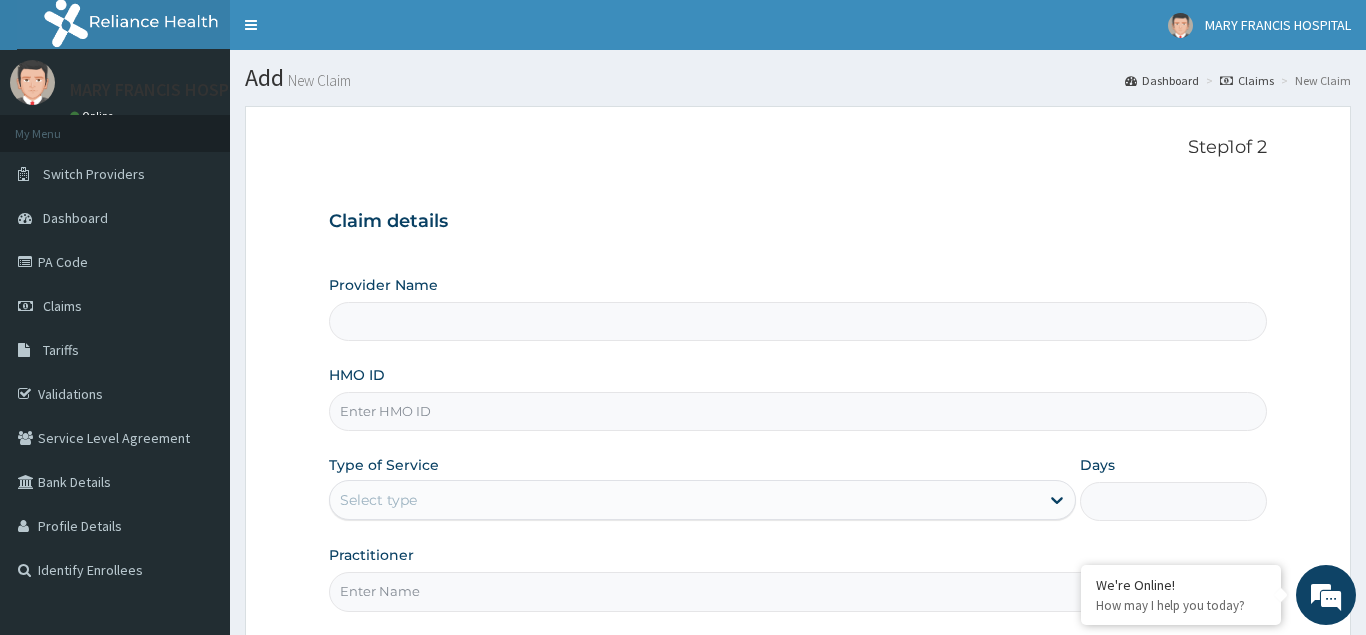 scroll, scrollTop: 0, scrollLeft: 0, axis: both 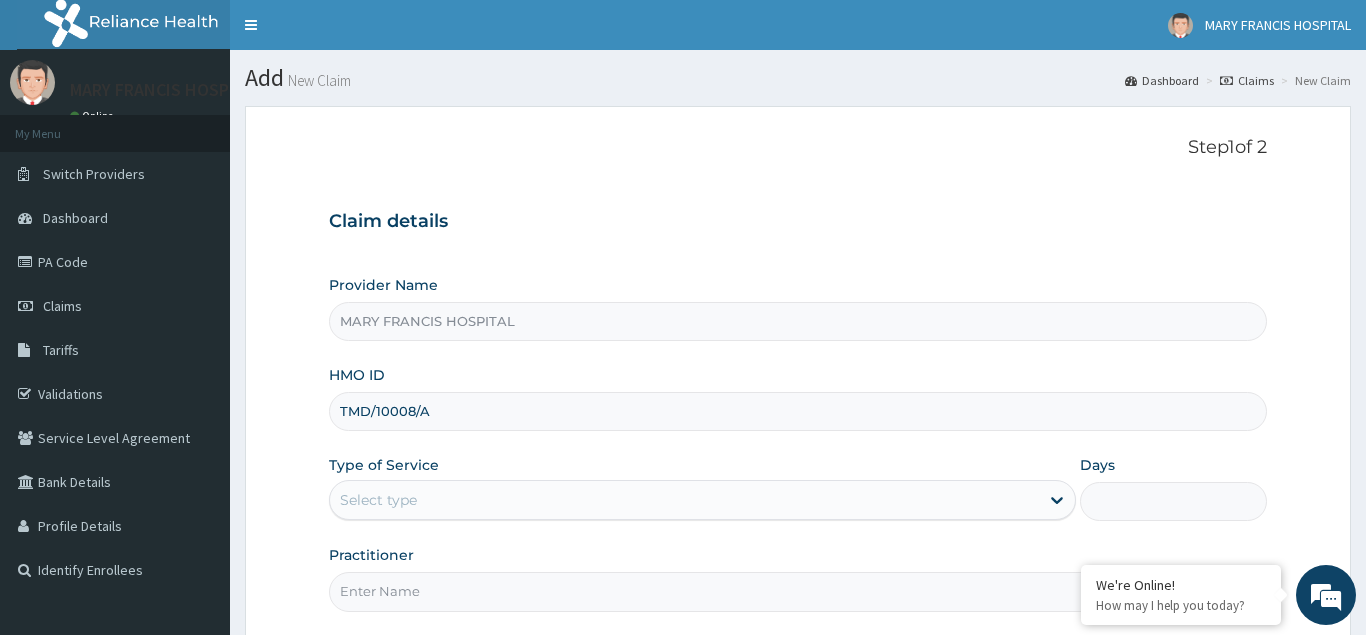 type on "TMD/10008/A" 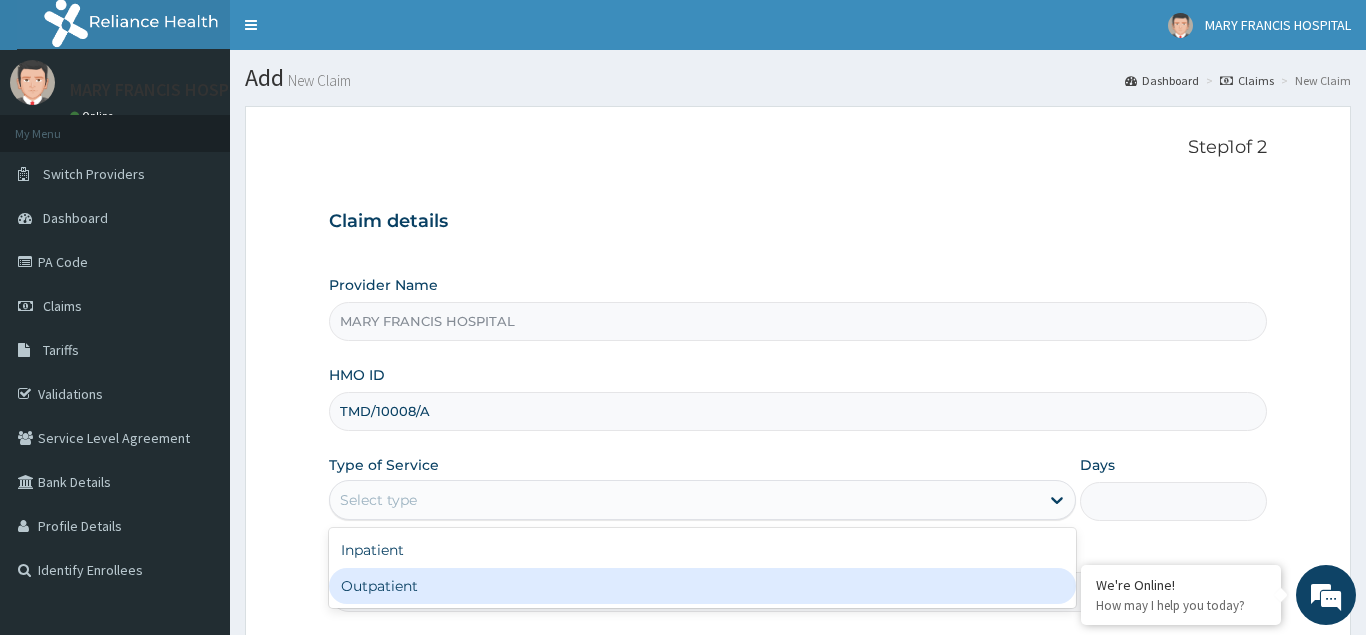 click on "Outpatient" at bounding box center (703, 586) 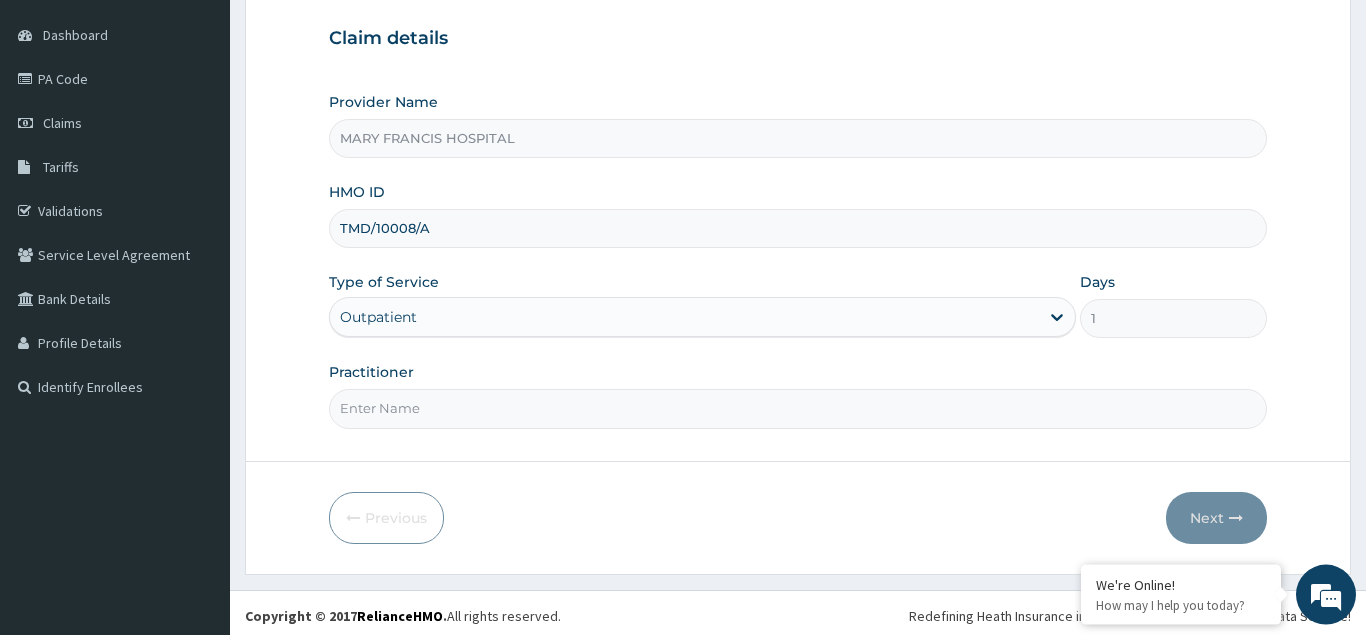 scroll, scrollTop: 189, scrollLeft: 0, axis: vertical 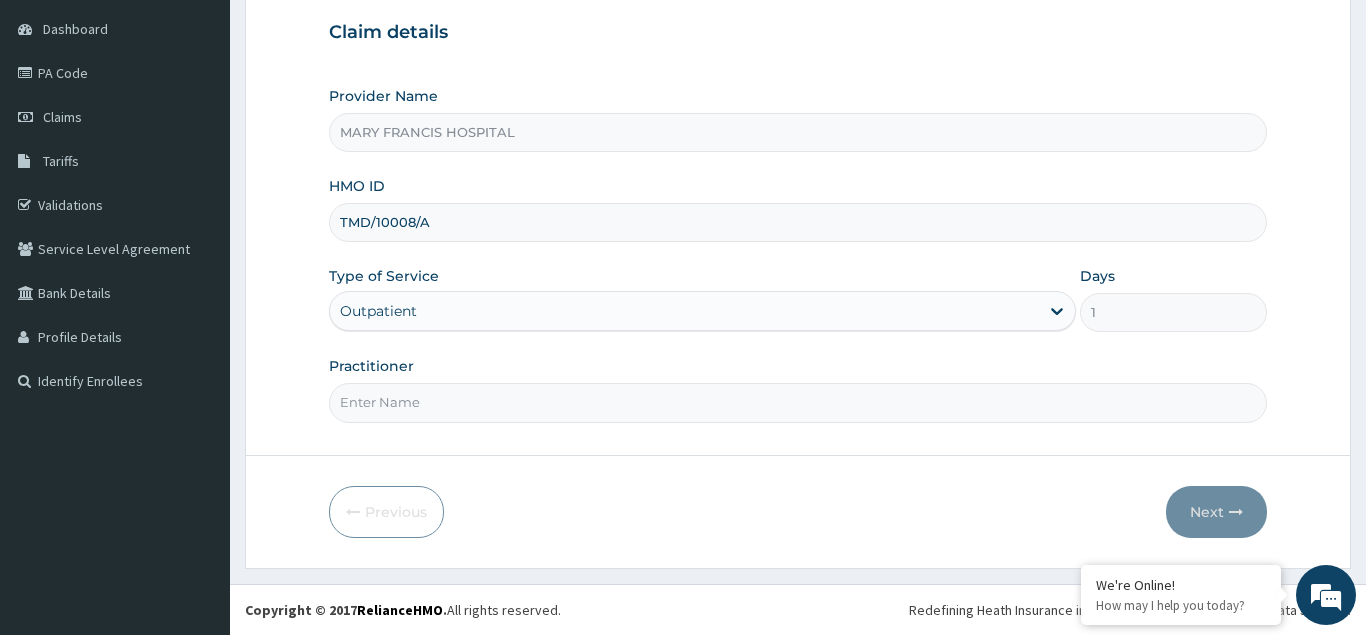 click on "Practitioner" at bounding box center [798, 402] 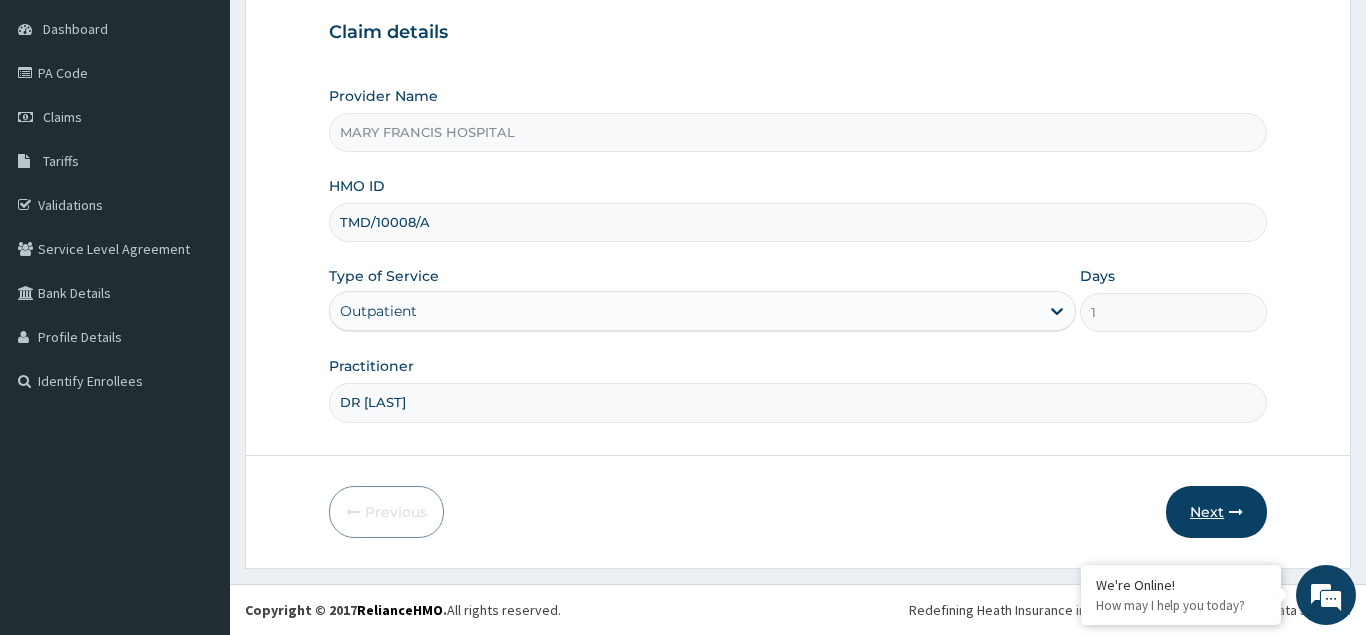 type on "DR AJAKAIYE" 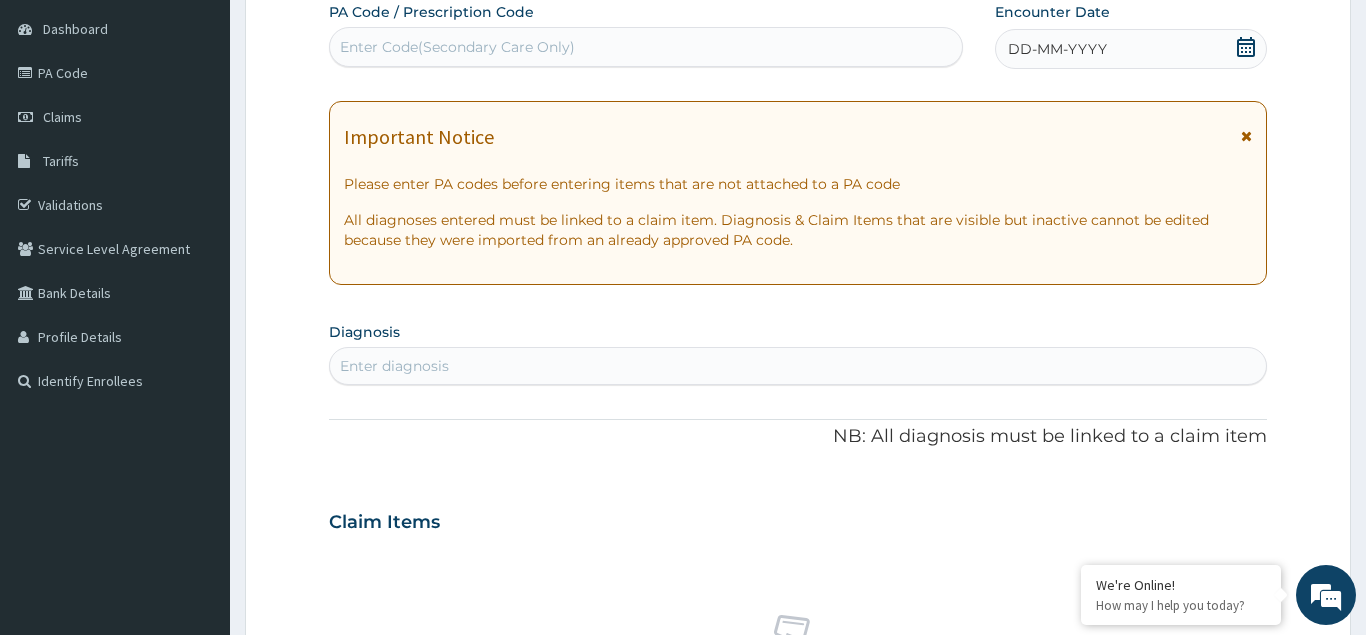 click on "DD-MM-YYYY" at bounding box center [1057, 49] 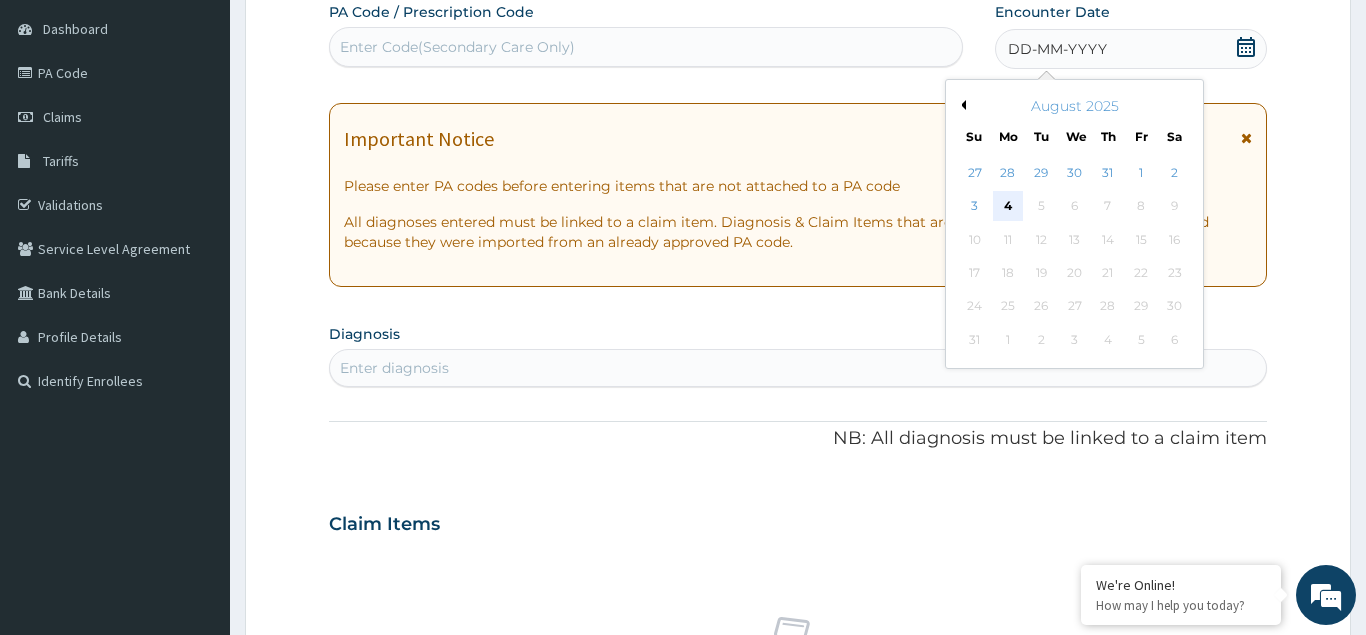 click on "4" at bounding box center (1008, 207) 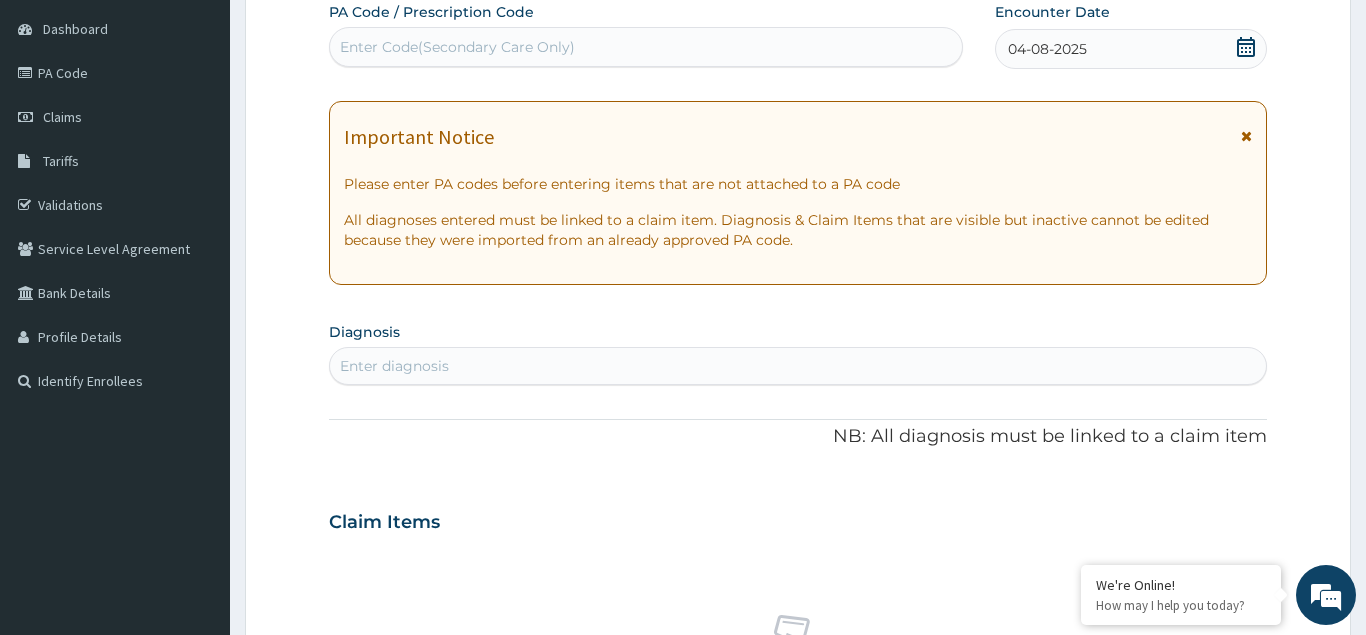 click on "Enter diagnosis" at bounding box center [394, 366] 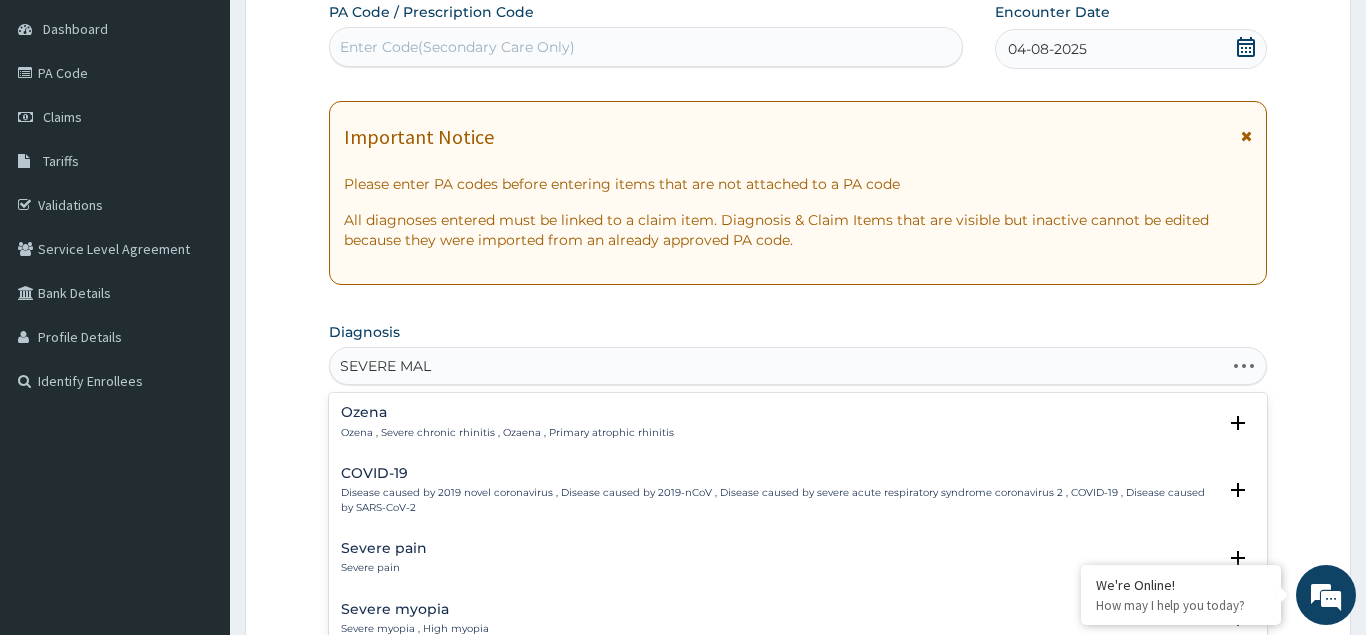 type on "SEVERE MALA" 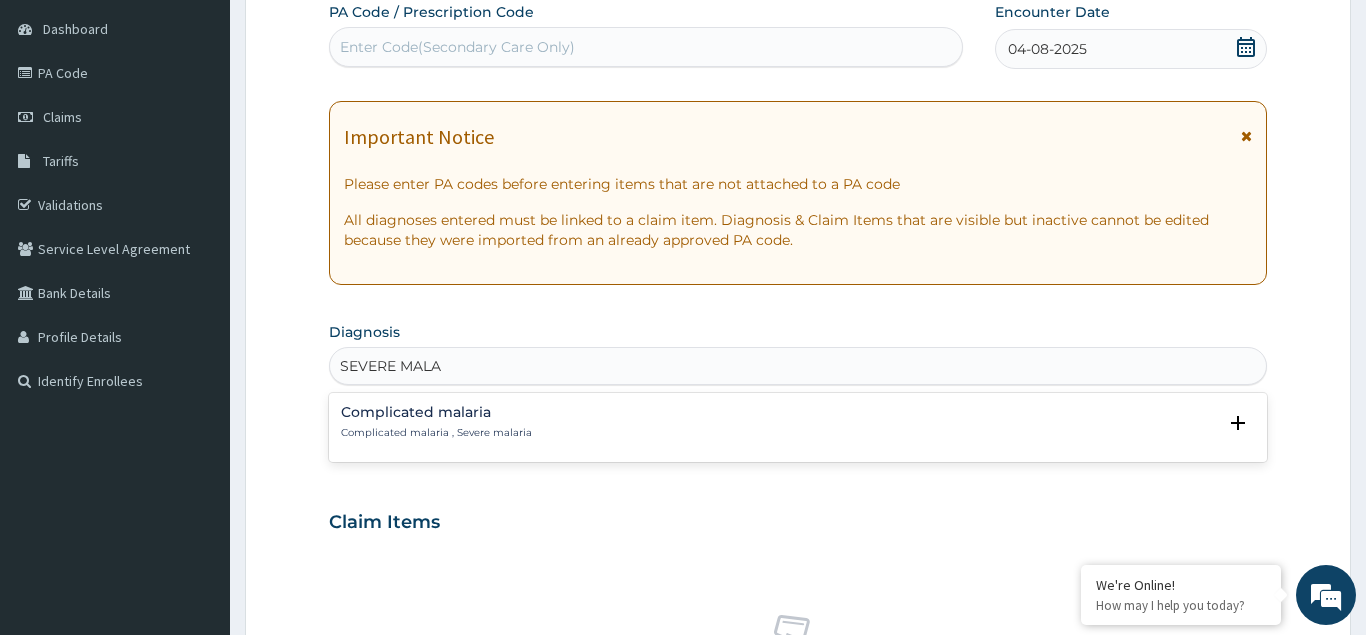click on "Complicated malaria" at bounding box center [436, 412] 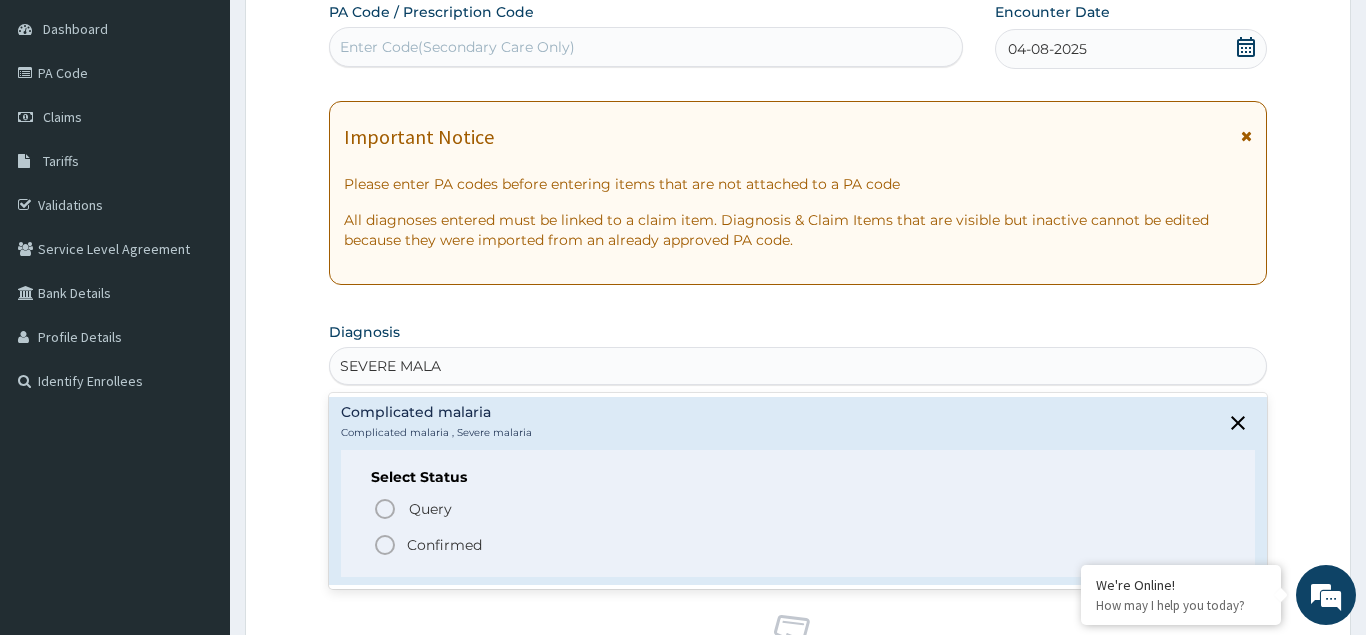 click 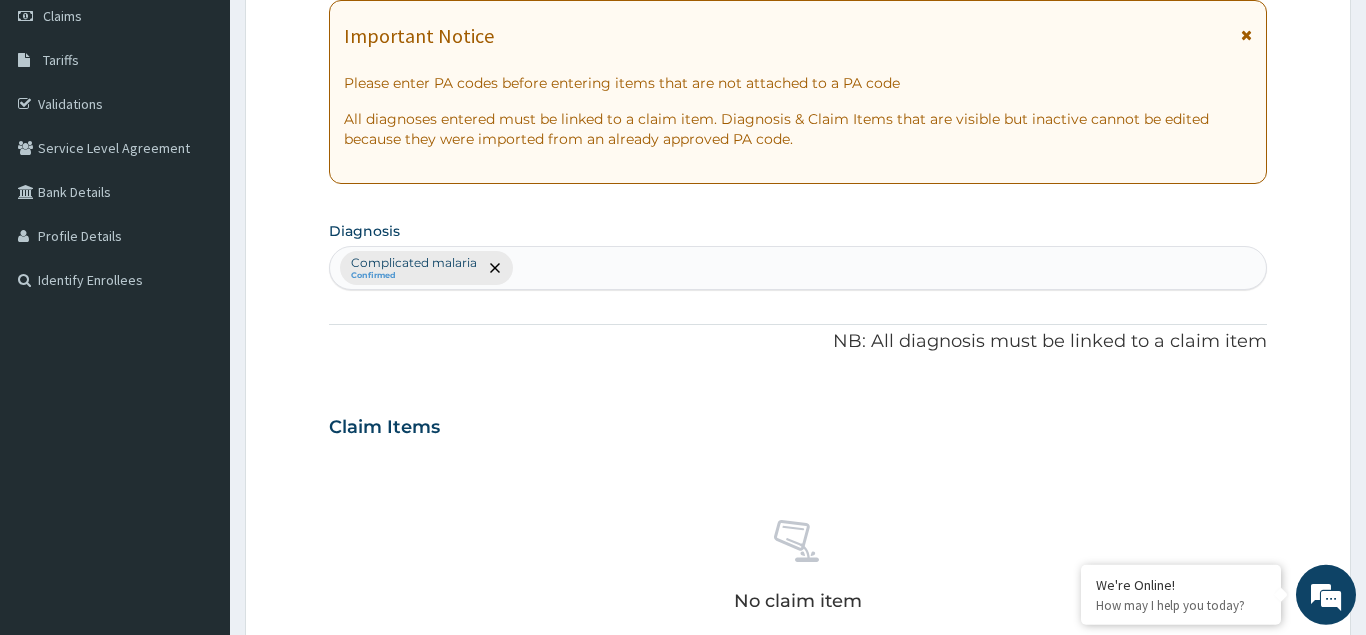 scroll, scrollTop: 291, scrollLeft: 0, axis: vertical 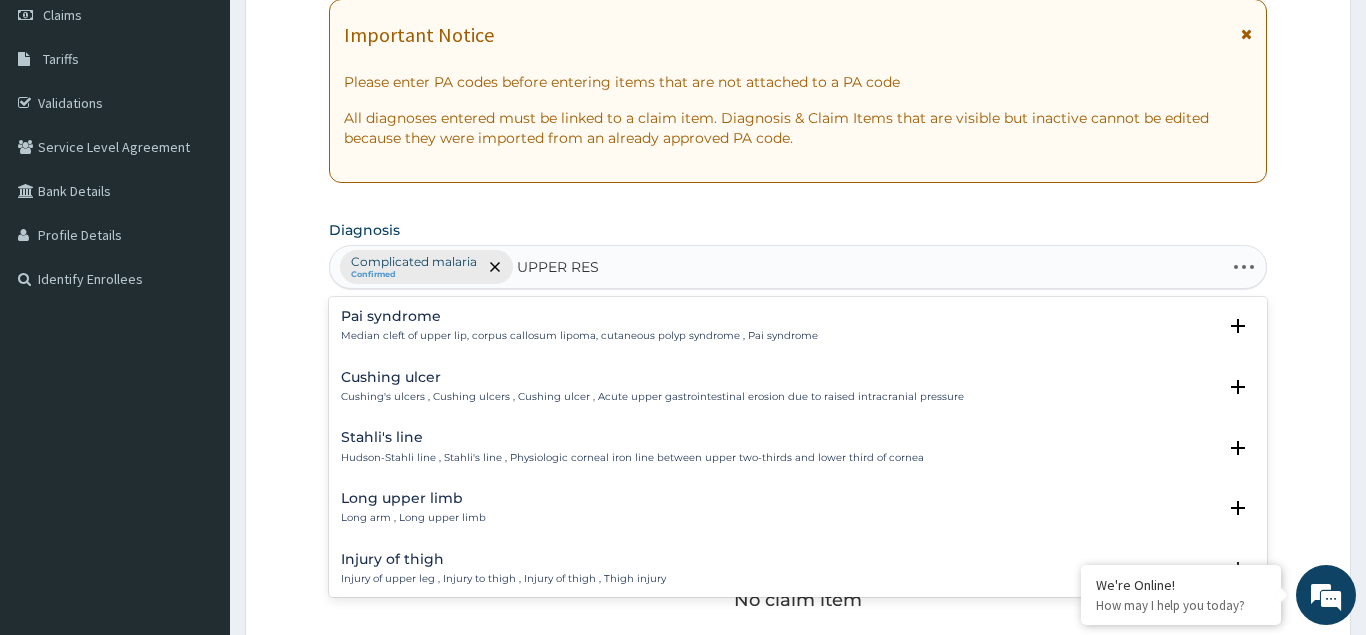 type on "UPPER RESP" 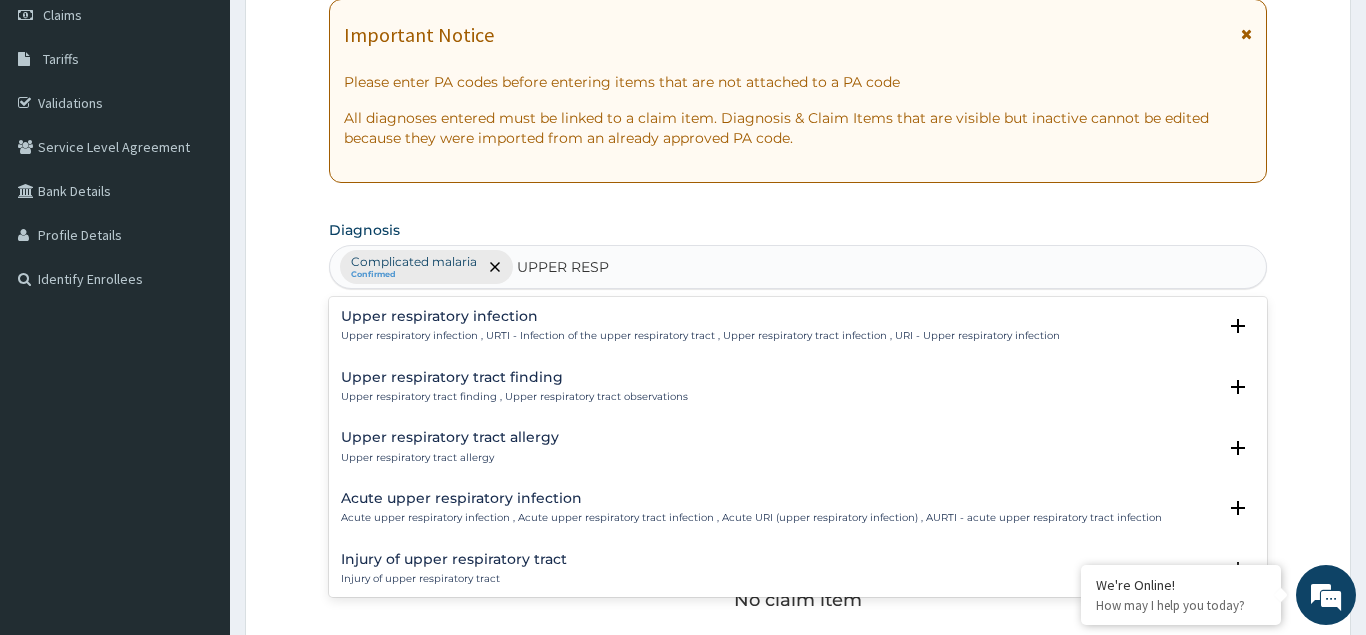click on "Upper respiratory infection Upper respiratory infection , URTI - Infection of the upper respiratory tract , Upper respiratory tract infection , URI - Upper respiratory infection" at bounding box center (700, 326) 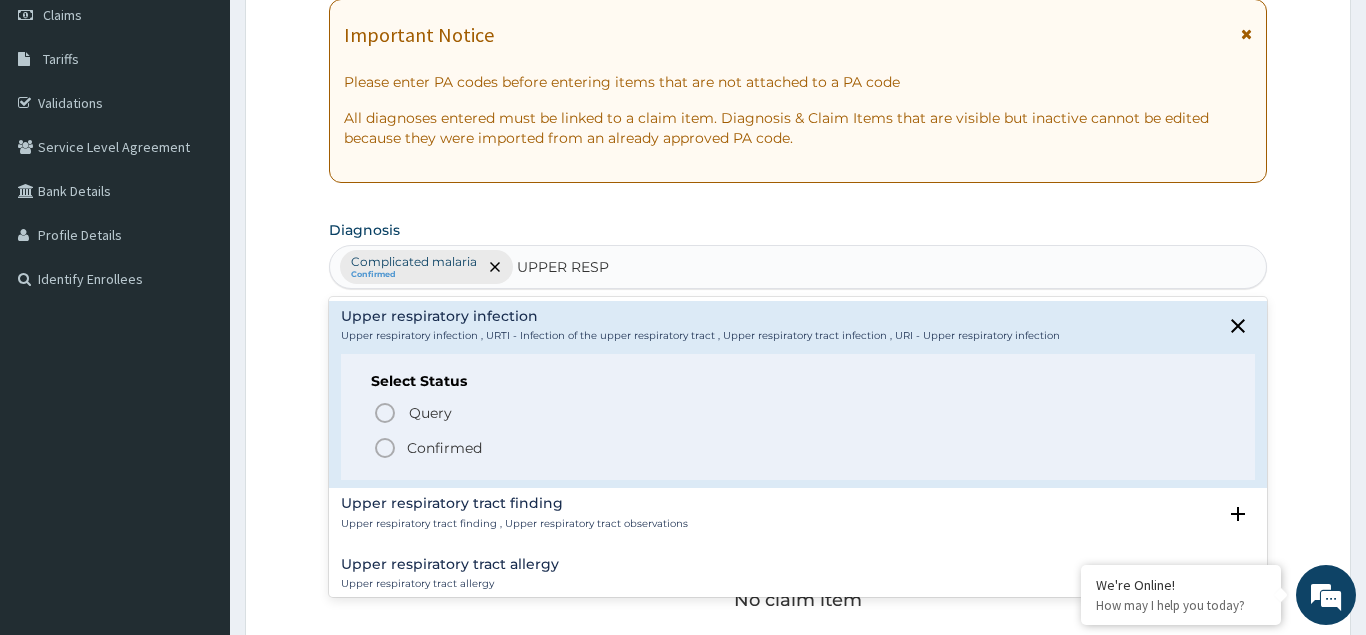 click 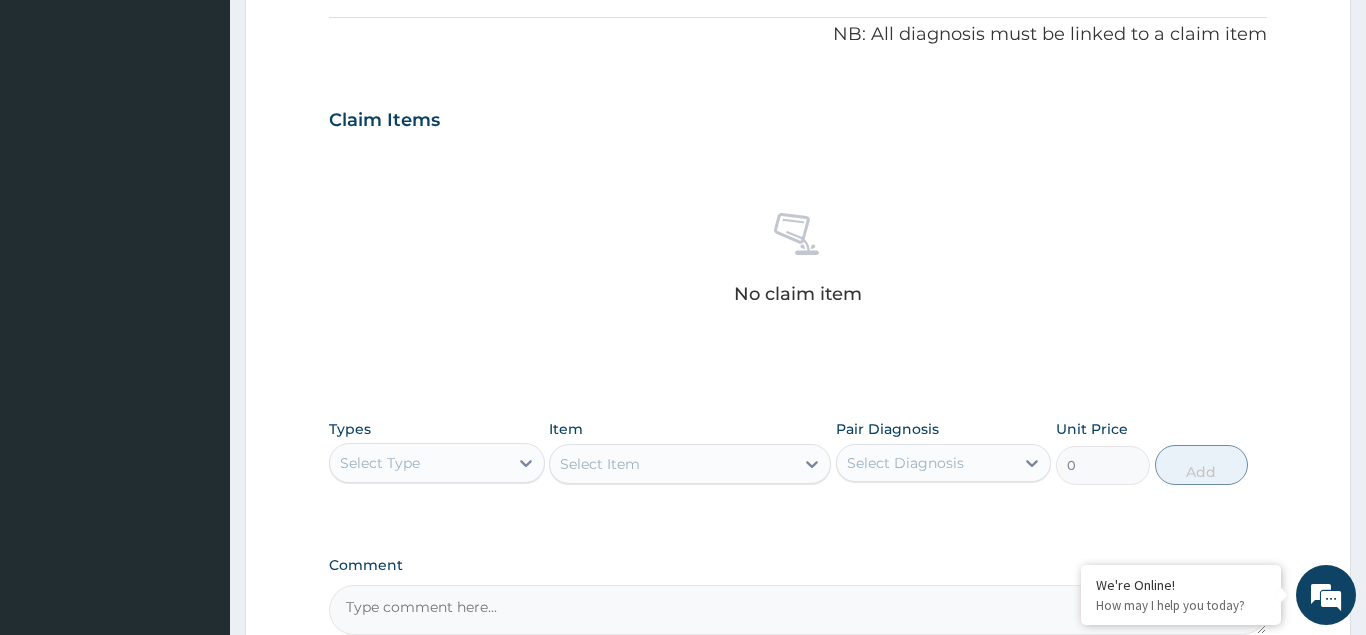 scroll, scrollTop: 801, scrollLeft: 0, axis: vertical 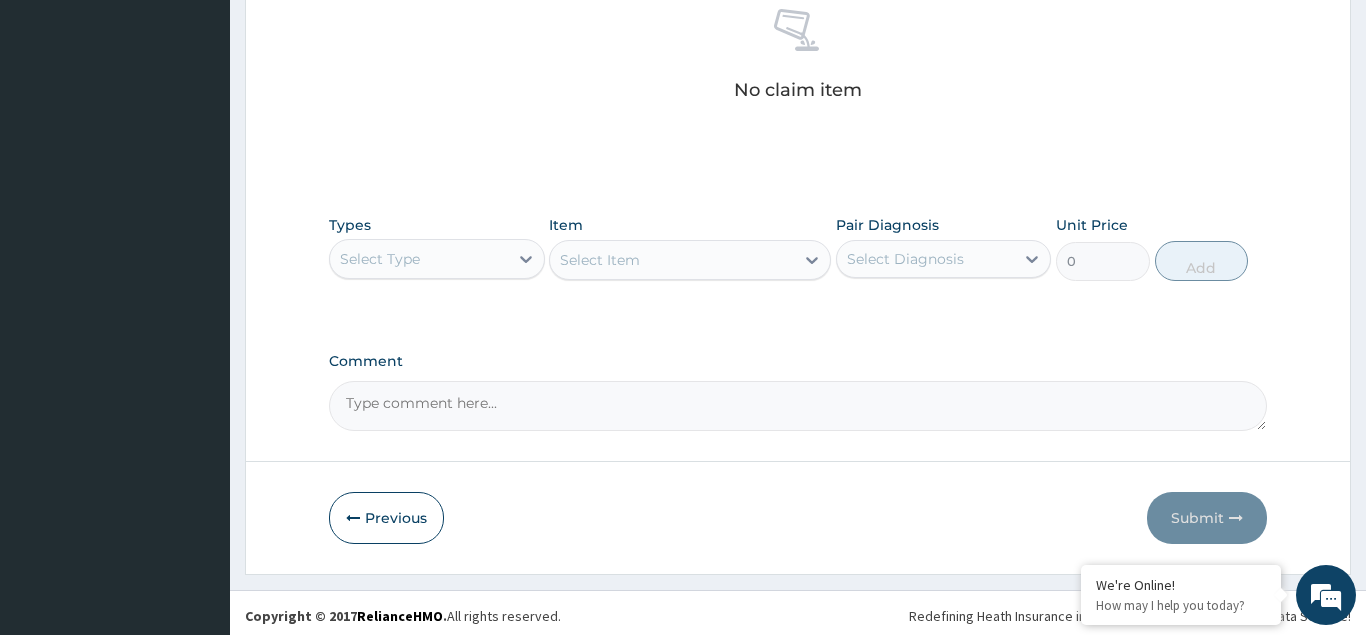 click on "Select Type" at bounding box center (419, 259) 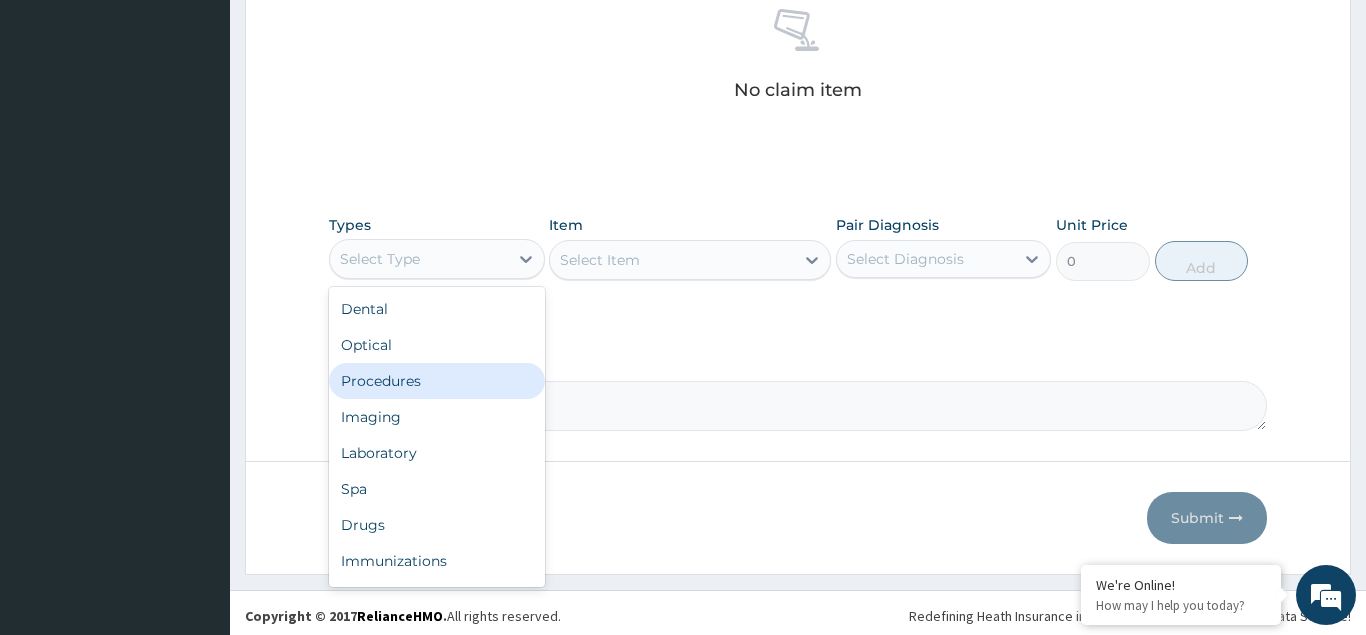 click on "Procedures" at bounding box center [437, 381] 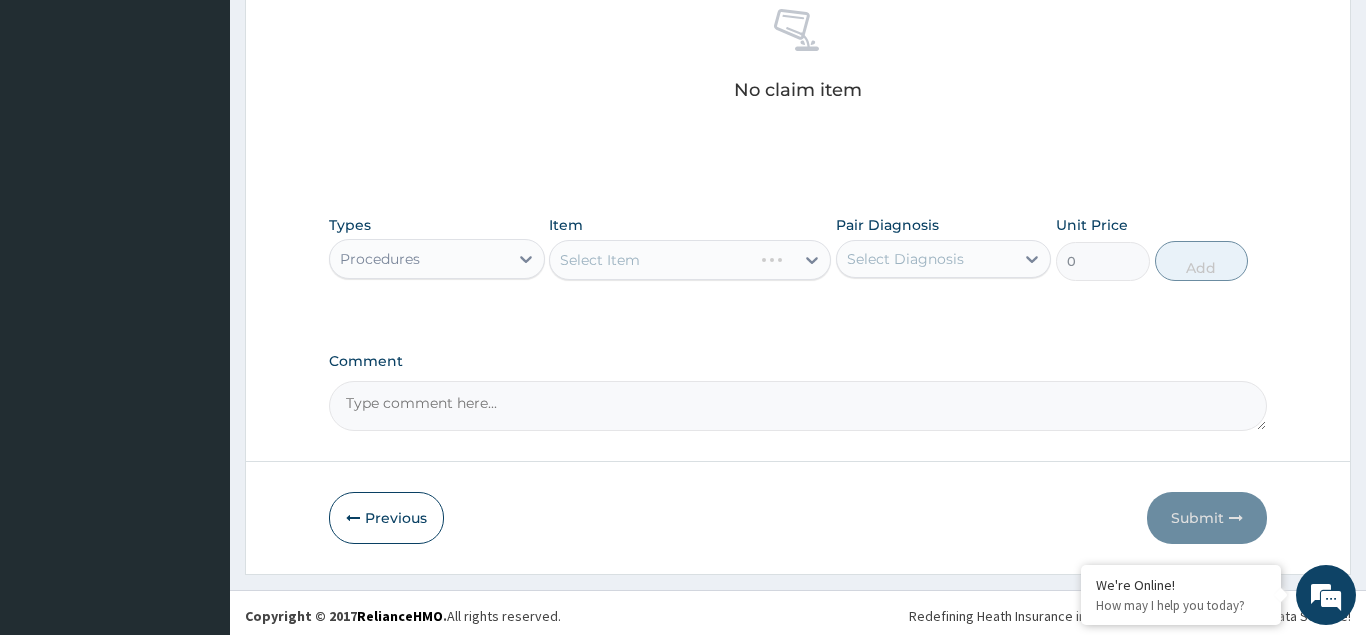 click on "Select Item" at bounding box center [690, 260] 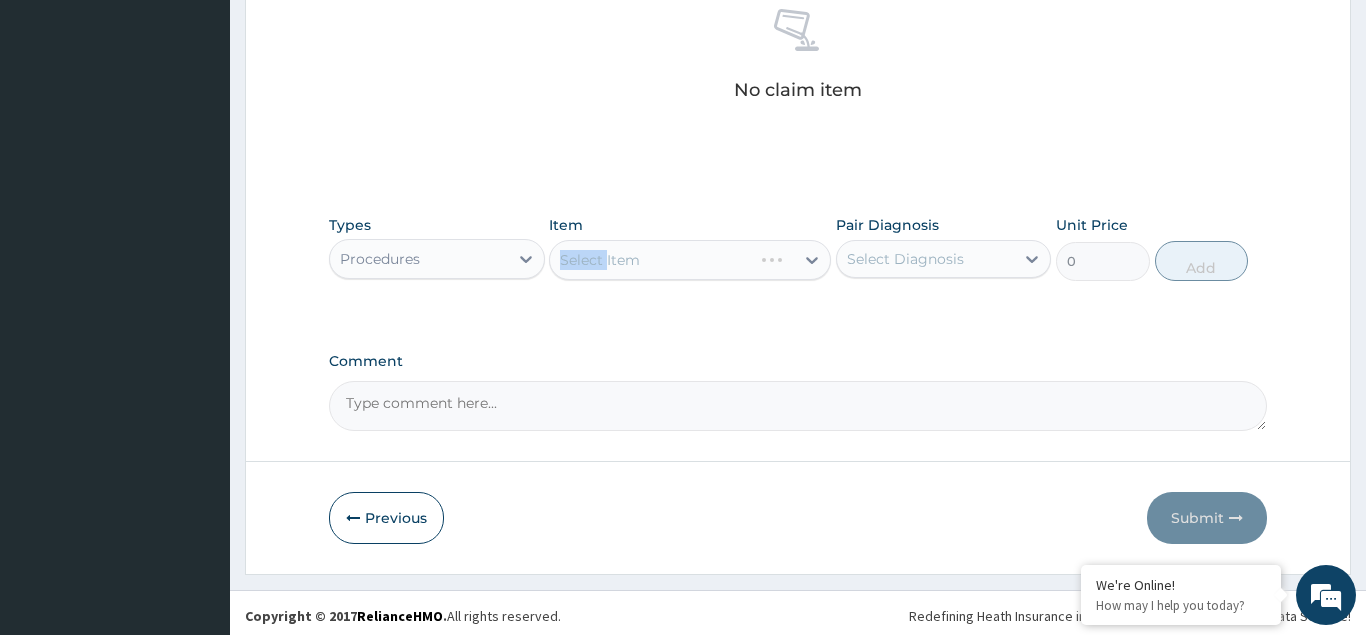 click on "Select Item" at bounding box center [690, 260] 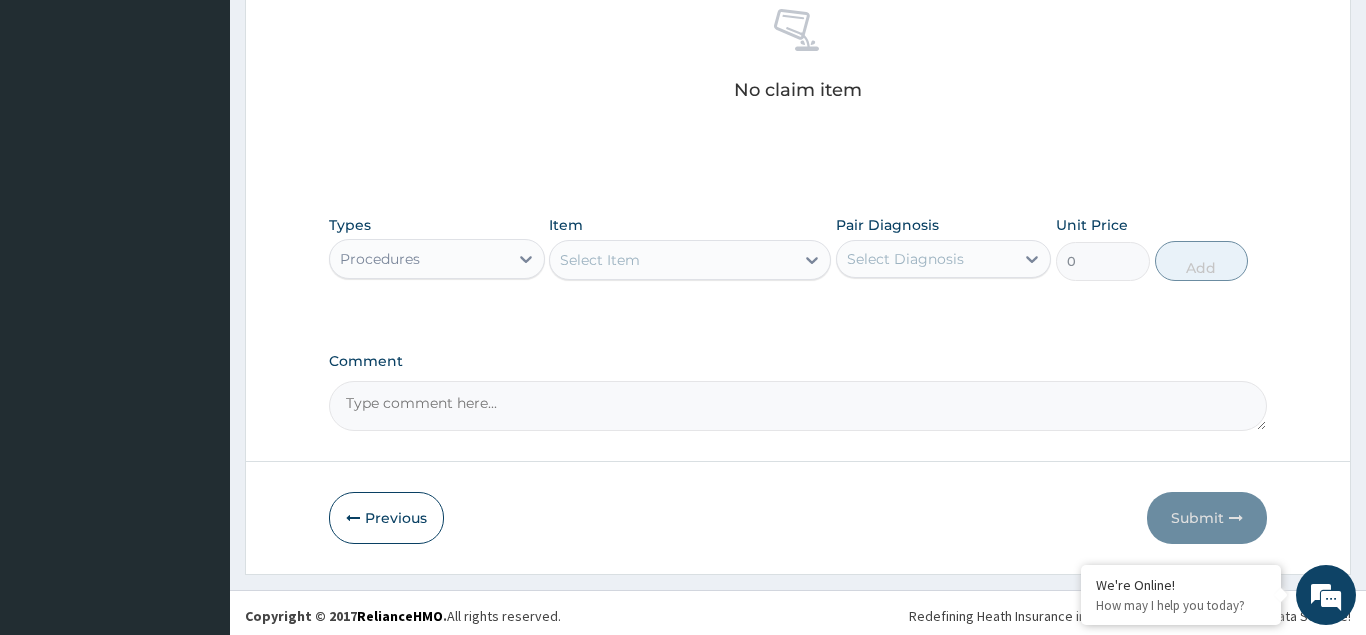 click on "Select Item" at bounding box center (690, 260) 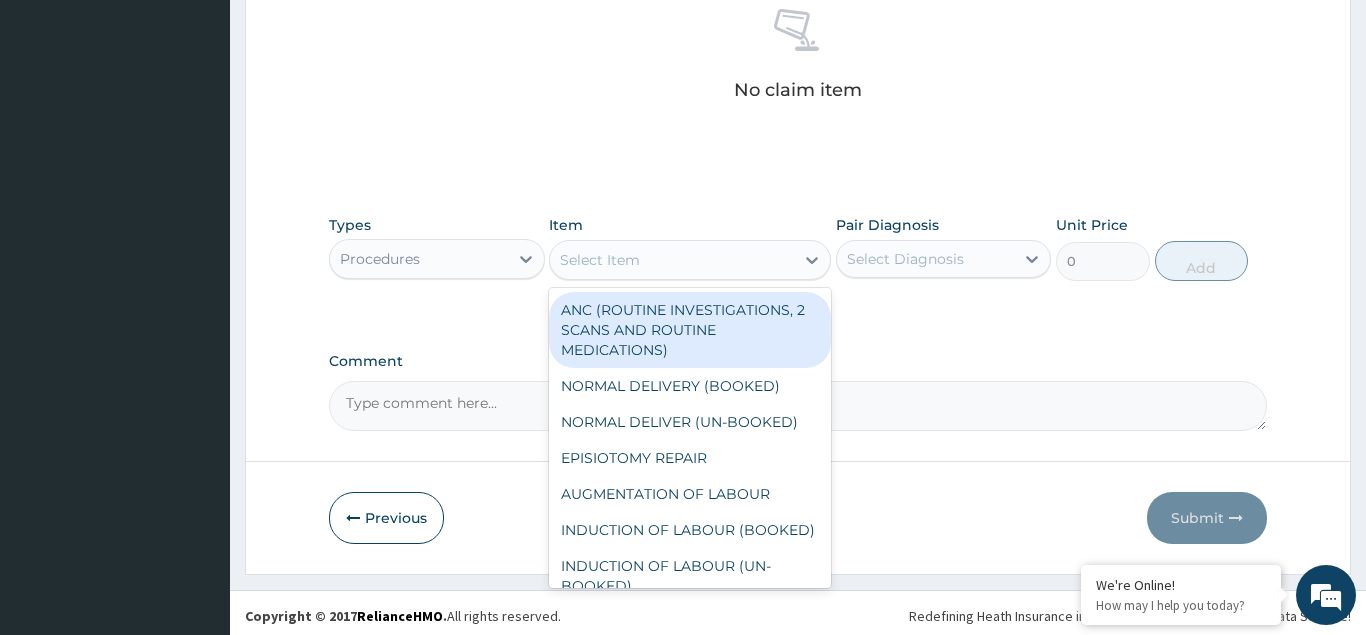 click on "Select Item" at bounding box center (600, 260) 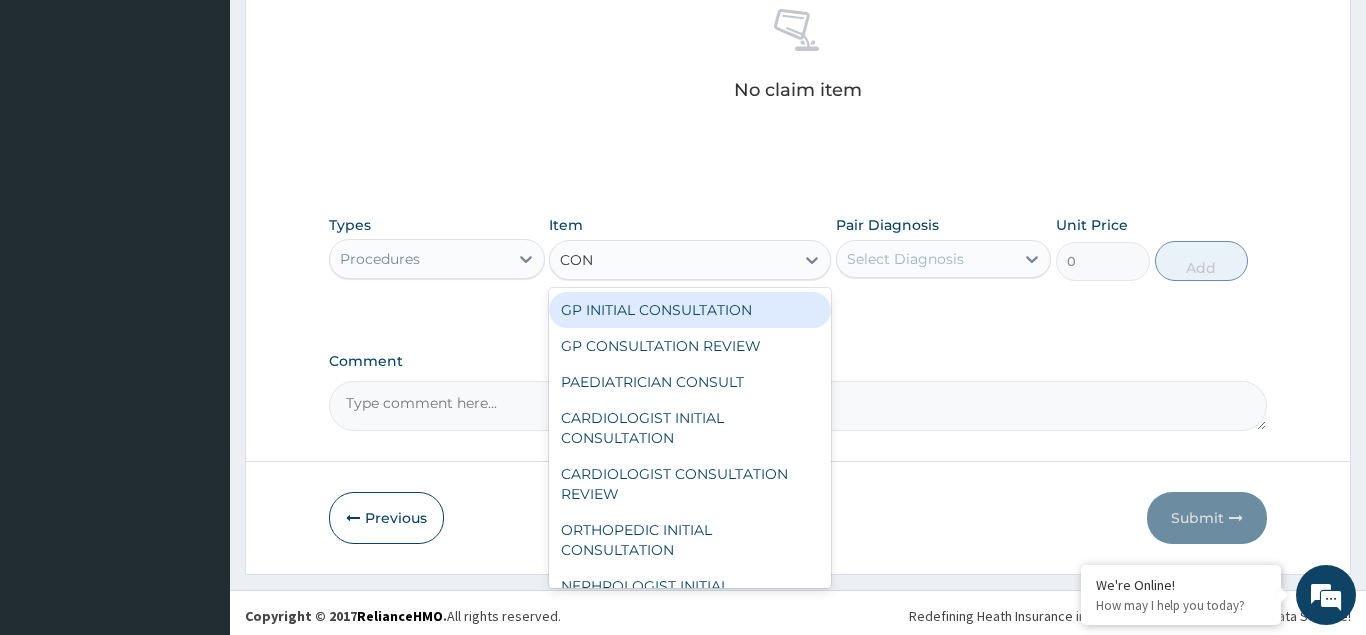 type on "CONS" 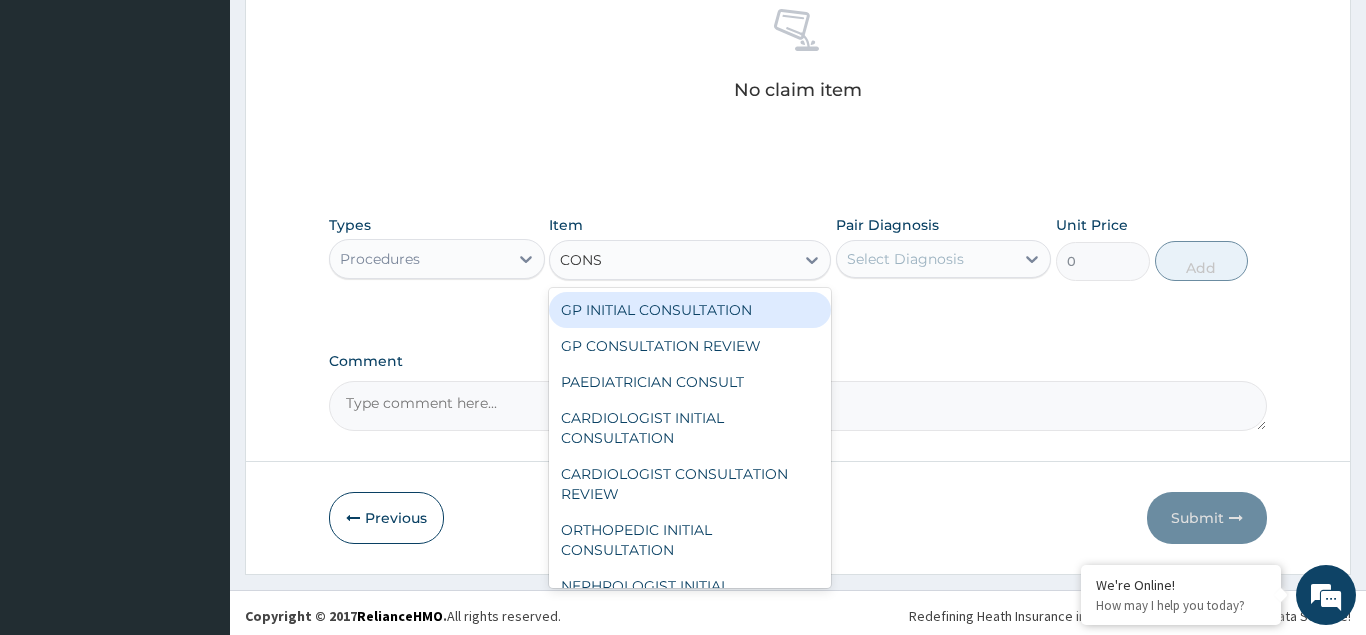 click on "GP INITIAL CONSULTATION" at bounding box center (690, 310) 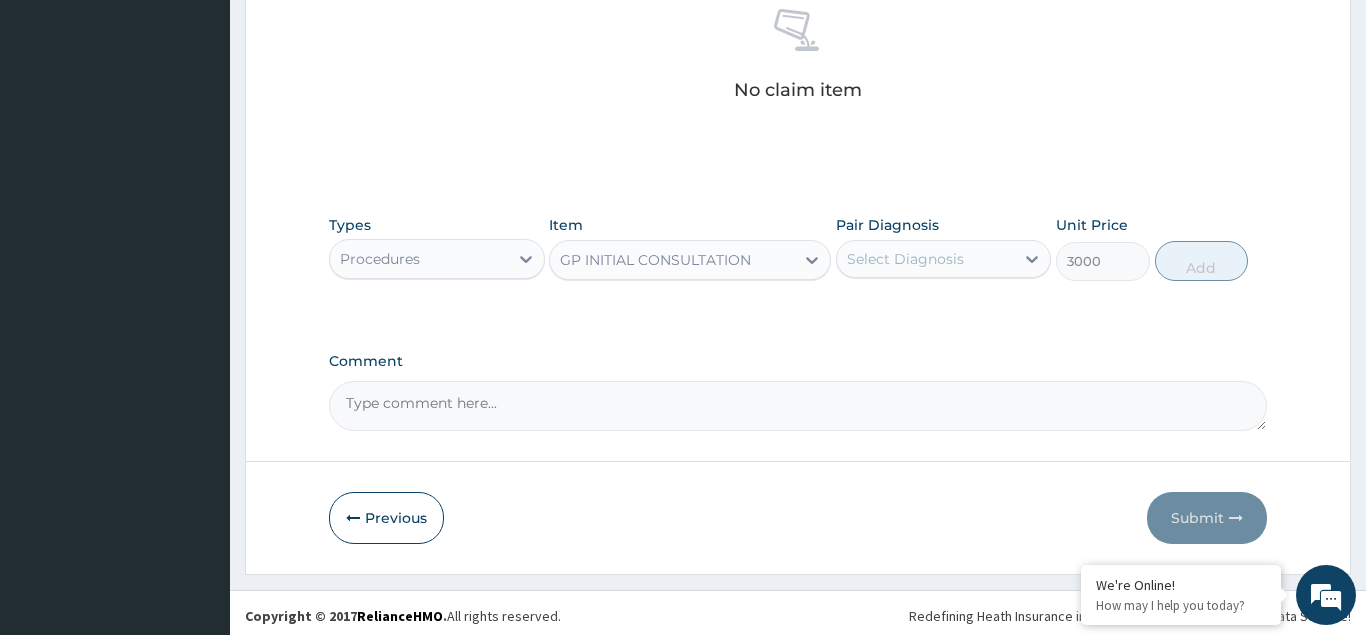 click on "Select Diagnosis" at bounding box center [905, 259] 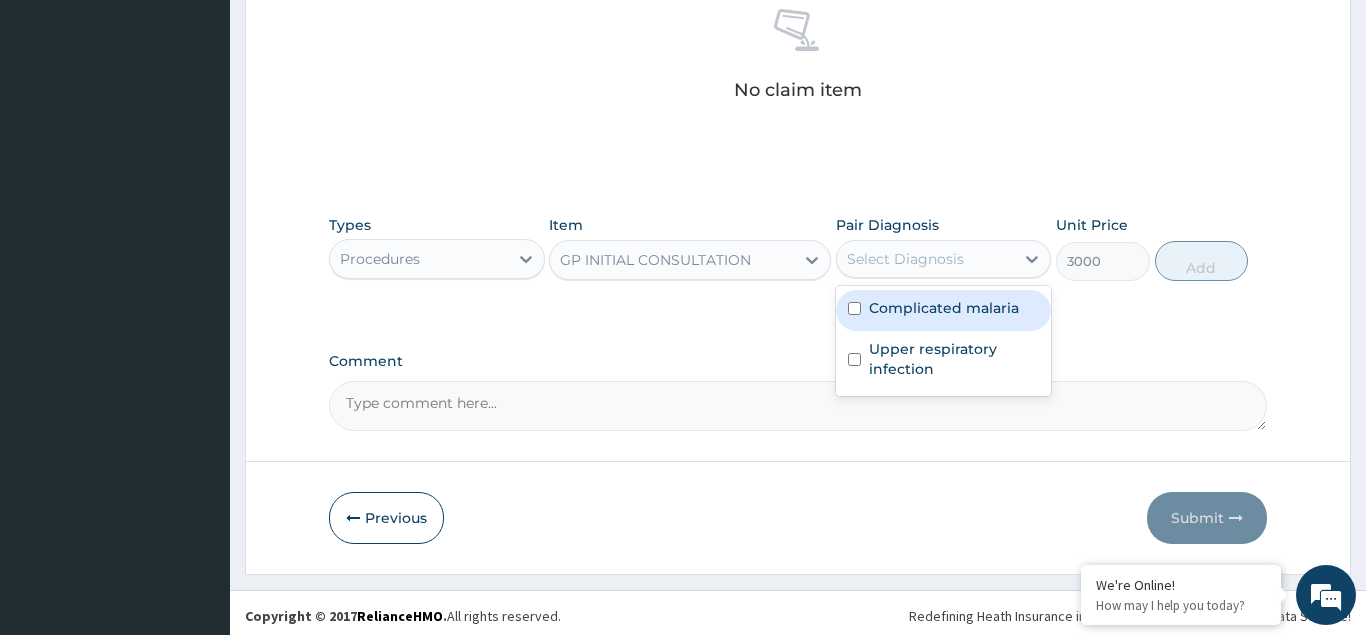 click on "Complicated malaria" at bounding box center (944, 310) 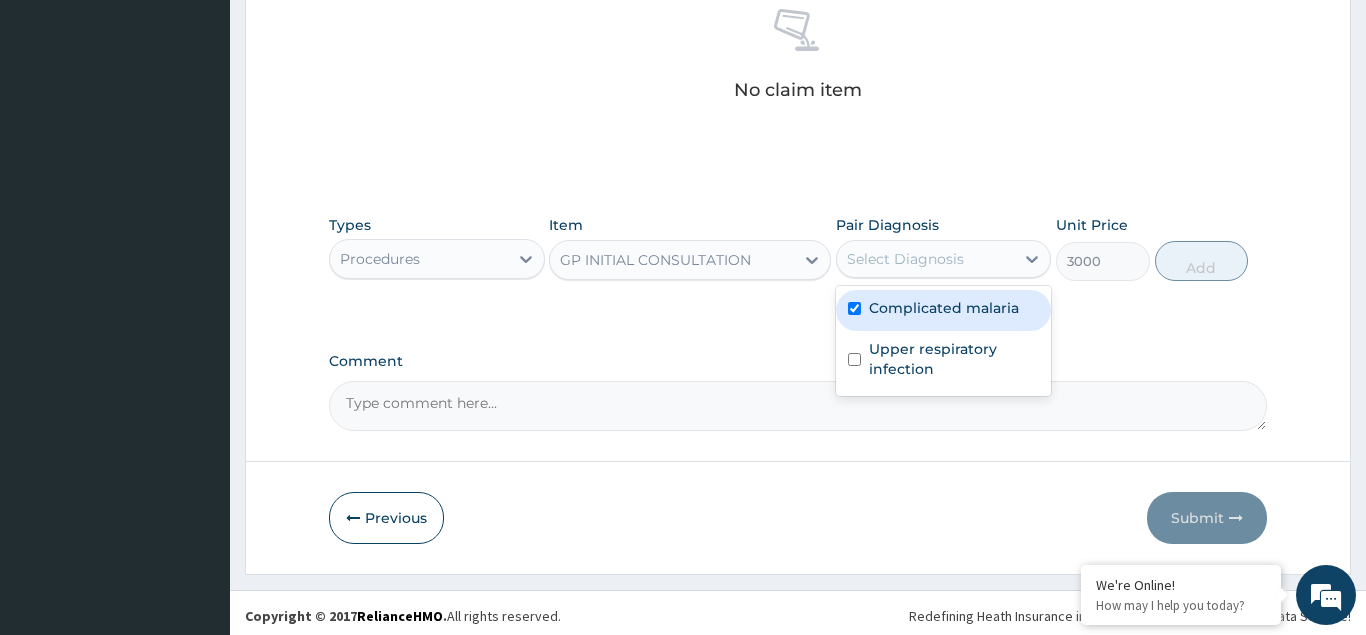 checkbox on "true" 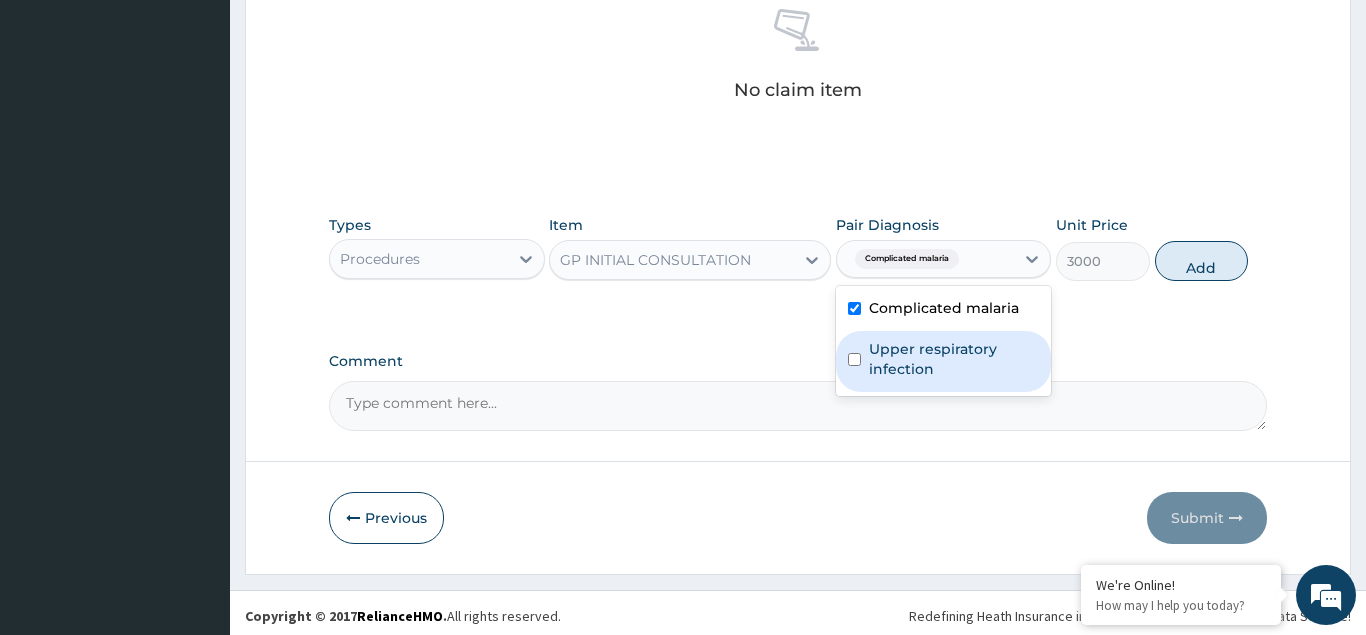click at bounding box center [854, 359] 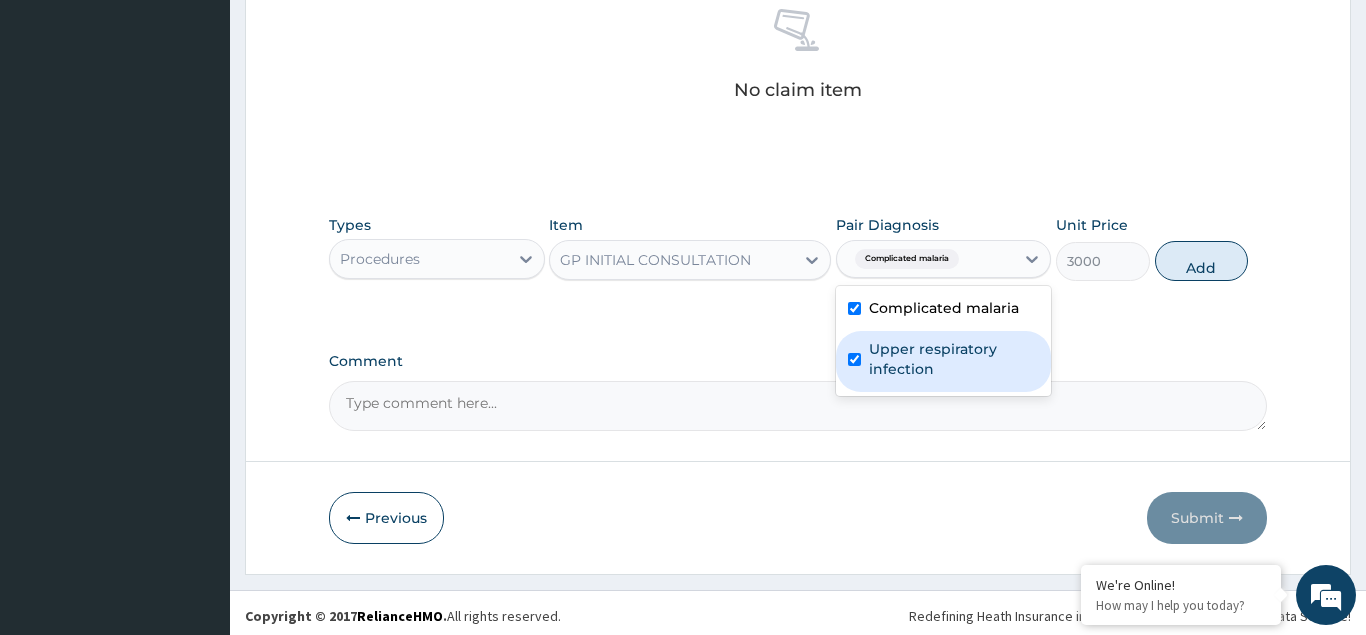 checkbox on "true" 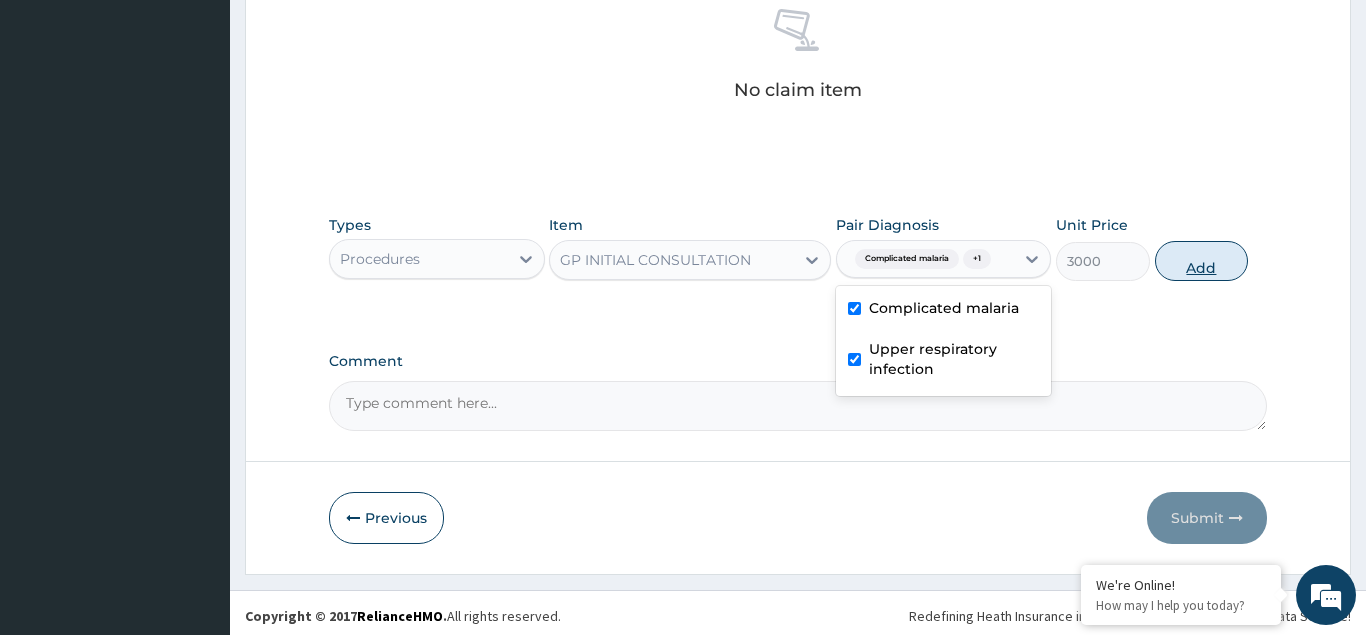 click on "Add" at bounding box center [1202, 261] 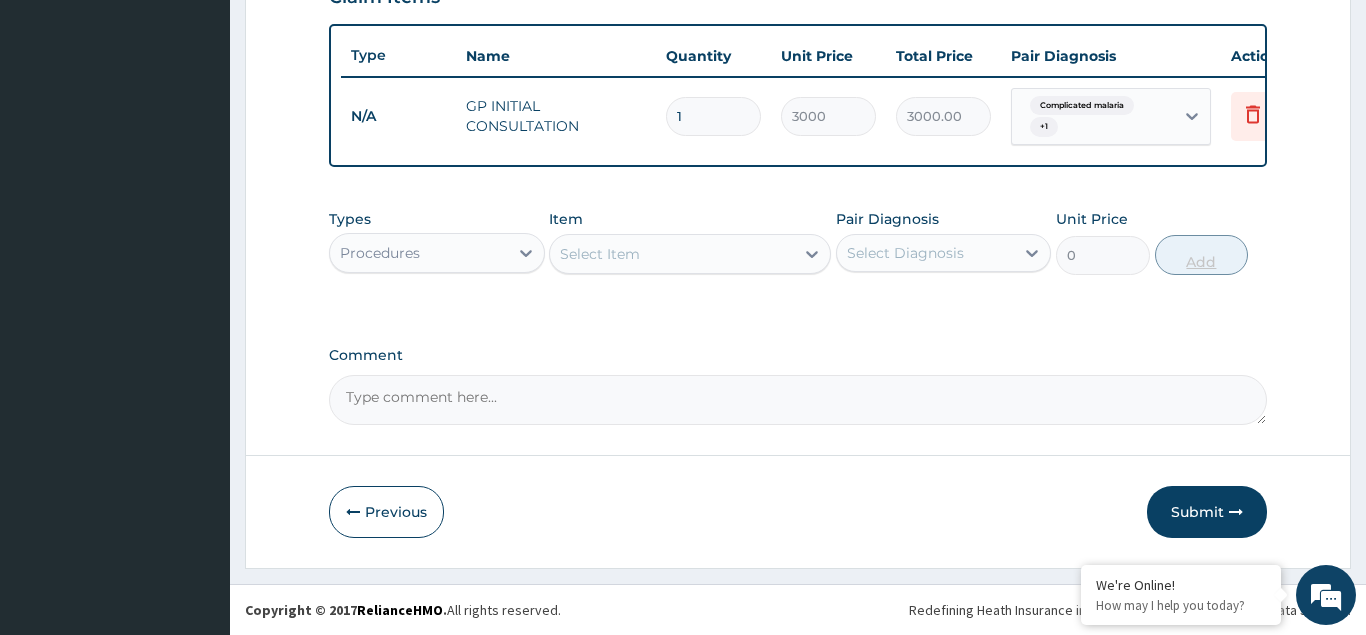 scroll, scrollTop: 720, scrollLeft: 0, axis: vertical 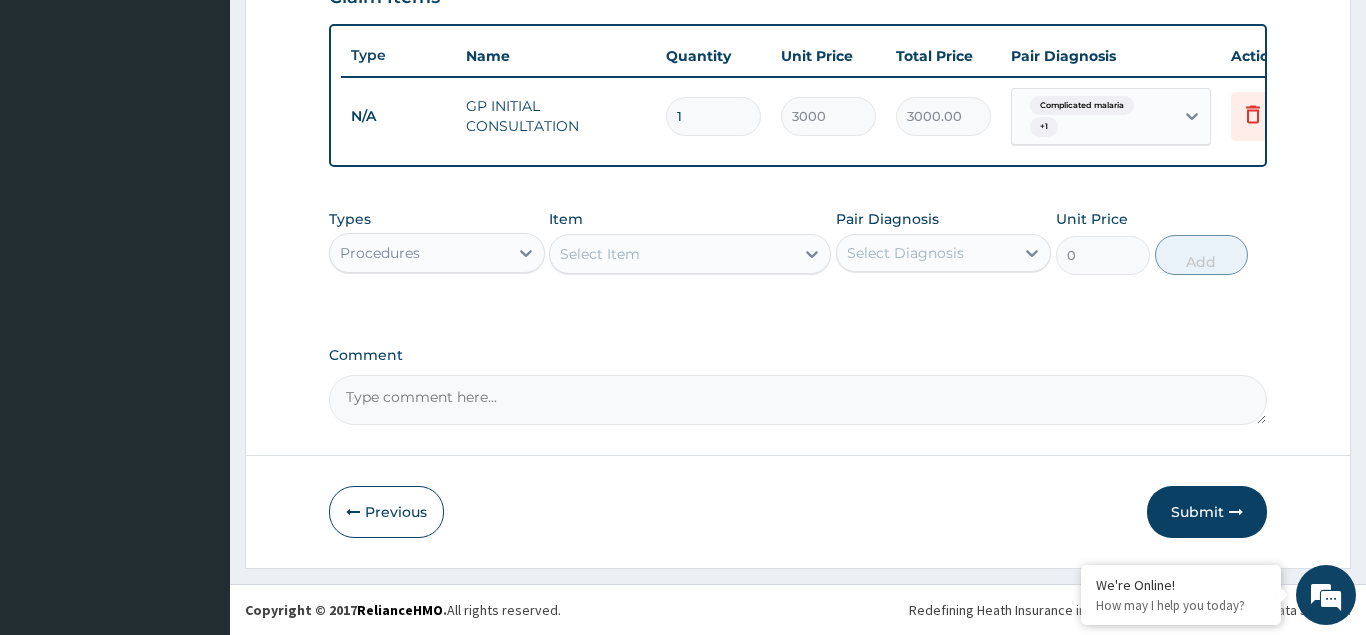 click on "Procedures" at bounding box center (419, 253) 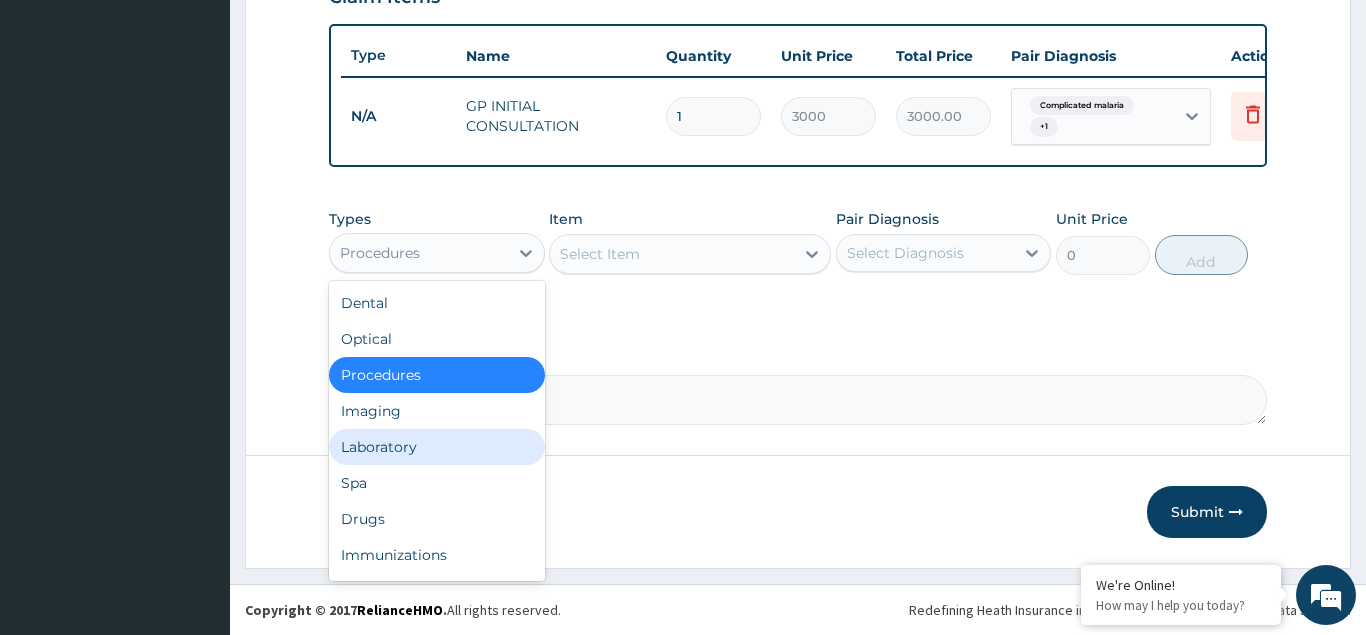 click on "Laboratory" at bounding box center [437, 447] 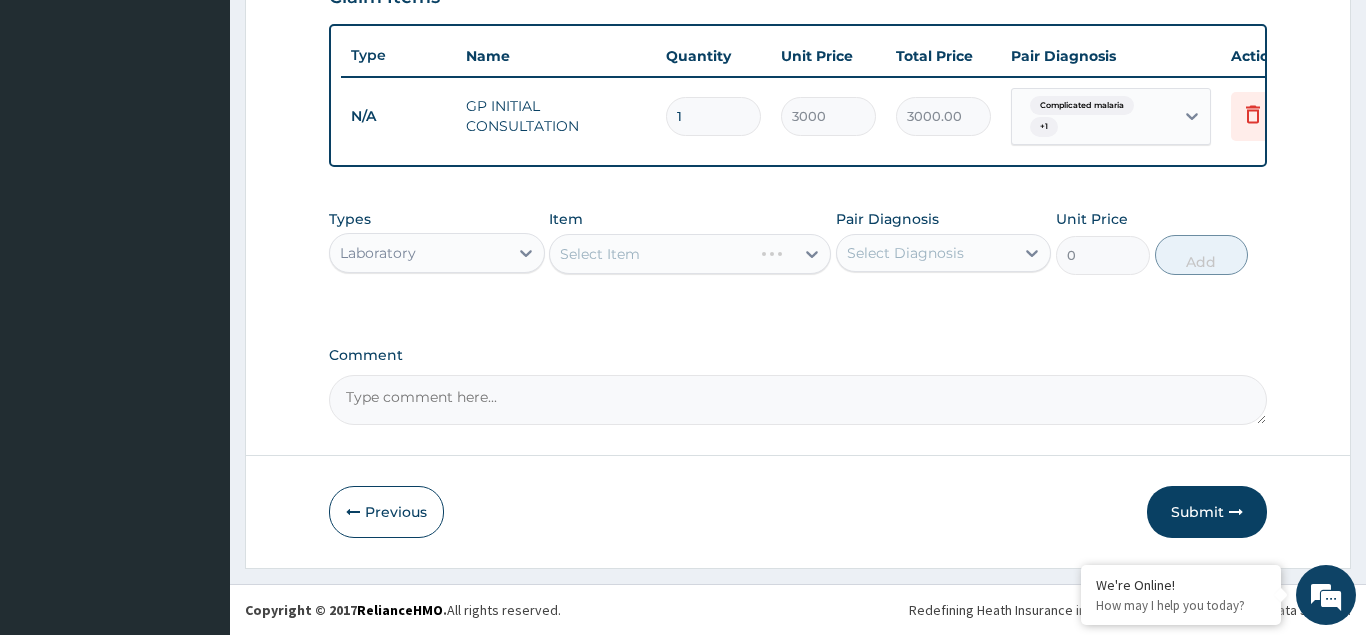 click on "Select Item" at bounding box center (690, 254) 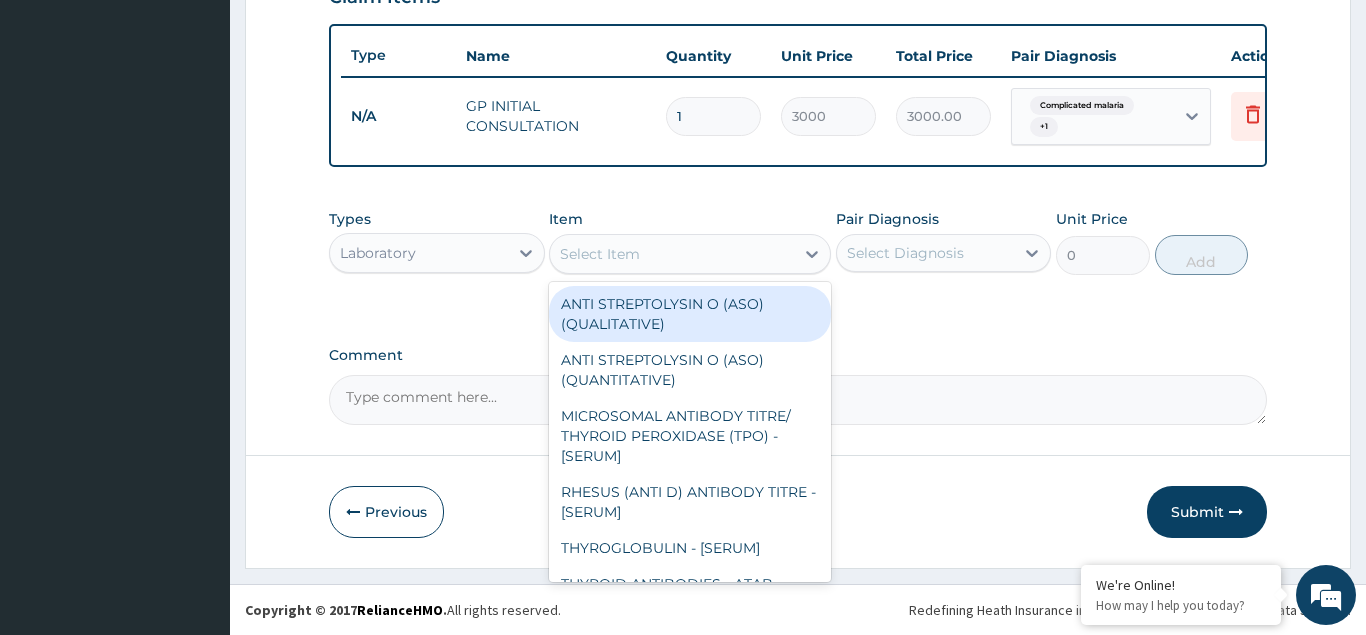 click on "Select Item" at bounding box center [600, 254] 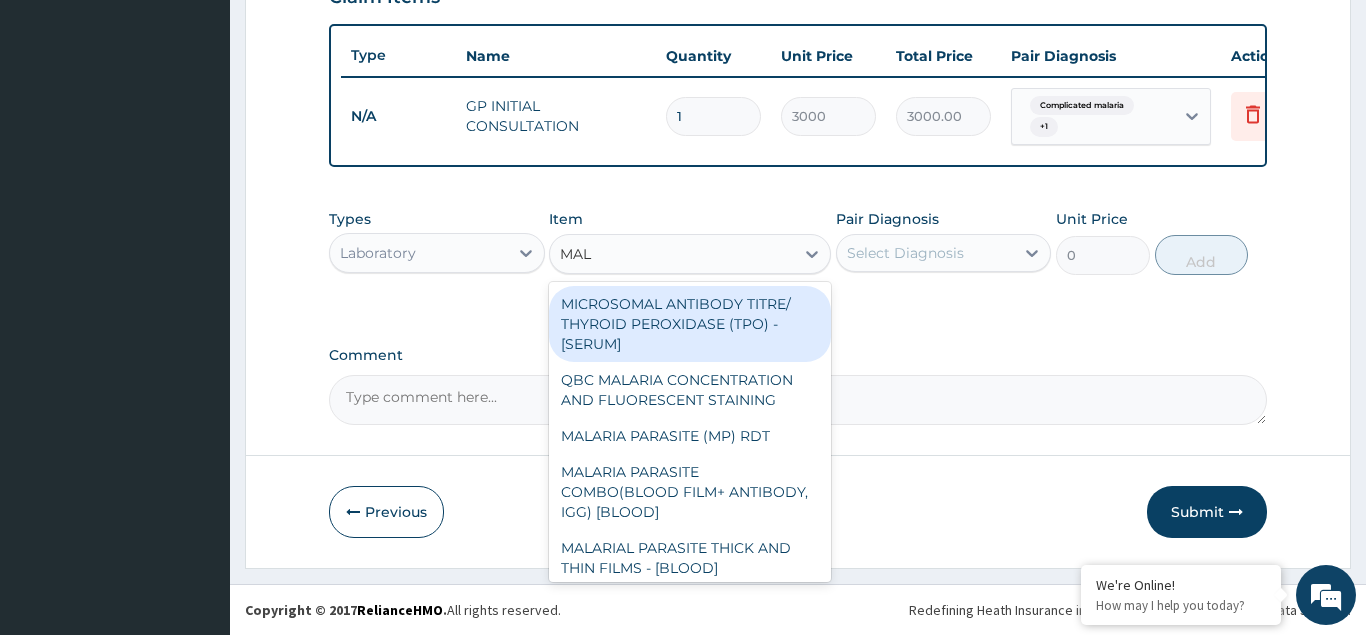 type on "MALA" 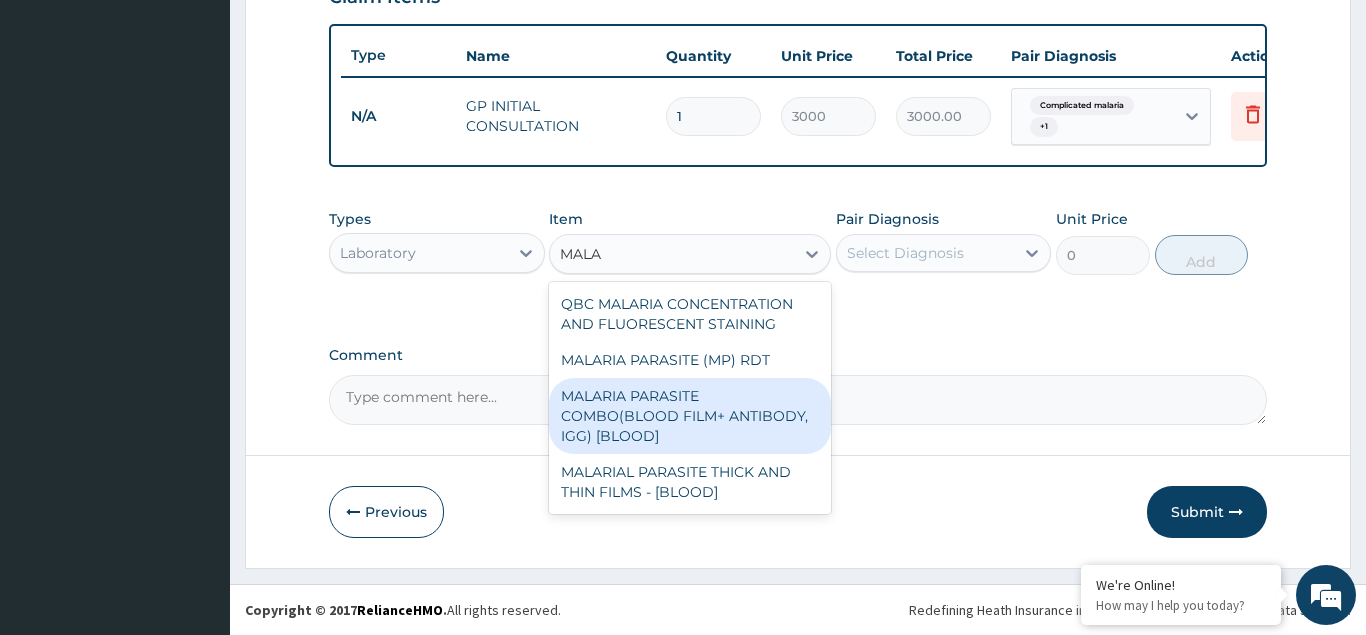 click on "MALARIA PARASITE COMBO(BLOOD FILM+ ANTIBODY, IGG) [BLOOD]" at bounding box center [690, 416] 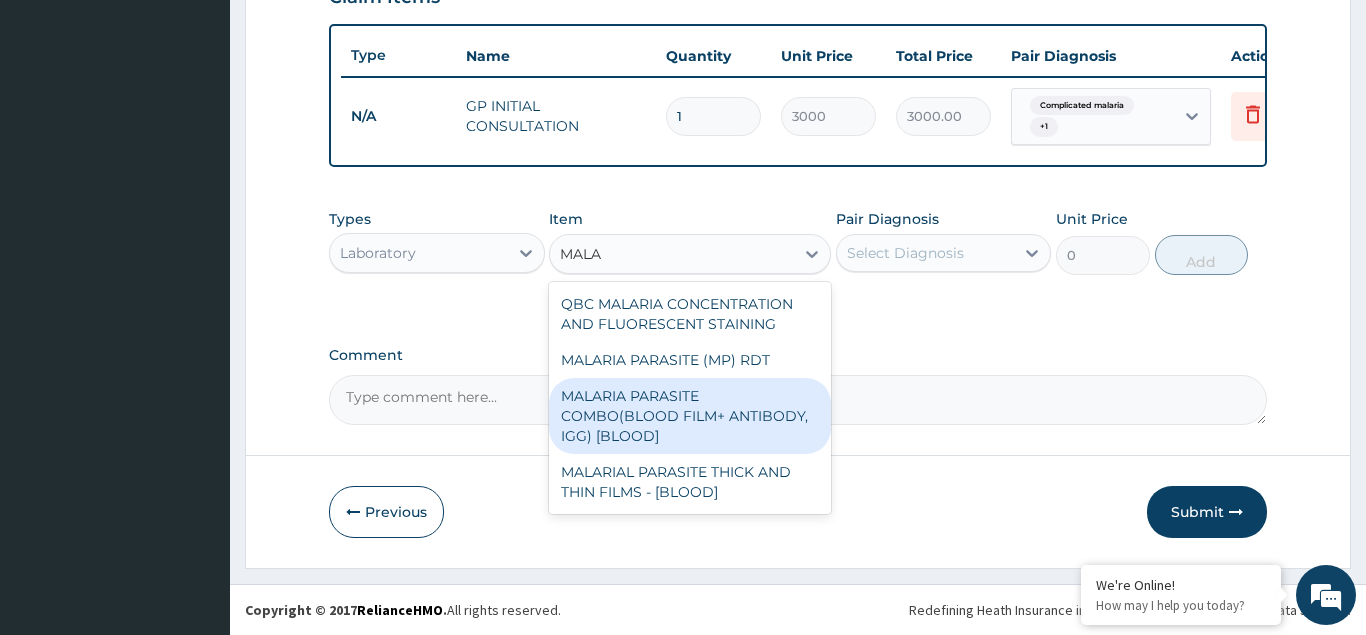 type 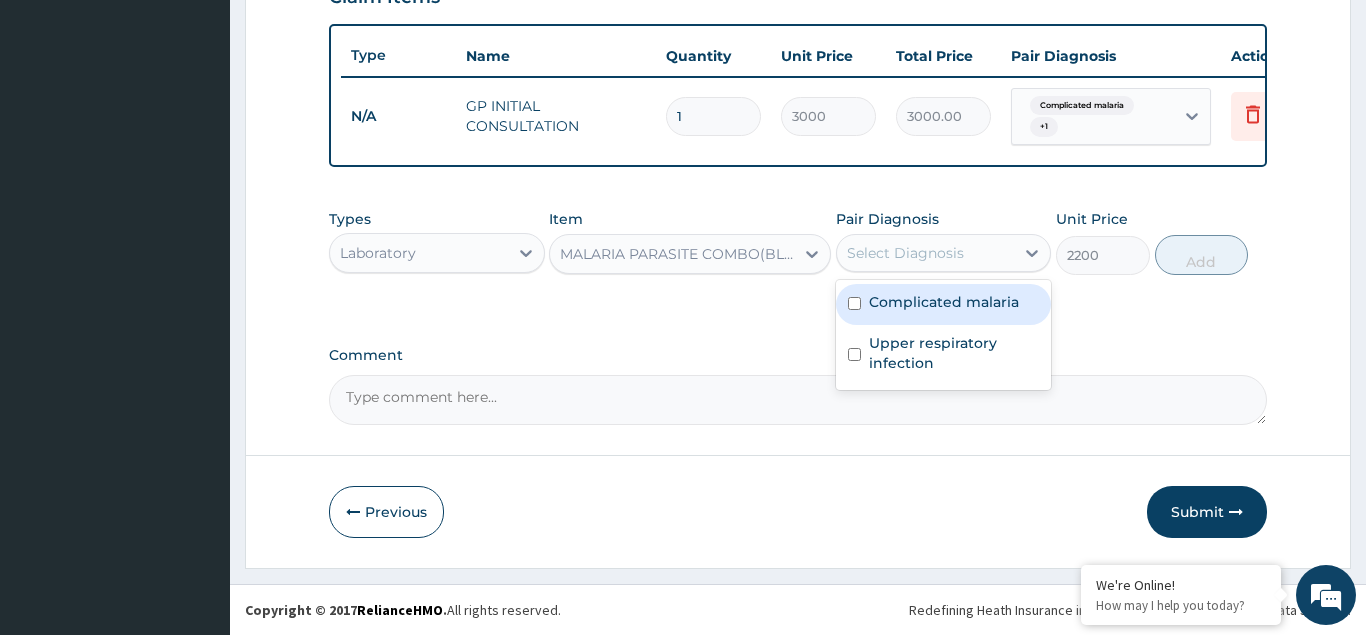 click on "Select Diagnosis" at bounding box center (905, 253) 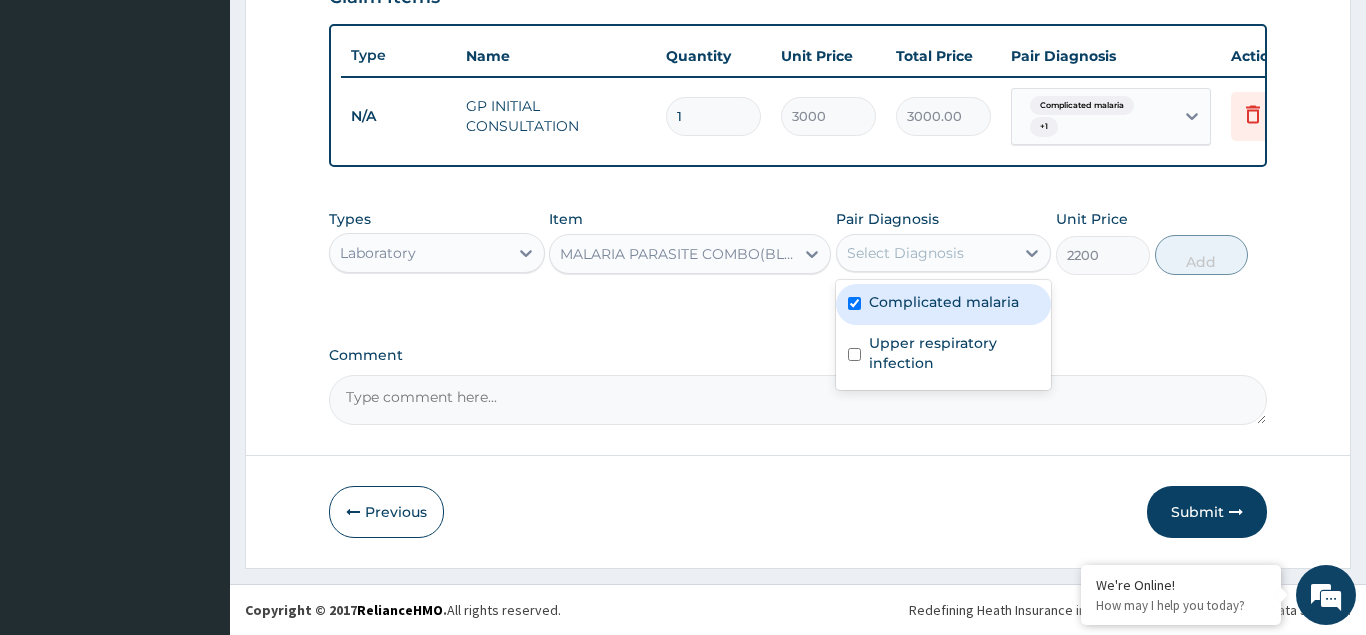checkbox on "true" 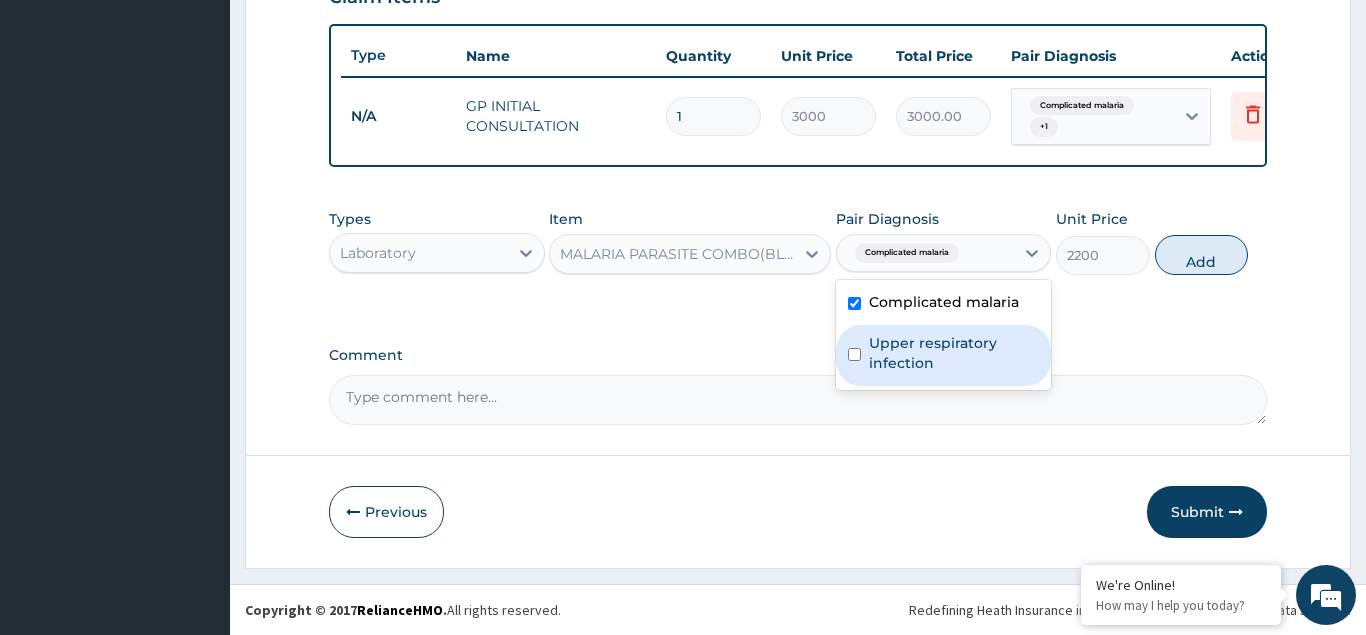 click at bounding box center [854, 354] 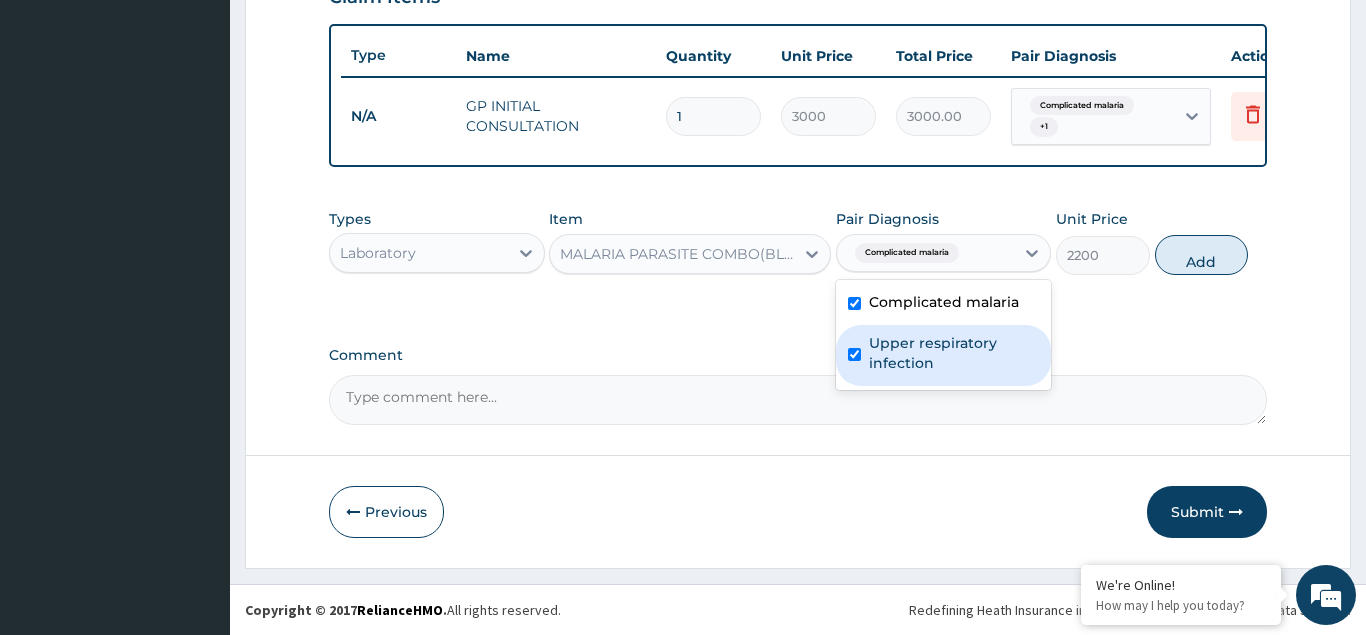 checkbox on "true" 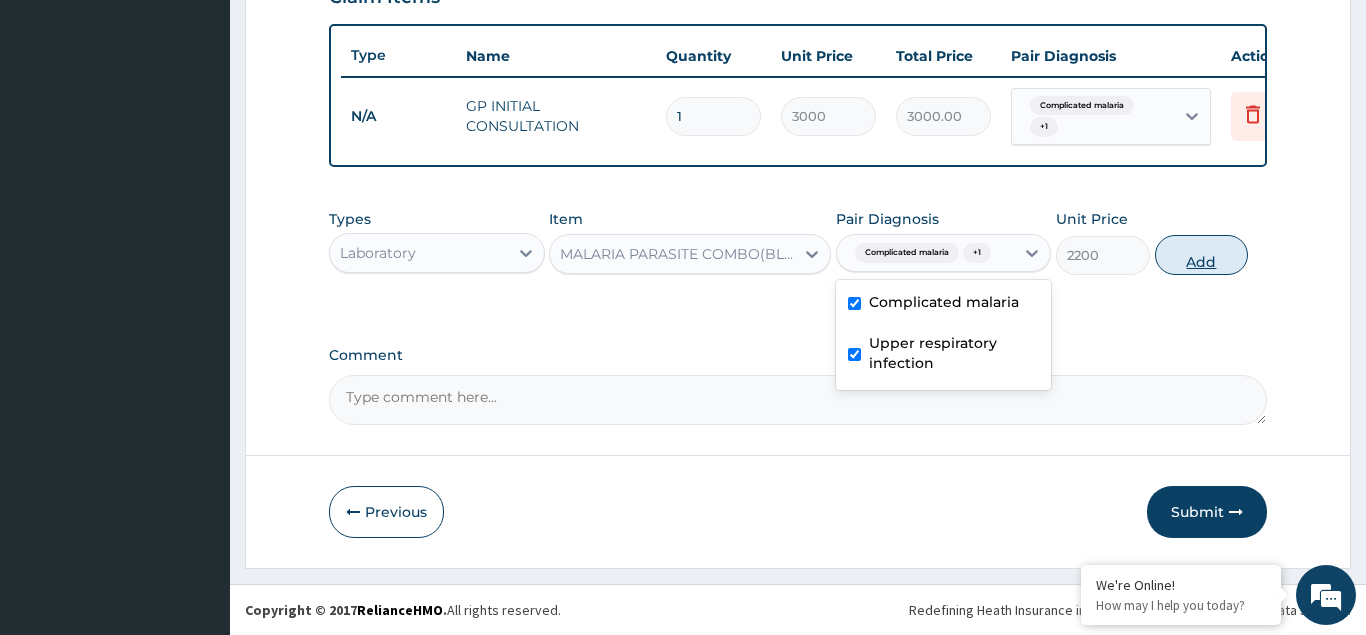 click on "Add" at bounding box center [1202, 255] 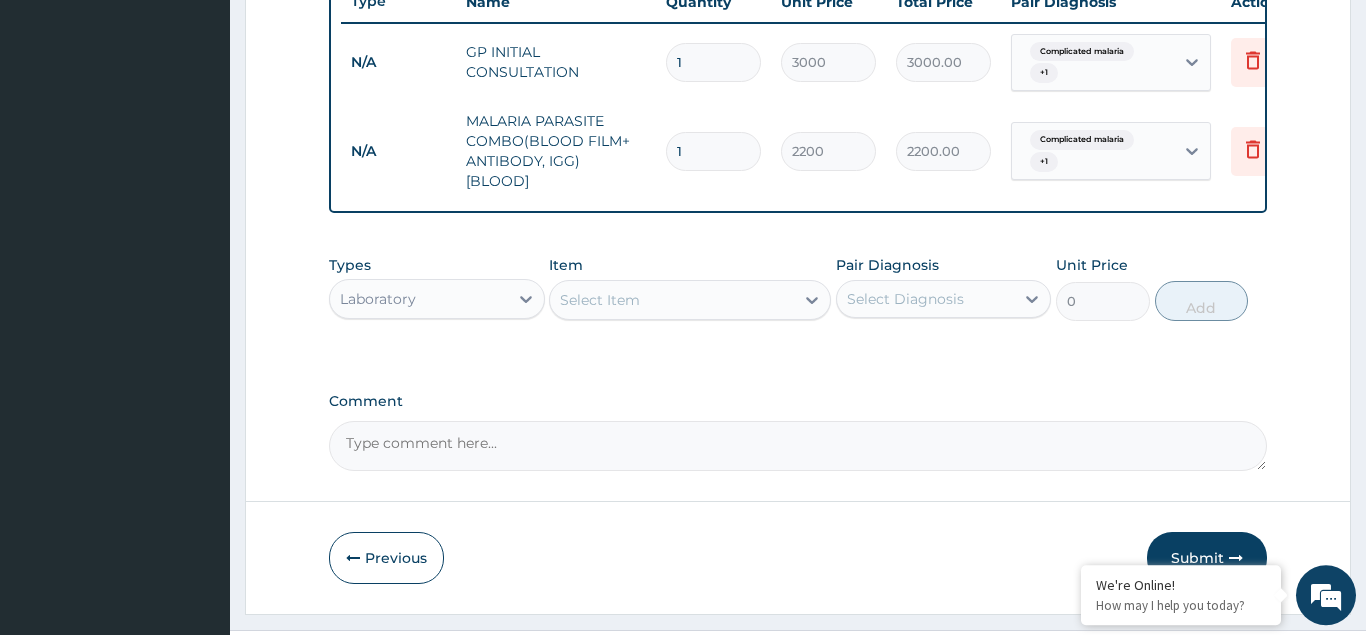 scroll, scrollTop: 800, scrollLeft: 0, axis: vertical 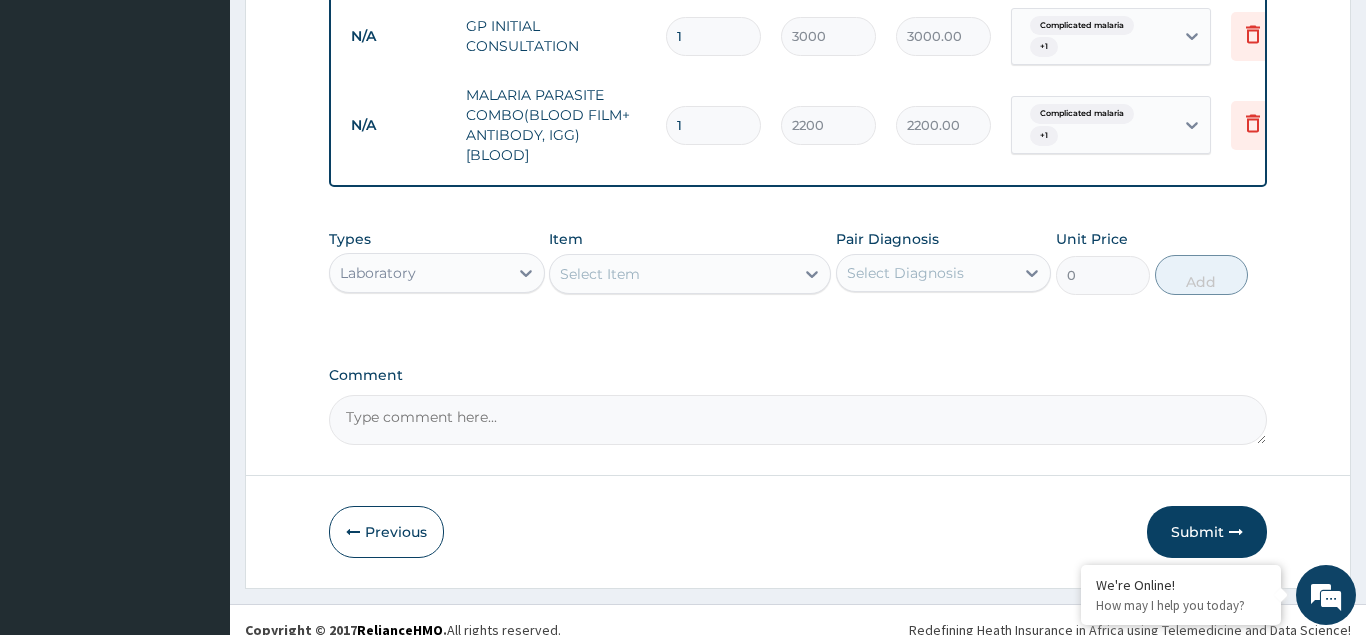 click on "Laboratory" at bounding box center (378, 273) 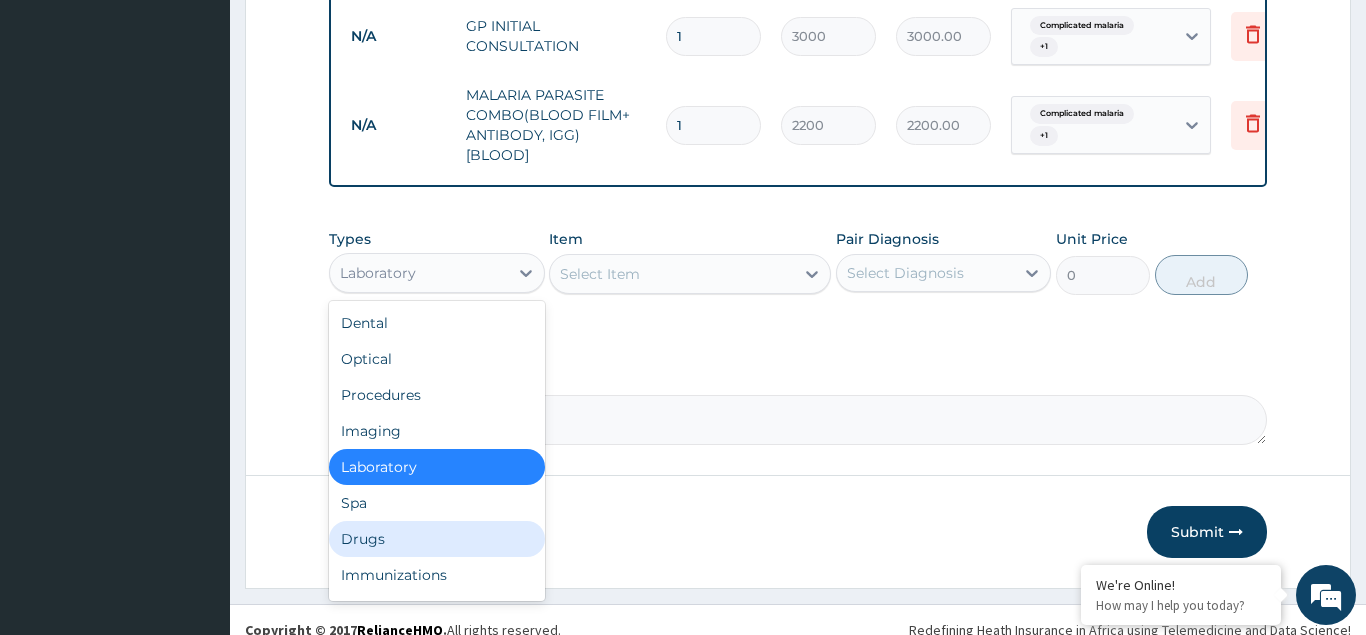 click on "Drugs" at bounding box center [437, 539] 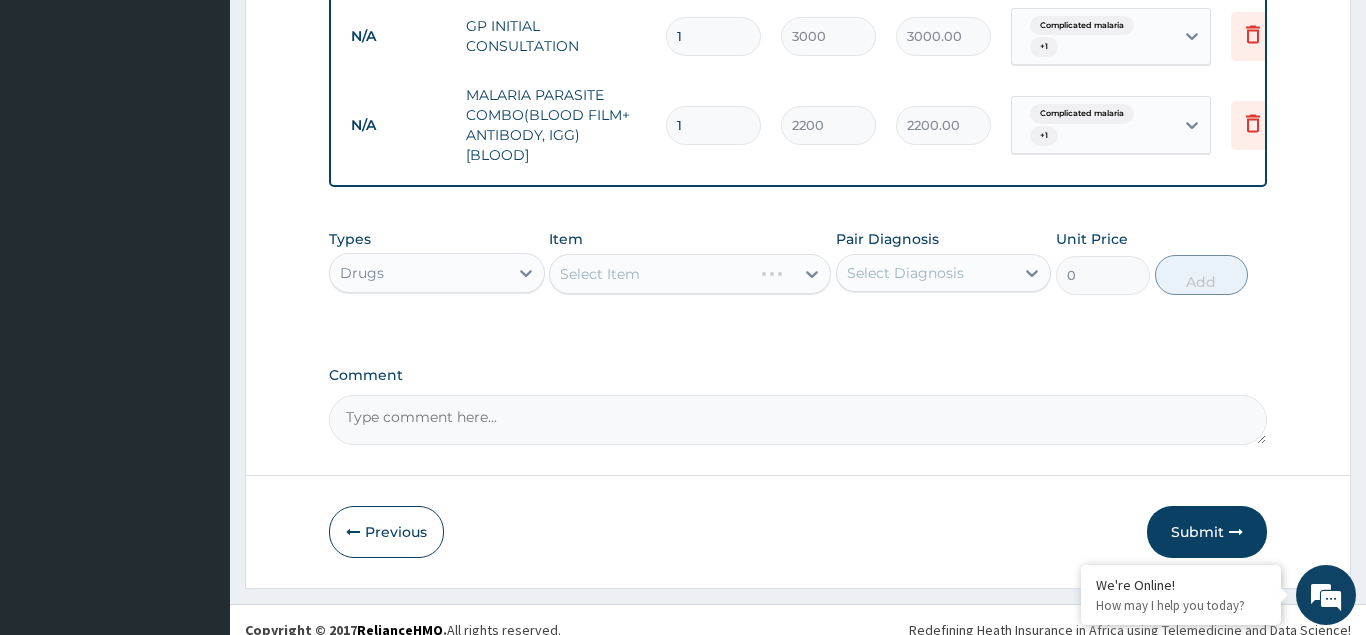 click on "Select Item" at bounding box center [690, 274] 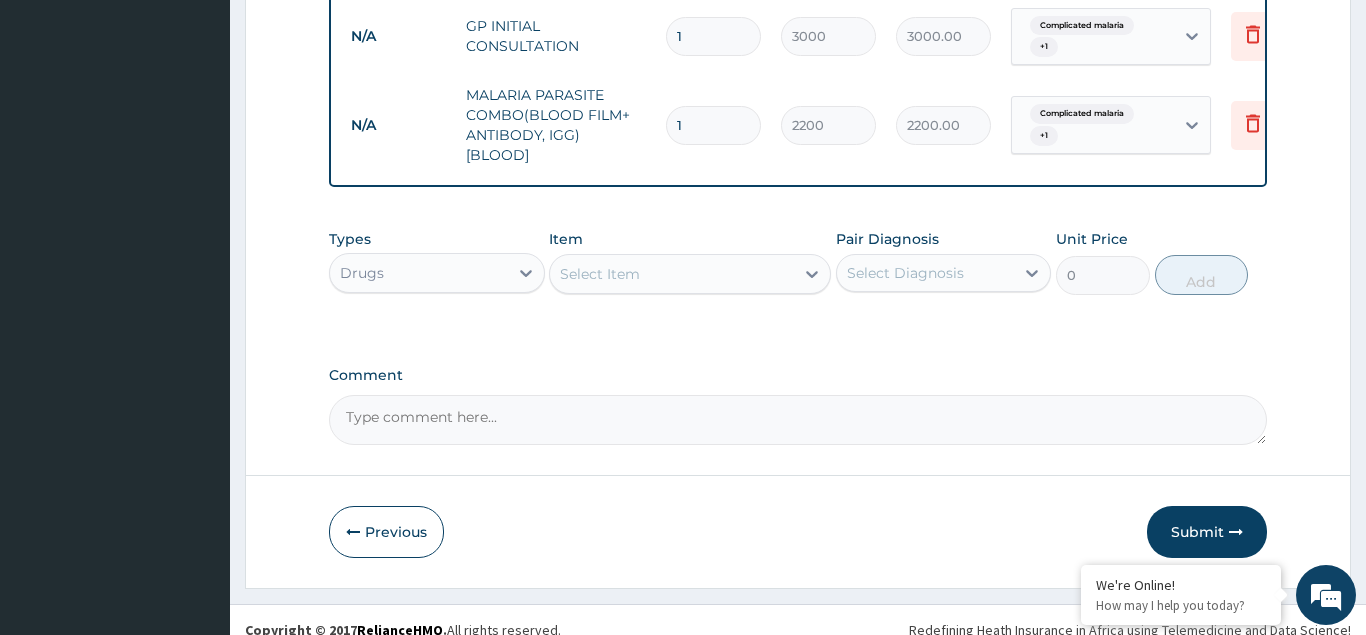 click on "Select Item" at bounding box center (690, 274) 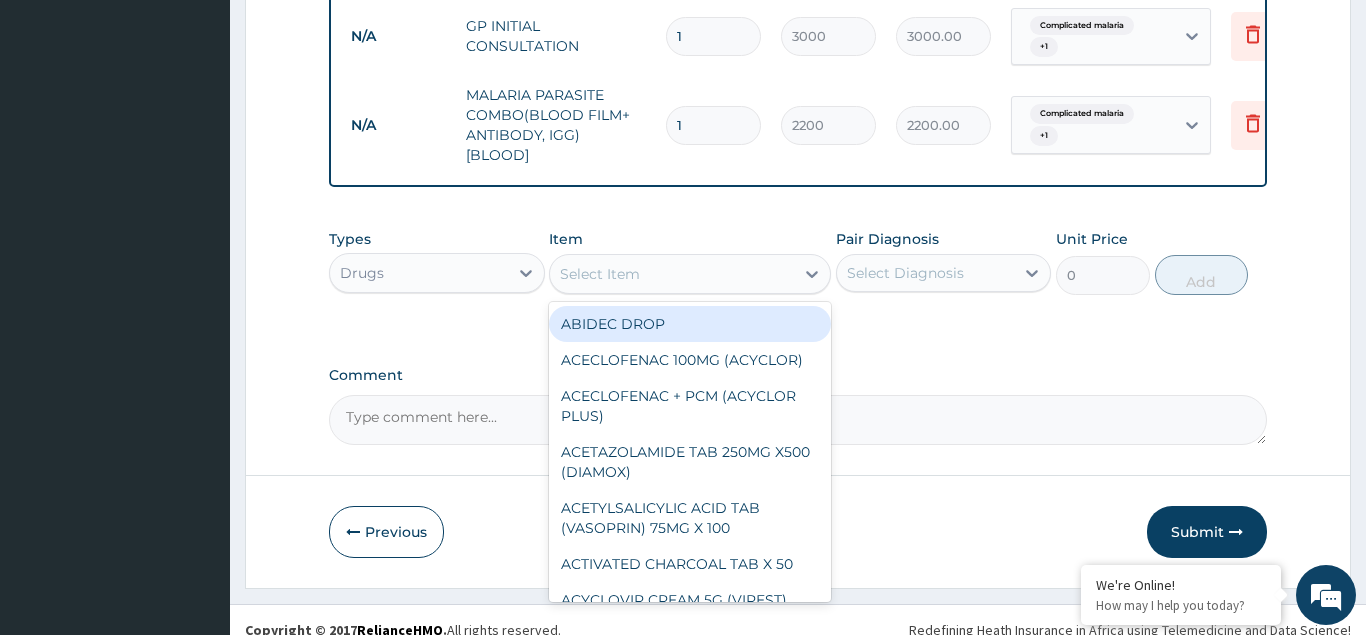 click on "Select Item" at bounding box center (600, 274) 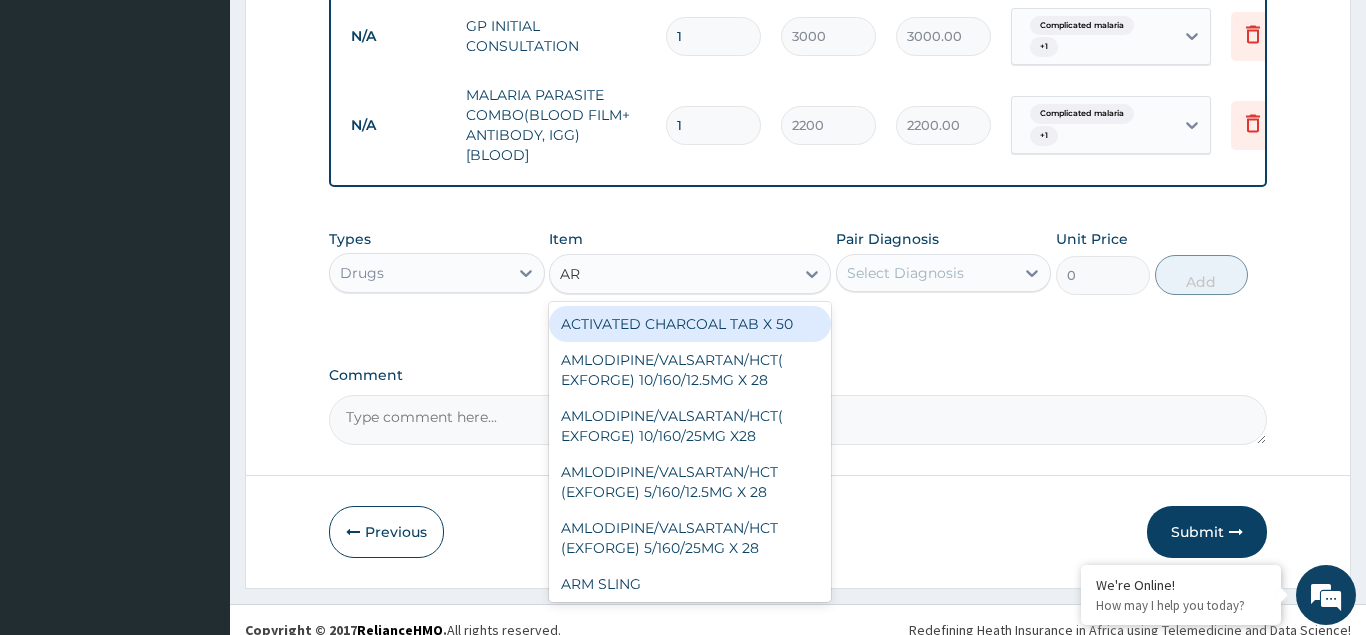 type on "ART" 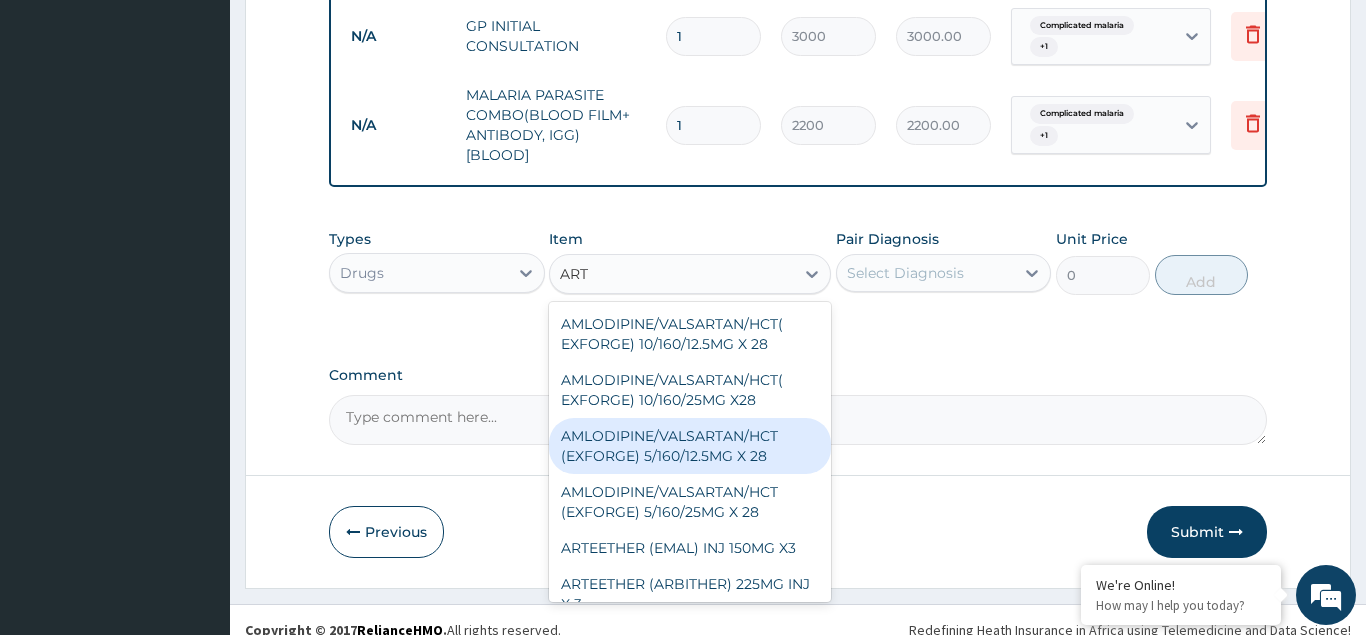 scroll, scrollTop: 108, scrollLeft: 0, axis: vertical 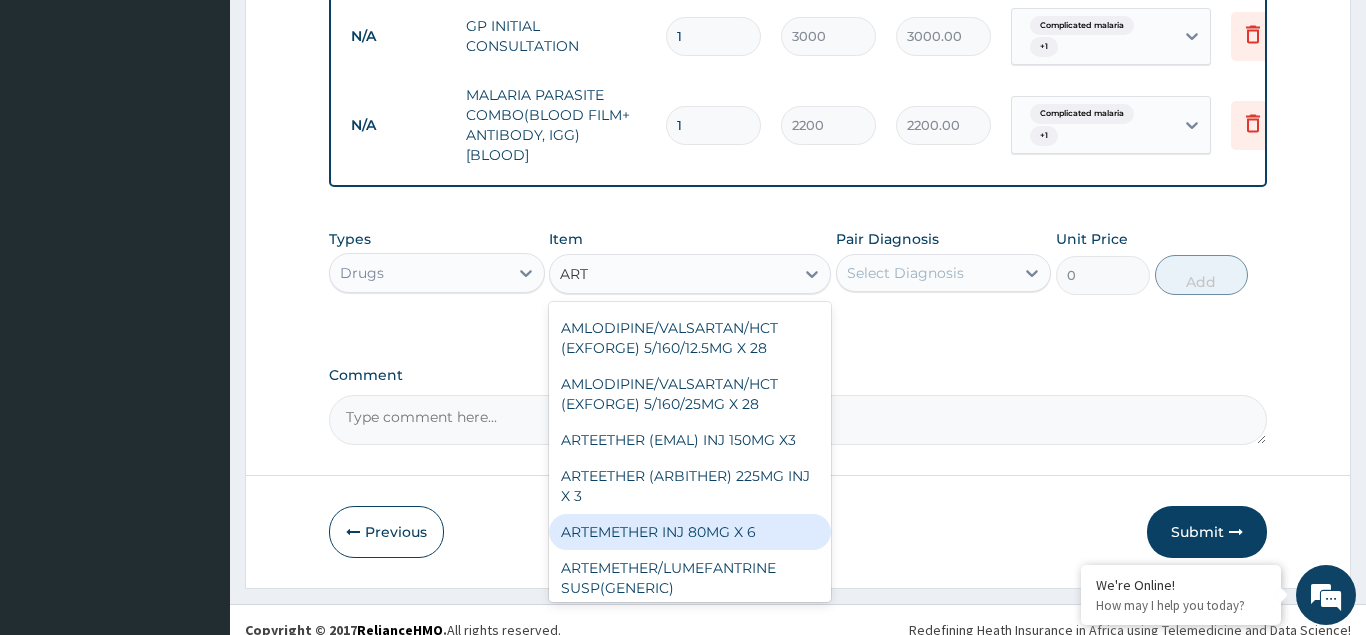 click on "ARTEMETHER INJ 80MG X 6" at bounding box center [690, 532] 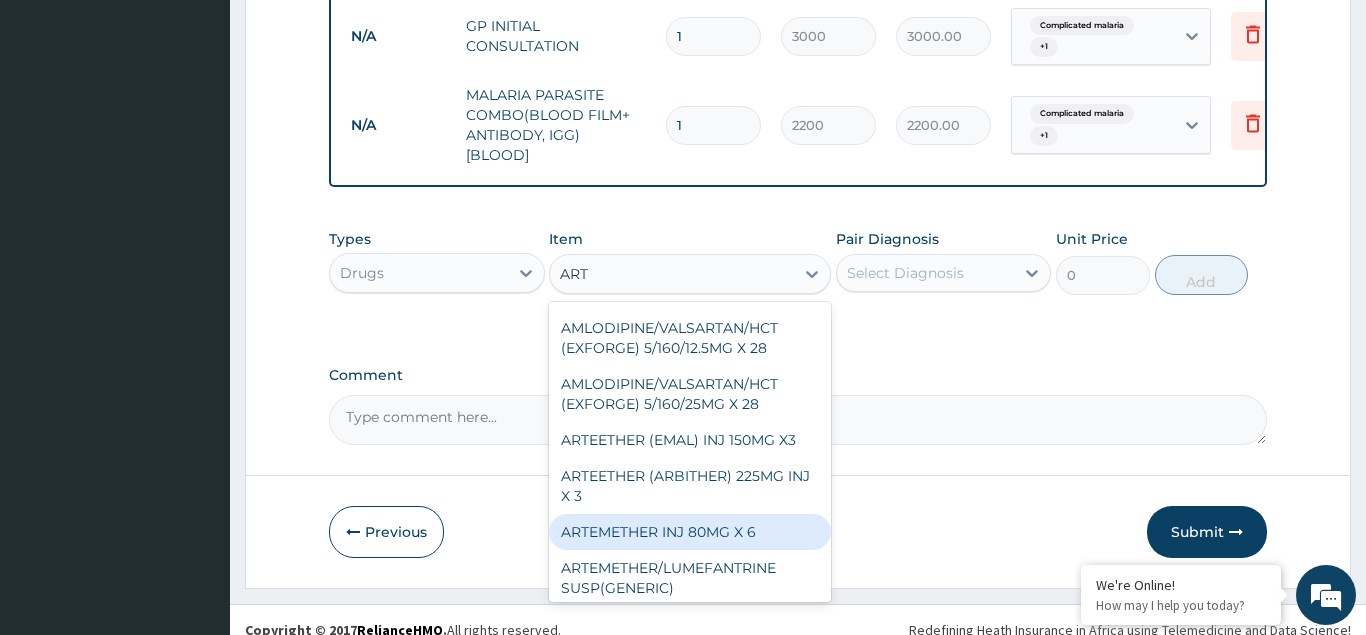 type 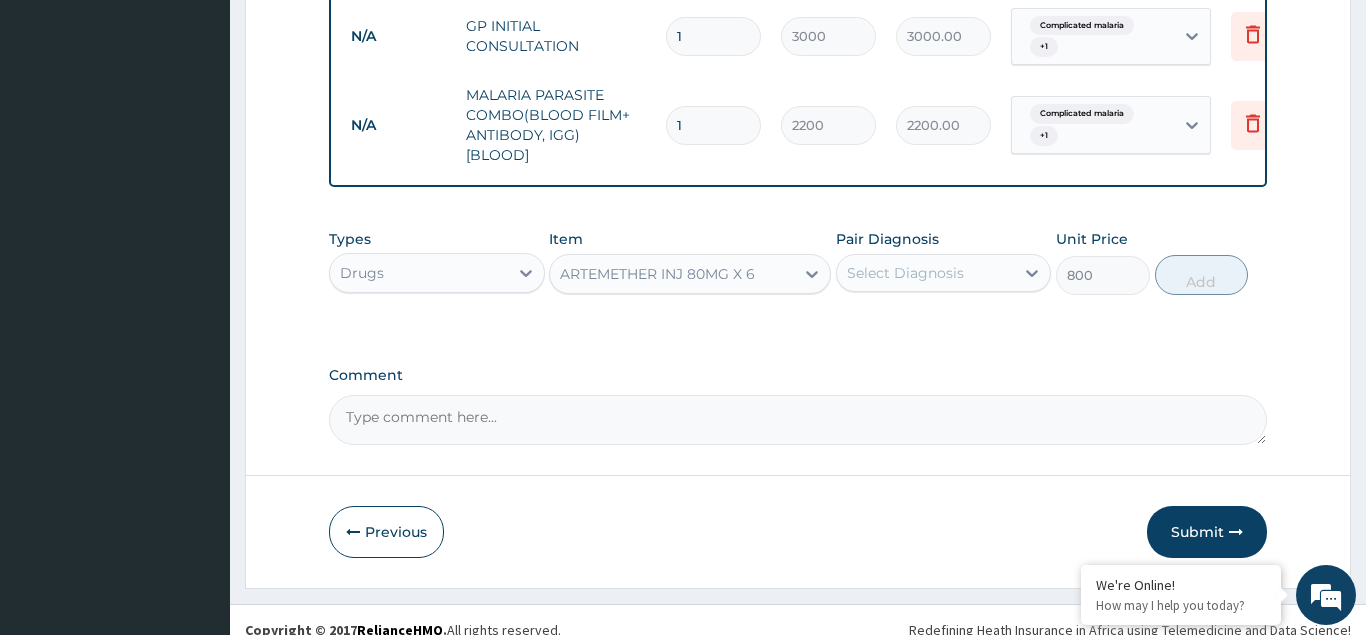 click on "Select Diagnosis" at bounding box center (944, 273) 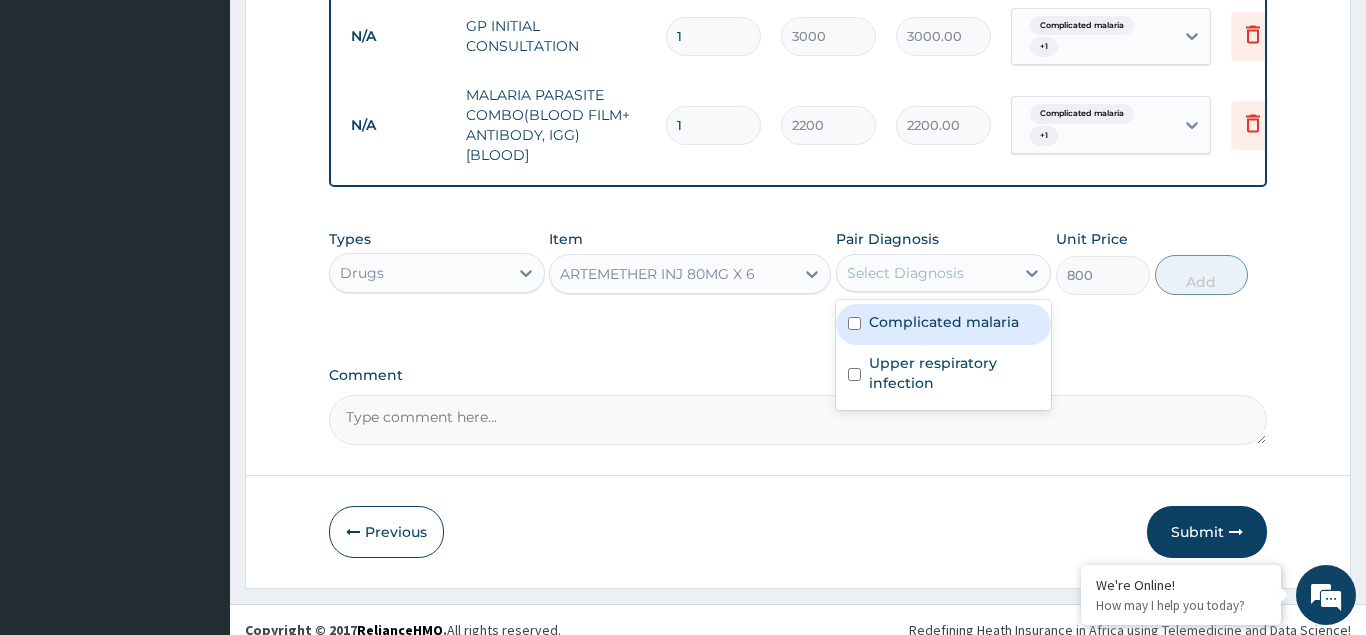 click at bounding box center [854, 323] 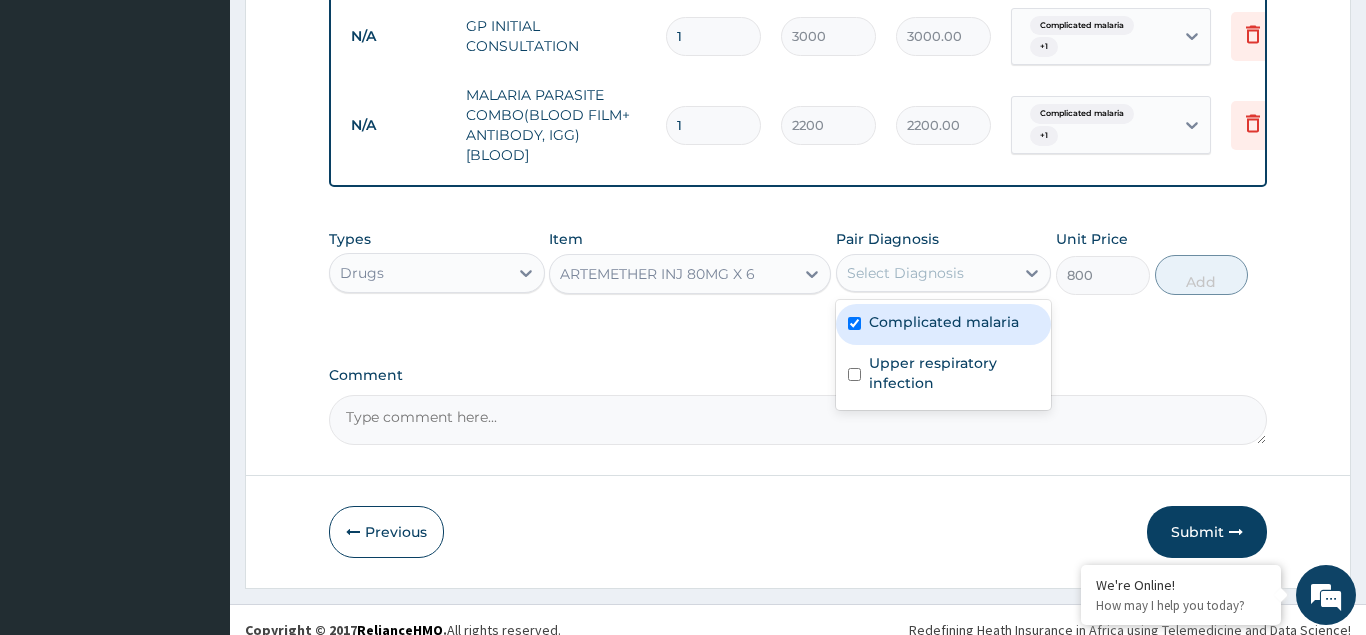 checkbox on "true" 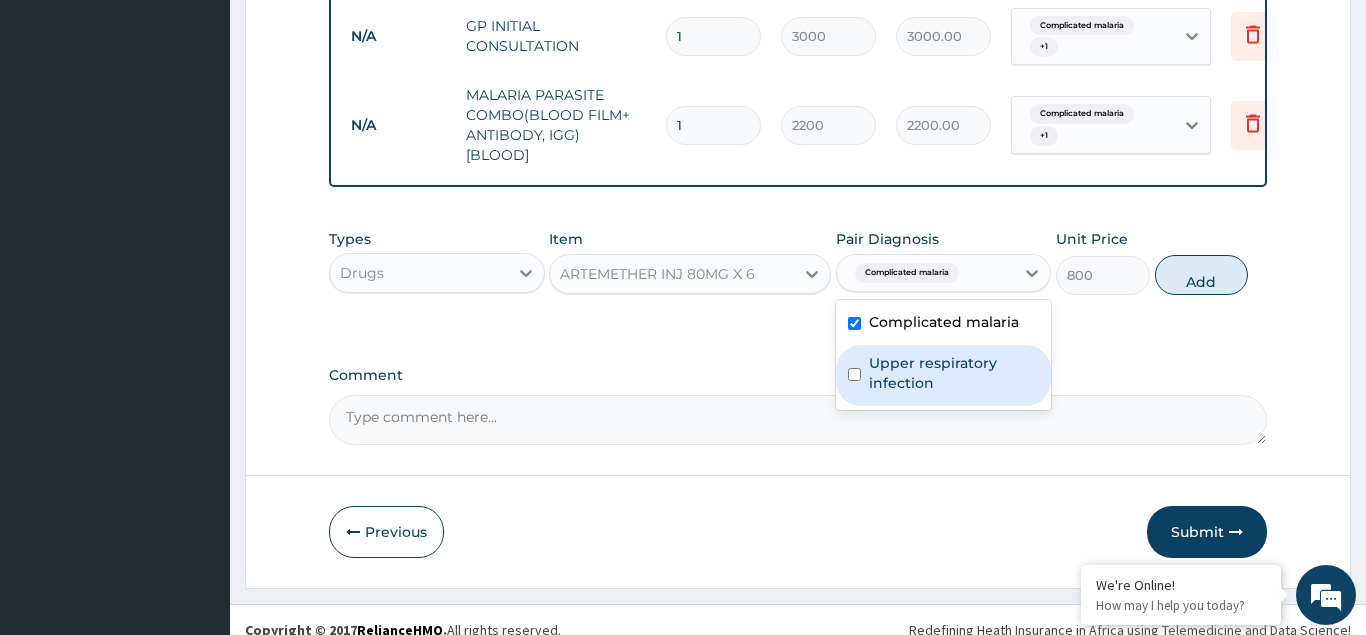 drag, startPoint x: 857, startPoint y: 351, endPoint x: 1140, endPoint y: 285, distance: 290.5942 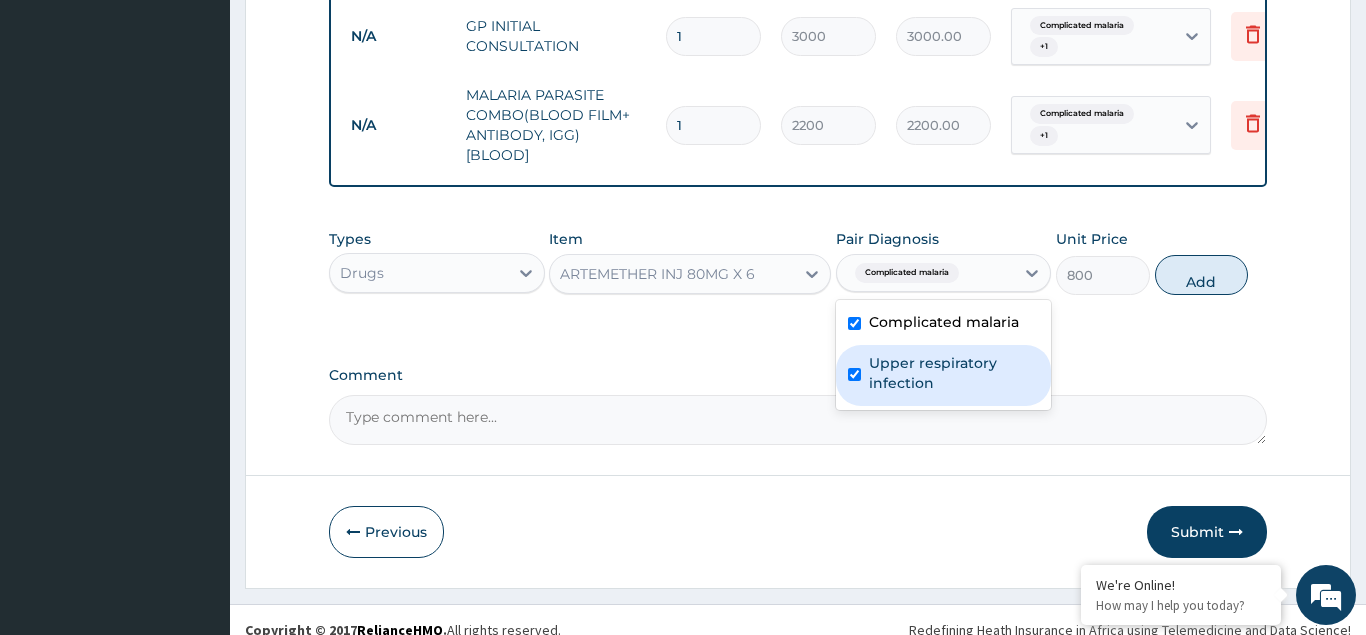 checkbox on "true" 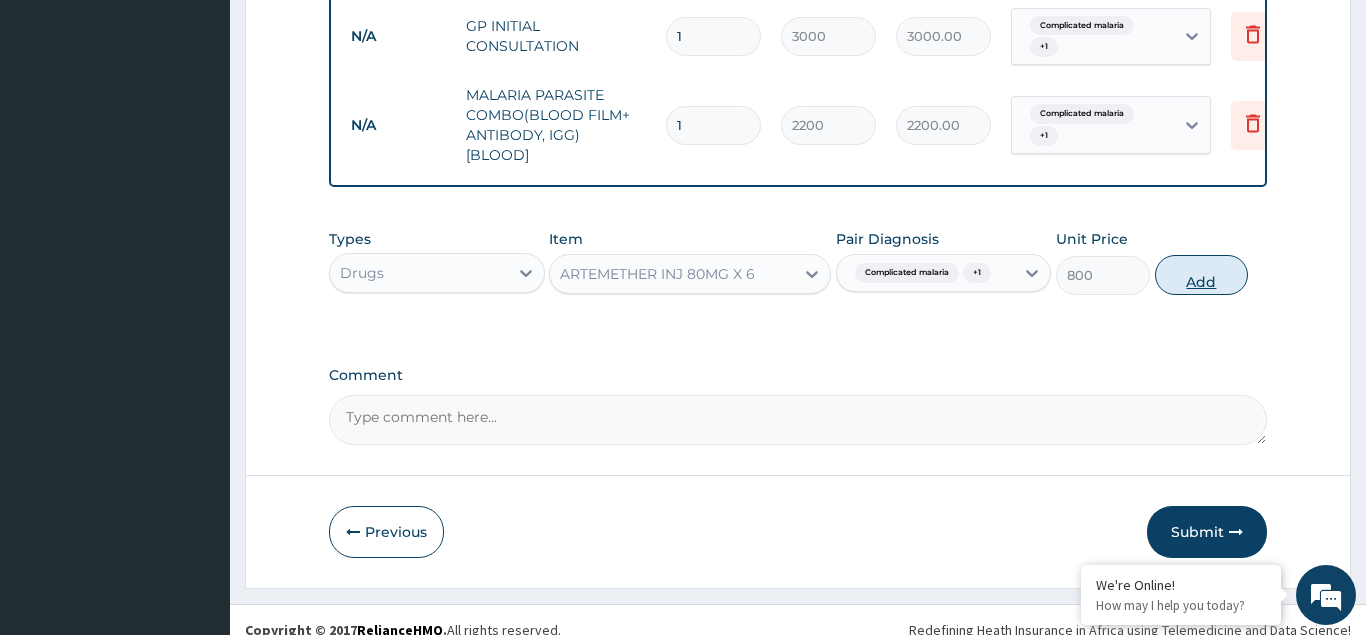 click on "Add" at bounding box center [1202, 275] 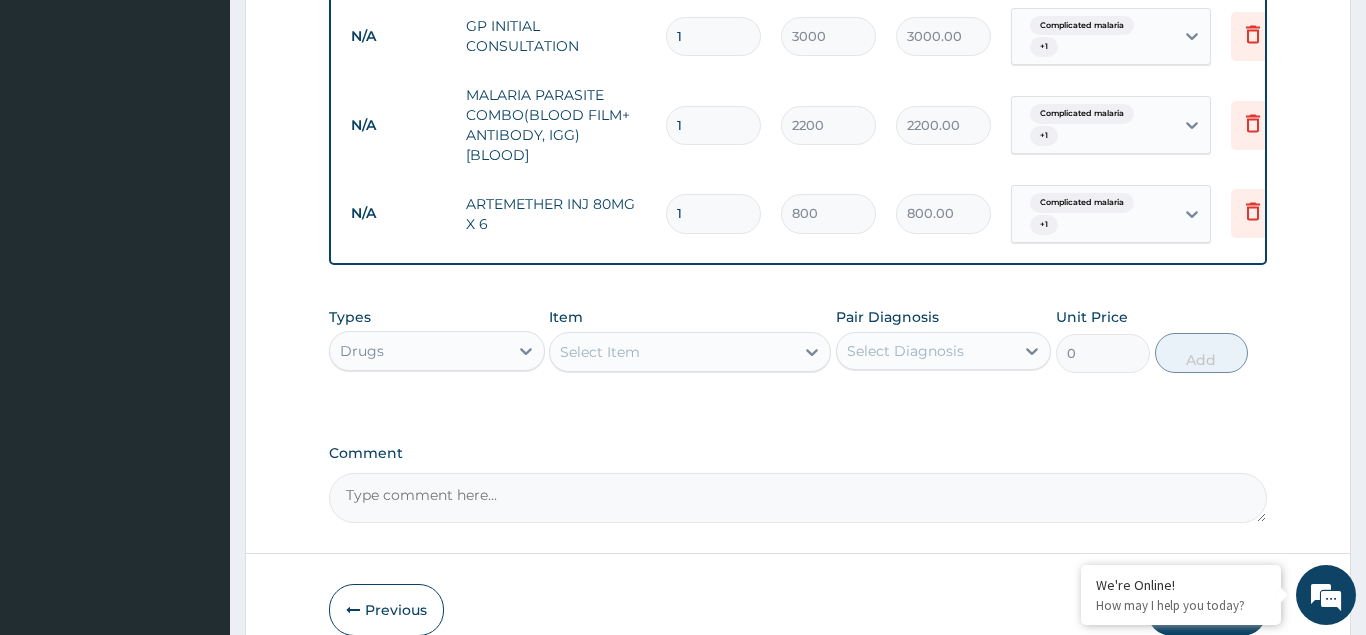 type 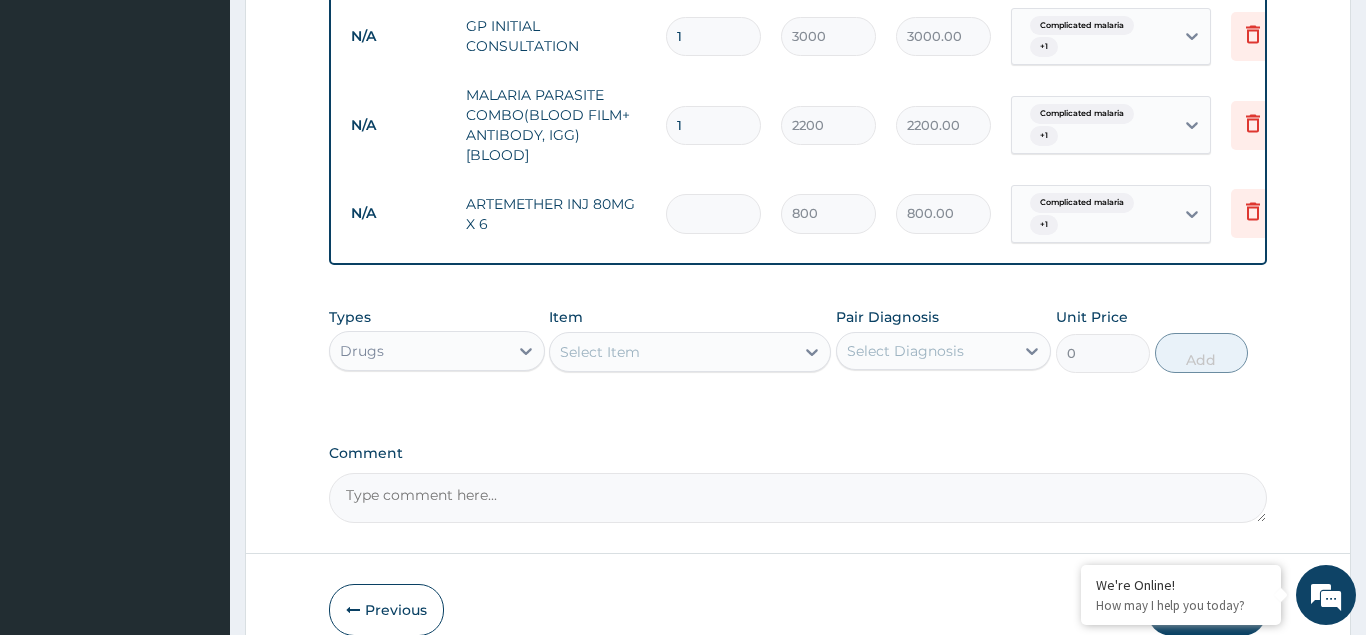 type on "0.00" 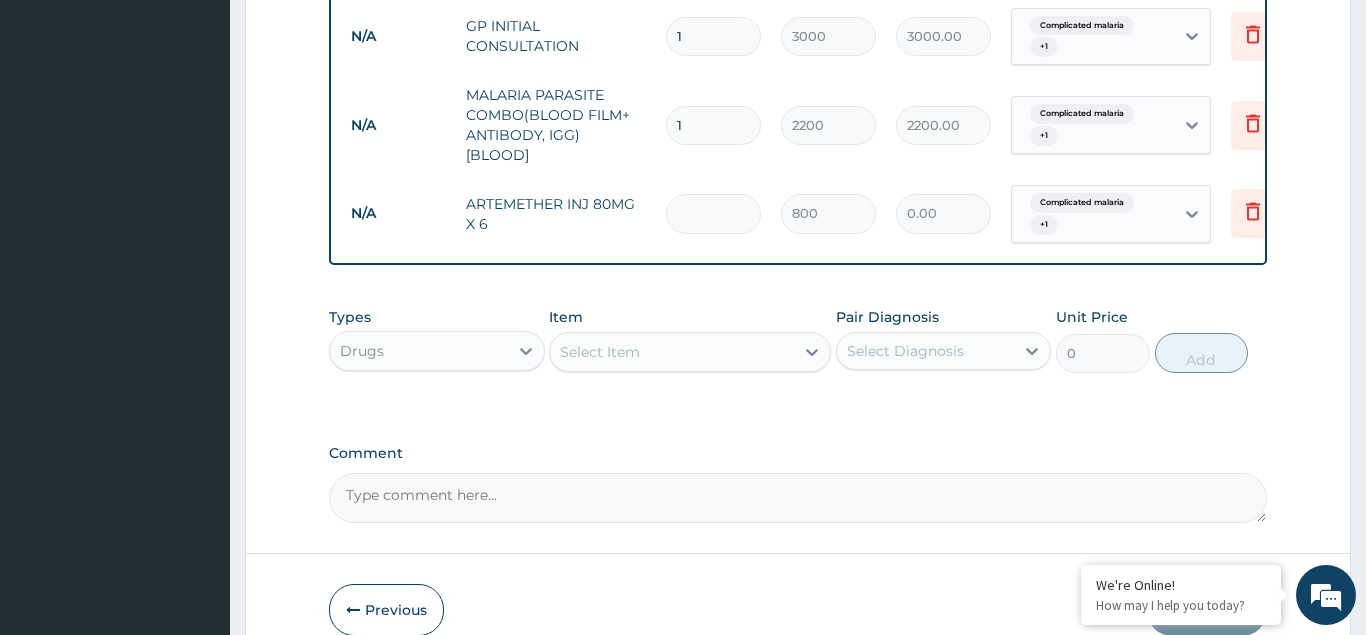 type on "6" 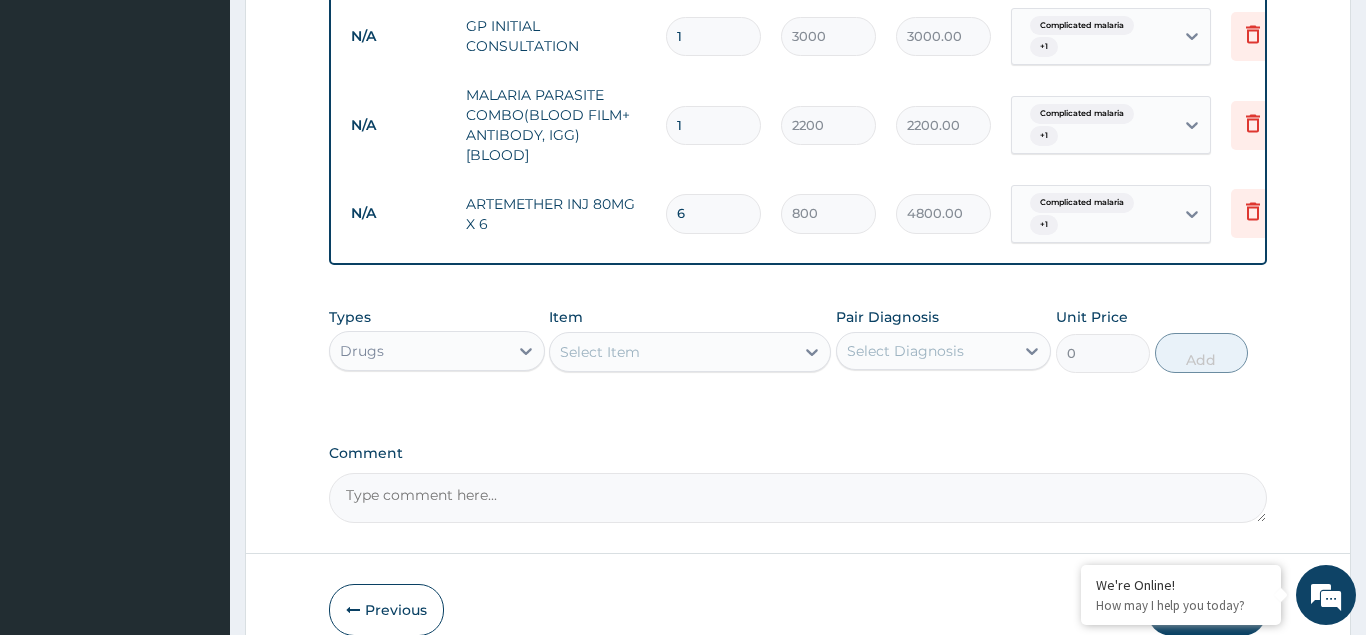 type on "6" 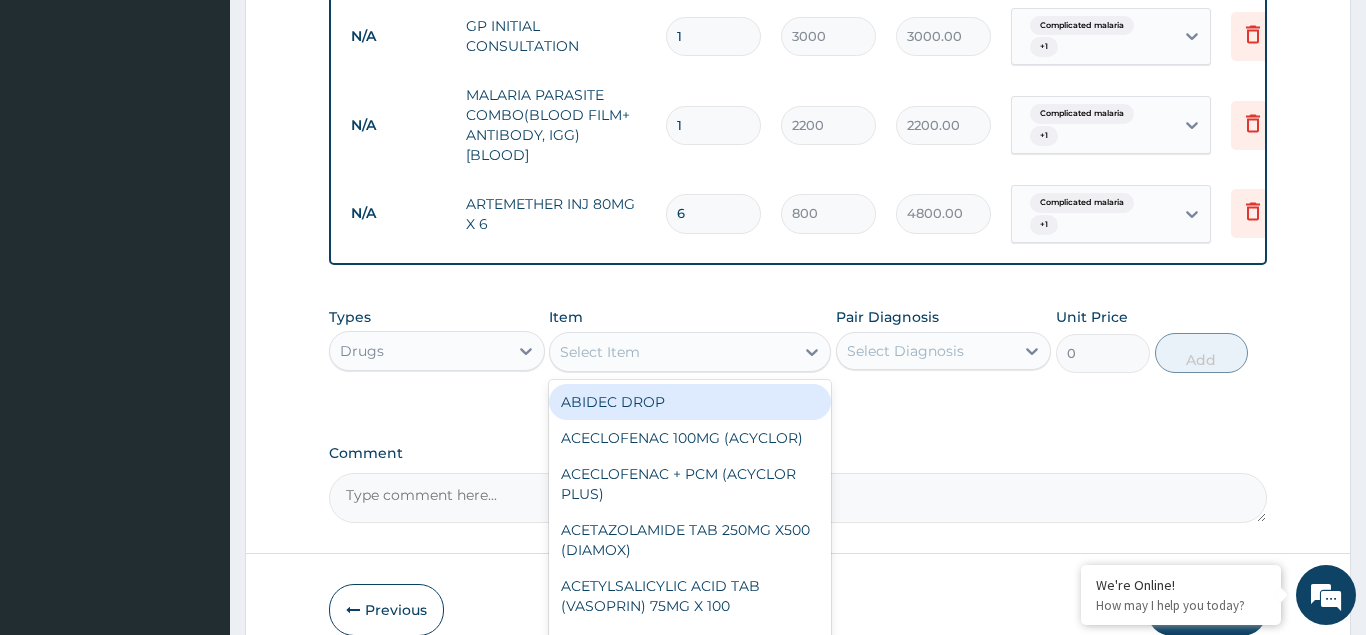 click on "Select Item" at bounding box center (600, 352) 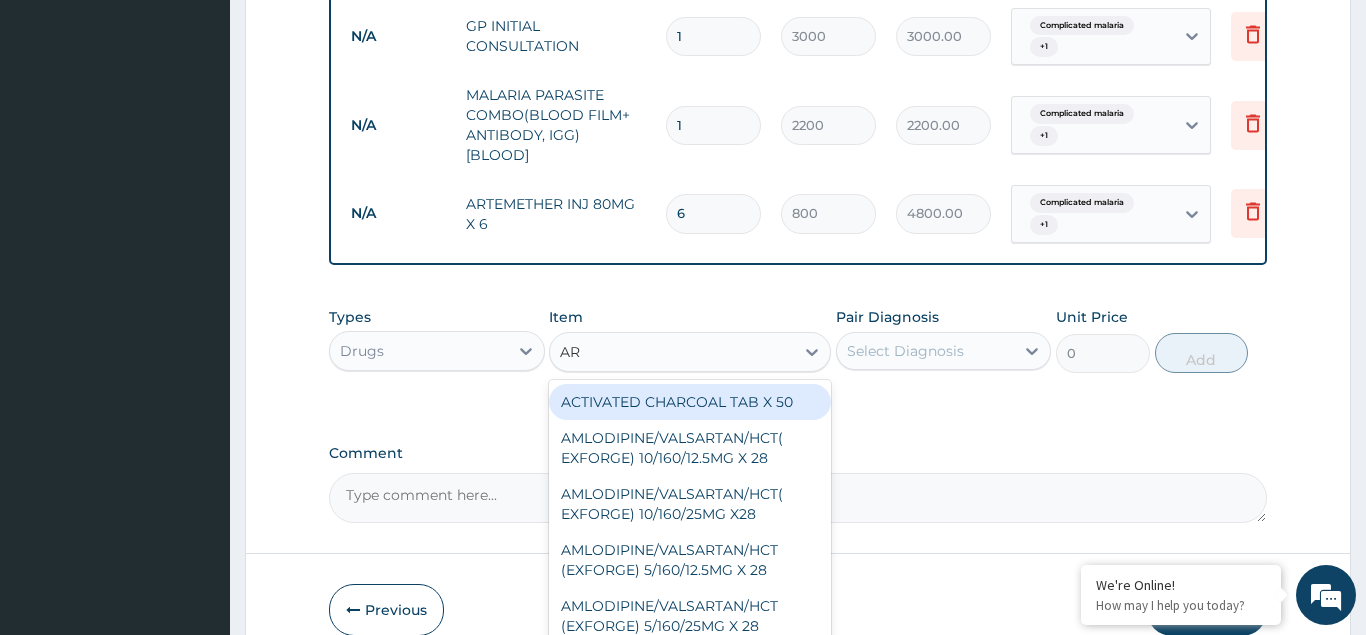 type on "ART" 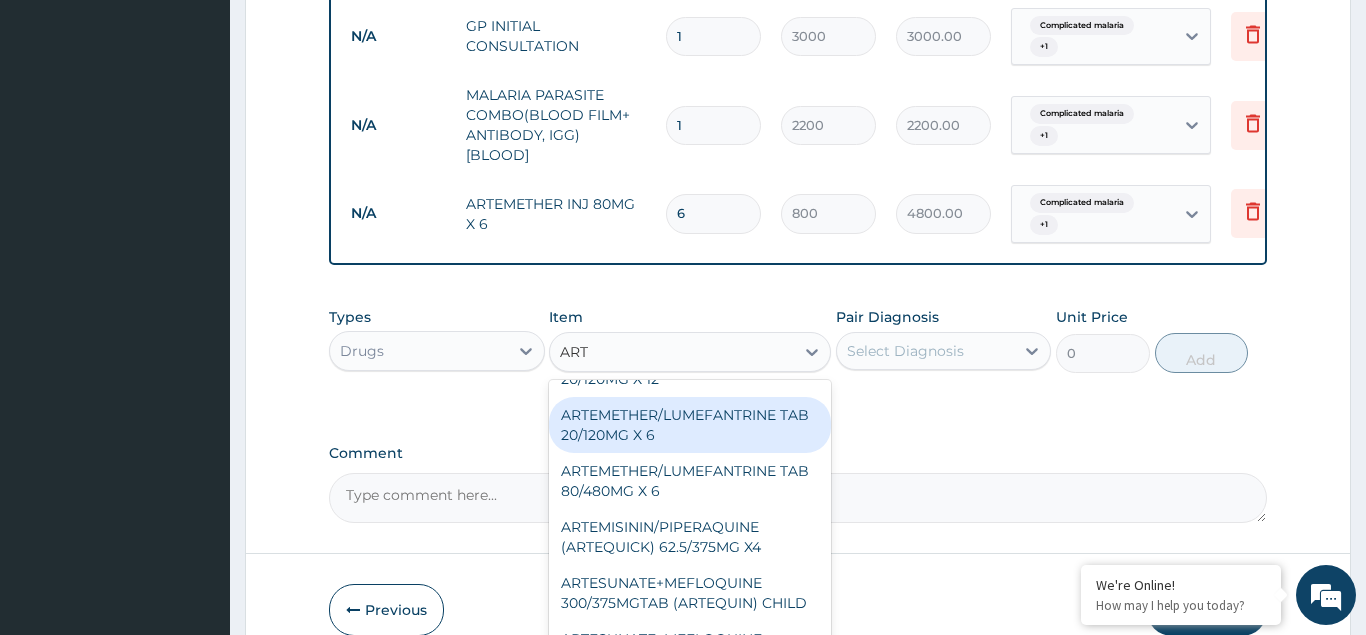 scroll, scrollTop: 648, scrollLeft: 0, axis: vertical 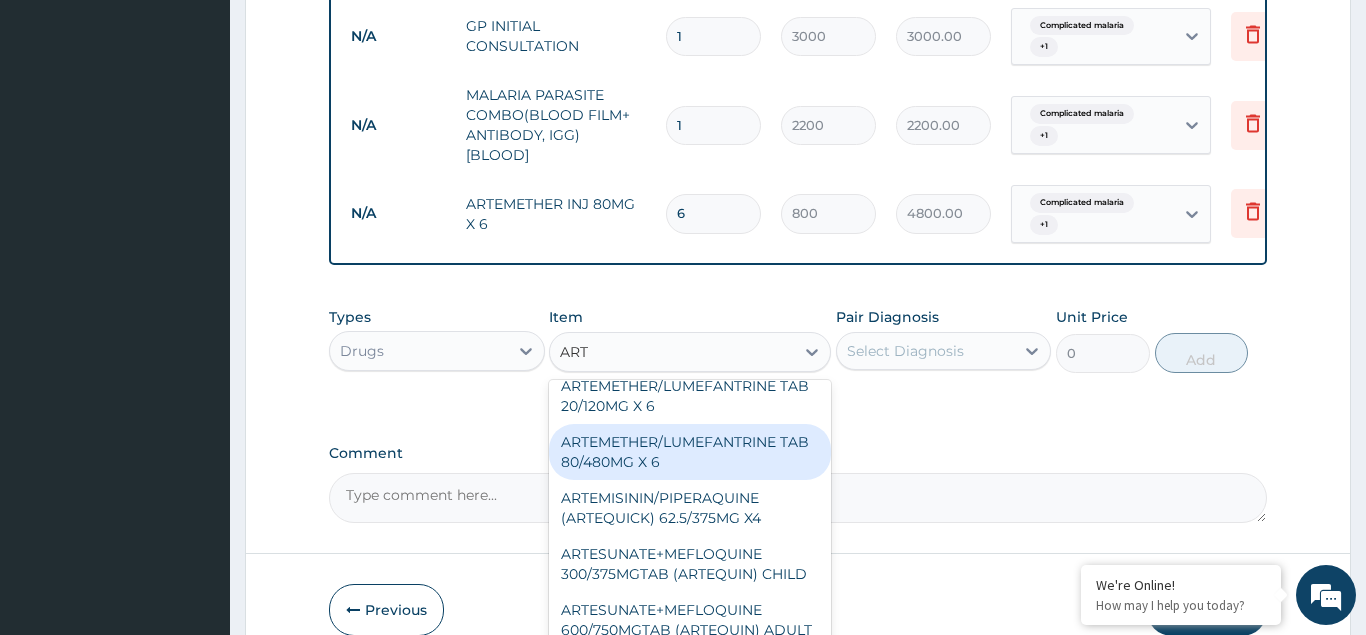 click on "ARTEMETHER/LUMEFANTRINE TAB 80/480MG X 6" at bounding box center [690, 452] 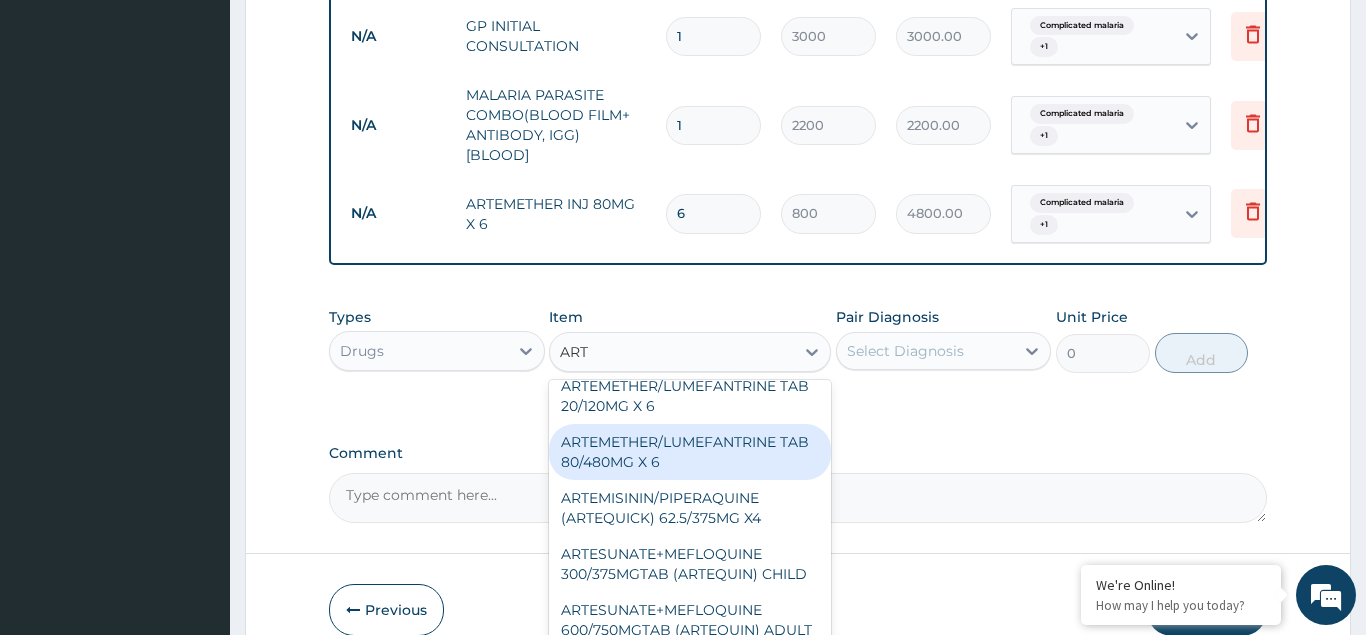 type 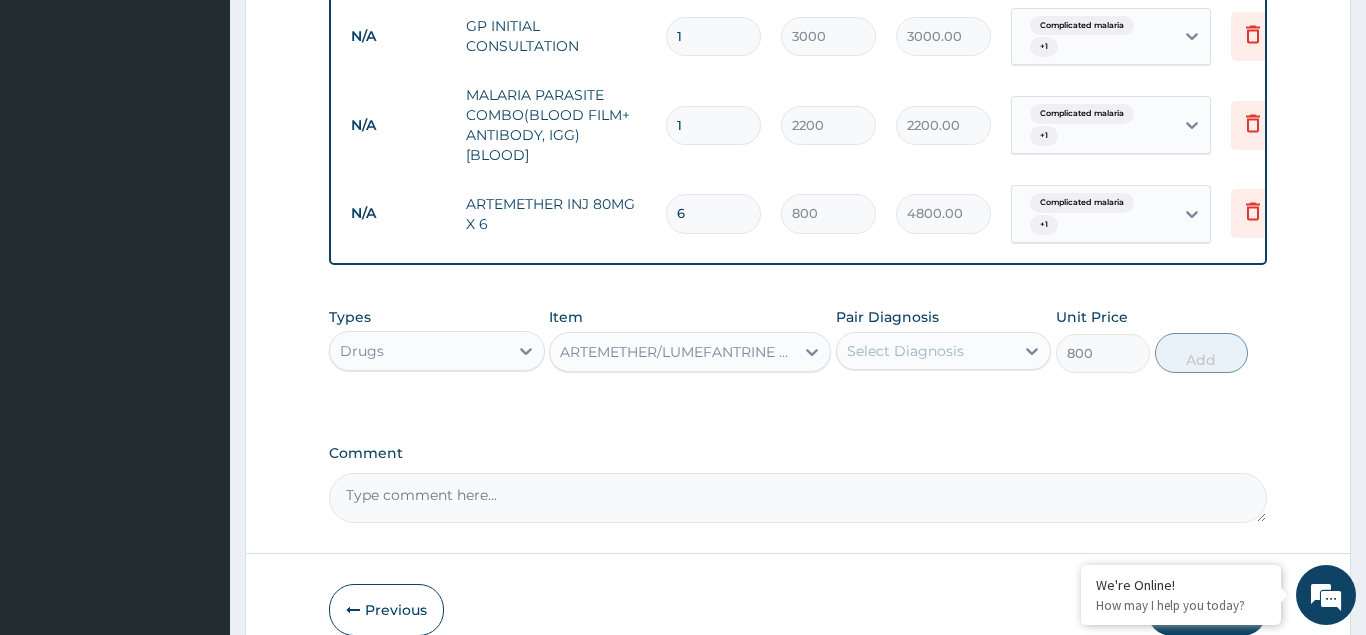 click on "Select Diagnosis" at bounding box center [905, 351] 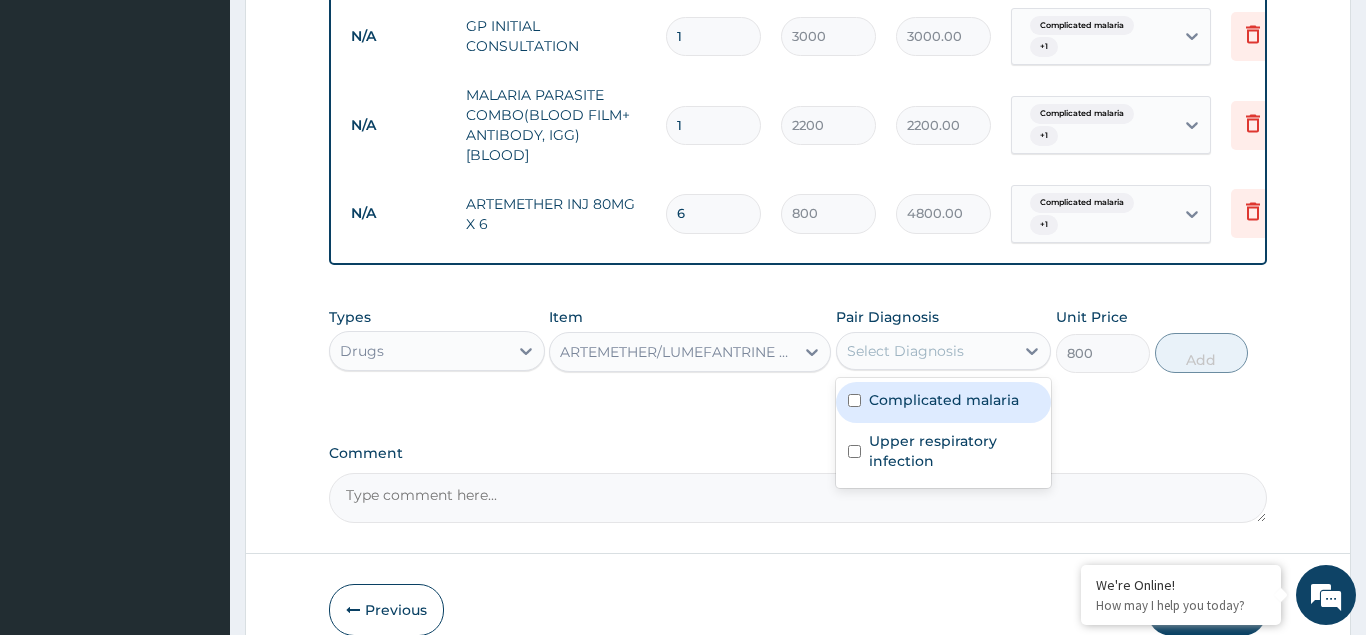 click at bounding box center [854, 400] 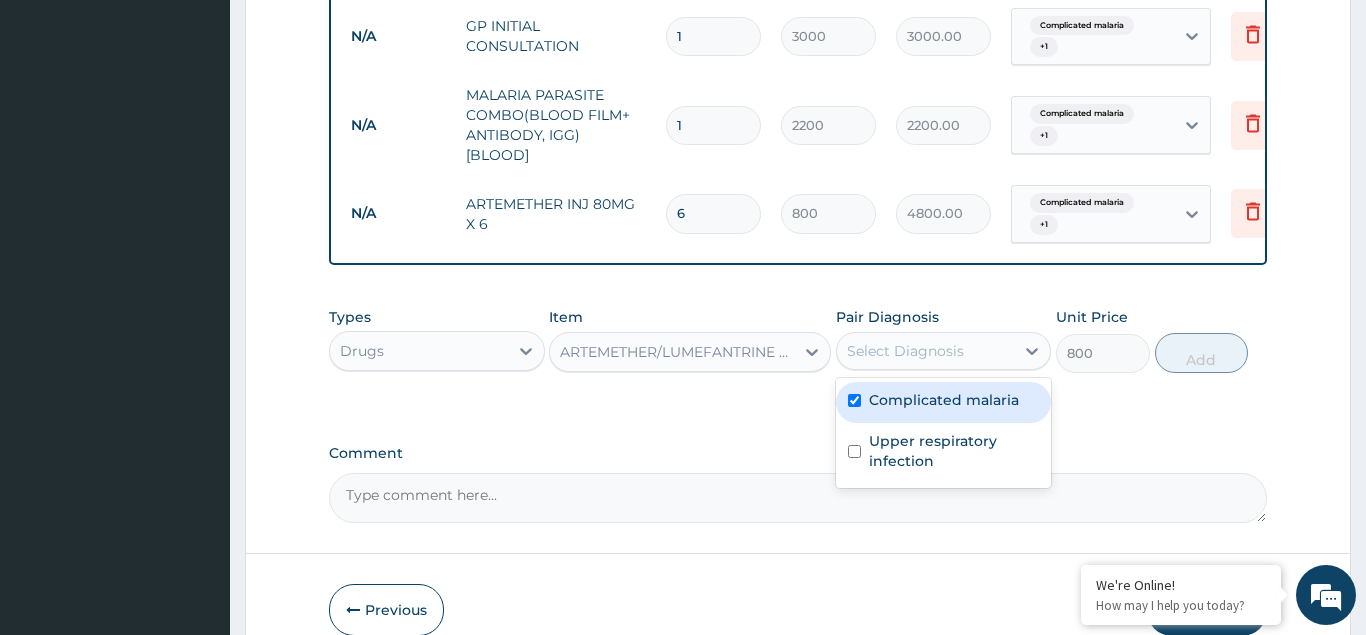 checkbox on "true" 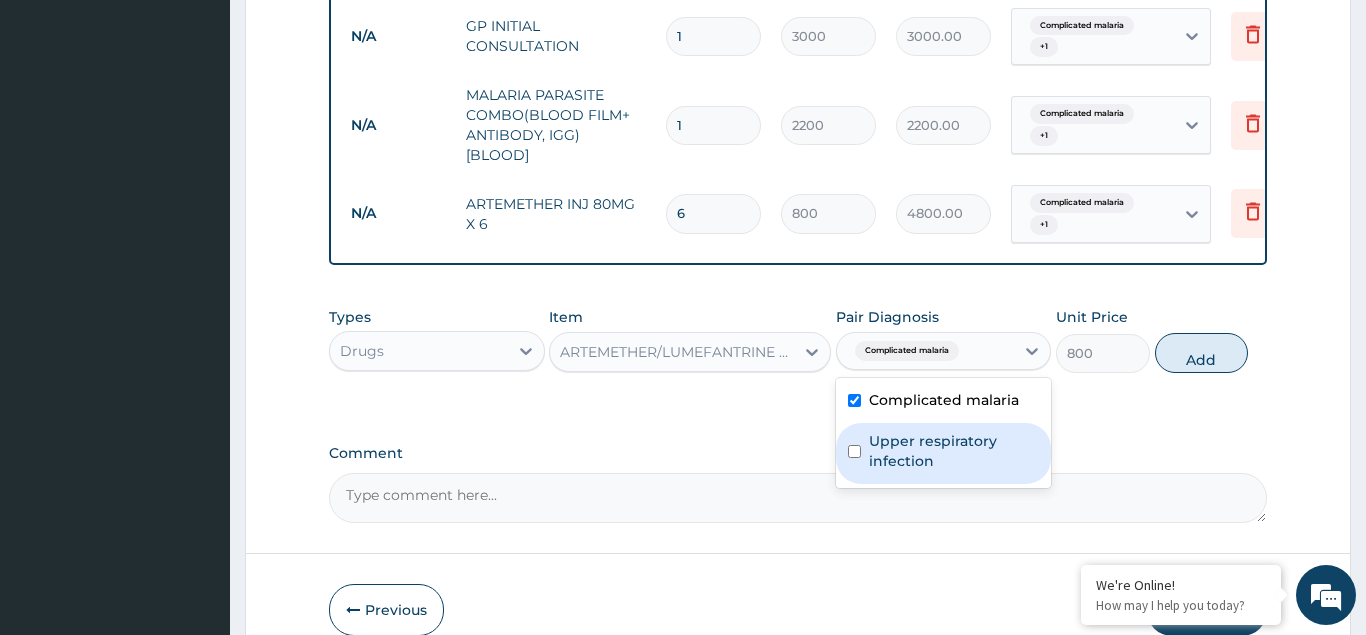 click at bounding box center (854, 451) 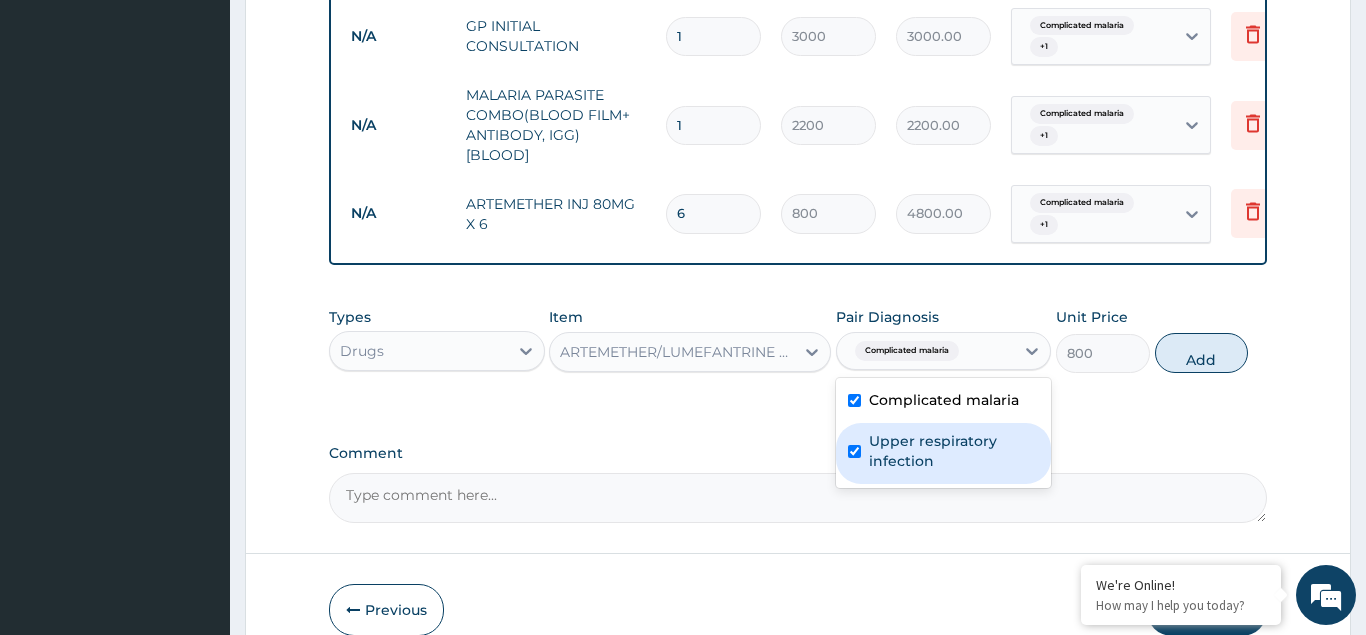 checkbox on "true" 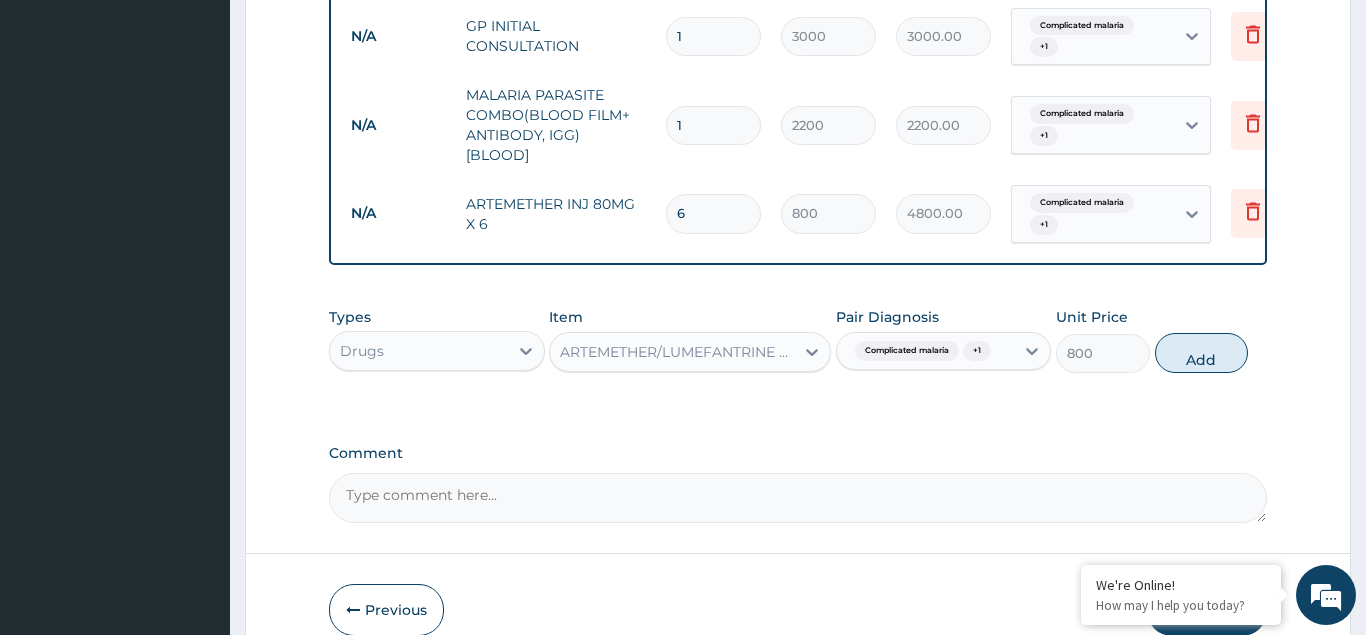 click on "Types Drugs Item ARTEMETHER/LUMEFANTRINE TAB 80/480MG X 6 Pair Diagnosis Complicated malaria  + 1 Unit Price 800 Add" at bounding box center (798, 340) 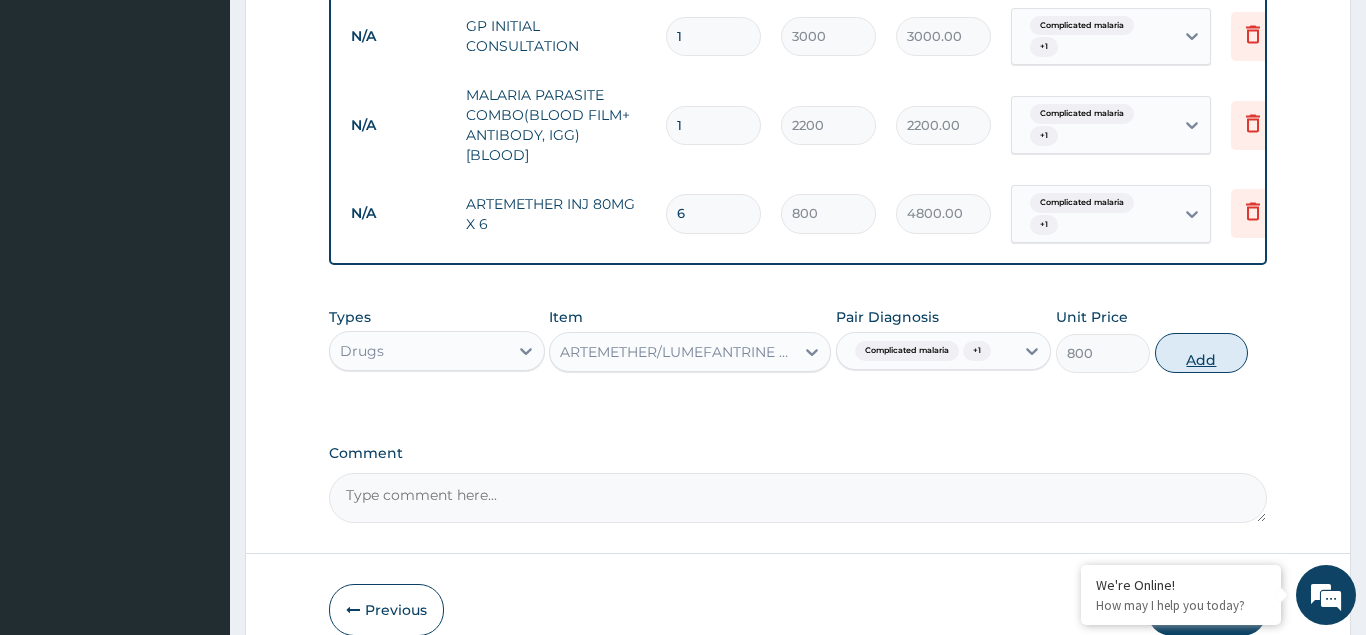 click on "Add" at bounding box center [1202, 353] 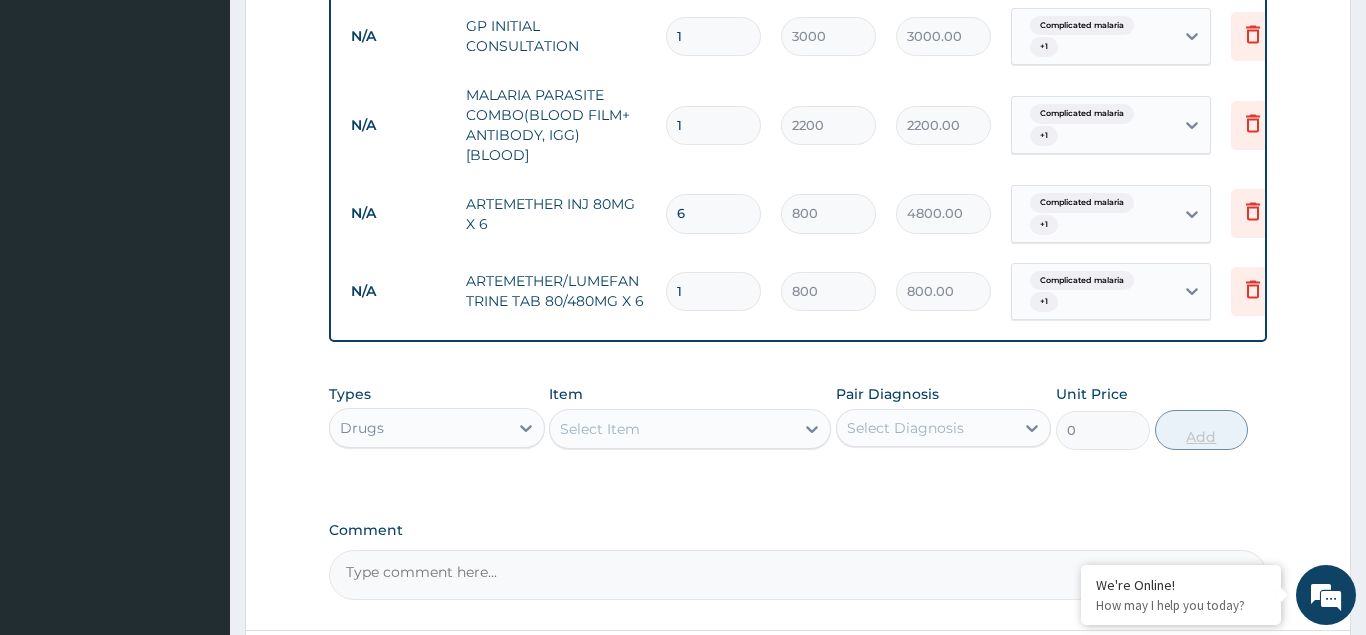 type 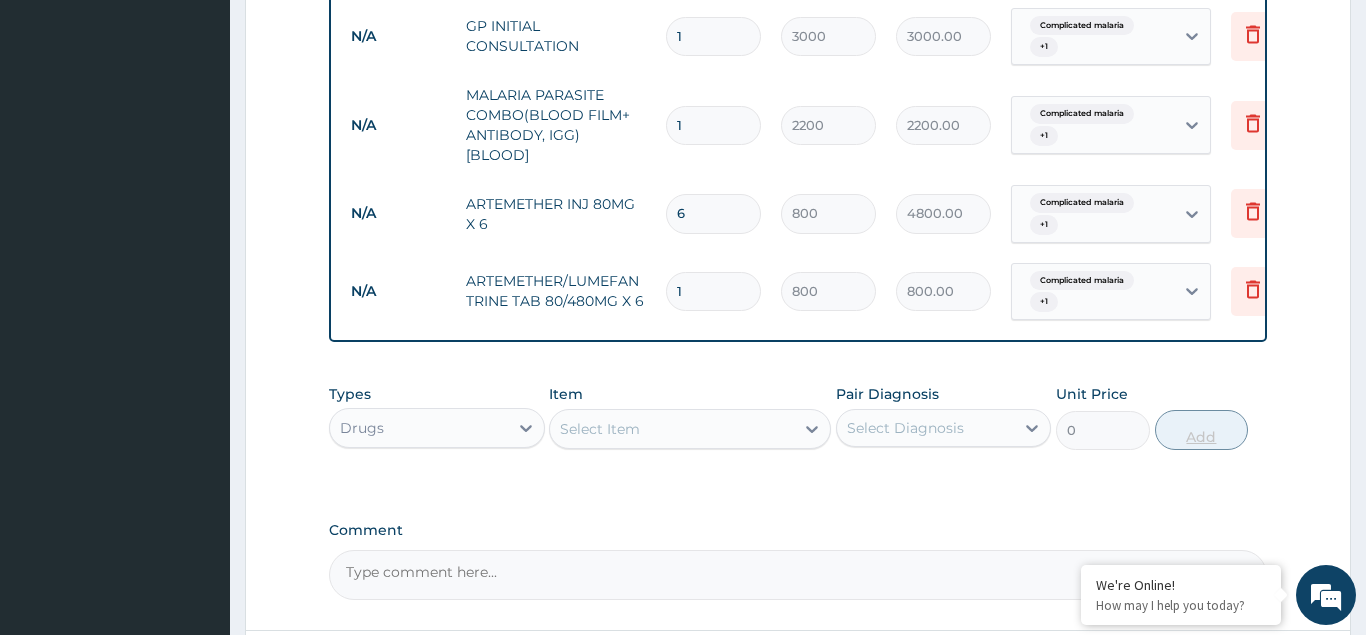 type on "0.00" 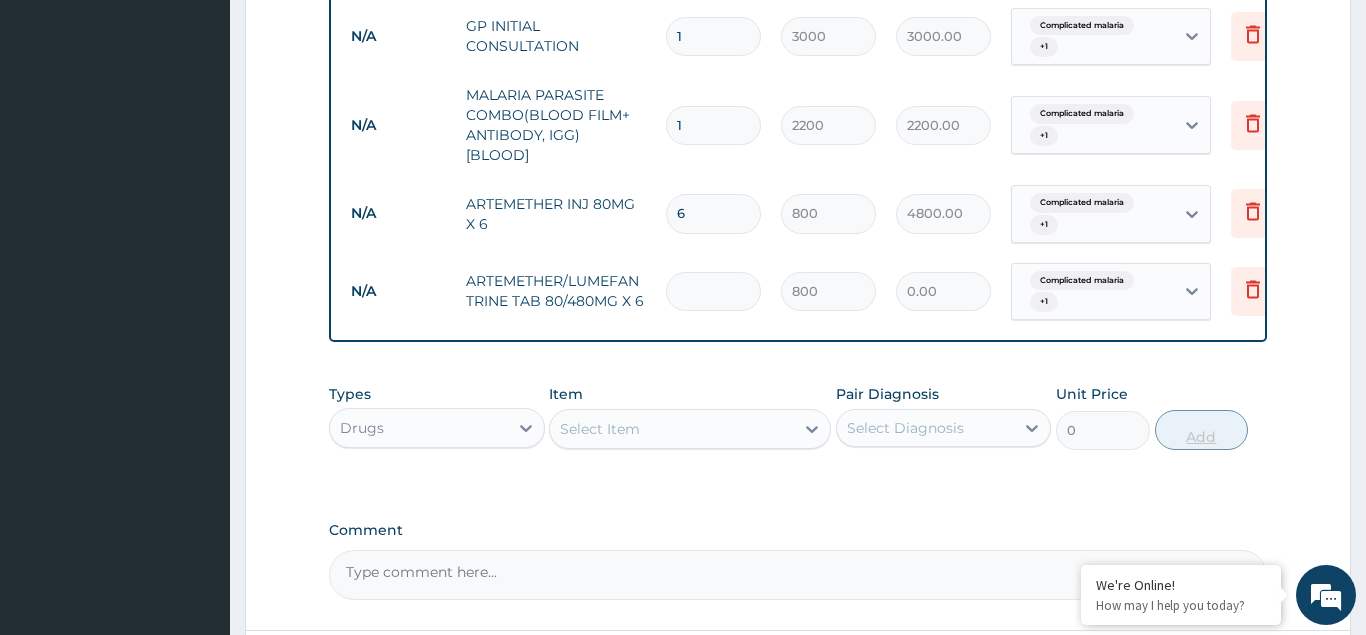 type on "6" 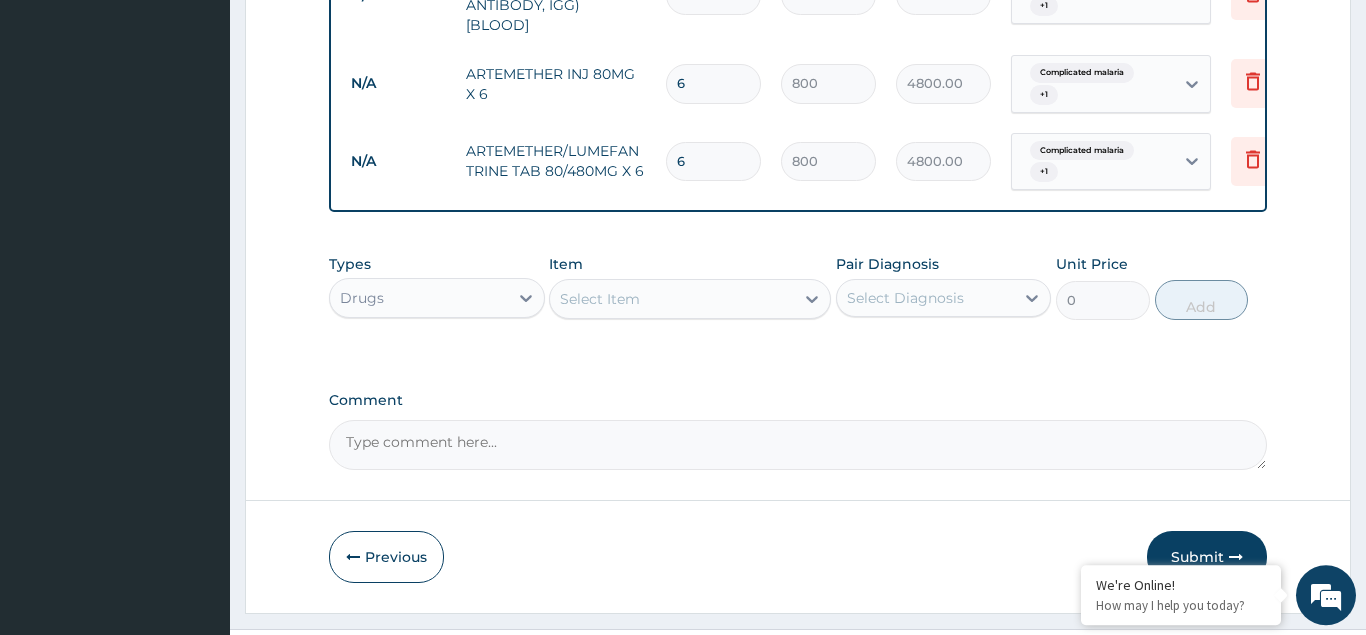 scroll, scrollTop: 958, scrollLeft: 0, axis: vertical 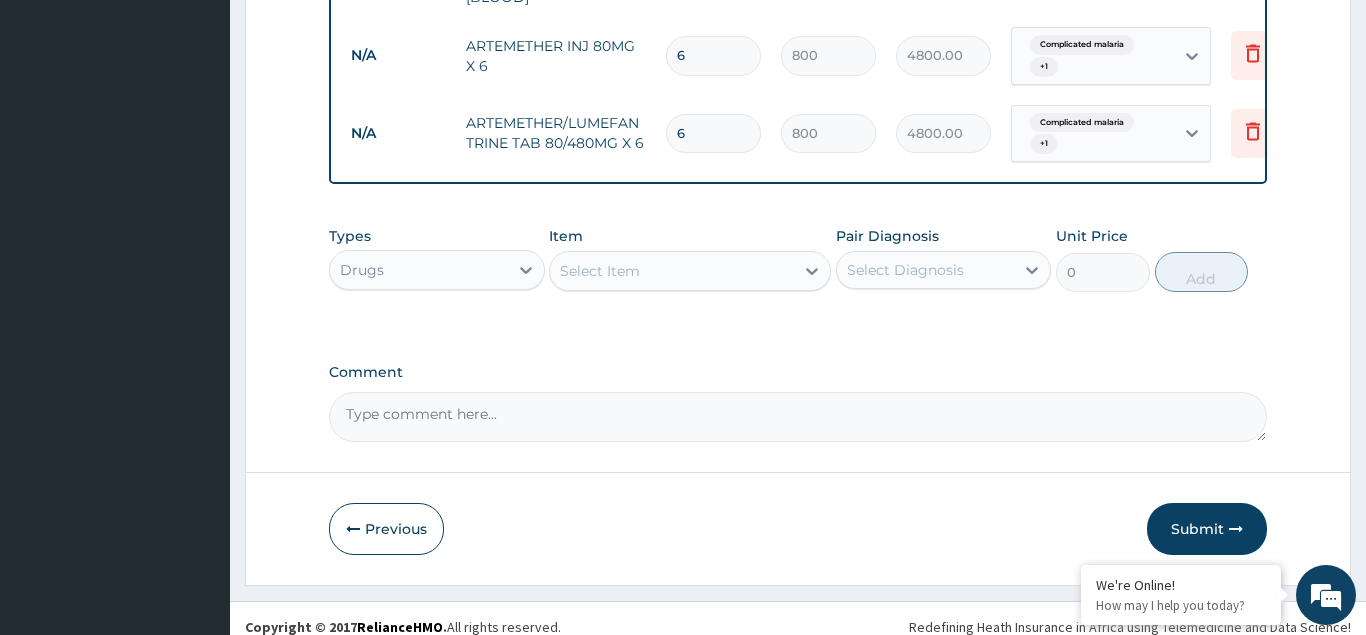 type on "6" 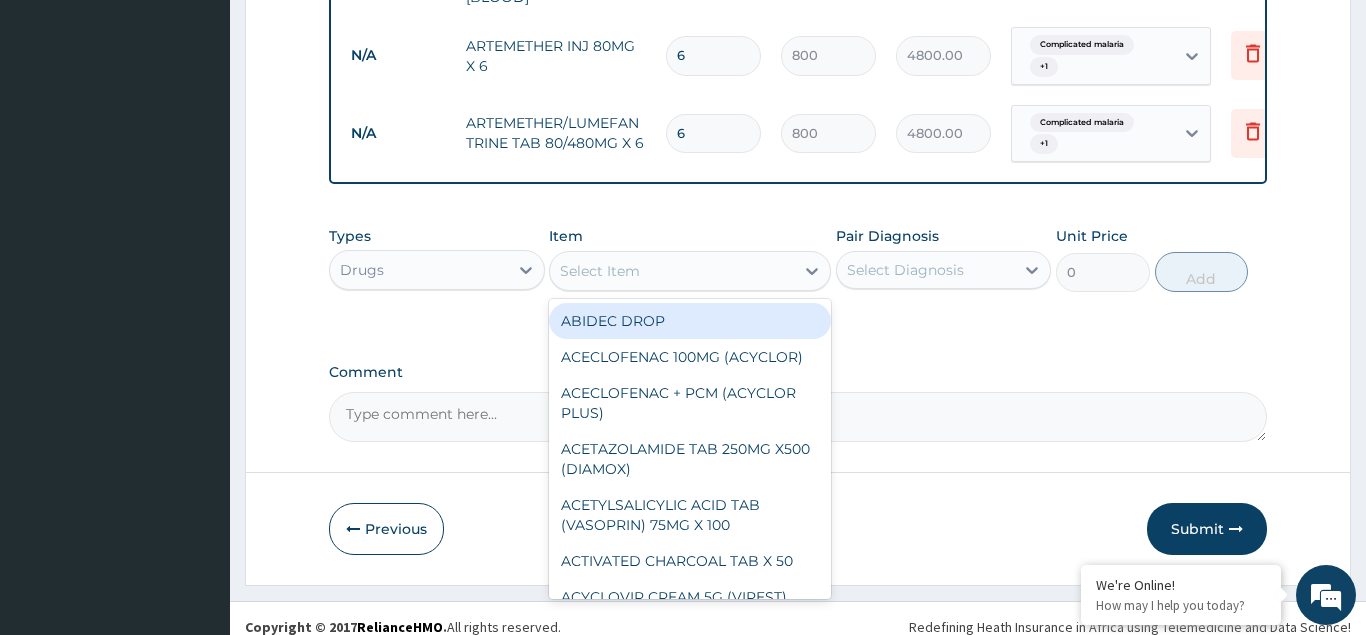click on "Select Item" at bounding box center [600, 271] 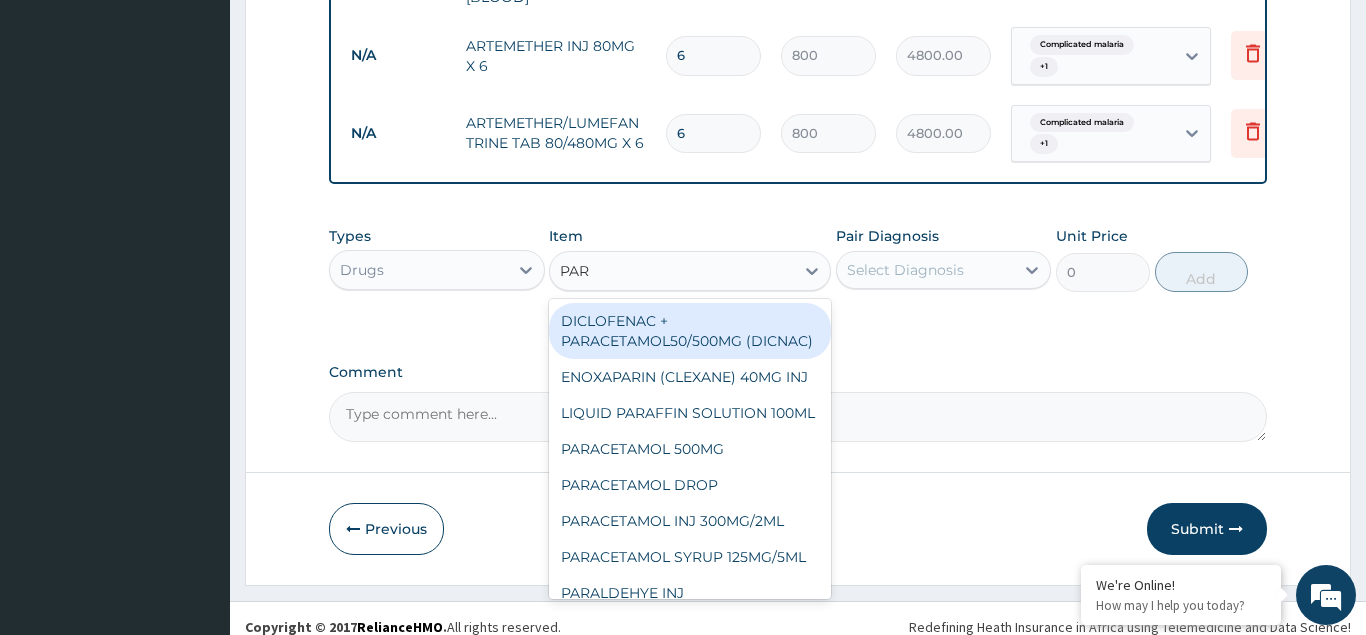type on "PARA" 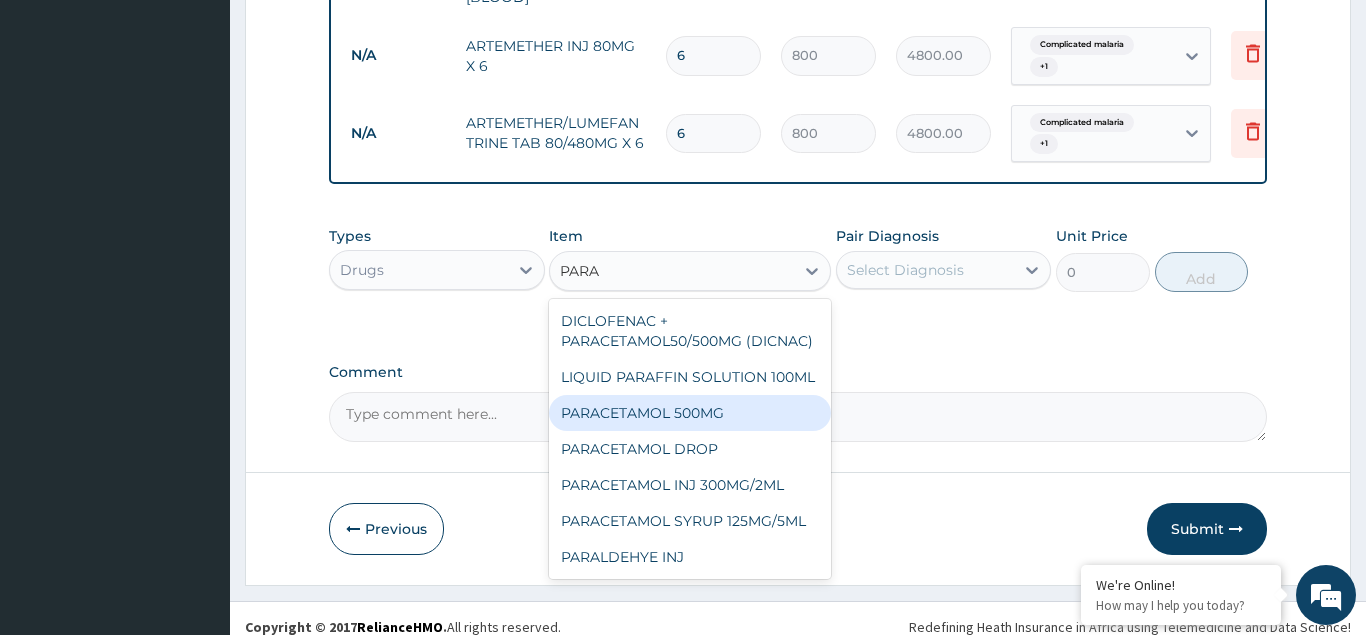 click on "PARACETAMOL 500MG" at bounding box center (690, 413) 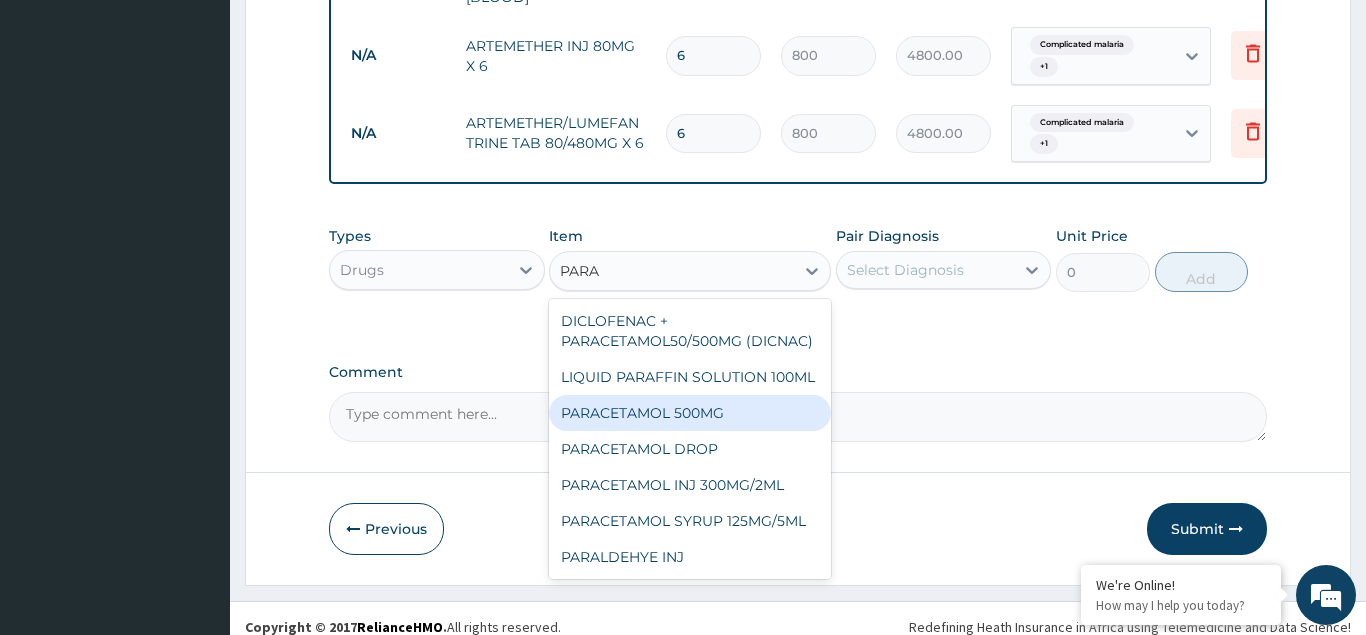 type 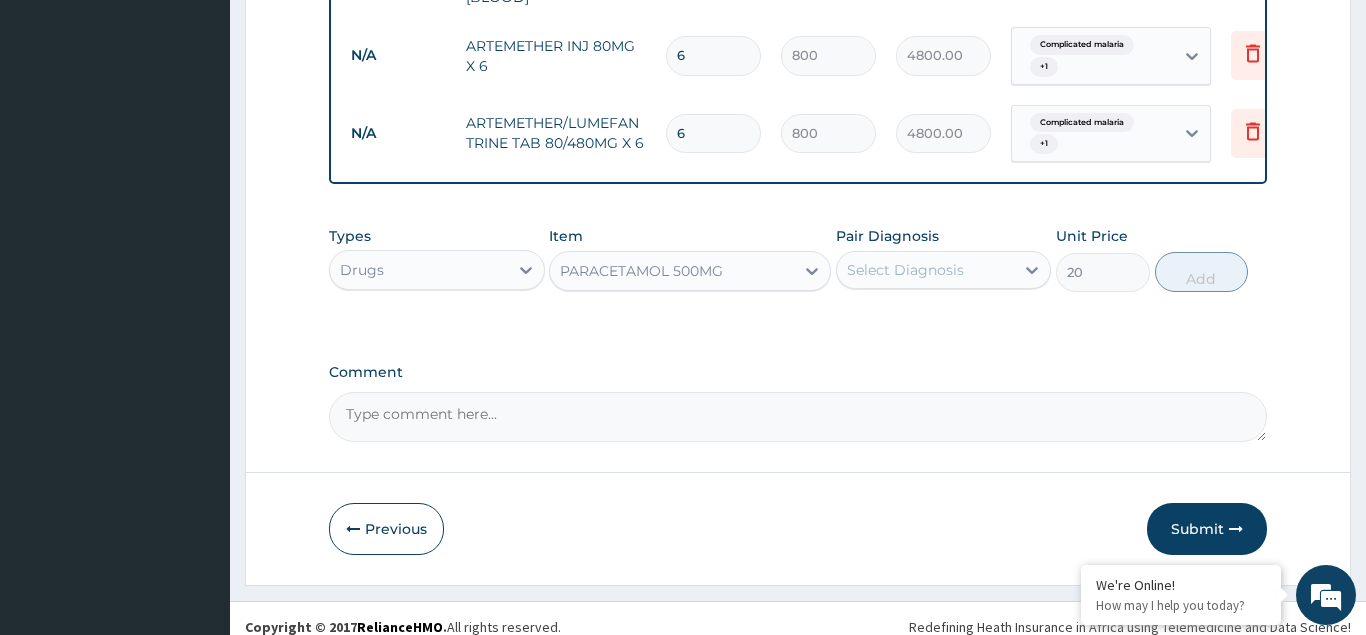 click on "Select Diagnosis" at bounding box center [905, 270] 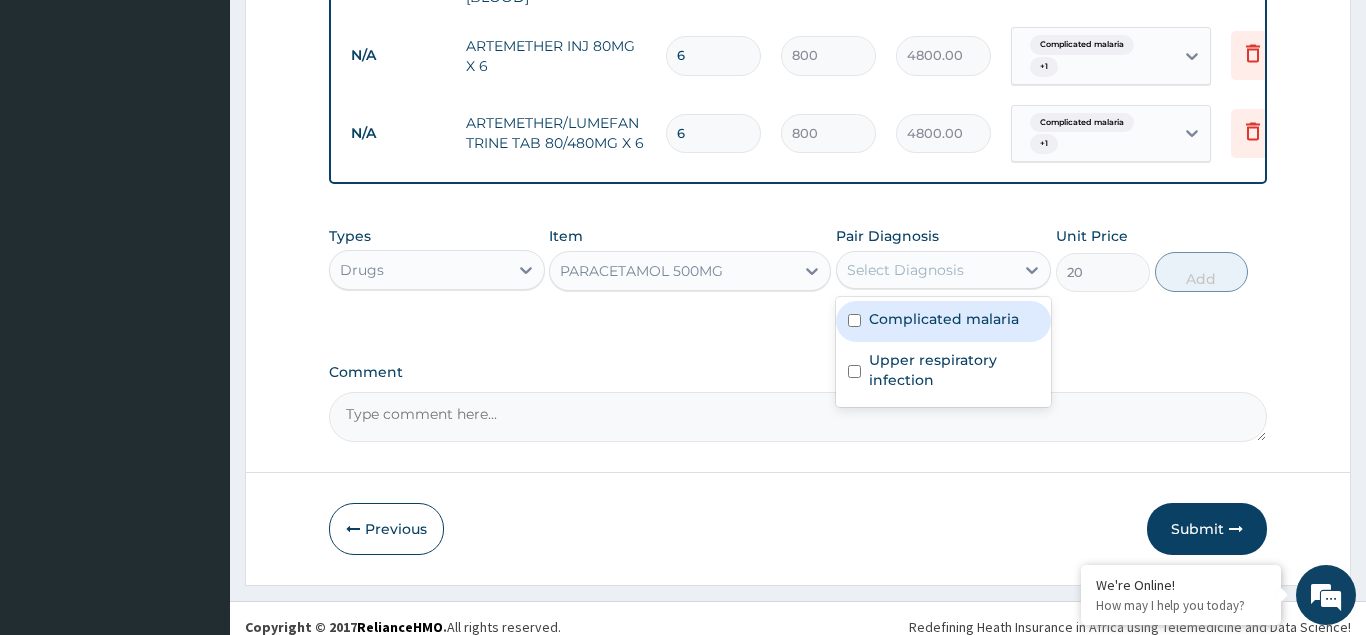 click at bounding box center (854, 320) 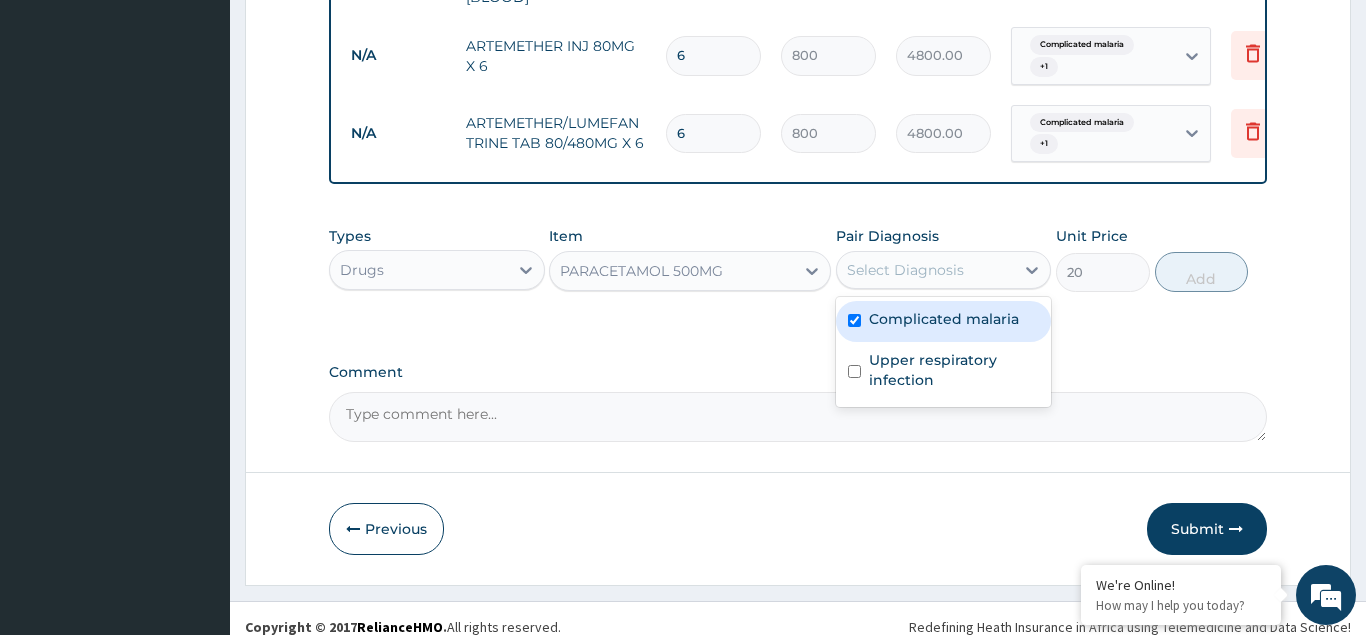 checkbox on "true" 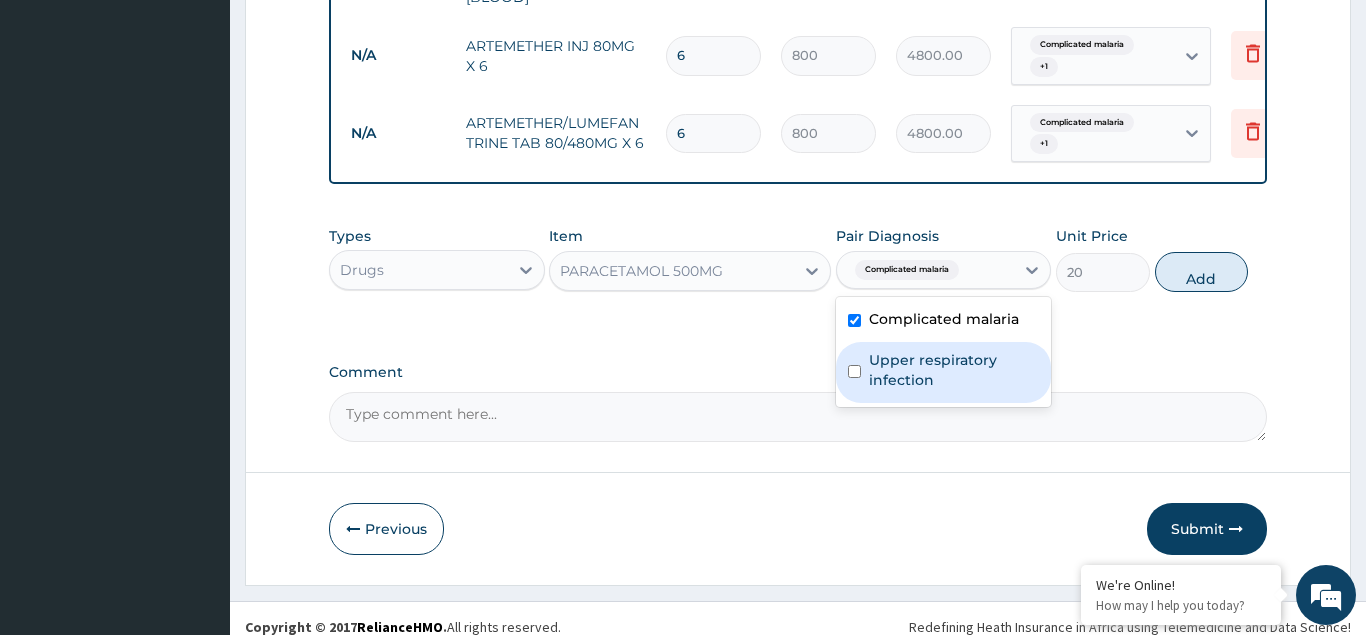 click at bounding box center (854, 371) 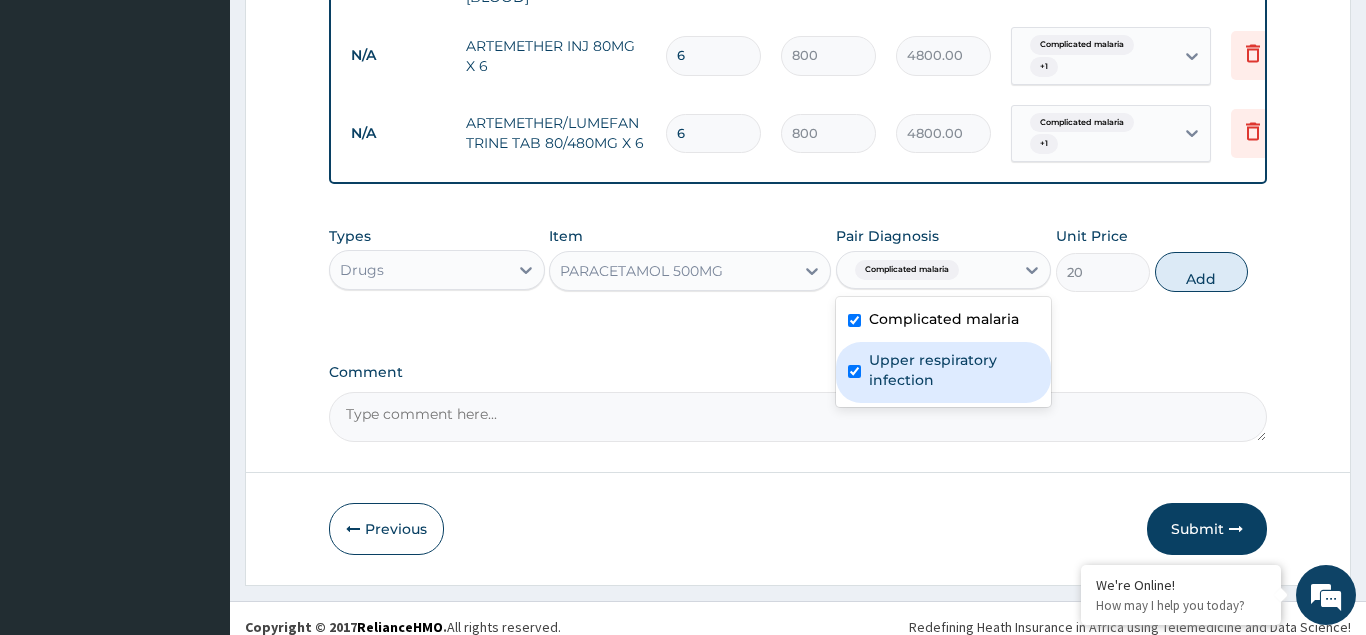checkbox on "true" 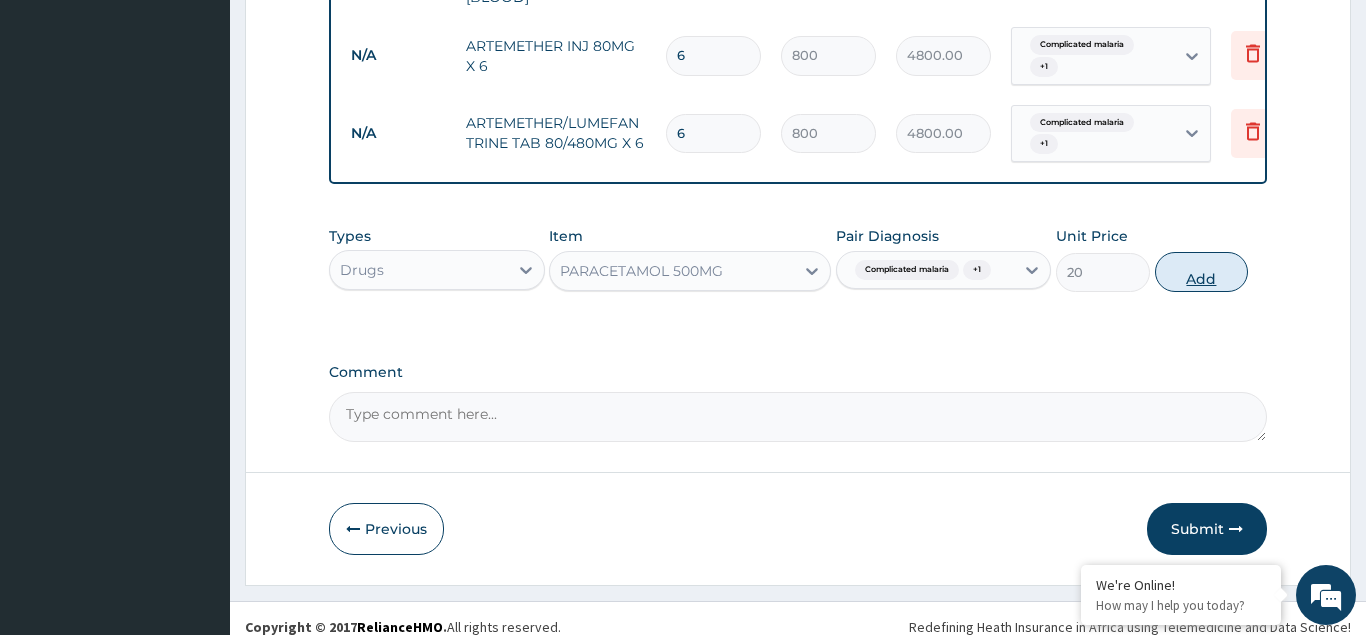 click on "Add" at bounding box center [1202, 272] 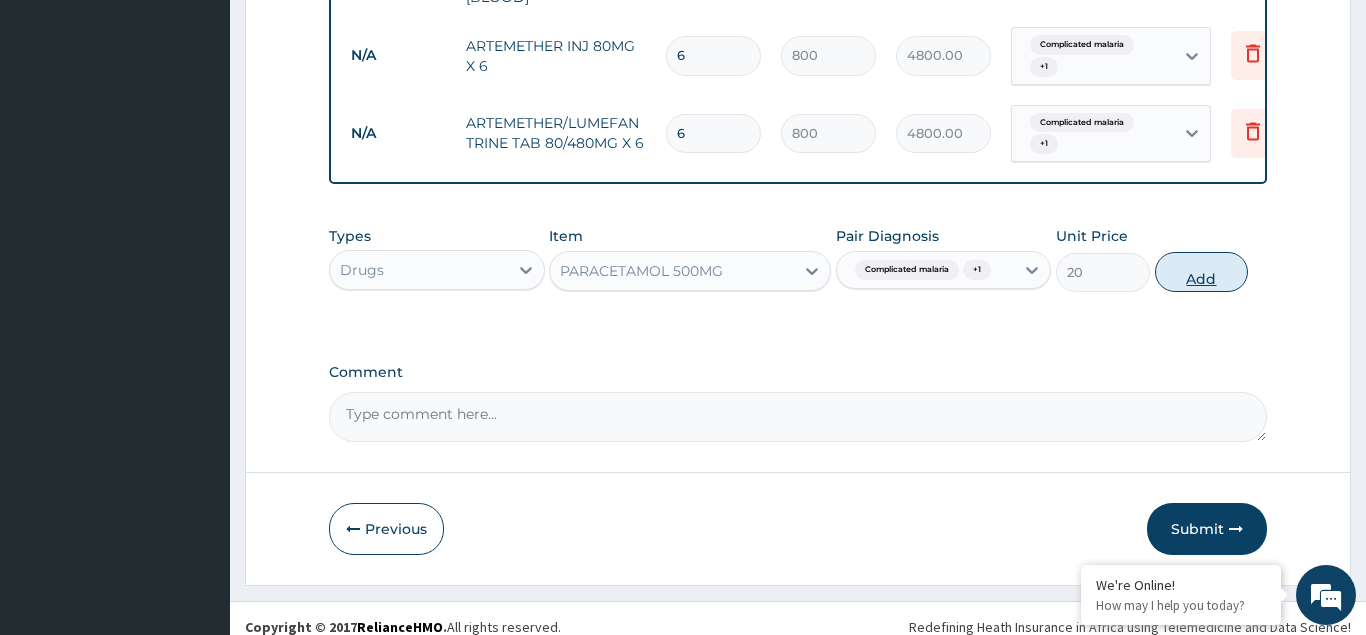 type on "0" 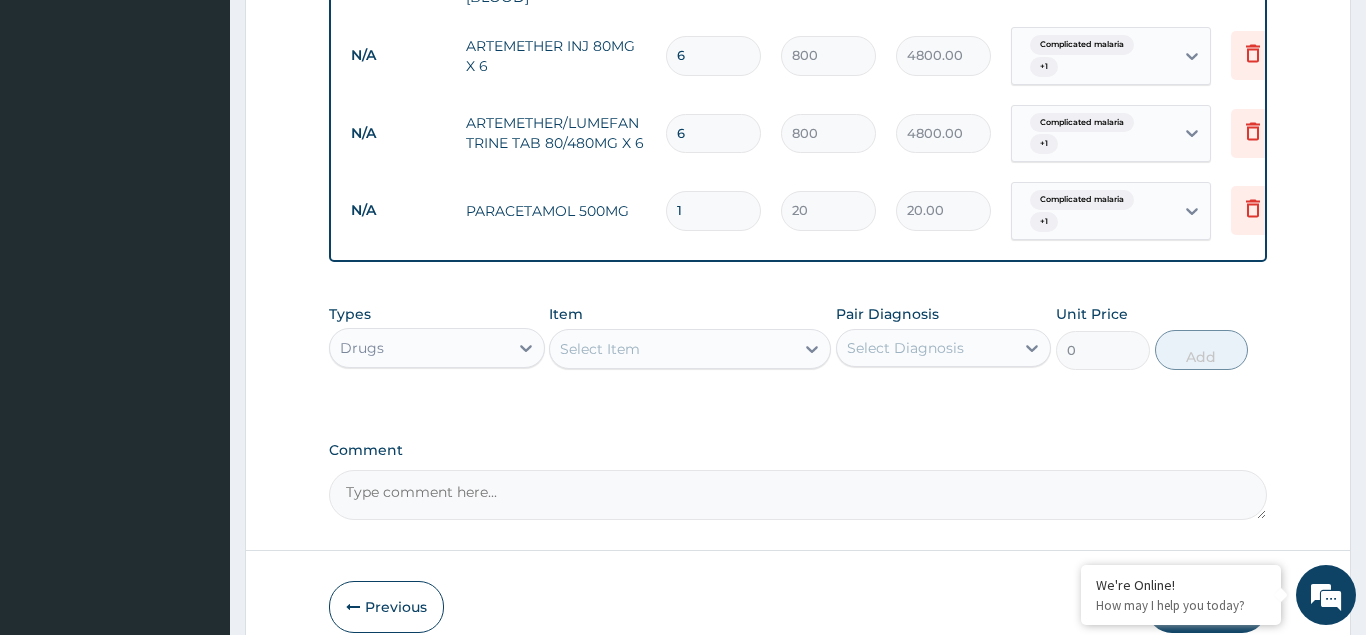 type 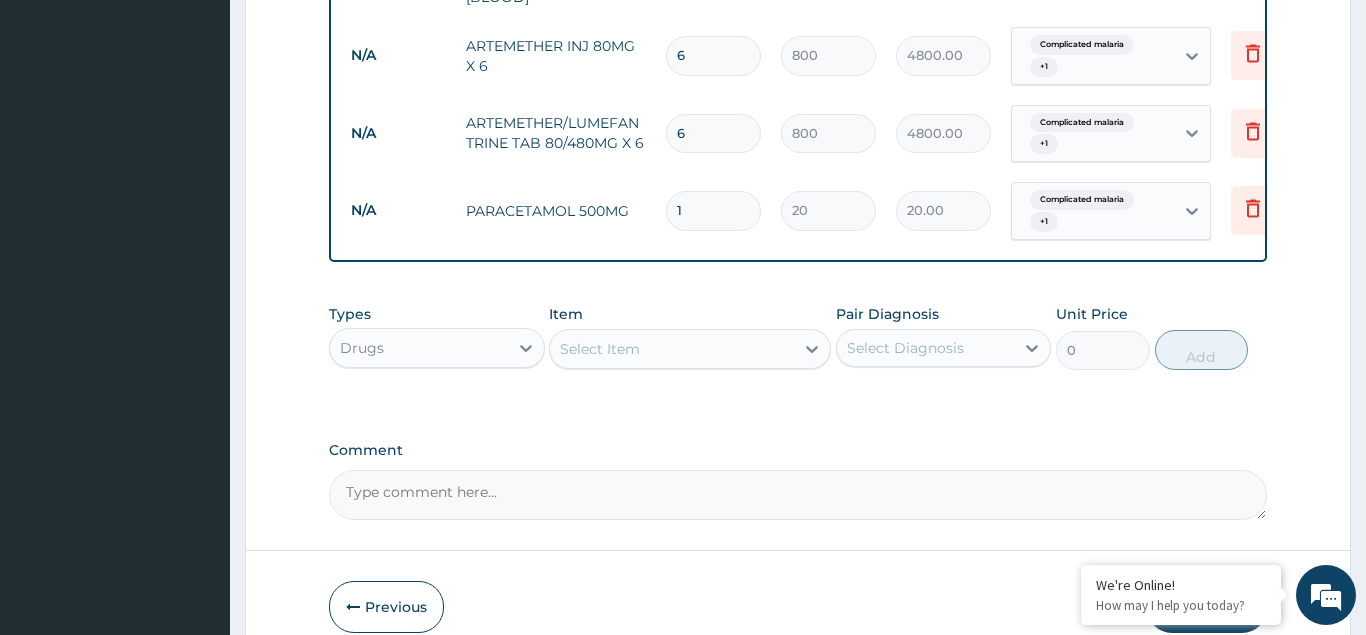 type on "0.00" 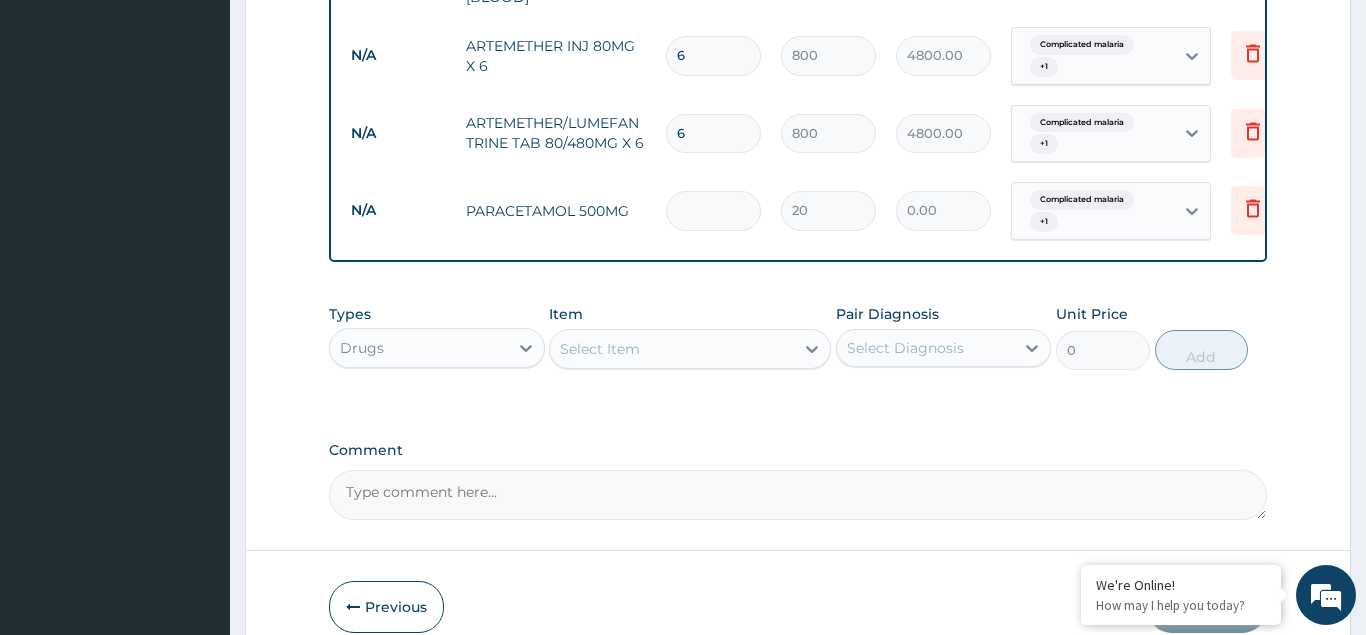 type on "3" 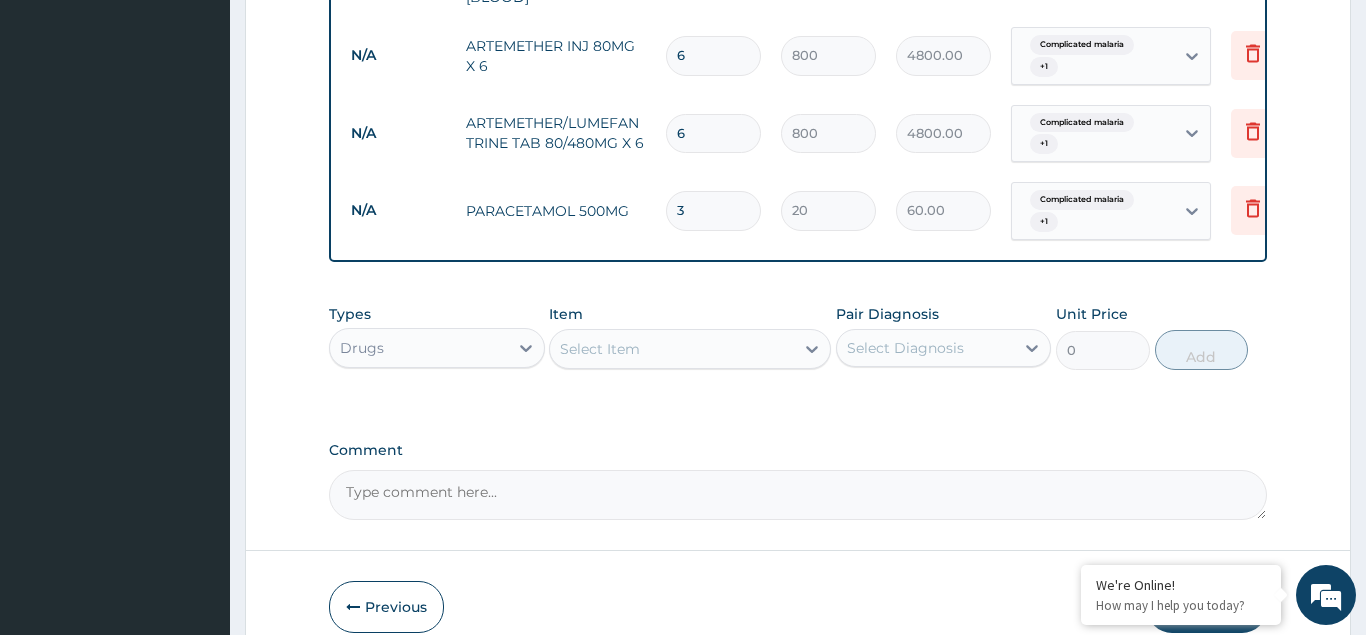 type on "30" 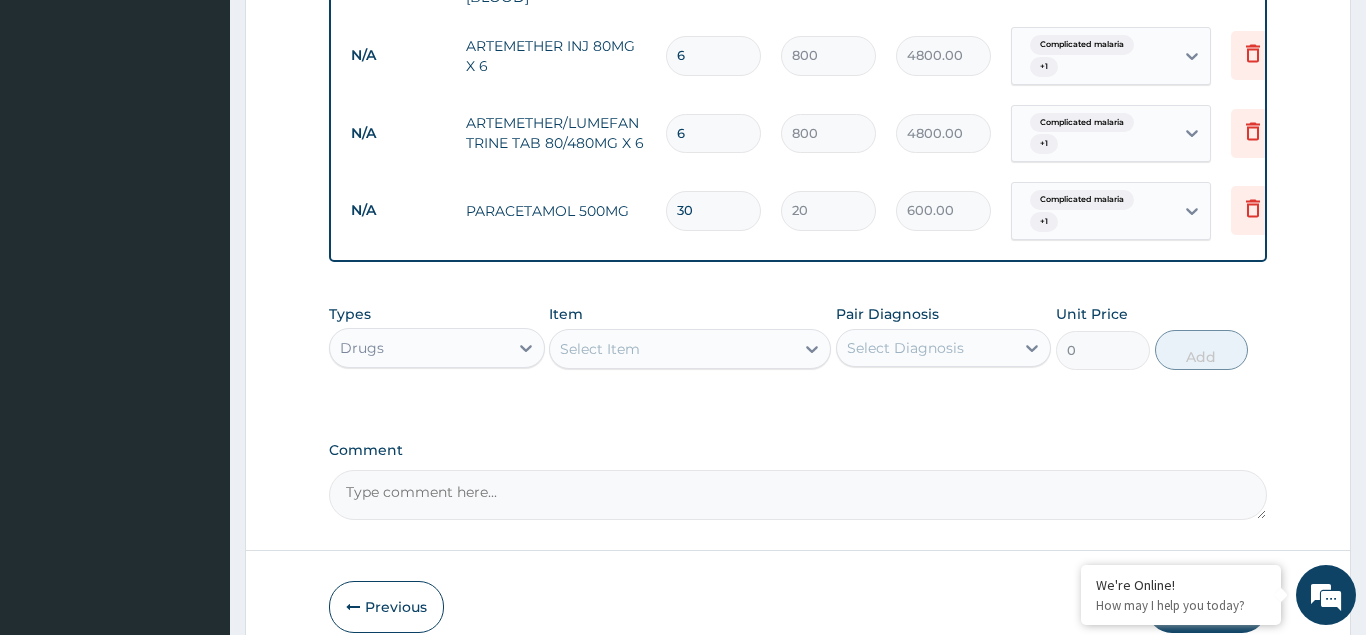 type on "30" 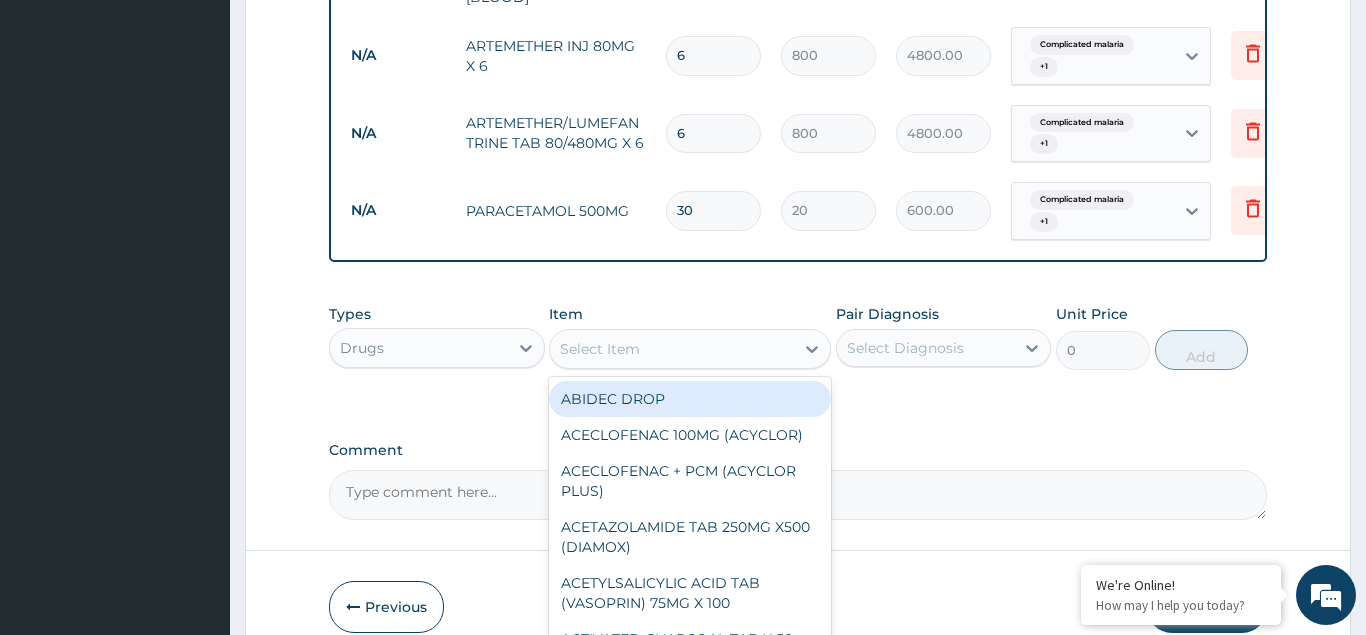 click on "Select Item" at bounding box center (600, 349) 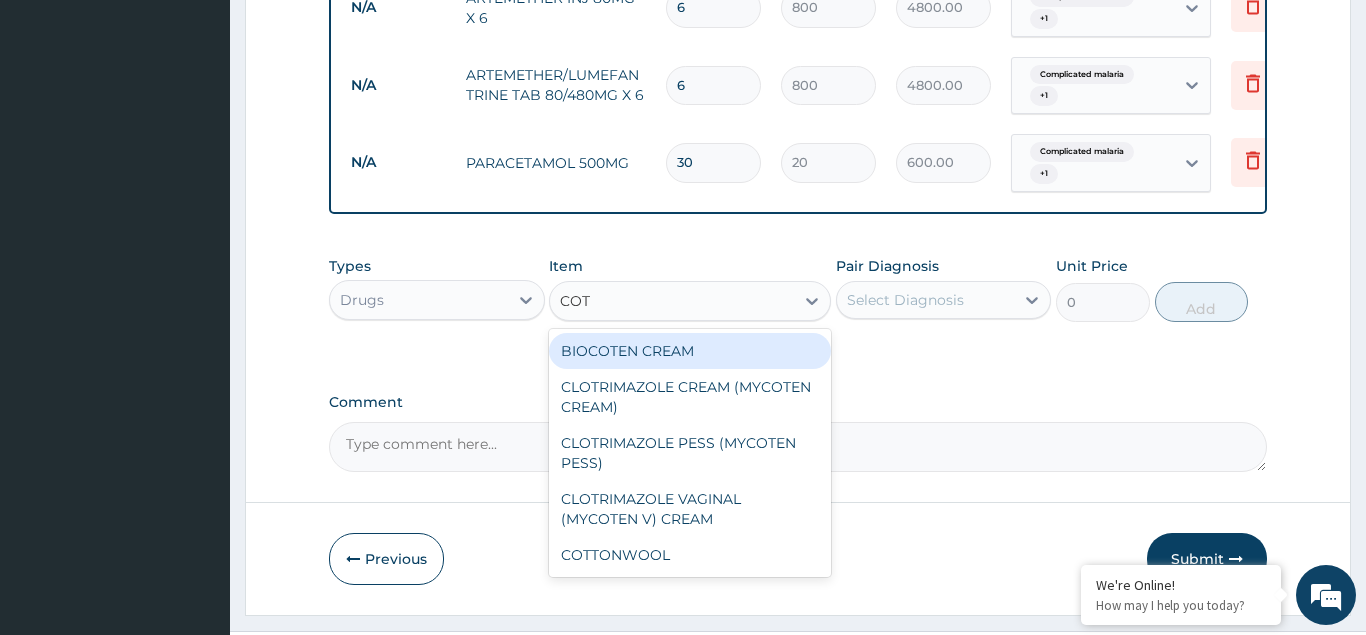 scroll, scrollTop: 1035, scrollLeft: 0, axis: vertical 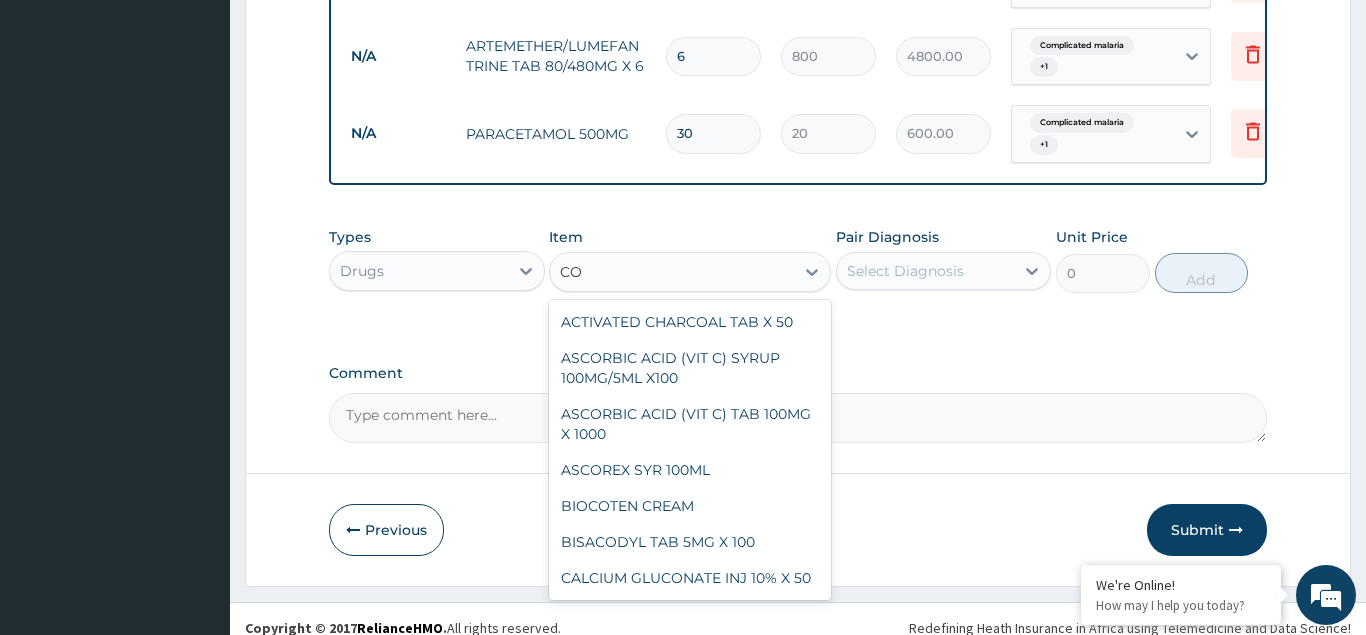 type on "C" 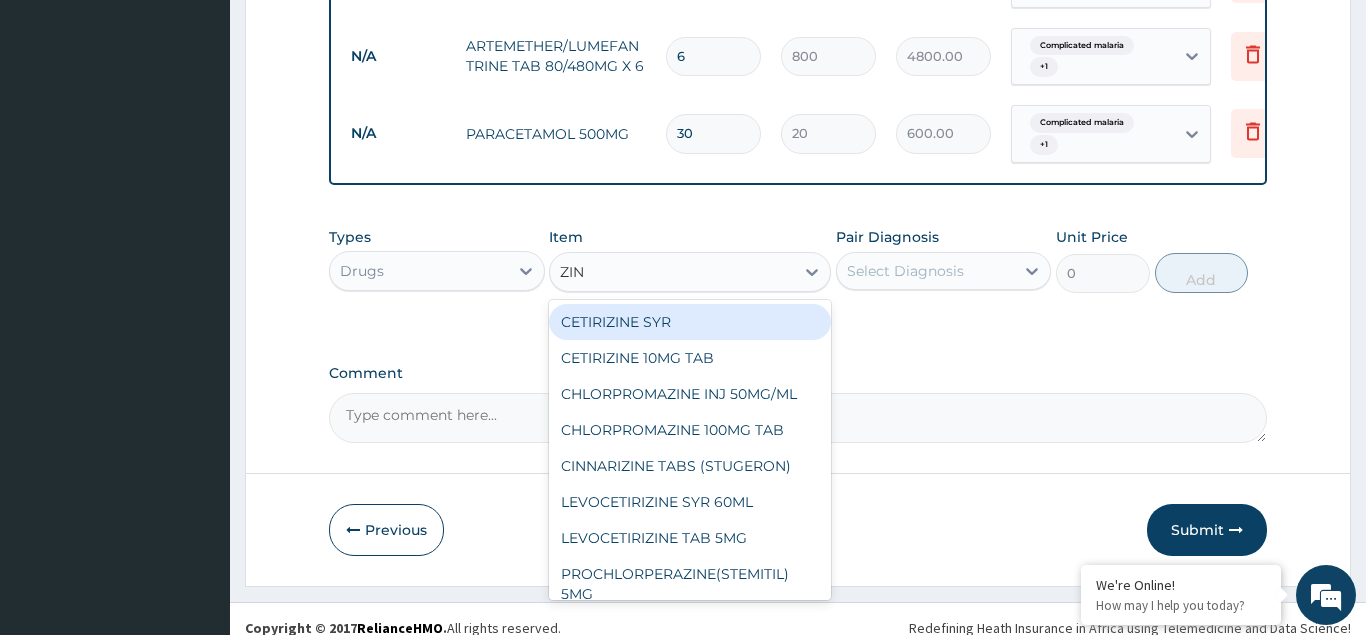 type on "ZINC" 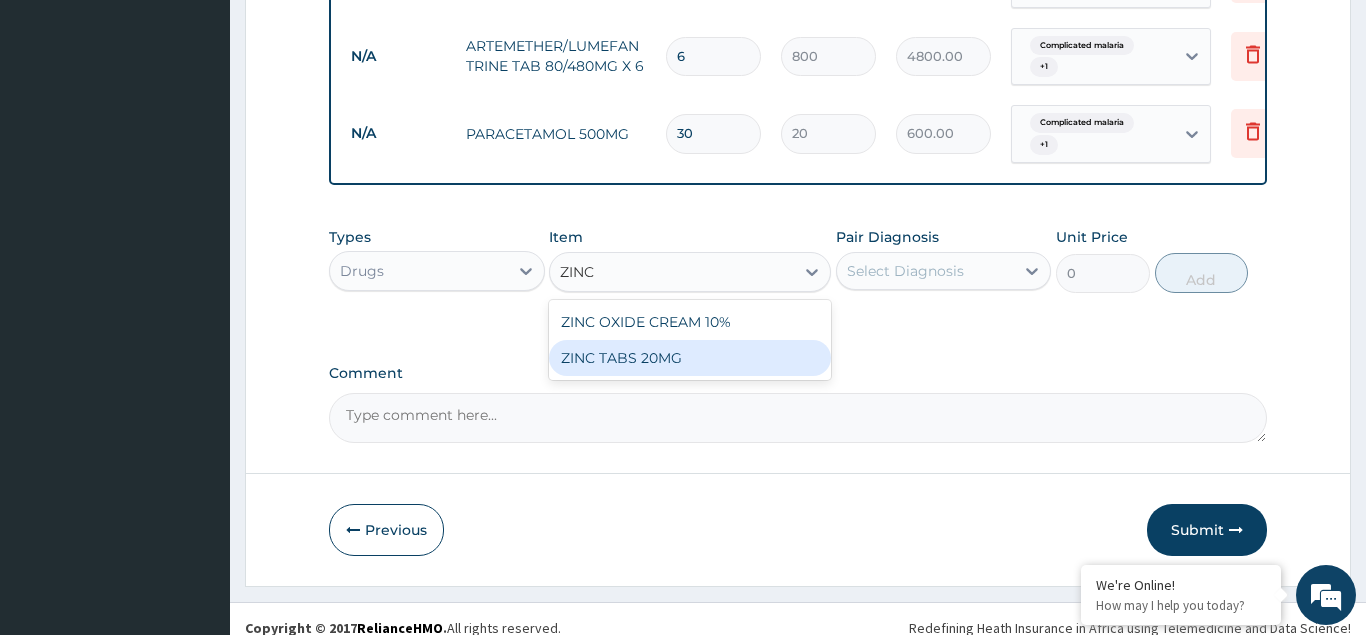 drag, startPoint x: 634, startPoint y: 347, endPoint x: 879, endPoint y: 281, distance: 253.73412 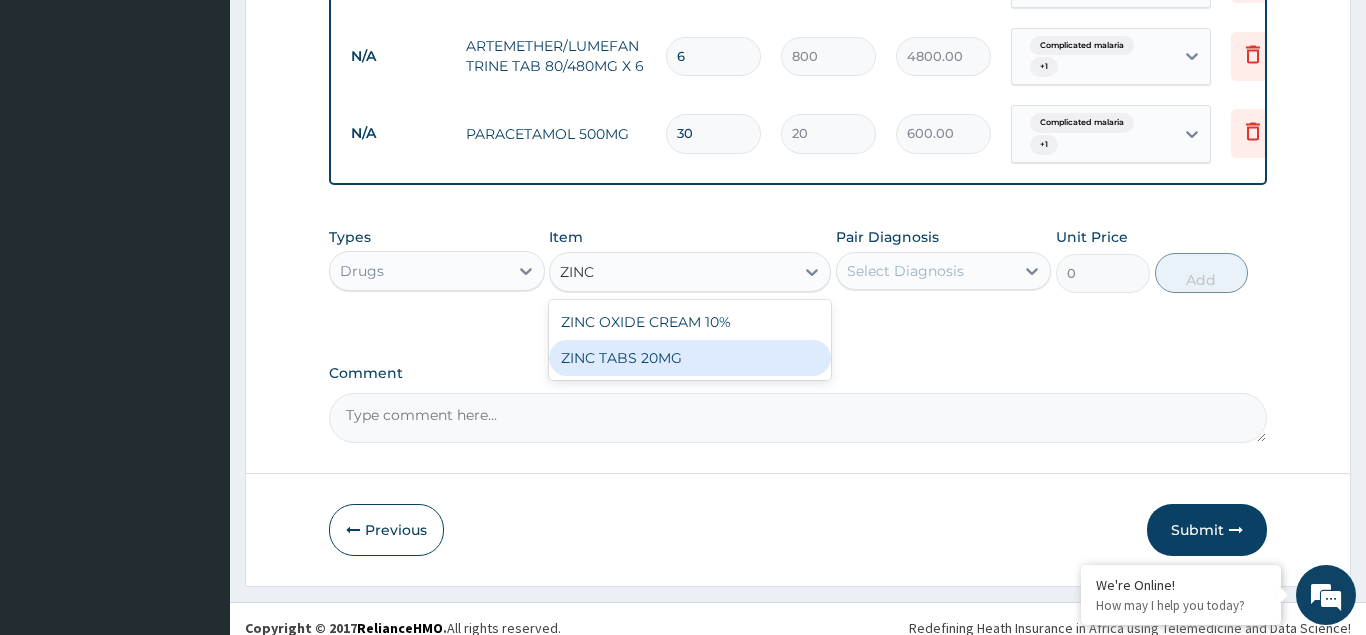 click on "ZINC TABS 20MG" at bounding box center [690, 358] 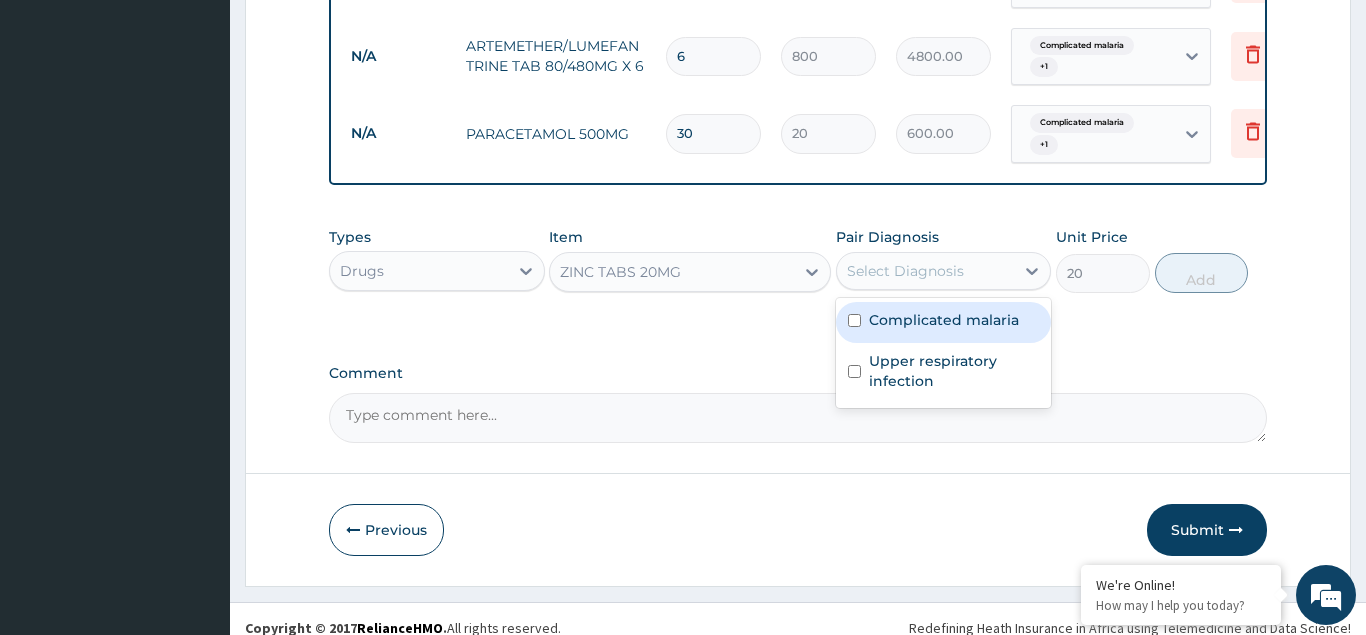 click on "Select Diagnosis" at bounding box center (926, 271) 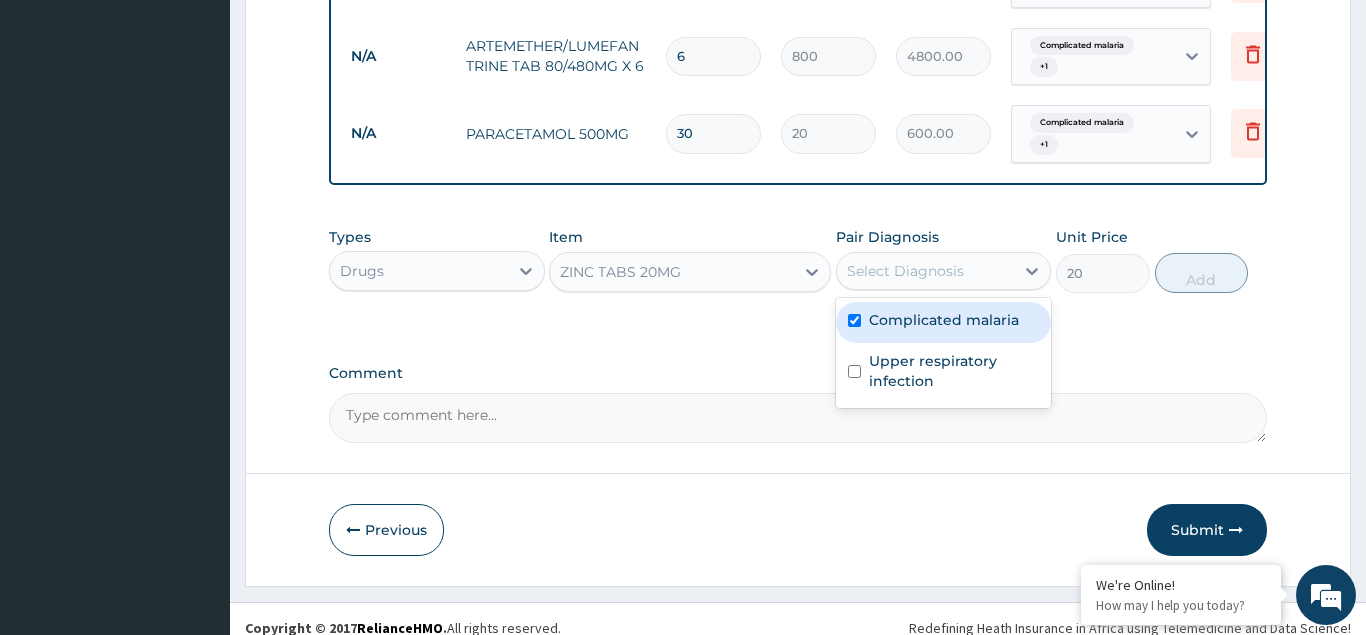 checkbox on "true" 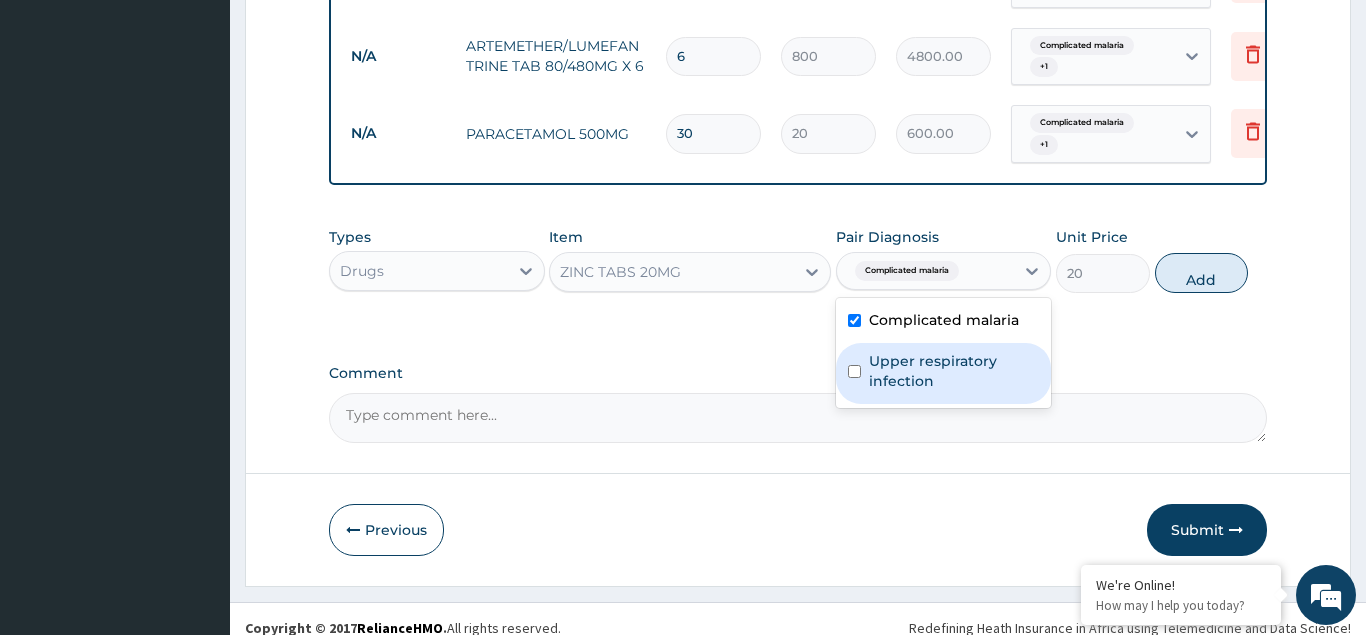 click on "Upper respiratory infection" at bounding box center [944, 373] 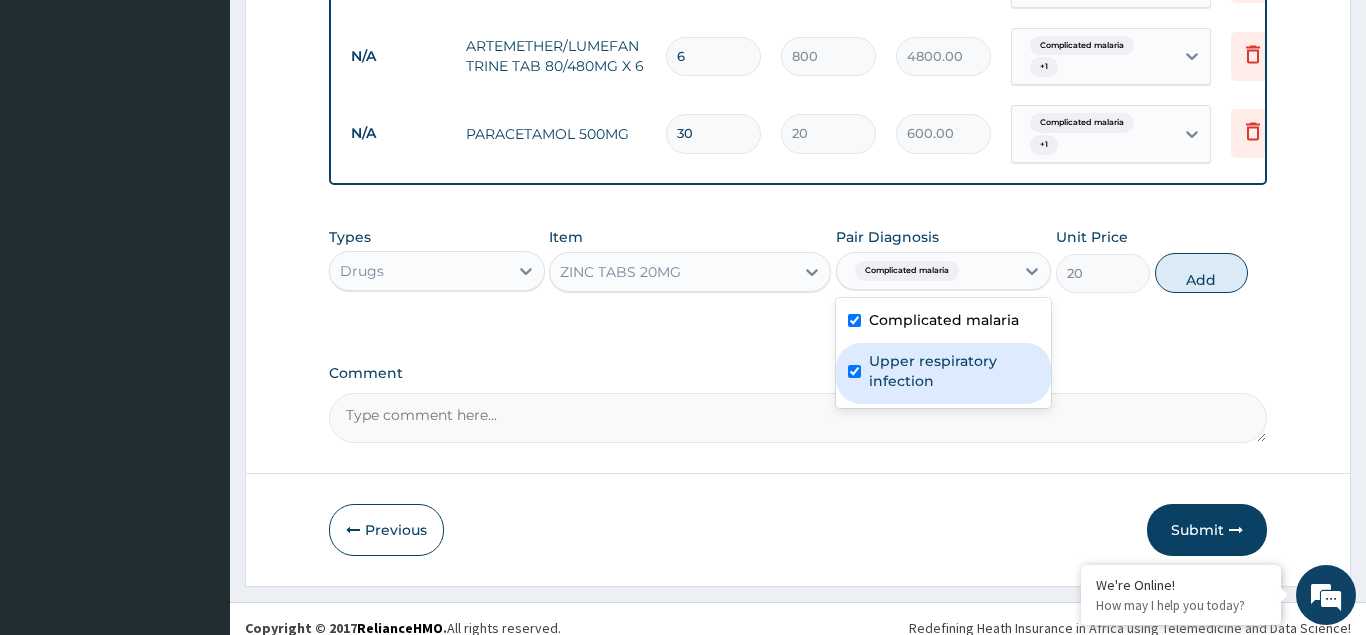 checkbox on "true" 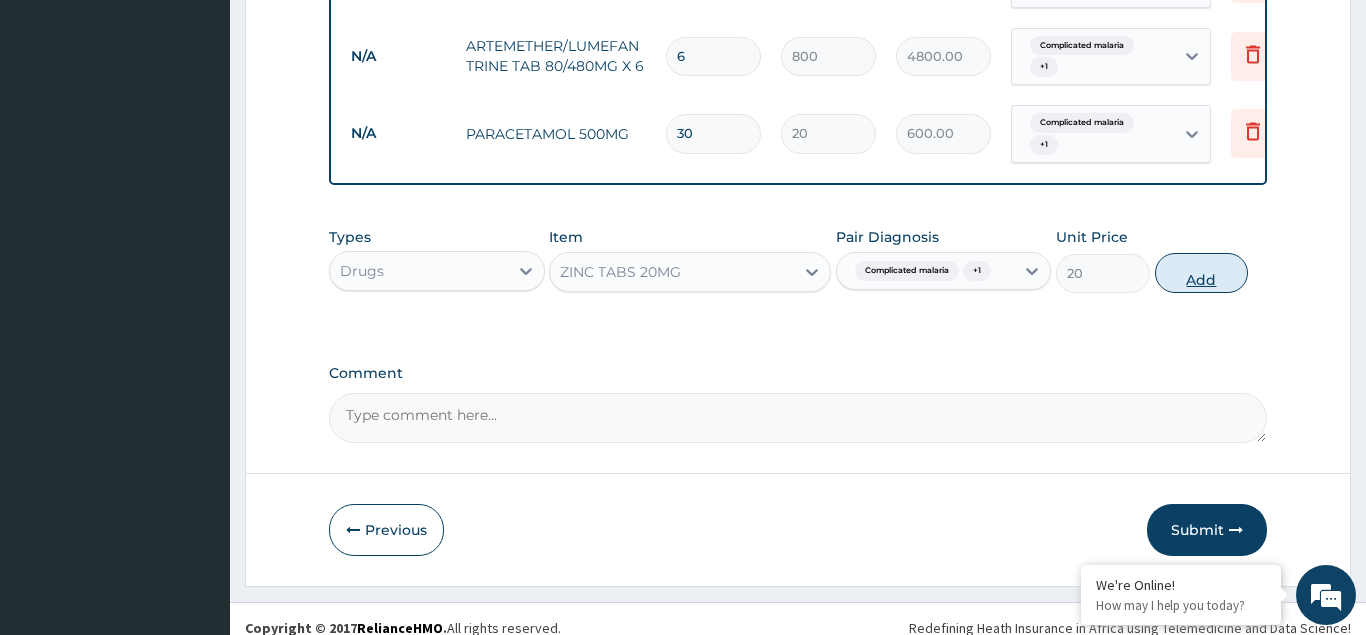 click on "Add" at bounding box center (1202, 273) 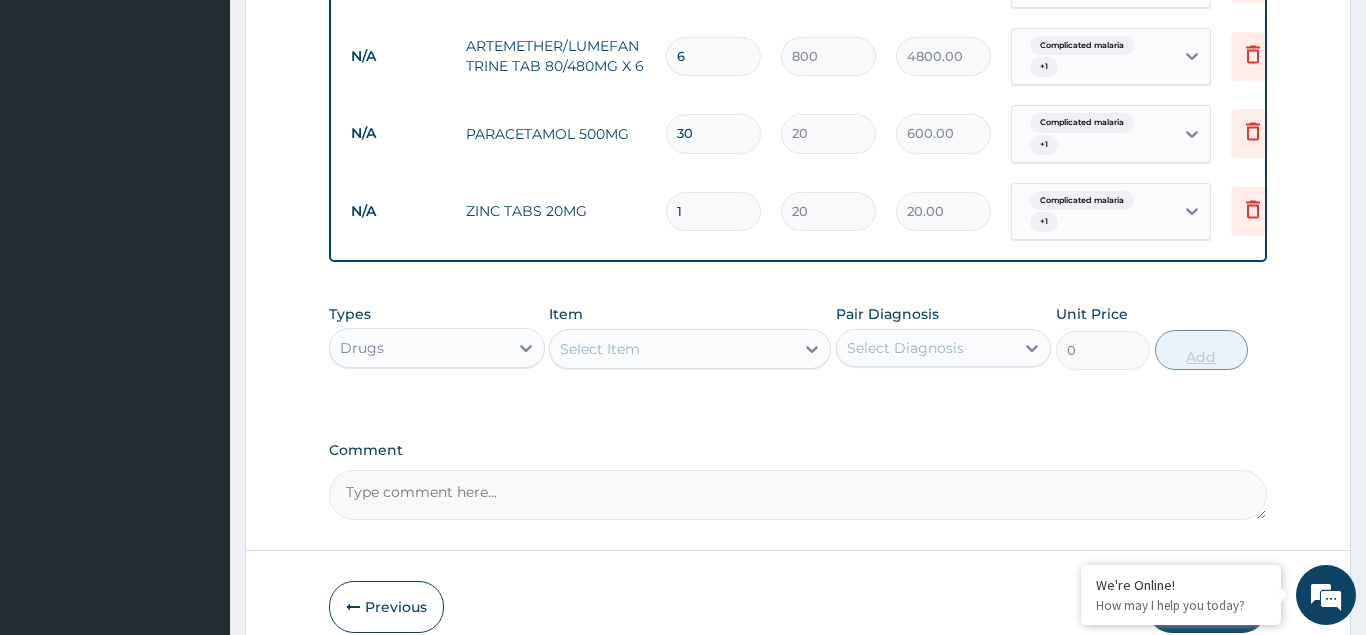 type on "10" 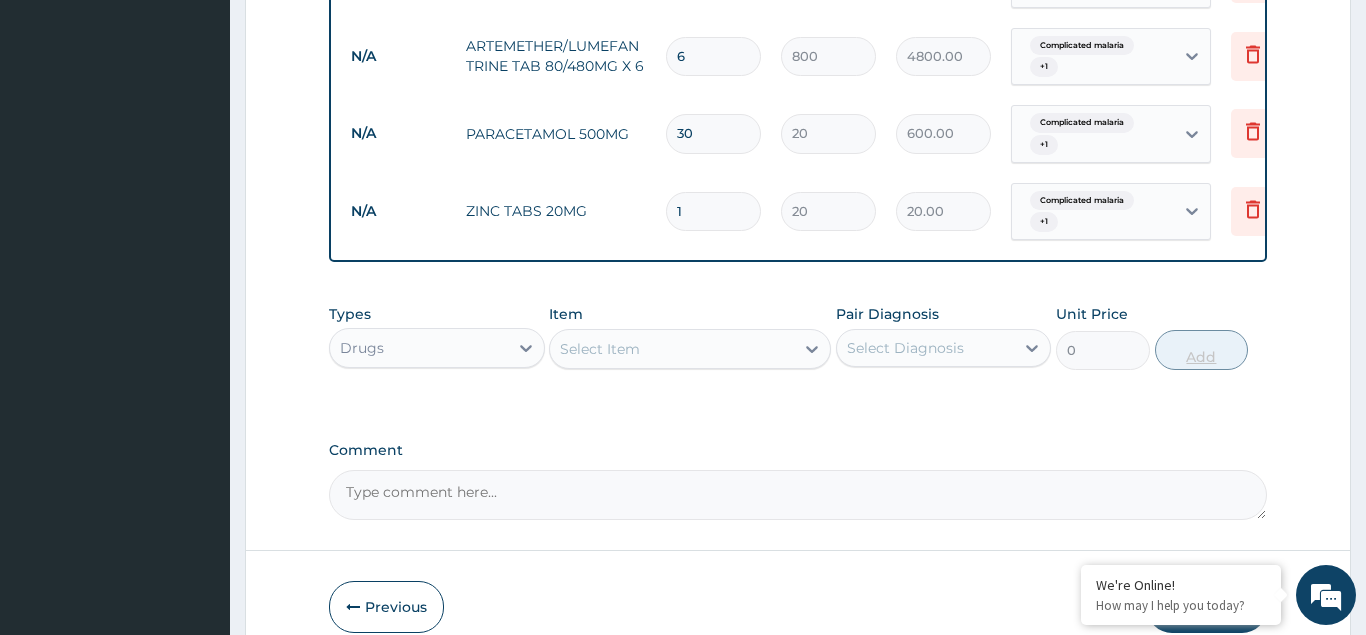 type on "200.00" 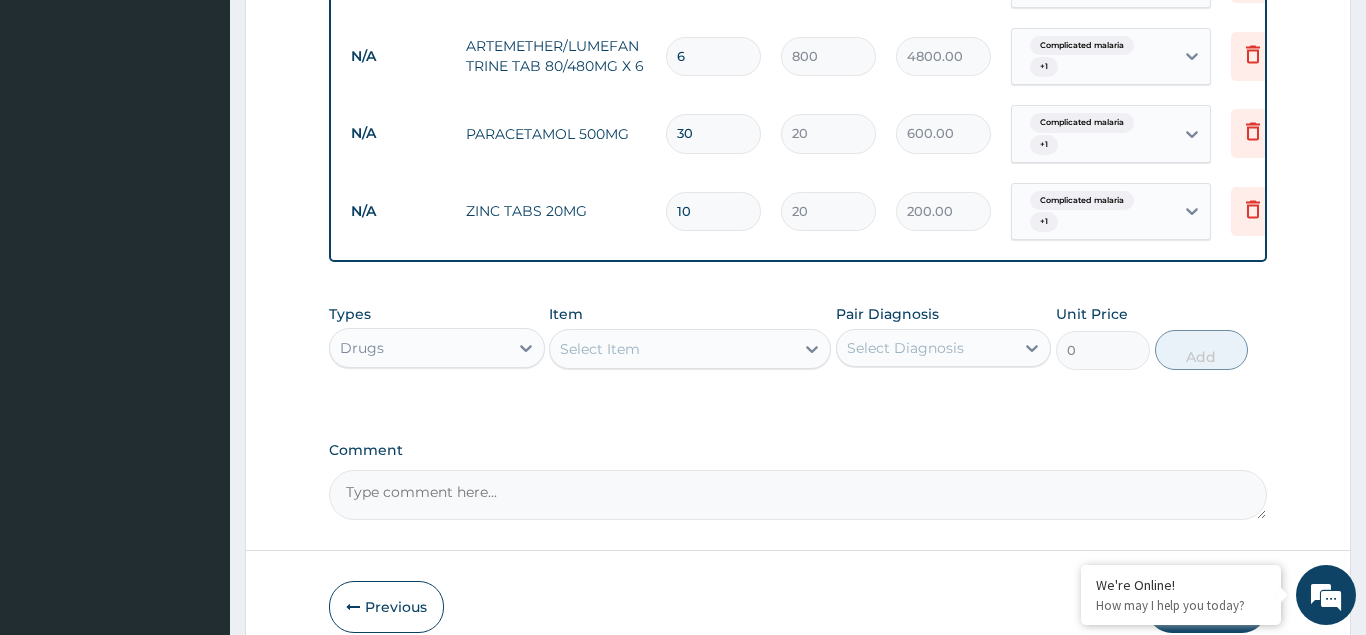 type on "10" 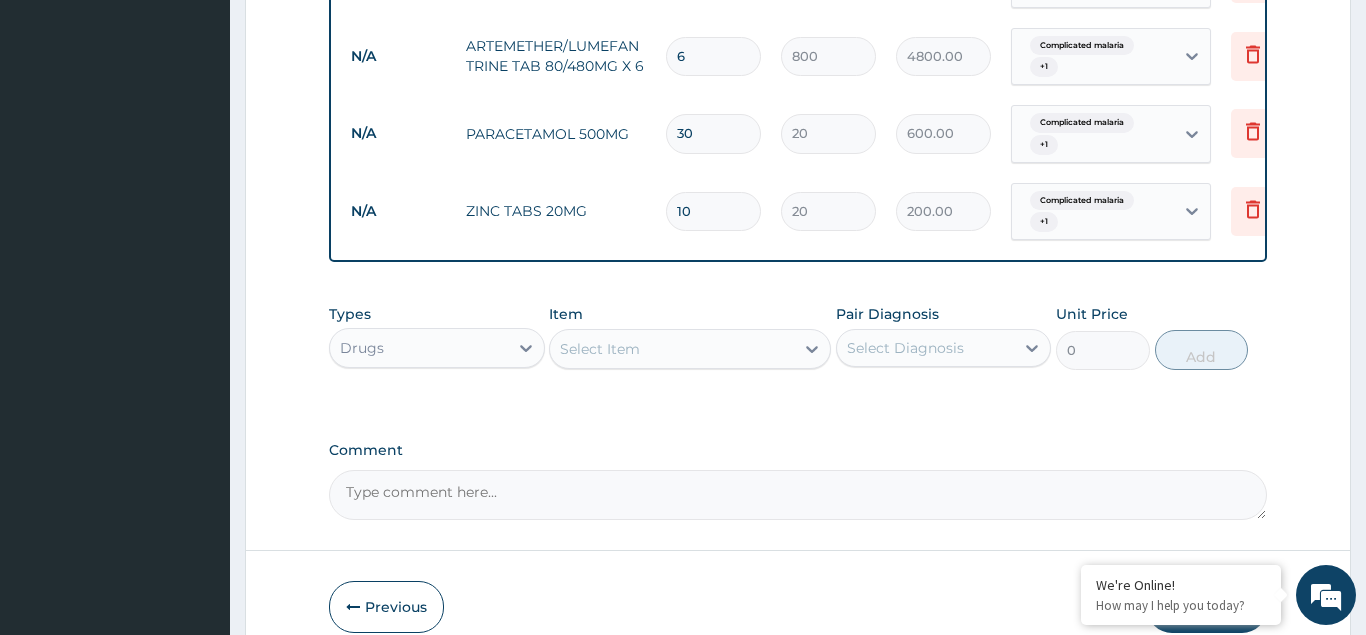 click on "Select Item" at bounding box center (672, 349) 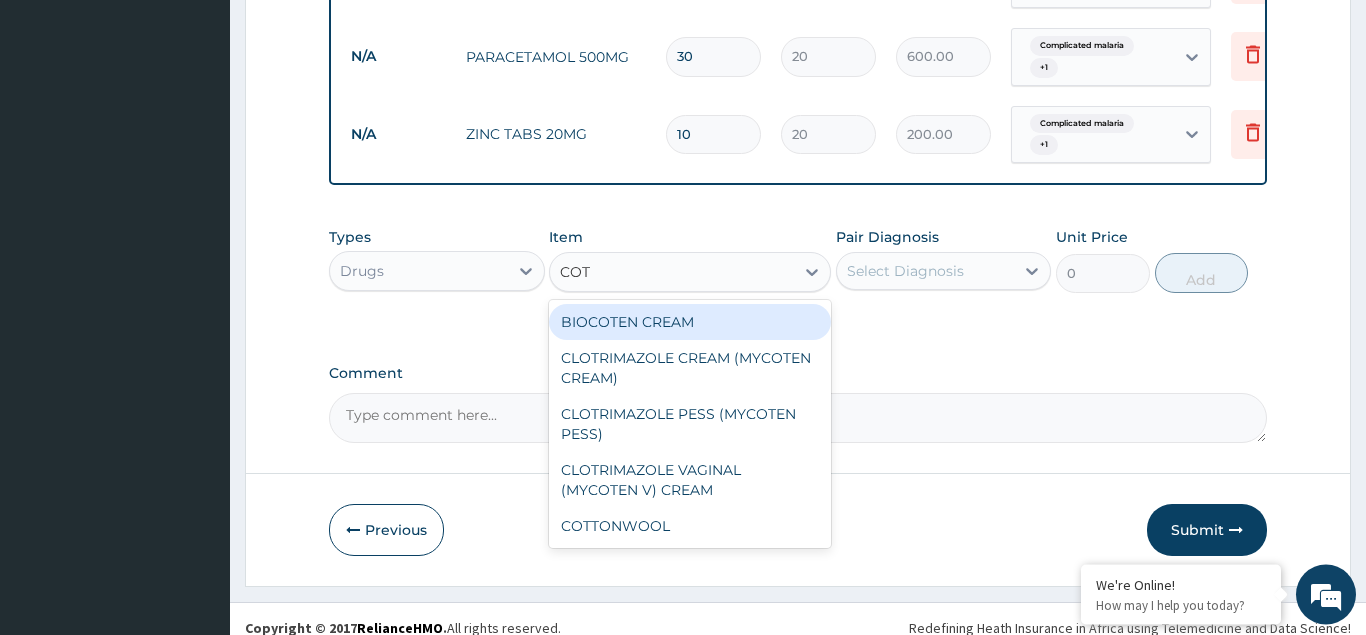 scroll, scrollTop: 1113, scrollLeft: 0, axis: vertical 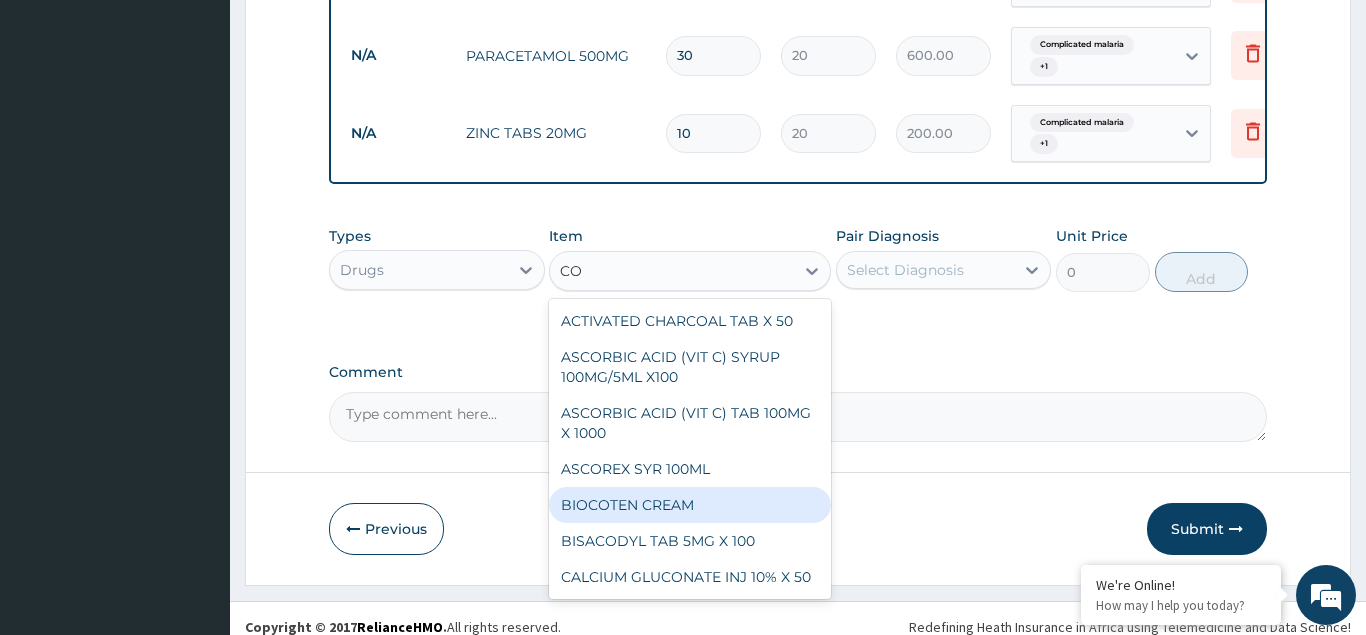 type on "C" 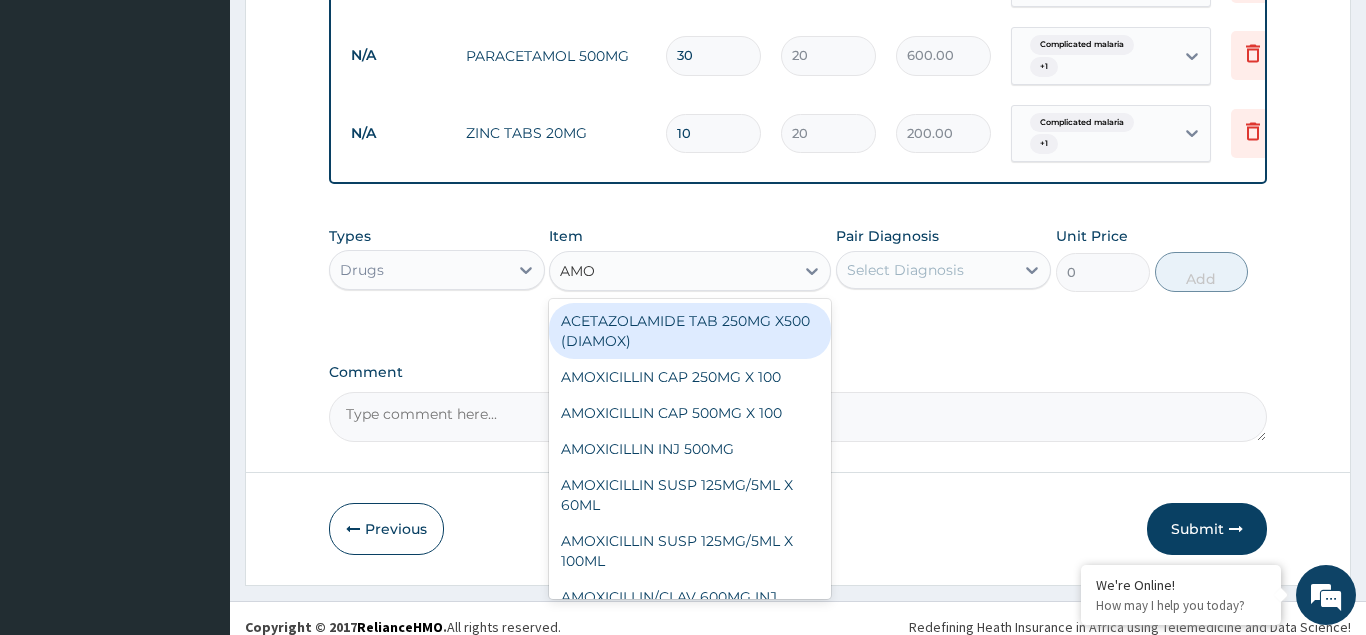 type on "AMOX" 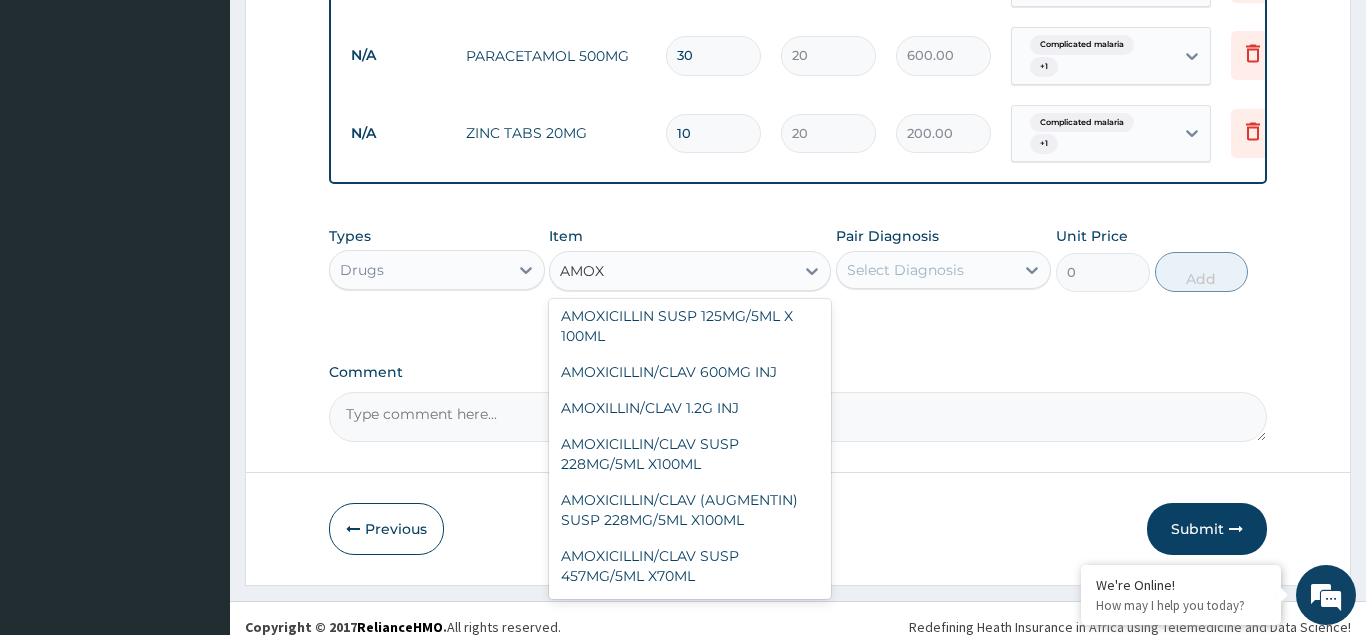 scroll, scrollTop: 324, scrollLeft: 0, axis: vertical 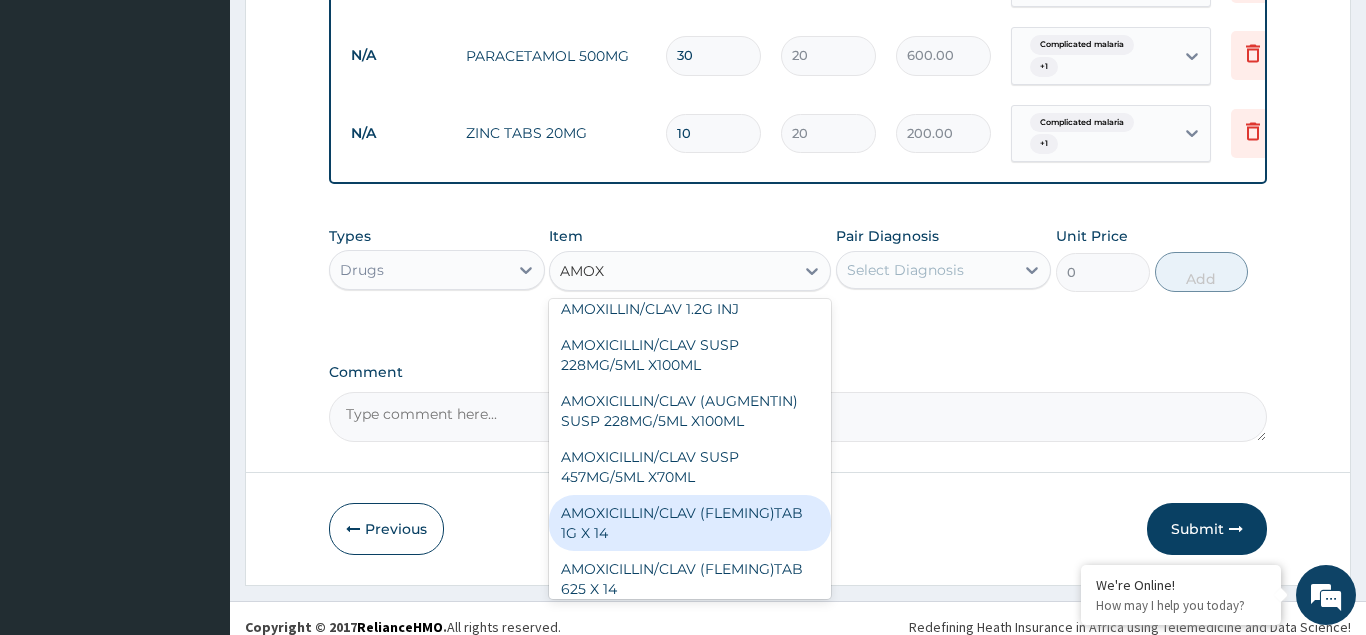 click on "AMOXICILLIN/CLAV (FLEMING)TAB 1G X 14" at bounding box center (690, 523) 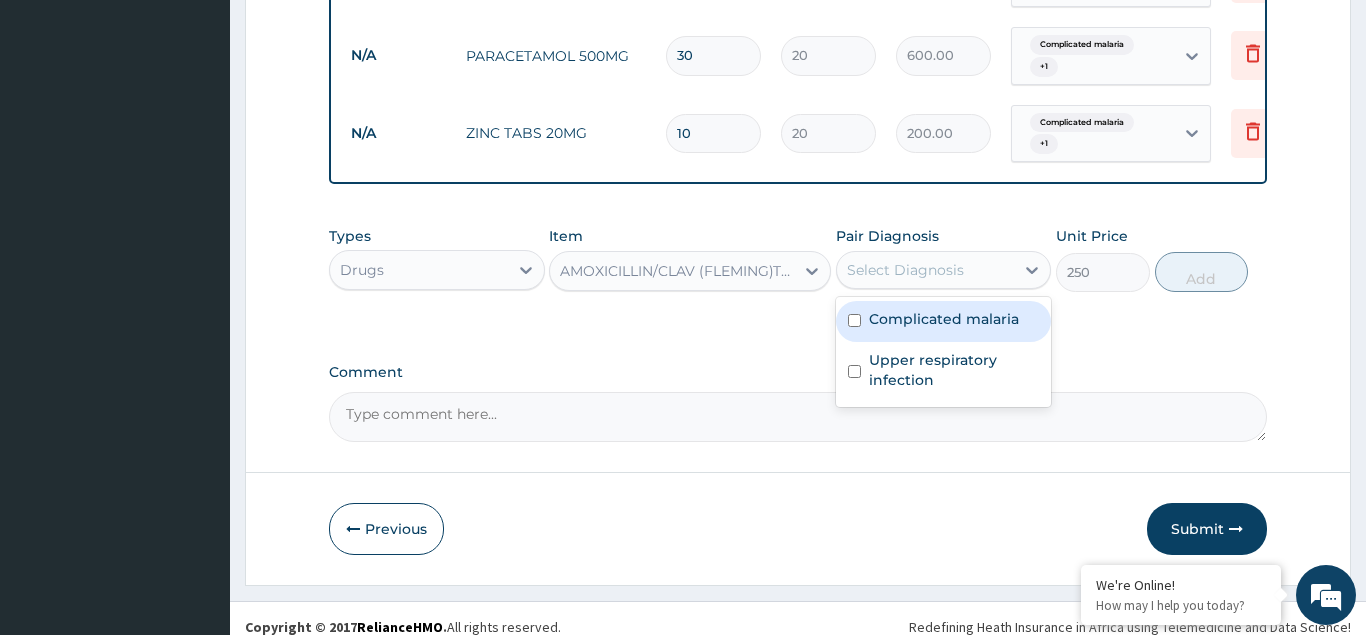 click on "Select Diagnosis" at bounding box center [905, 270] 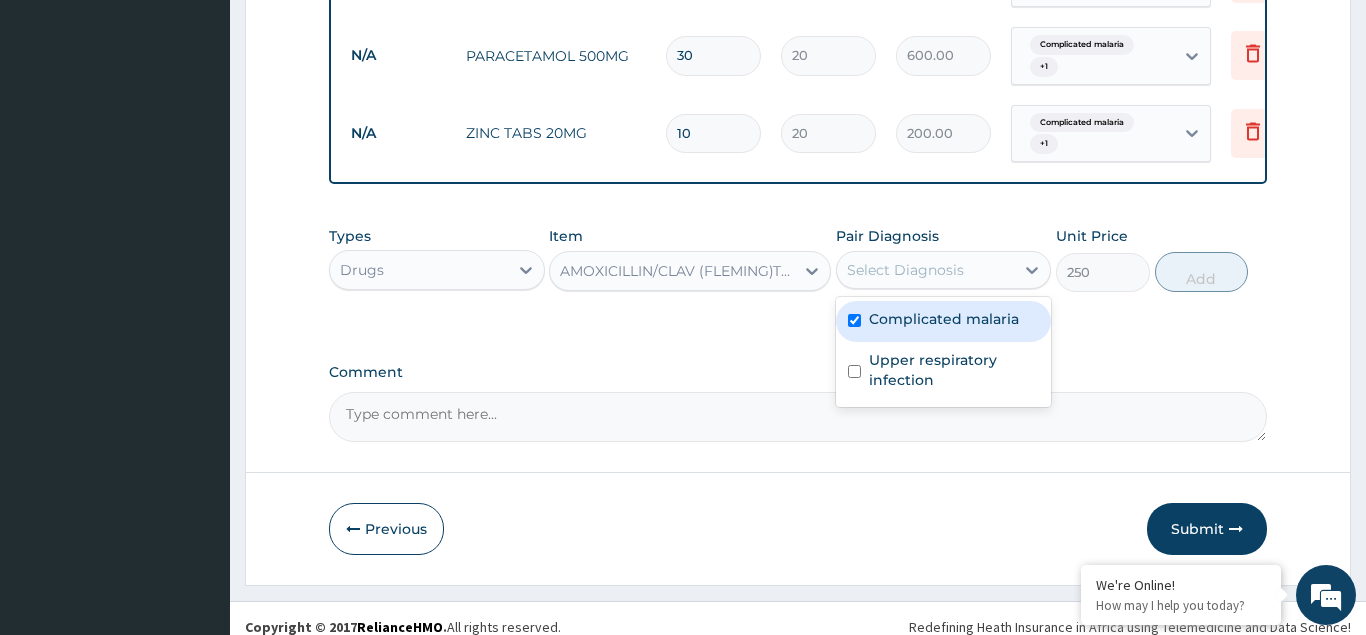 checkbox on "true" 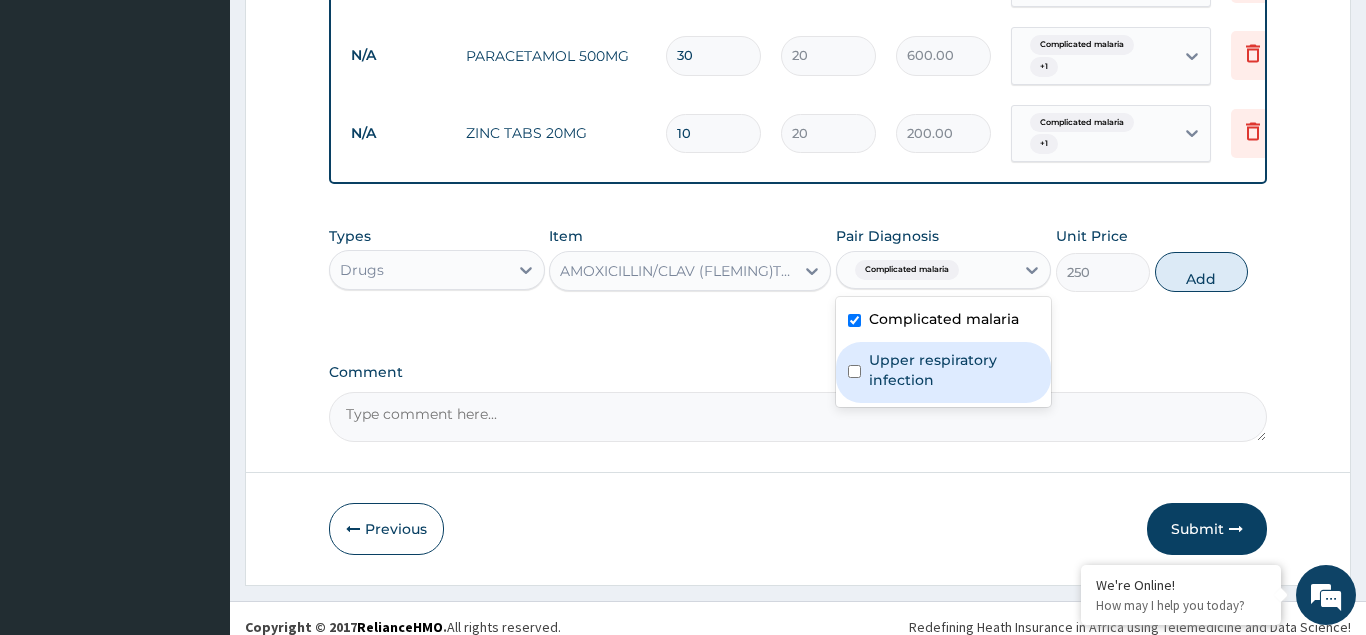 click at bounding box center [854, 371] 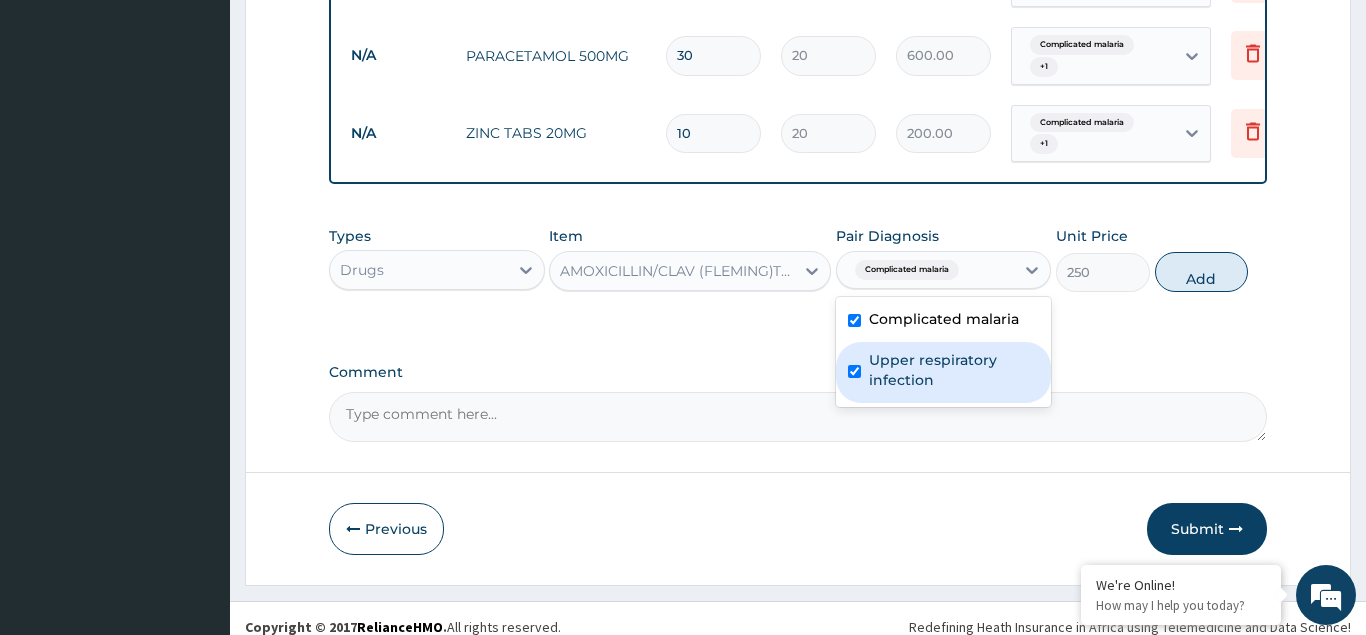 checkbox on "true" 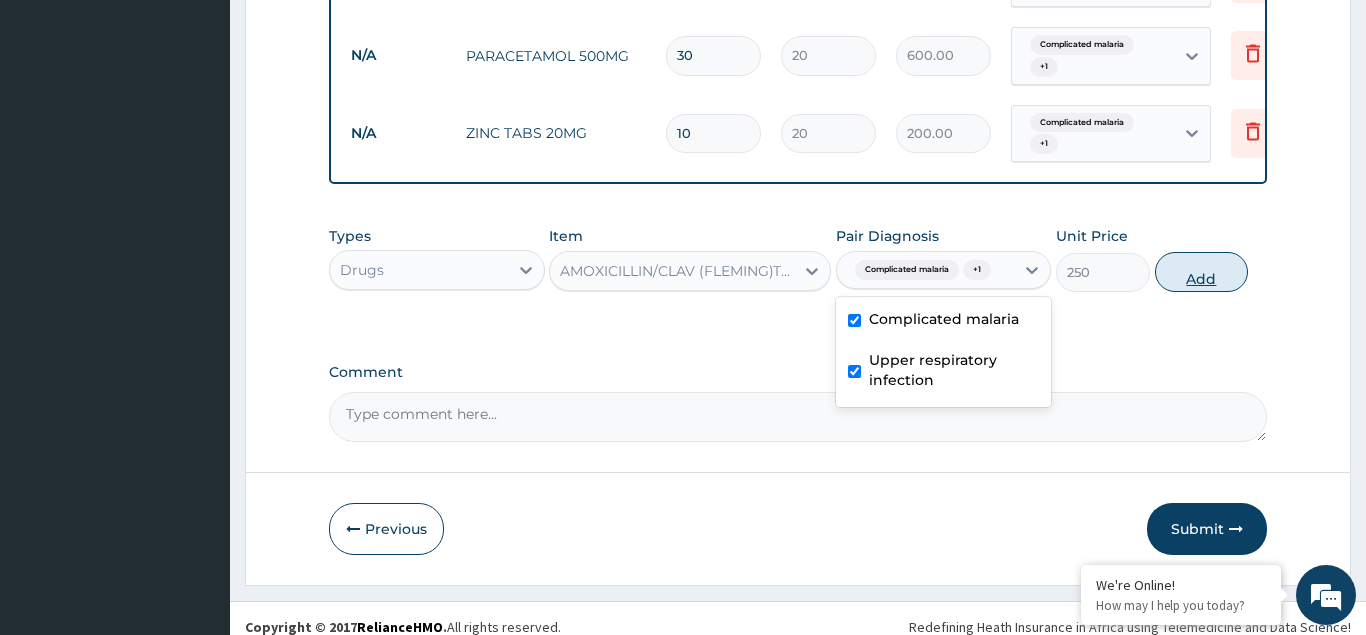 click on "Add" at bounding box center (1202, 272) 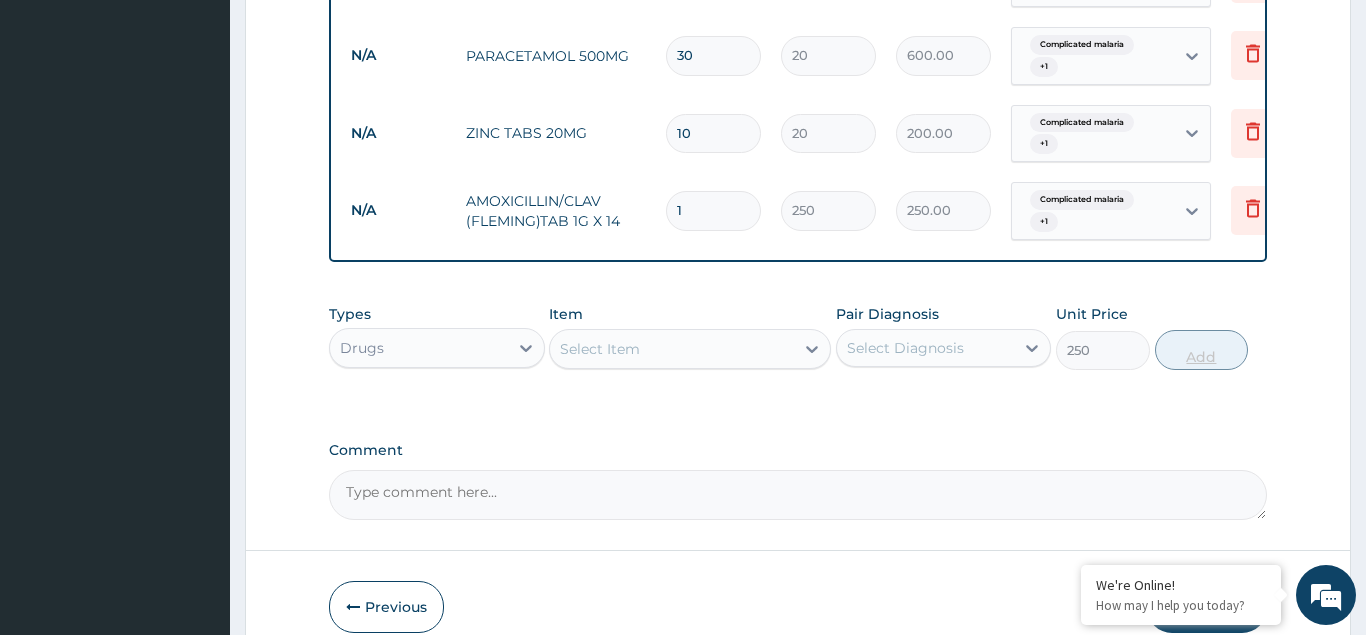 type on "0" 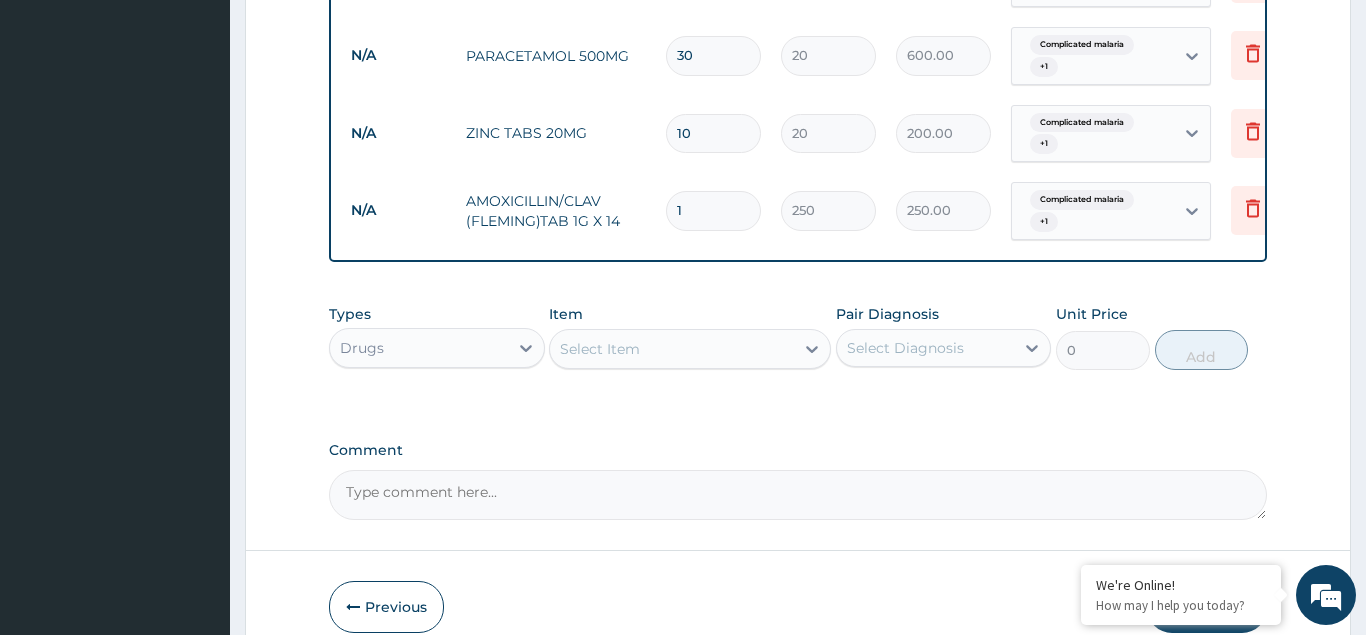 type on "14" 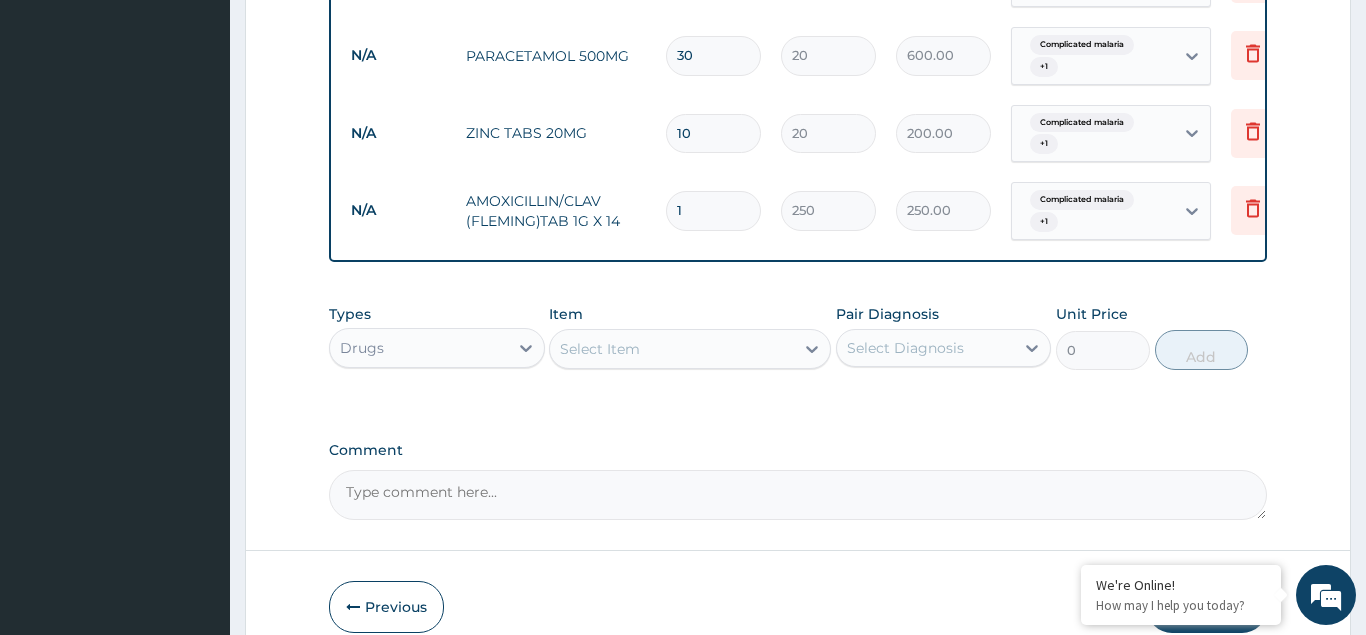 type on "3500.00" 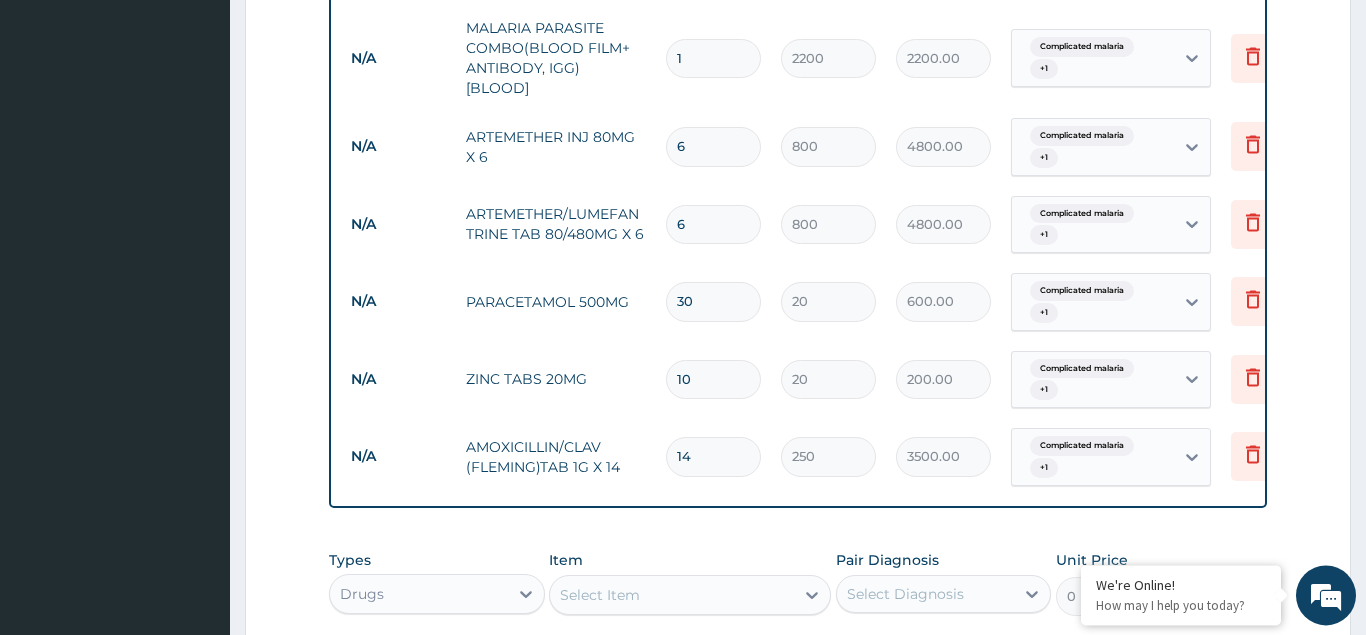 scroll, scrollTop: 1190, scrollLeft: 0, axis: vertical 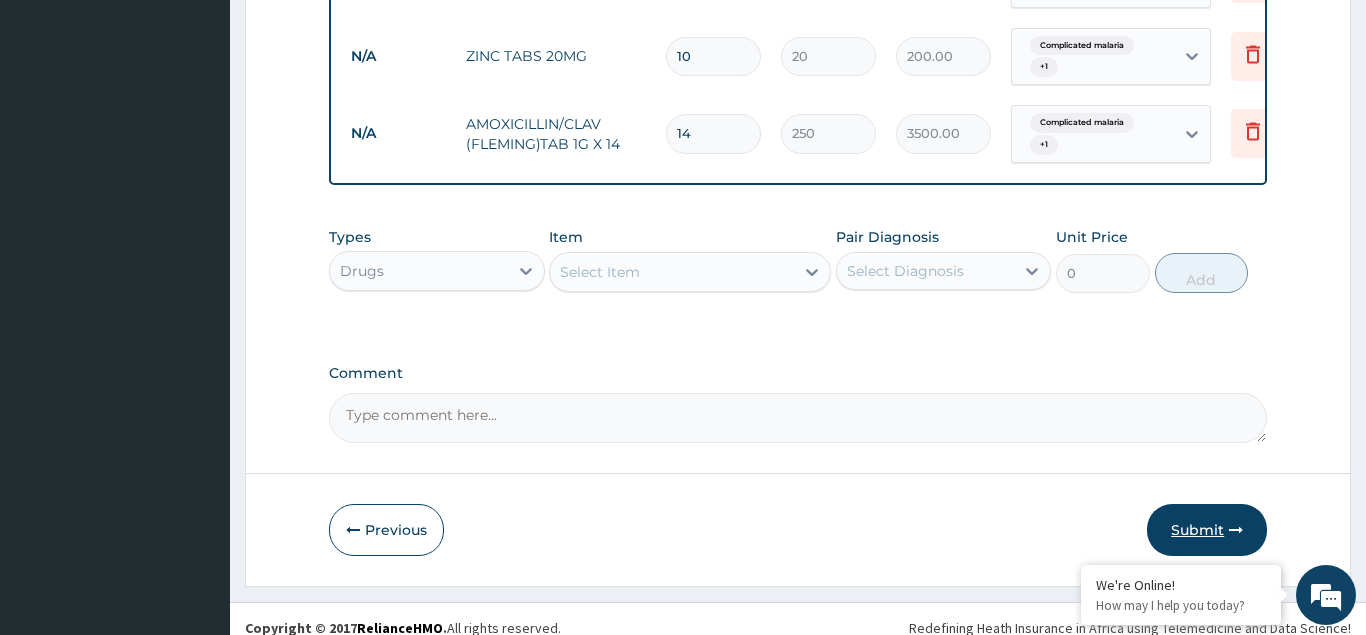type on "14" 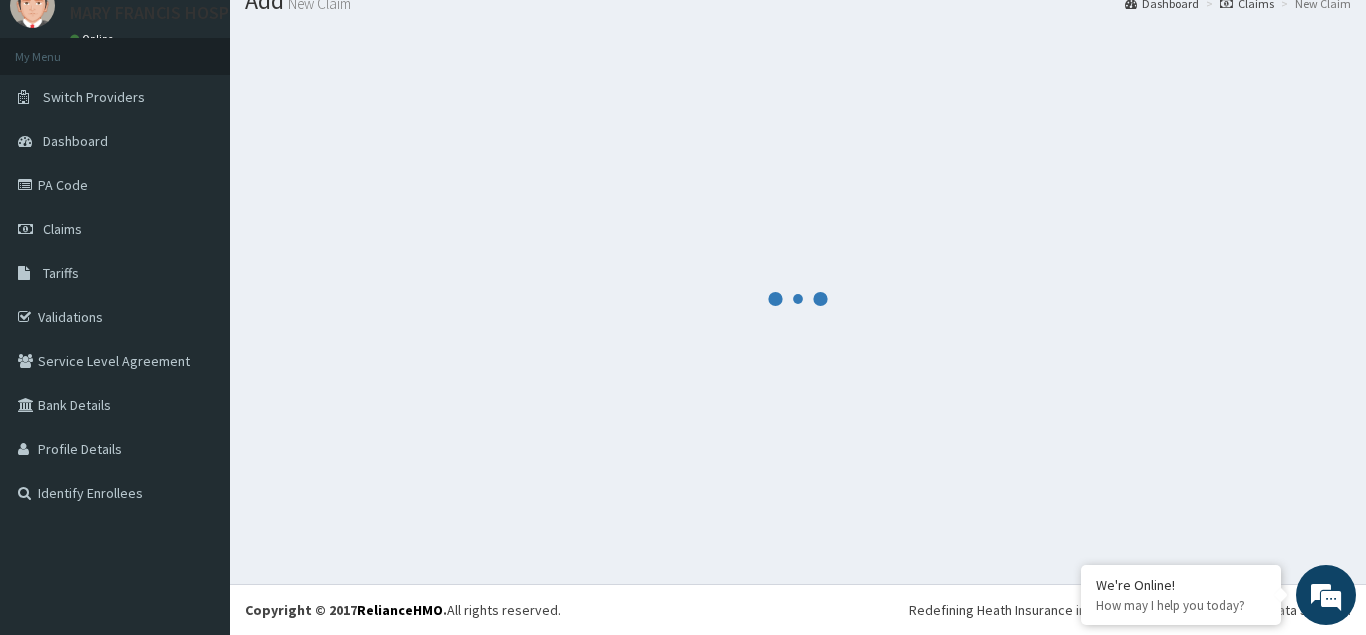 scroll, scrollTop: 77, scrollLeft: 0, axis: vertical 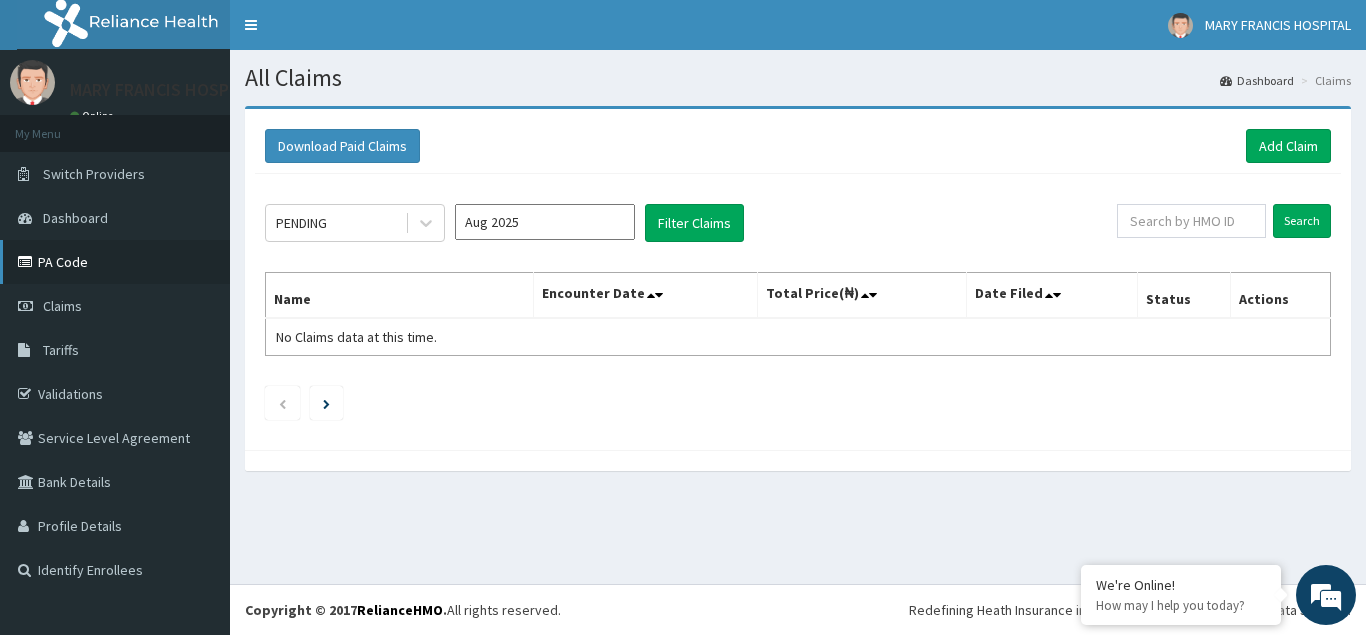 click on "PA Code" at bounding box center [115, 262] 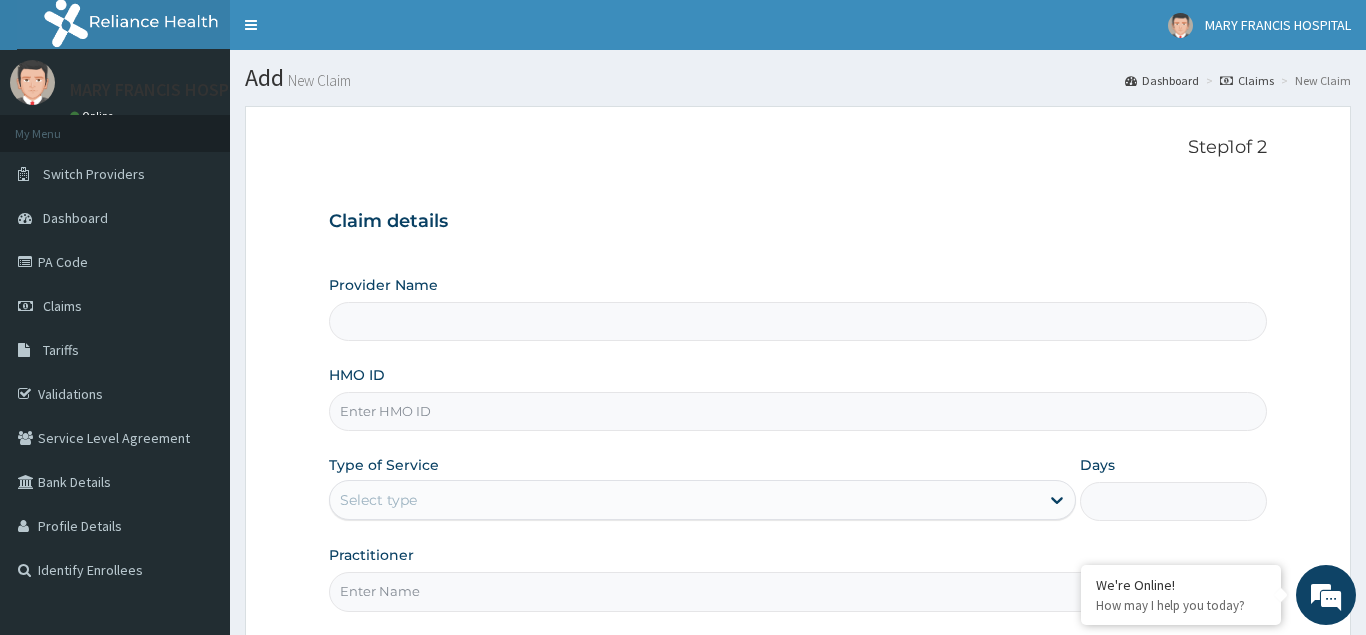 scroll, scrollTop: 0, scrollLeft: 0, axis: both 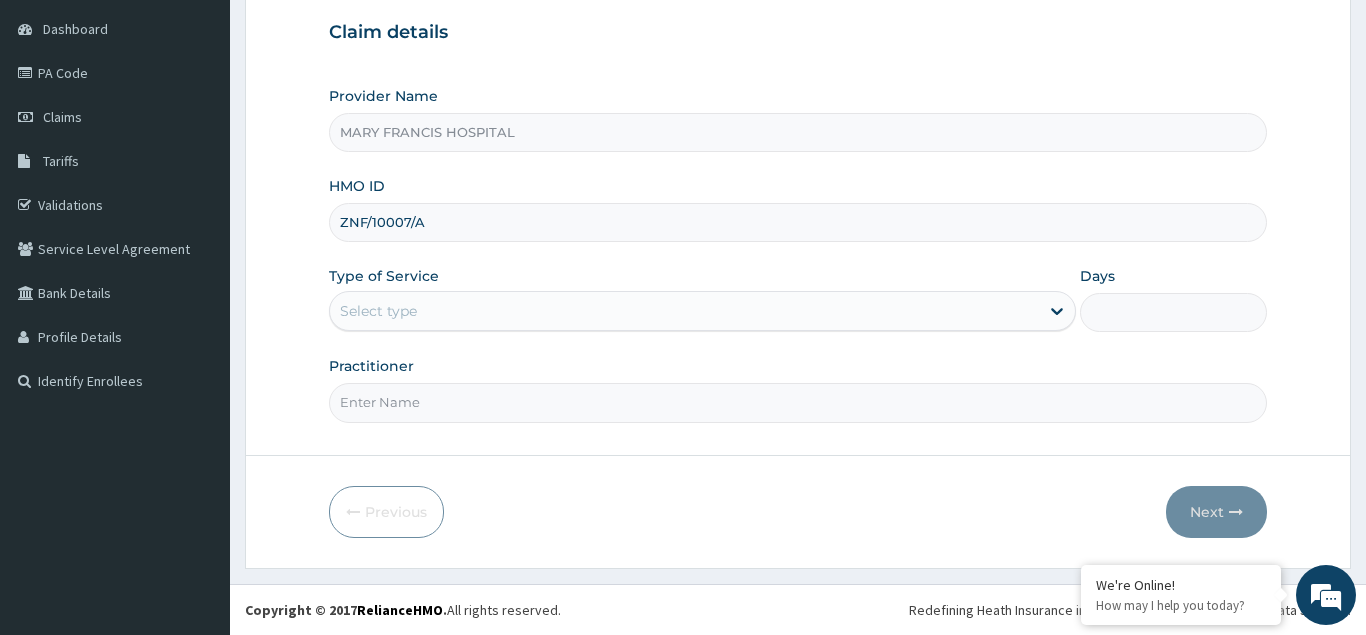 type on "ZNF/10007/A" 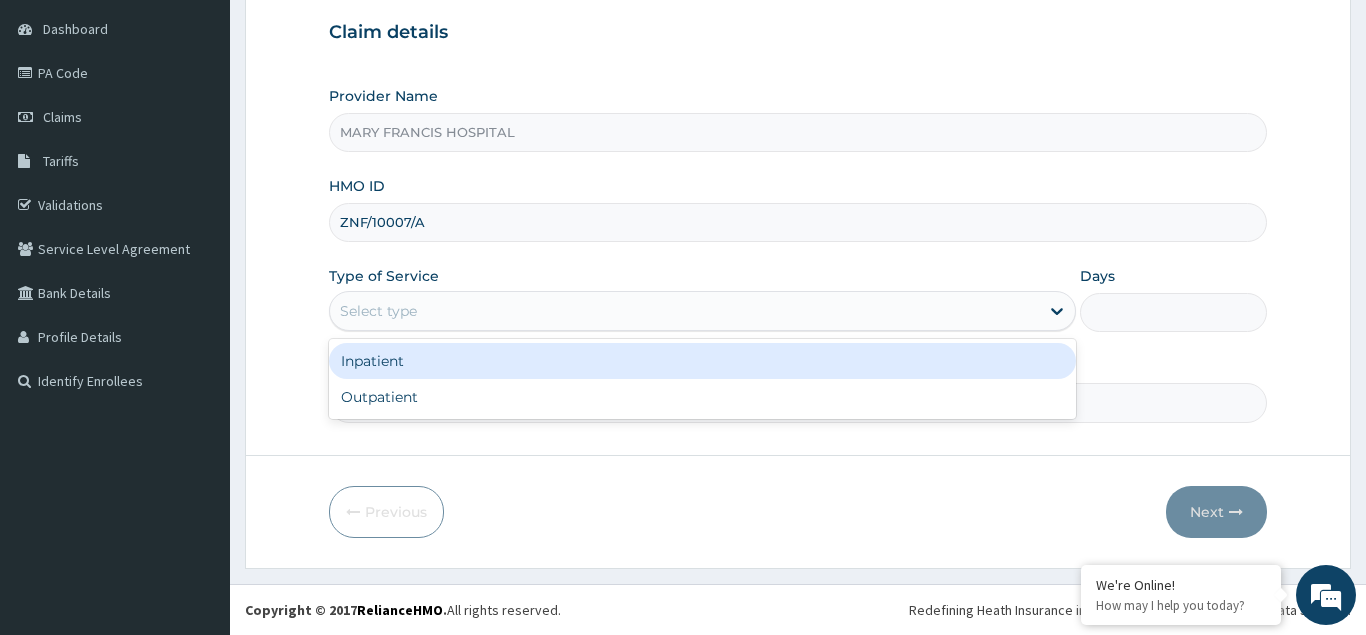 click on "Select type" at bounding box center [378, 311] 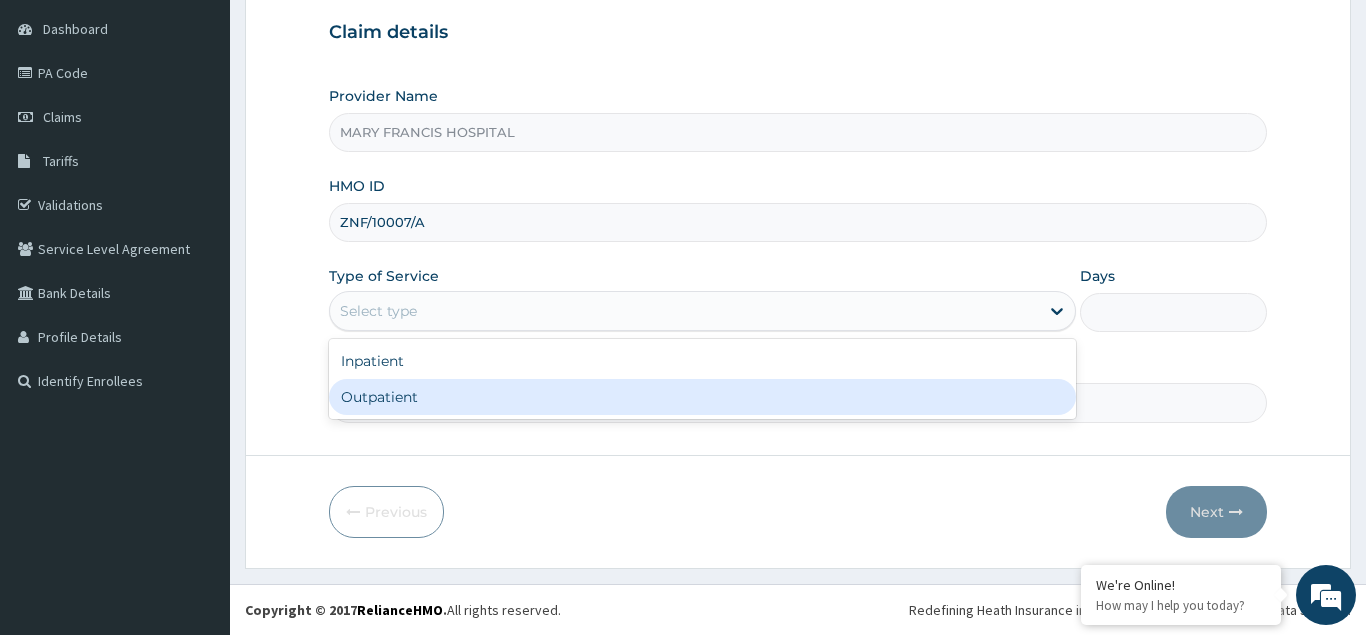 click on "Outpatient" at bounding box center [703, 397] 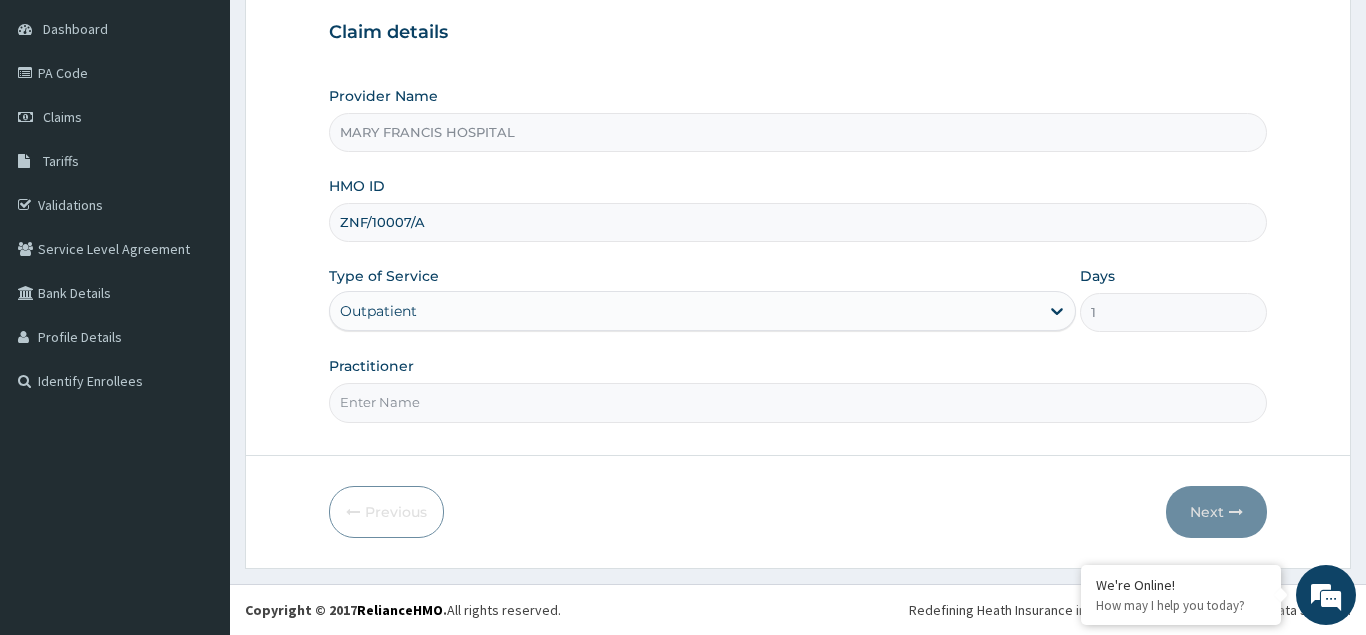 click on "Practitioner" at bounding box center [798, 402] 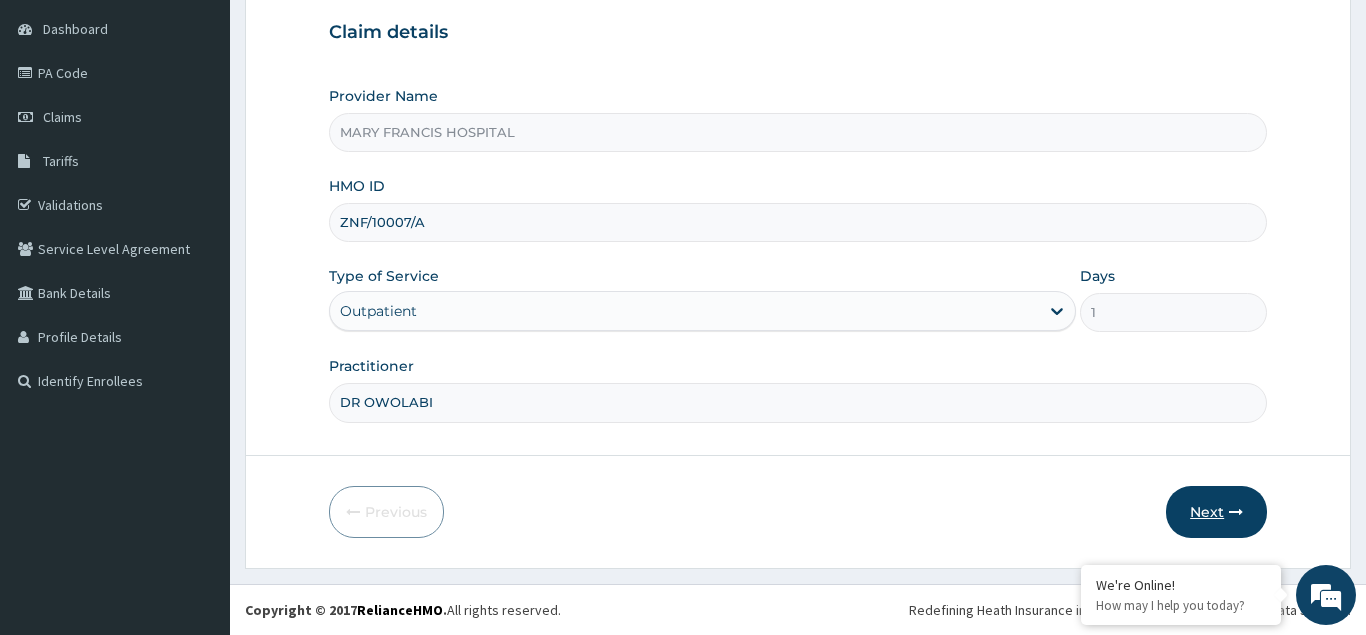 type on "DR OWOLABI" 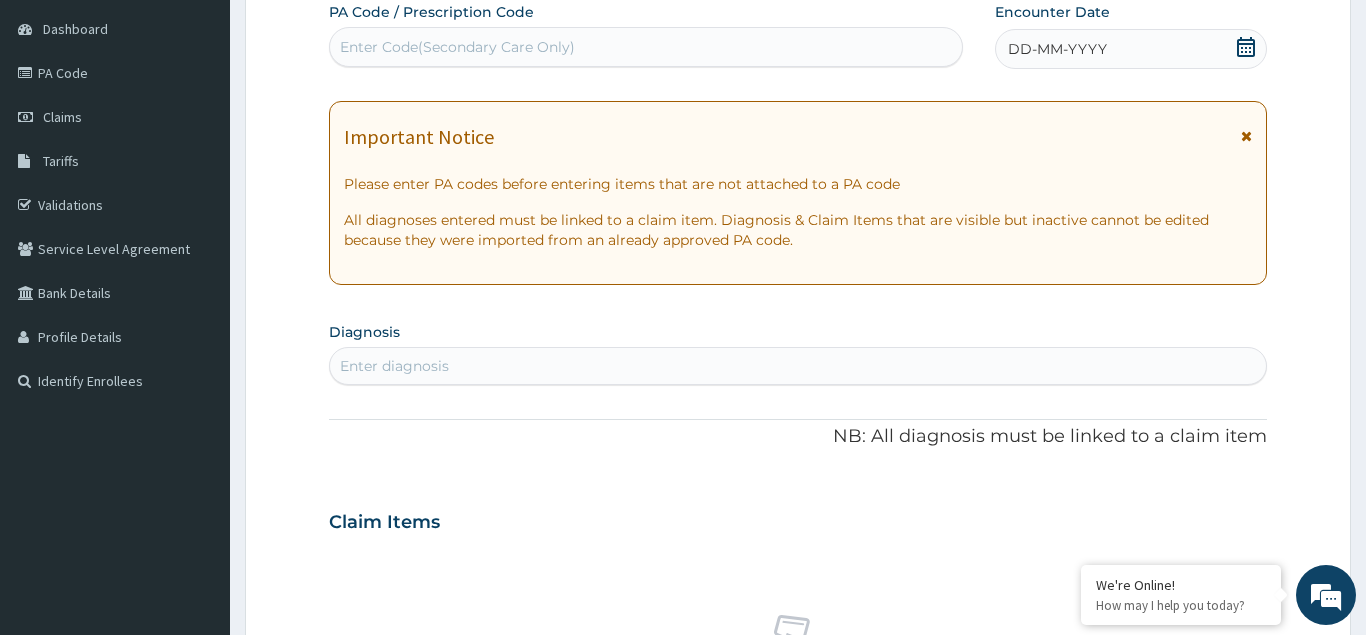 click on "Enter Code(Secondary Care Only)" at bounding box center (457, 47) 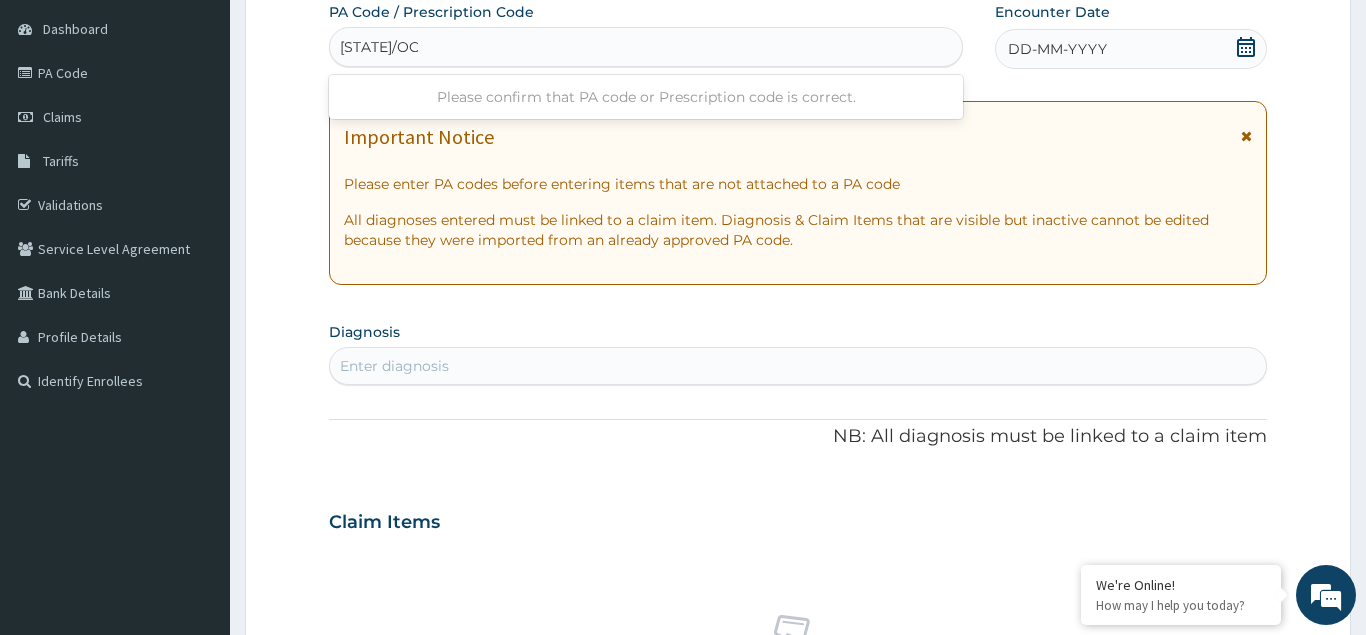 type on "[STATE]/OCOZAB" 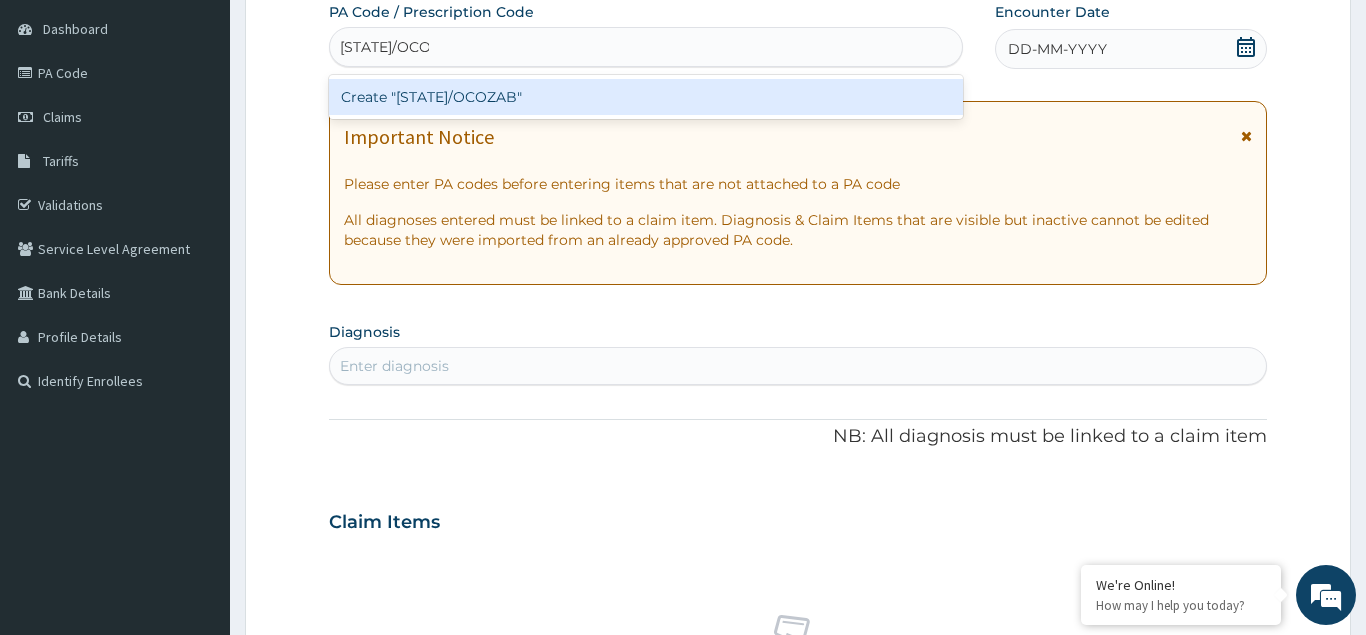 click on "Create "[STATE]/OCOZAB"" at bounding box center [646, 97] 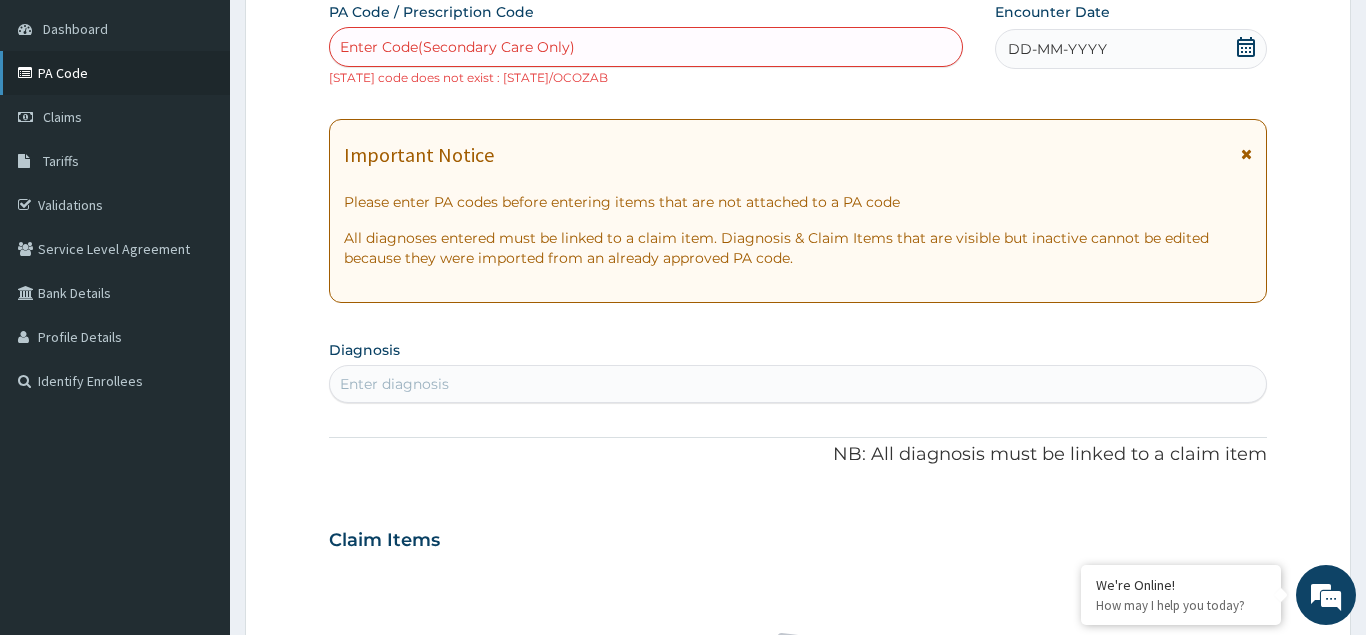 click on "PA Code" at bounding box center (115, 73) 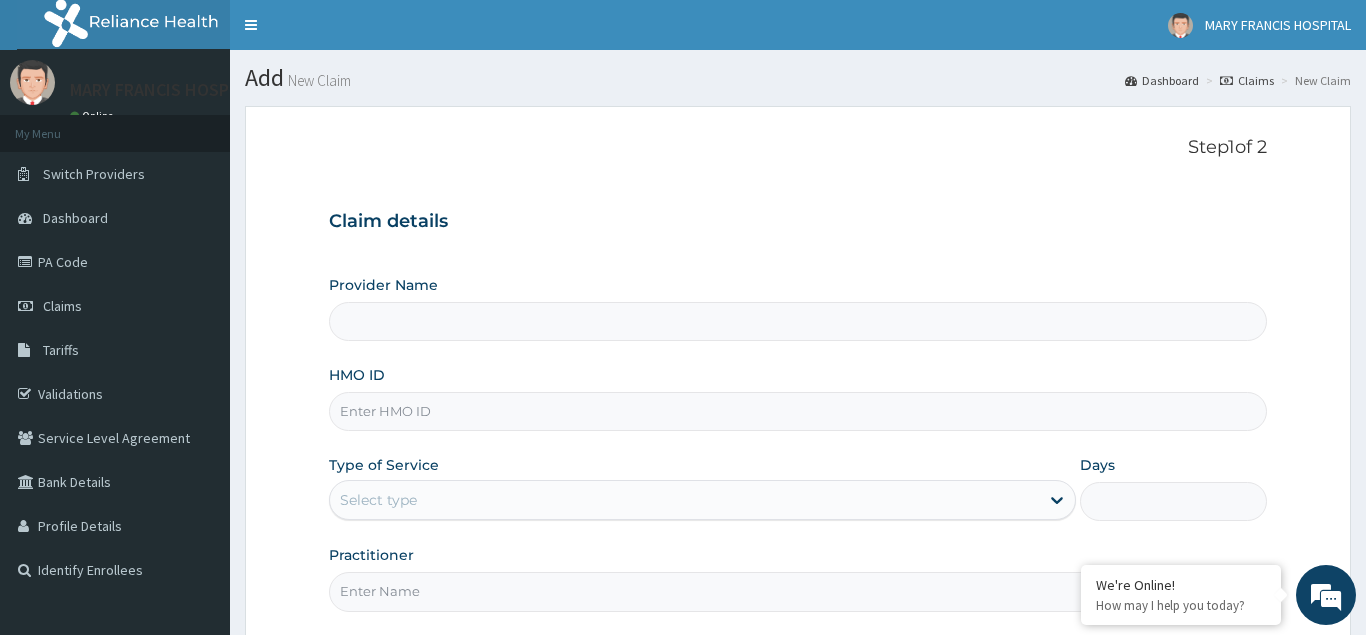 scroll, scrollTop: 0, scrollLeft: 0, axis: both 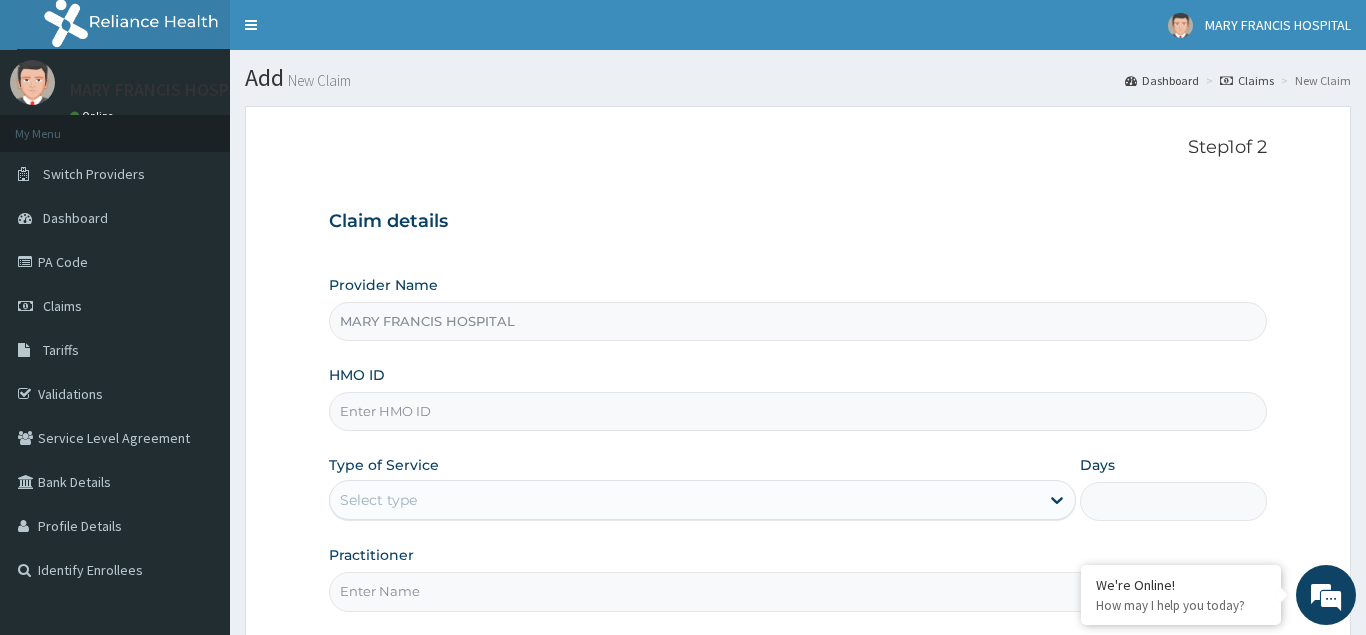 type on "MARY FRANCIS HOSPITAL" 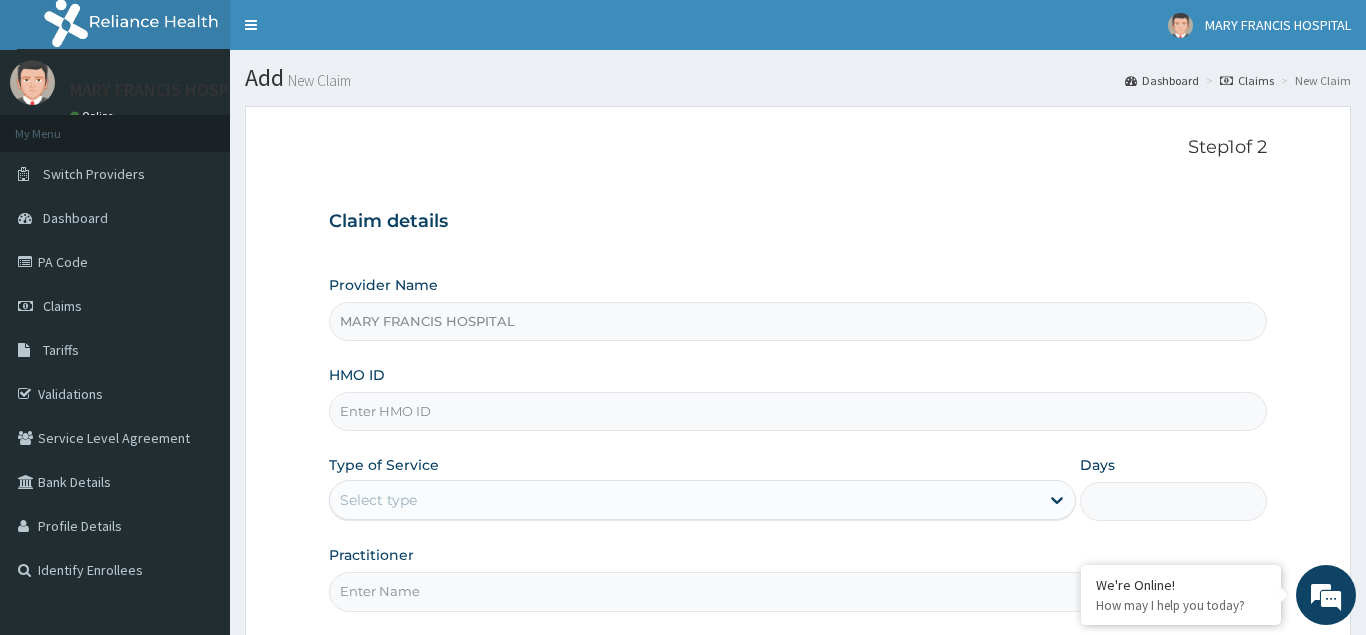 click on "Provider Name [FIRST] [LAST] HOSPITAL HMO ID Type of Service Select type Days Practitioner" at bounding box center (798, 443) 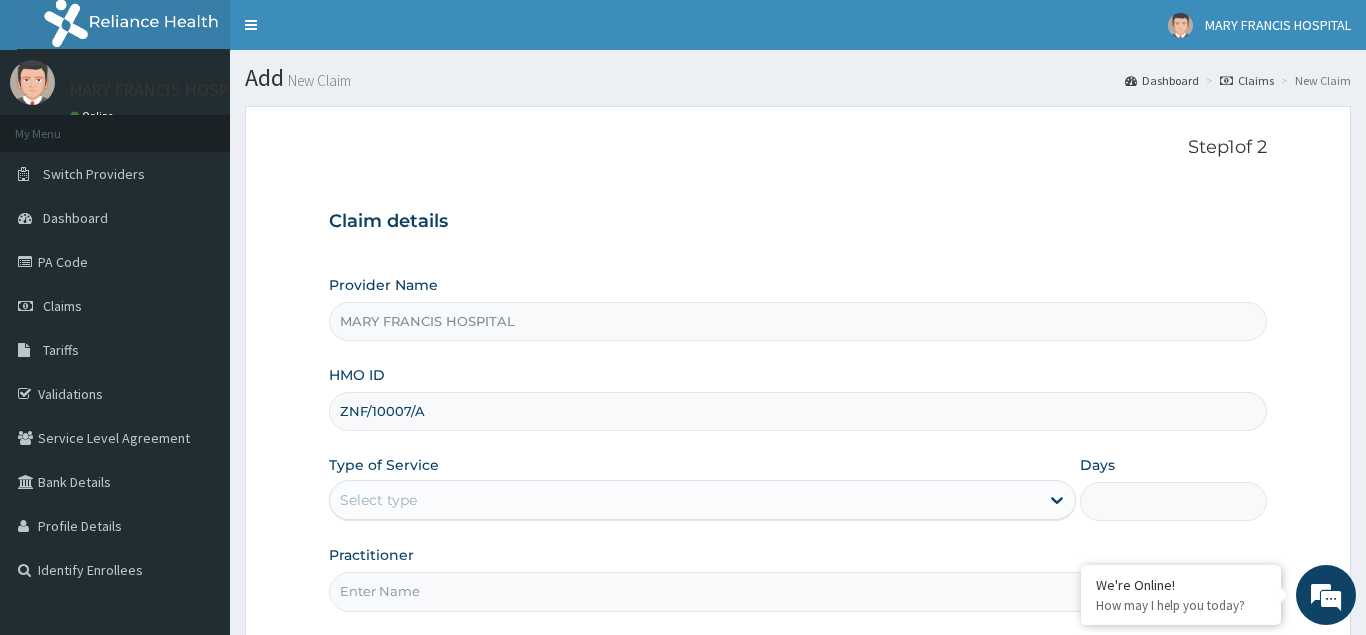 type on "ZNF/10007/A" 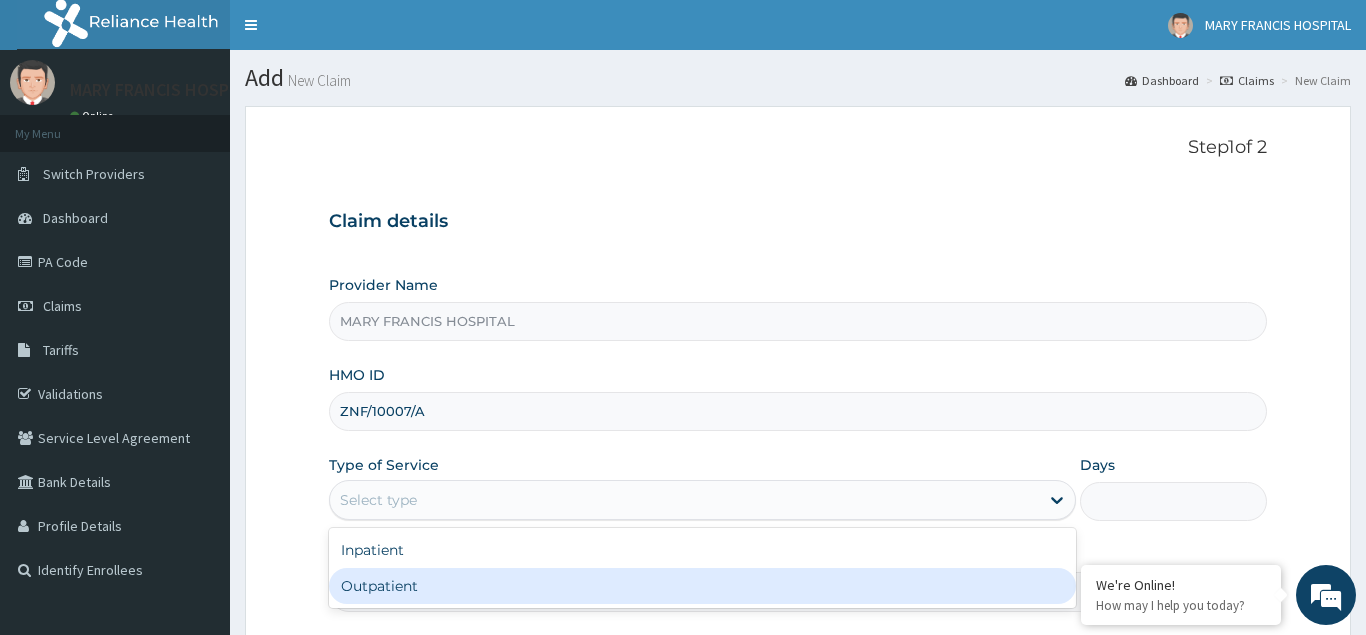 click on "Outpatient" at bounding box center (703, 586) 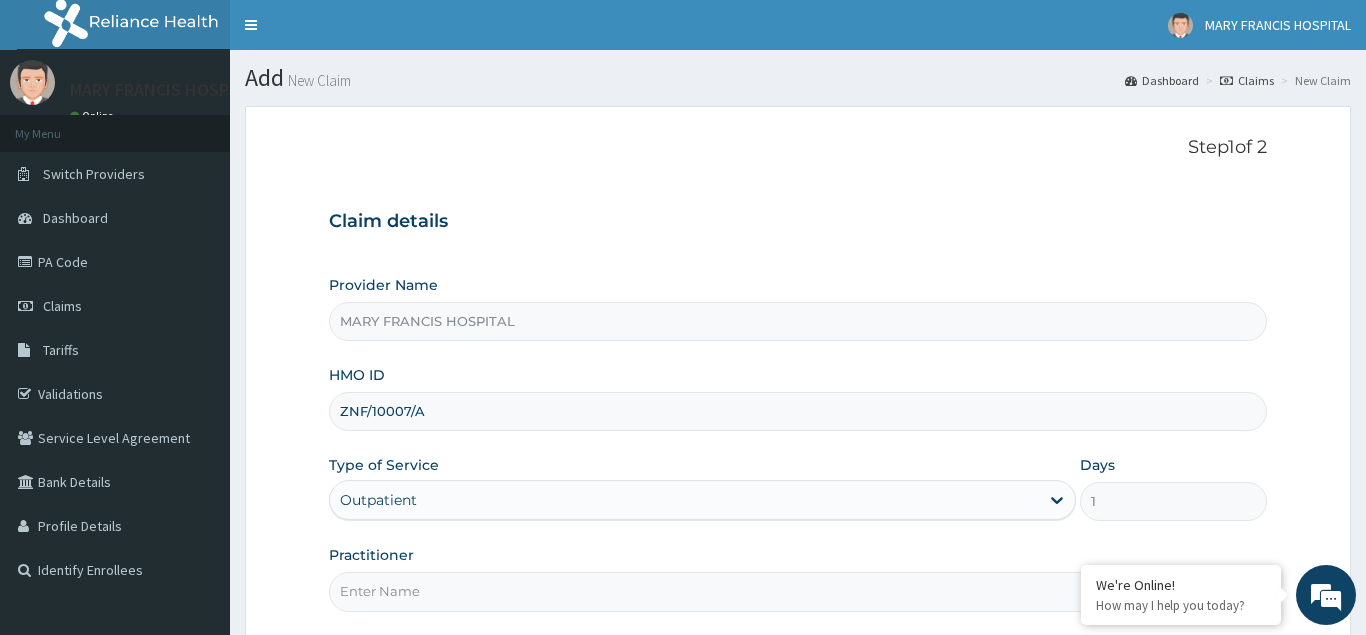 scroll, scrollTop: 189, scrollLeft: 0, axis: vertical 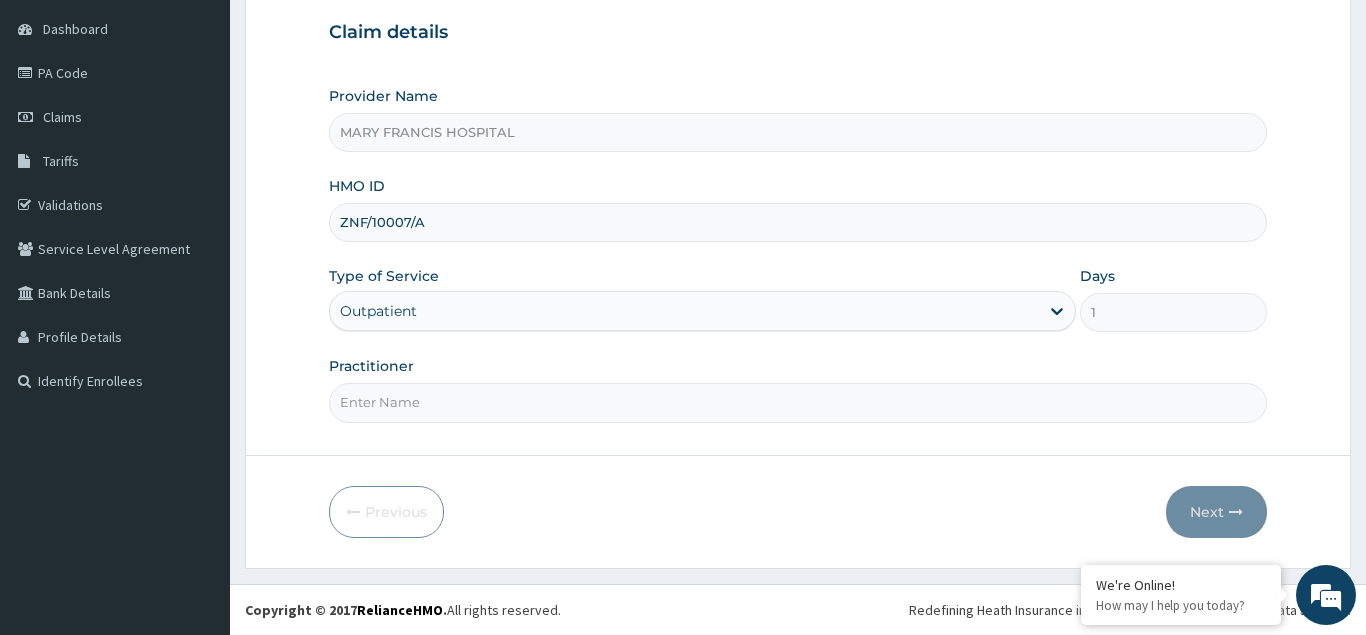 click on "Practitioner" at bounding box center (798, 402) 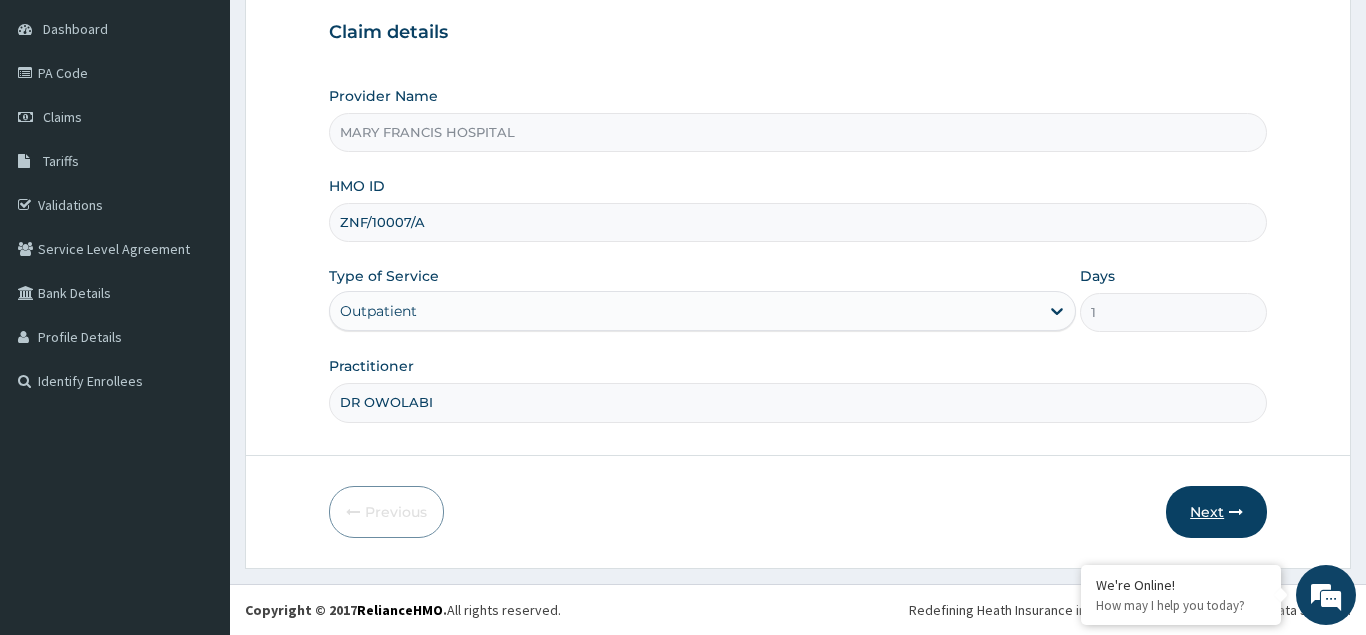 type on "DR OWOLABI" 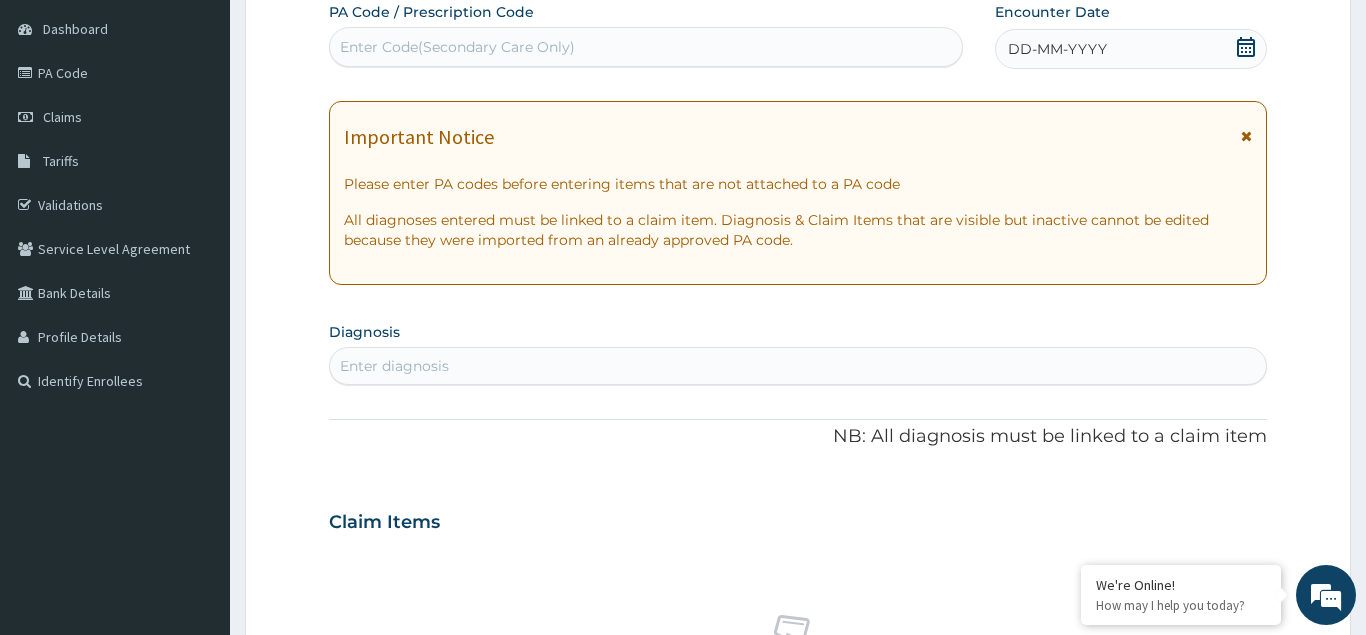 click on "Enter Code(Secondary Care Only)" at bounding box center (457, 47) 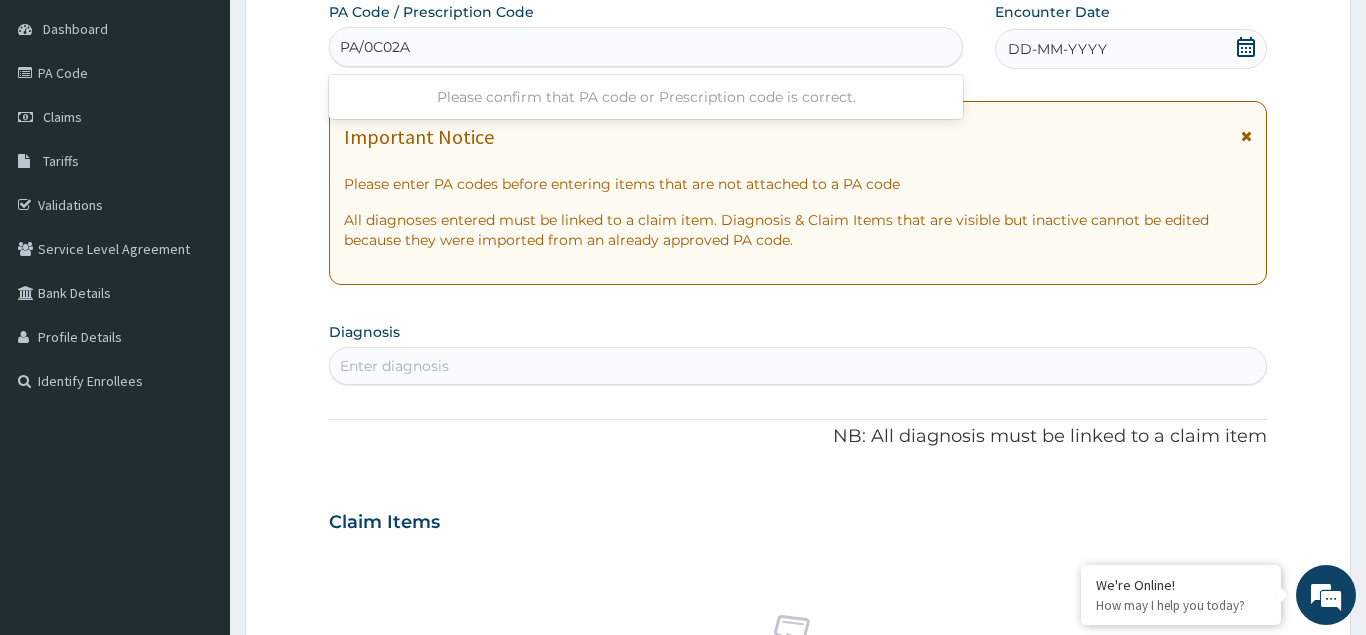 type on "PA/0C02AB" 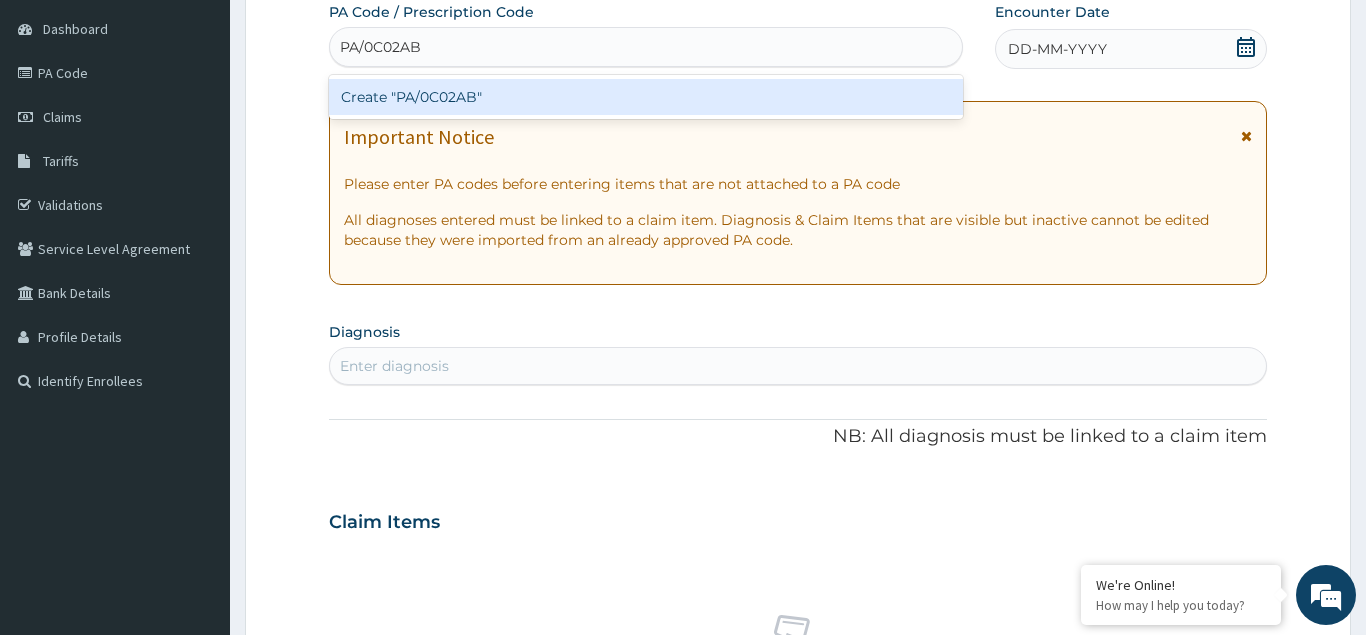 click on "Create "PA/0C02AB"" at bounding box center [646, 97] 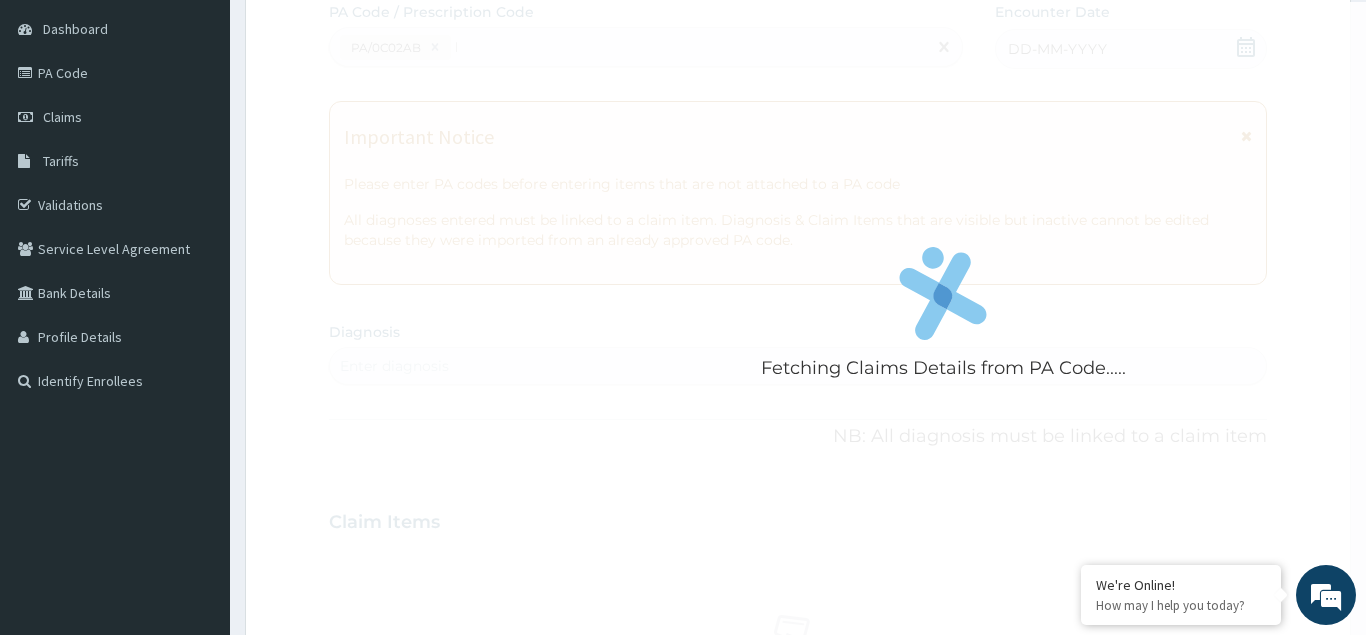 type 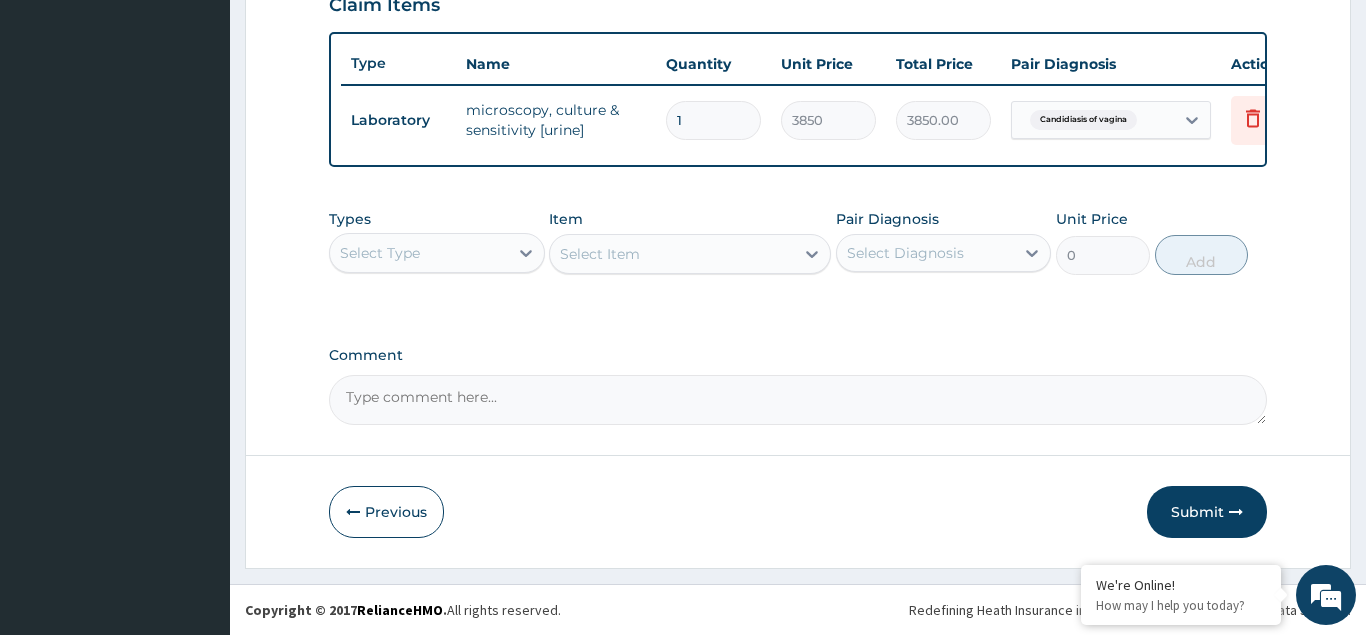 scroll, scrollTop: 406, scrollLeft: 0, axis: vertical 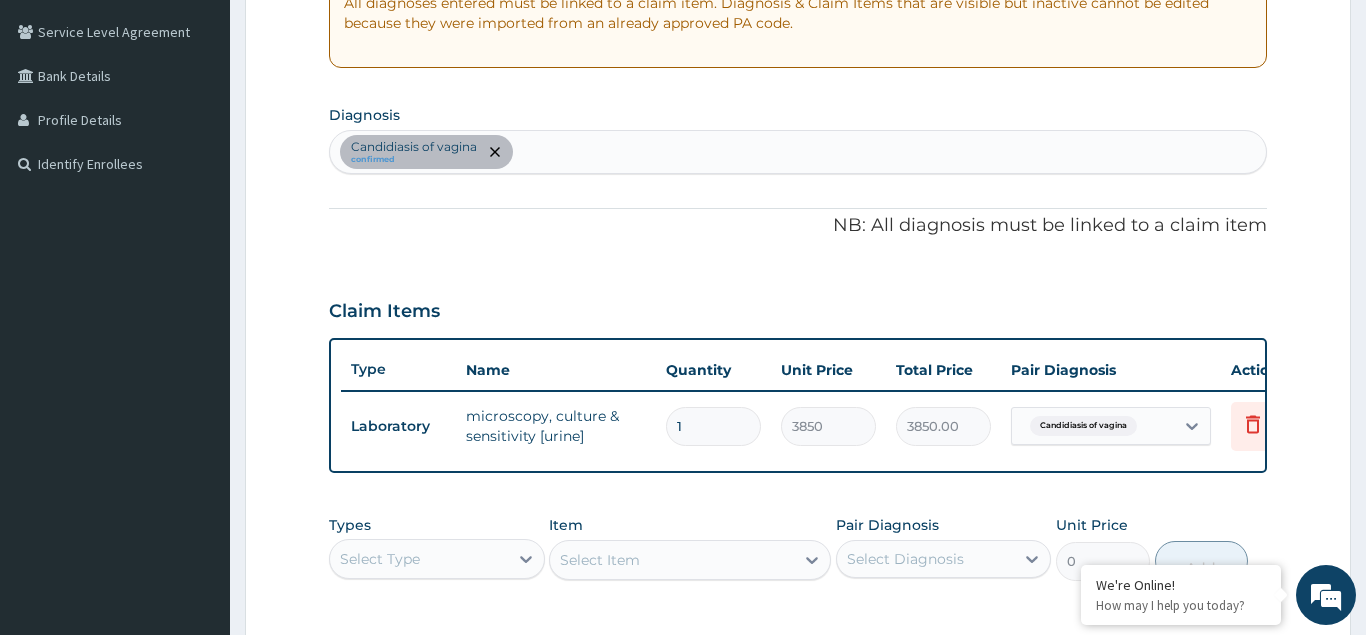 click on "Candidiasis of vagina confirmed" at bounding box center [798, 152] 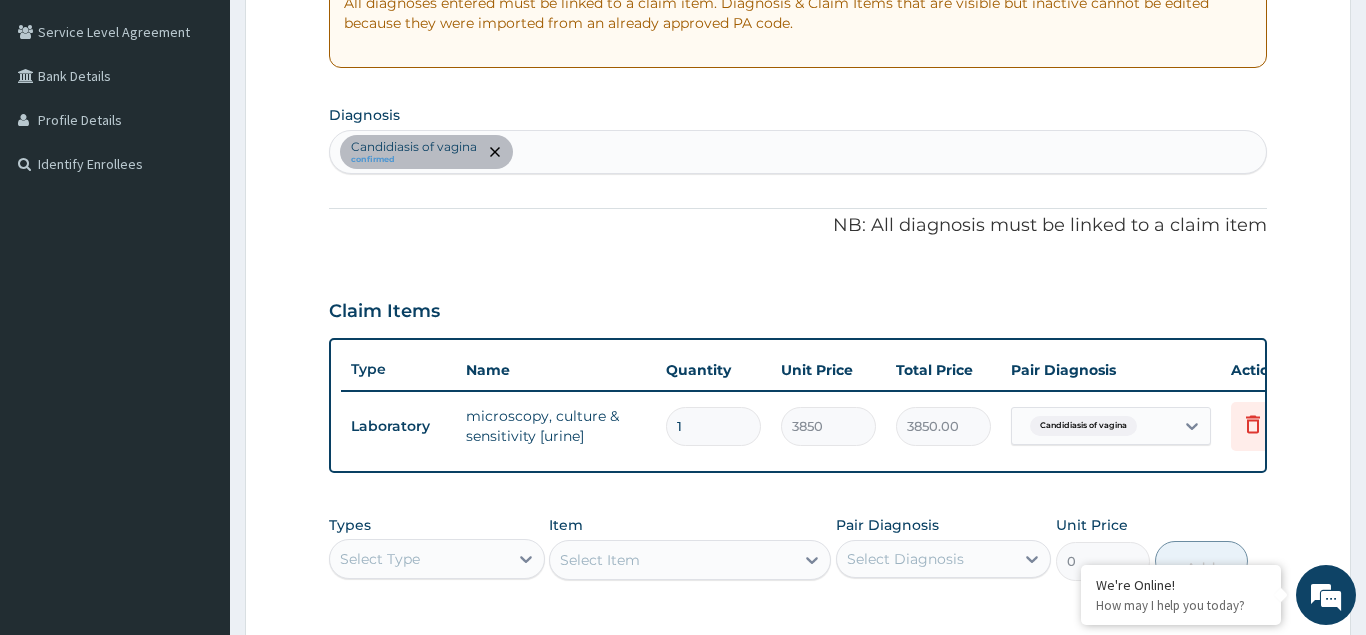 type on "Y" 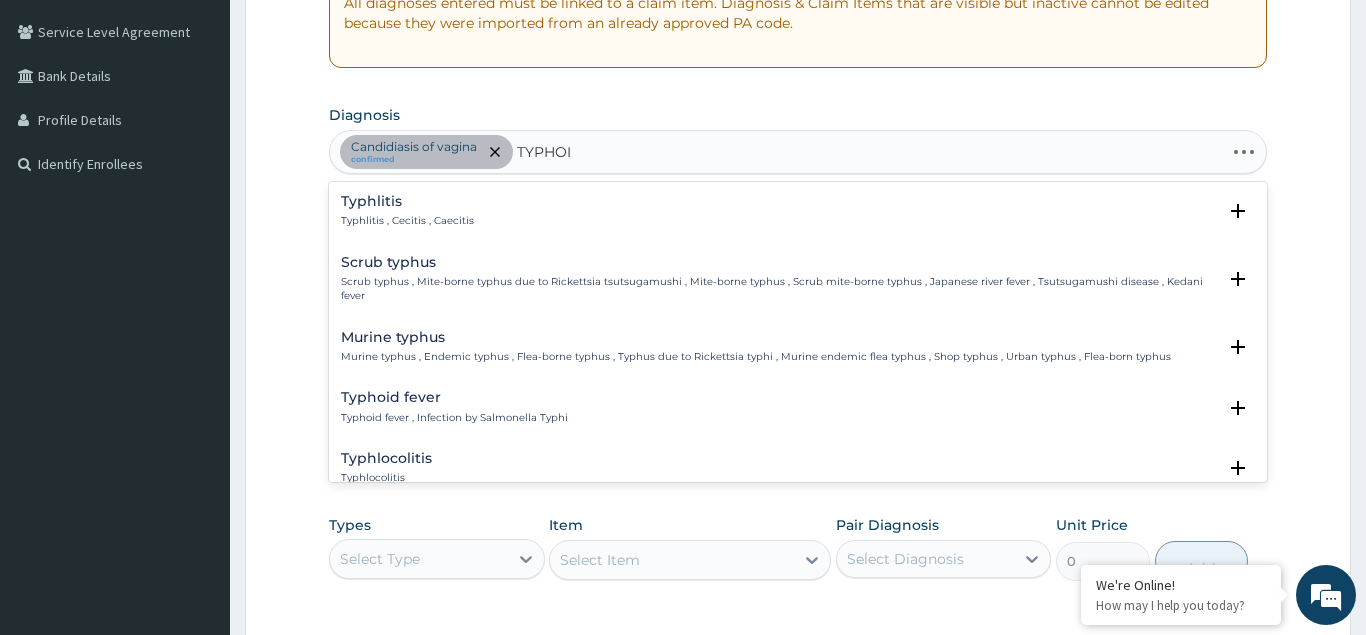 type on "TYPHOID" 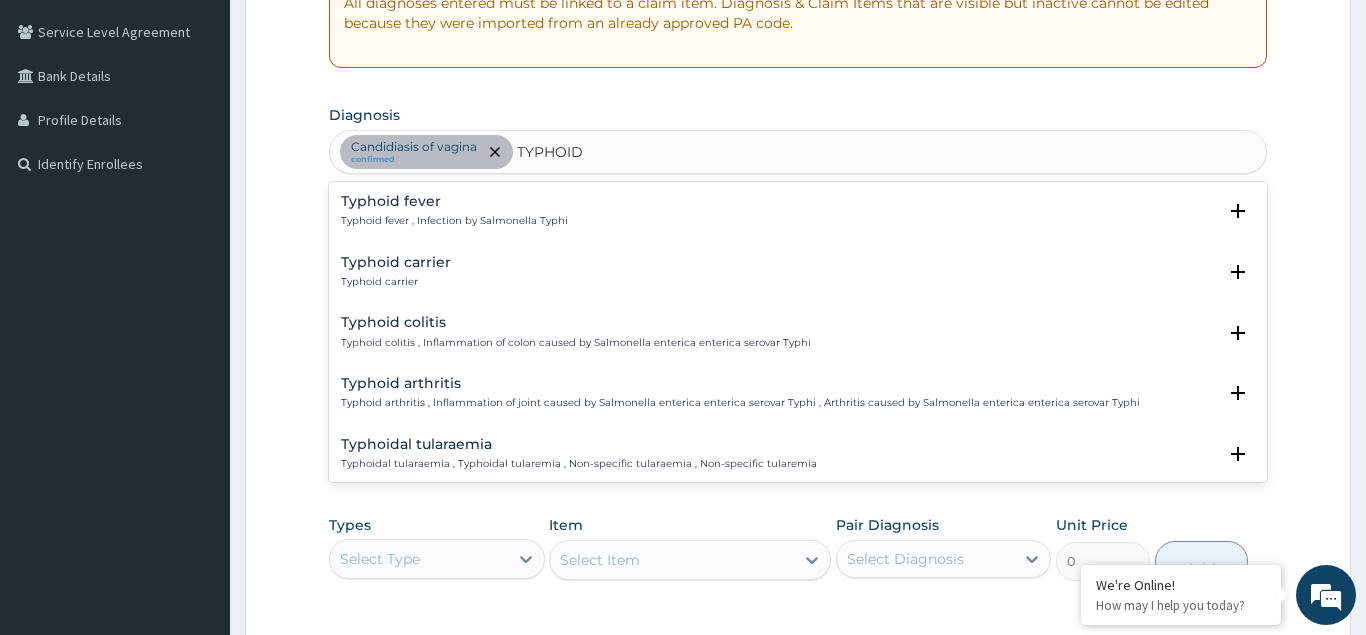 click on "Typhoid fever , Infection by Salmonella Typhi" at bounding box center [454, 221] 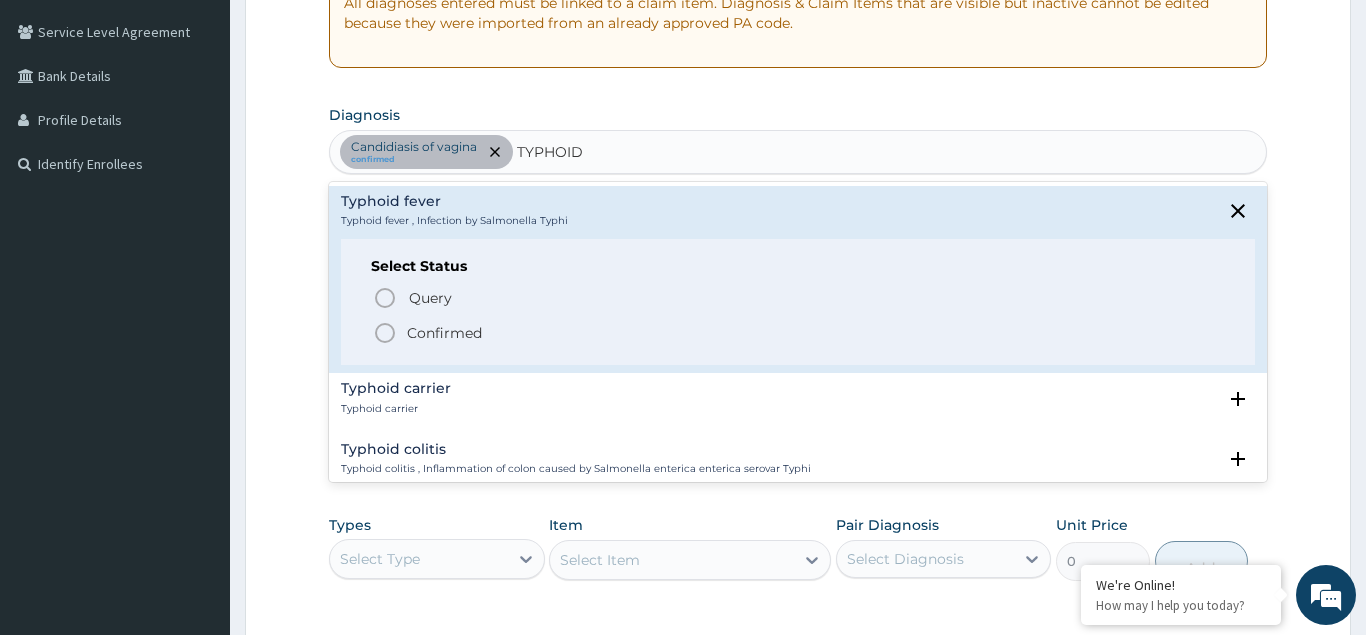 click 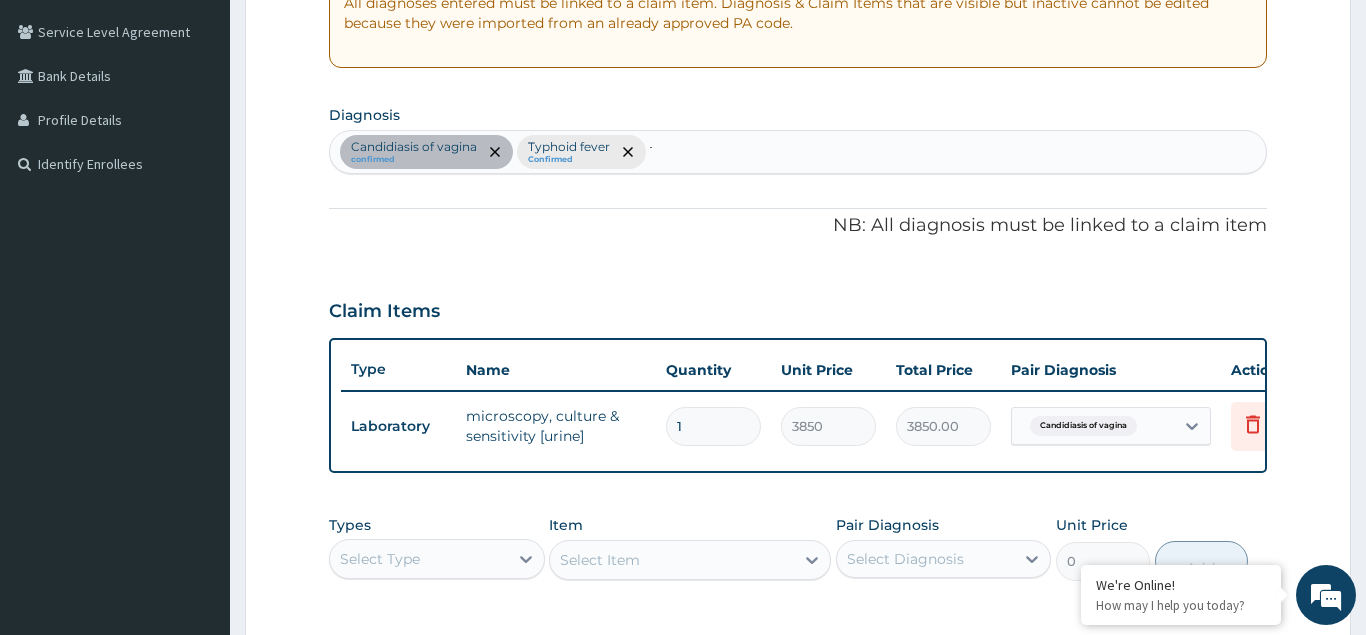 type 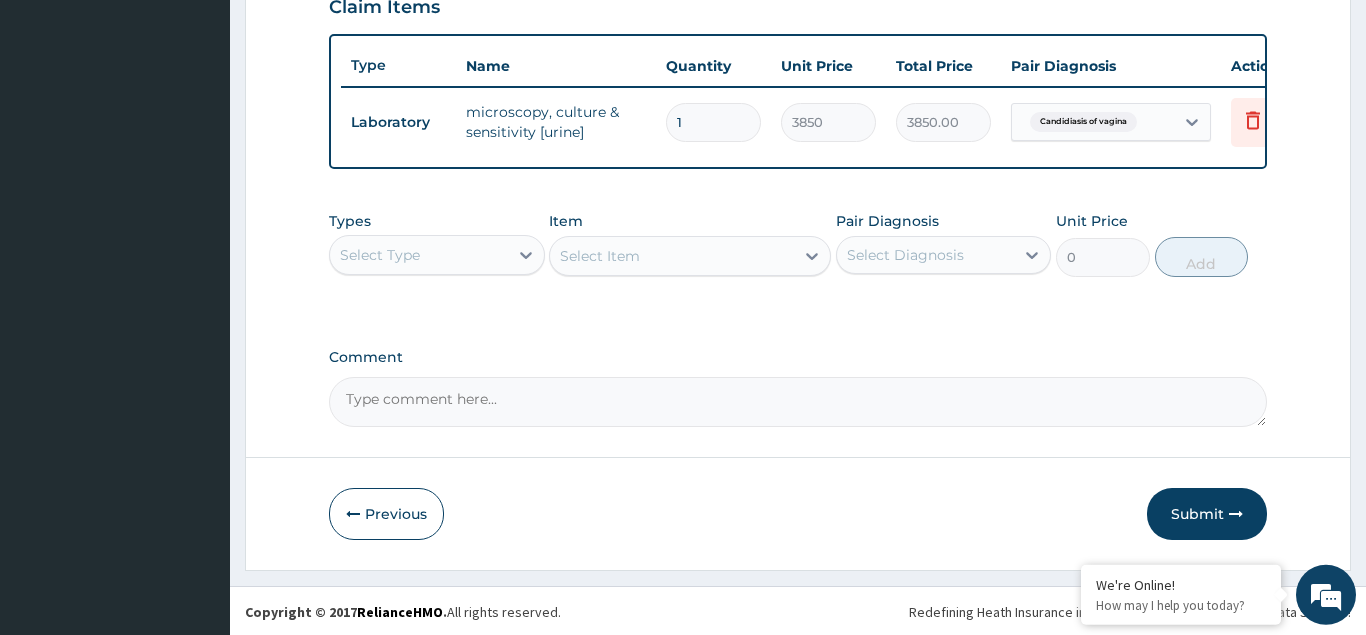 scroll, scrollTop: 712, scrollLeft: 0, axis: vertical 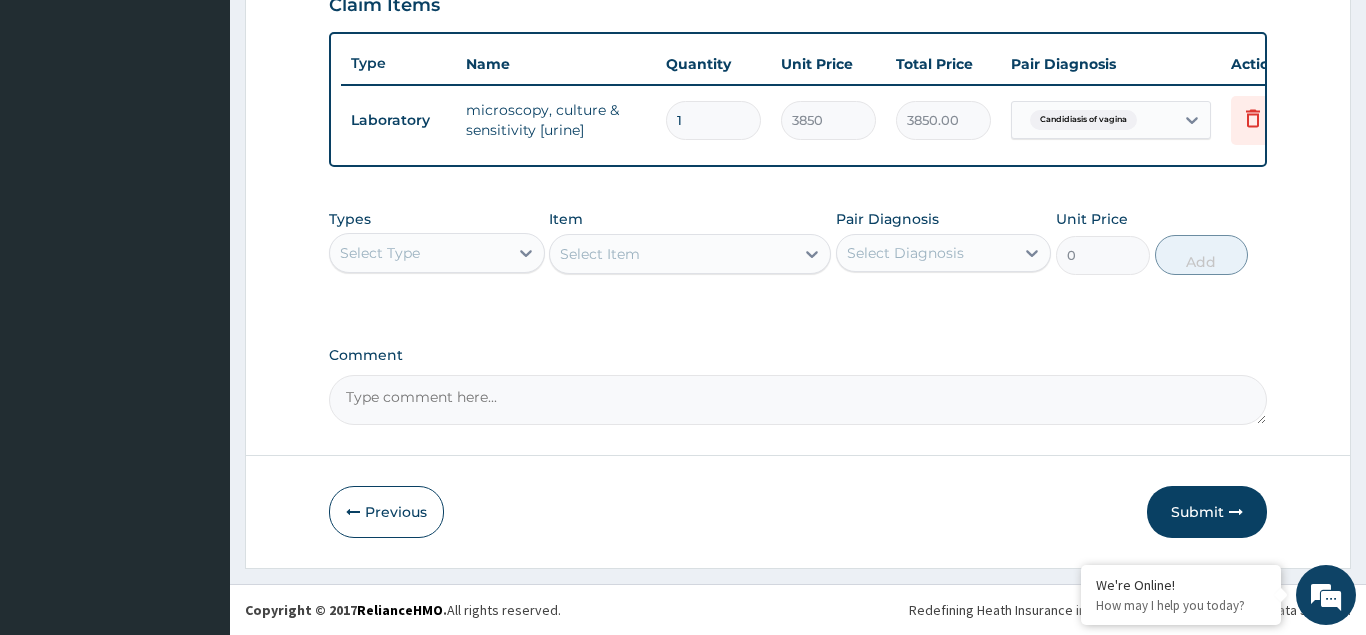 click on "Select Type" at bounding box center (419, 253) 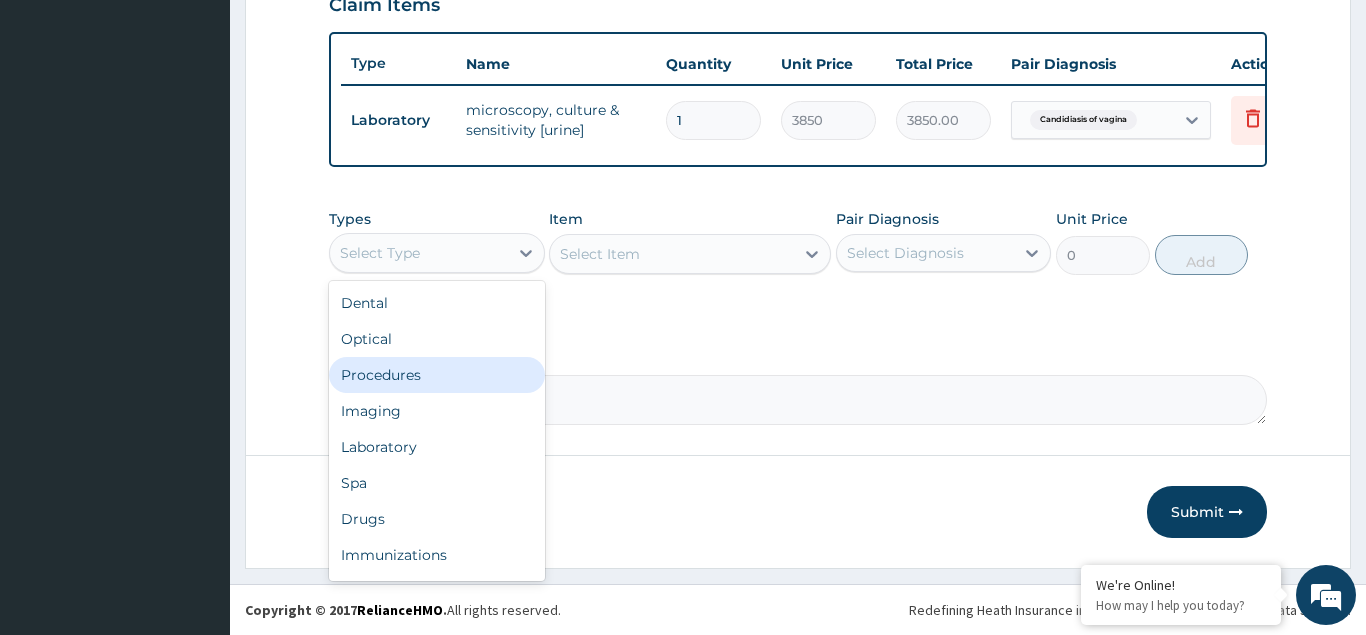 click on "Procedures" at bounding box center [437, 375] 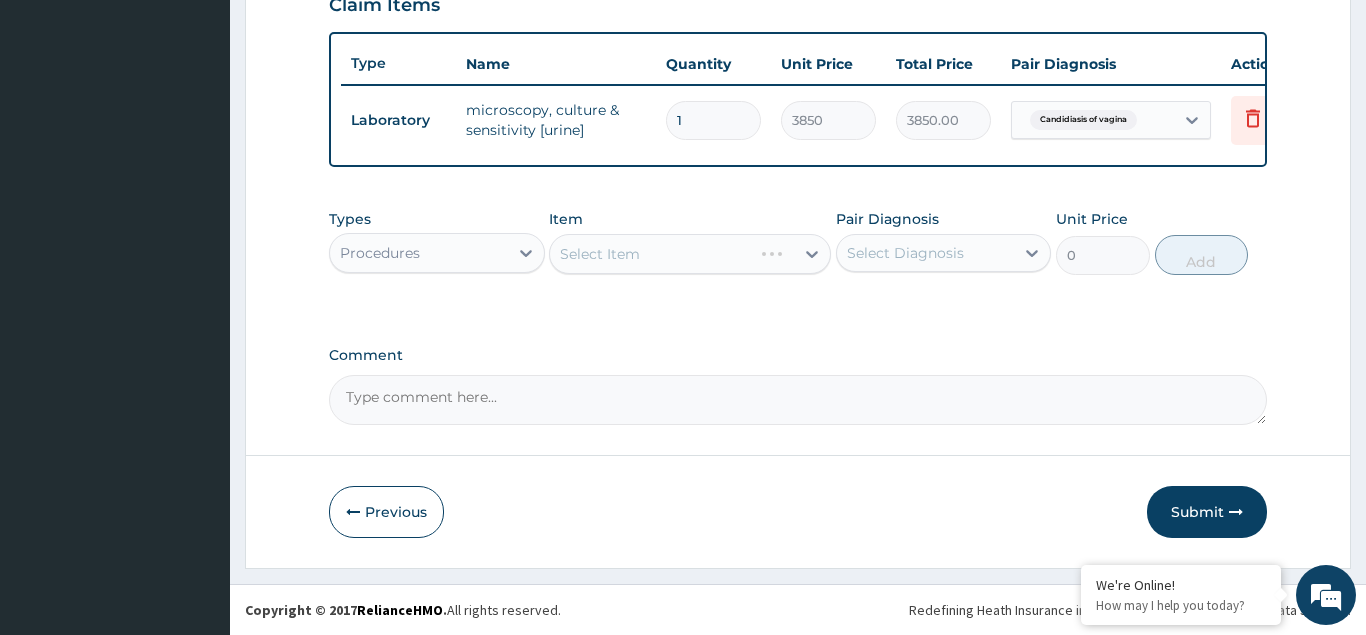 click on "Select Item" at bounding box center [690, 254] 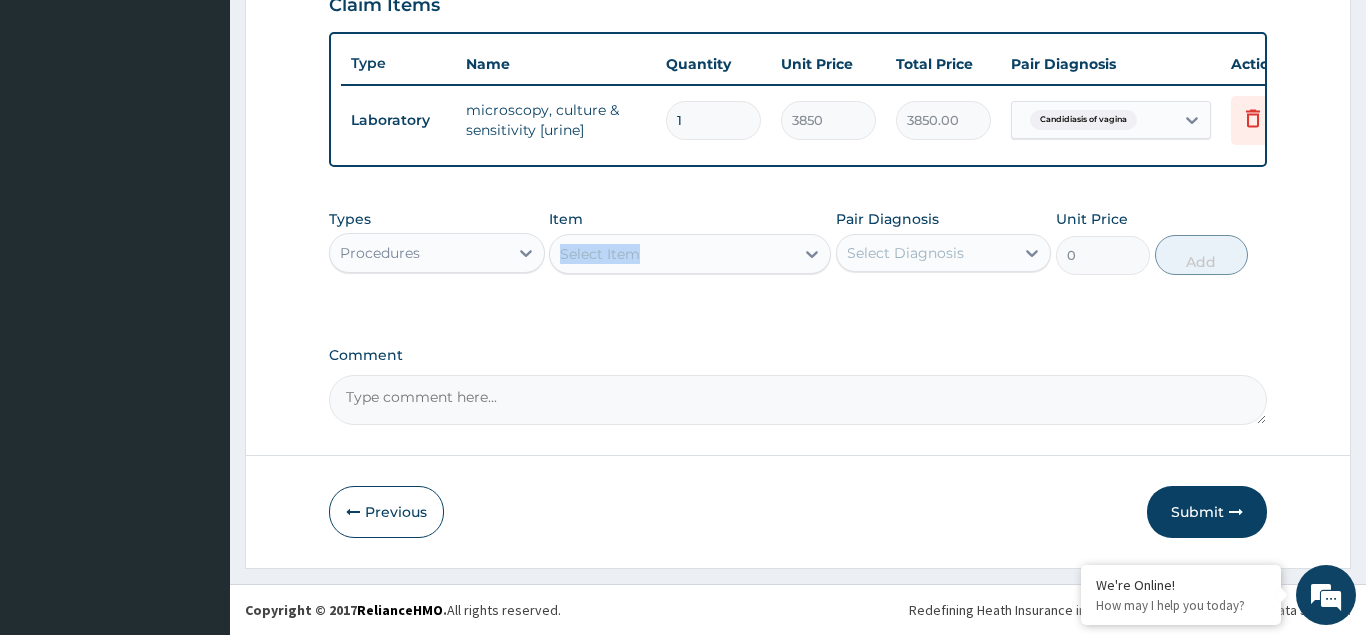 click on "Select Item" at bounding box center [690, 254] 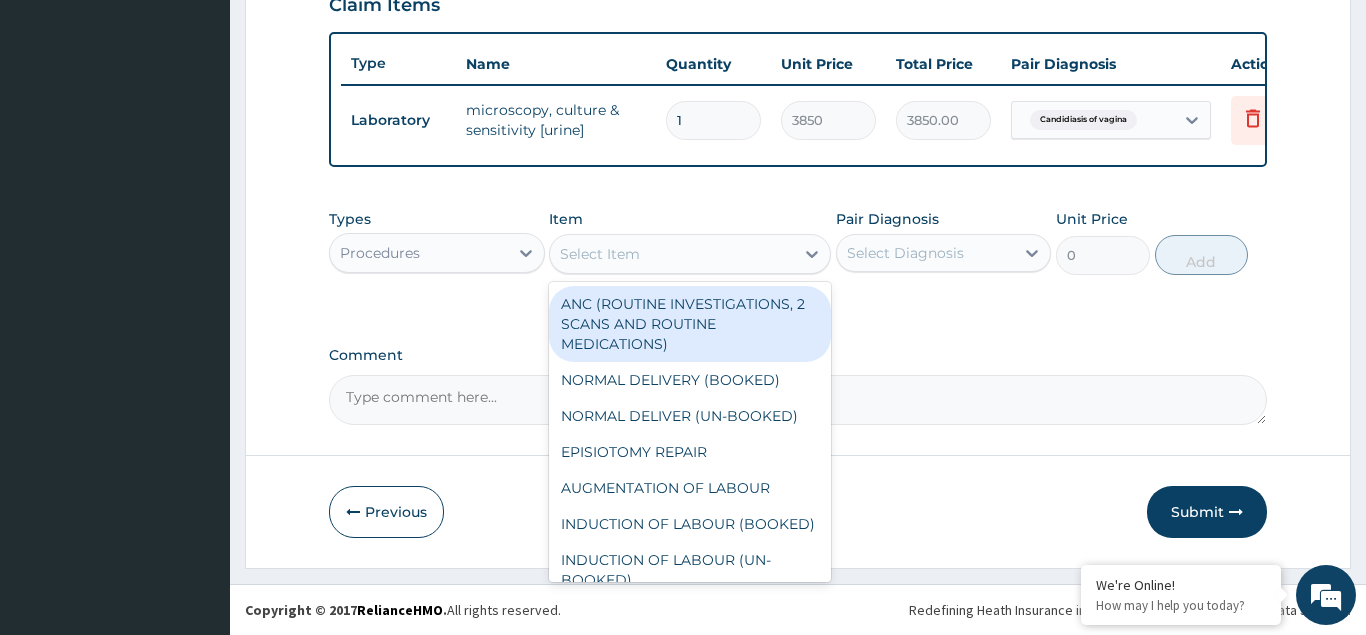 click on "Select Item" at bounding box center (600, 254) 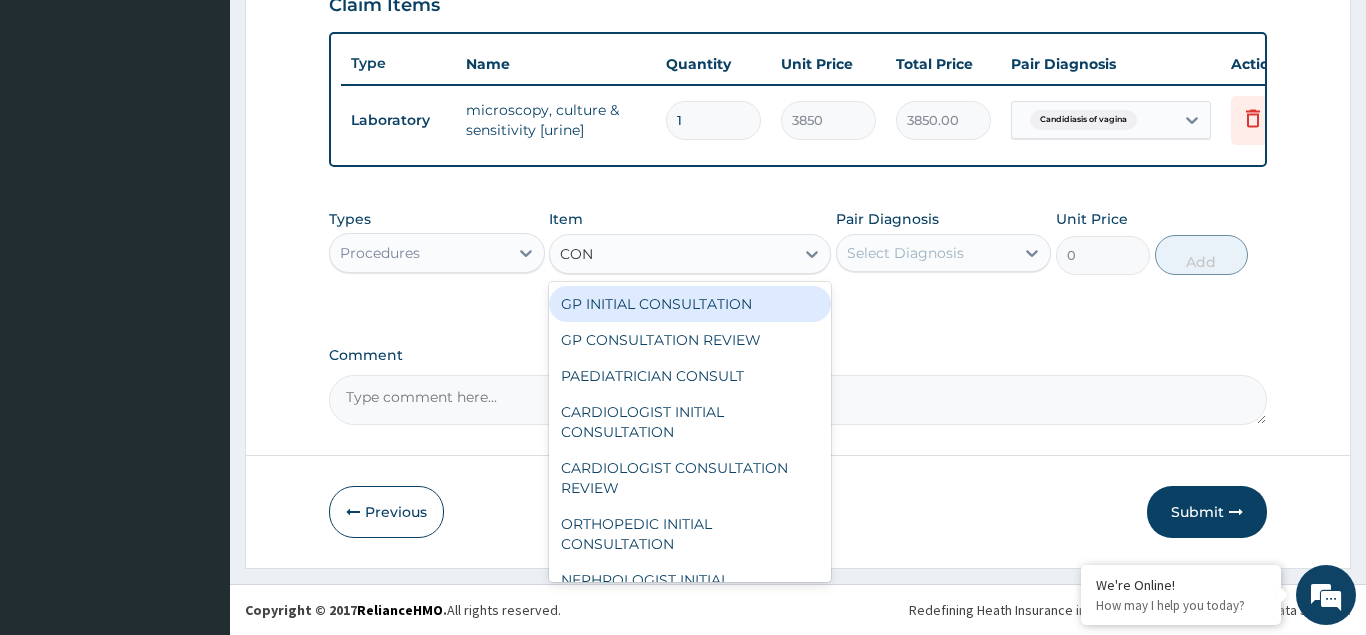 type on "CONS" 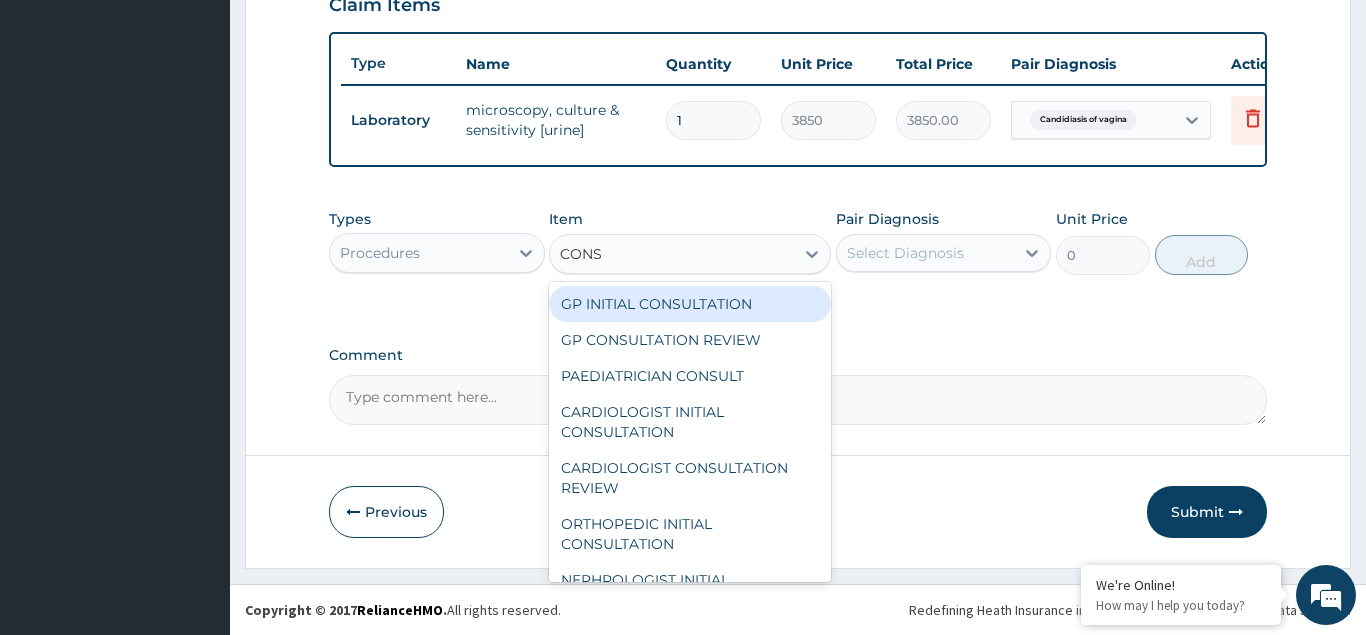click on "GP INITIAL CONSULTATION" at bounding box center (690, 304) 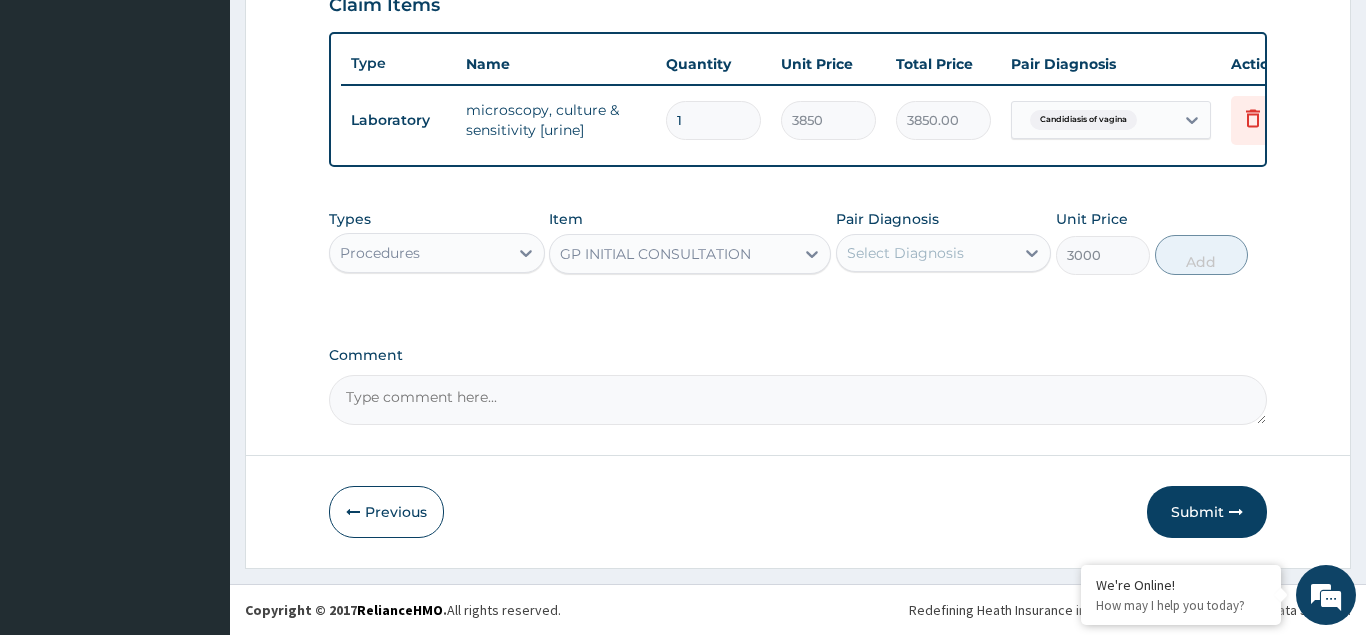 type 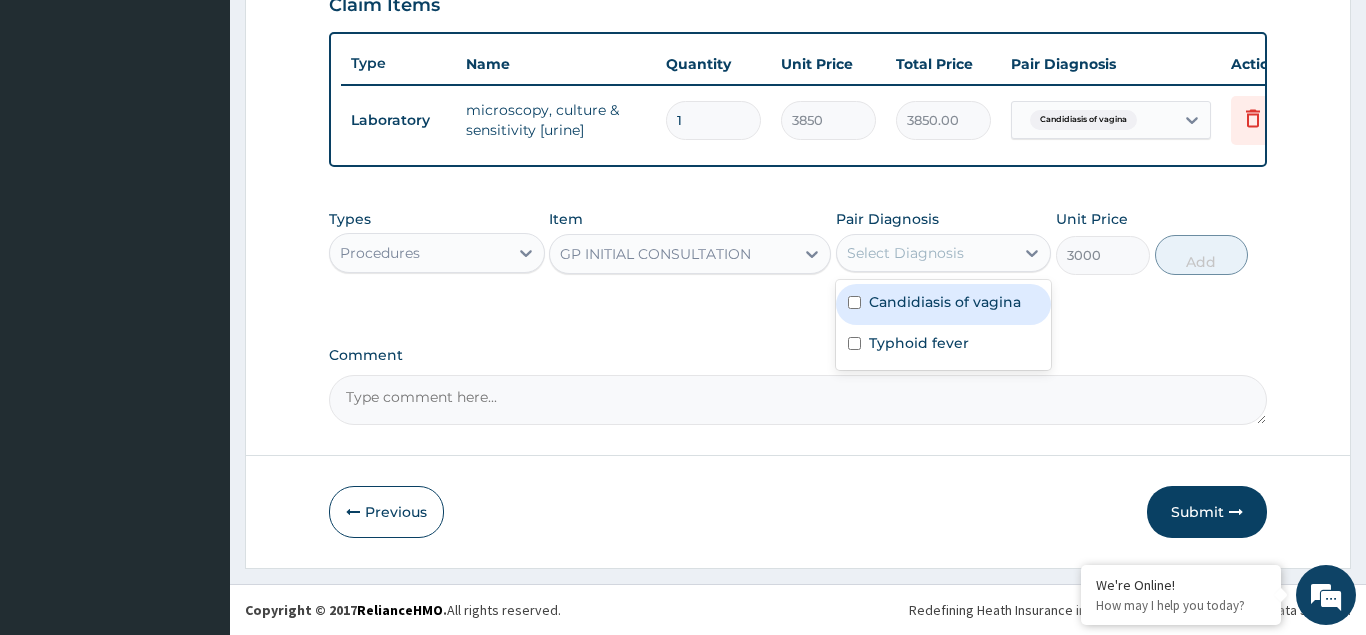 click at bounding box center [854, 302] 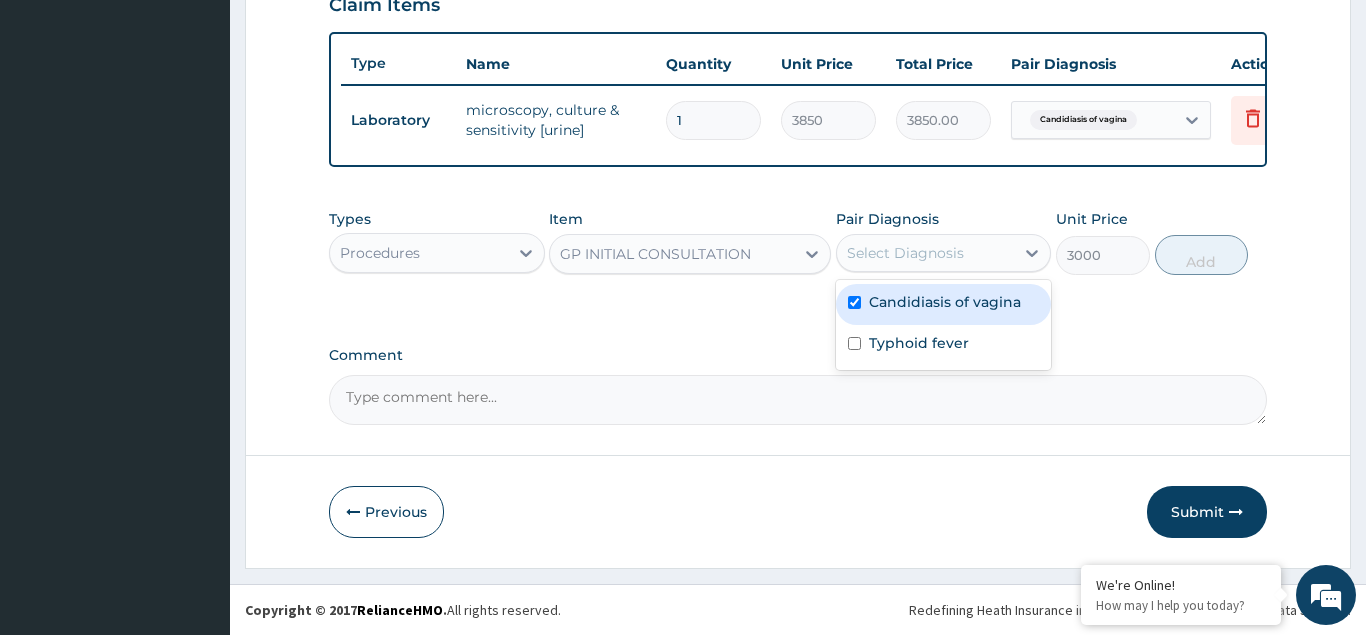checkbox on "true" 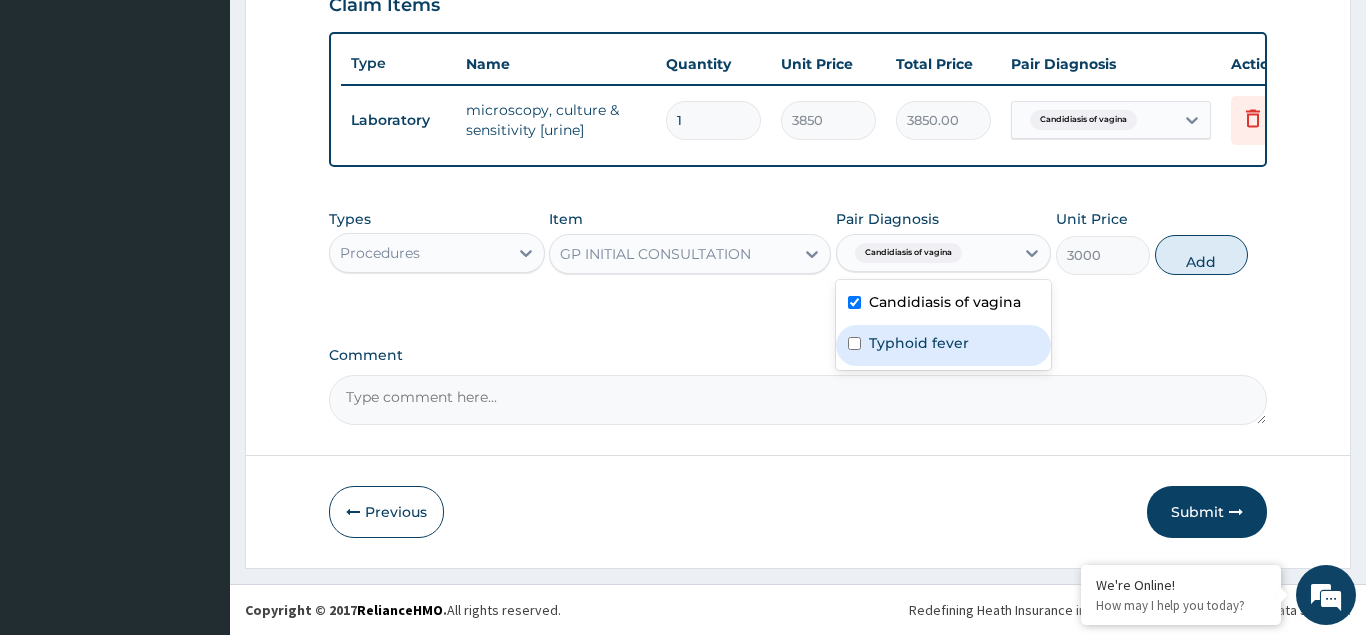 drag, startPoint x: 853, startPoint y: 343, endPoint x: 1001, endPoint y: 306, distance: 152.5549 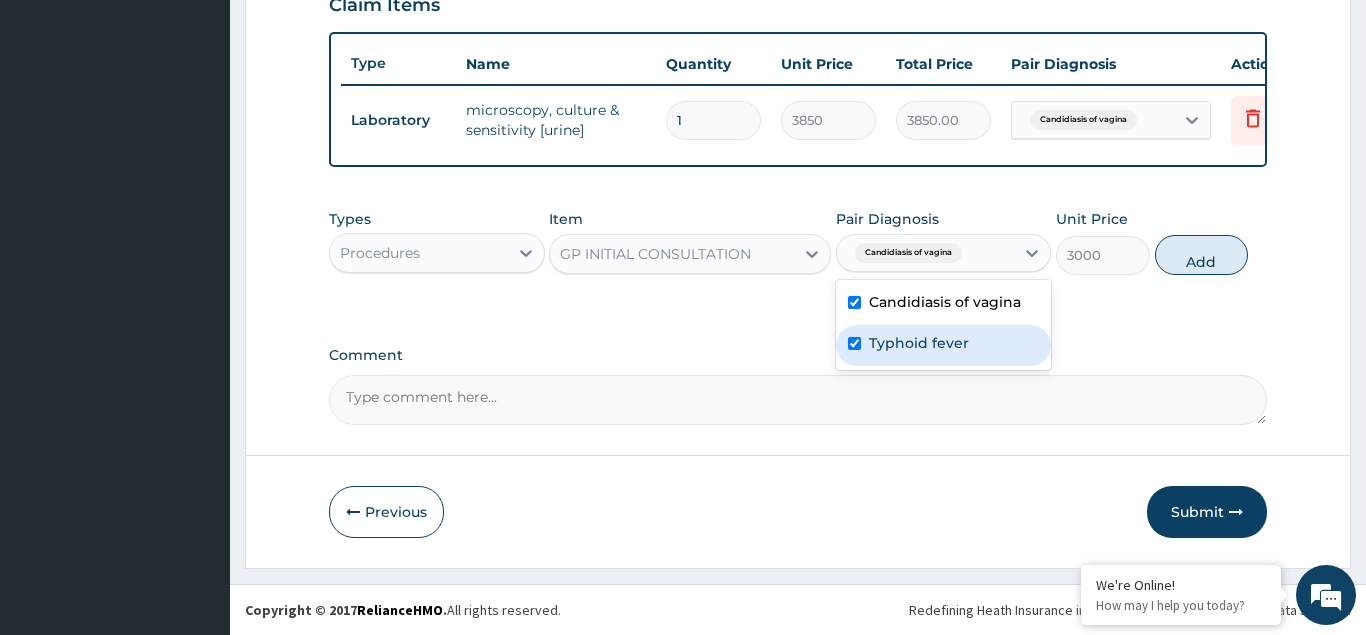 checkbox on "true" 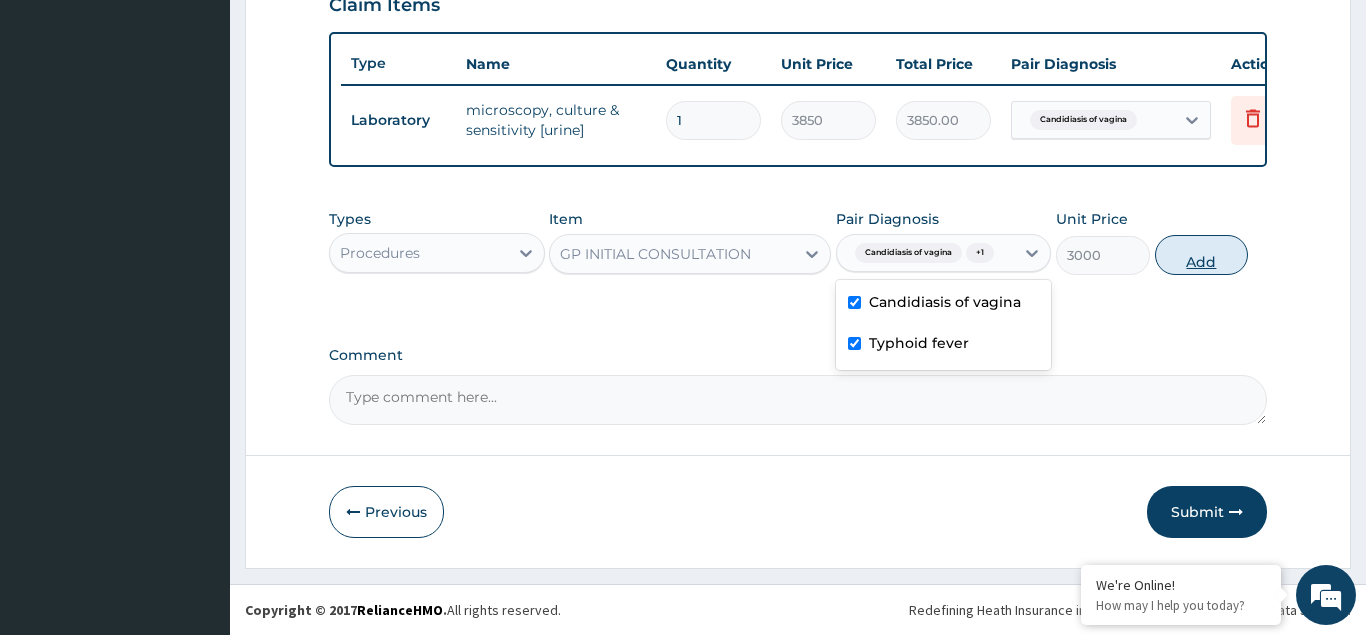 click on "Add" at bounding box center [1202, 255] 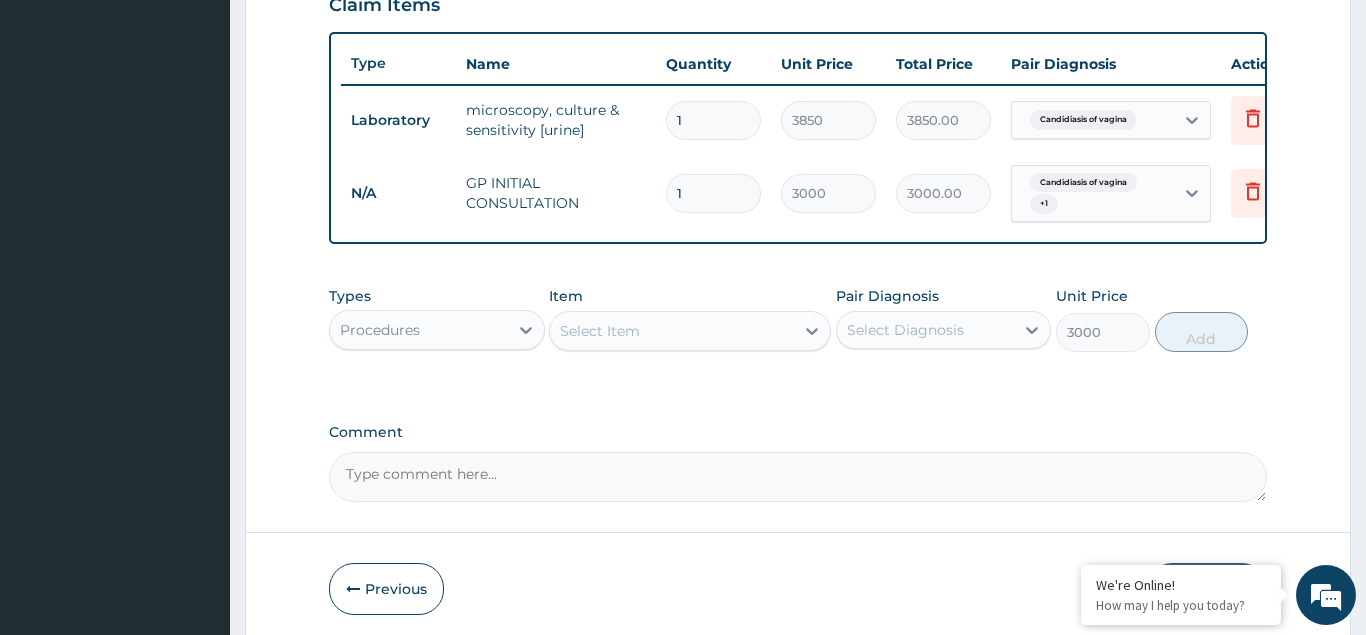 type on "0" 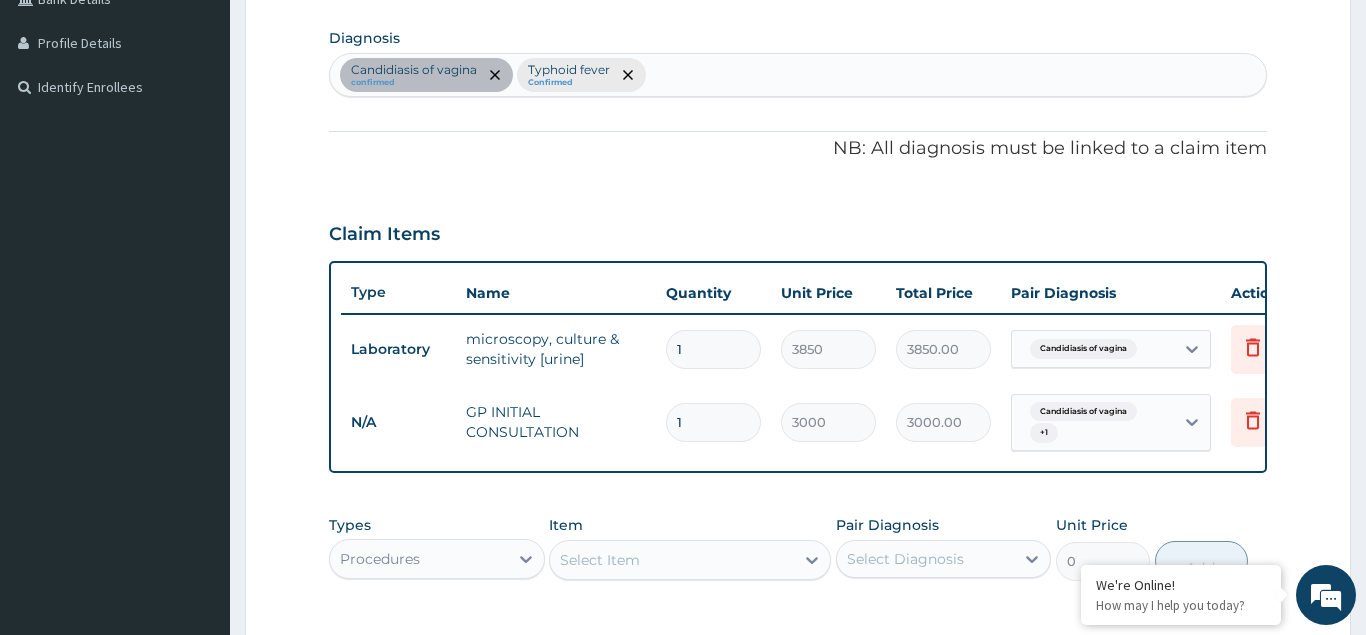 scroll, scrollTop: 789, scrollLeft: 0, axis: vertical 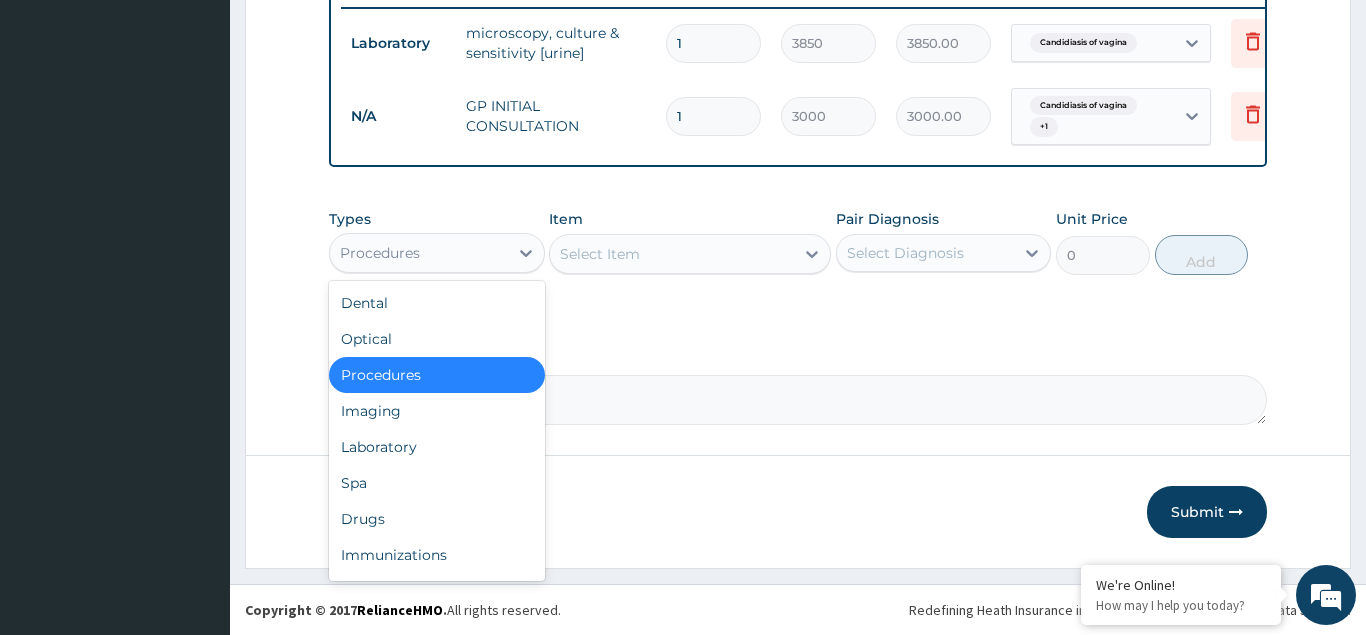 click on "Procedures" at bounding box center [380, 253] 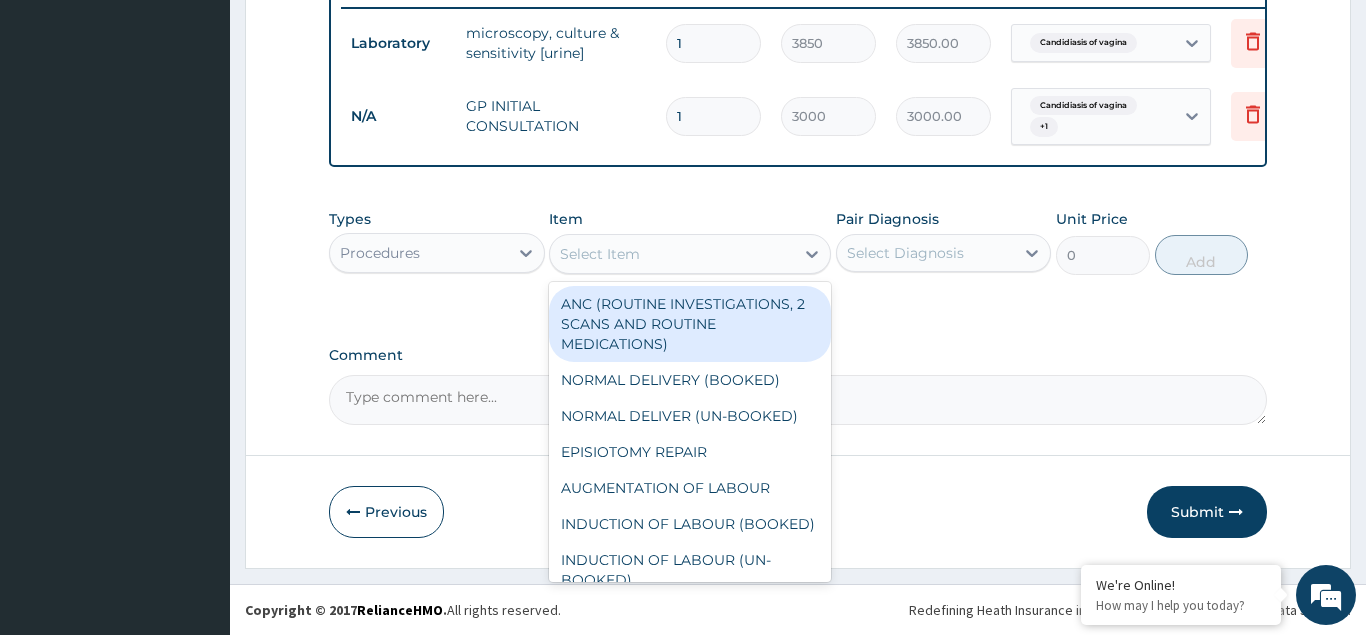 click on "Select Item" at bounding box center (600, 254) 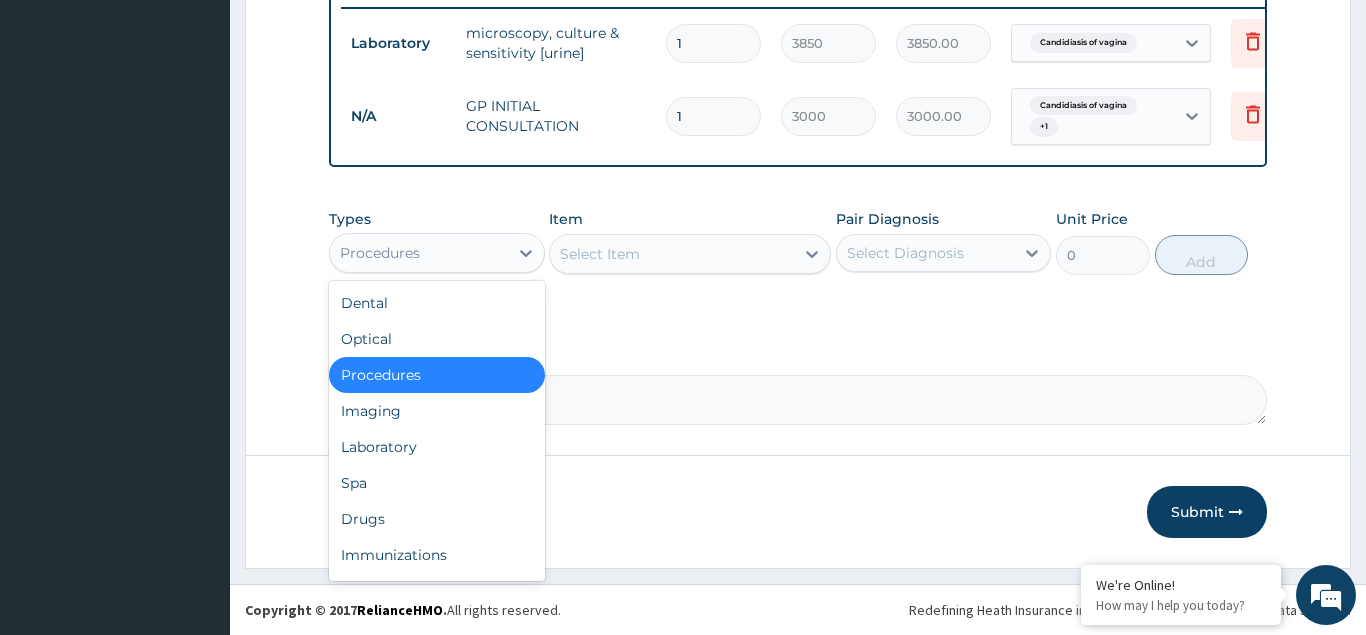 click on "Procedures" at bounding box center (380, 253) 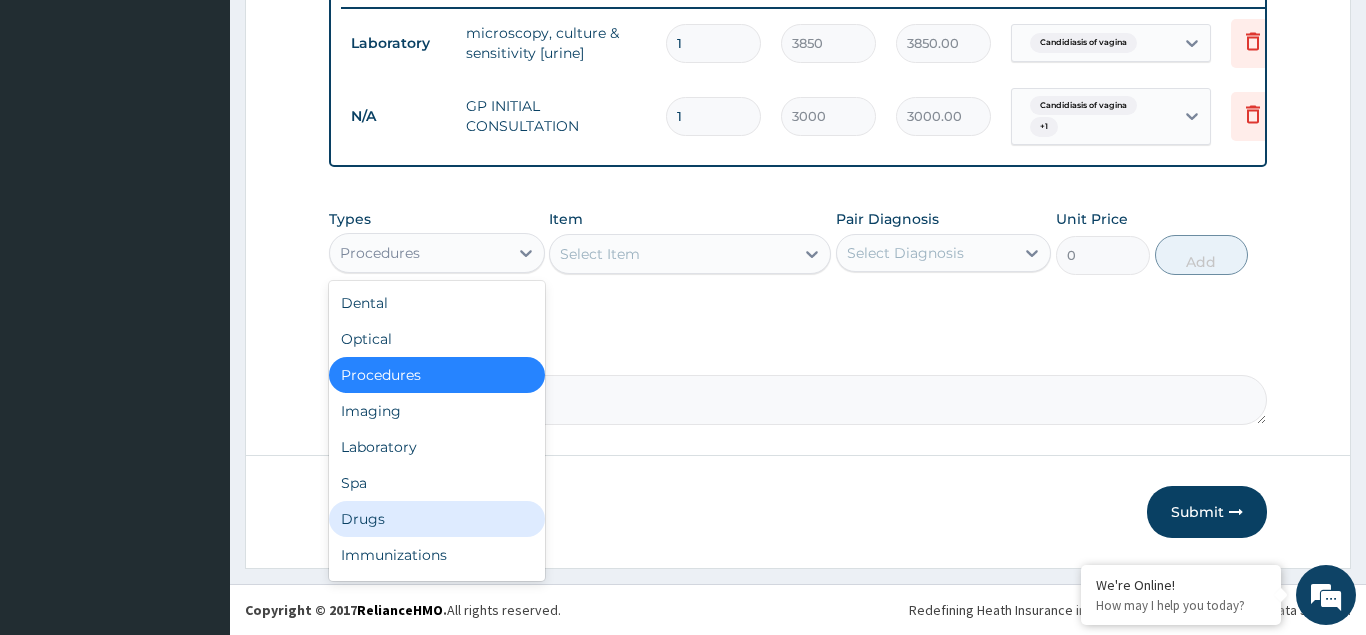 click on "Drugs" at bounding box center (437, 519) 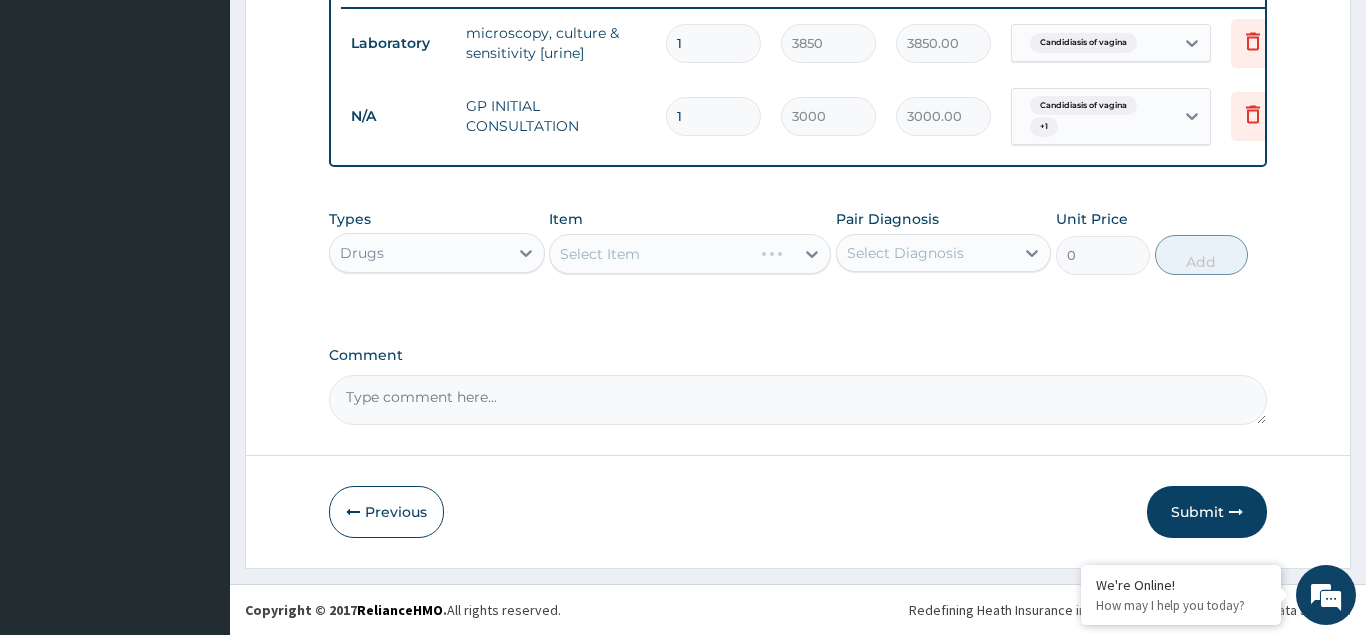 click on "Select Item" at bounding box center (690, 254) 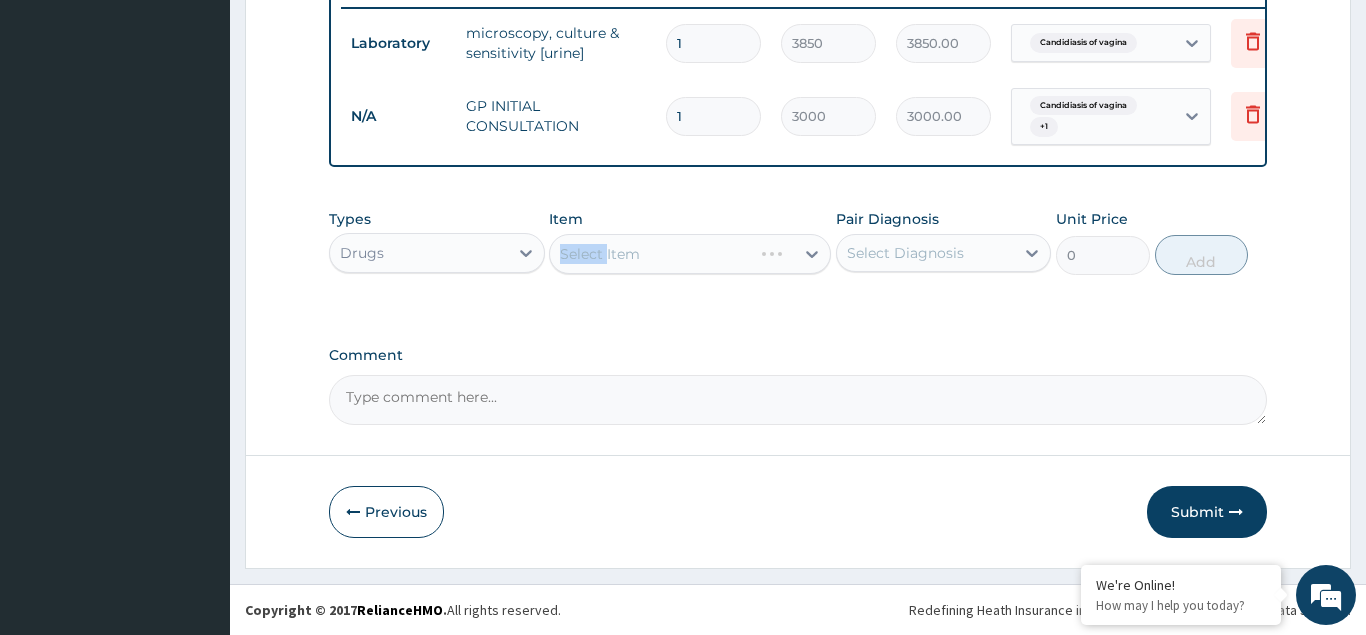 click on "Select Item" at bounding box center (690, 254) 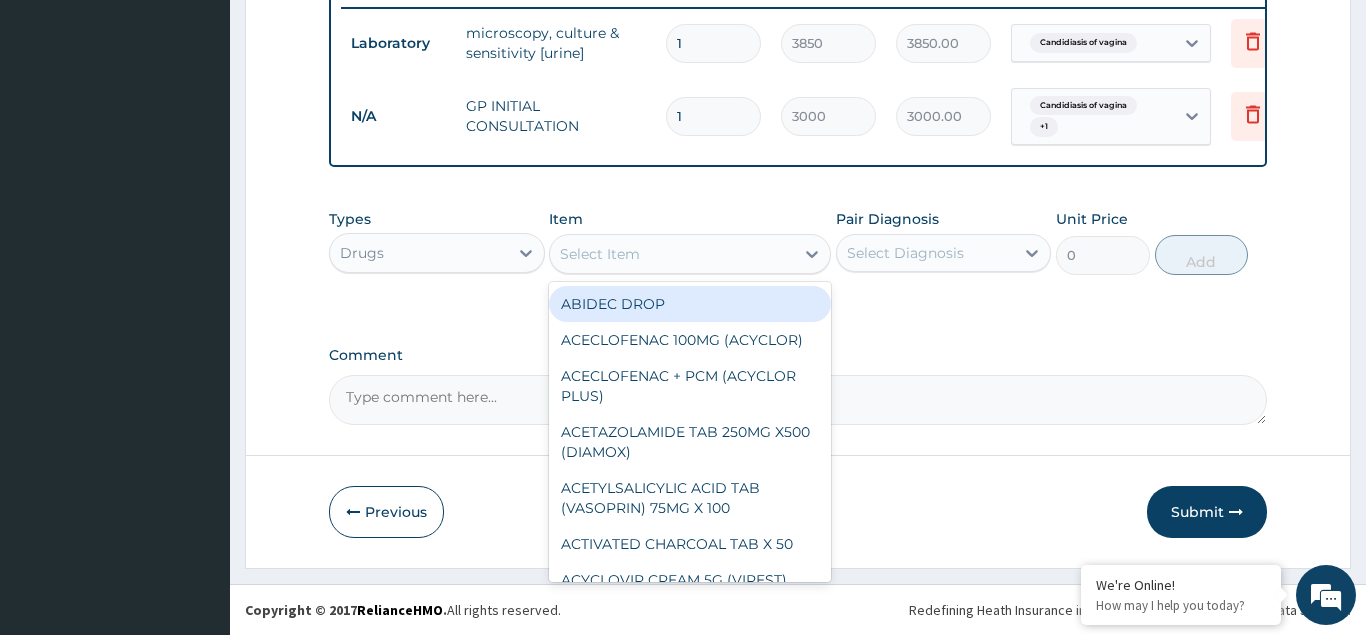 click on "Select Item" at bounding box center [600, 254] 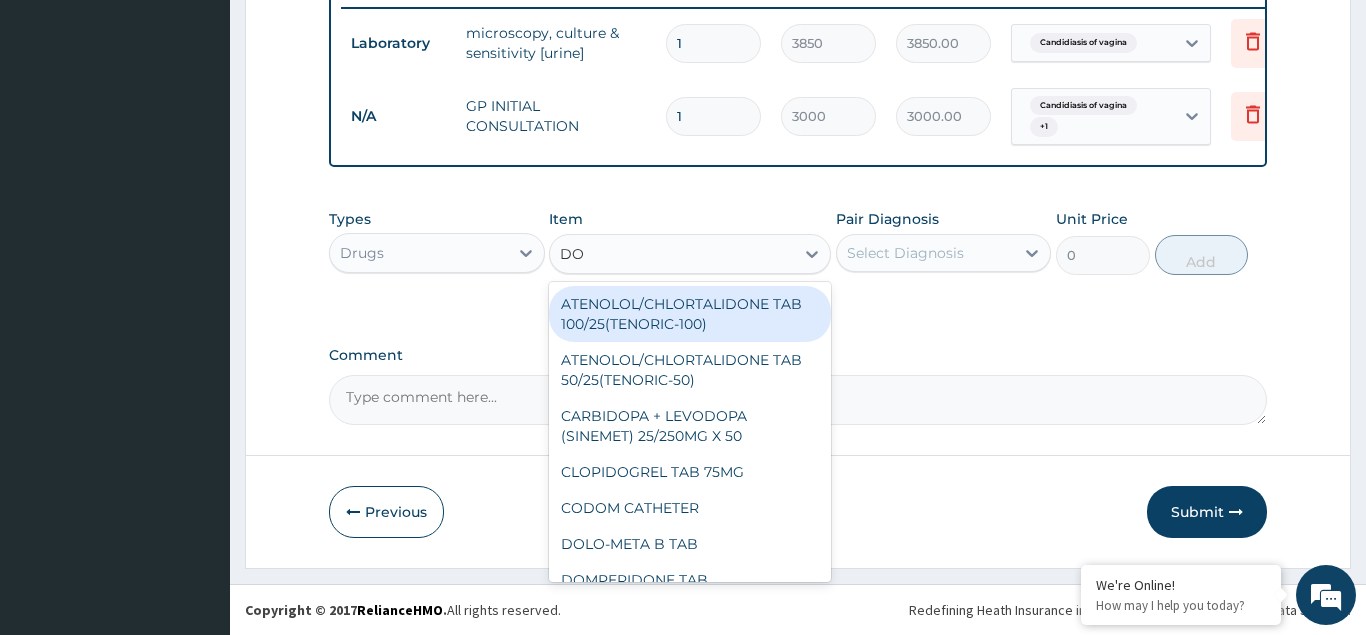 type on "DOX" 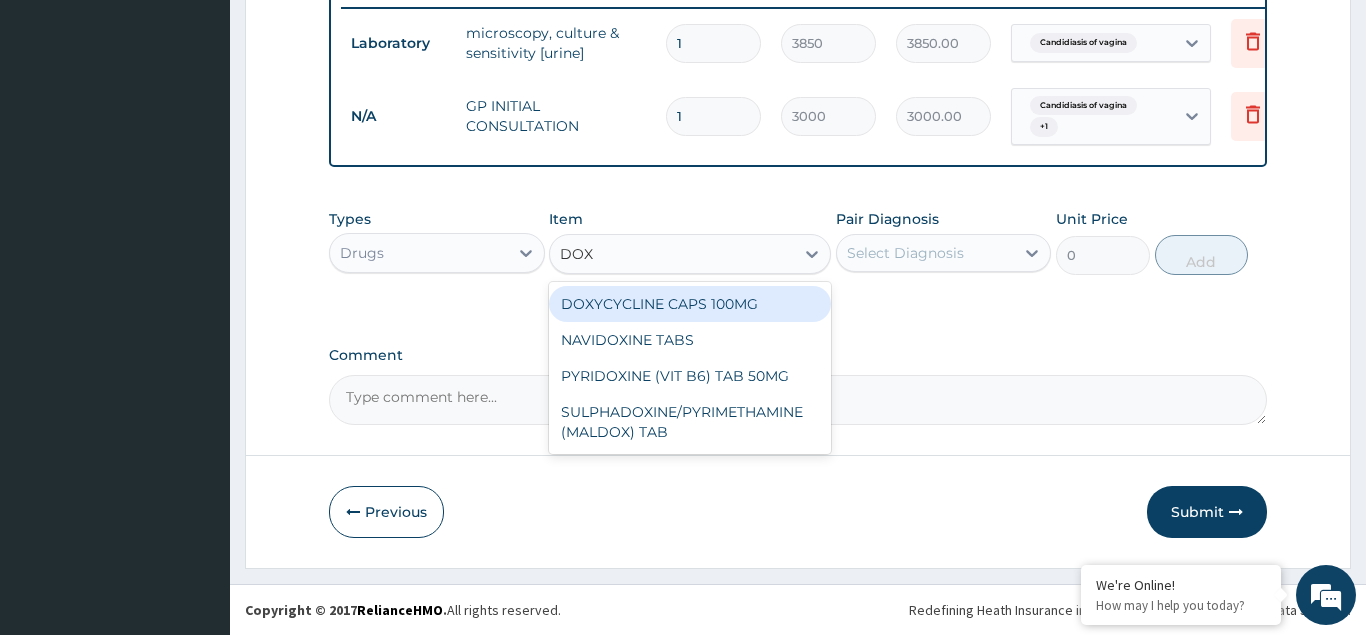 click on "DOXYCYCLINE CAPS 100MG" at bounding box center [690, 304] 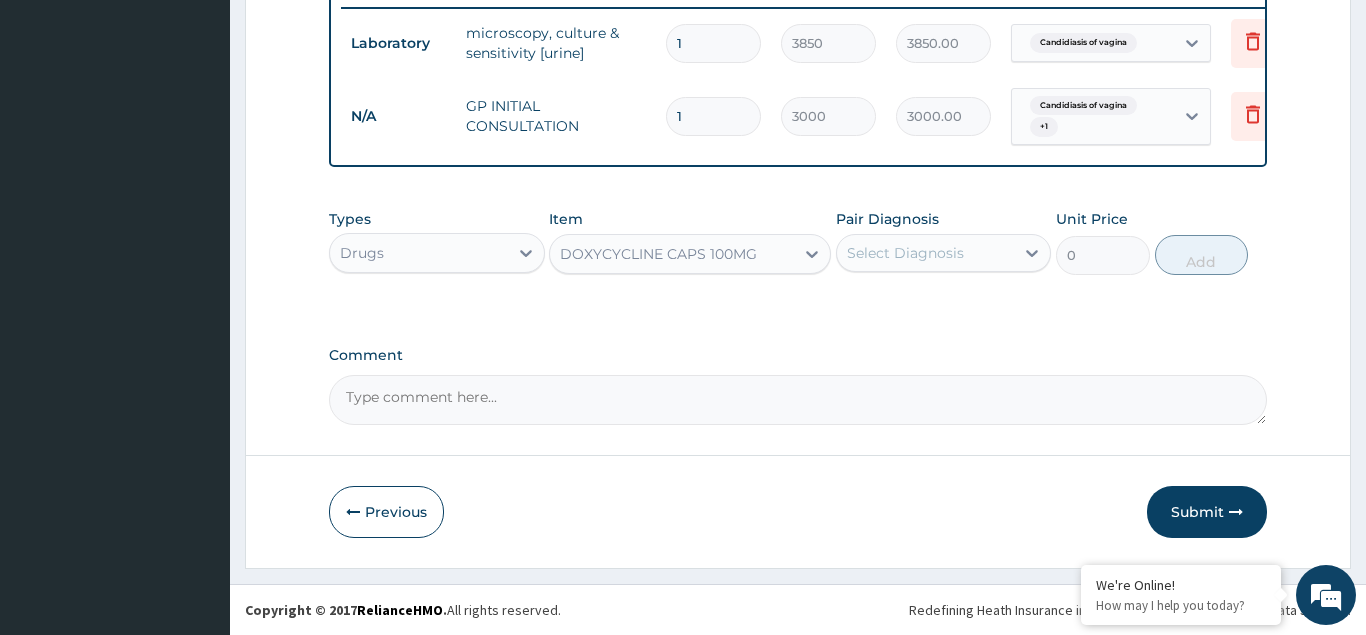 type 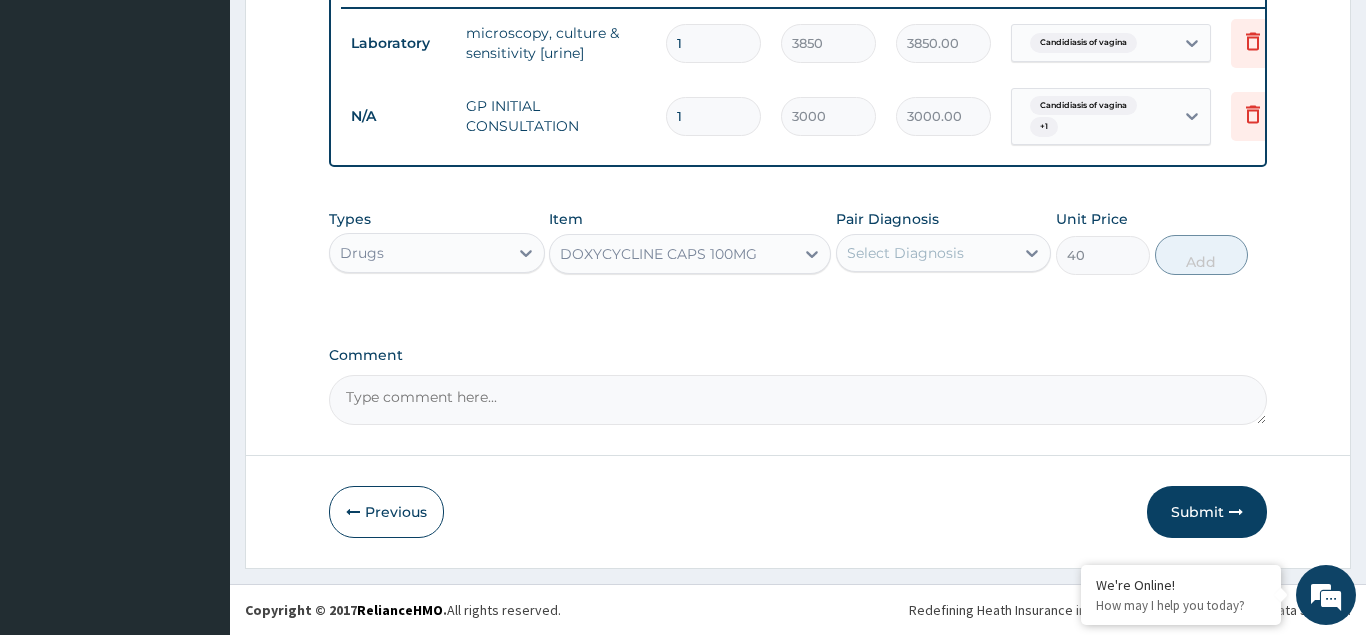 click on "Select Diagnosis" at bounding box center (905, 253) 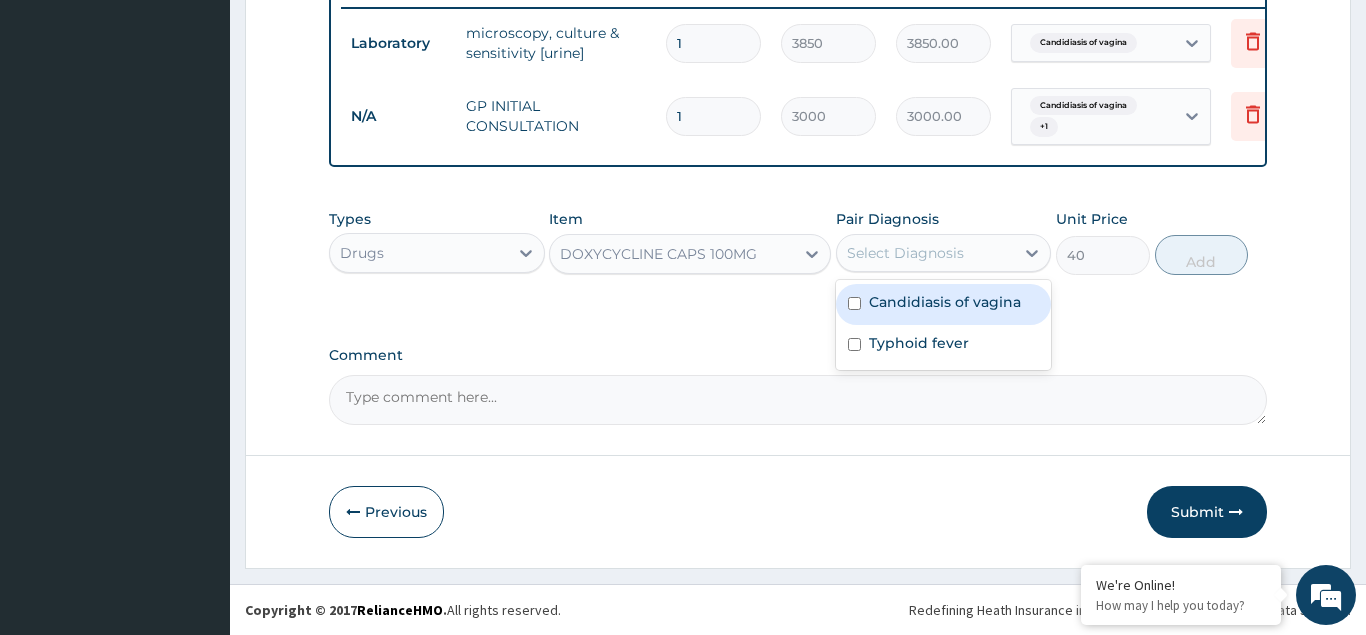 click on "Candidiasis of vagina" at bounding box center (944, 304) 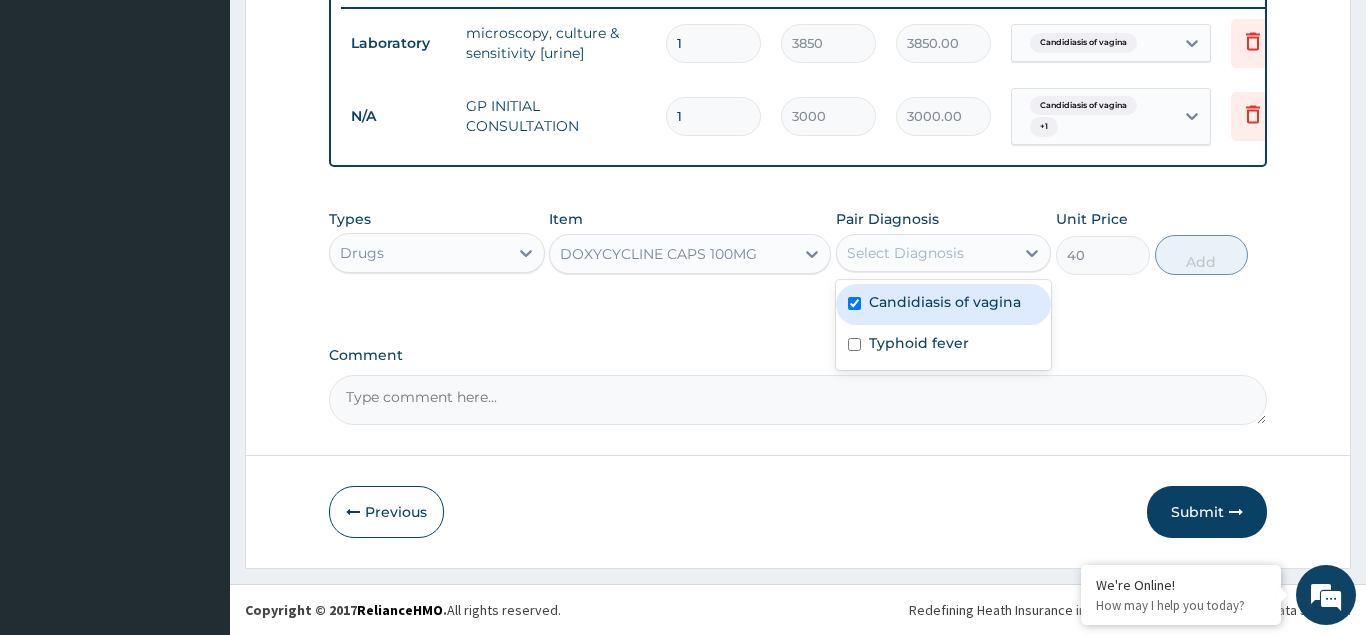 checkbox on "true" 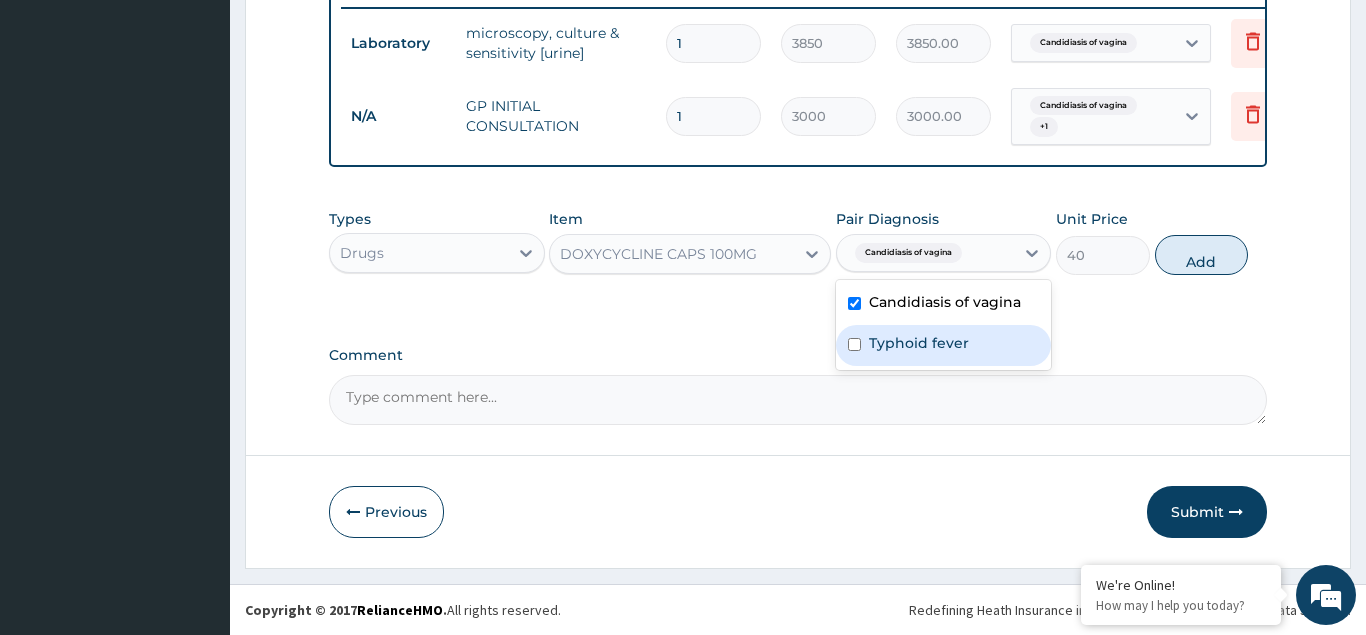 click at bounding box center [854, 344] 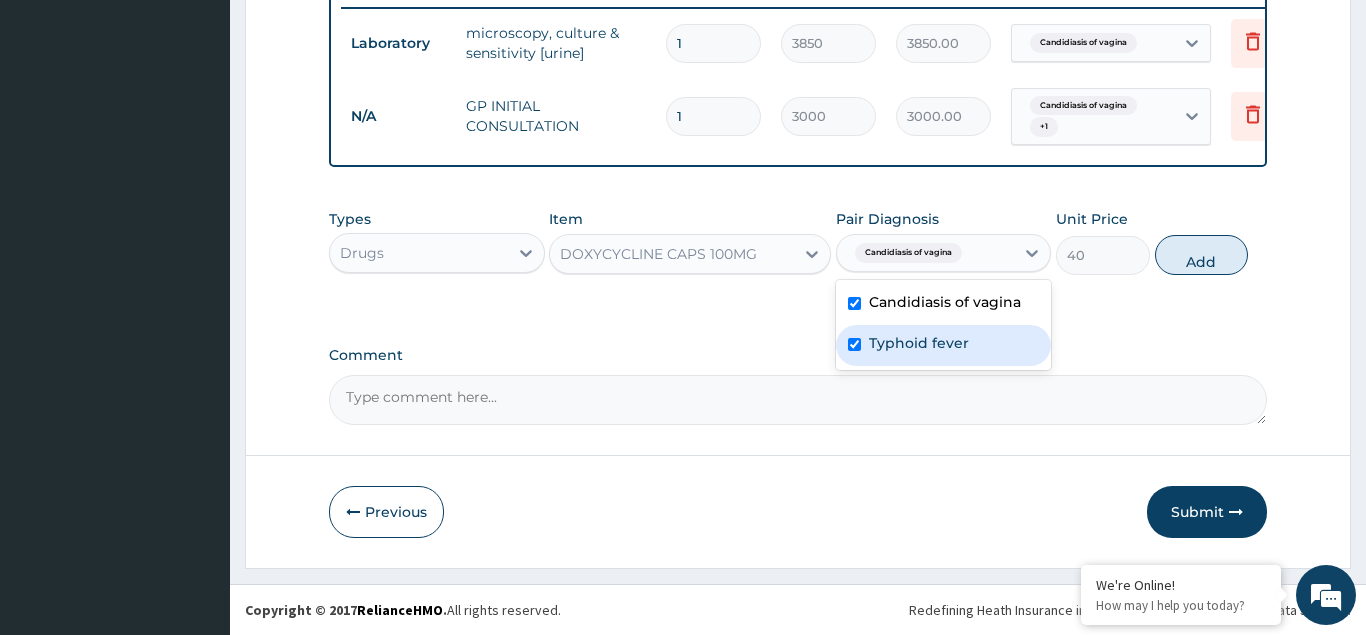 checkbox on "true" 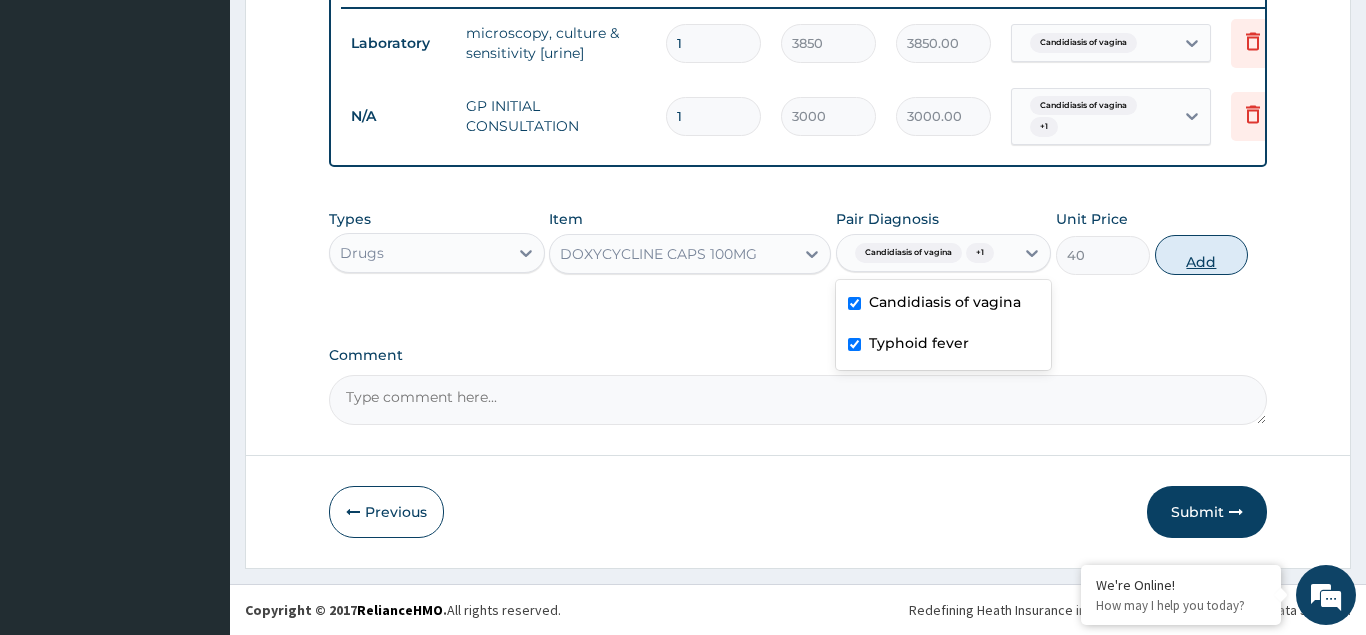 click on "Add" at bounding box center [1202, 255] 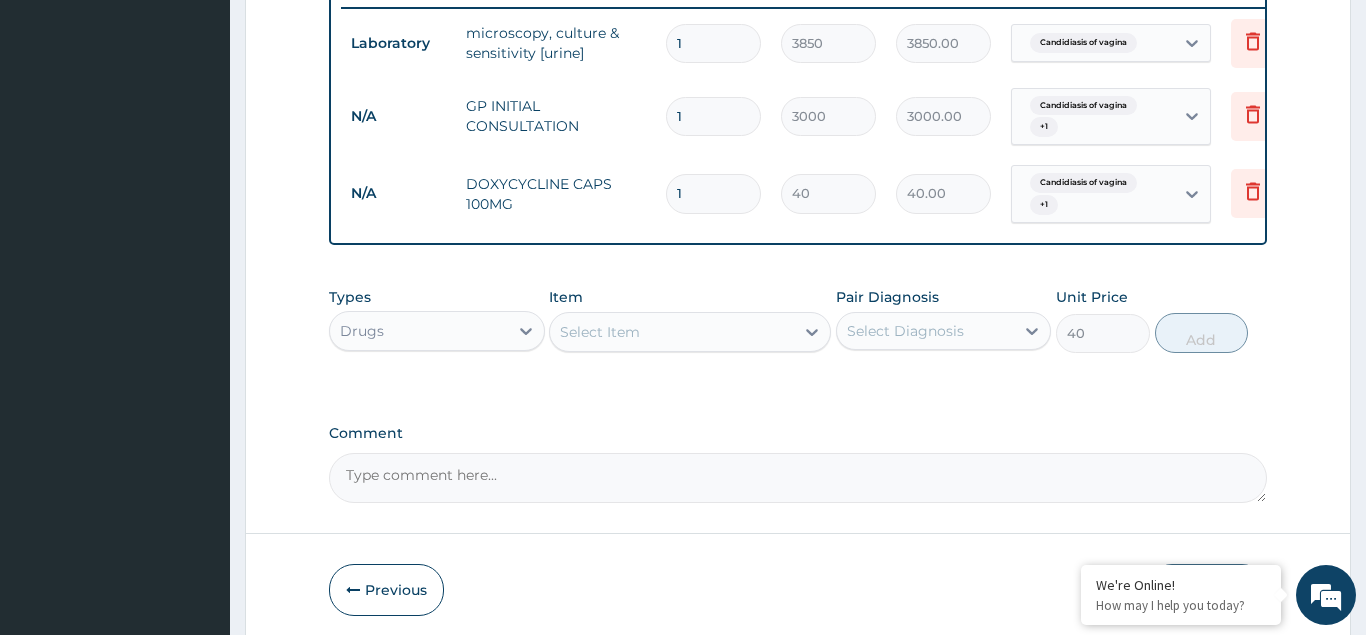 type on "0" 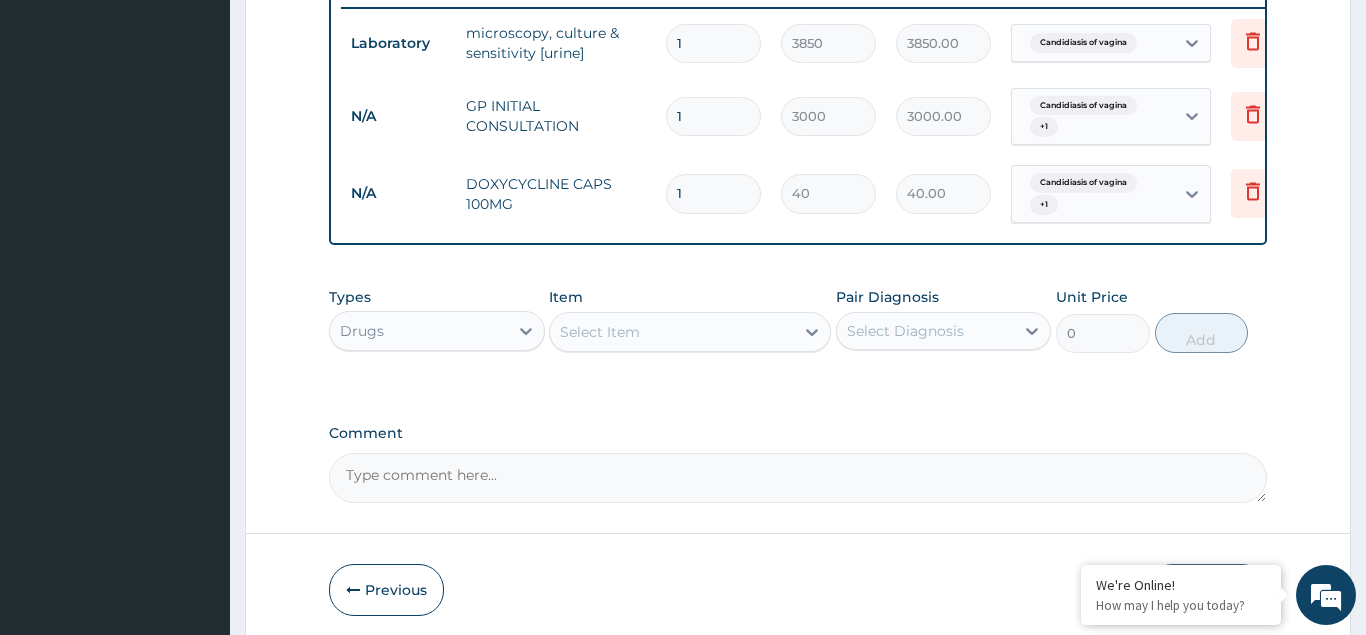 type on "10" 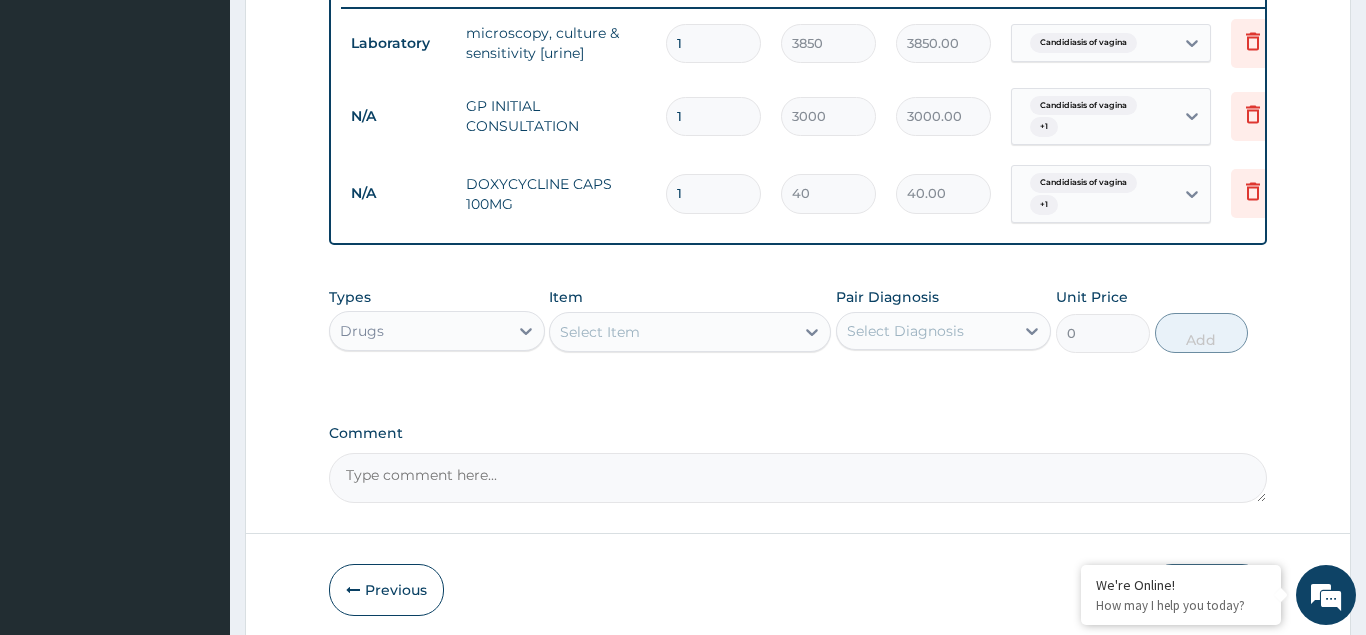 type on "400.00" 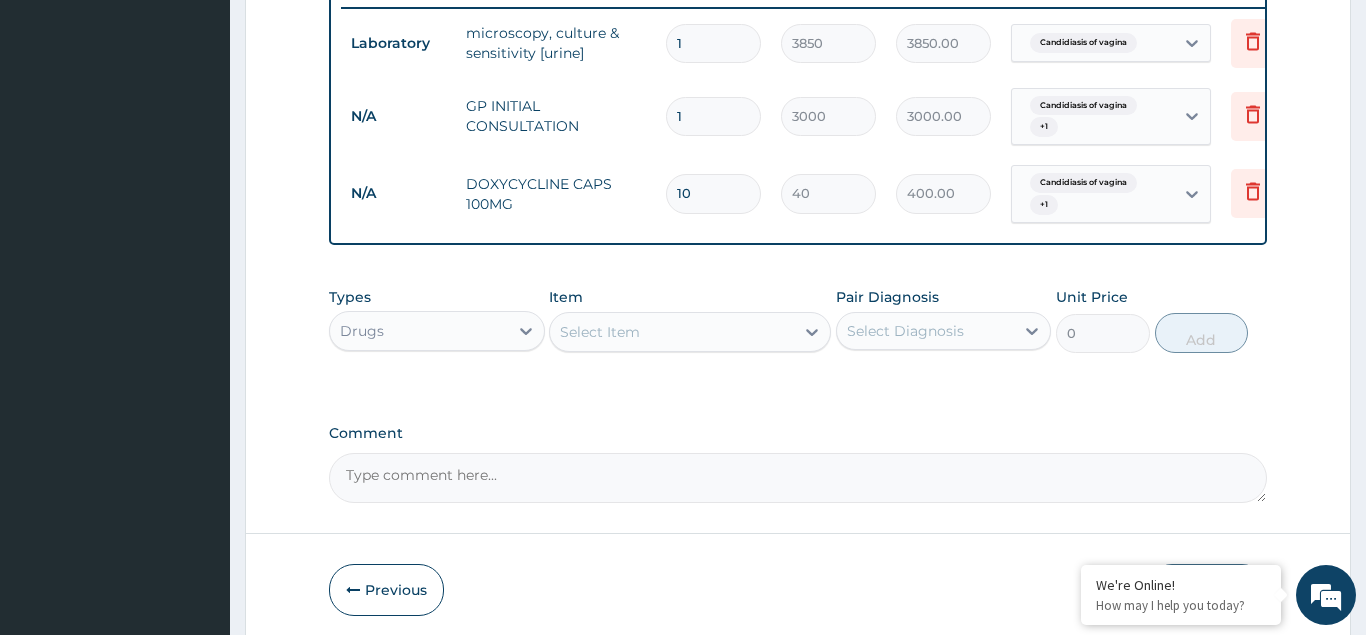 type on "10" 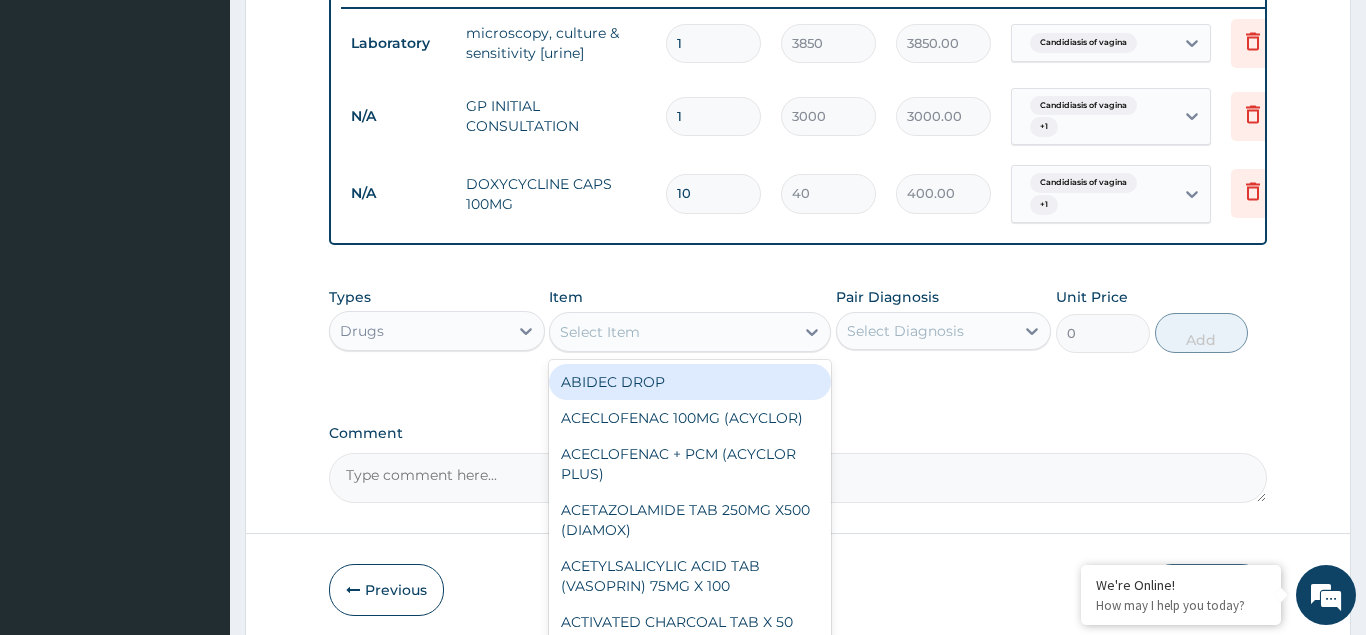 click on "Select Item" at bounding box center [600, 332] 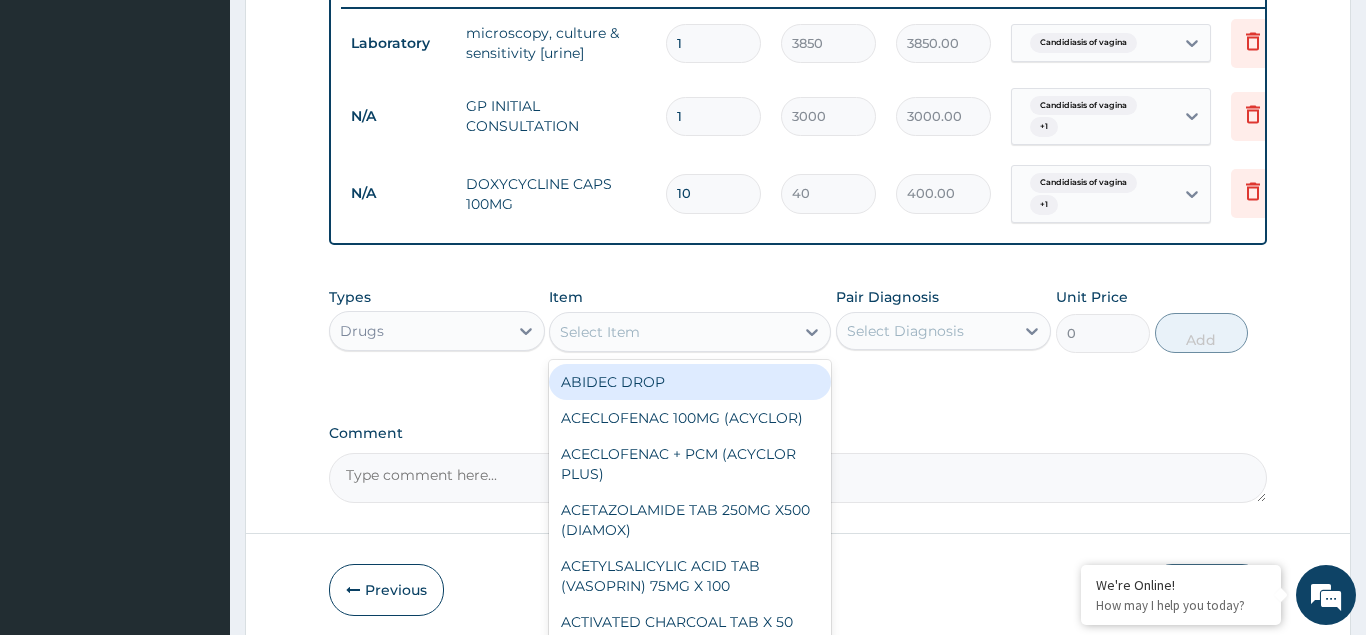 scroll, scrollTop: 381, scrollLeft: 0, axis: vertical 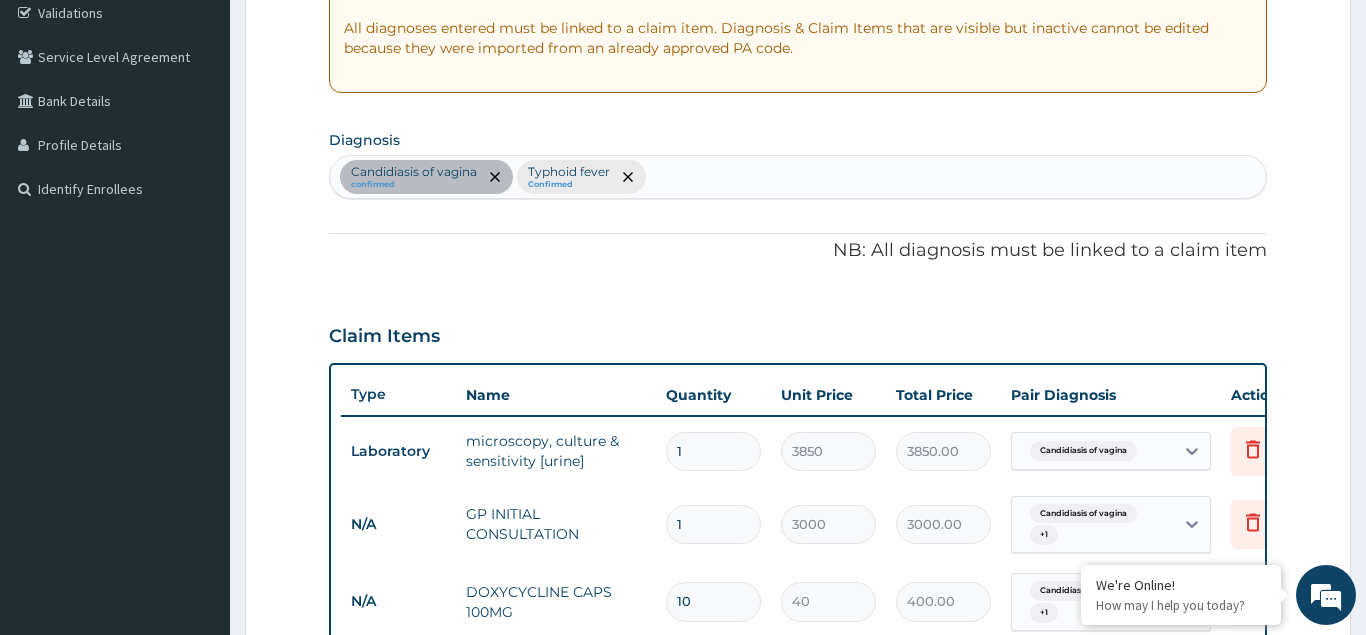 click on "Candidiasis of vagina confirmed Typhoid fever Confirmed" at bounding box center (798, 177) 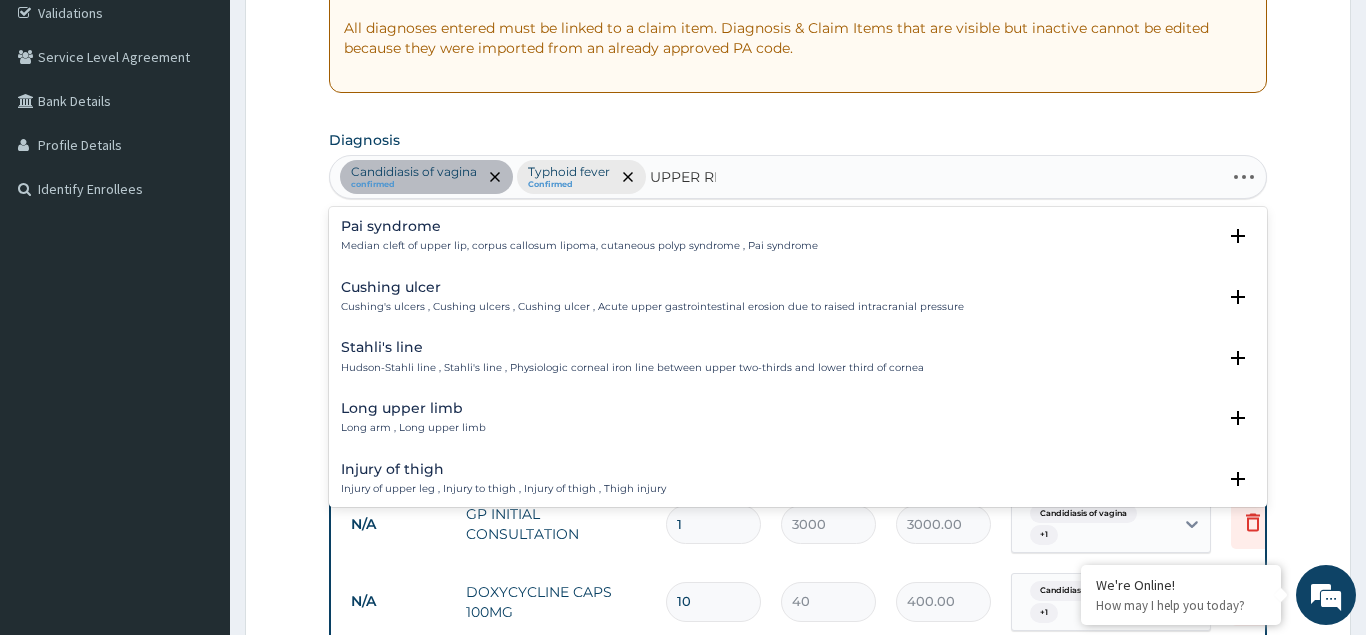 type on "UPPER RES" 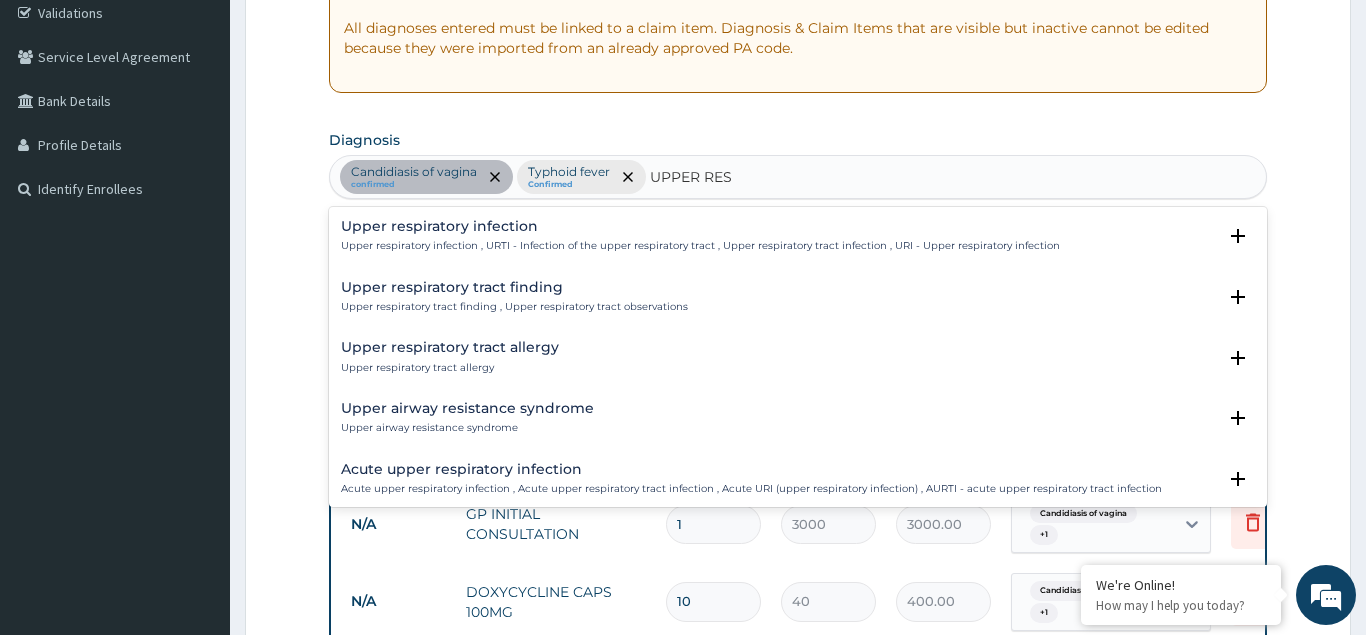 click on "Upper respiratory infection" at bounding box center (700, 226) 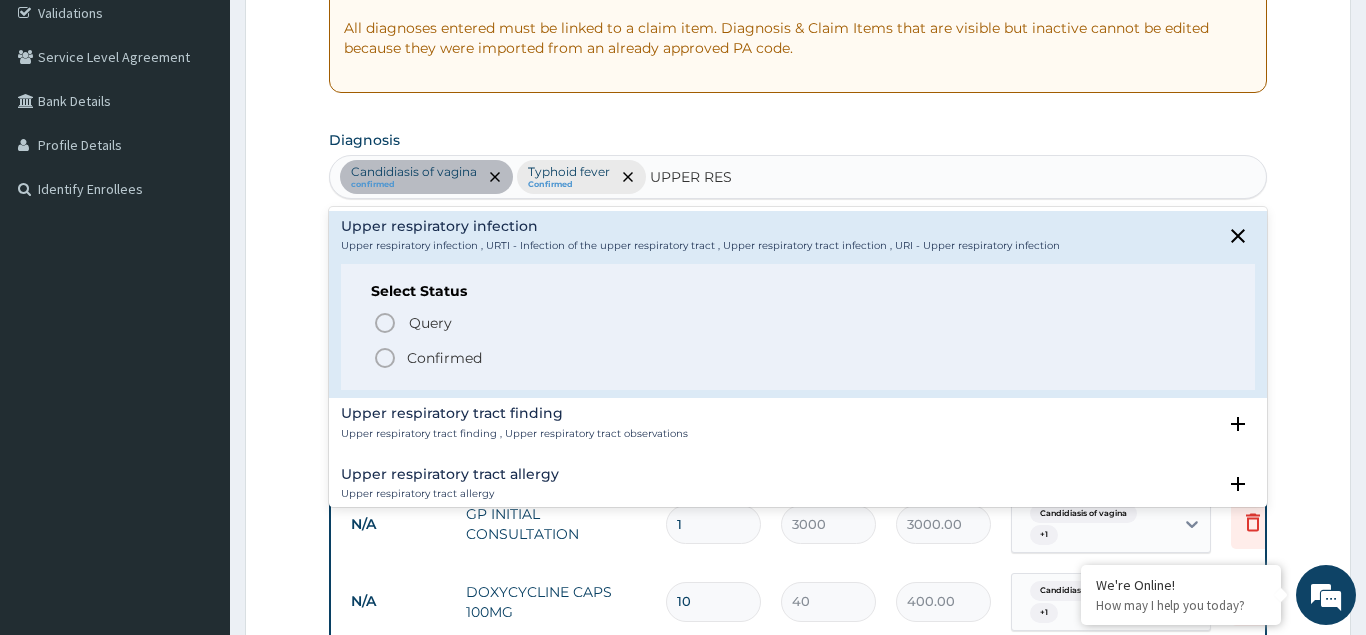 click 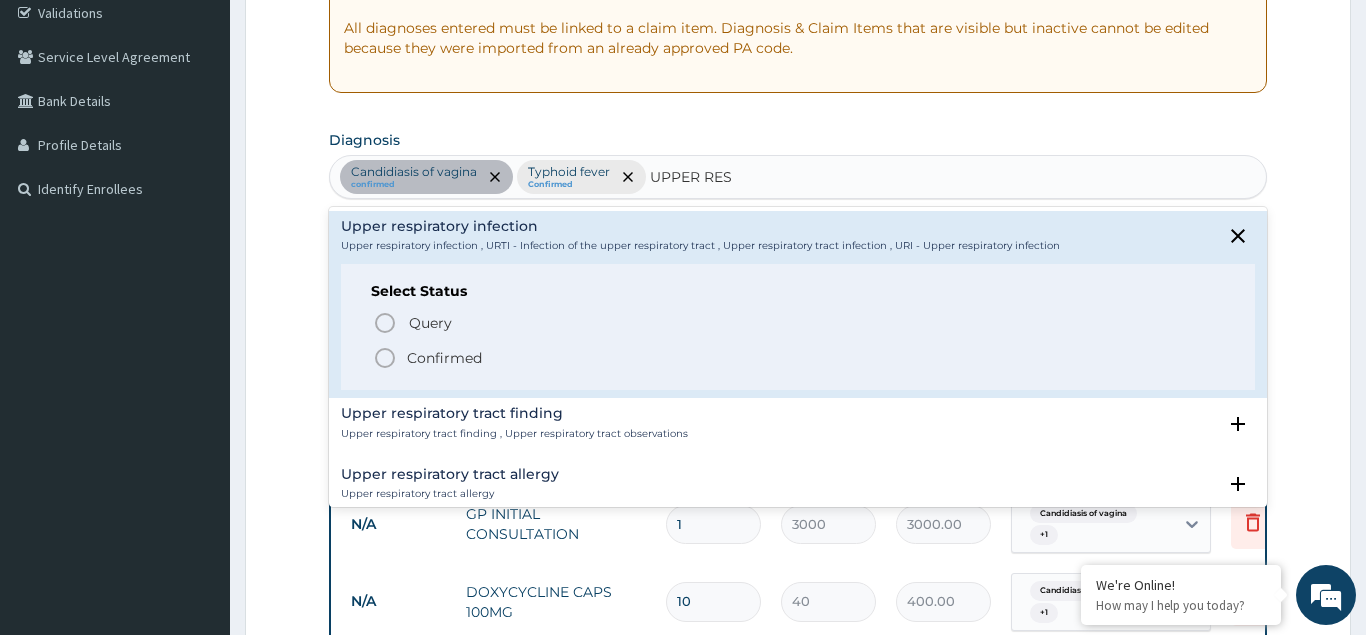 type 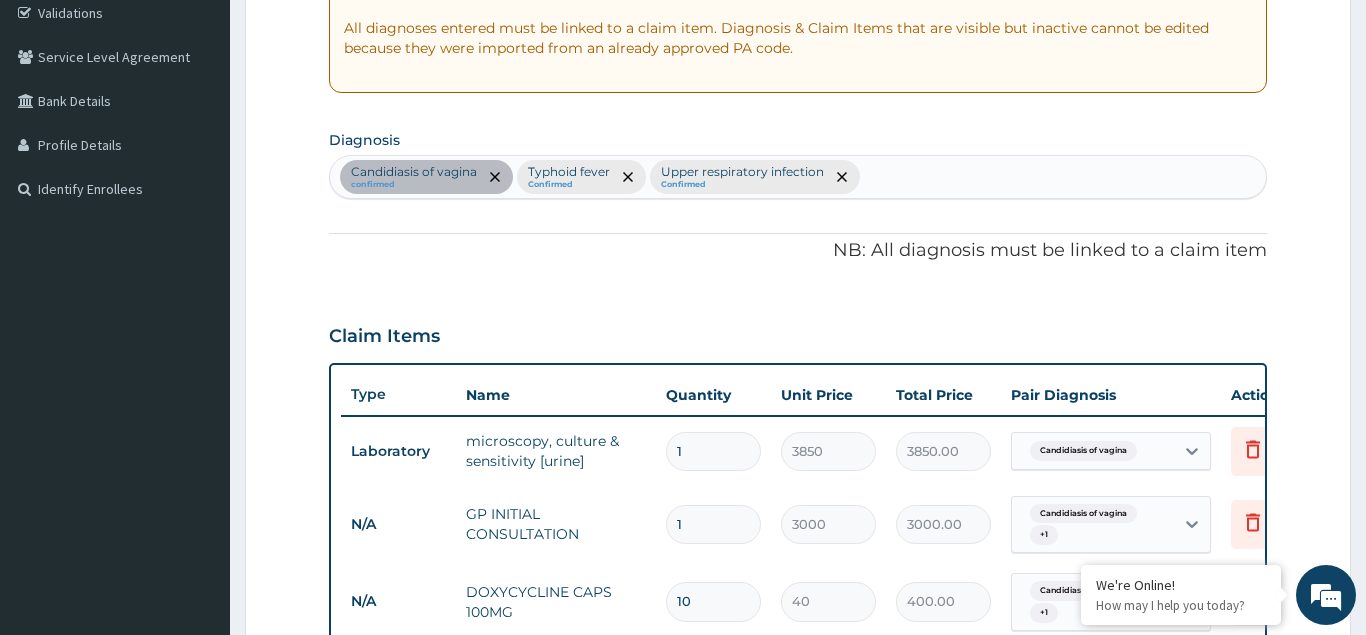 scroll, scrollTop: 867, scrollLeft: 0, axis: vertical 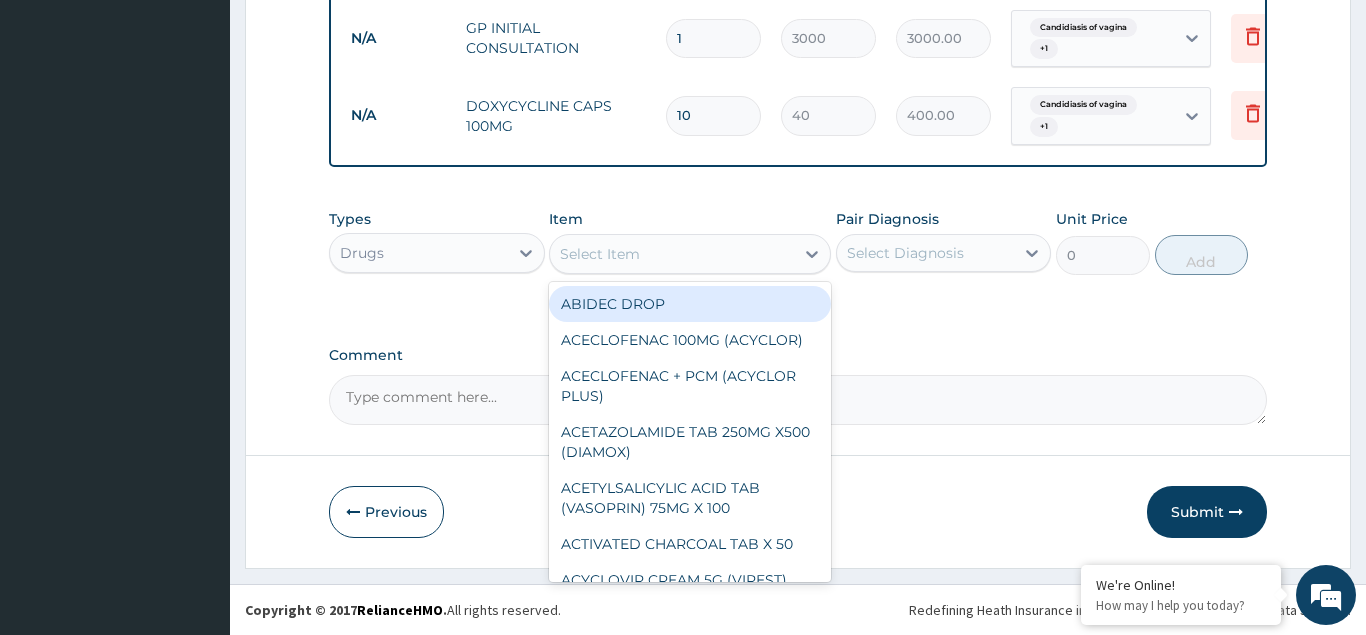 click on "Select Item" at bounding box center [600, 254] 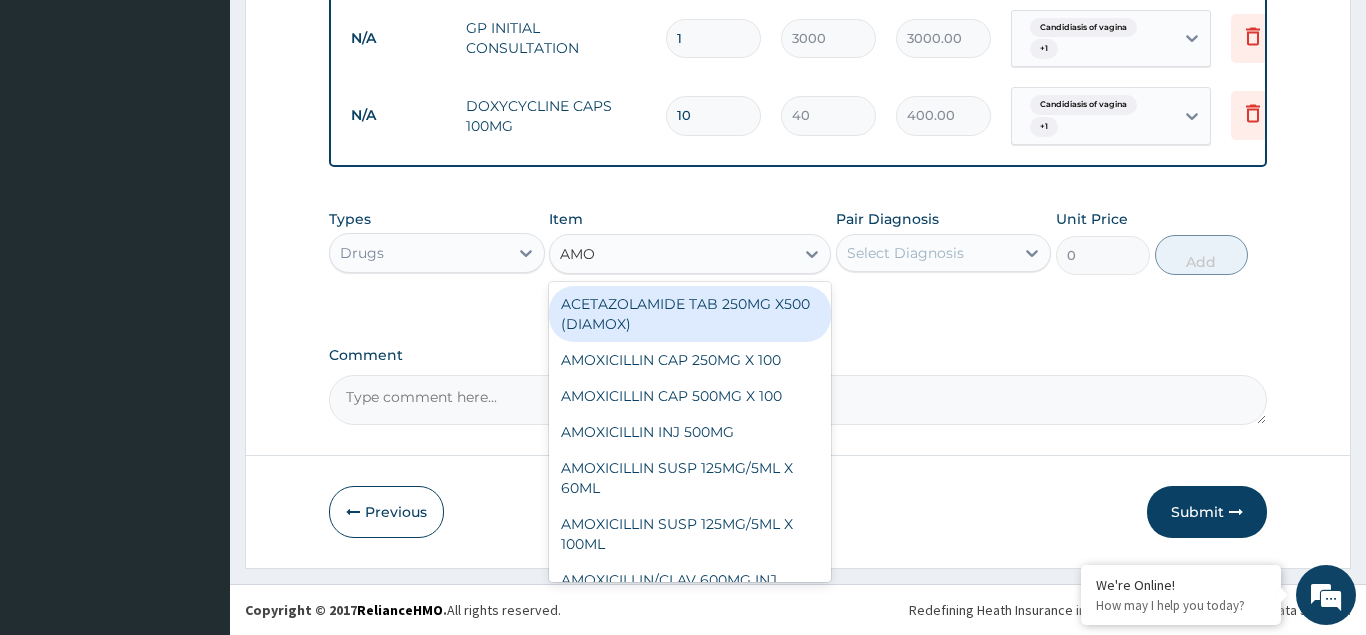 type on "AMOX" 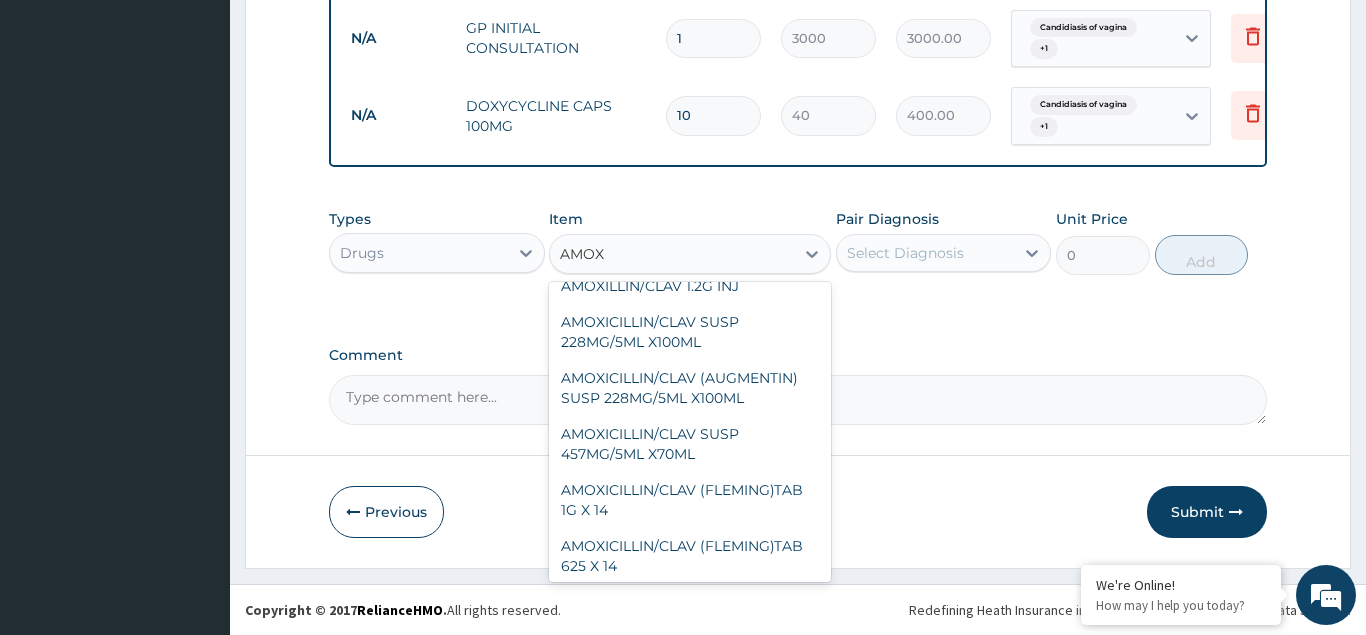 scroll, scrollTop: 336, scrollLeft: 0, axis: vertical 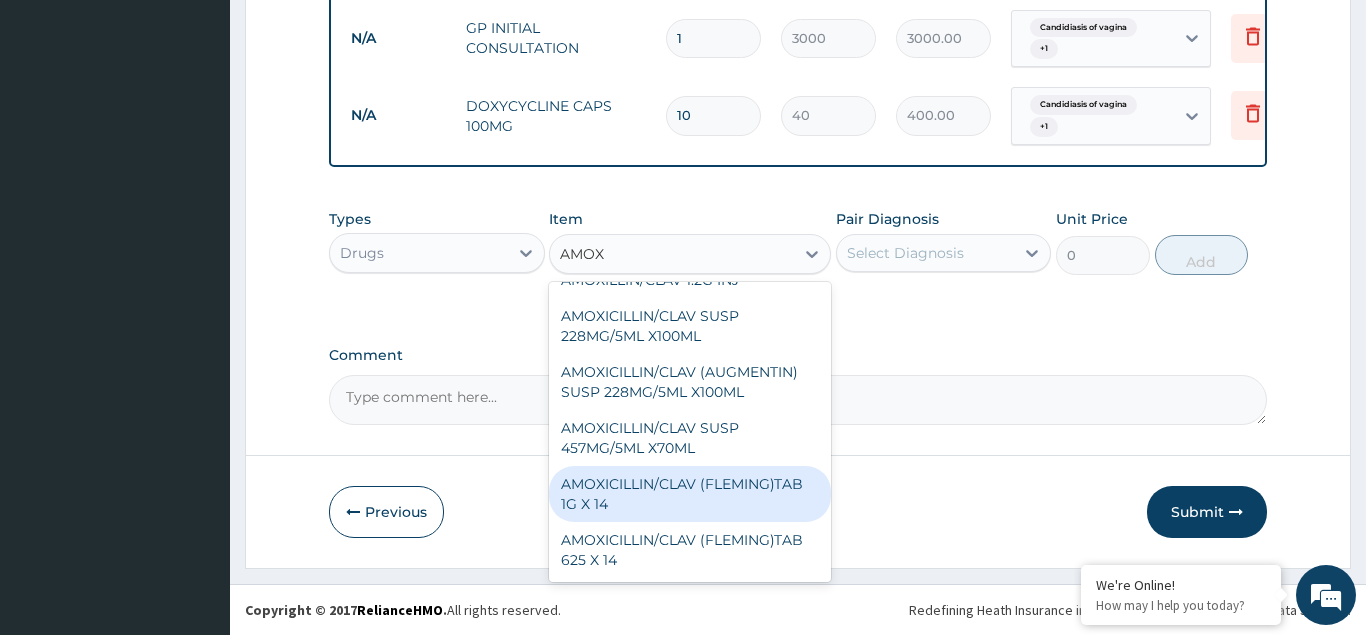 click on "AMOXICILLIN/CLAV (FLEMING)TAB 1G X 14" at bounding box center [690, 494] 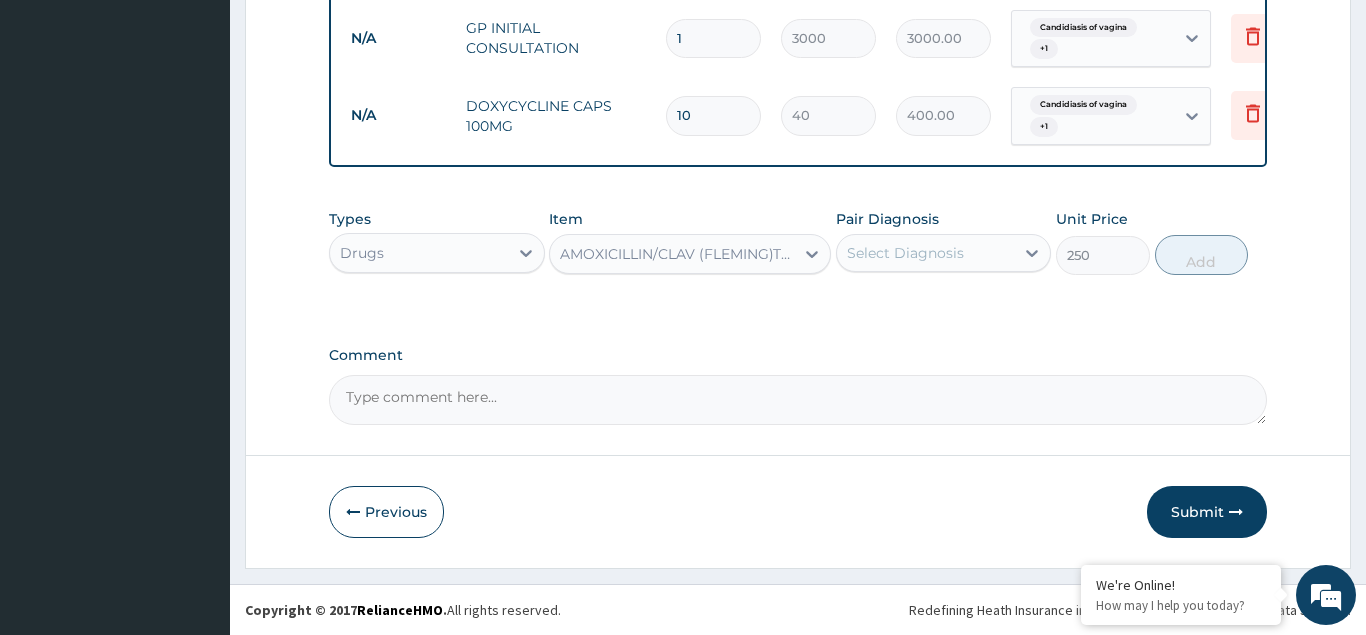 click on "Select Diagnosis" at bounding box center [905, 253] 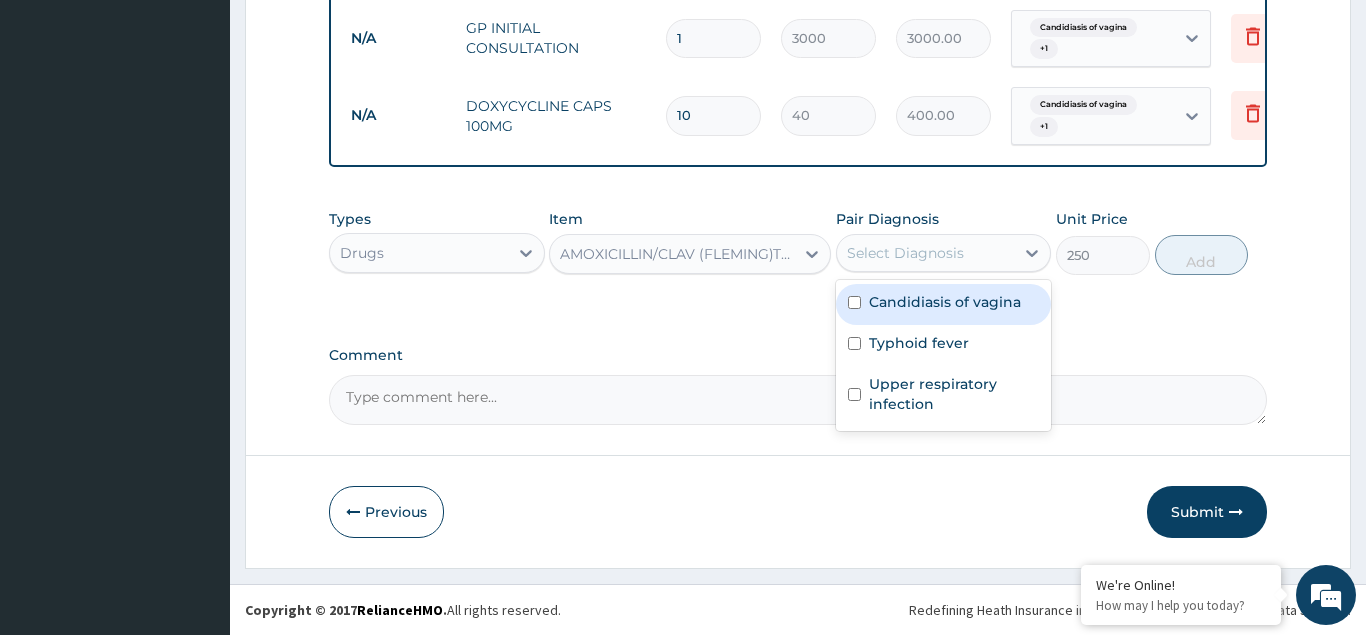 click at bounding box center [854, 302] 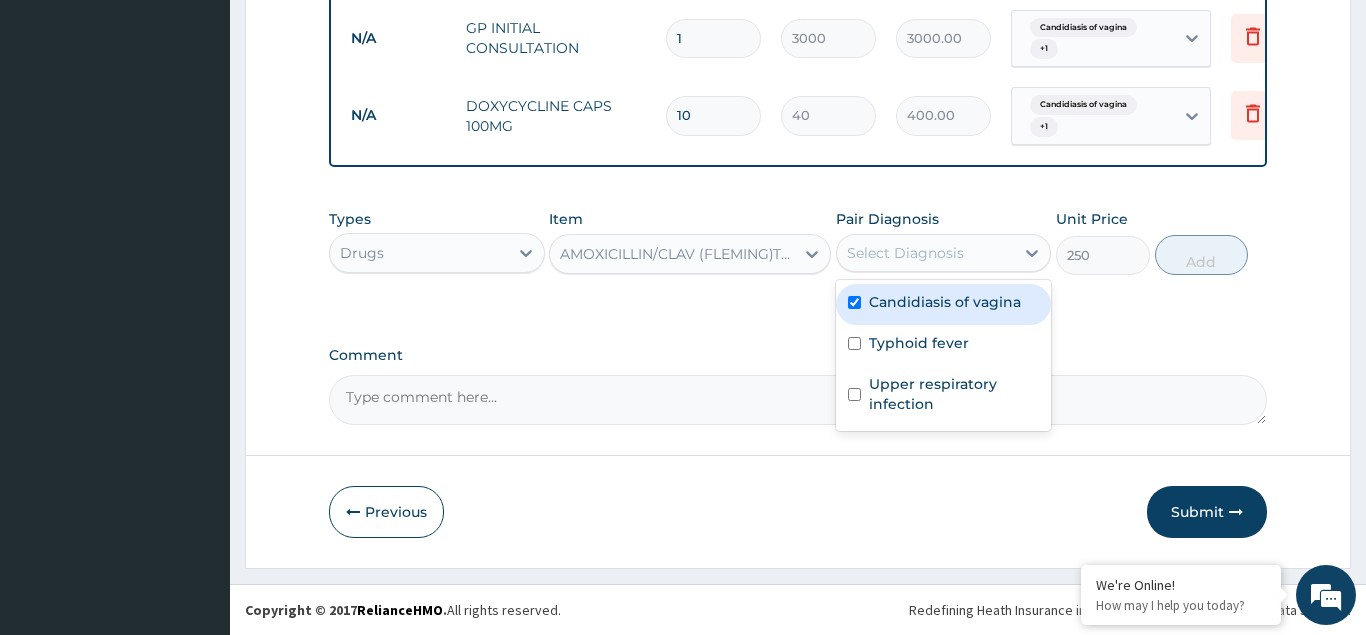 checkbox on "true" 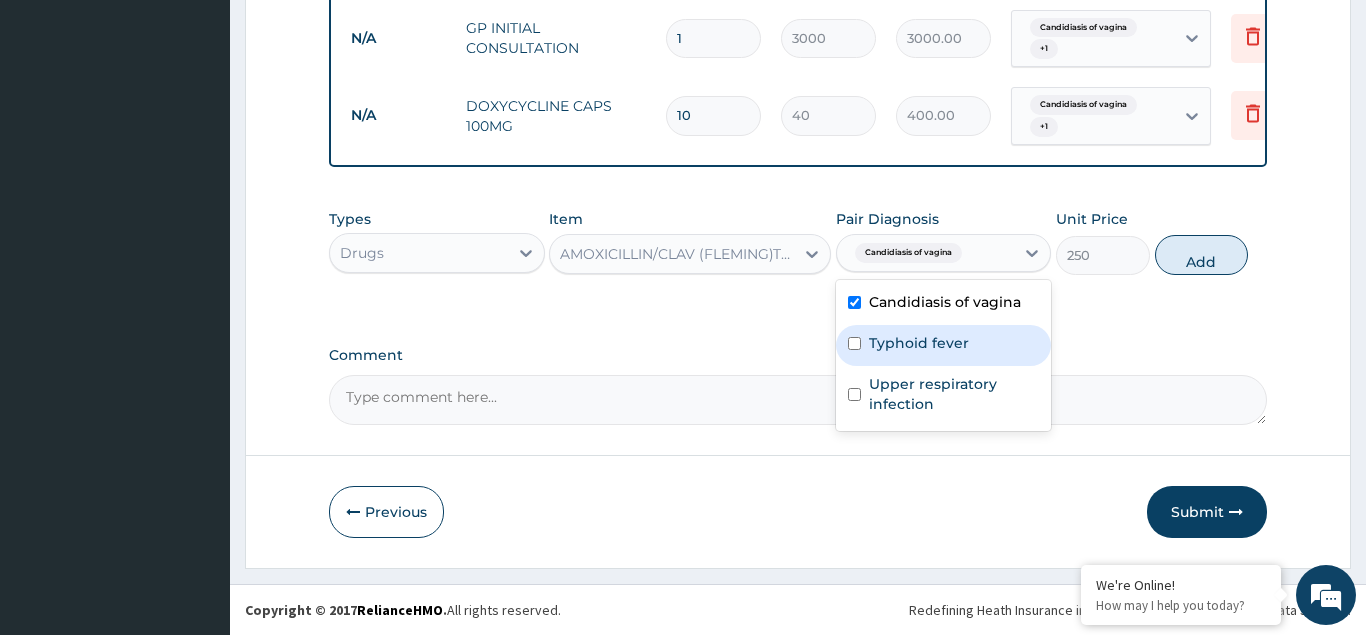 click on "Typhoid fever" at bounding box center (944, 345) 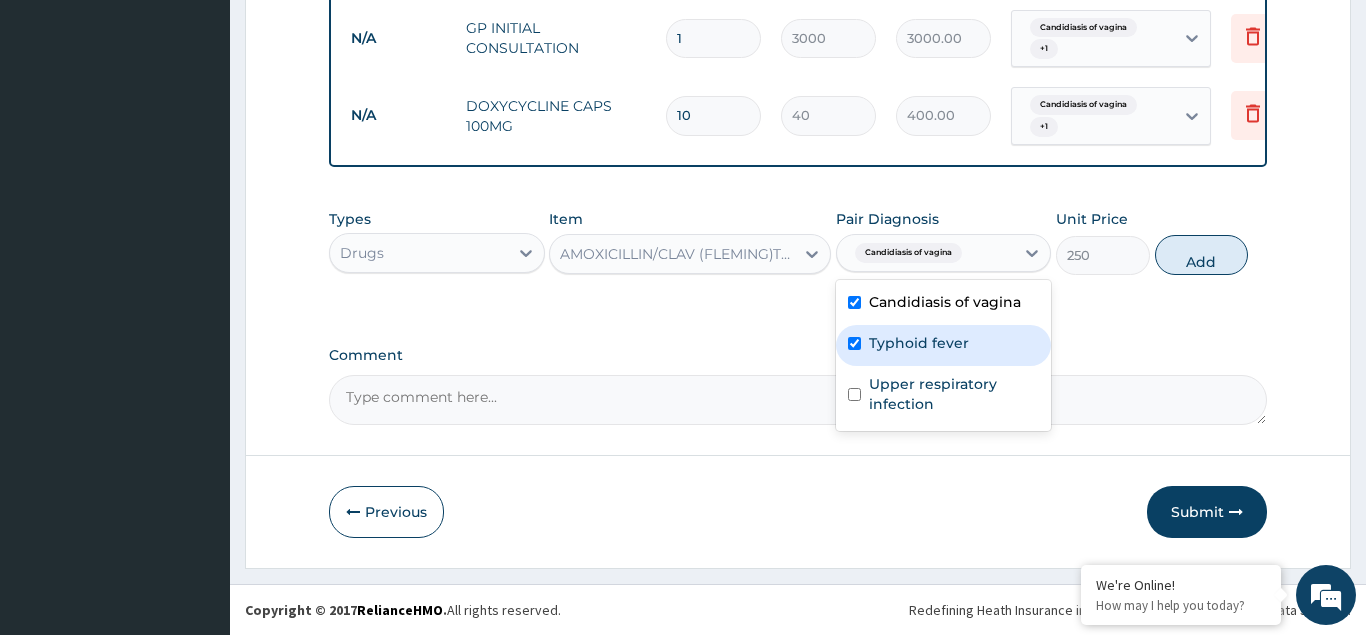 checkbox on "true" 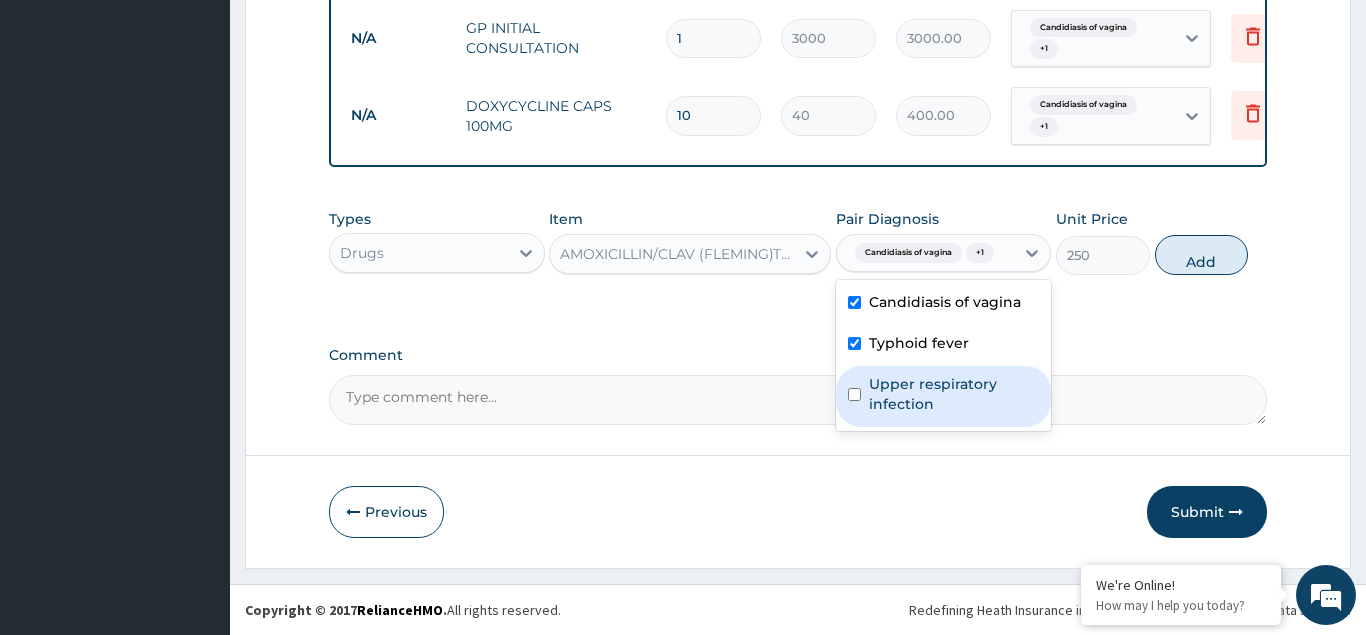 click on "Upper respiratory infection" at bounding box center (944, 396) 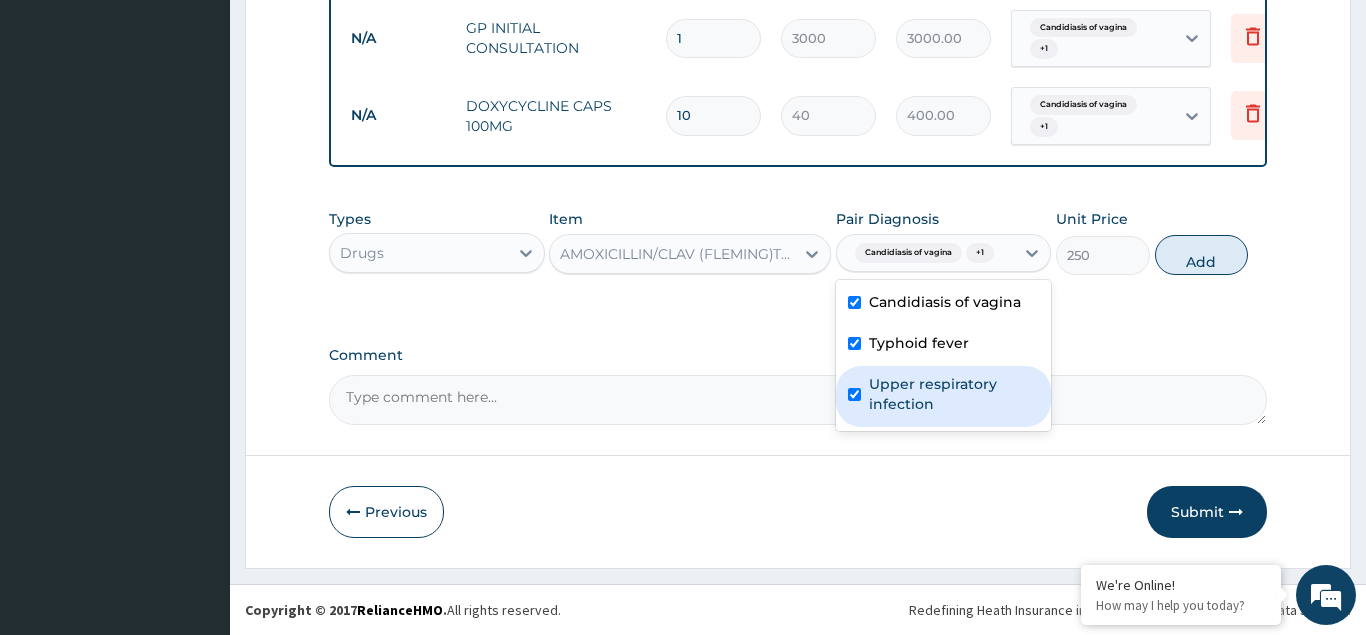 checkbox on "true" 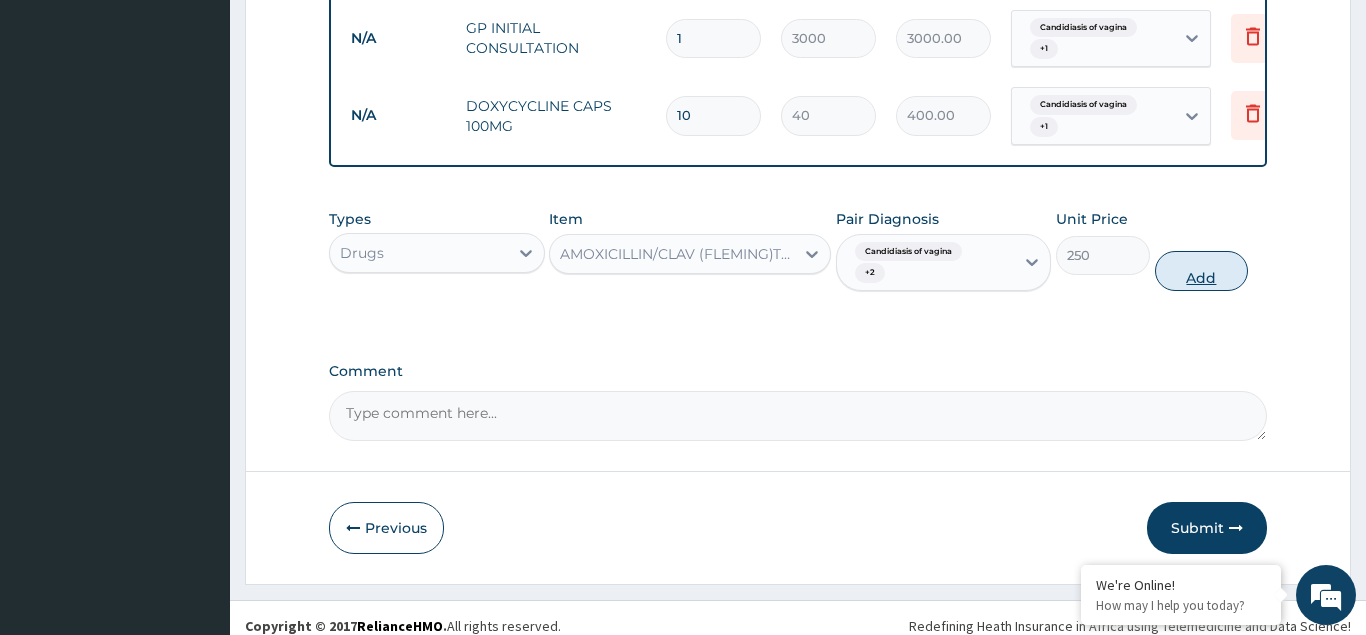 click on "Add" at bounding box center (1202, 271) 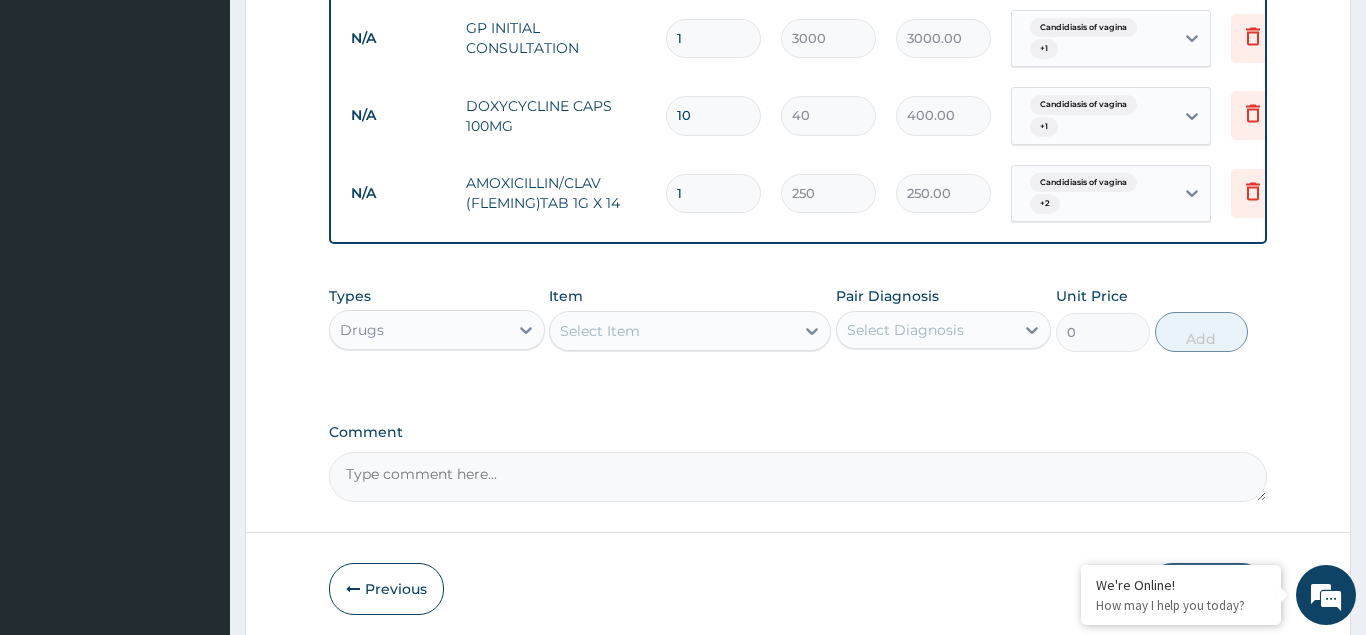 type on "14" 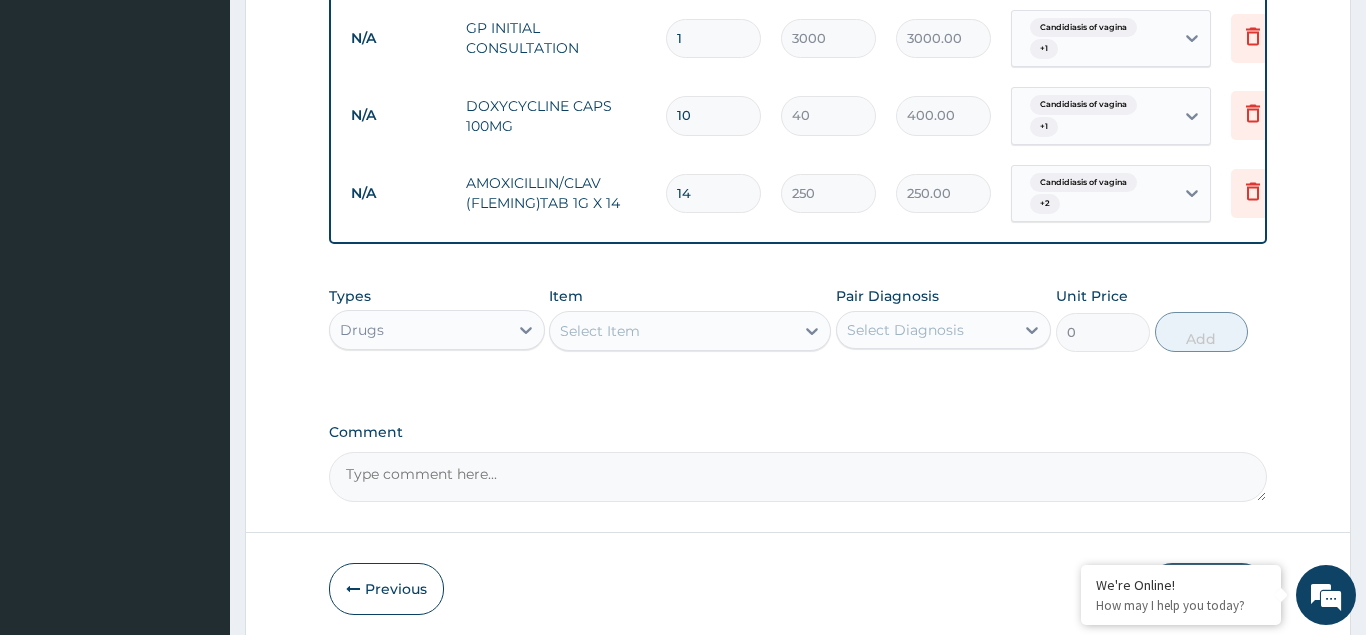 type on "3500.00" 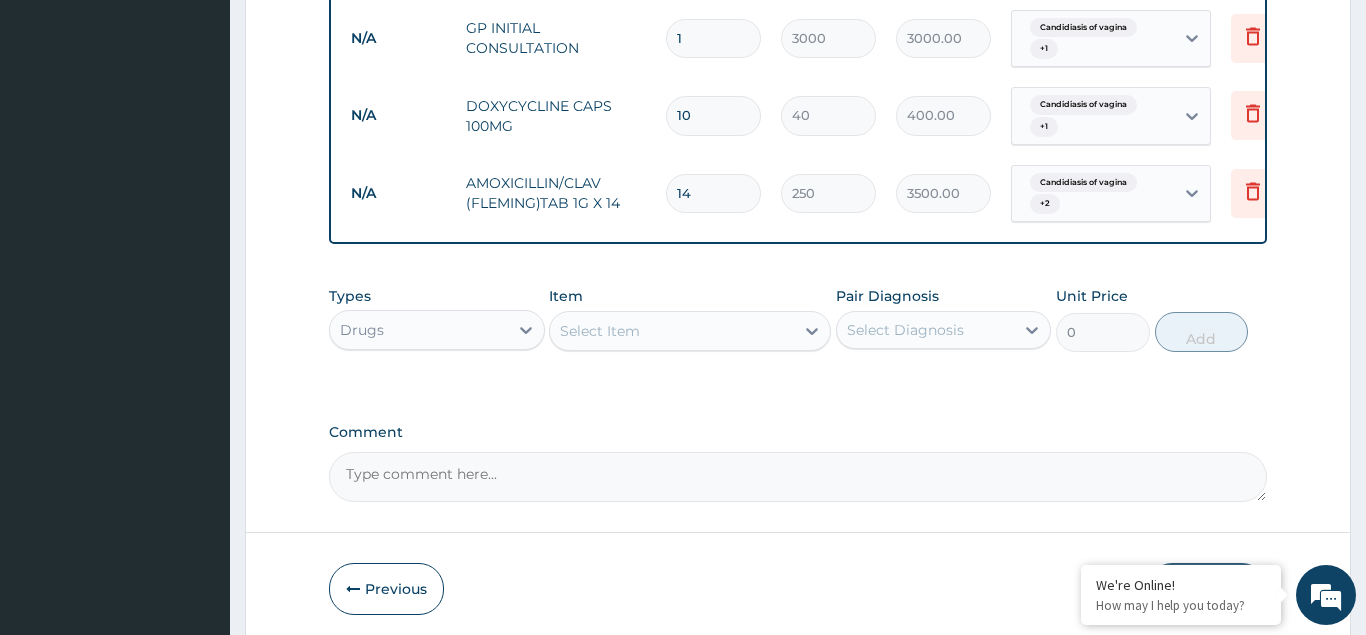 type on "14" 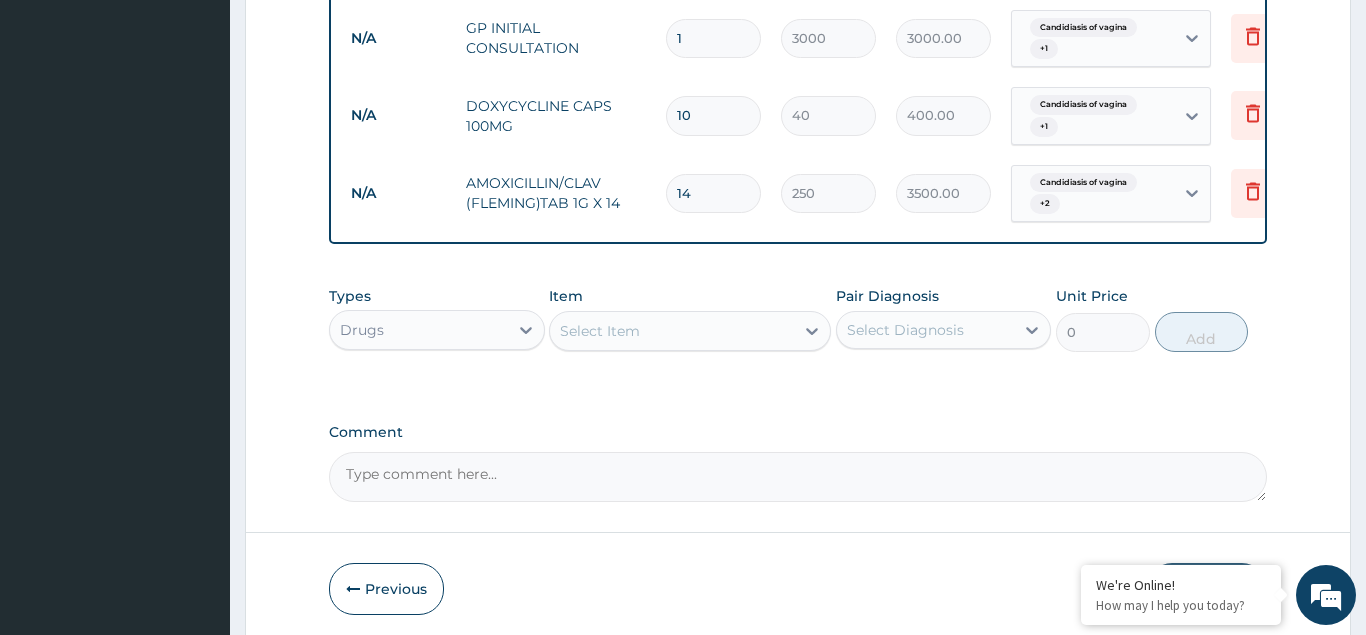 click on "Select Item" at bounding box center (600, 331) 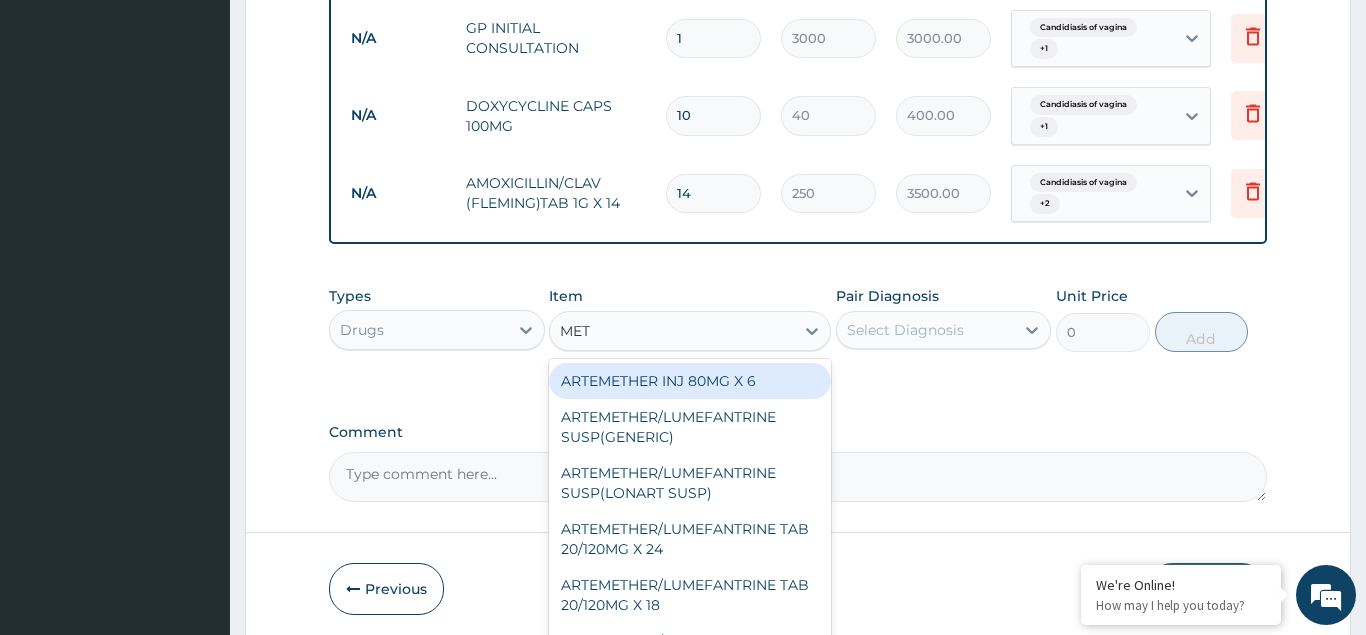 type on "METR" 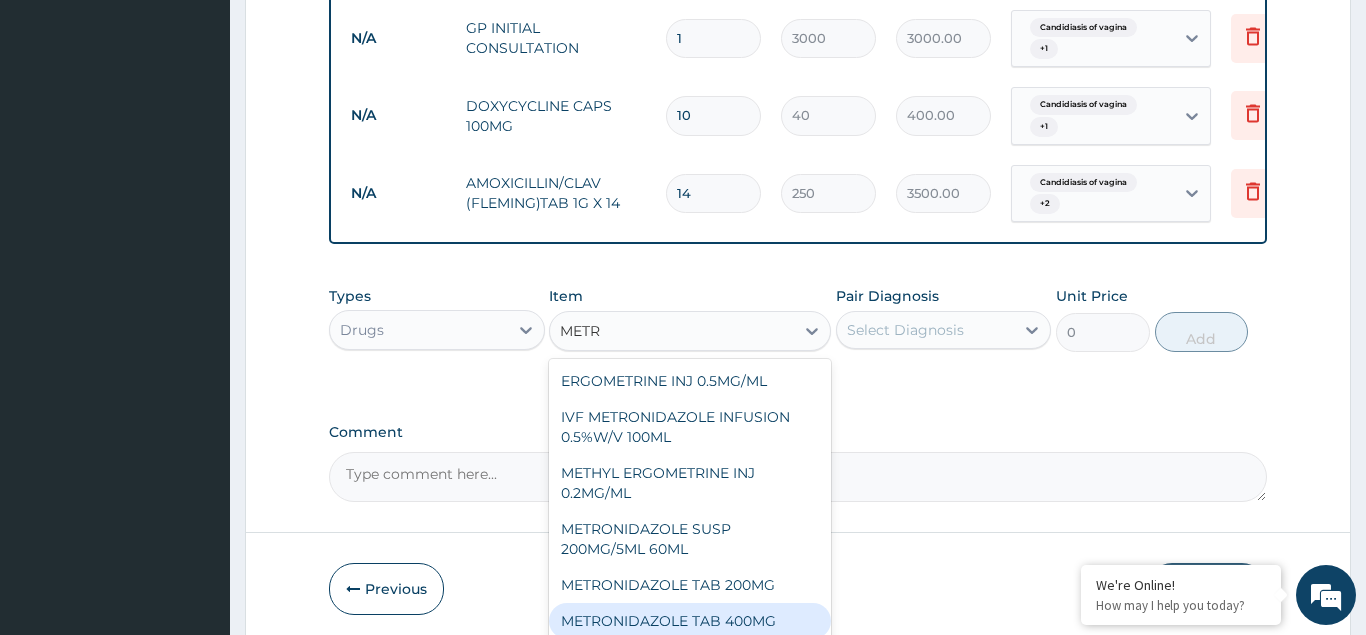 click on "METRONIDAZOLE TAB 400MG" at bounding box center (690, 621) 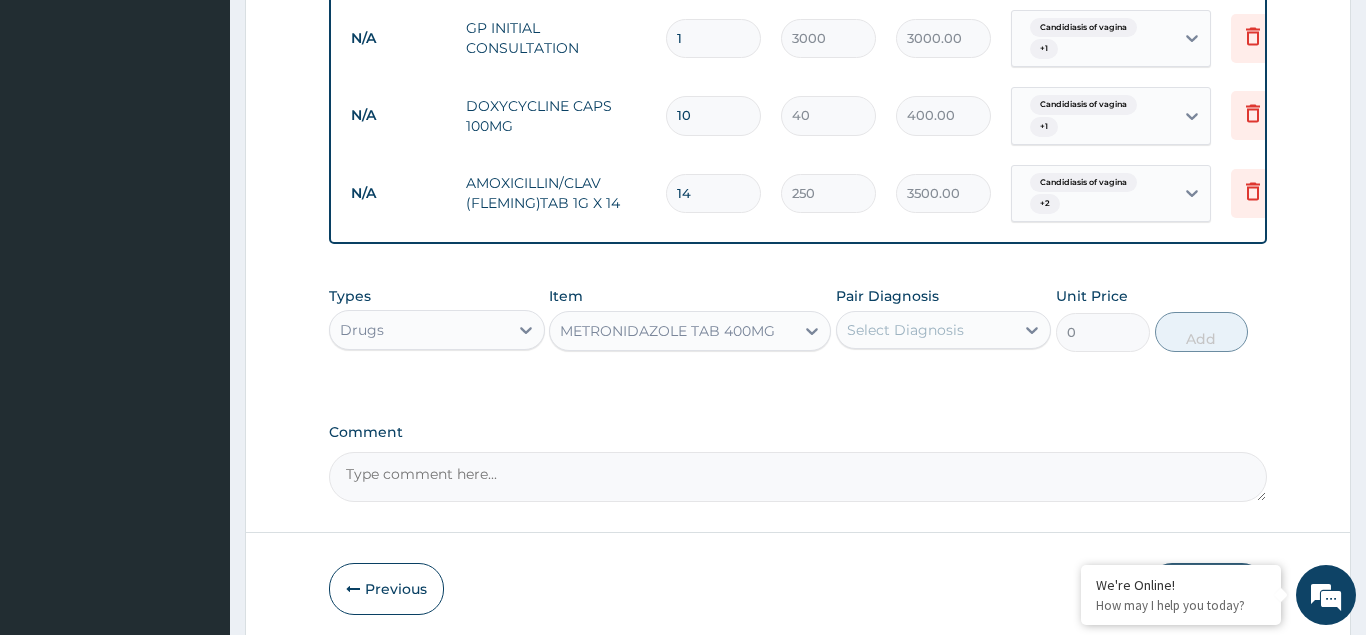 type 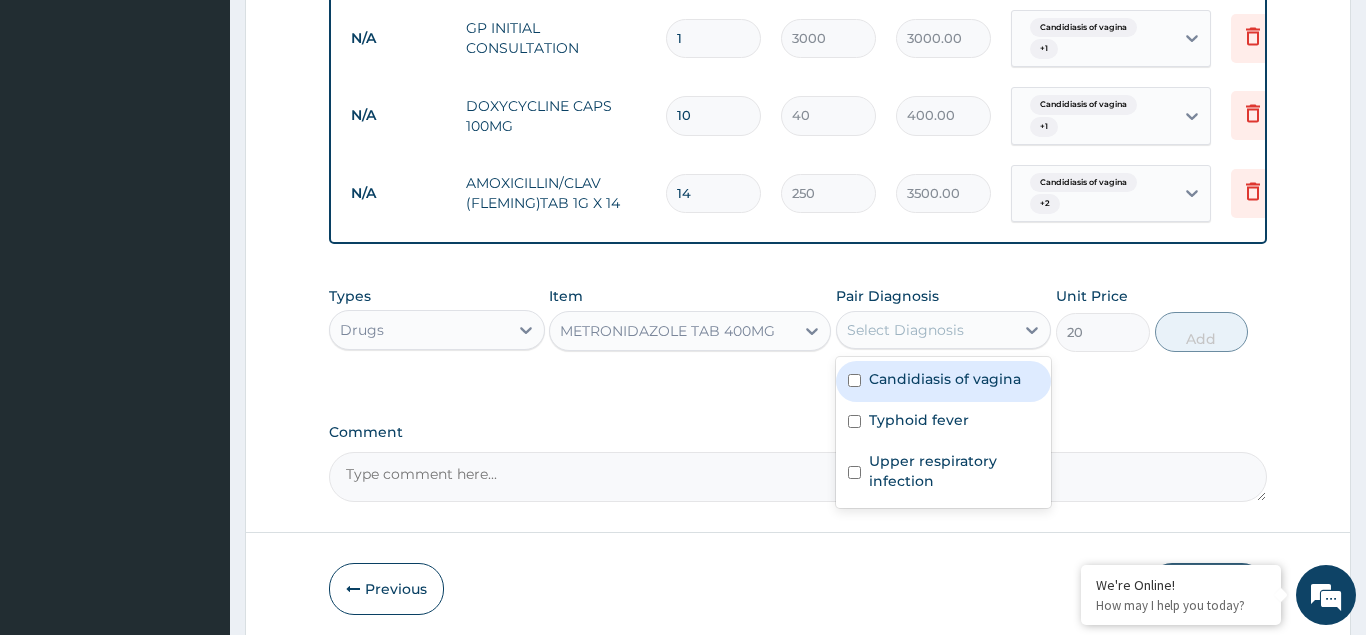 click on "Select Diagnosis" at bounding box center [905, 330] 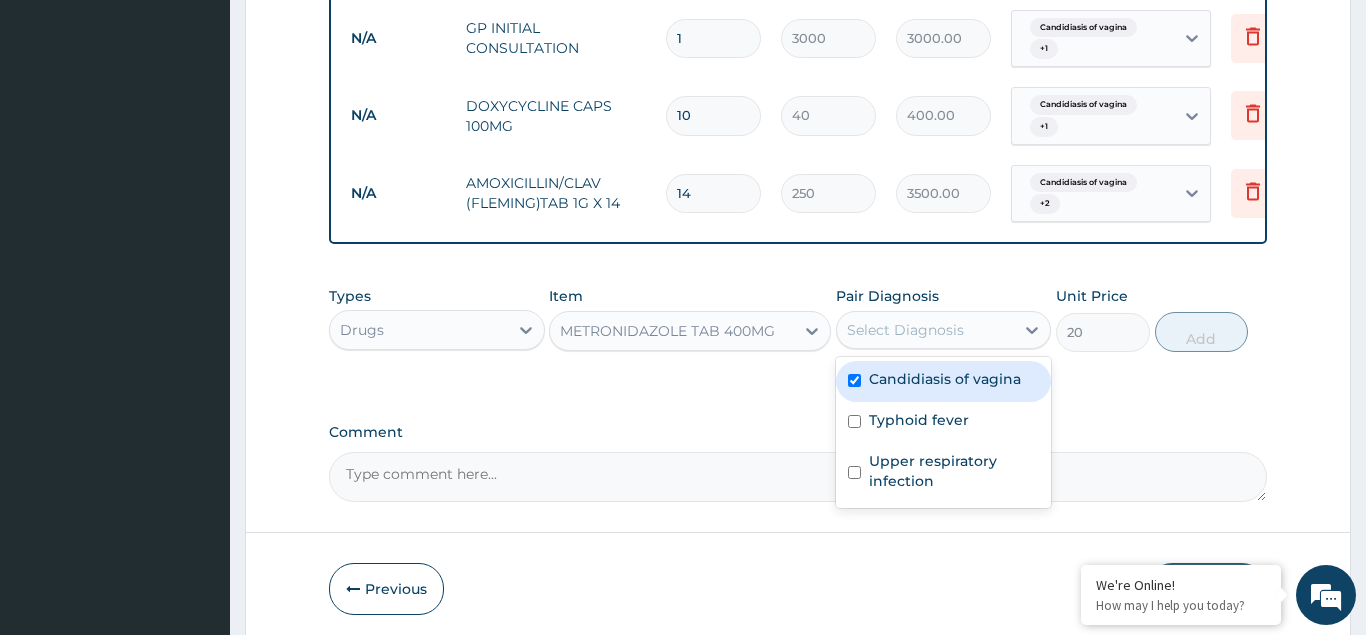 checkbox on "true" 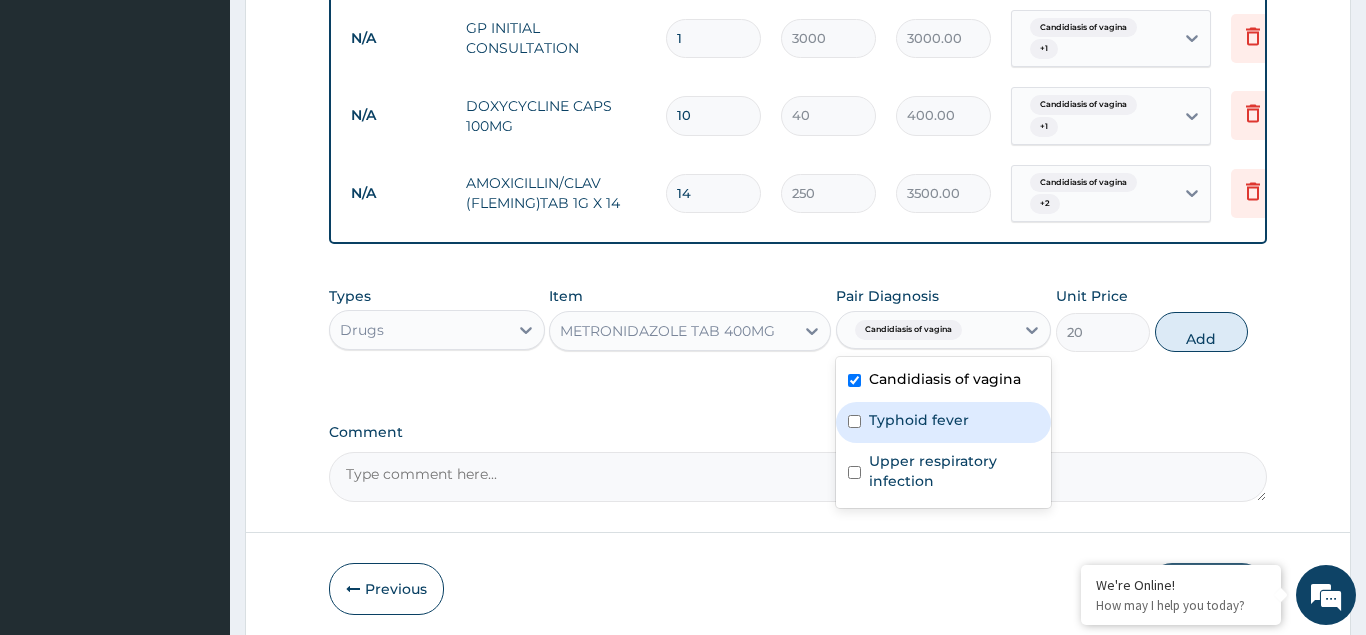 click at bounding box center [854, 421] 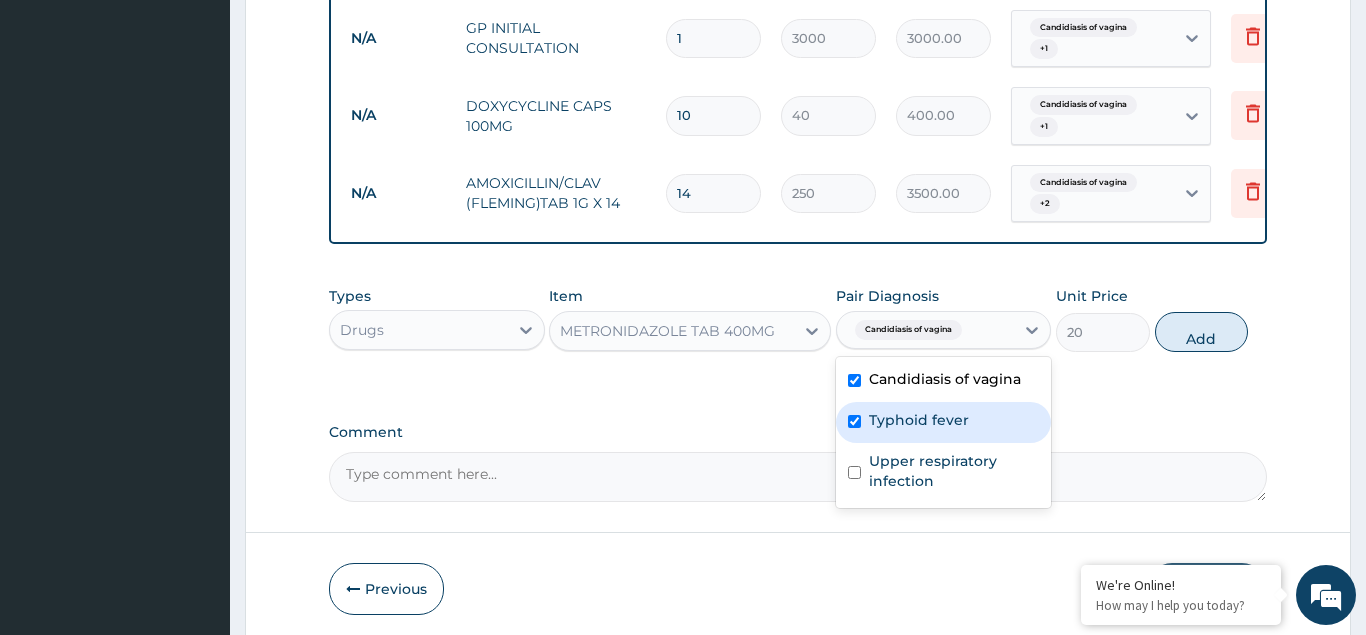 checkbox on "true" 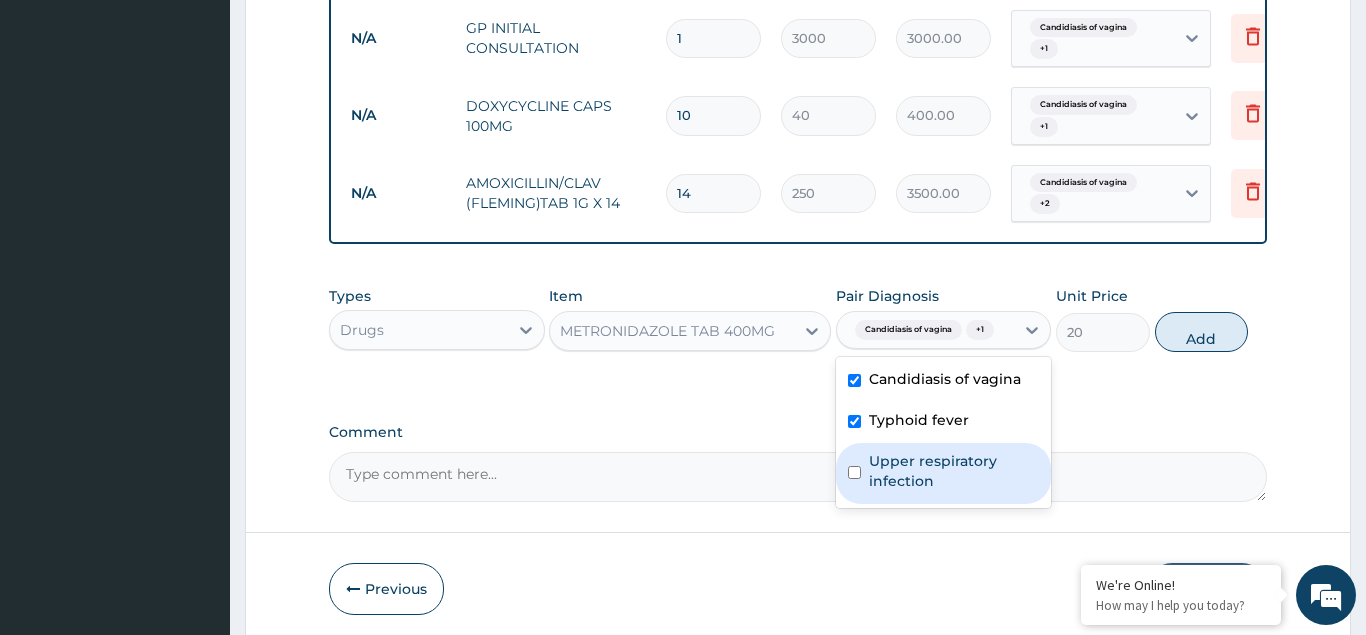 drag, startPoint x: 855, startPoint y: 467, endPoint x: 877, endPoint y: 457, distance: 24.166092 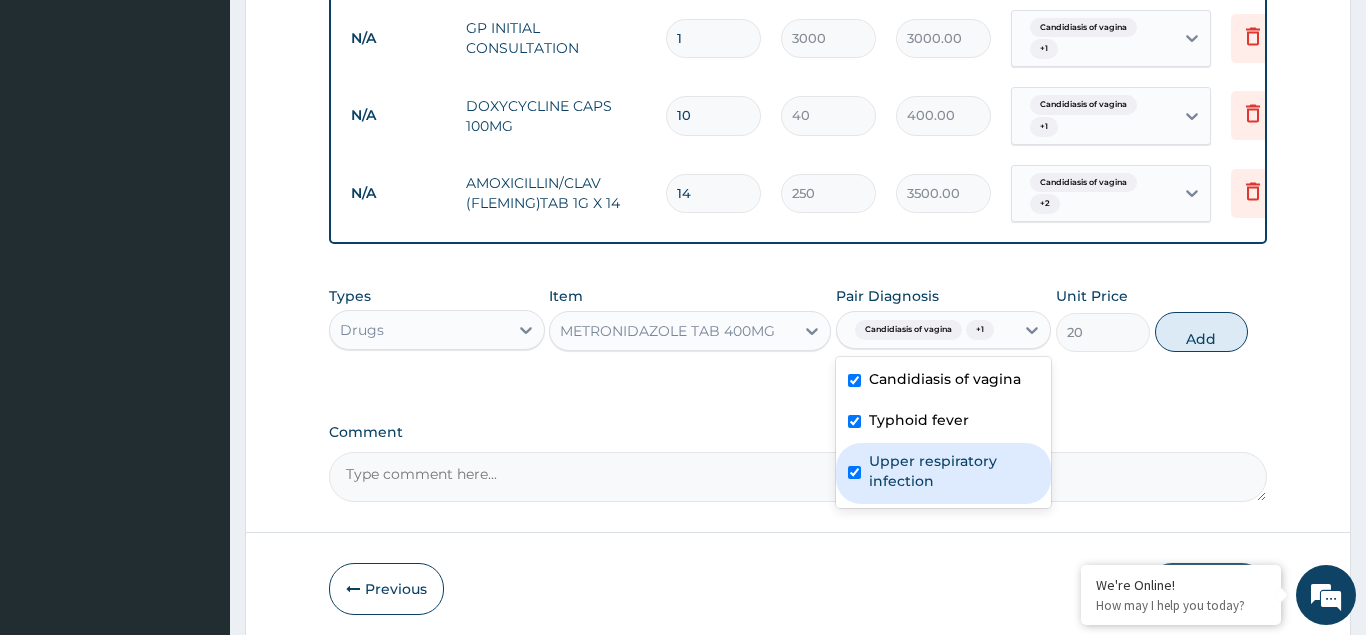 checkbox on "true" 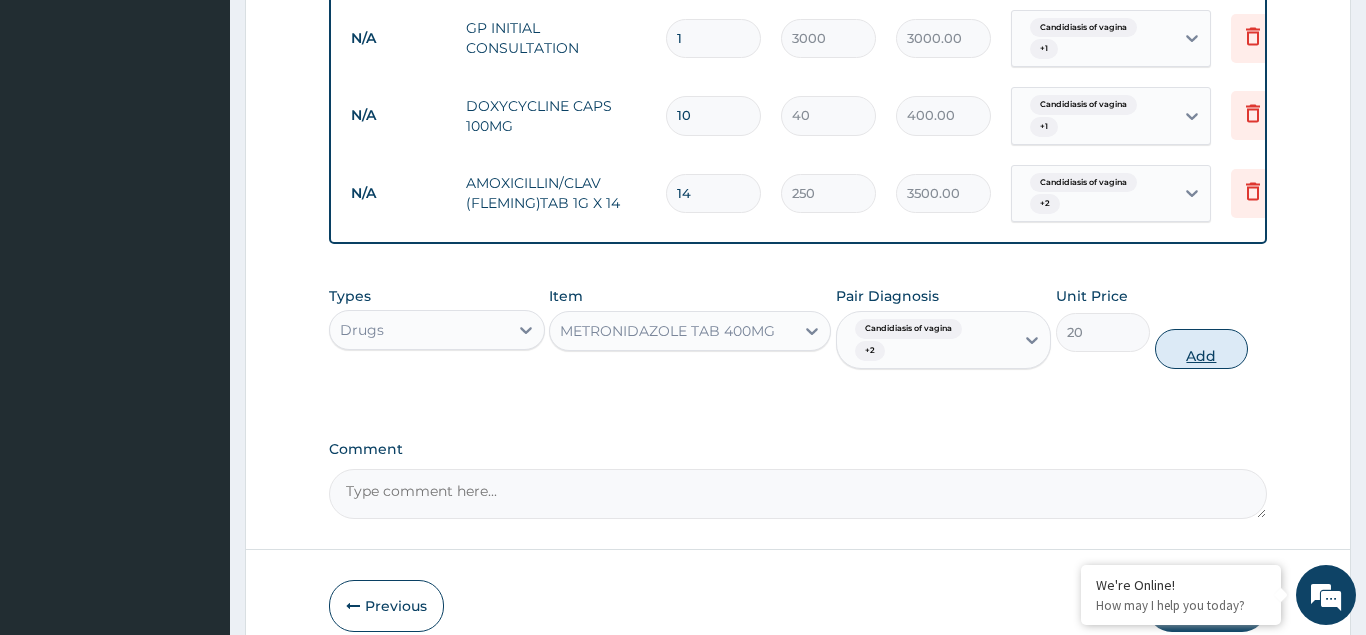 click on "Add" at bounding box center [1202, 349] 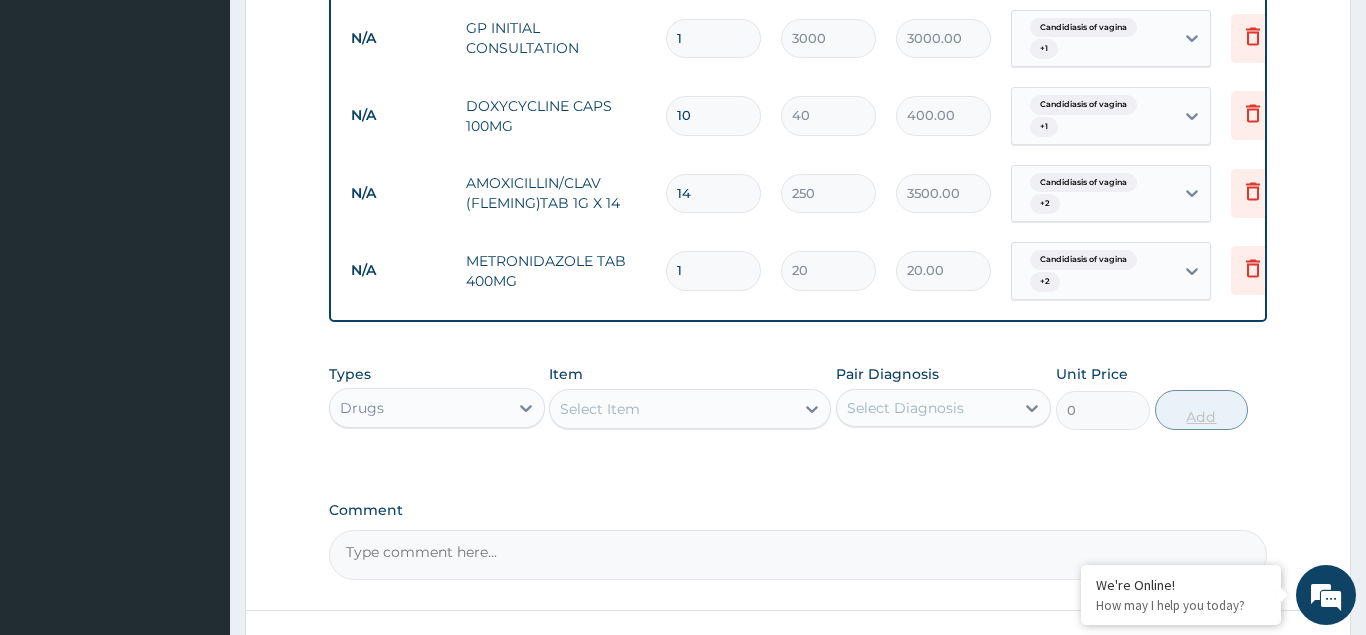 type on "15" 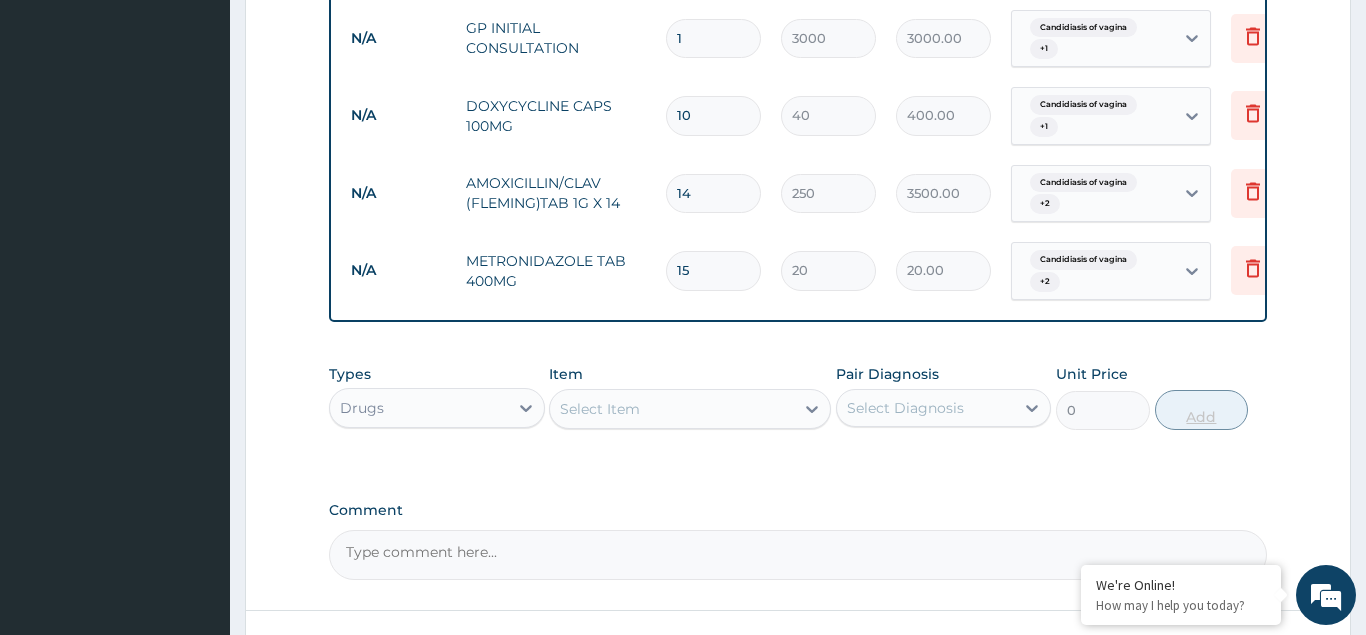 type on "300.00" 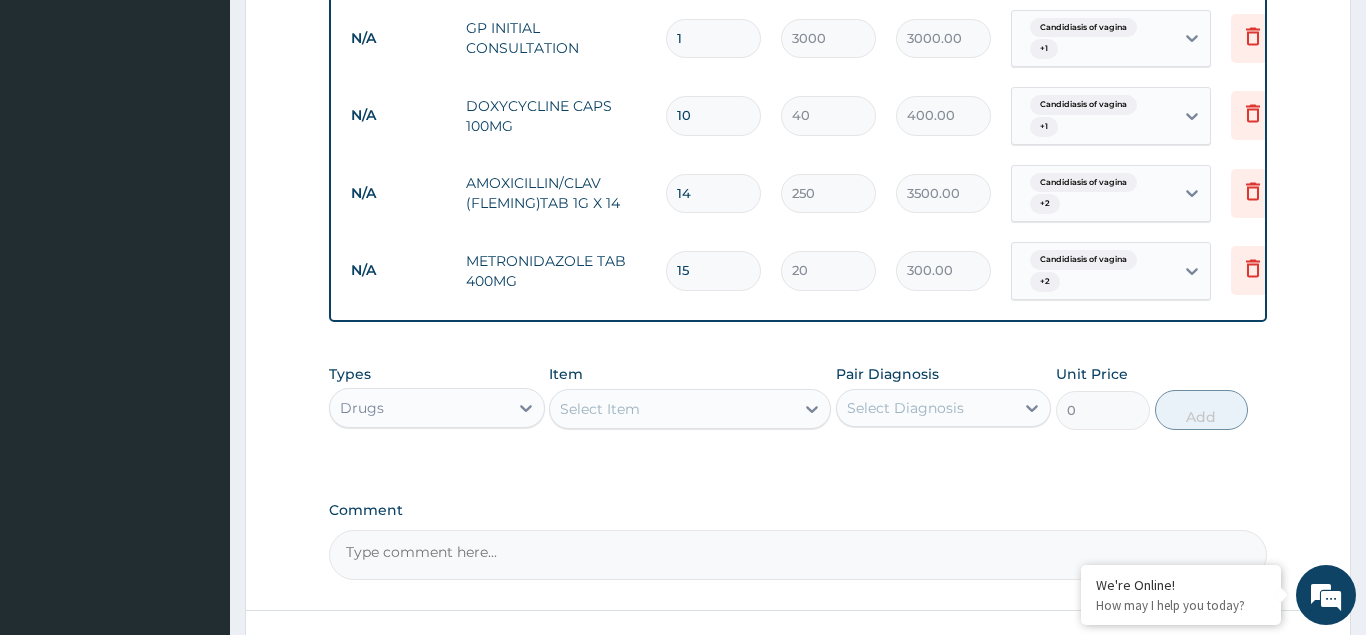 scroll, scrollTop: 1022, scrollLeft: 0, axis: vertical 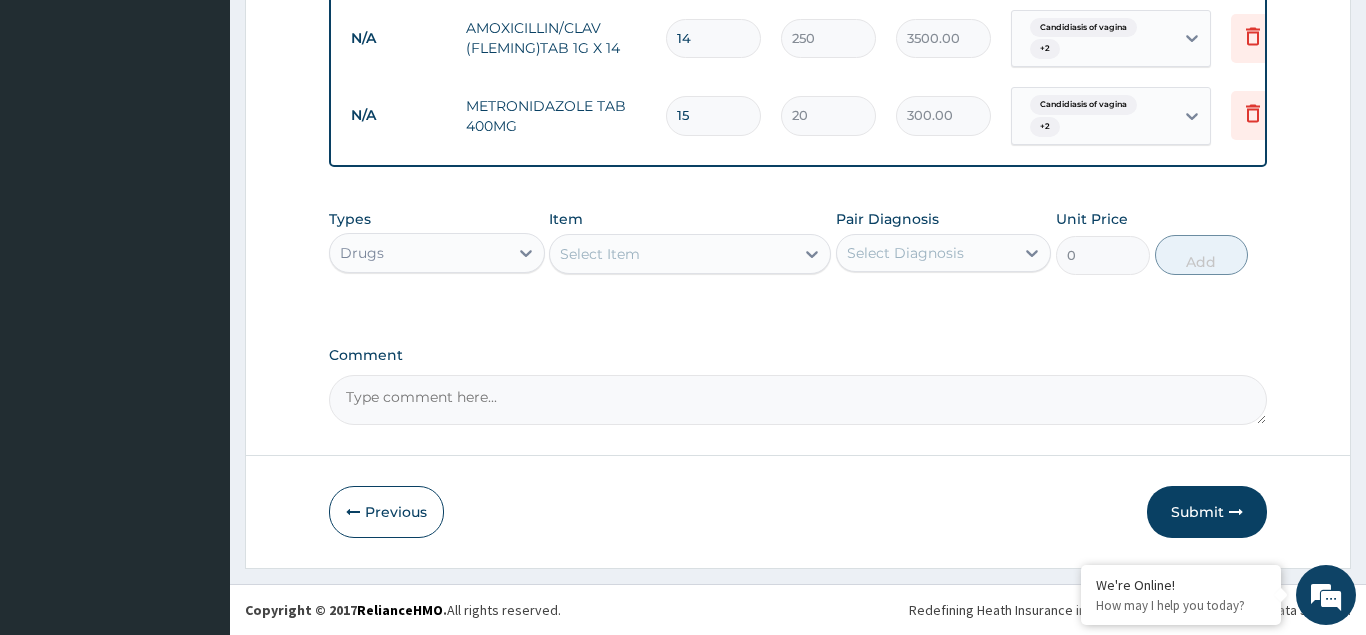type on "15" 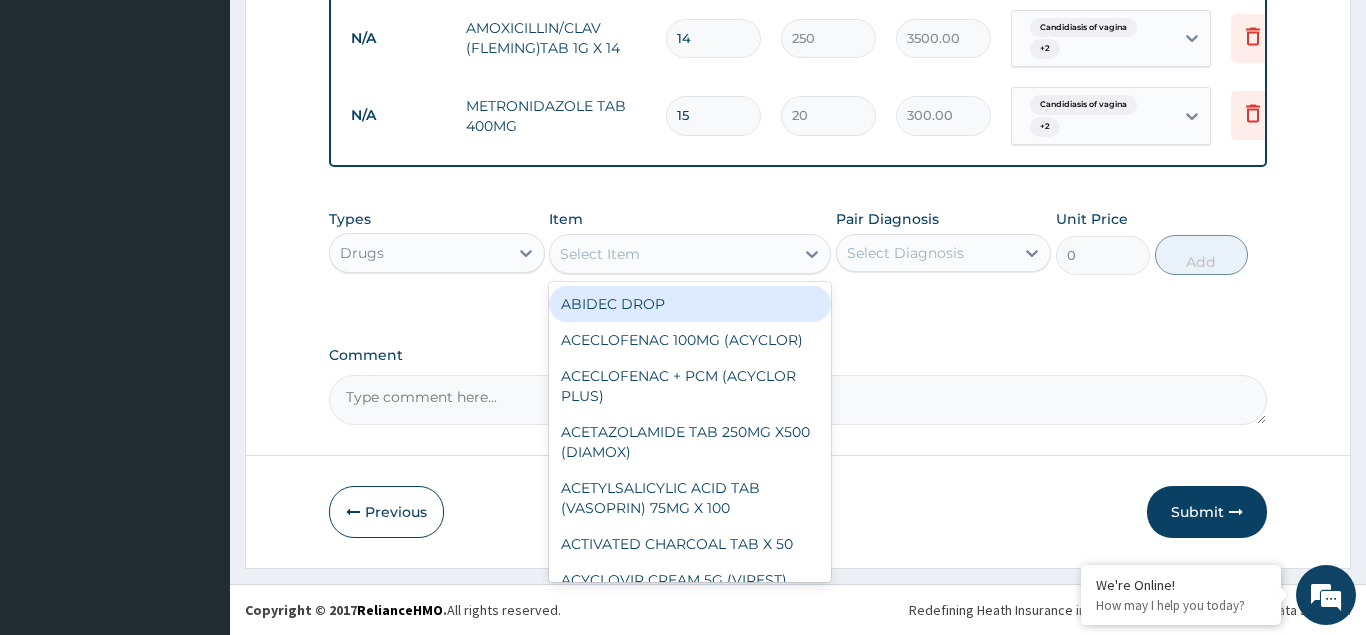 click on "Select Item" at bounding box center (600, 254) 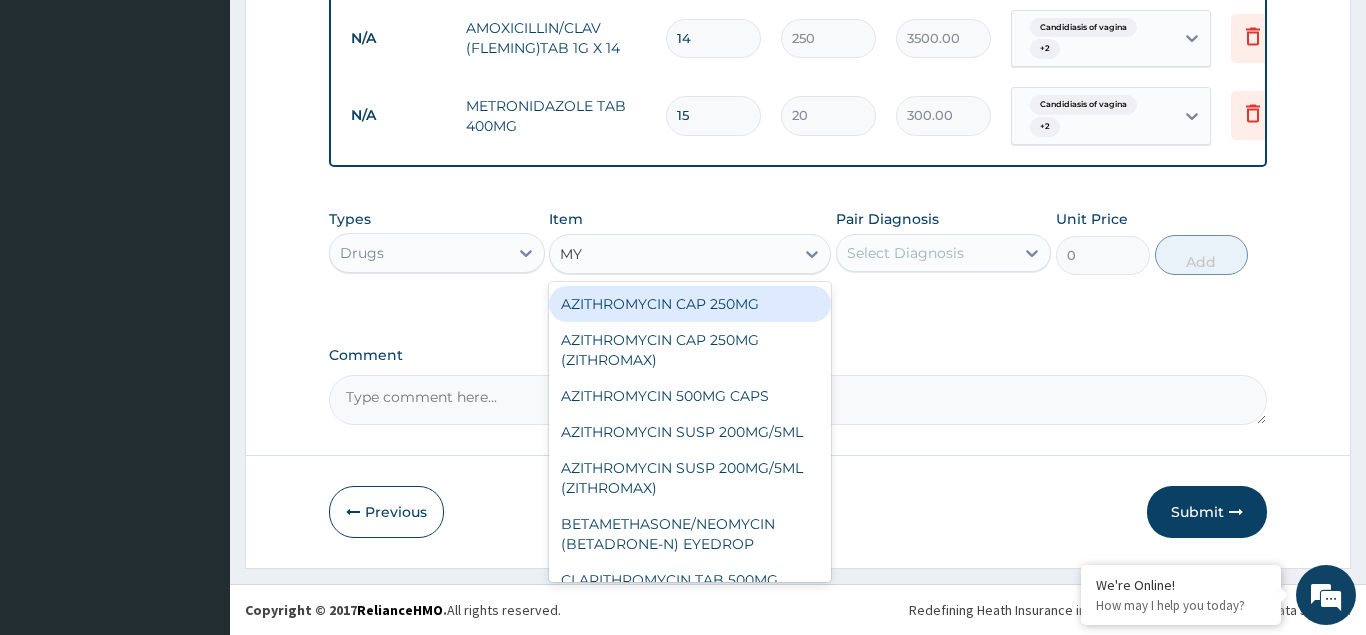 type on "MYC" 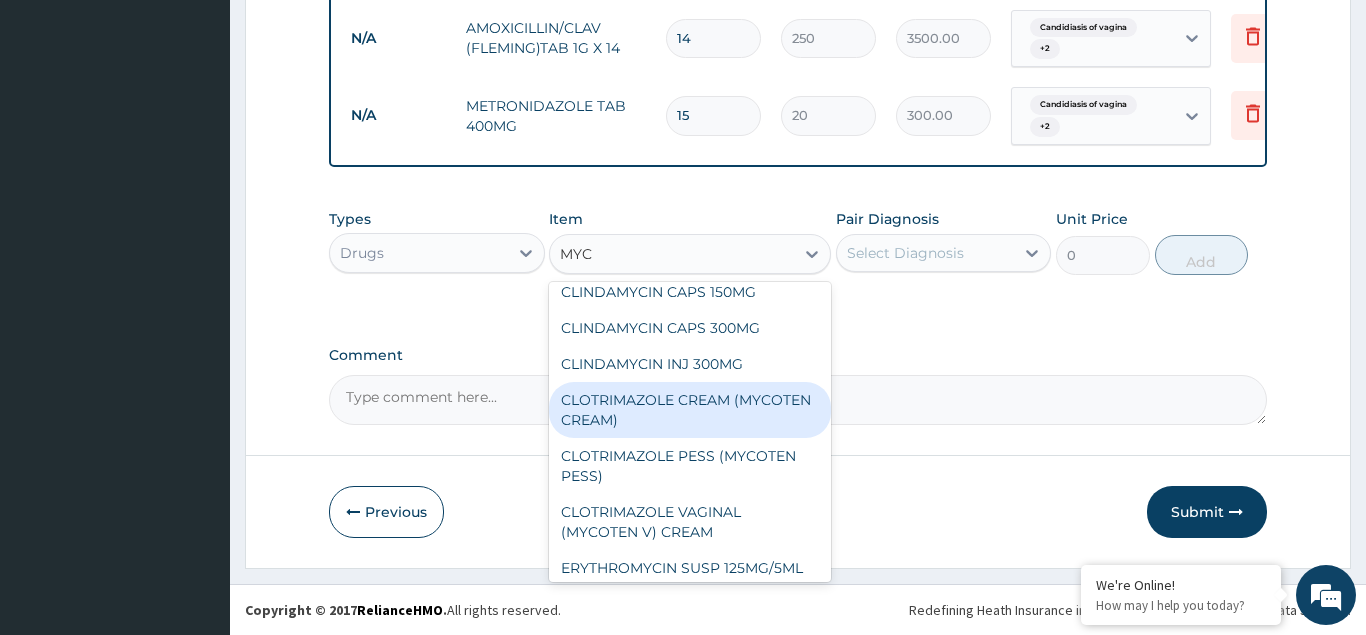 scroll, scrollTop: 432, scrollLeft: 0, axis: vertical 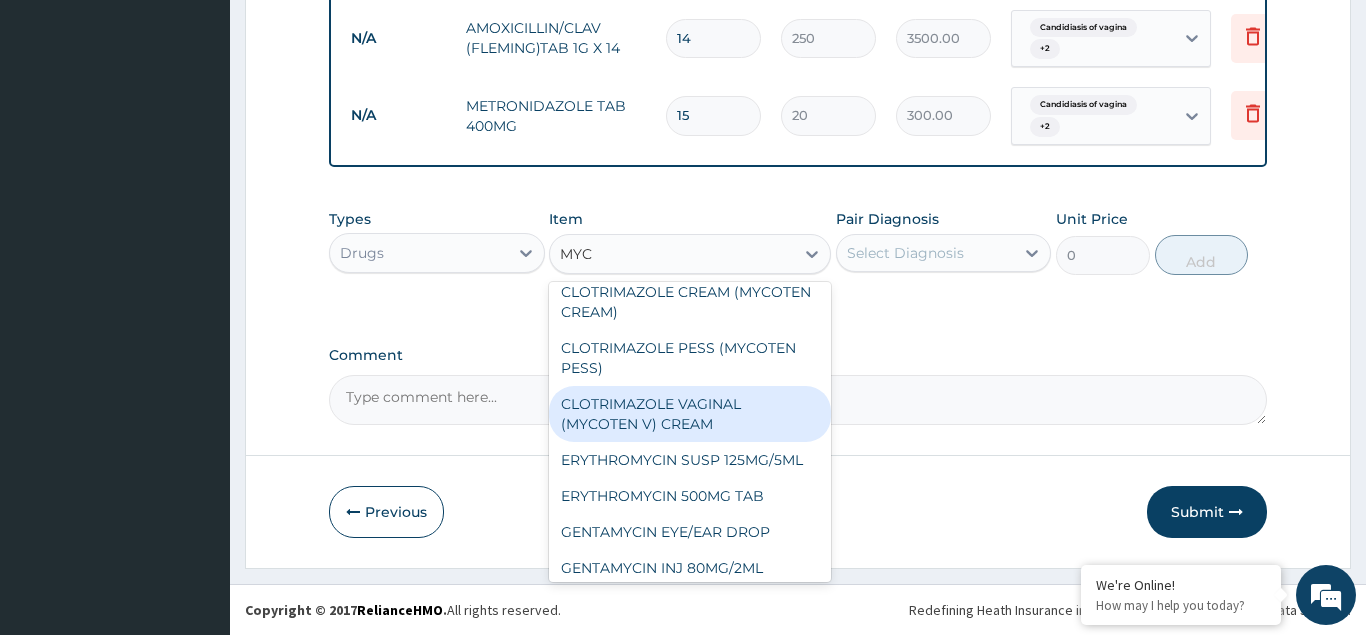 click on "CLOTRIMAZOLE VAGINAL  (MYCOTEN V) CREAM" at bounding box center (690, 414) 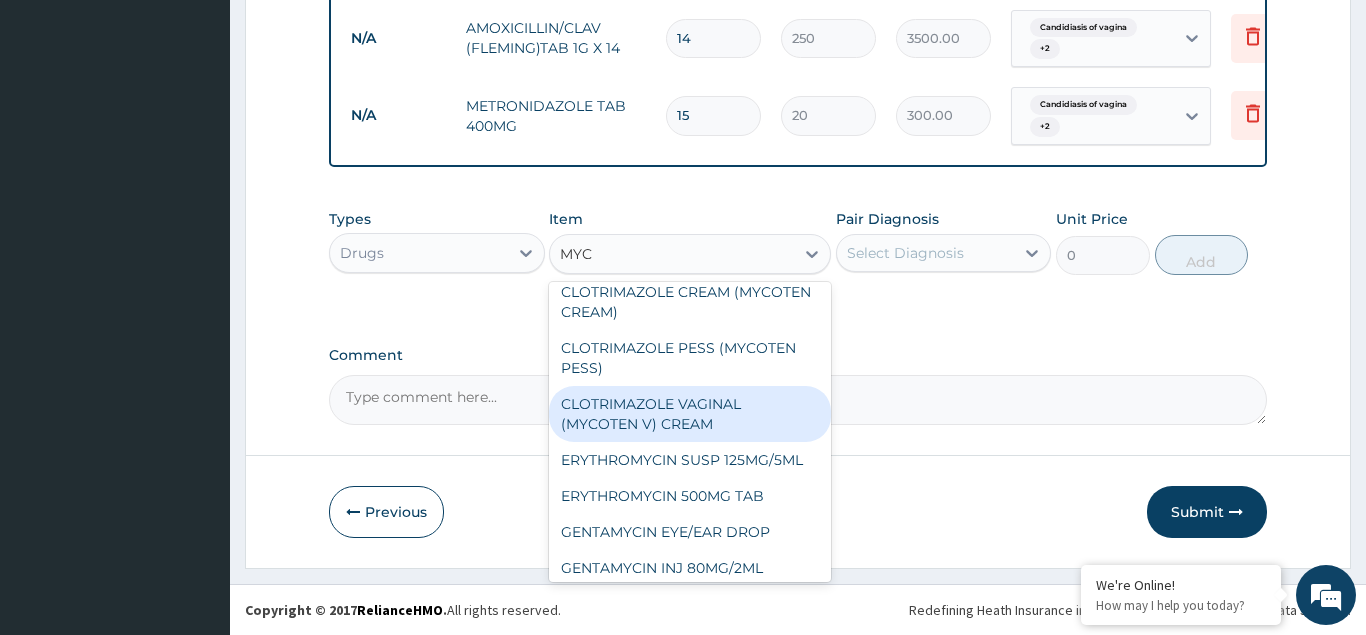 type 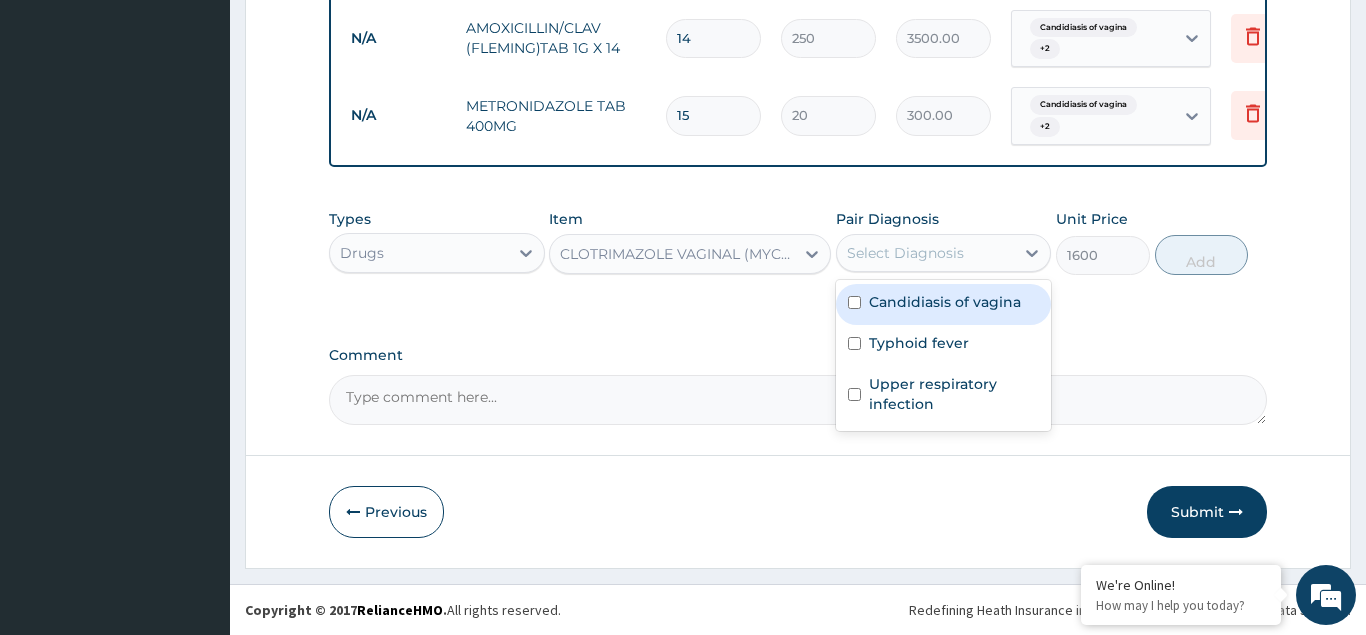 click on "Select Diagnosis" at bounding box center [905, 253] 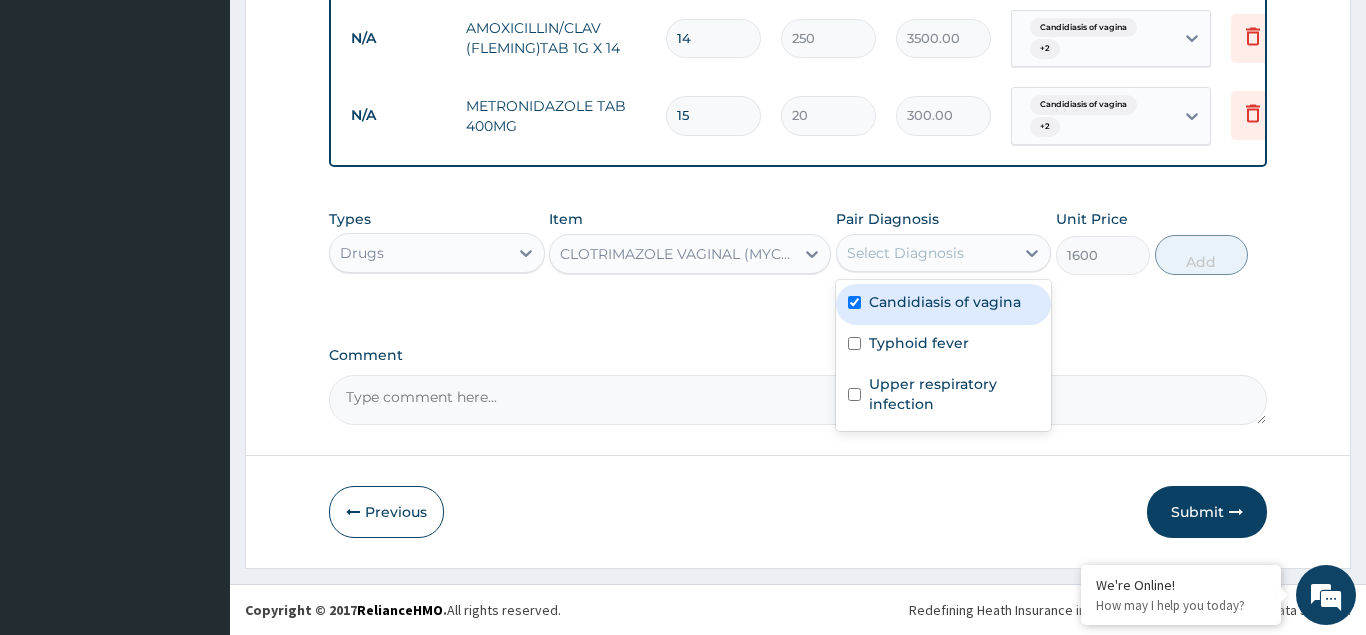 checkbox on "true" 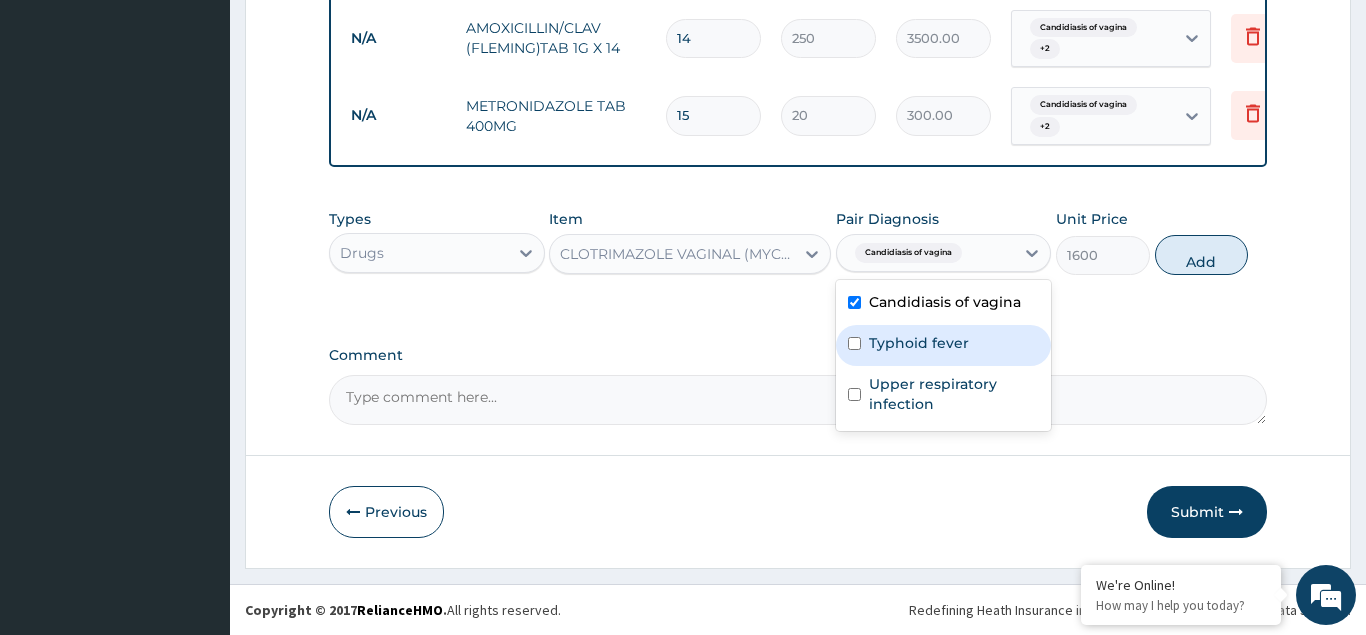 click at bounding box center [854, 343] 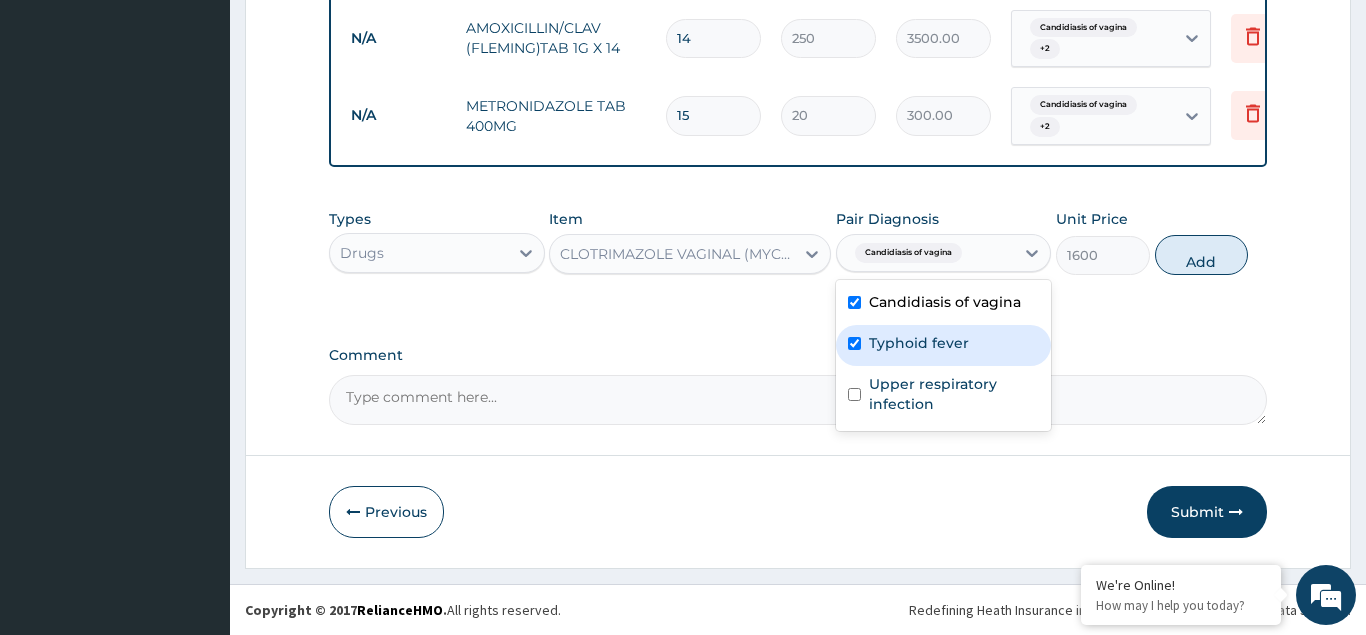 checkbox on "true" 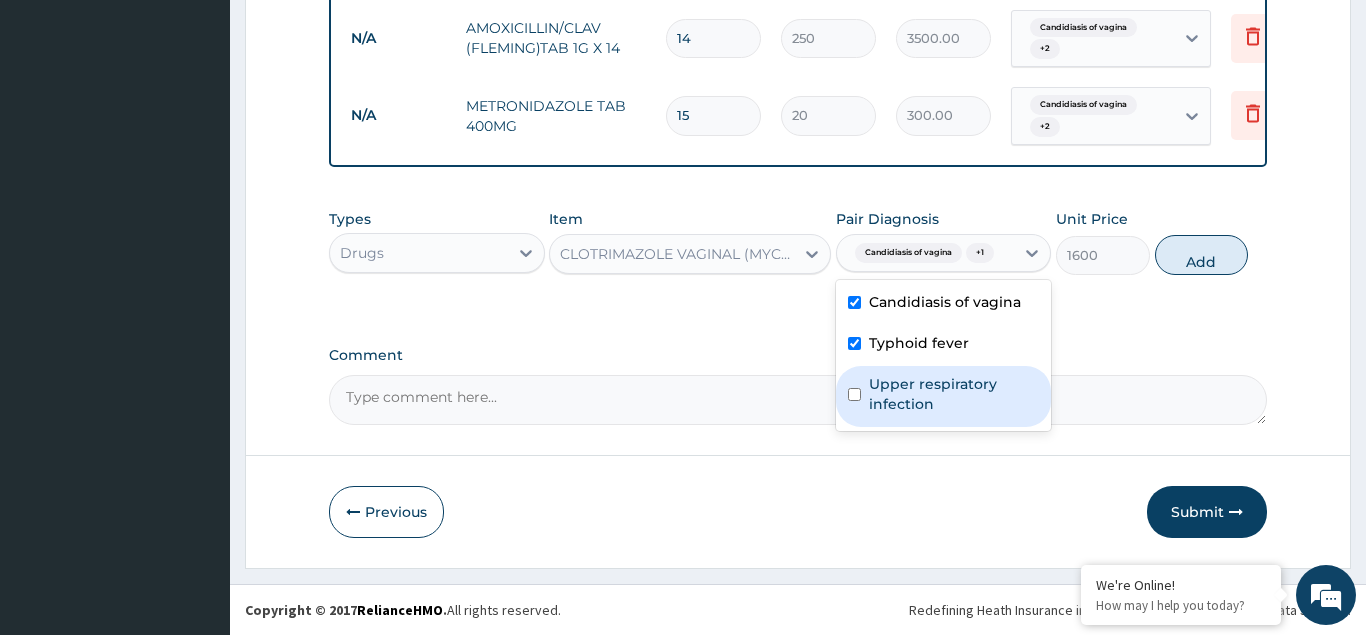 drag, startPoint x: 852, startPoint y: 398, endPoint x: 1282, endPoint y: 274, distance: 447.52206 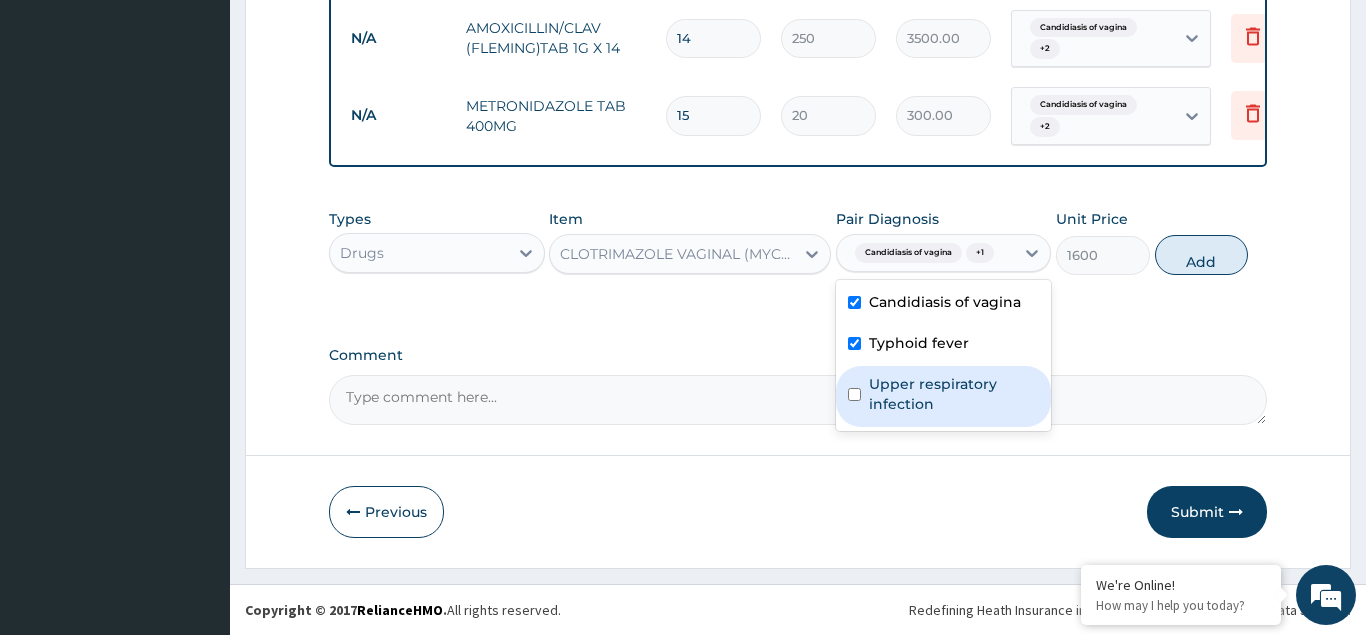 click at bounding box center (854, 394) 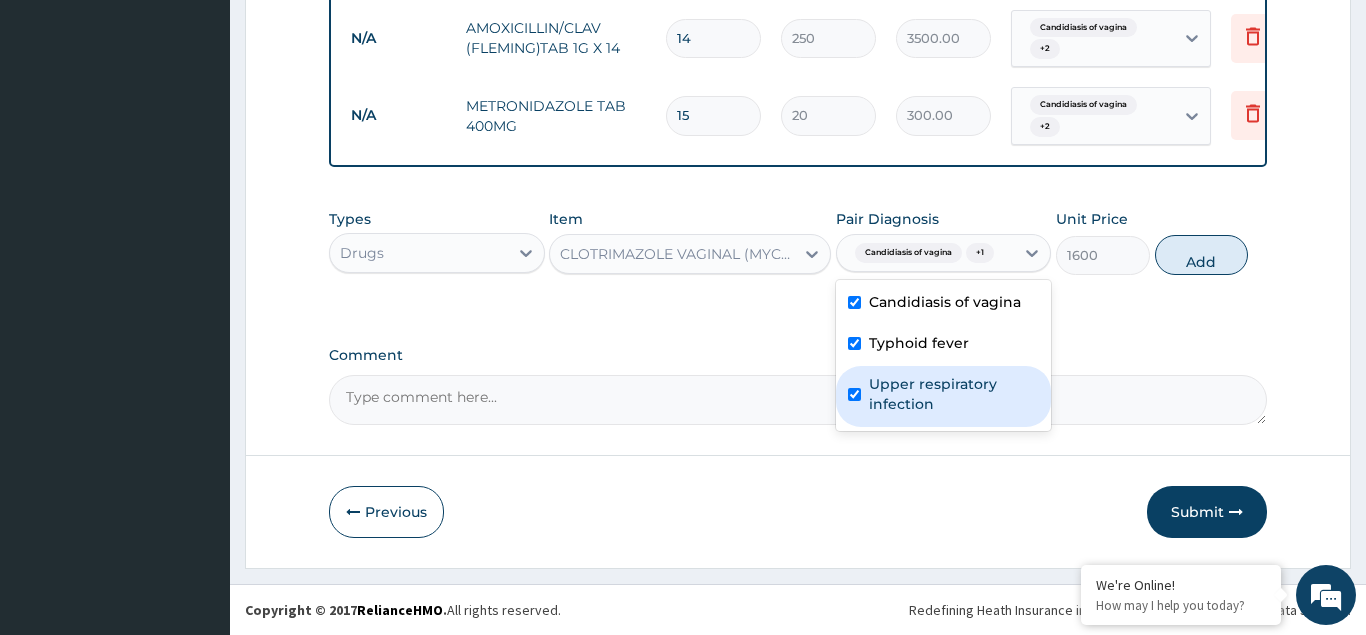 checkbox on "true" 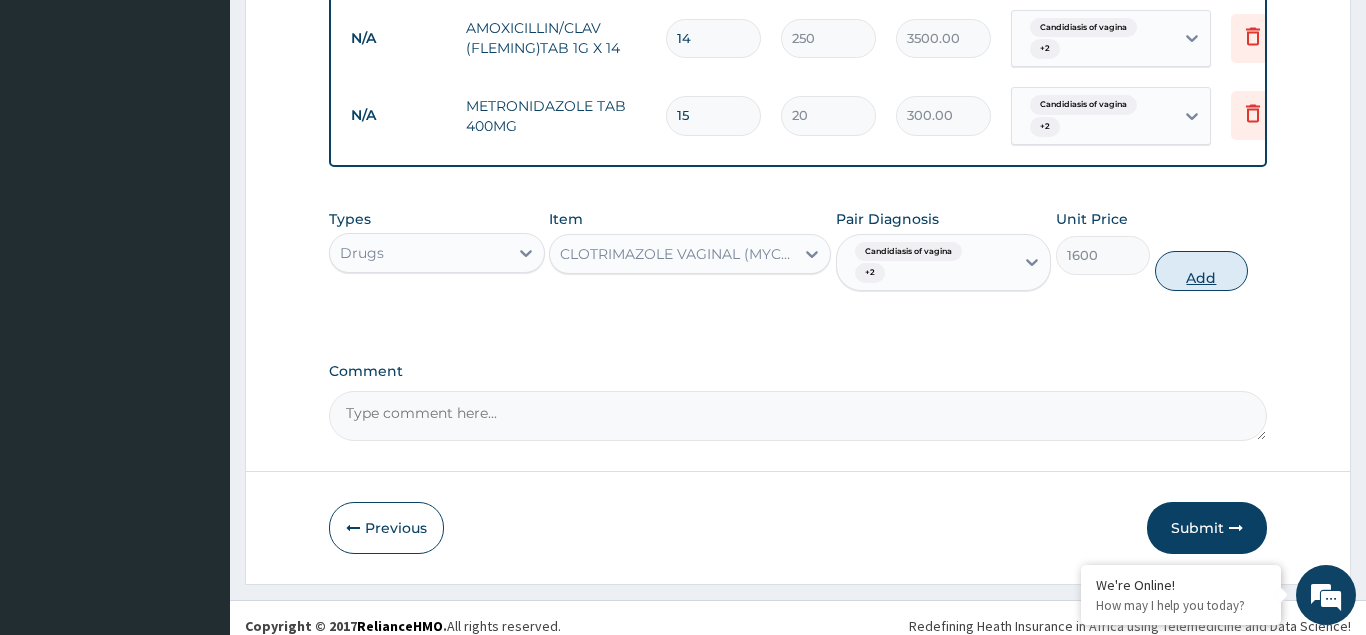 click on "Add" at bounding box center [1202, 271] 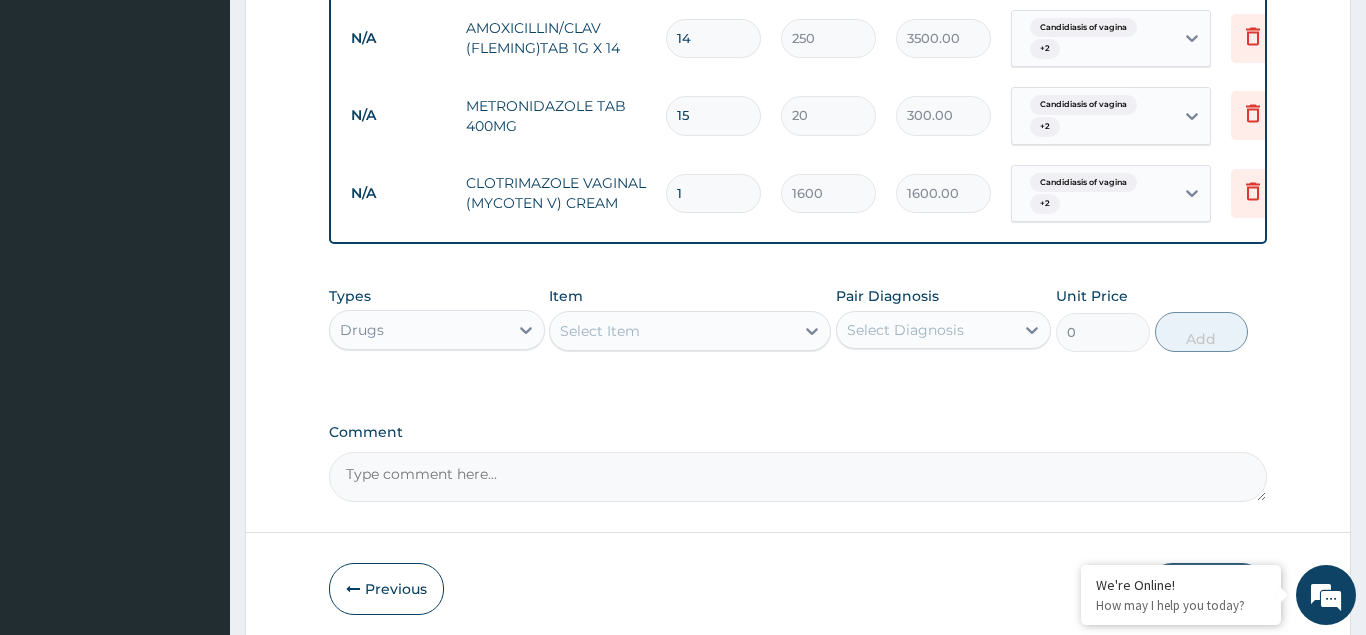 click on "Select Item" at bounding box center (672, 331) 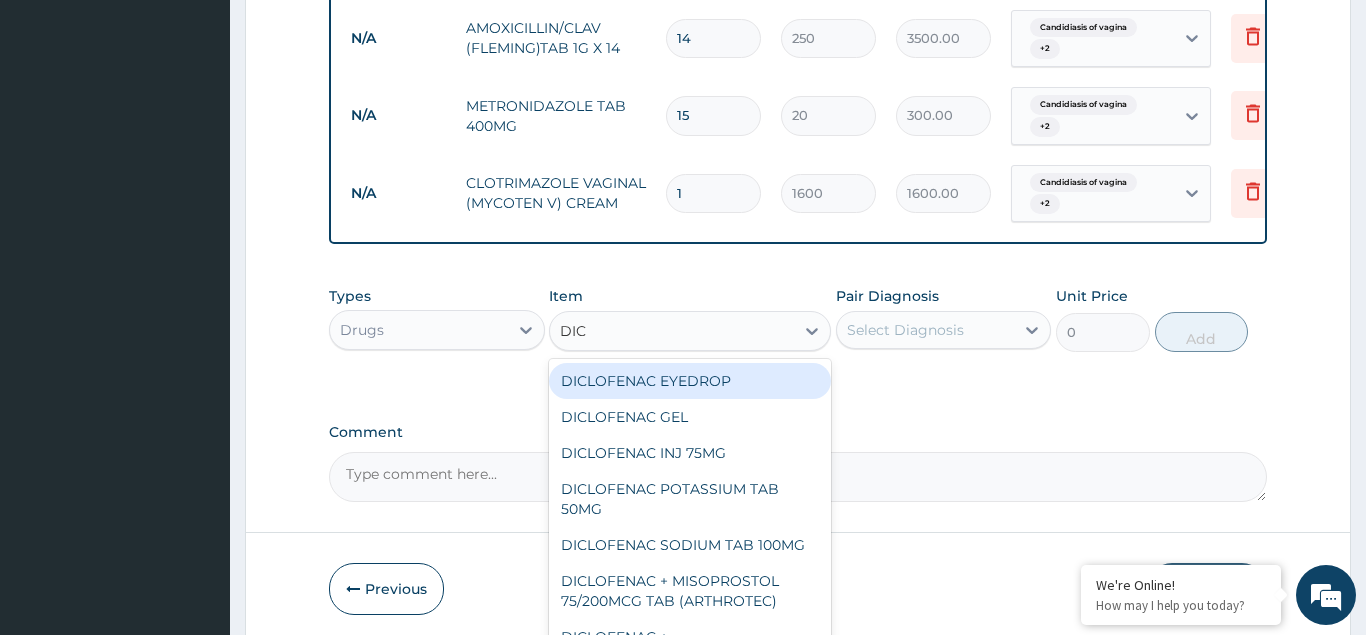type on "DICL" 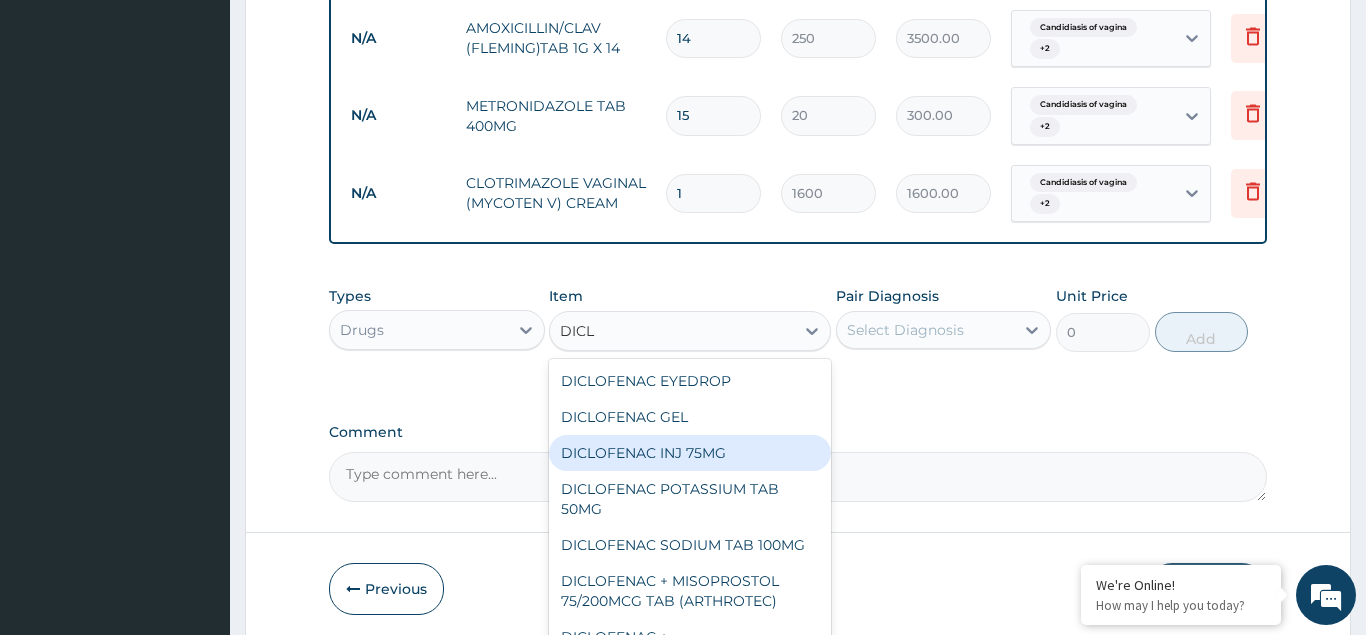 click on "DICLOFENAC INJ 75MG" at bounding box center [690, 453] 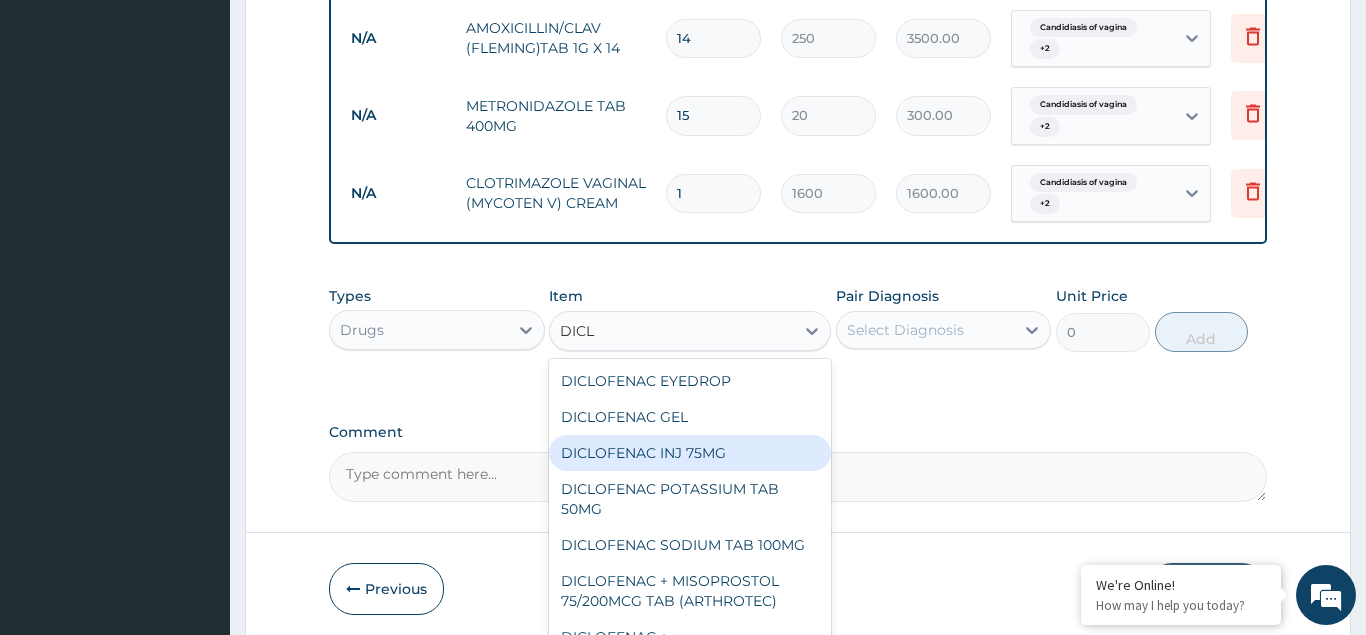 type 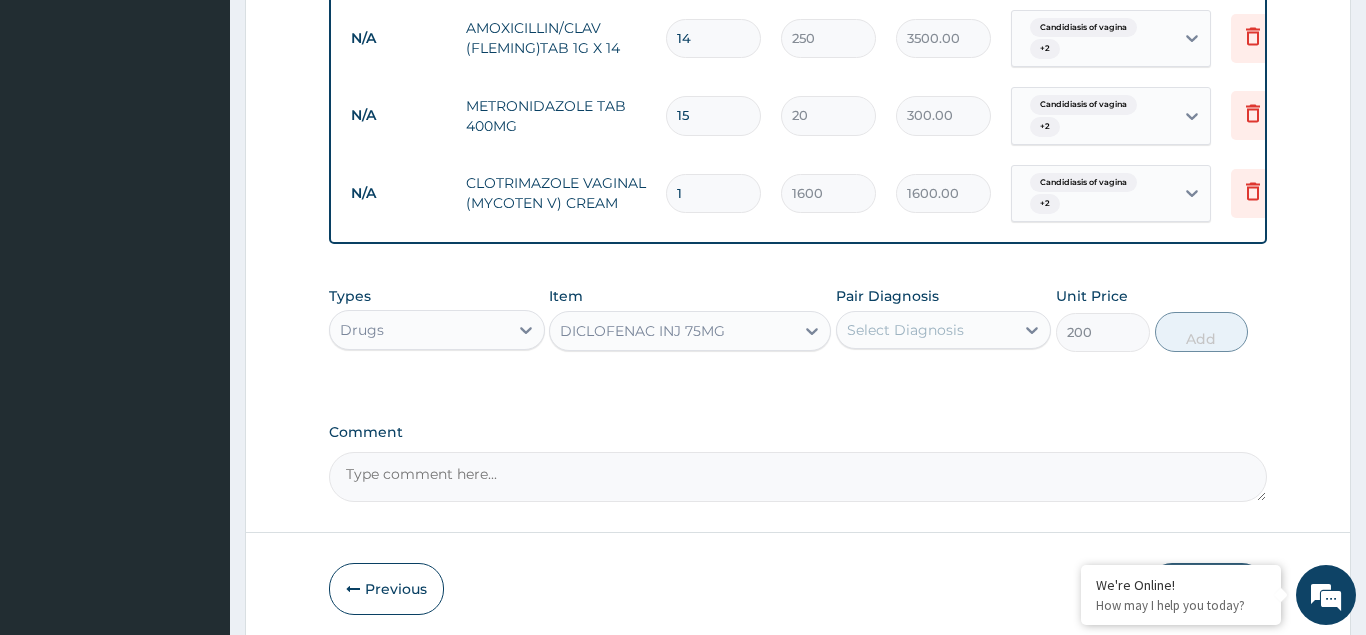 click on "Select Diagnosis" at bounding box center (905, 330) 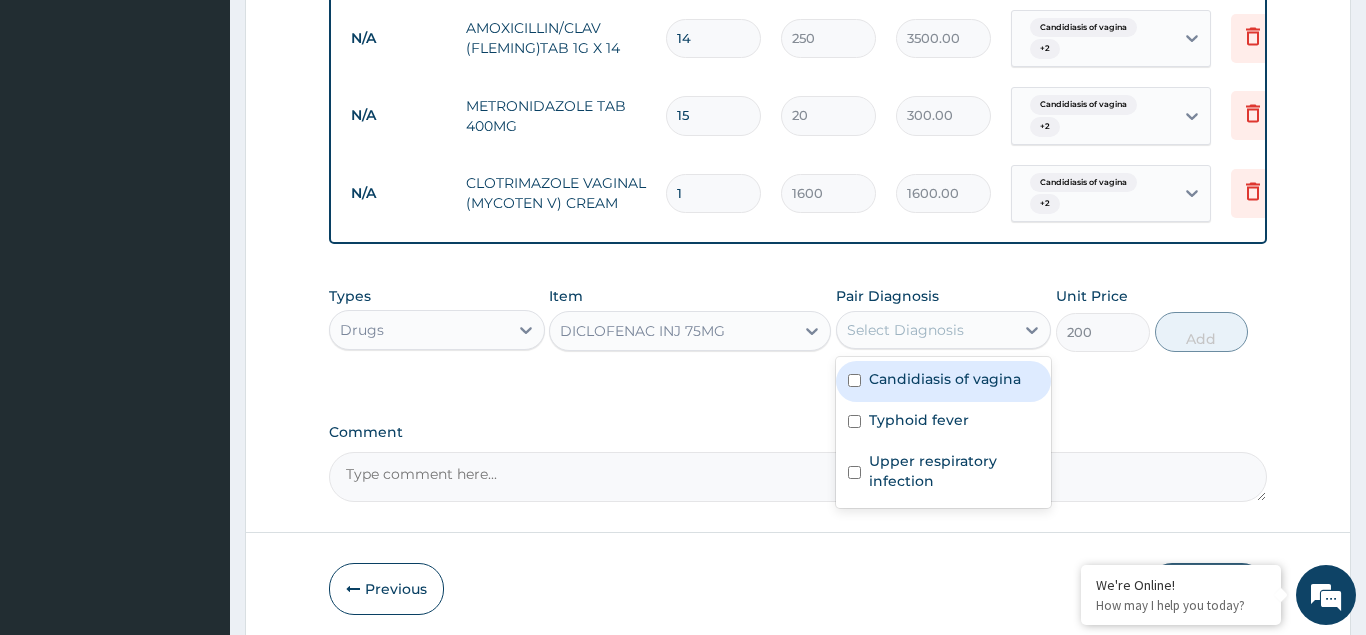 click at bounding box center (854, 380) 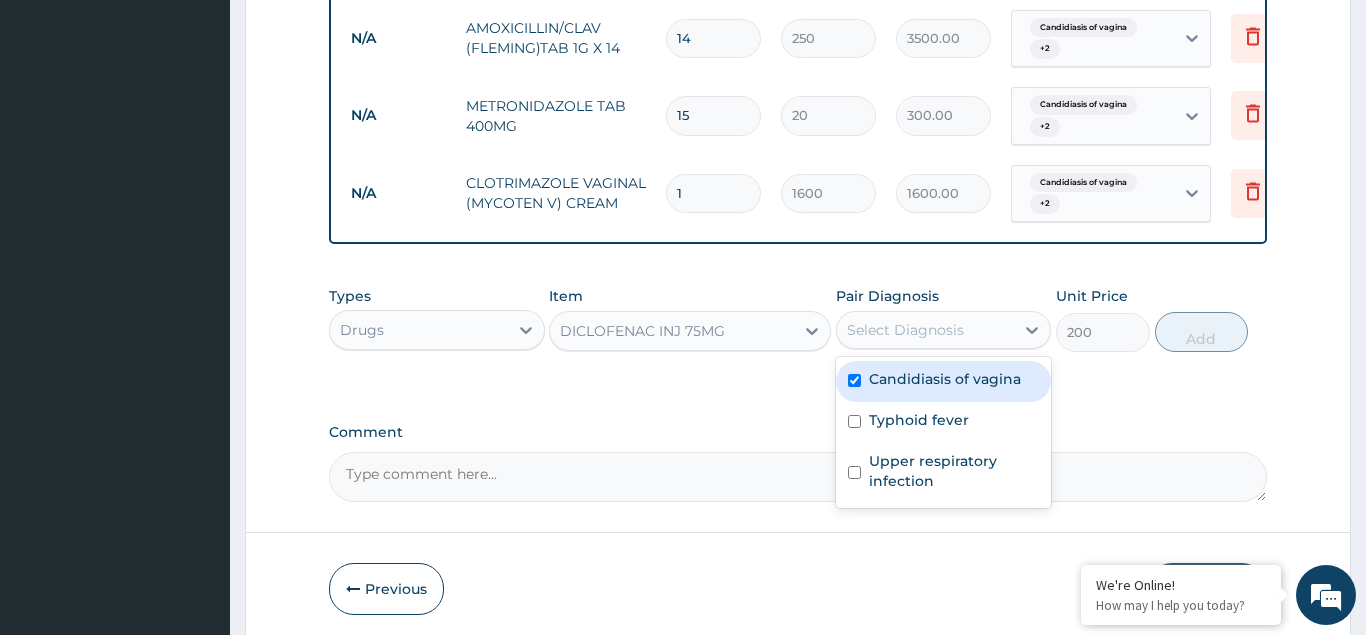 checkbox on "true" 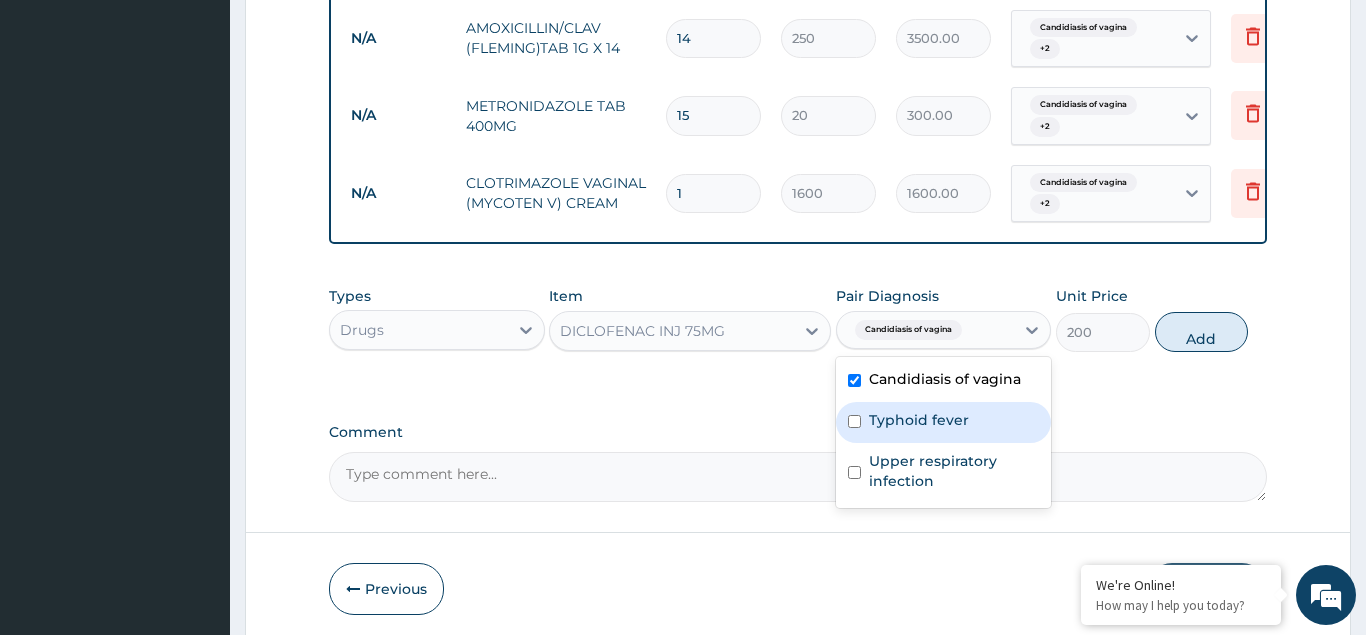 click on "Typhoid fever" at bounding box center [944, 422] 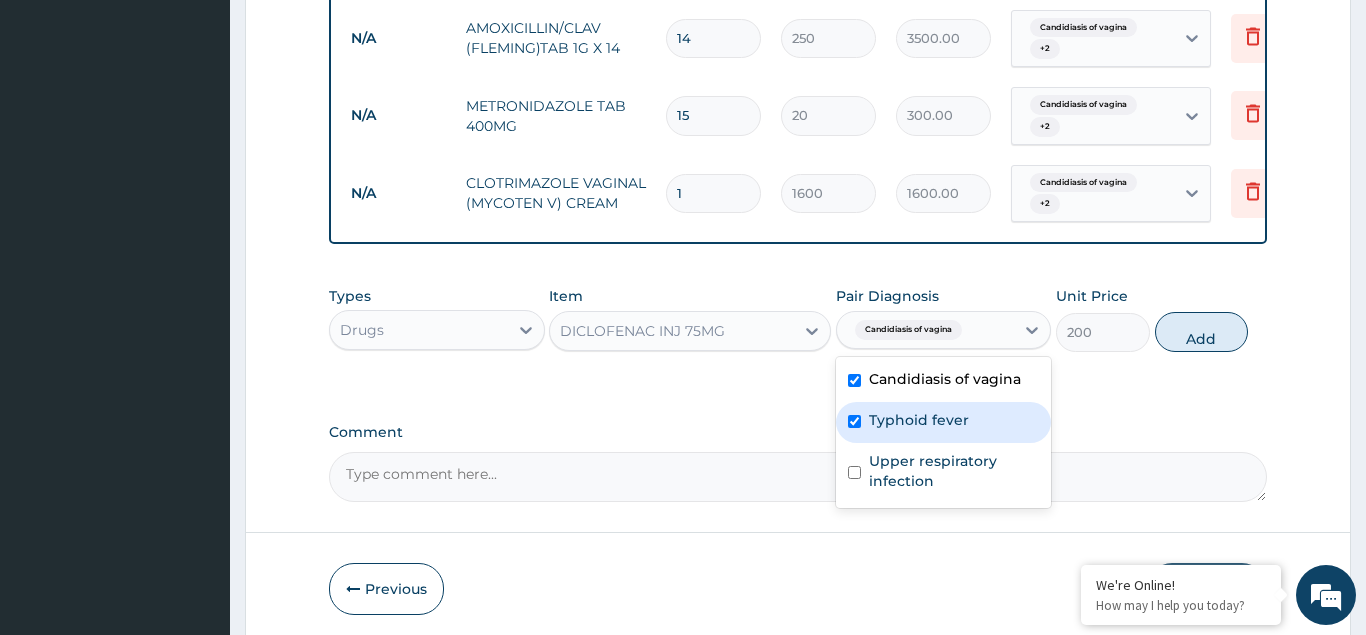 checkbox on "true" 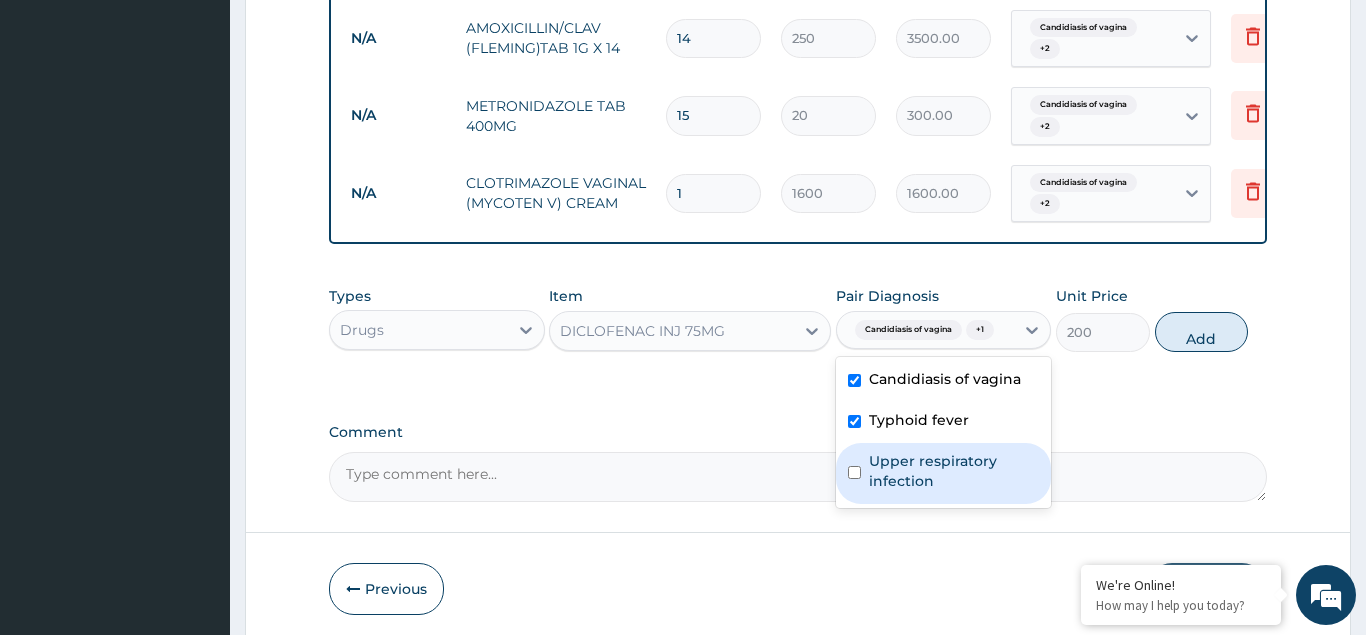 click at bounding box center [854, 472] 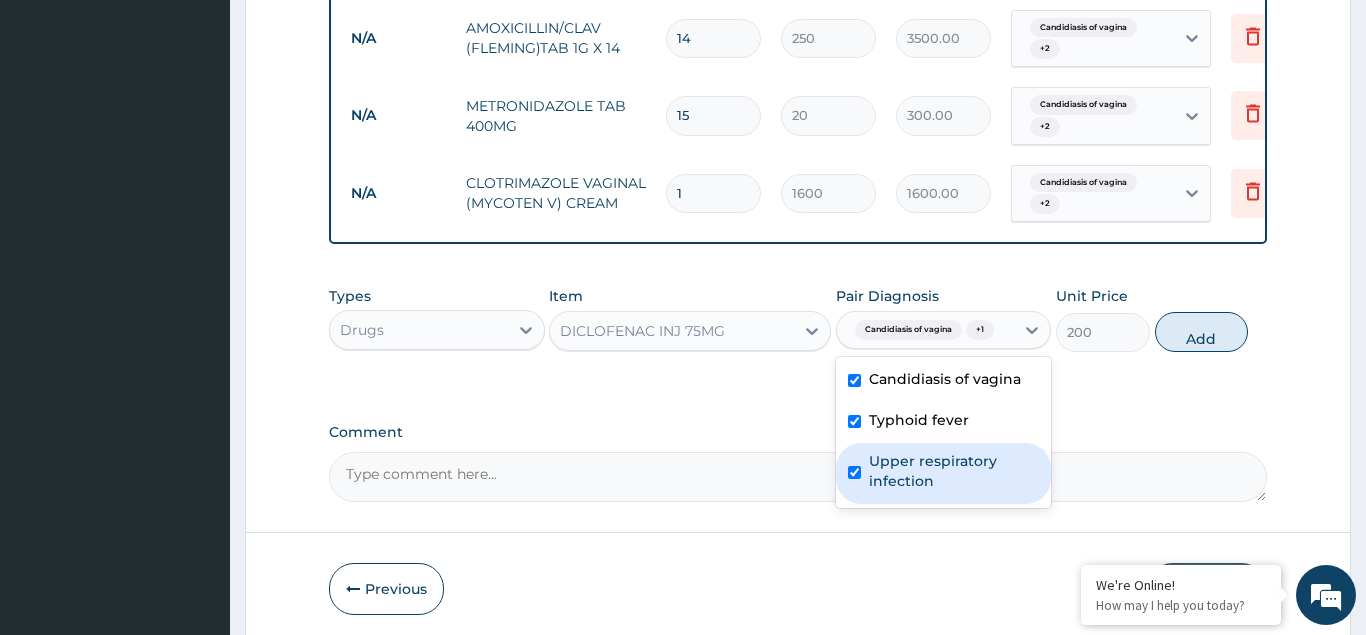checkbox on "true" 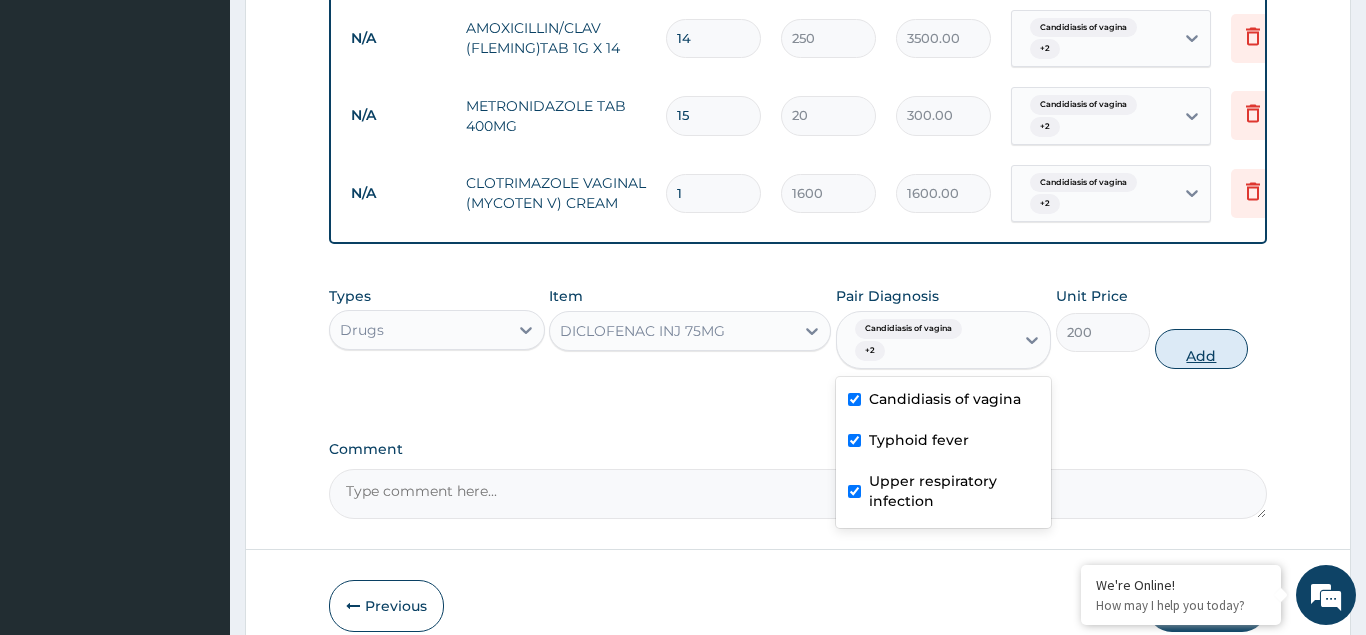 click on "Add" at bounding box center [1202, 349] 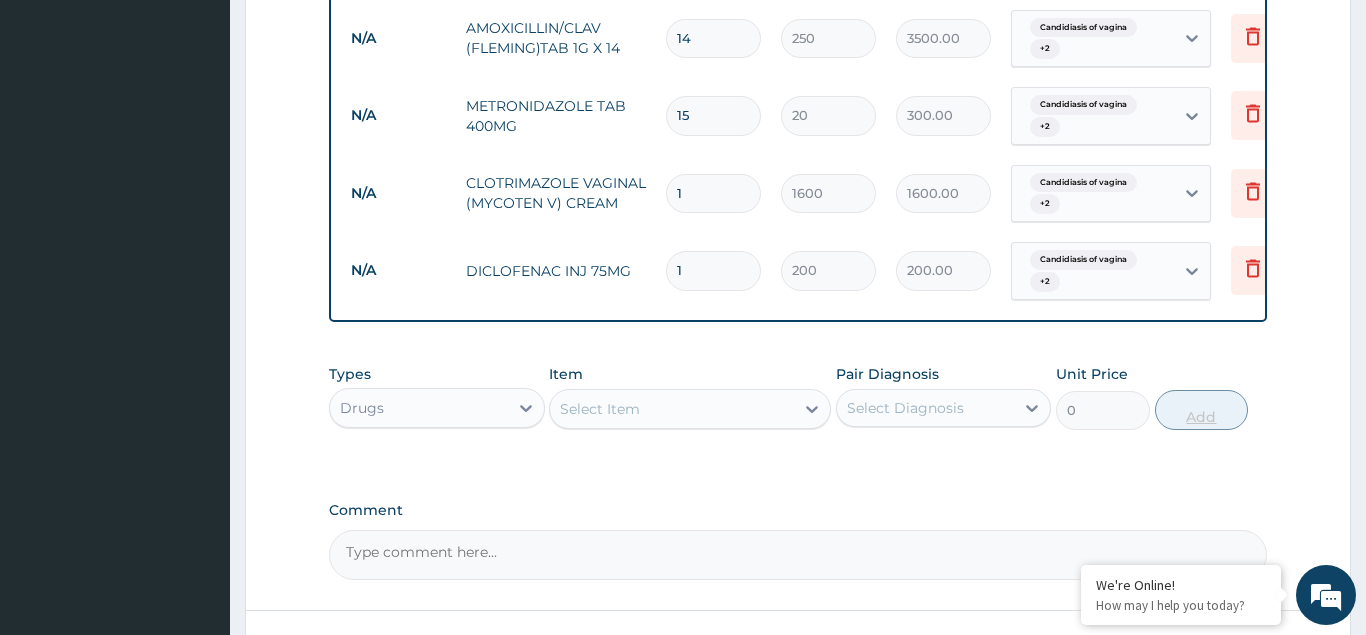 type on "10" 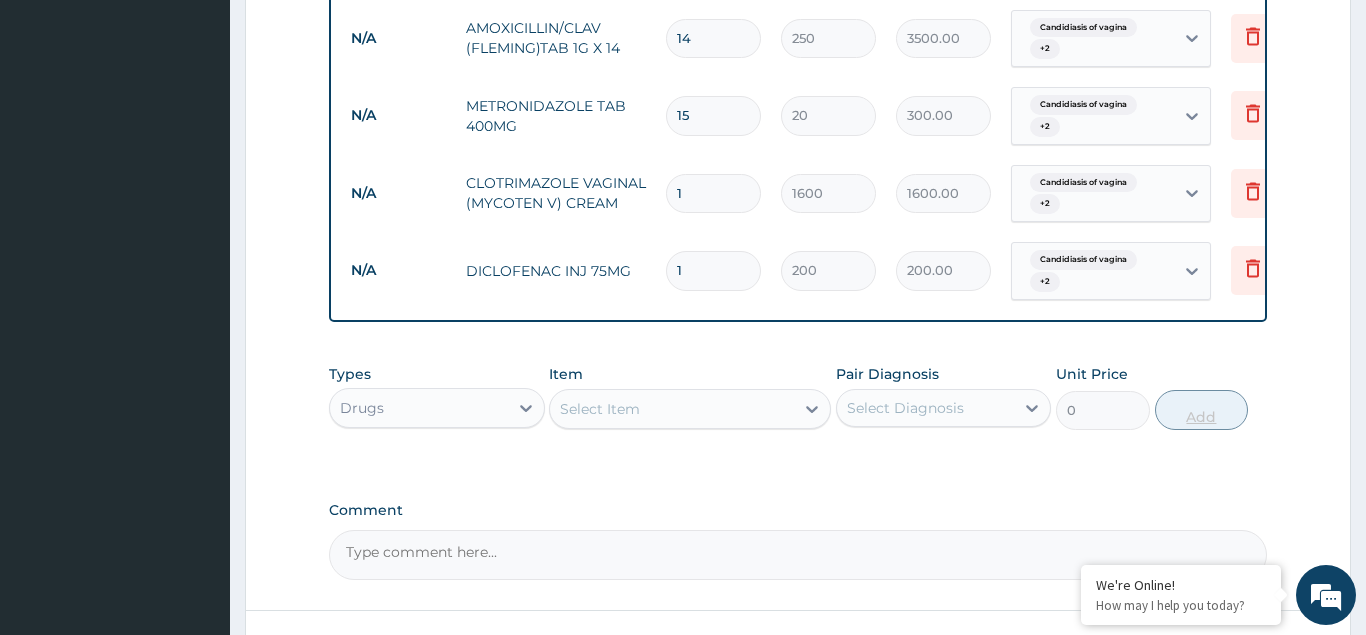 type on "2000.00" 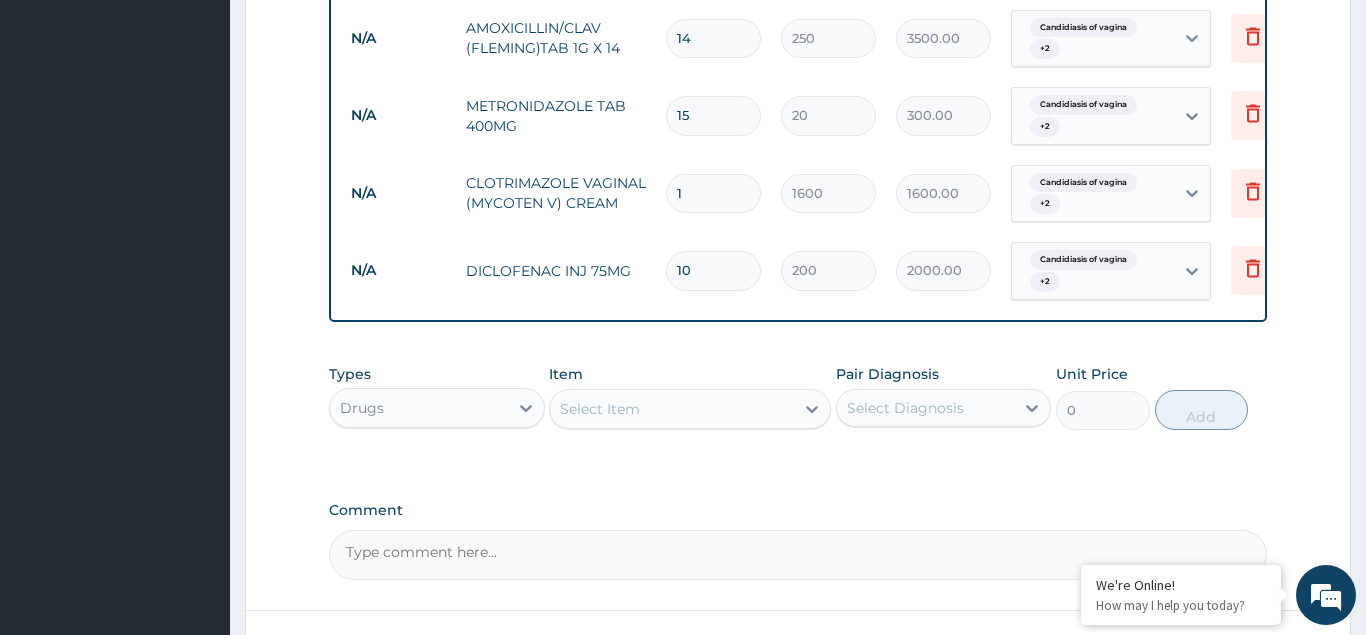 scroll, scrollTop: 1179, scrollLeft: 0, axis: vertical 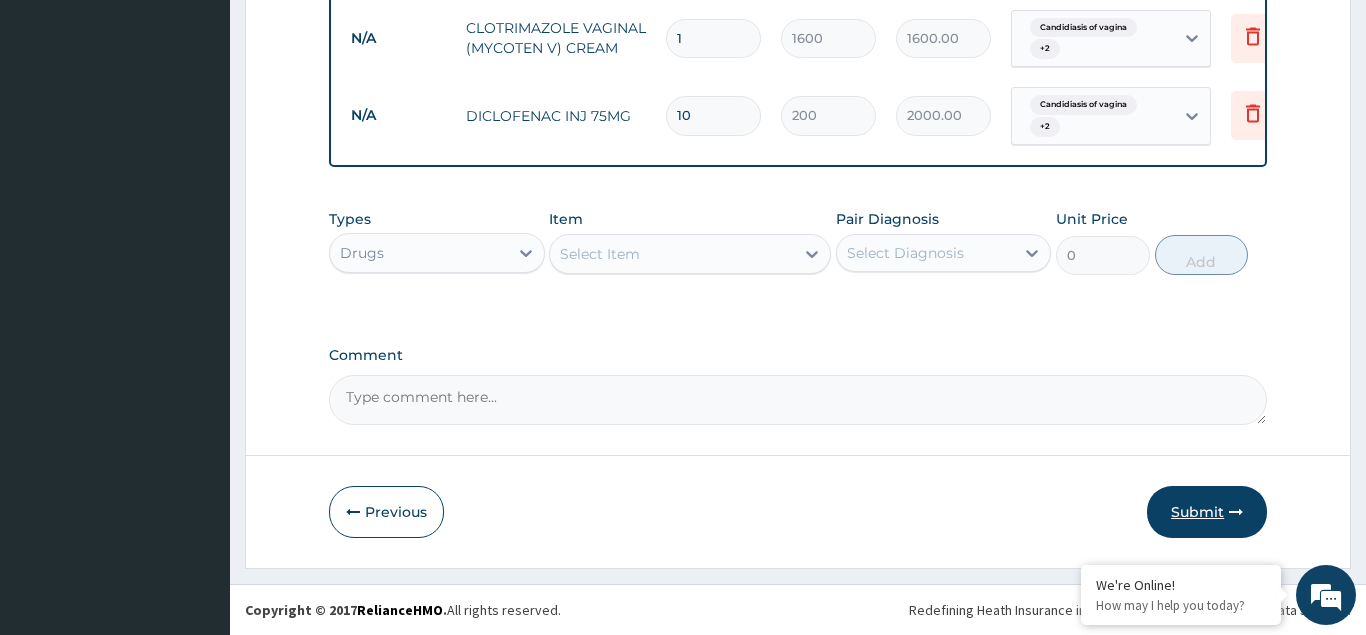 type on "10" 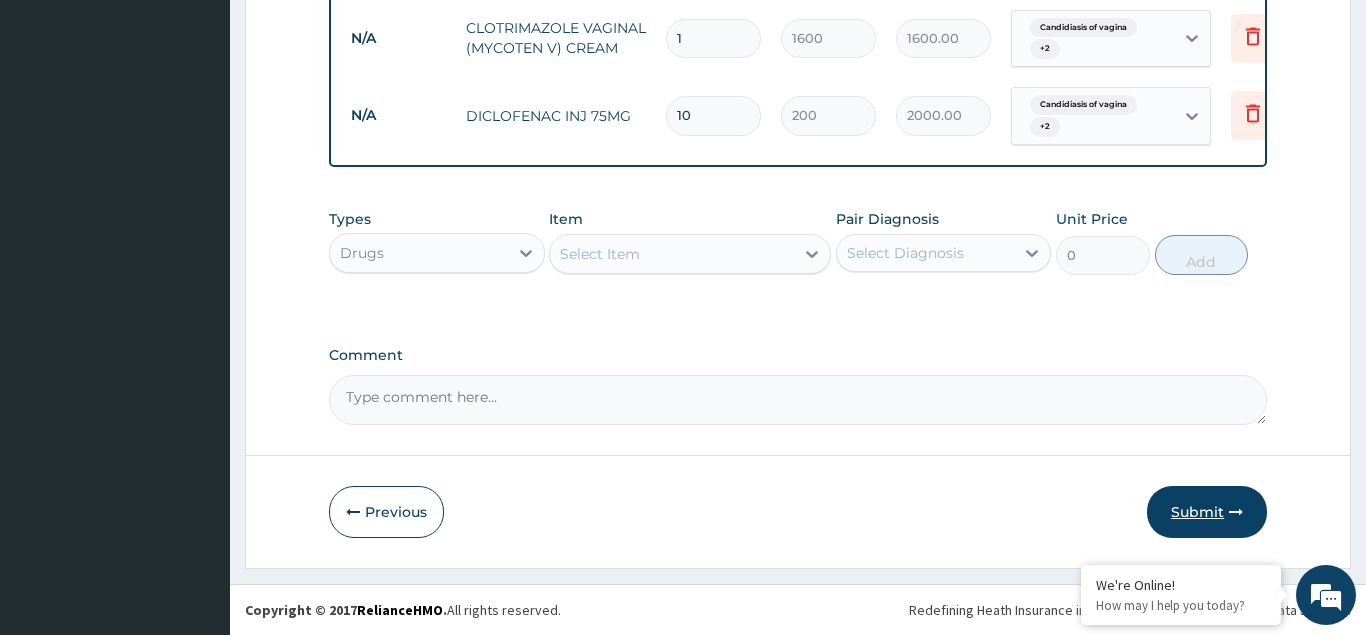 click on "Submit" at bounding box center (1207, 512) 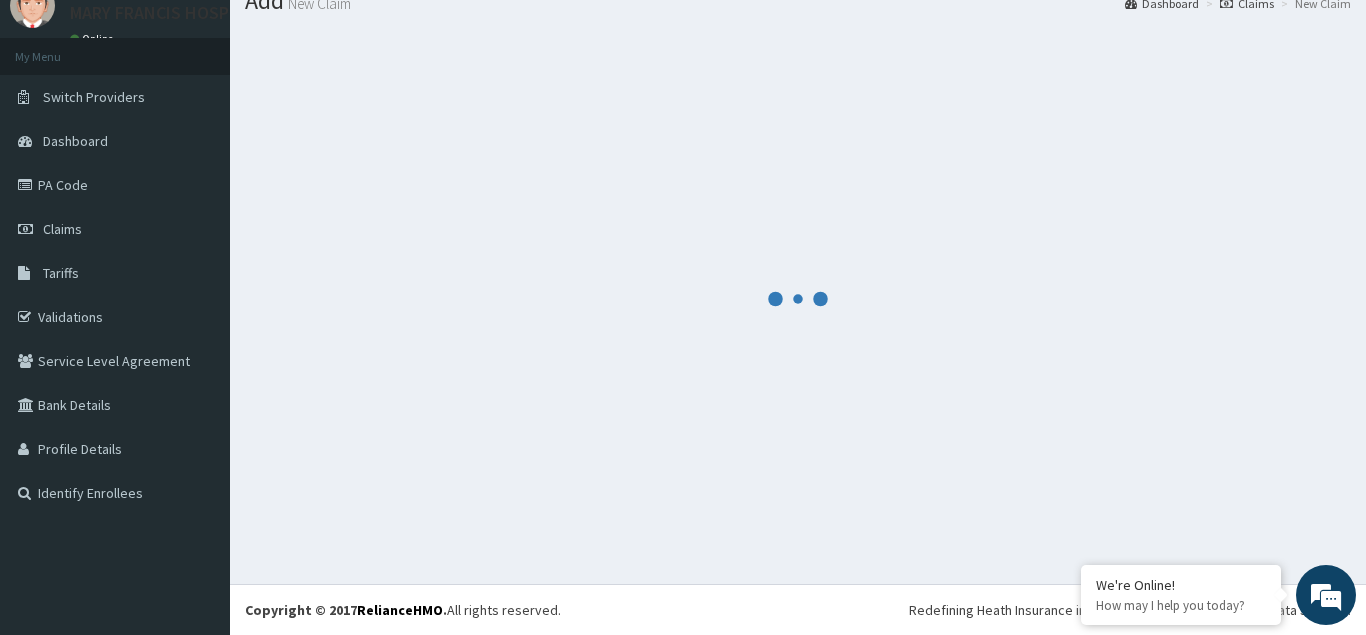 scroll, scrollTop: 77, scrollLeft: 0, axis: vertical 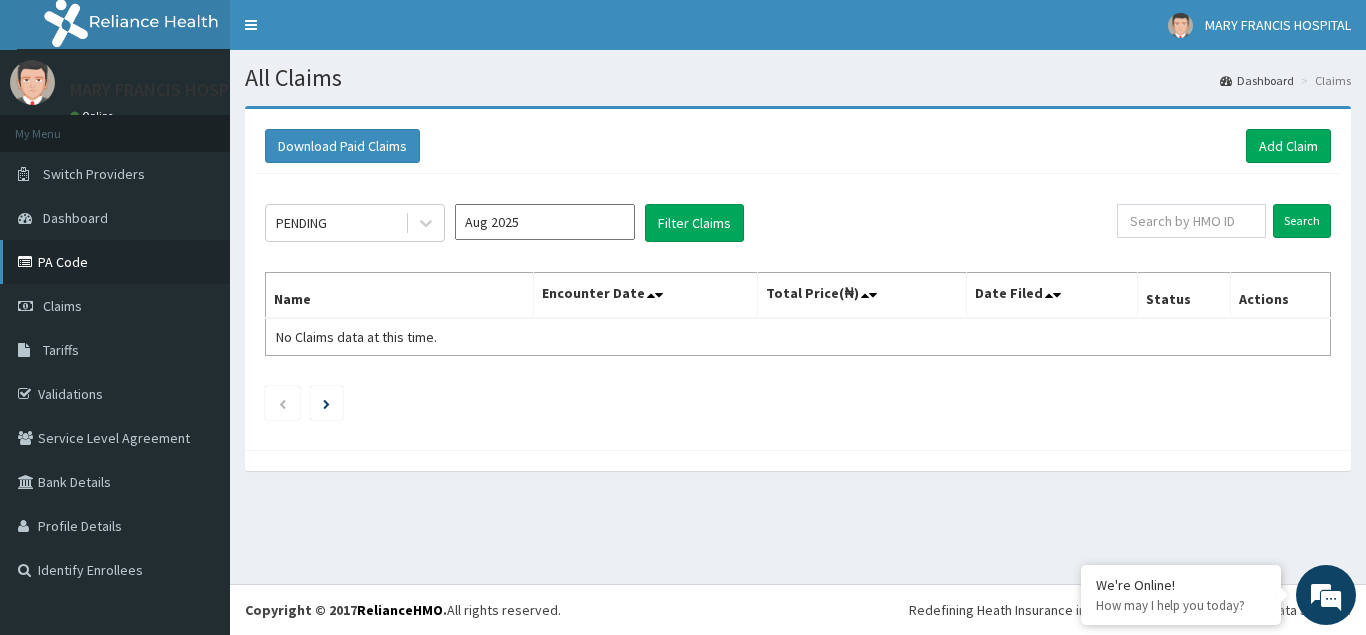 click on "PA Code" at bounding box center [115, 262] 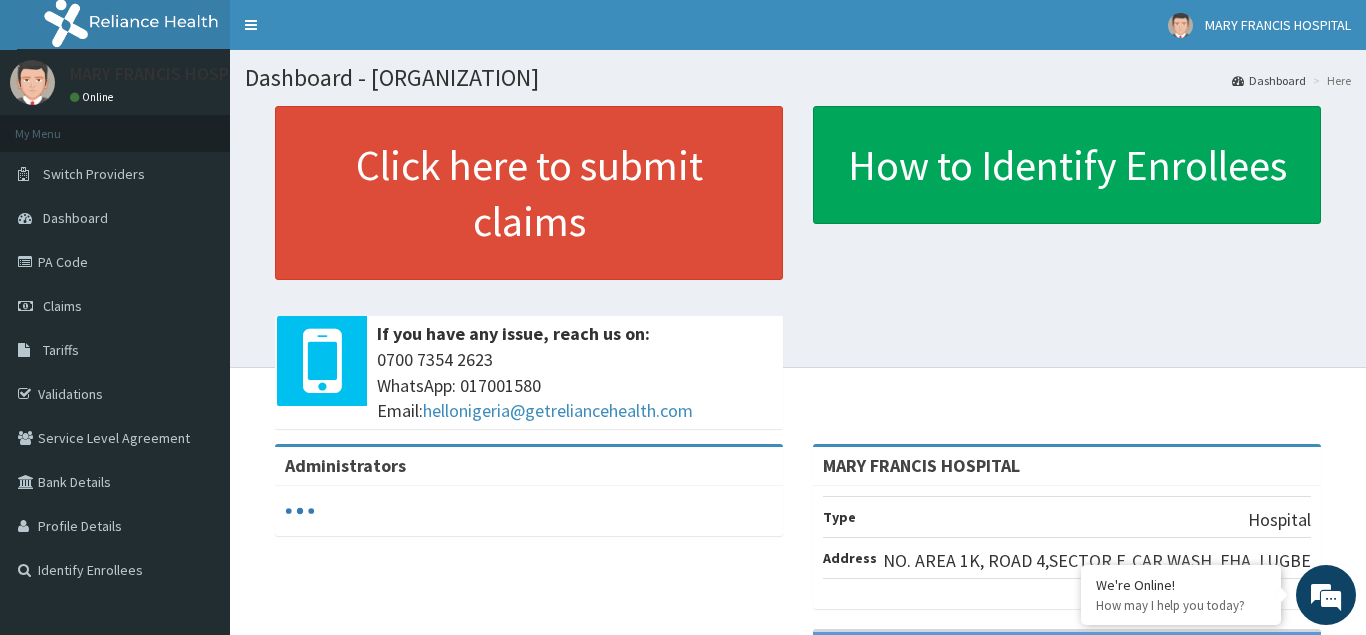 scroll, scrollTop: 0, scrollLeft: 0, axis: both 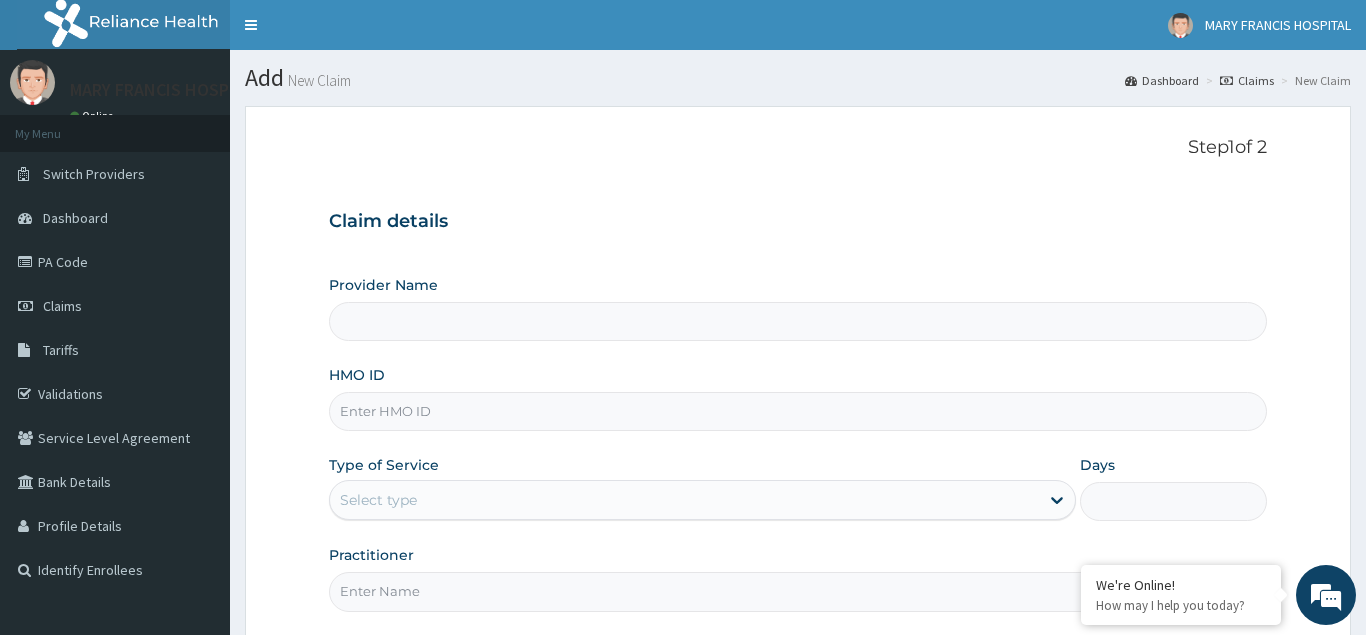 click on "HMO ID" at bounding box center [798, 411] 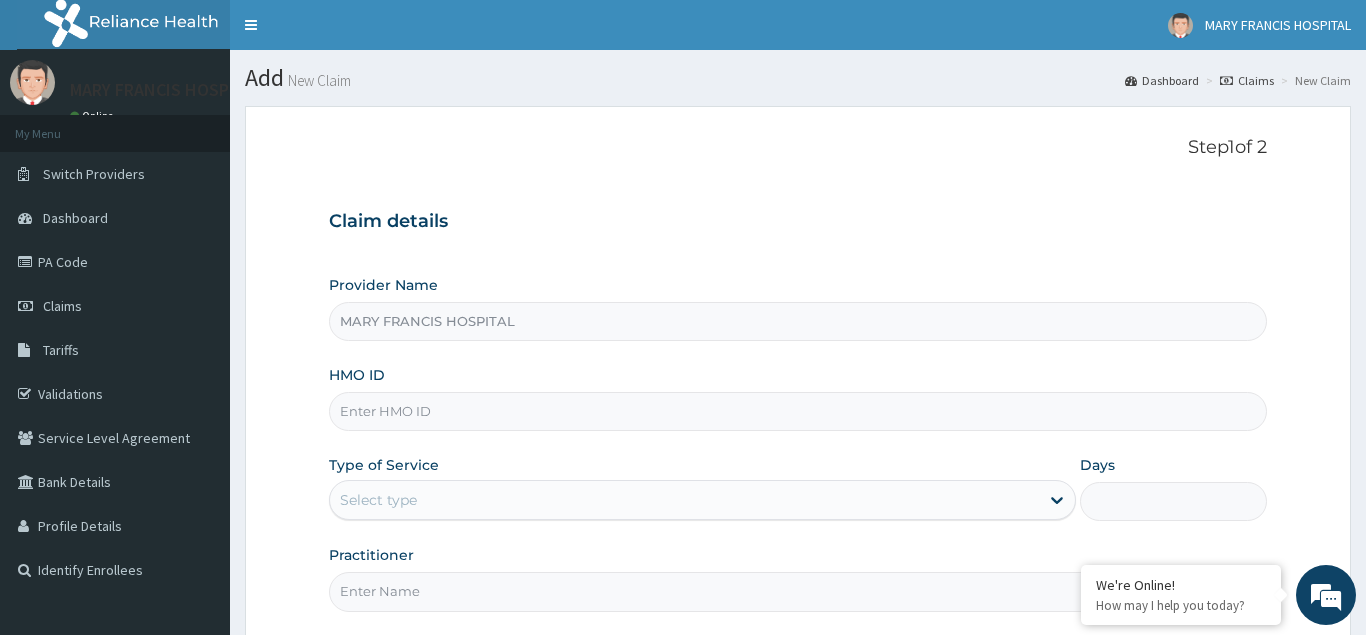 type on "MARY FRANCIS HOSPITAL" 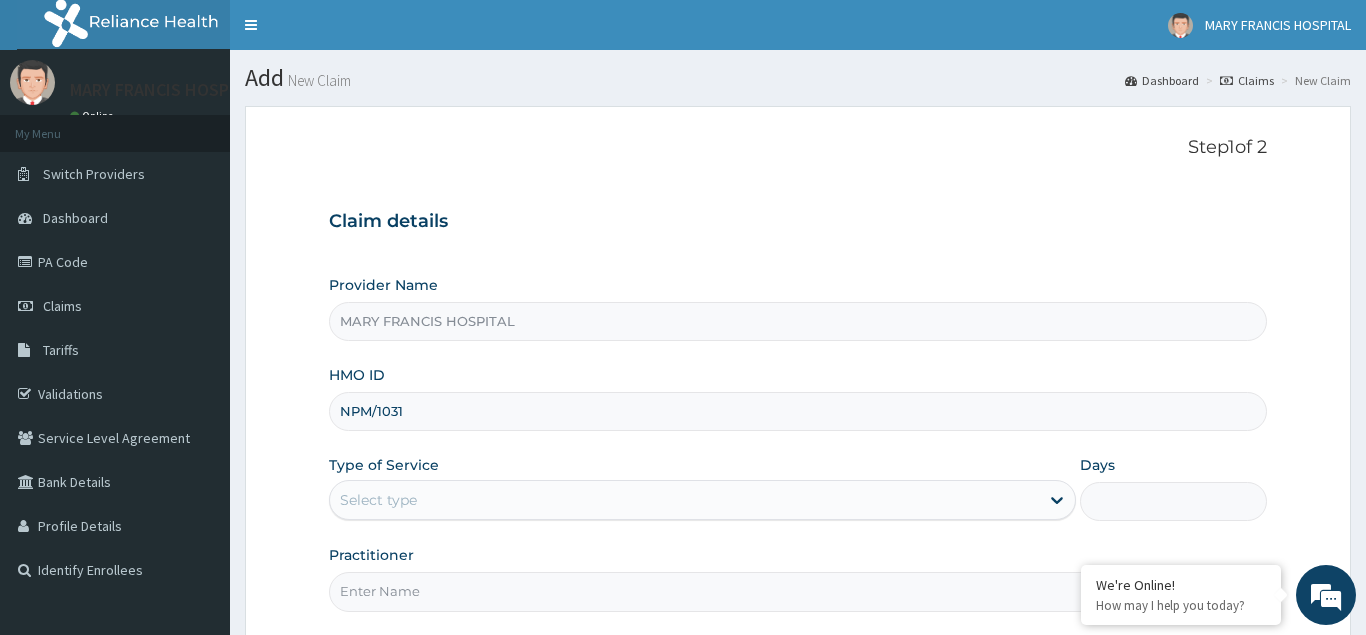 scroll, scrollTop: 0, scrollLeft: 0, axis: both 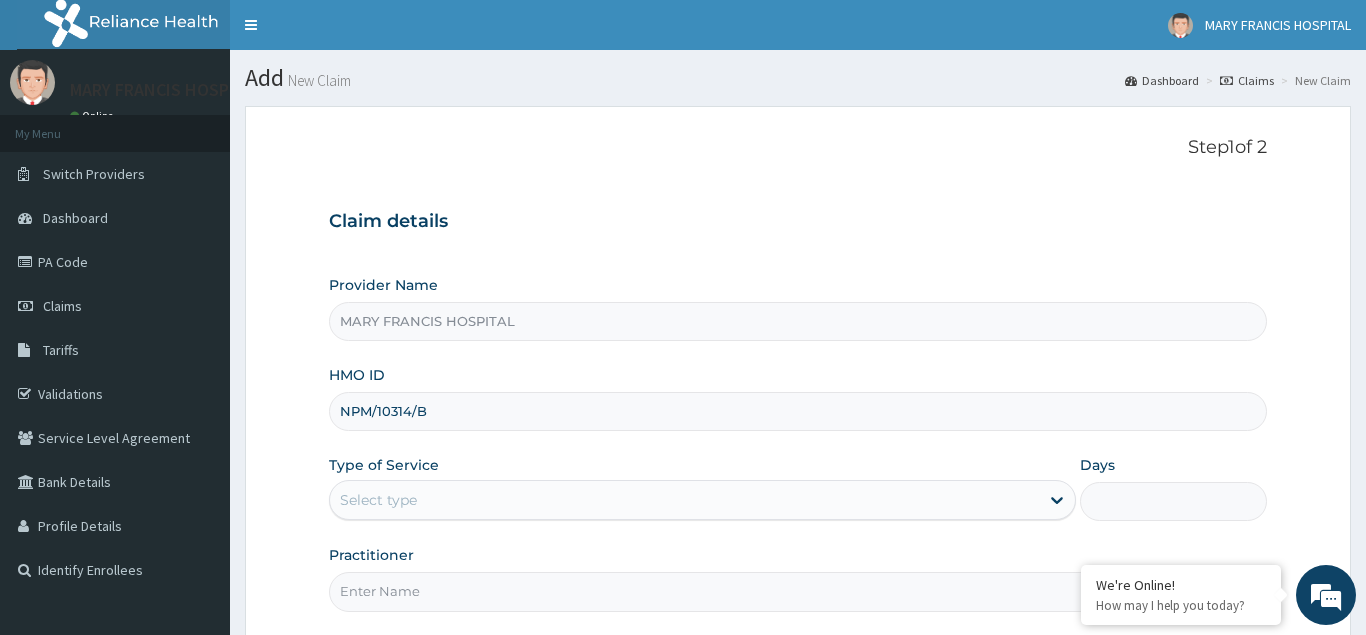 type on "NPM/10314/B" 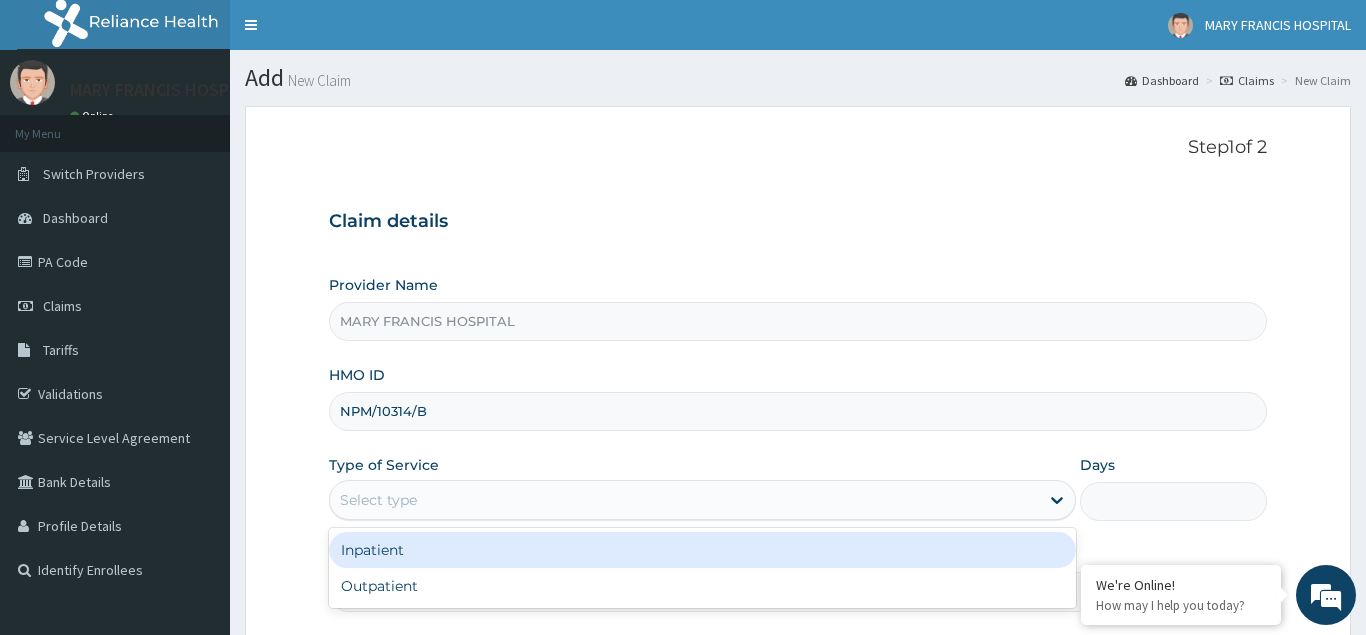 click on "Select type" at bounding box center [685, 500] 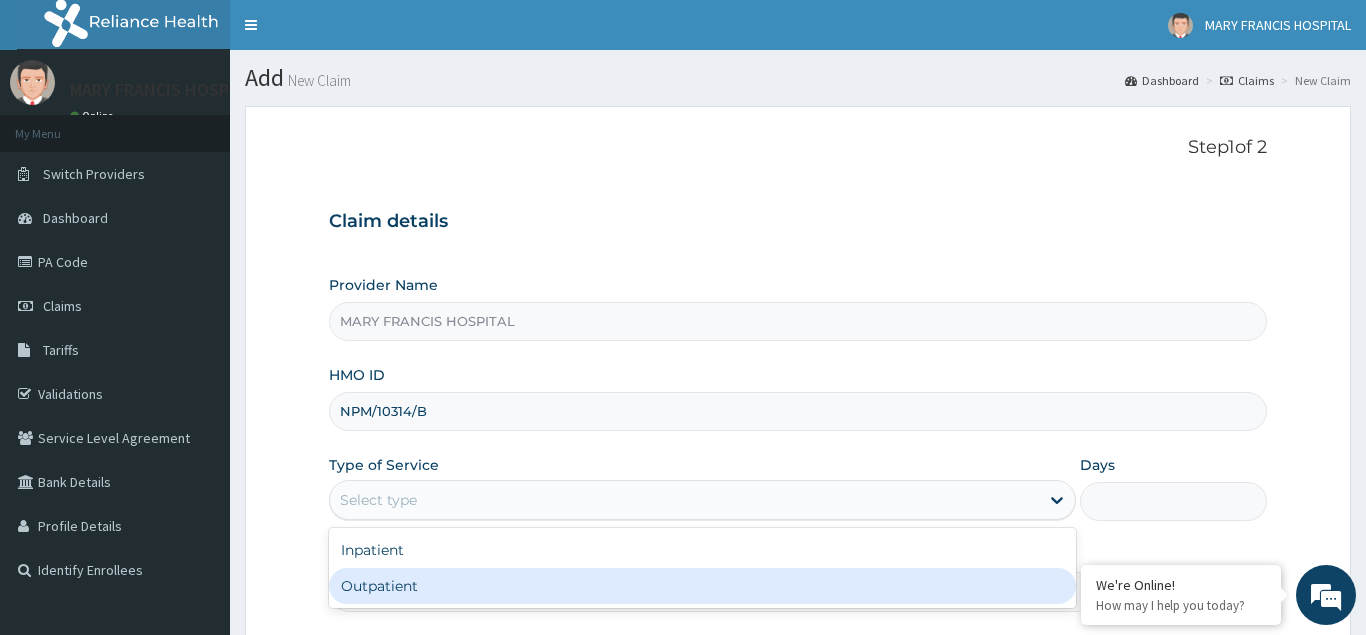 drag, startPoint x: 387, startPoint y: 586, endPoint x: 414, endPoint y: 569, distance: 31.906113 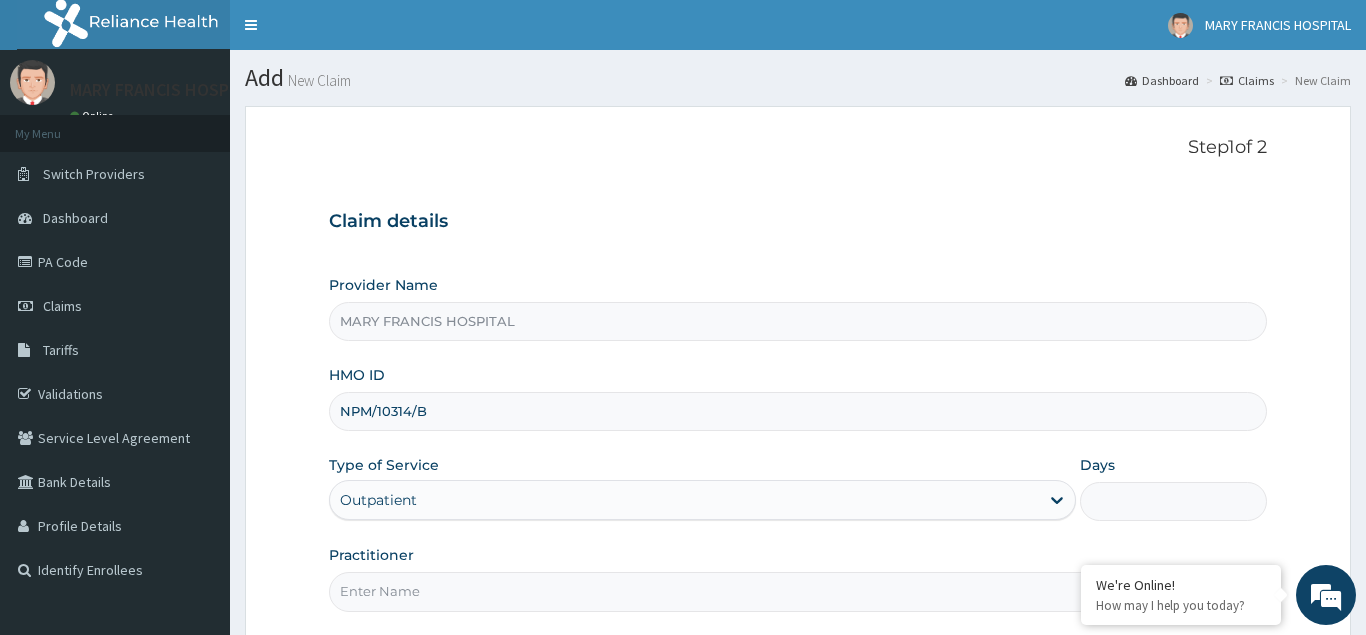type on "1" 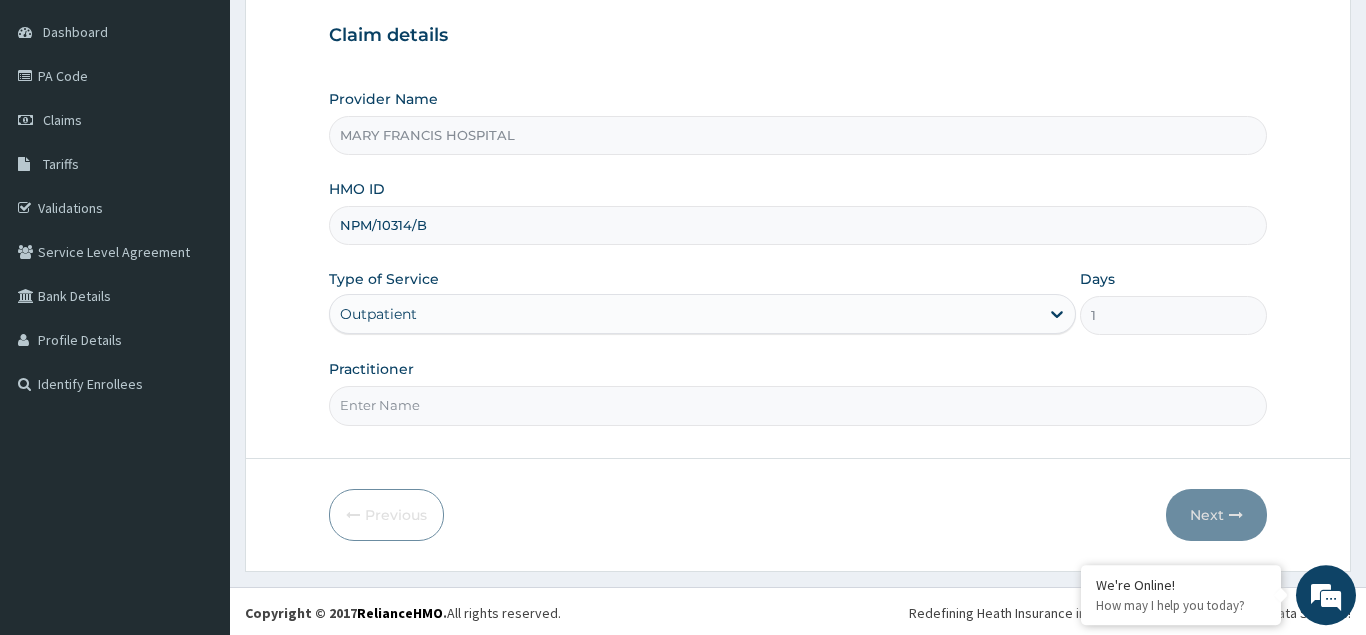 scroll, scrollTop: 189, scrollLeft: 0, axis: vertical 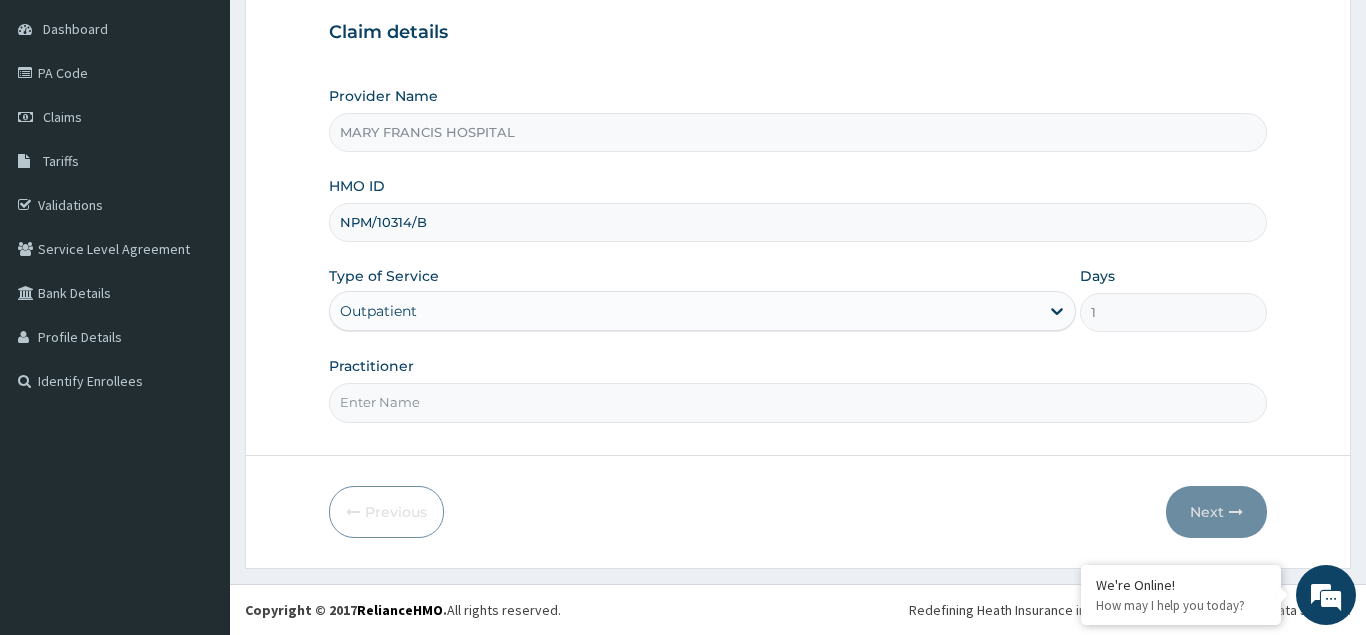 click on "Practitioner" at bounding box center [798, 402] 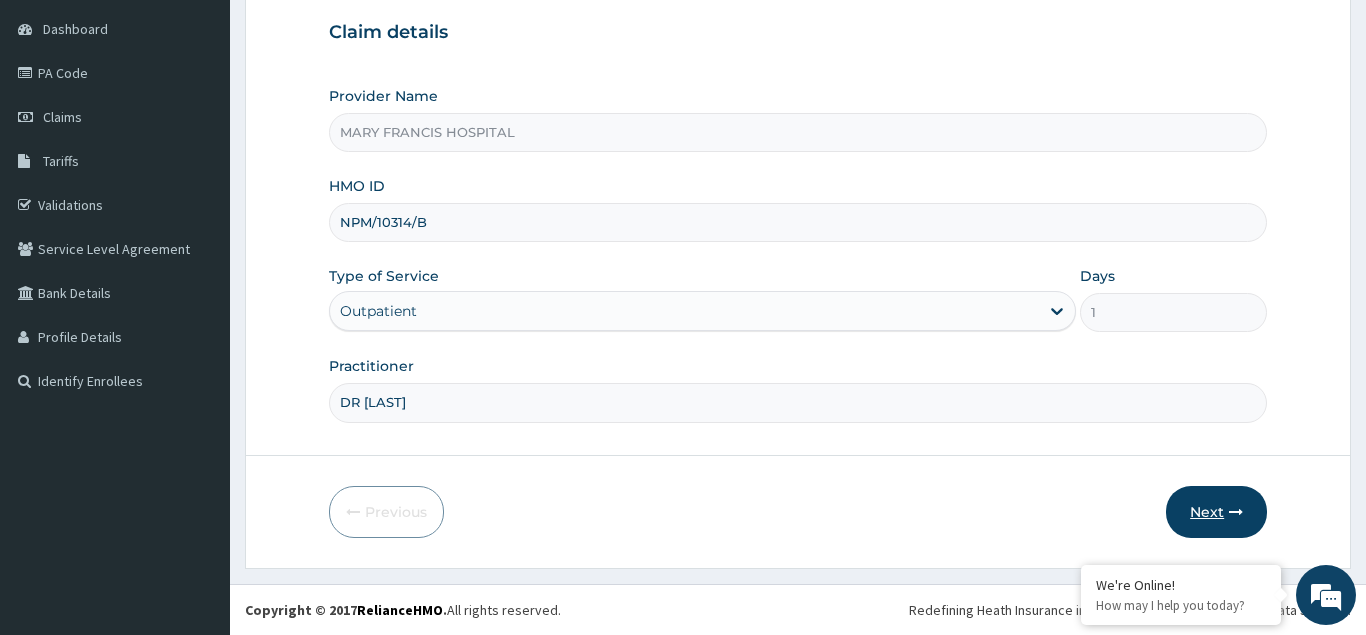 type on "DR [LAST]" 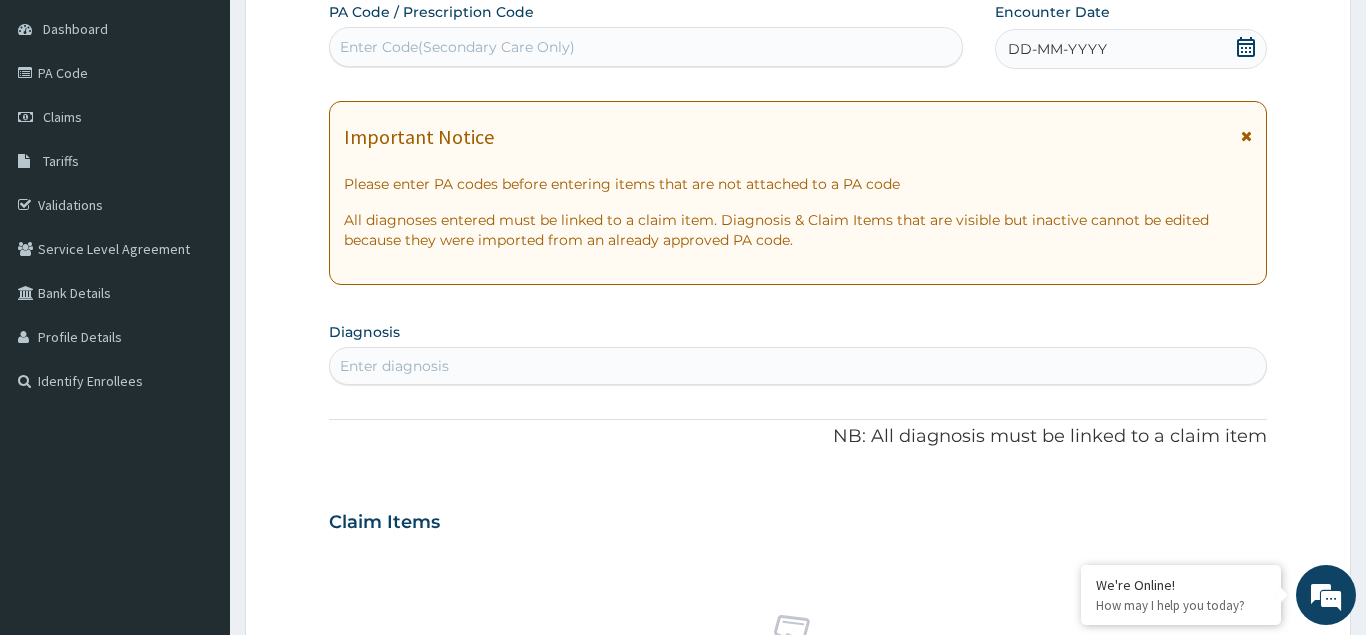 click on "DD-MM-YYYY" at bounding box center (1057, 49) 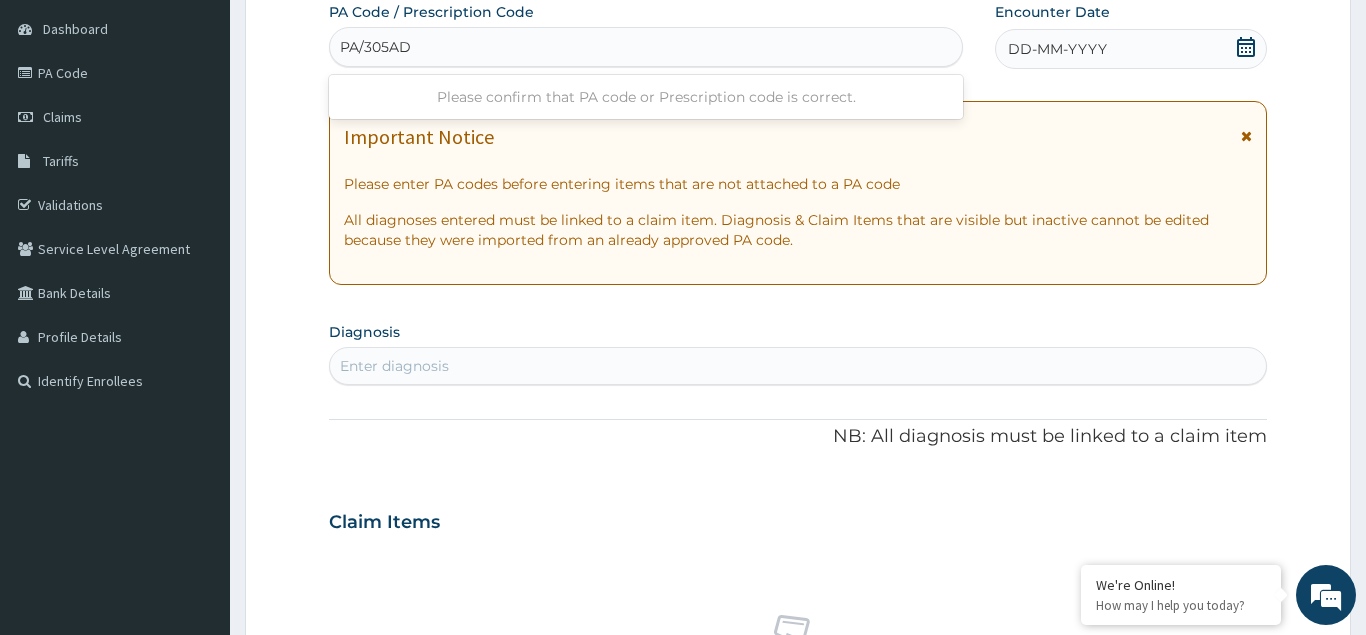 type on "PA/305ADD" 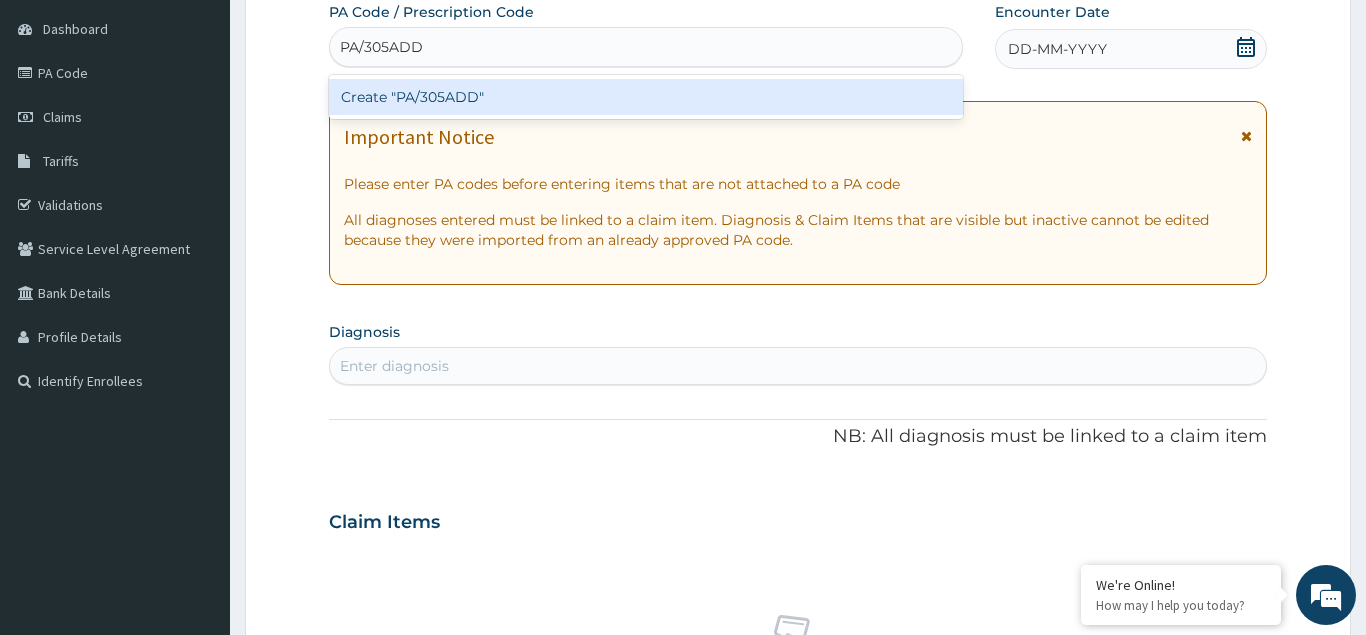 click on "Create "PA/305ADD"" at bounding box center (646, 97) 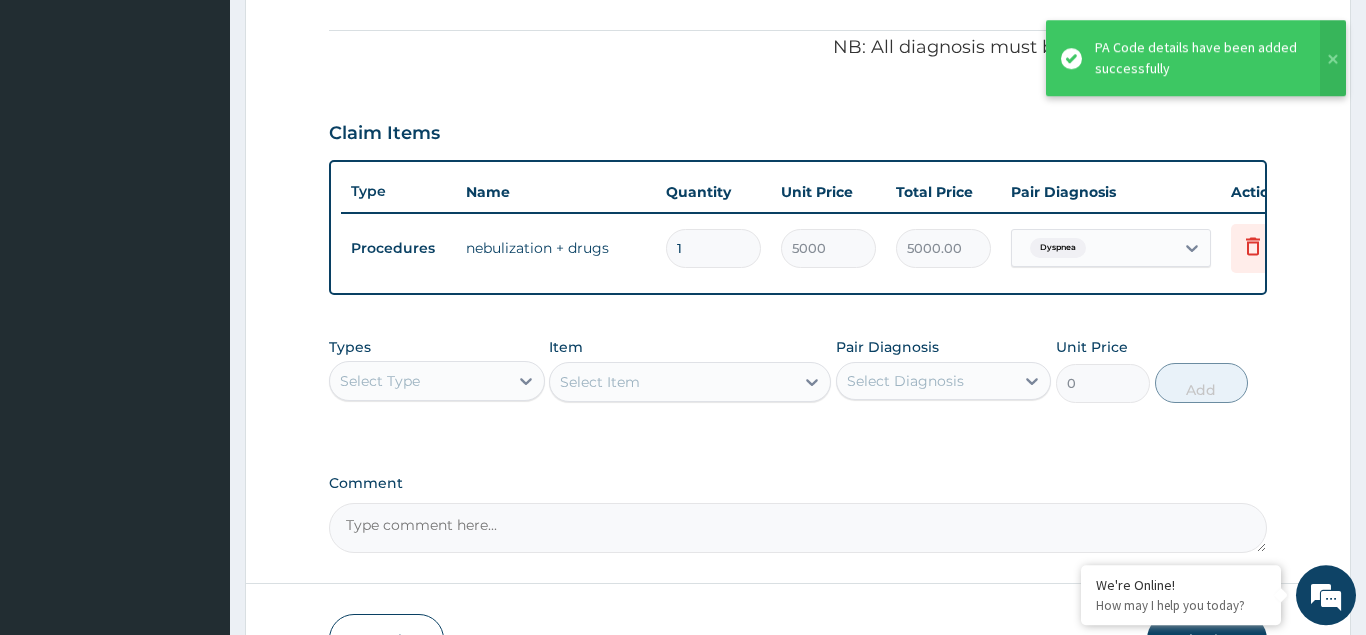 scroll, scrollTop: 617, scrollLeft: 0, axis: vertical 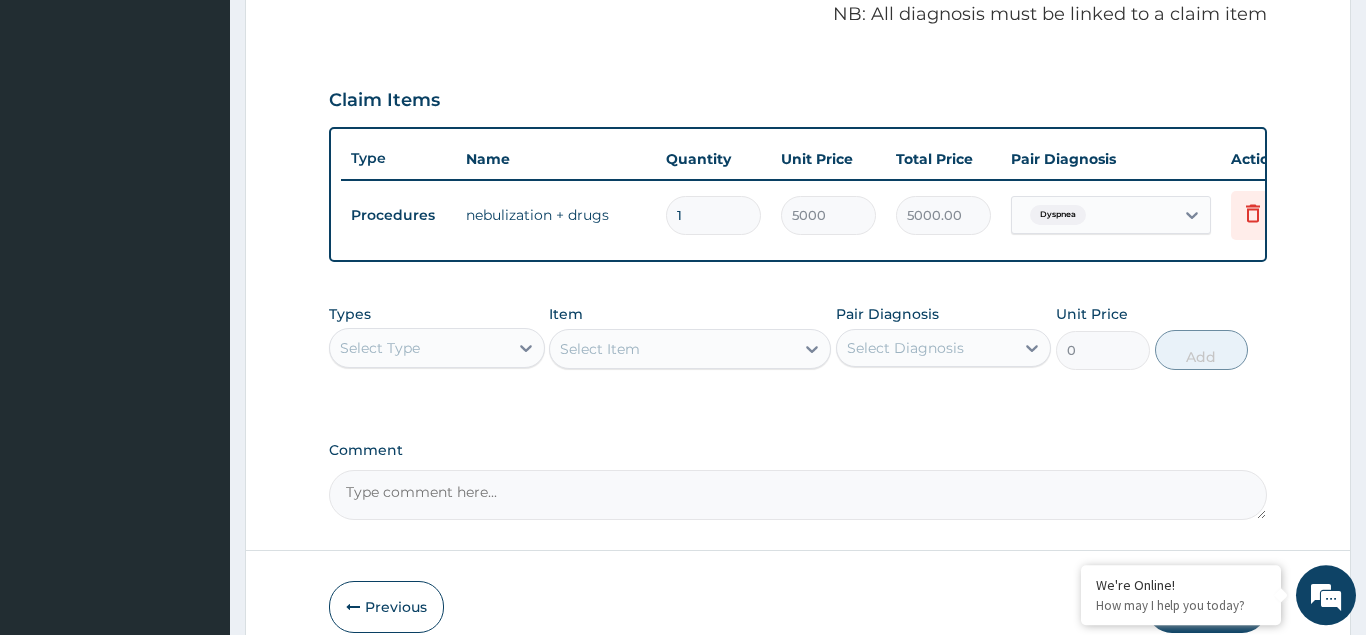 click on "Select Type" at bounding box center (380, 348) 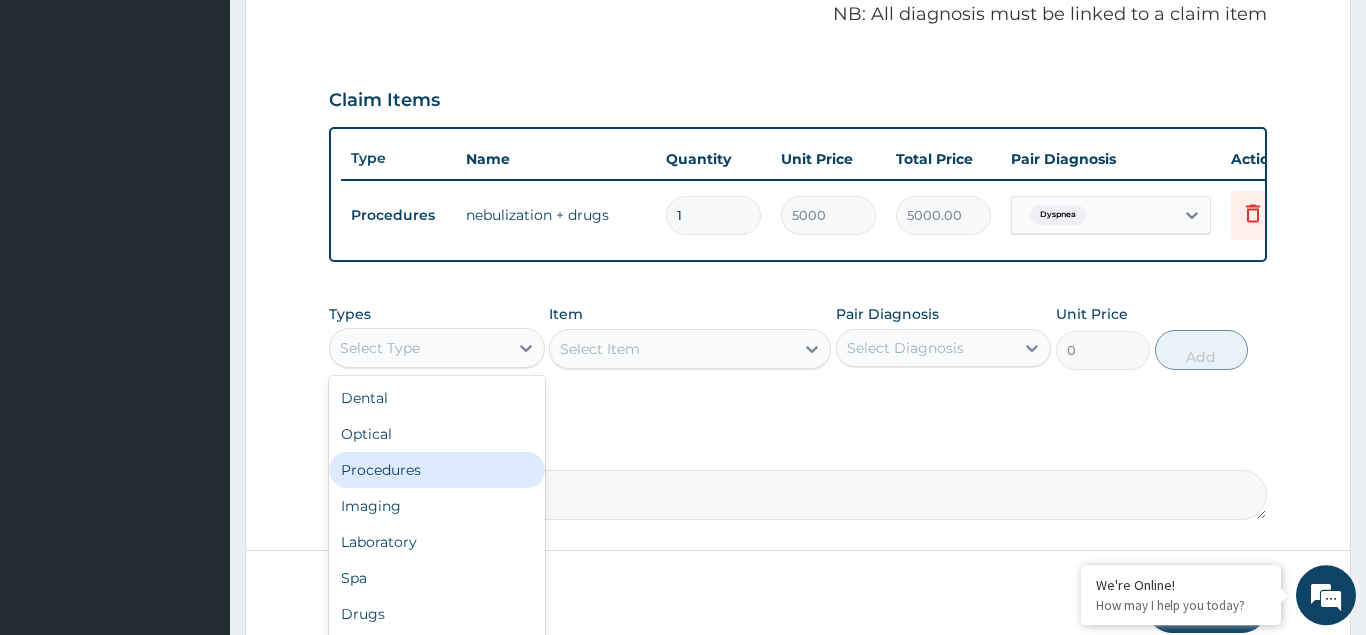 click on "Procedures" at bounding box center [437, 470] 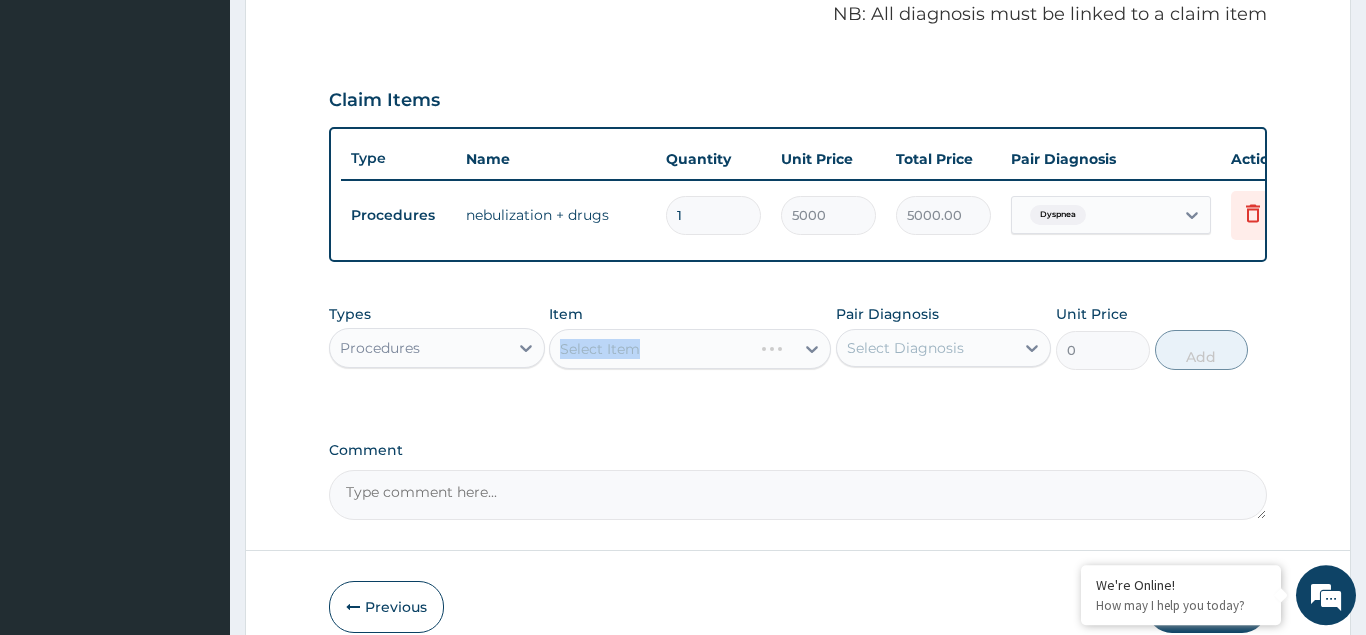 click on "Select Item" at bounding box center [690, 349] 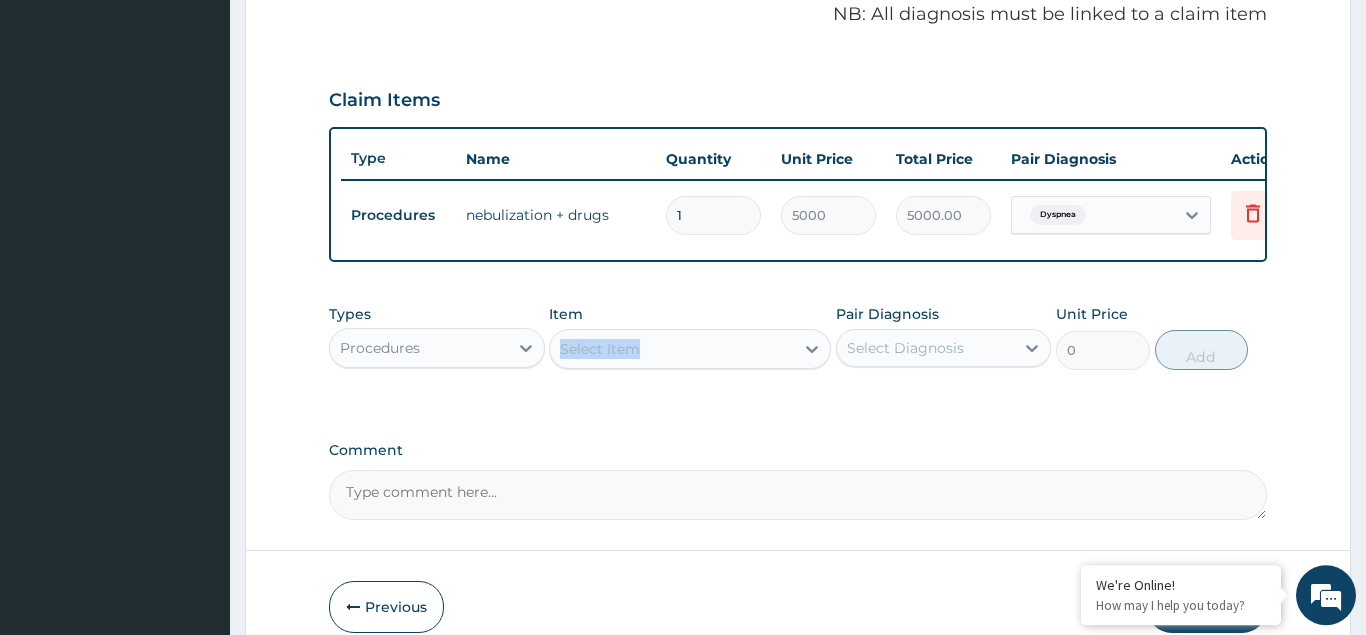 click on "Select Item" at bounding box center (690, 349) 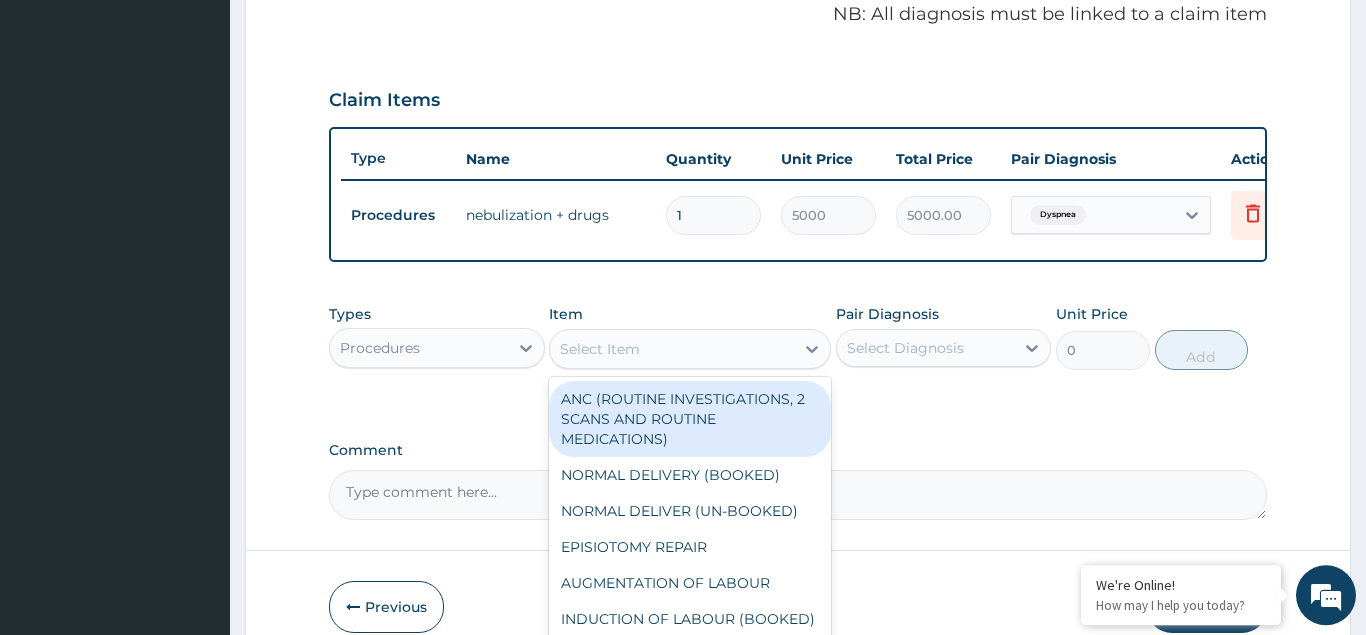 click on "Select Item" at bounding box center (600, 349) 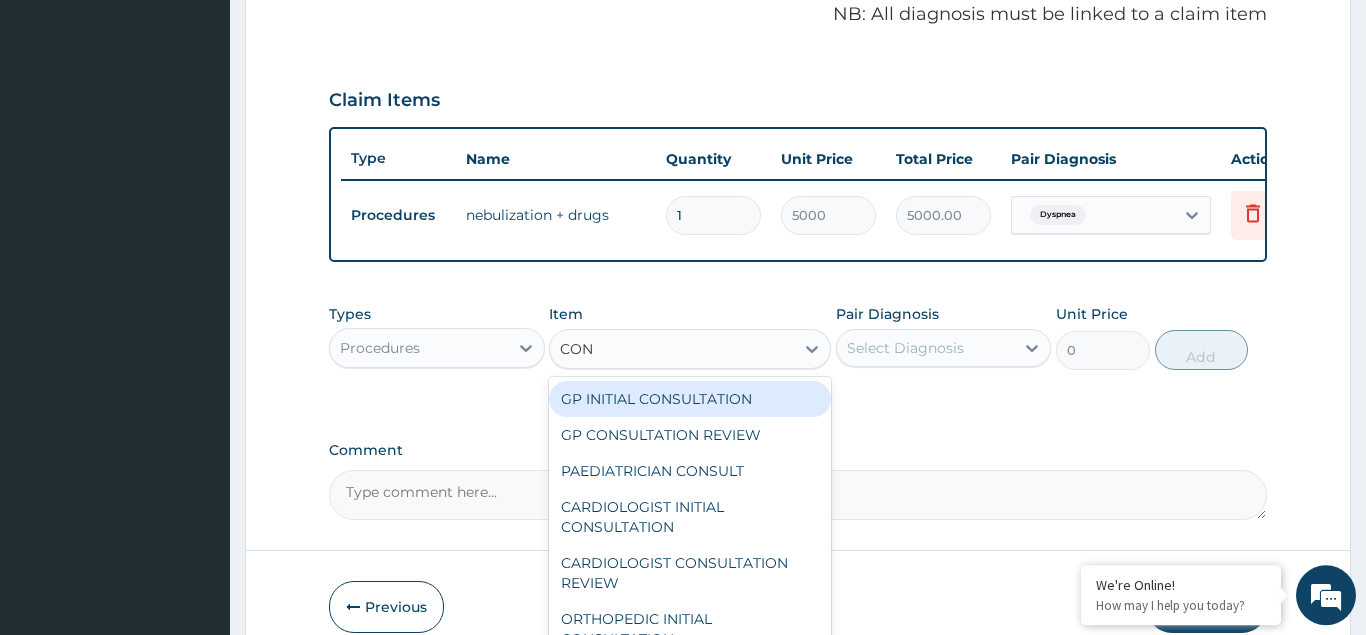 type on "CONS" 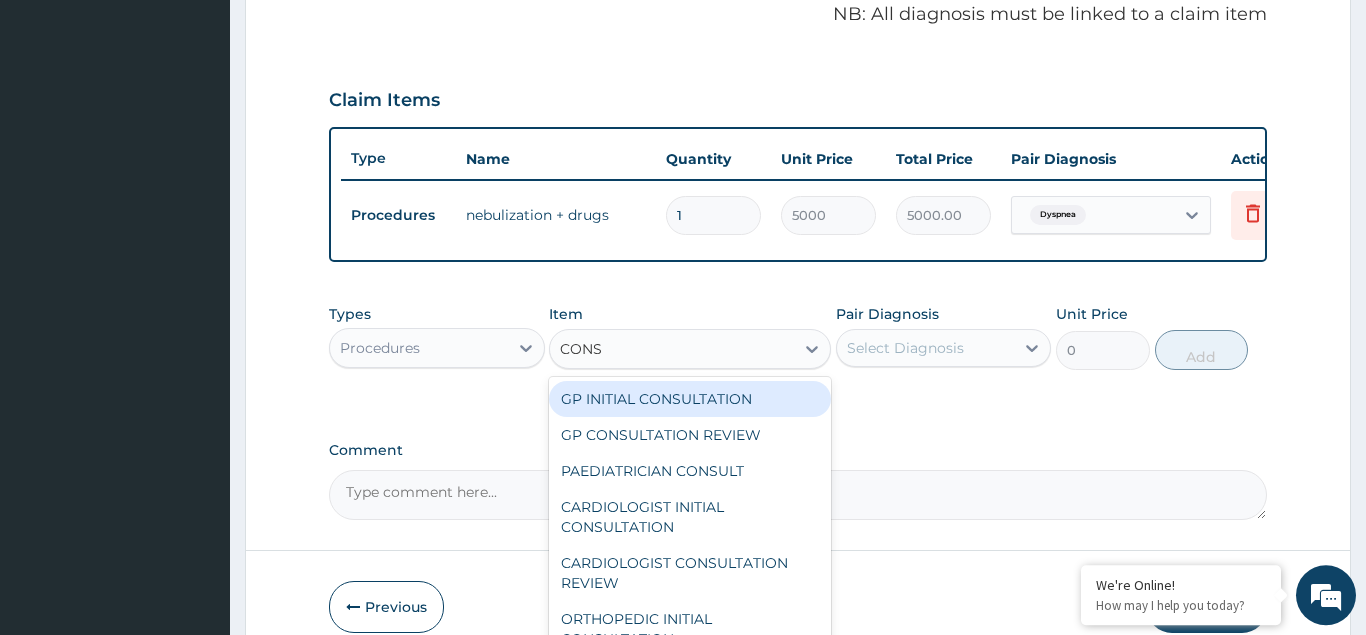 click on "GP INITIAL CONSULTATION" at bounding box center (690, 399) 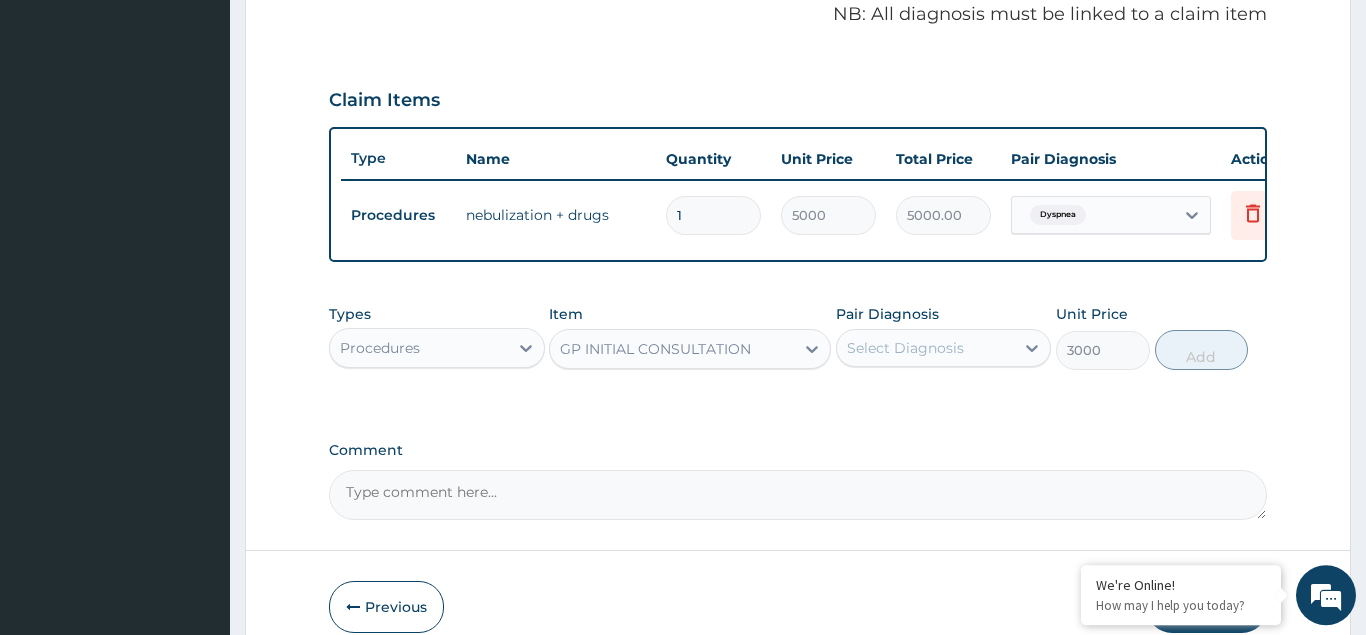 click on "Select Diagnosis" at bounding box center [905, 348] 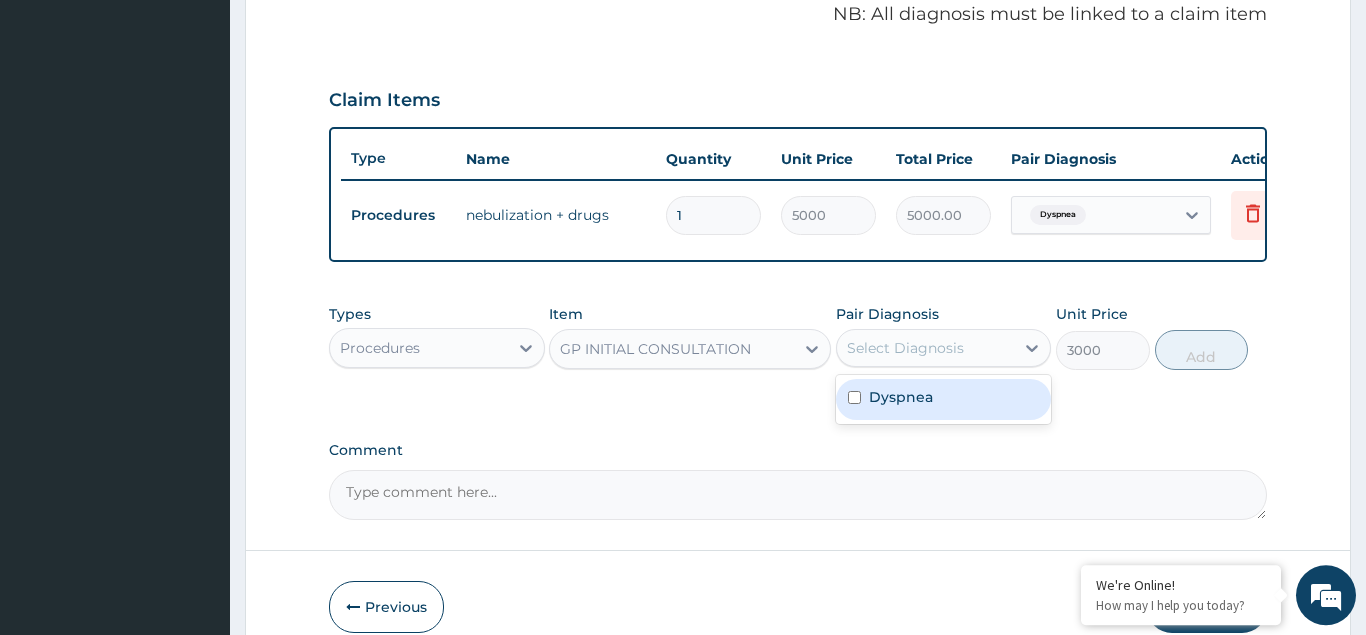 click at bounding box center (854, 397) 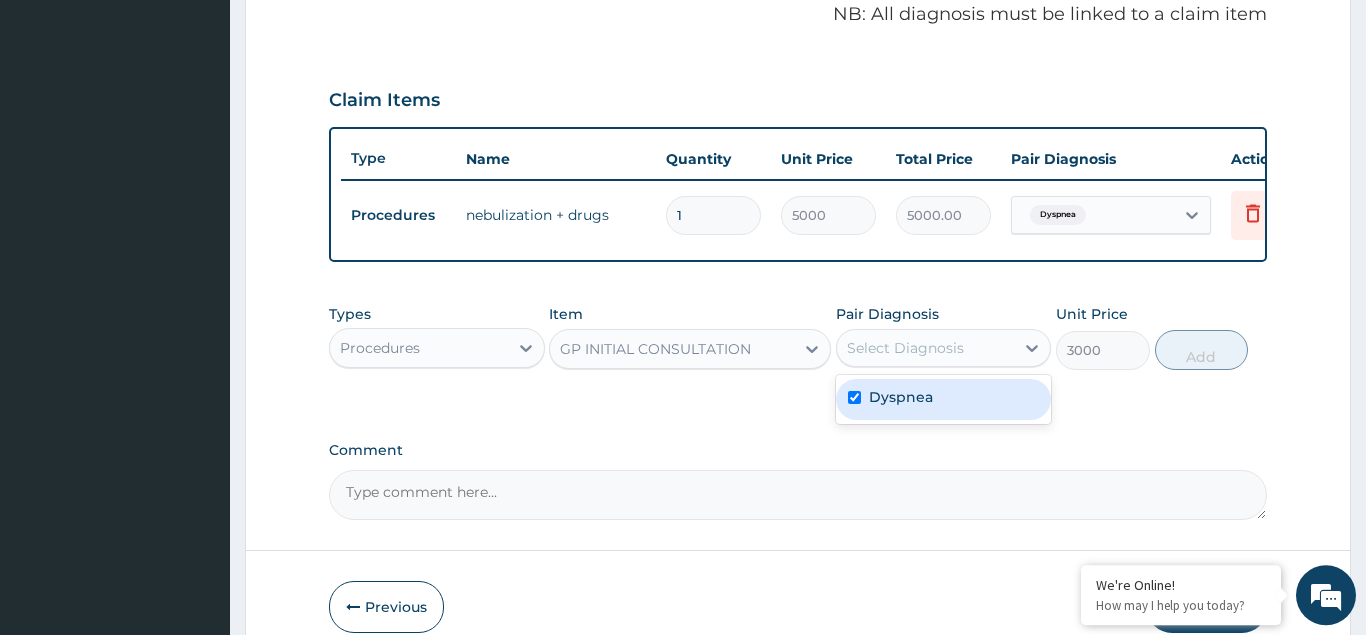 checkbox on "true" 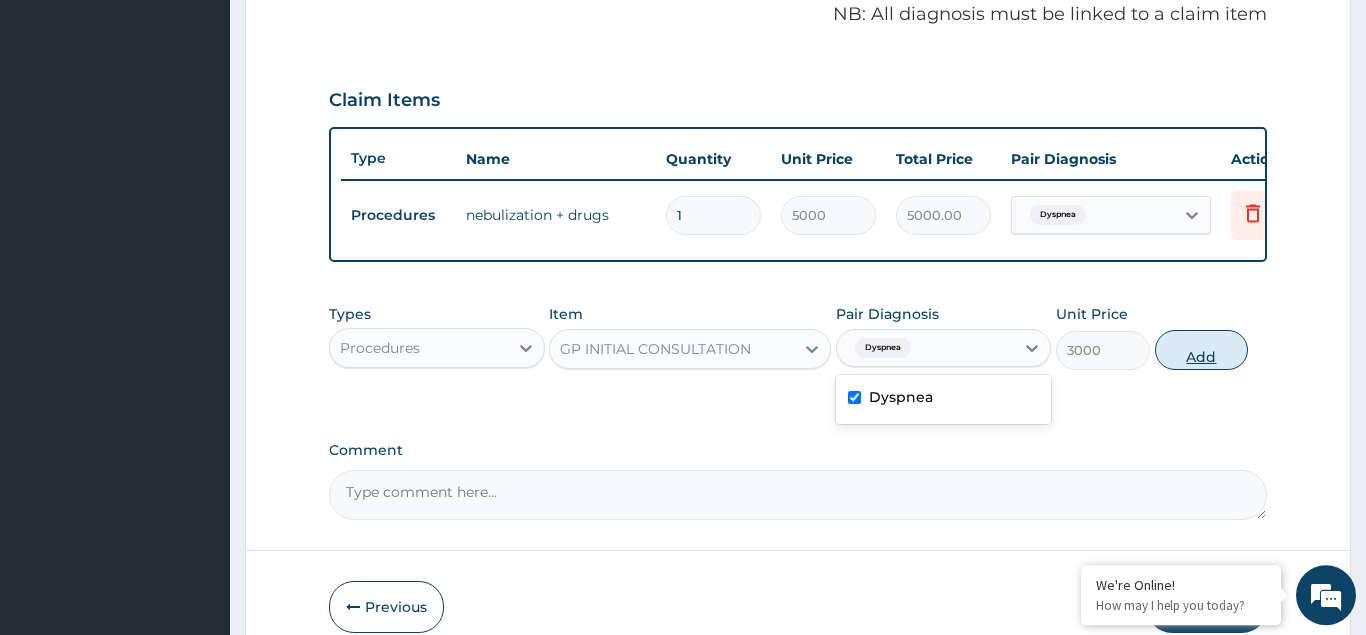 click on "Add" at bounding box center (1202, 350) 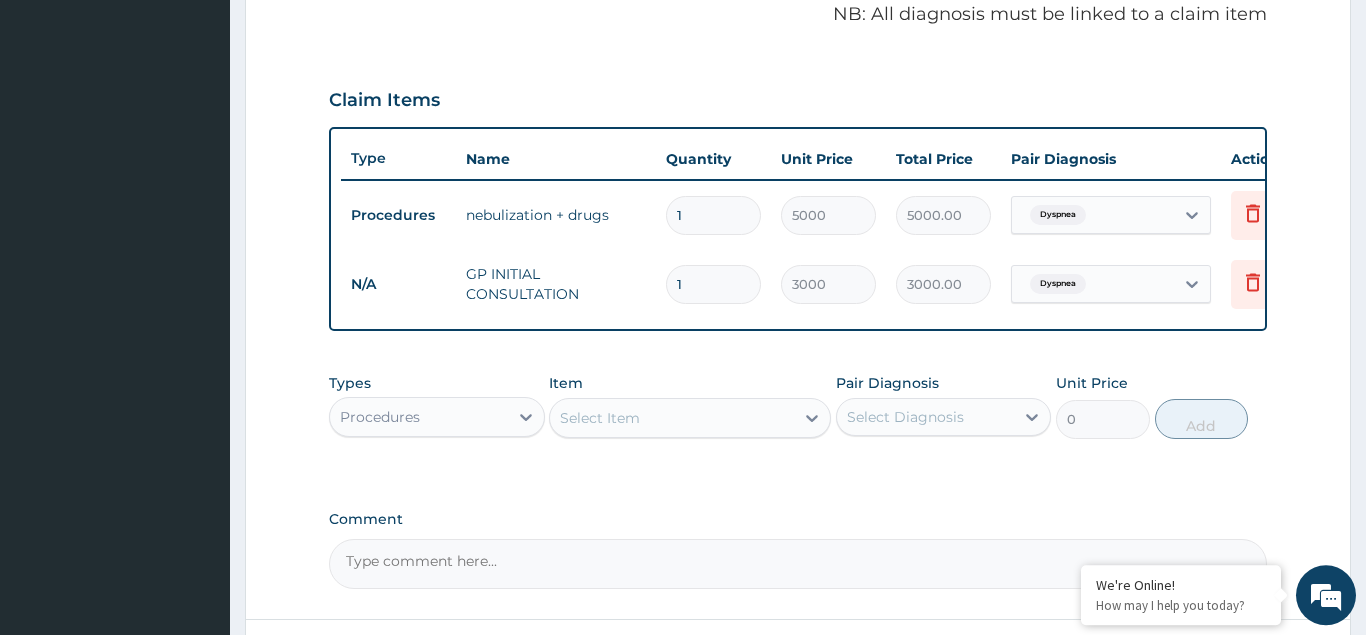 click on "Procedures" at bounding box center [419, 417] 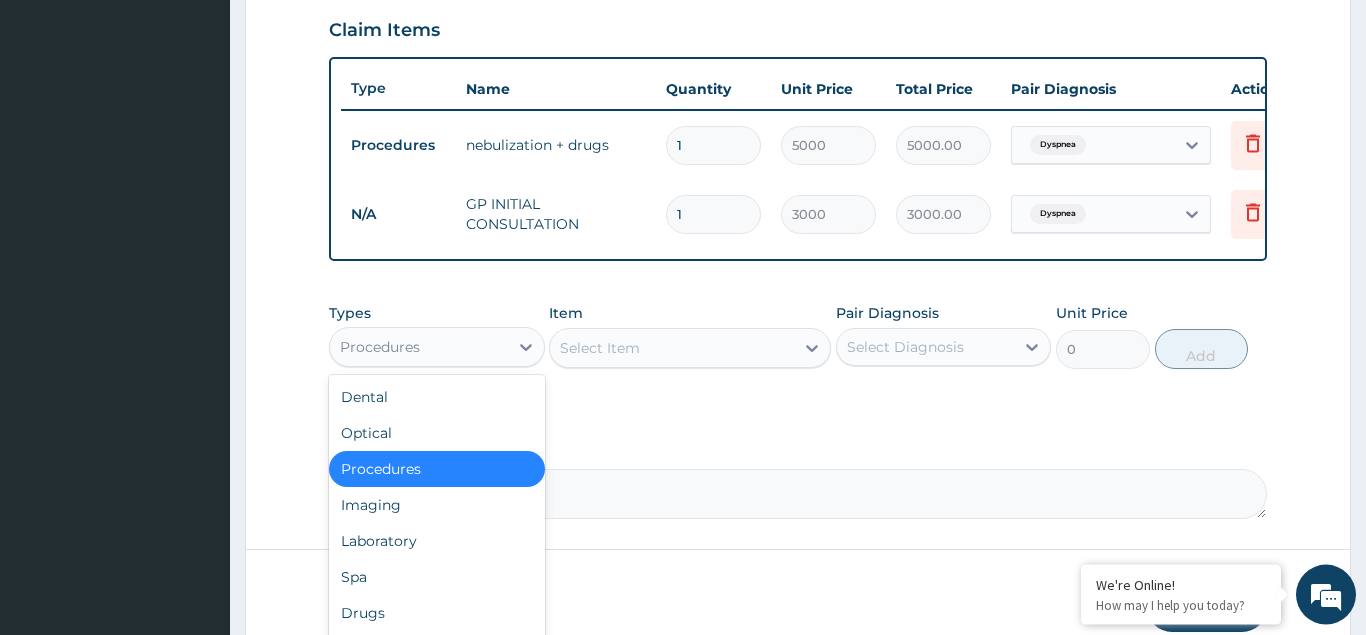scroll, scrollTop: 719, scrollLeft: 0, axis: vertical 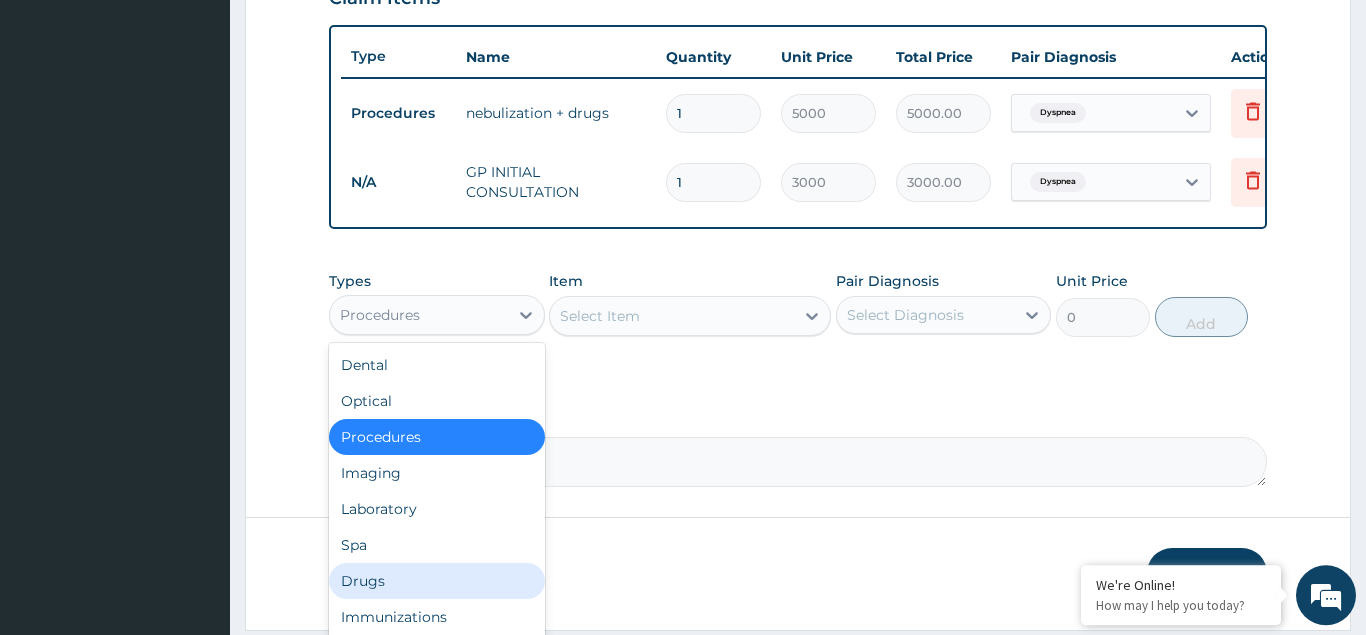 drag, startPoint x: 375, startPoint y: 582, endPoint x: 451, endPoint y: 507, distance: 106.77547 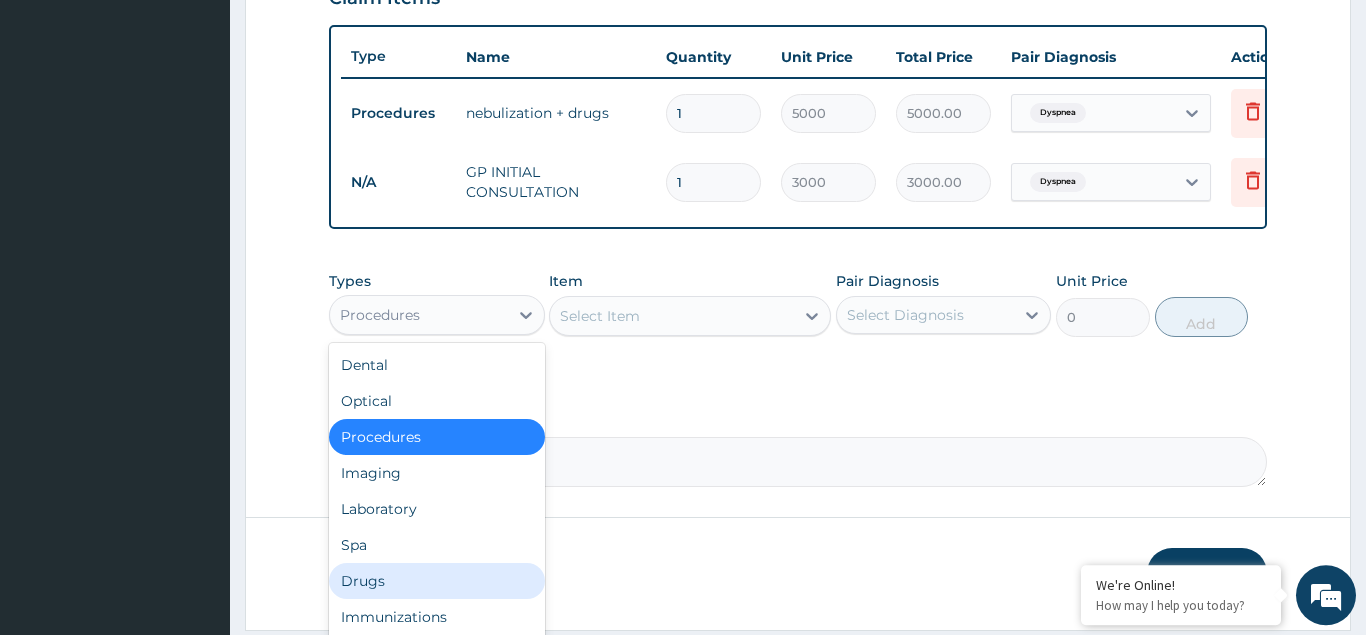 click on "Drugs" at bounding box center [437, 581] 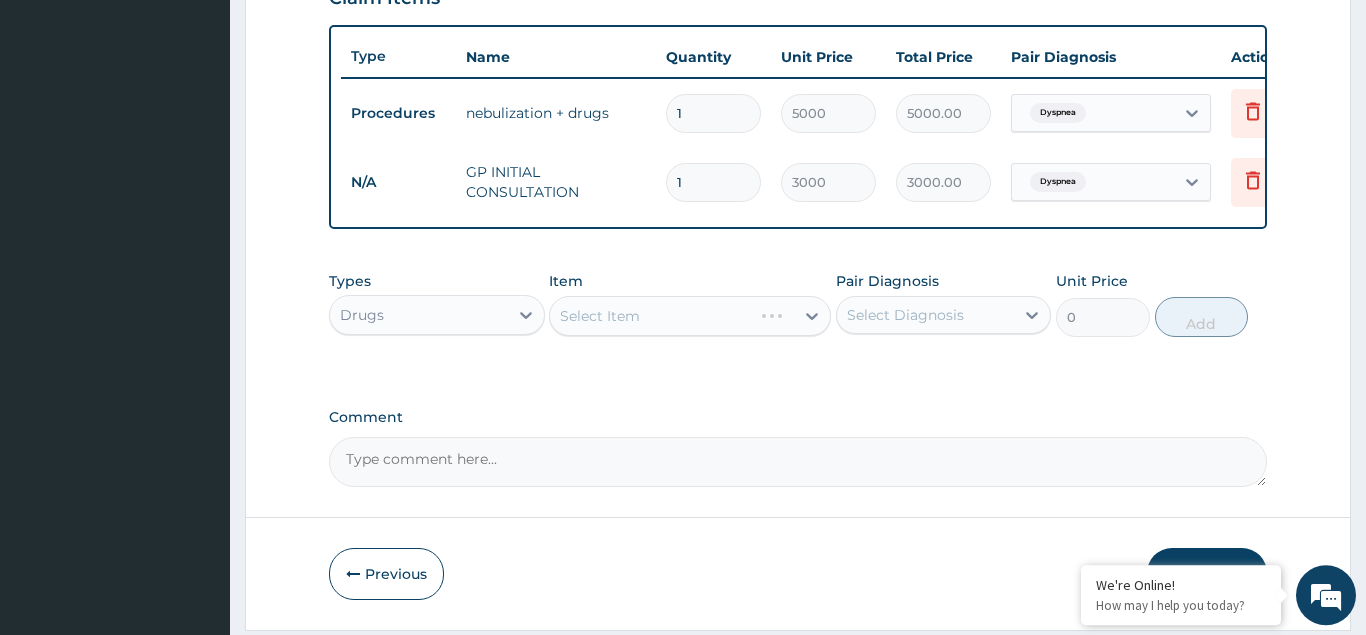 click on "Select Item" at bounding box center (690, 316) 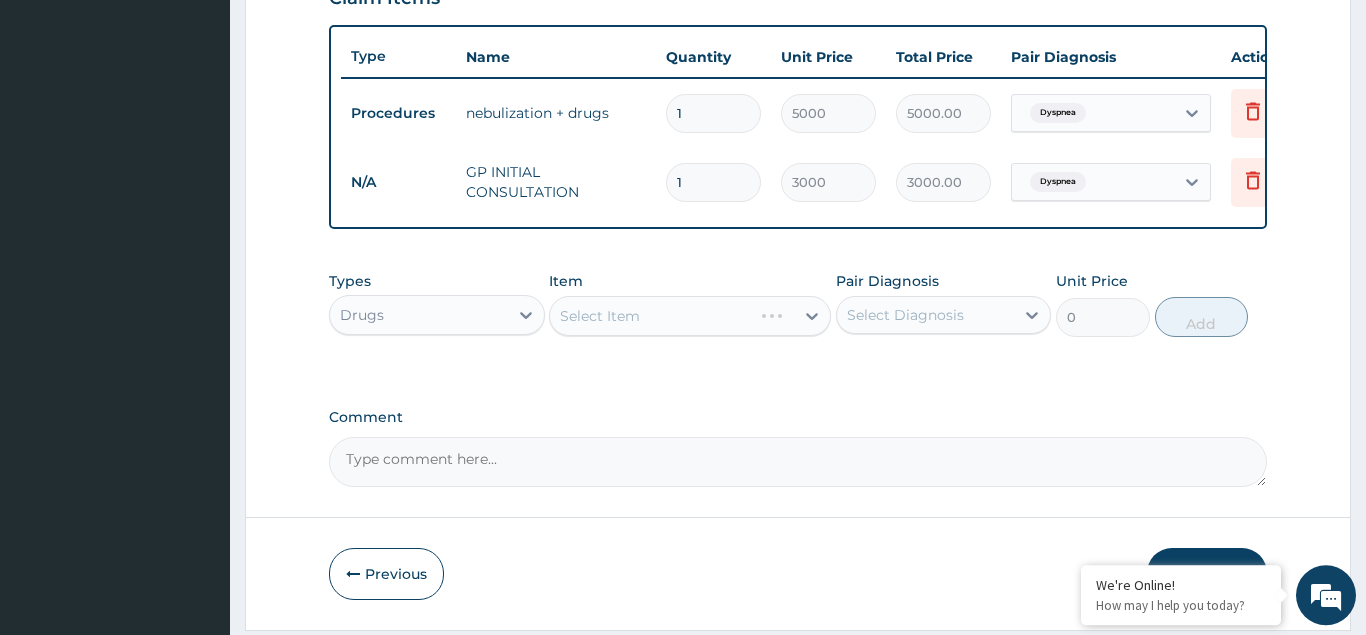 click on "Select Item" at bounding box center (690, 316) 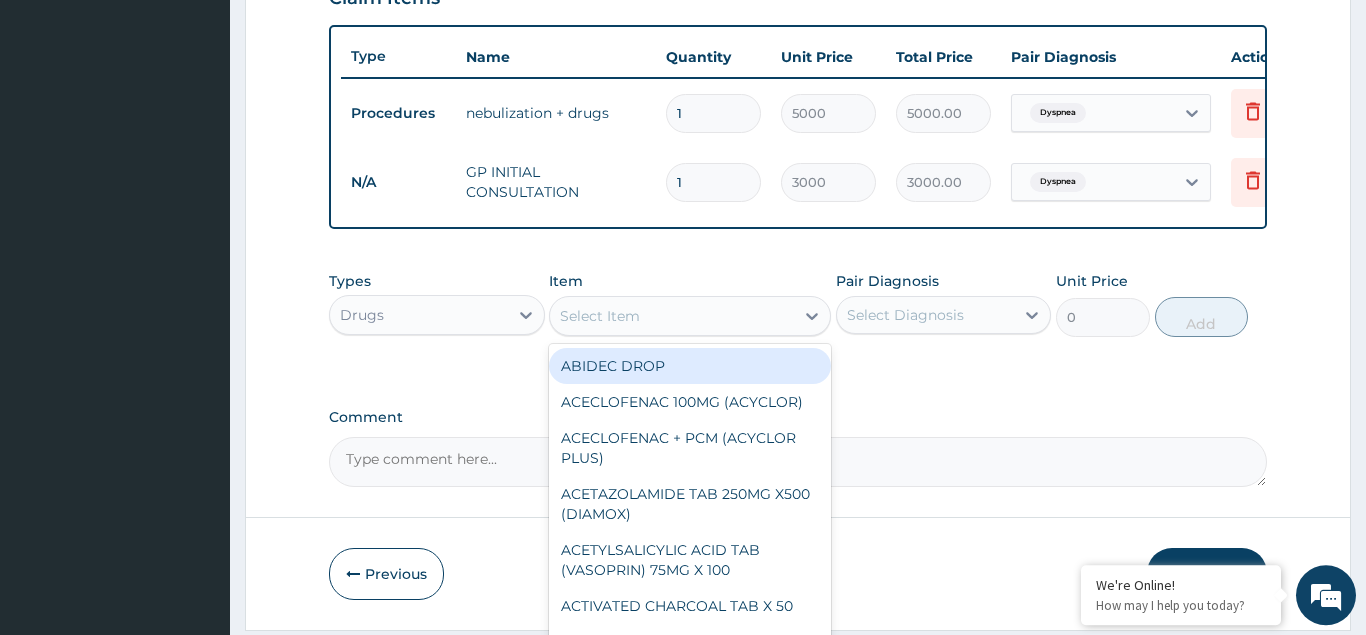 click on "Select Item" at bounding box center [600, 316] 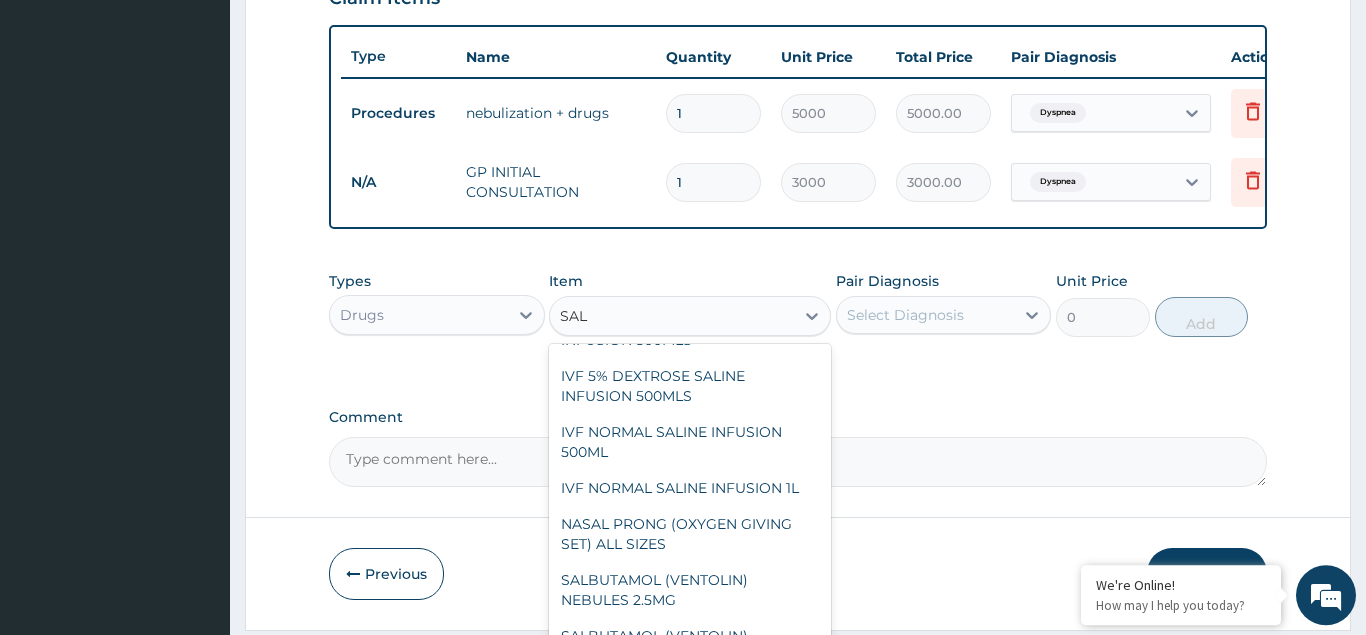scroll, scrollTop: 216, scrollLeft: 0, axis: vertical 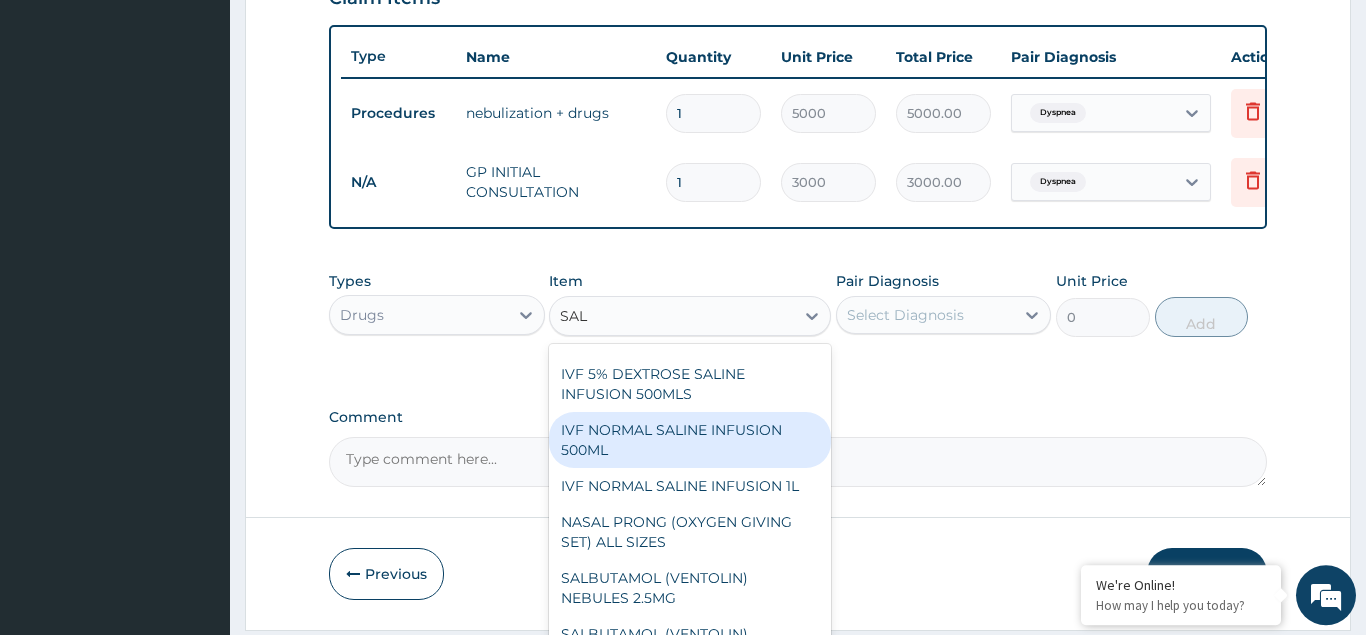 type on "SALB" 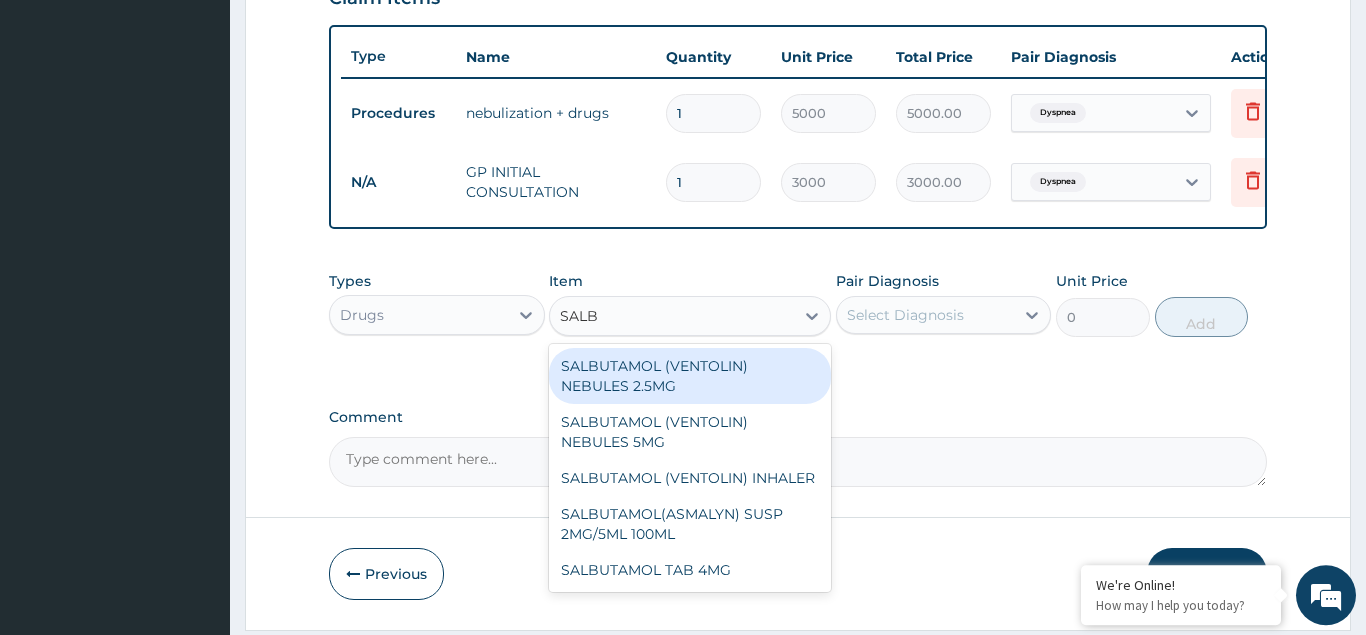 scroll, scrollTop: 0, scrollLeft: 0, axis: both 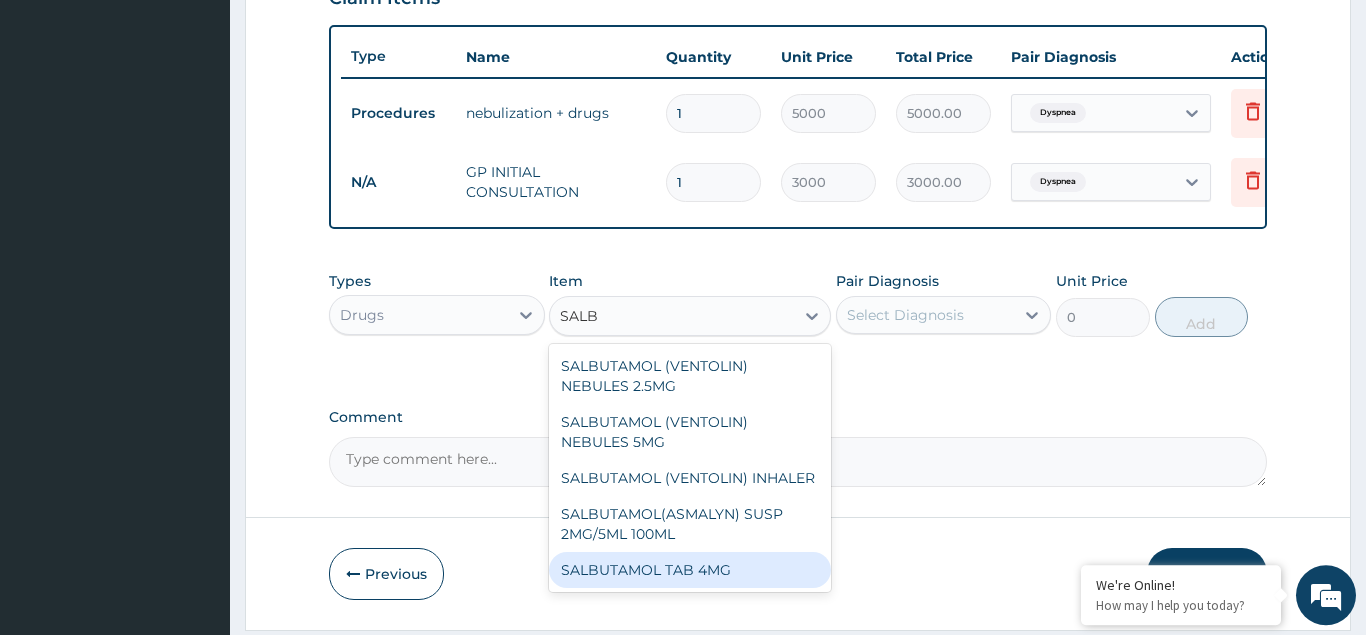 click on "SALBUTAMOL TAB 4MG" at bounding box center [690, 570] 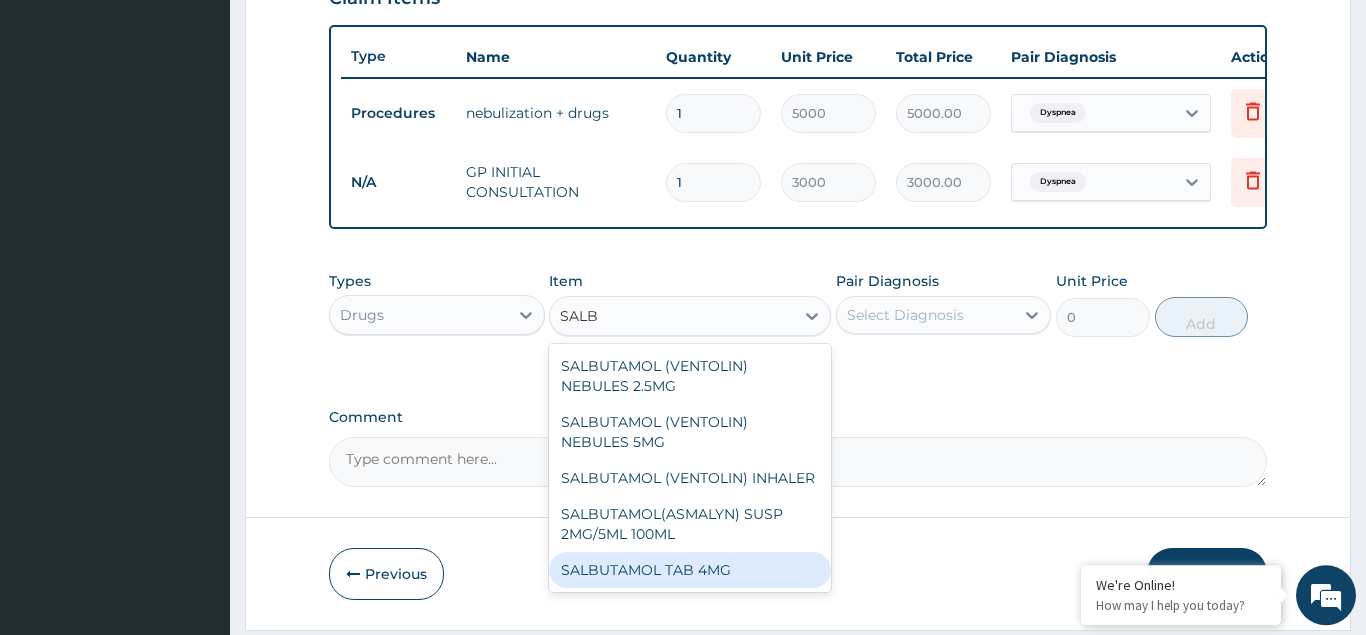 type 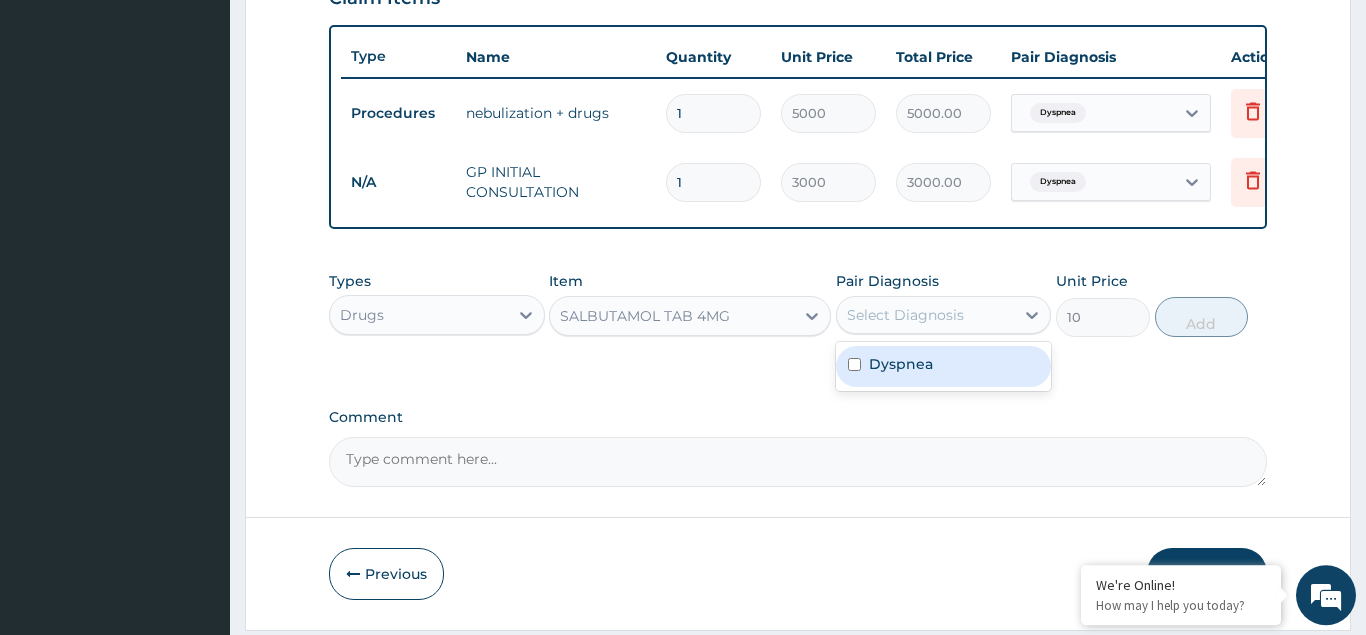 click on "Select Diagnosis" at bounding box center [926, 315] 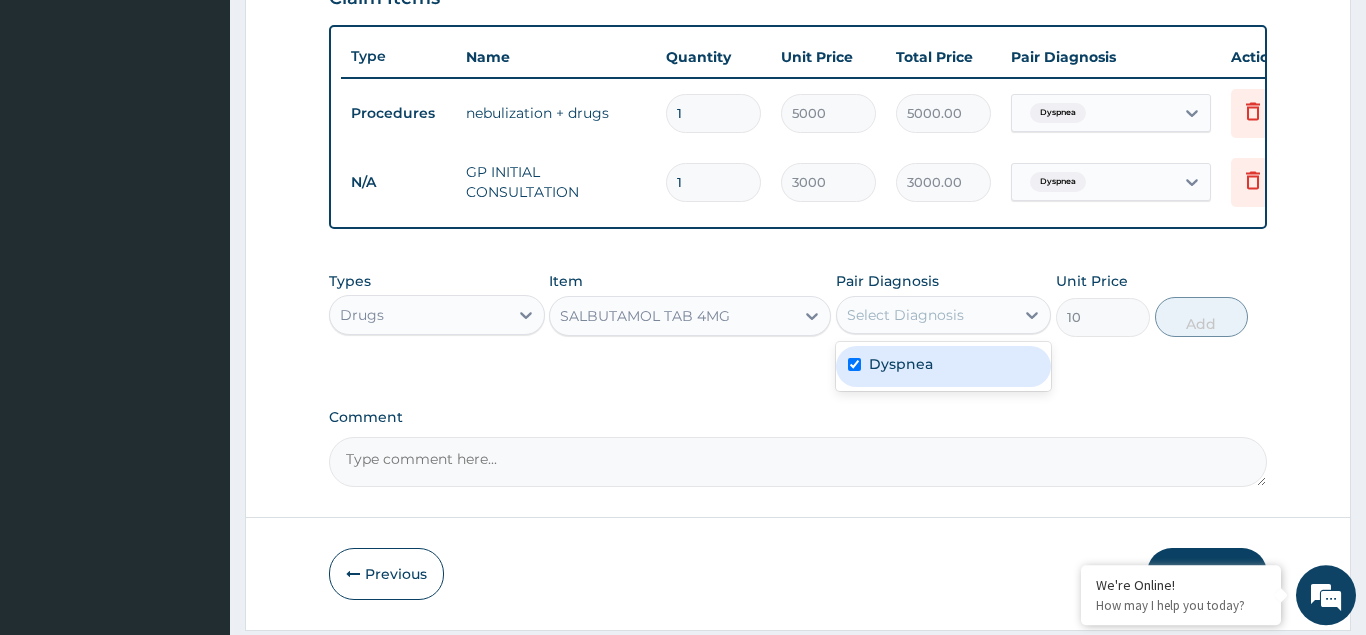 checkbox on "true" 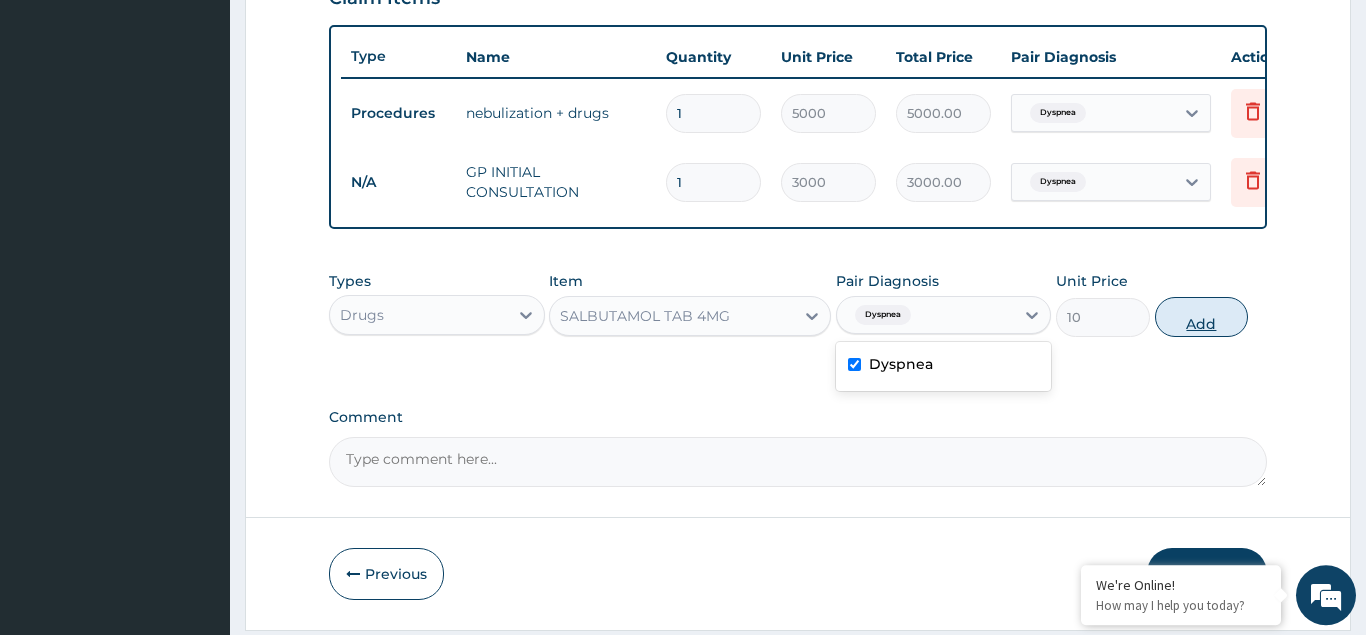 click on "Add" at bounding box center [1202, 317] 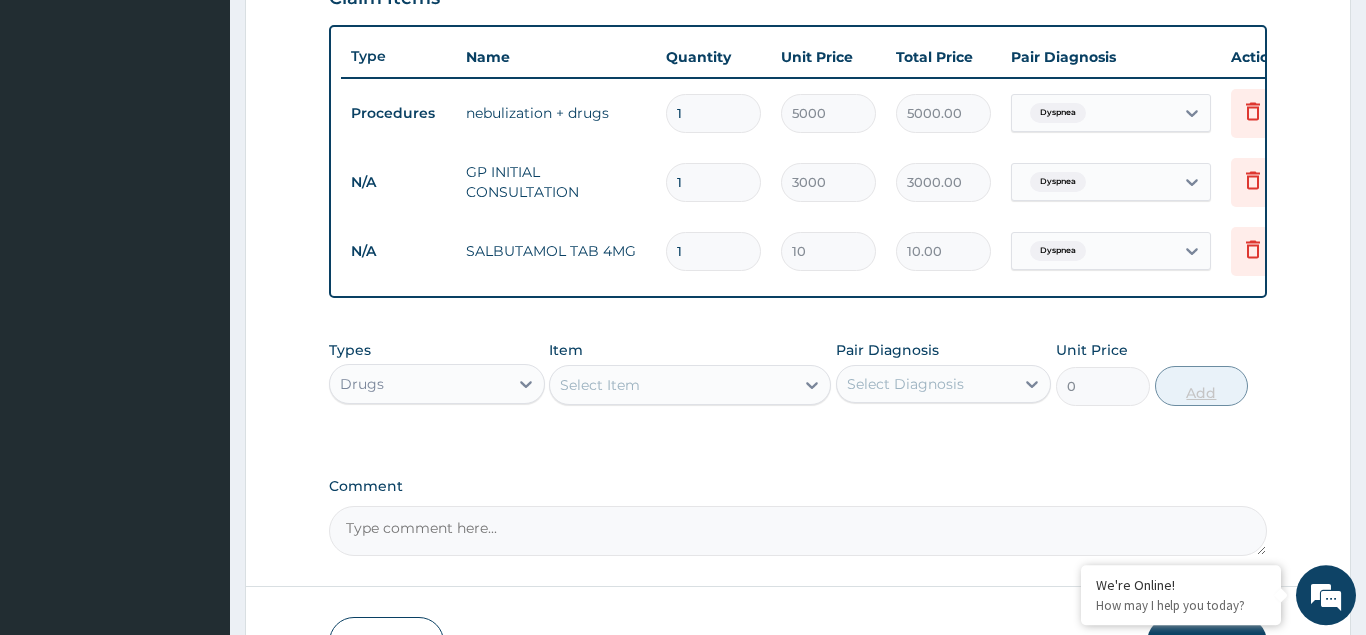 type on "10" 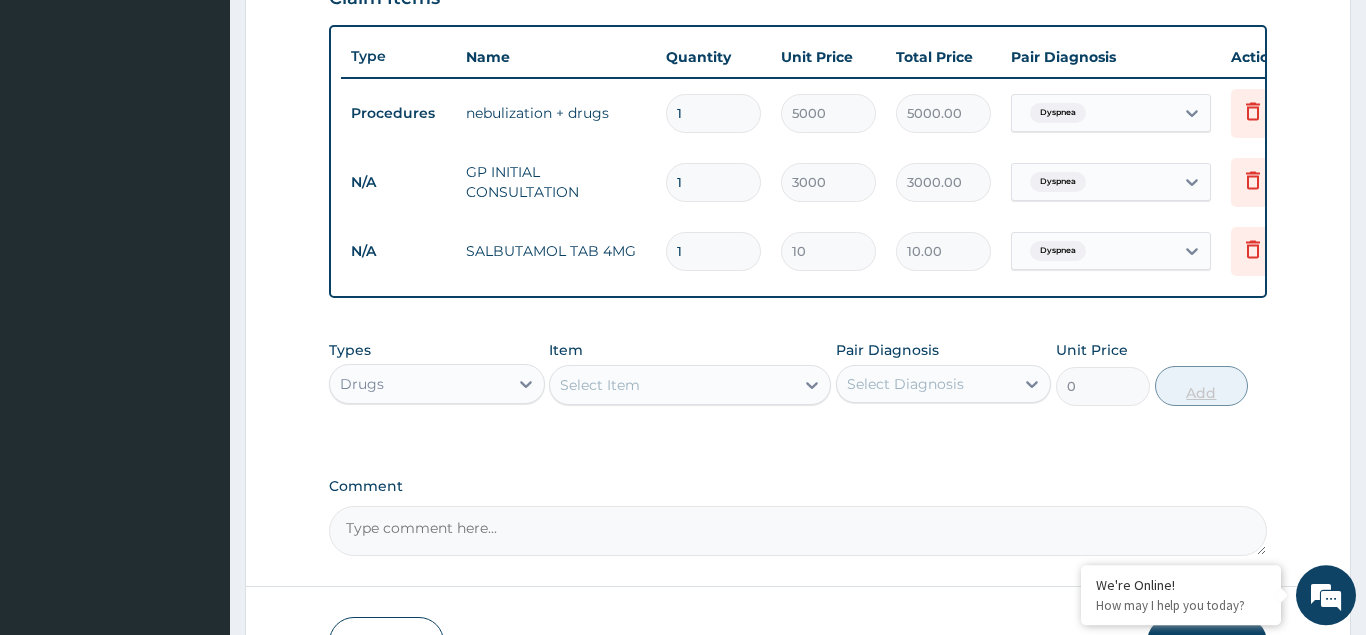 type on "100.00" 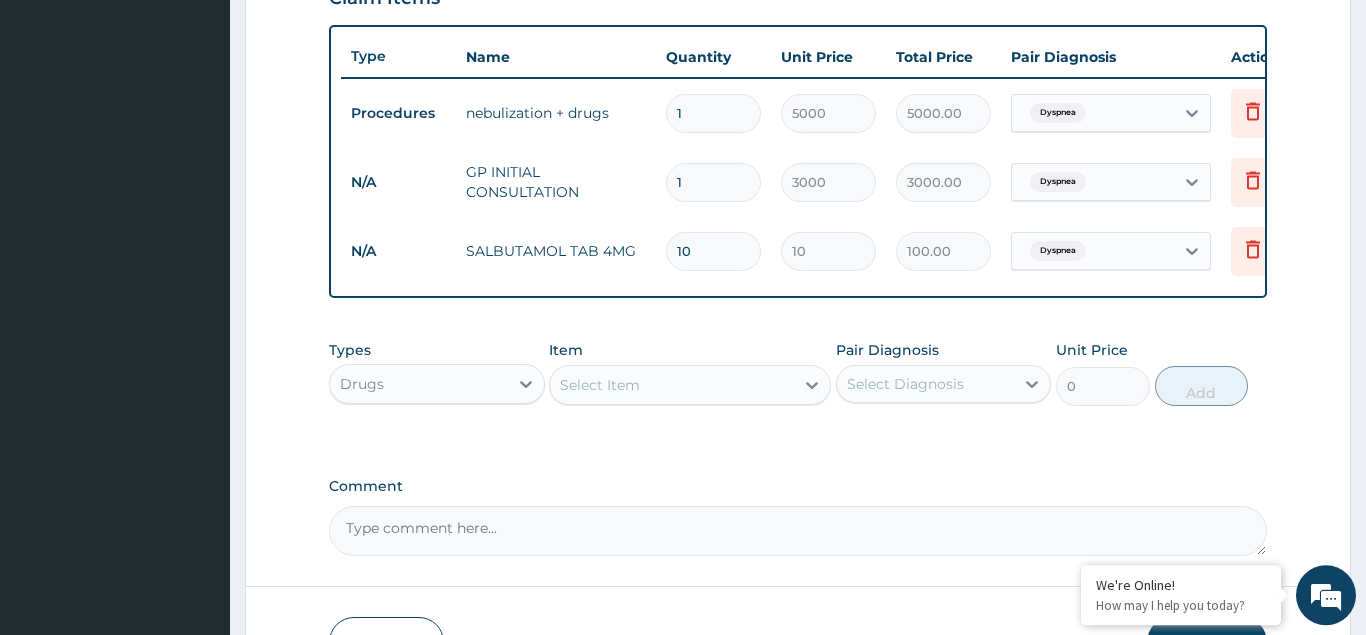 type on "10" 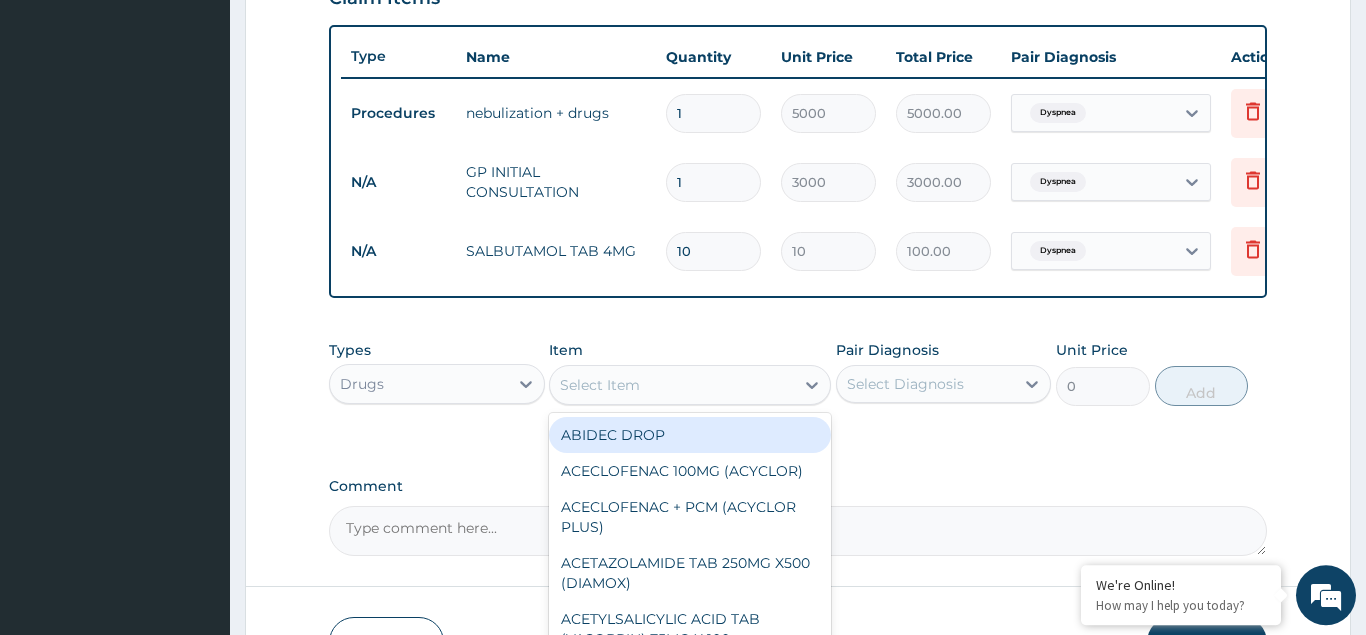 click on "Select Item" at bounding box center (600, 385) 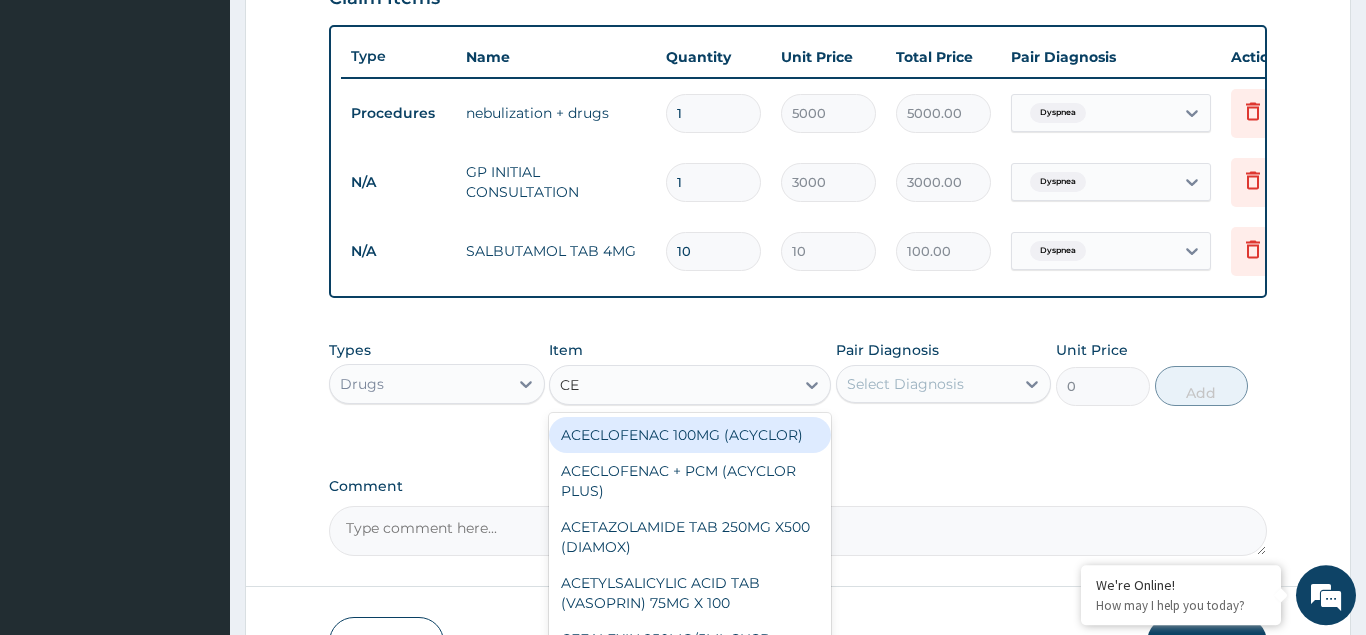 type on "CET" 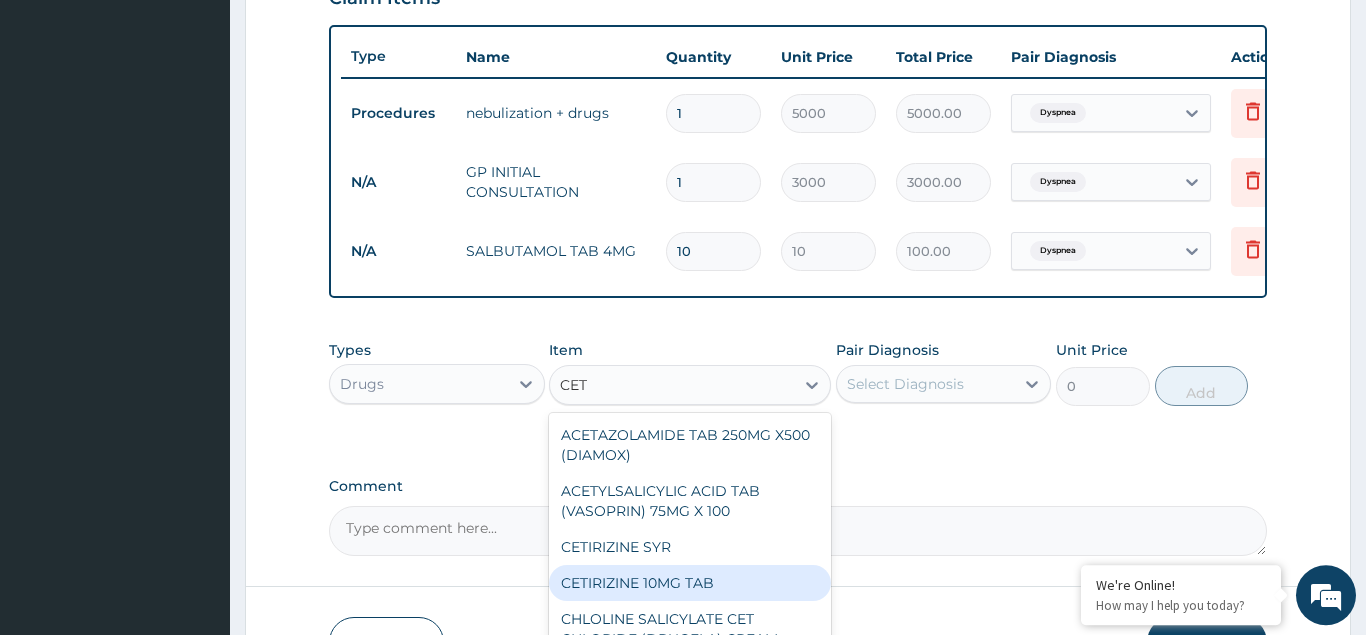 click on "CETIRIZINE 10MG TAB" at bounding box center (690, 583) 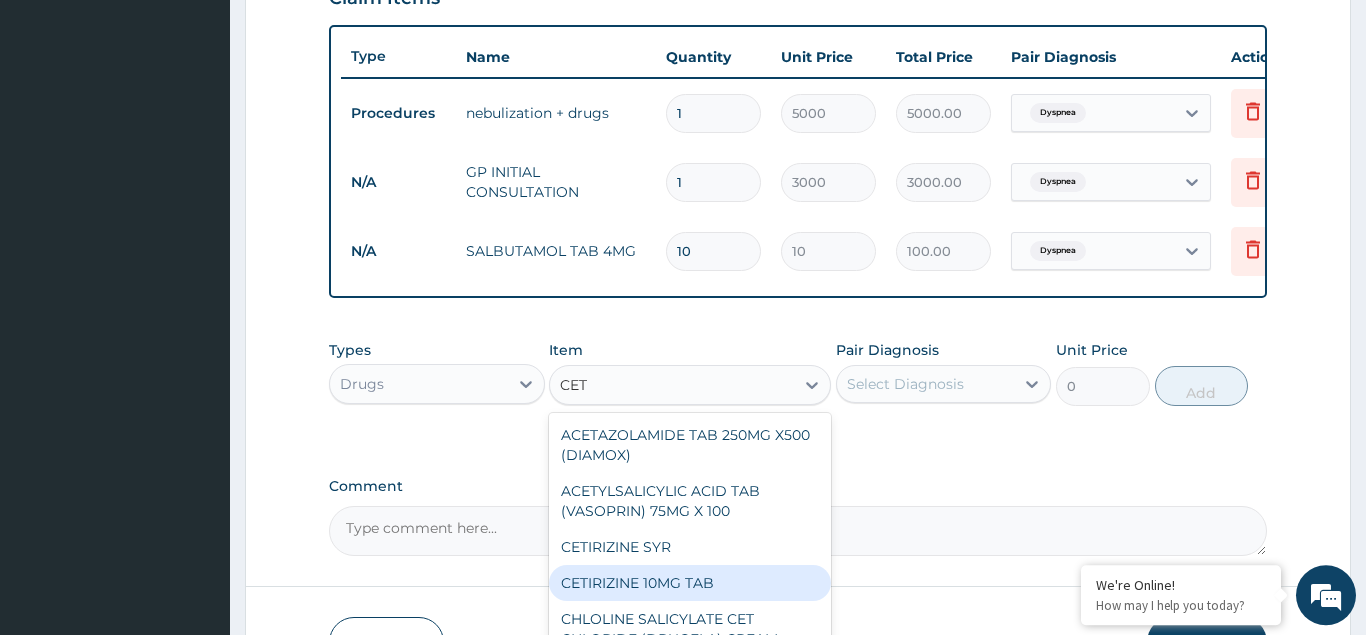 type 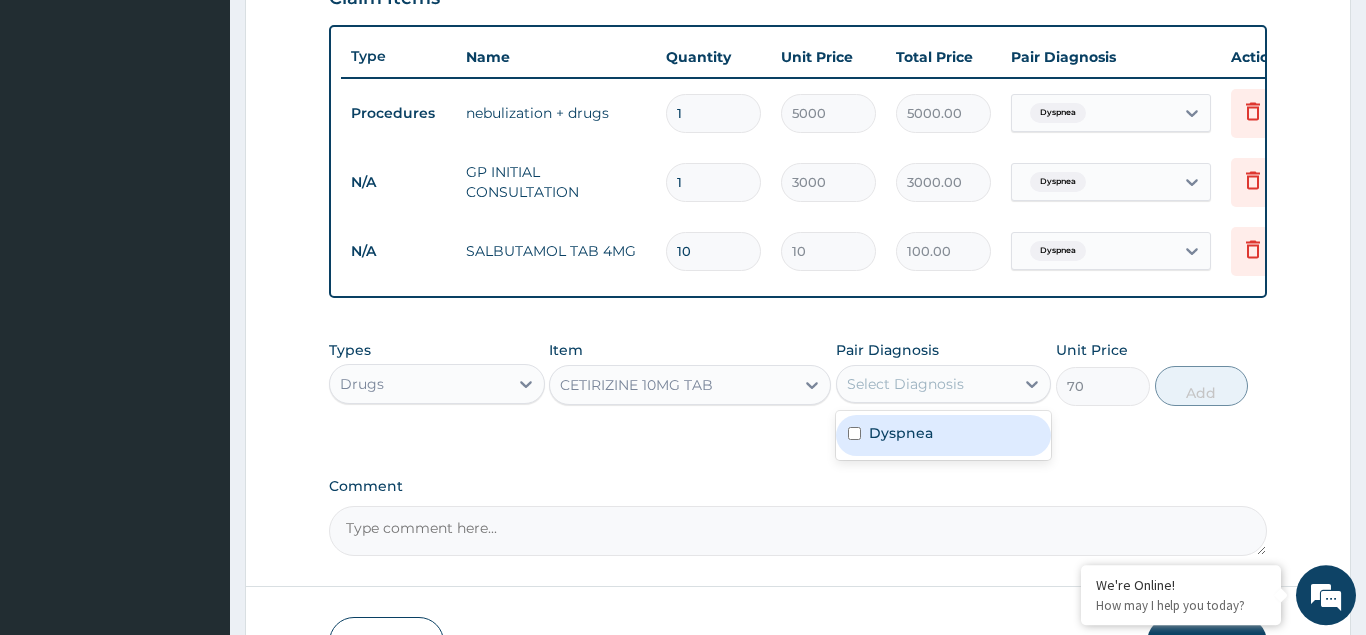 click on "Select Diagnosis" at bounding box center (905, 384) 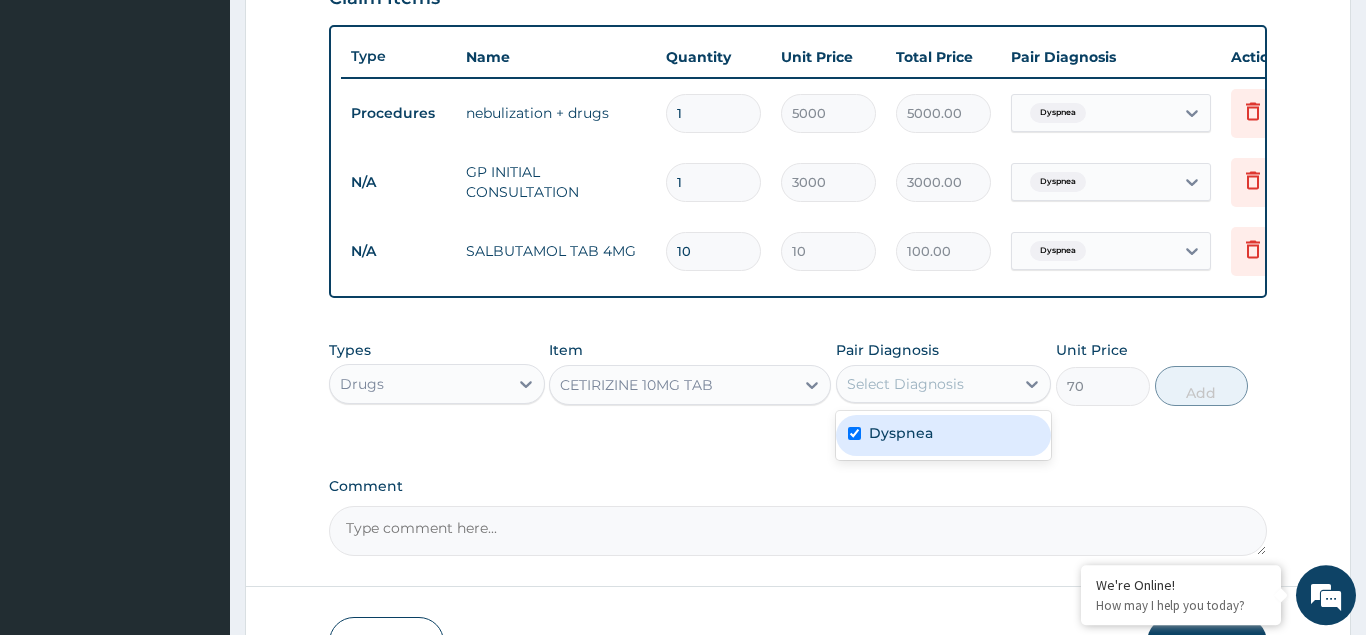 checkbox on "true" 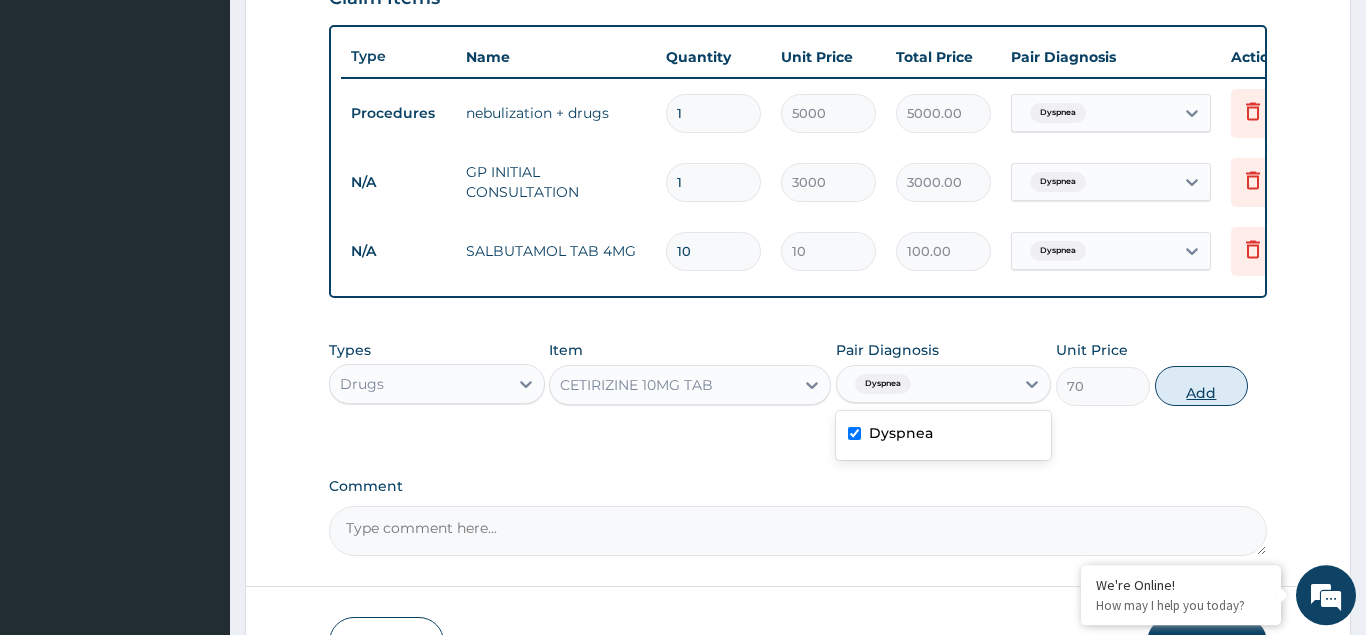 click on "Add" at bounding box center (1202, 386) 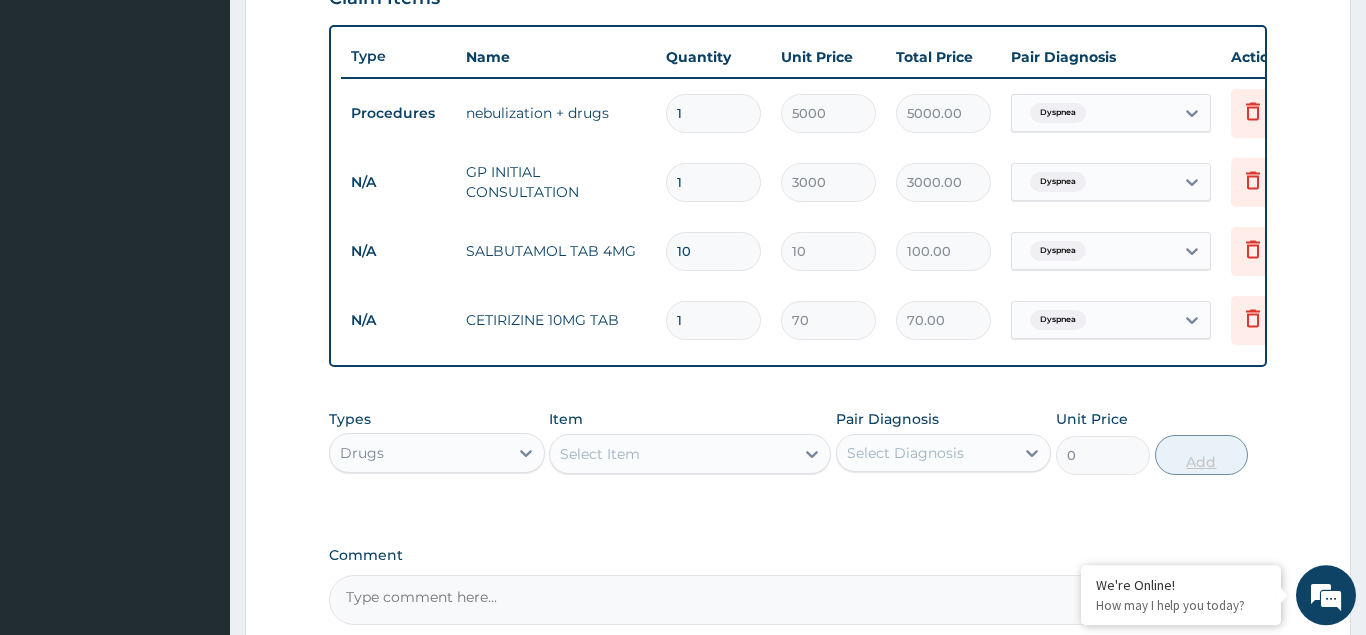 type on "10" 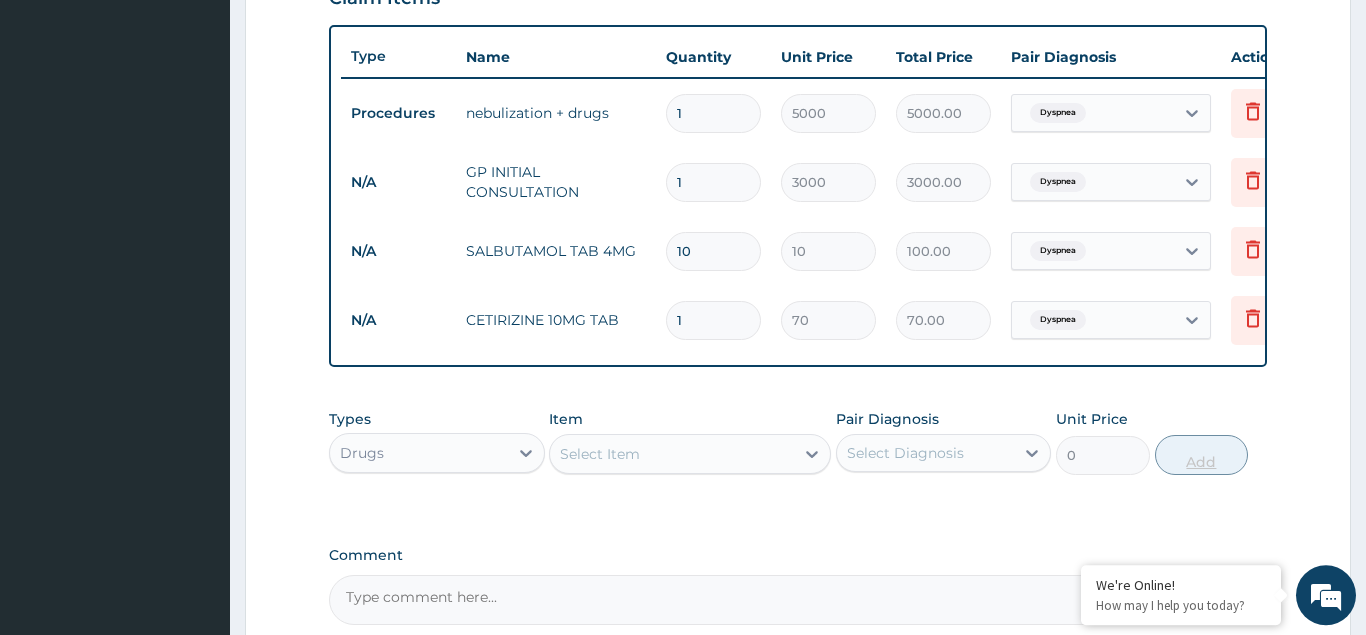 type on "700.00" 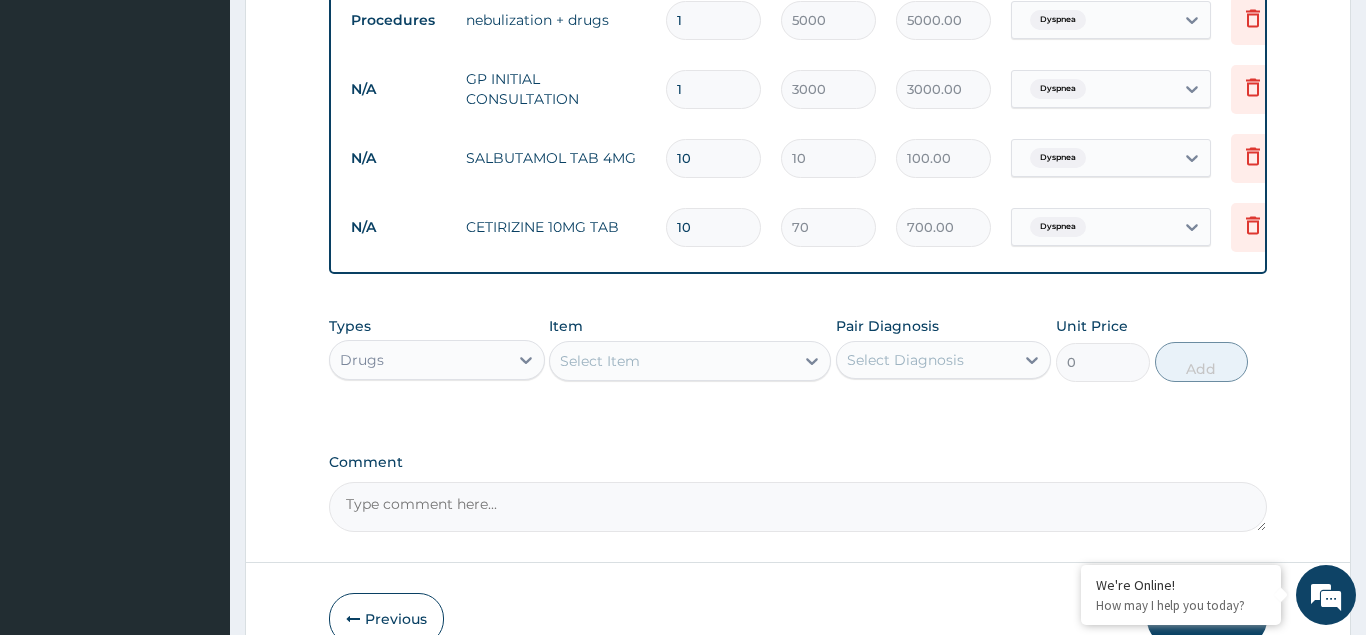 scroll, scrollTop: 919, scrollLeft: 0, axis: vertical 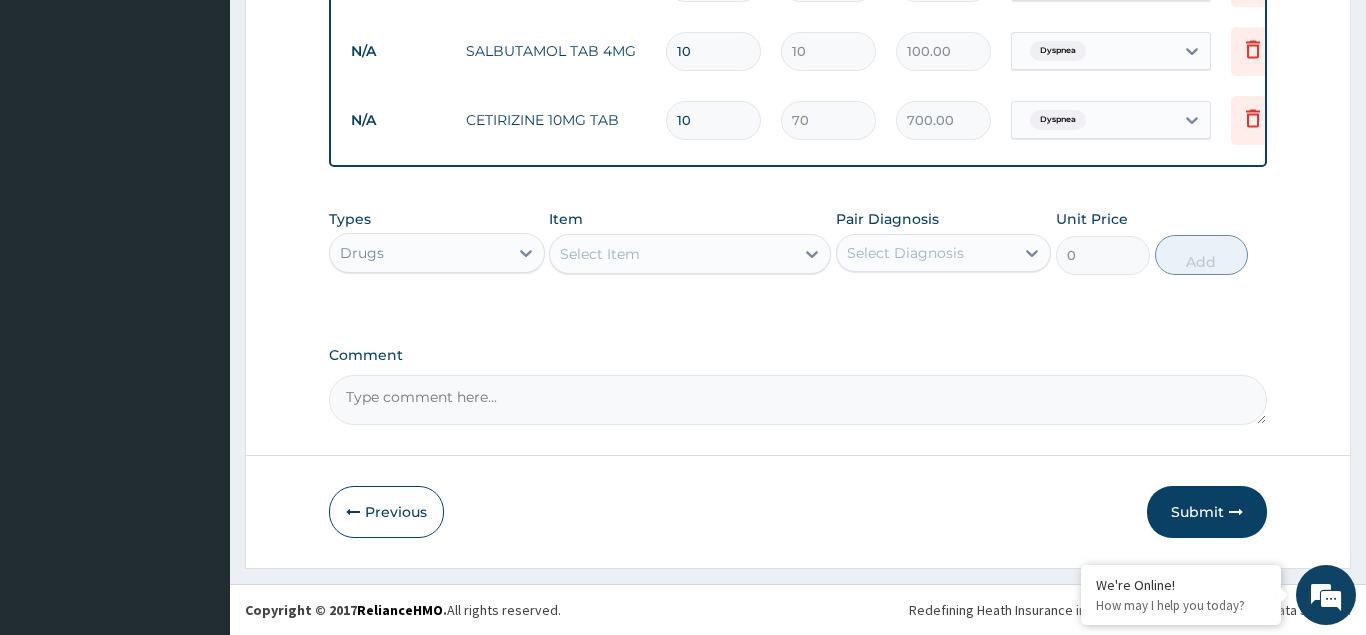 type on "10" 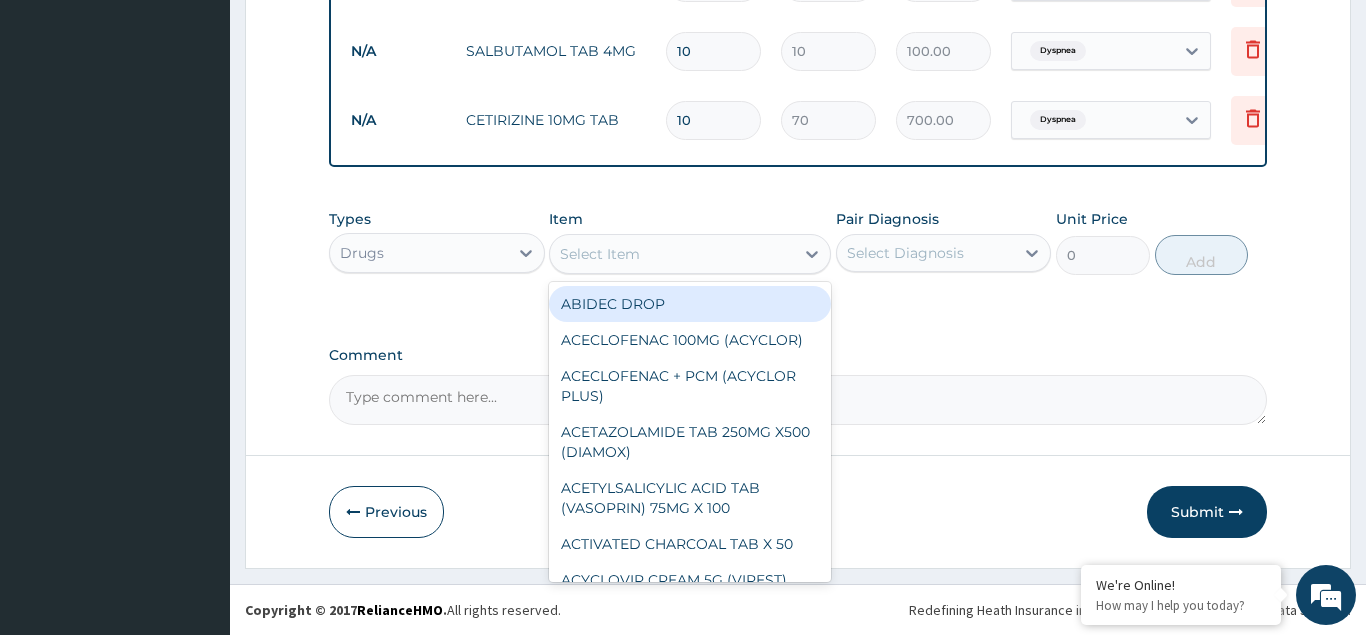 click on "Select Item" at bounding box center [600, 254] 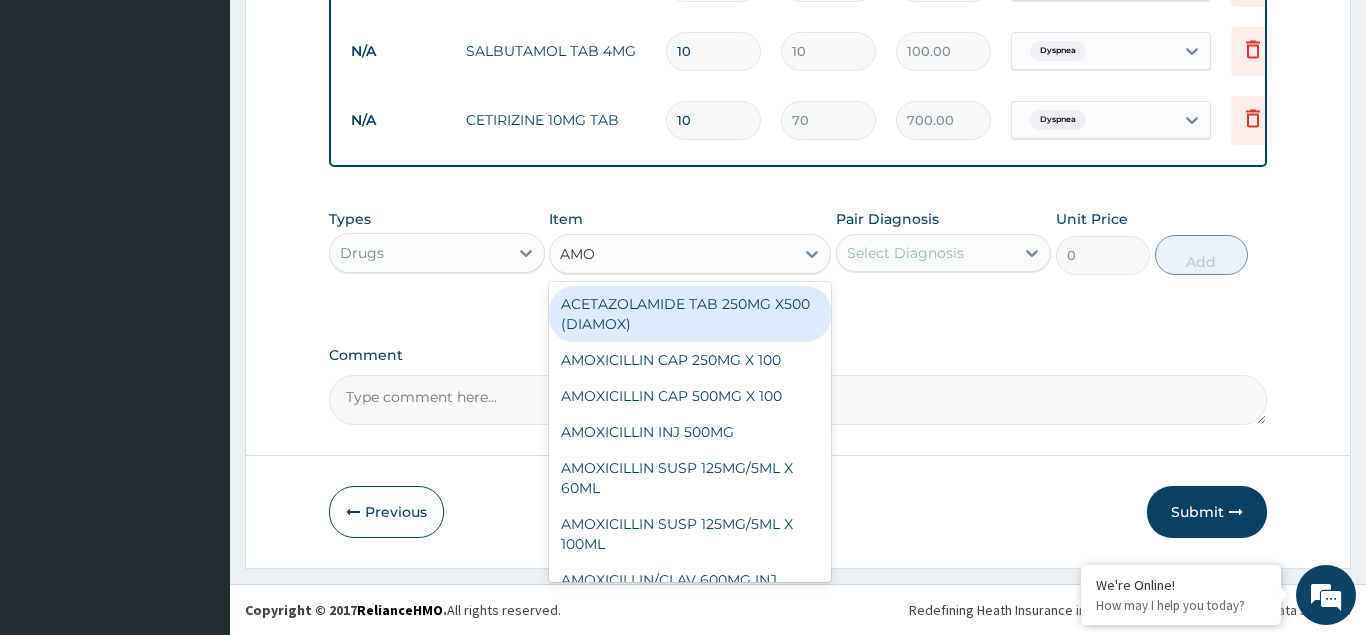 type on "AMOX" 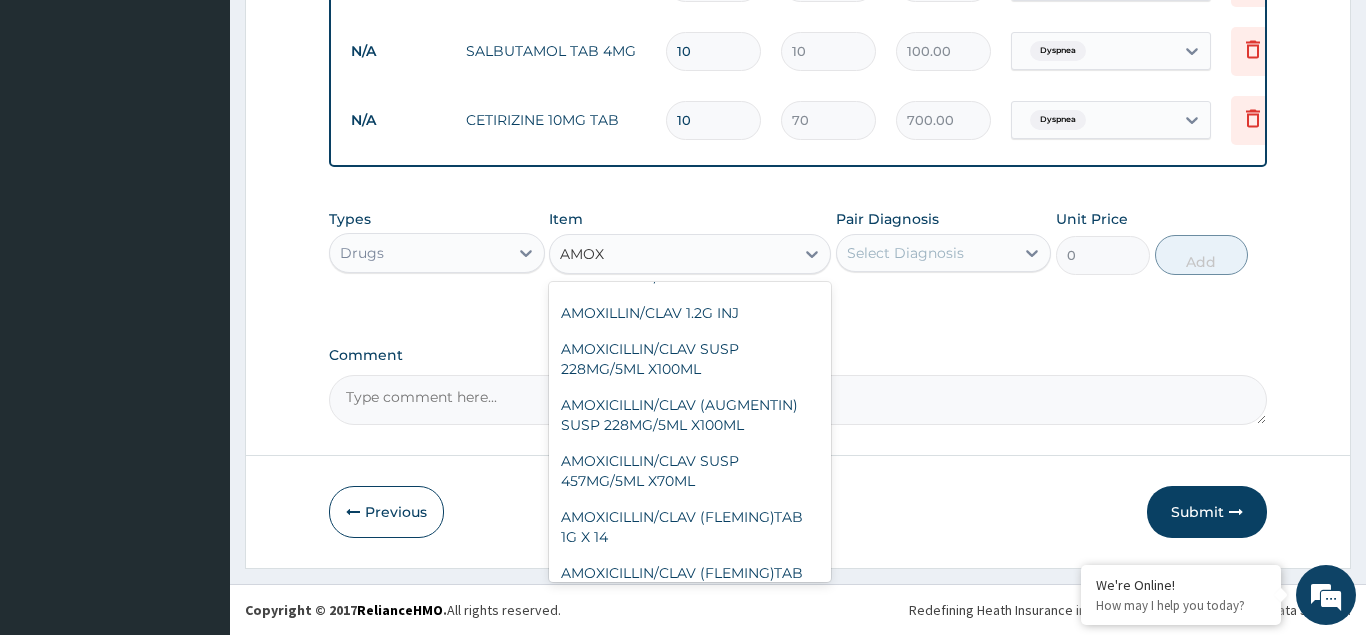 scroll, scrollTop: 324, scrollLeft: 0, axis: vertical 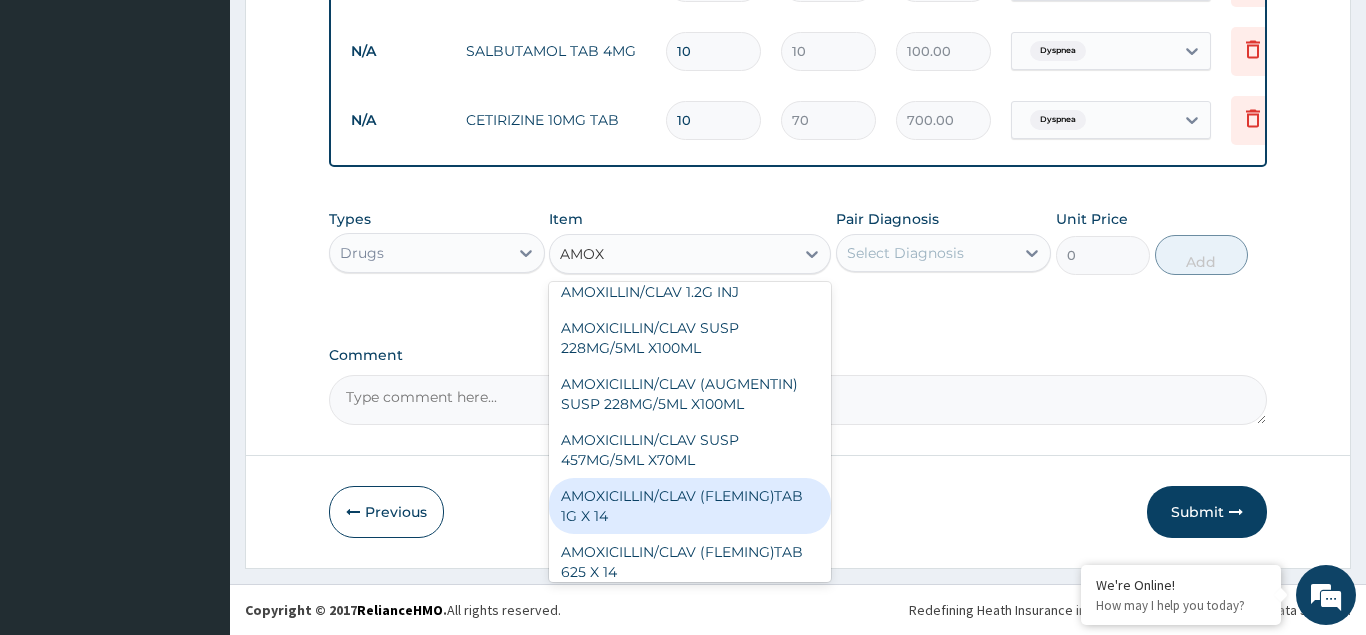 click on "AMOXICILLIN/CLAV (FLEMING)TAB 1G X 14" at bounding box center (690, 506) 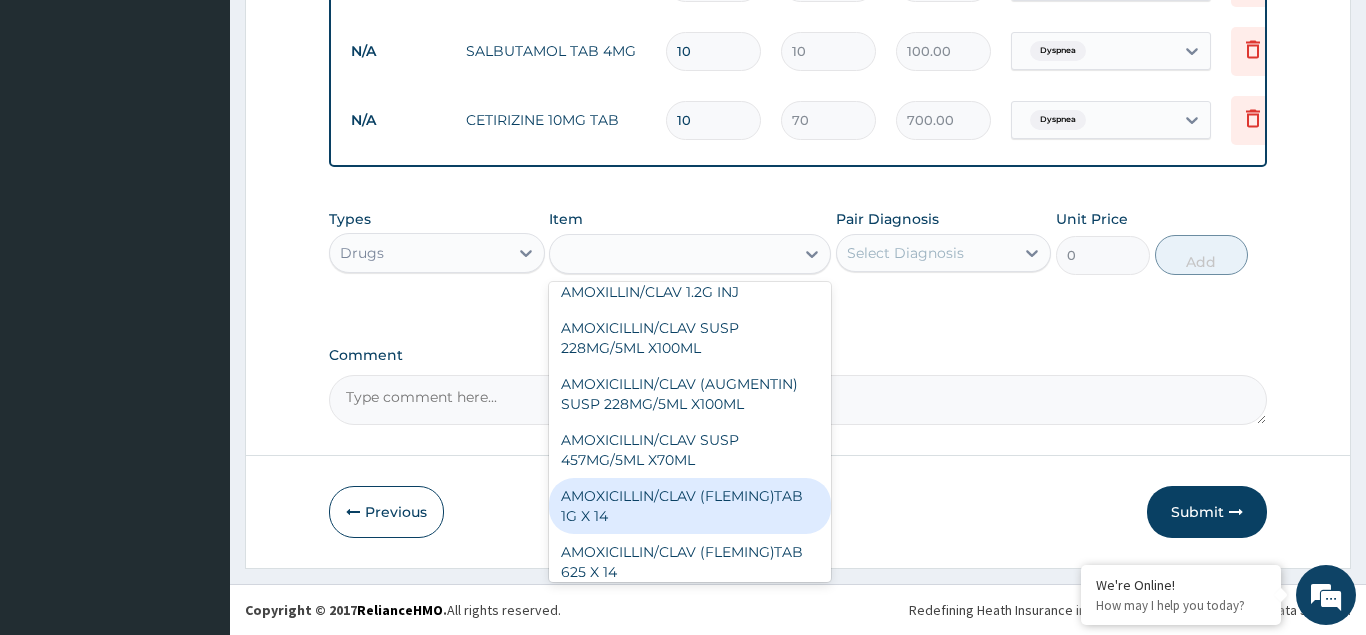 type on "250" 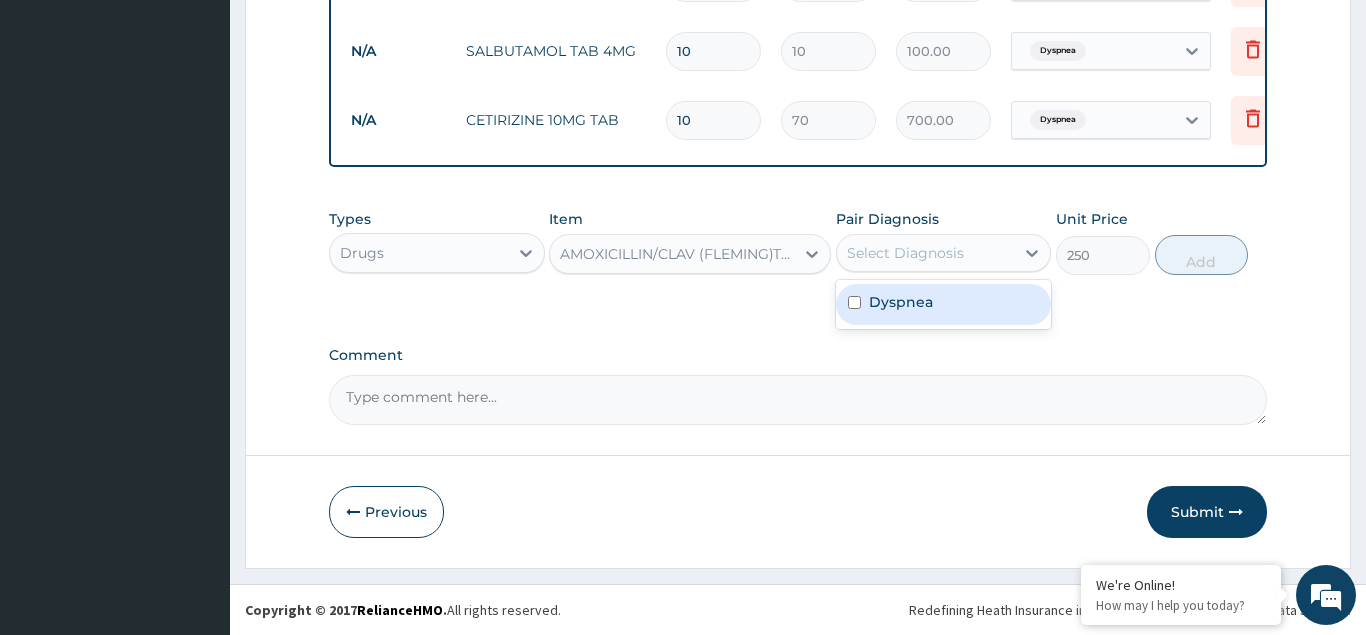 click on "Select Diagnosis" at bounding box center [905, 253] 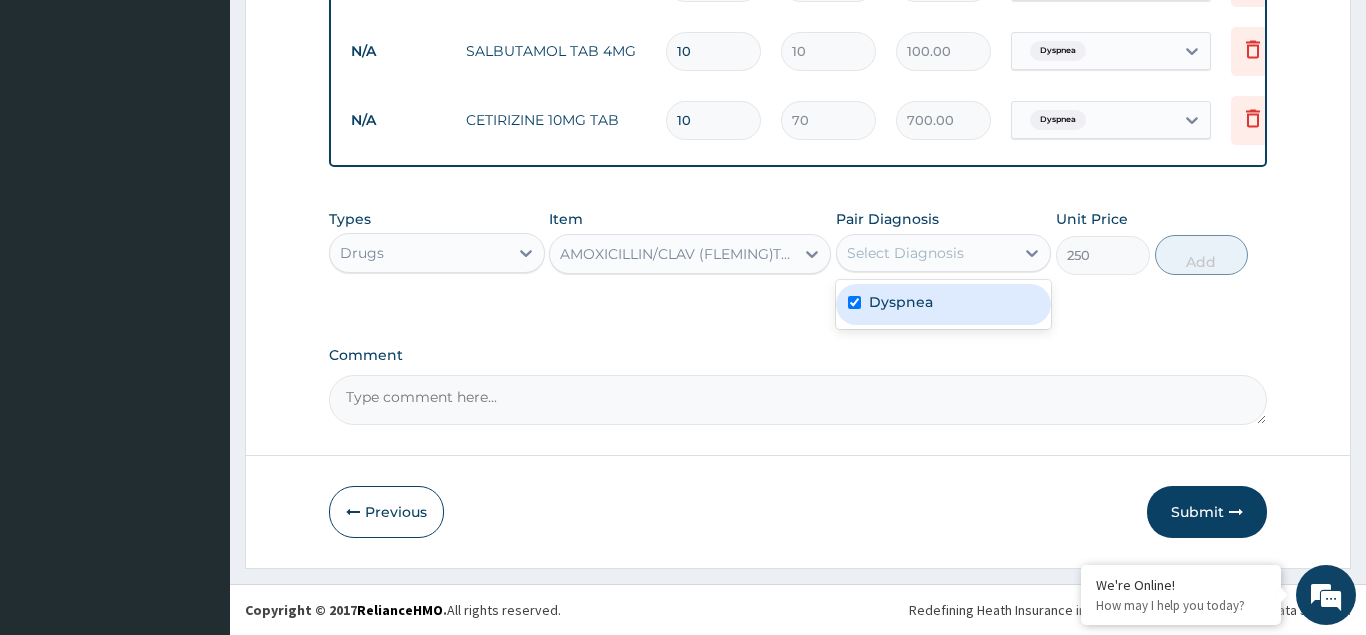 checkbox on "true" 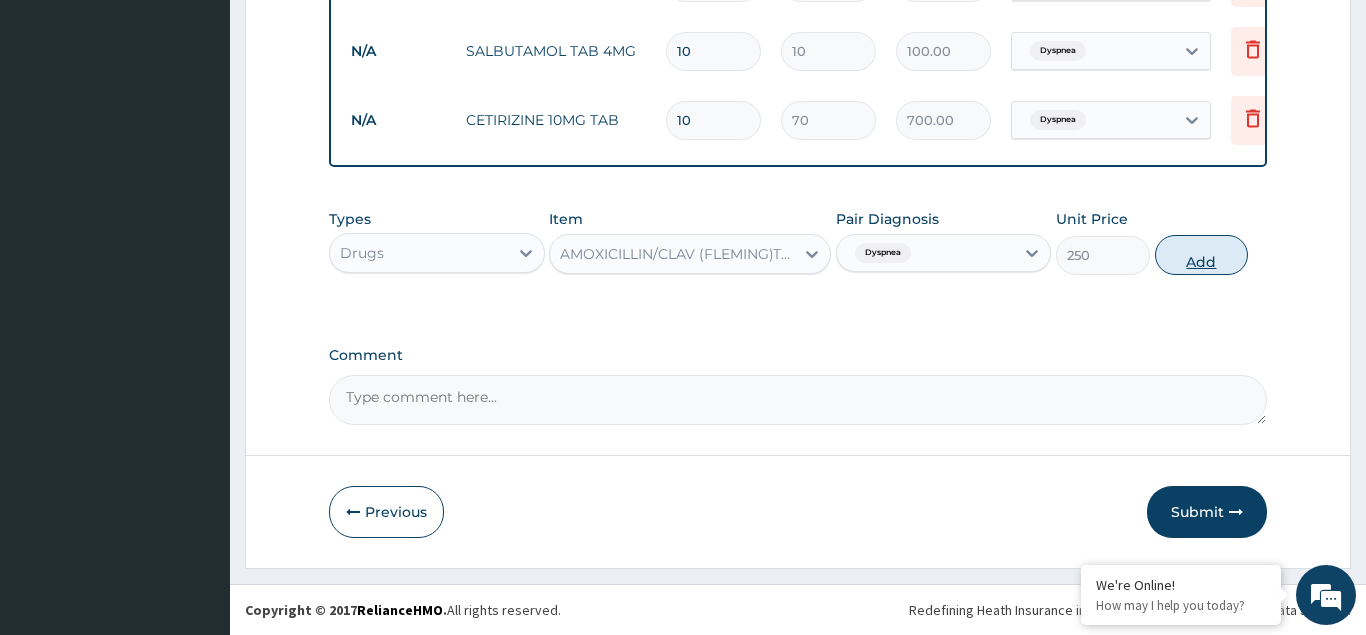 click on "Add" at bounding box center [1202, 255] 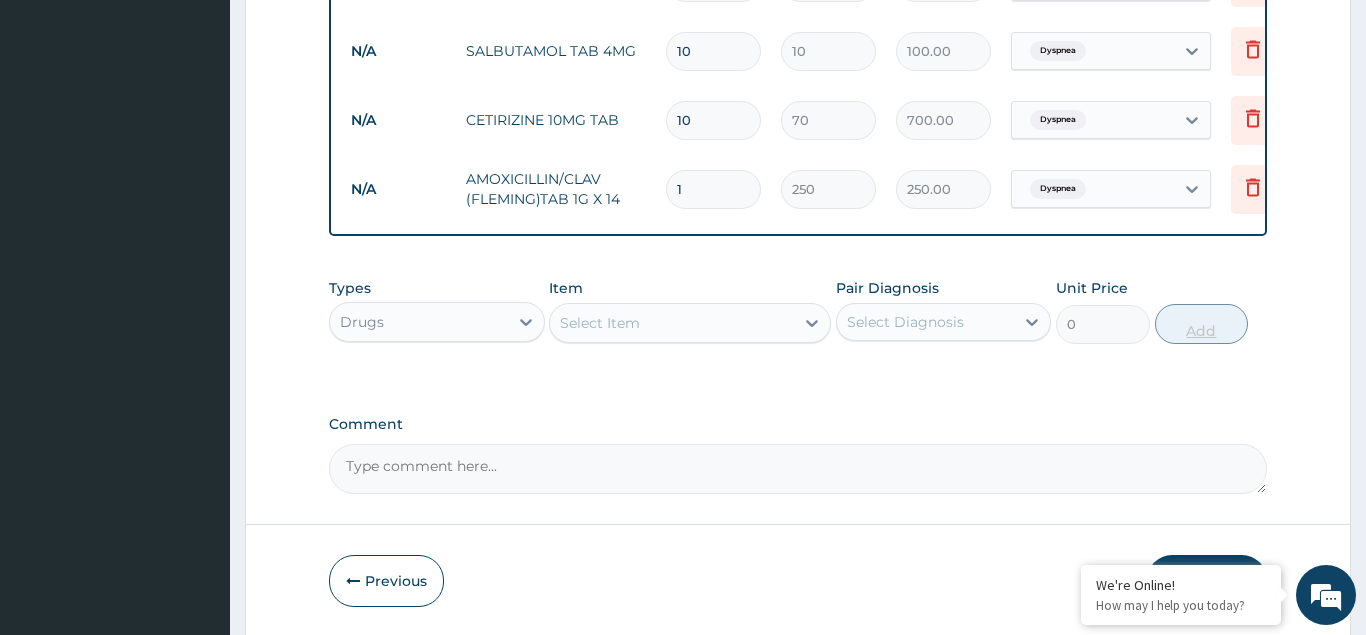 type on "14" 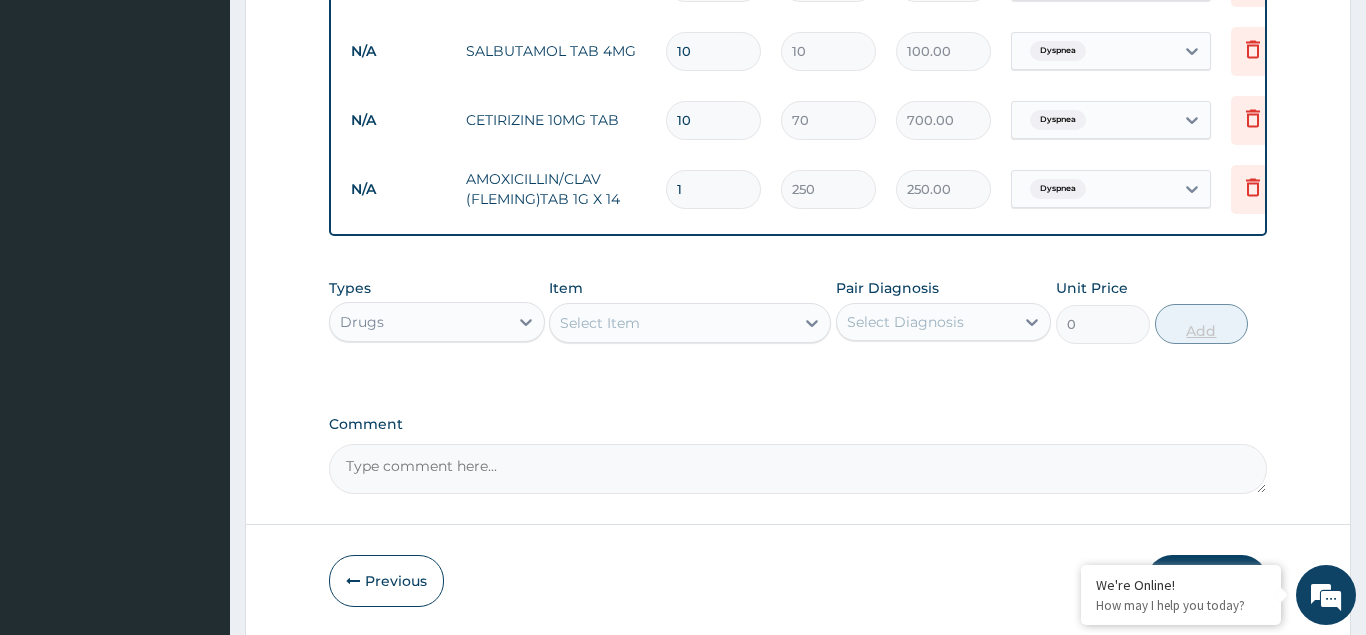 type on "3500.00" 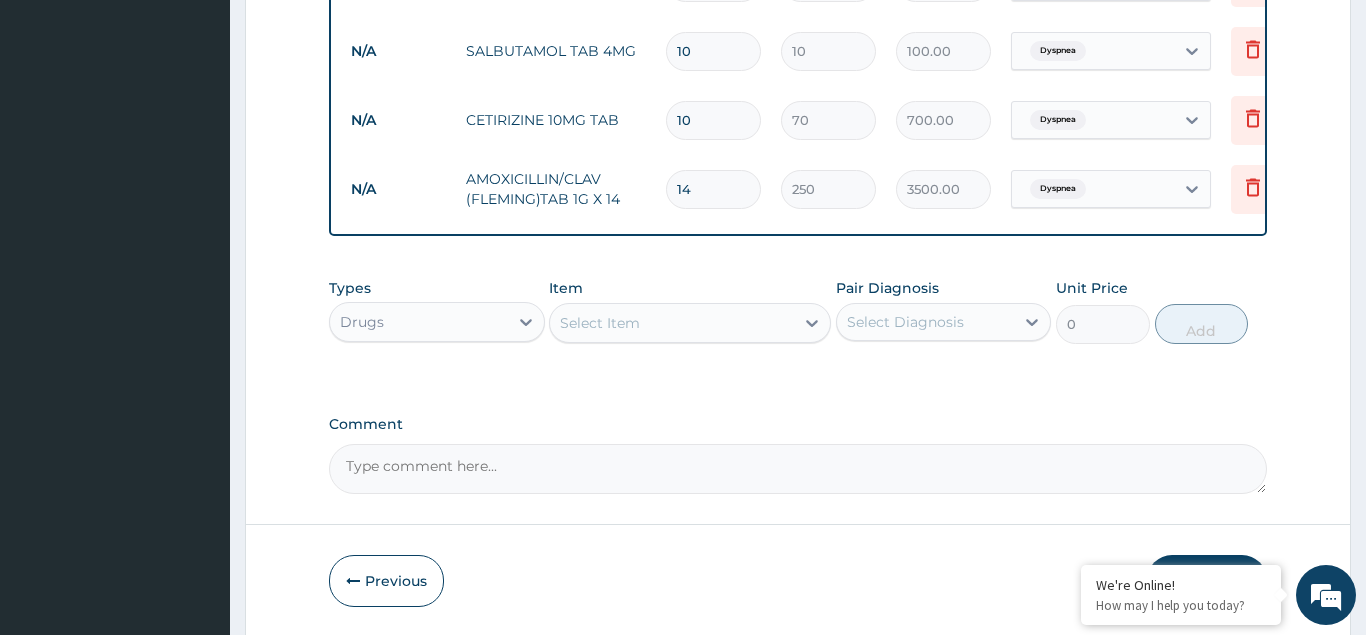 type on "14" 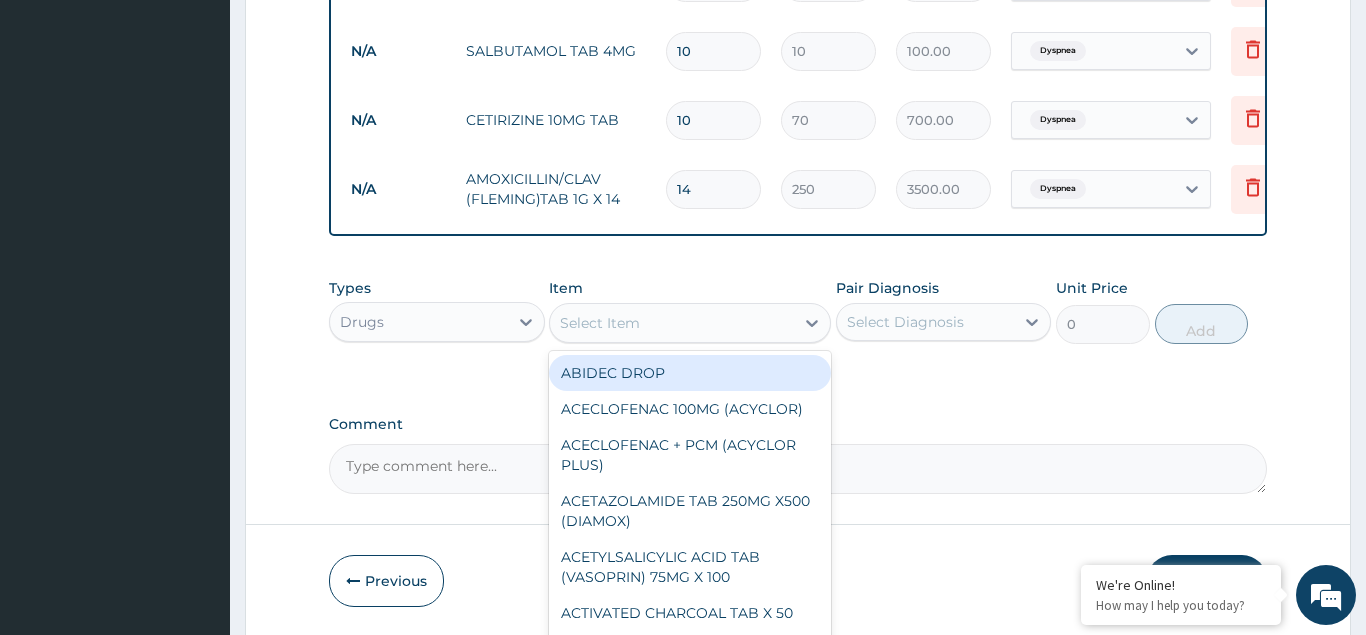 click on "Select Item" at bounding box center [672, 323] 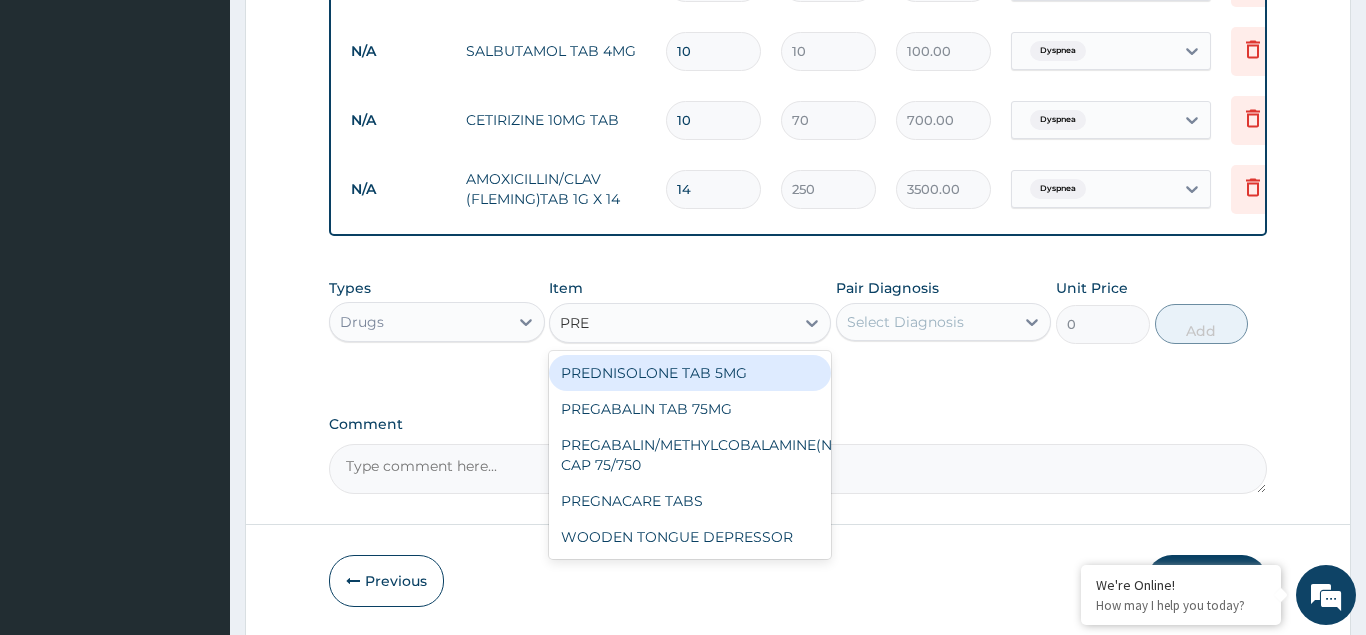 type on "PRED" 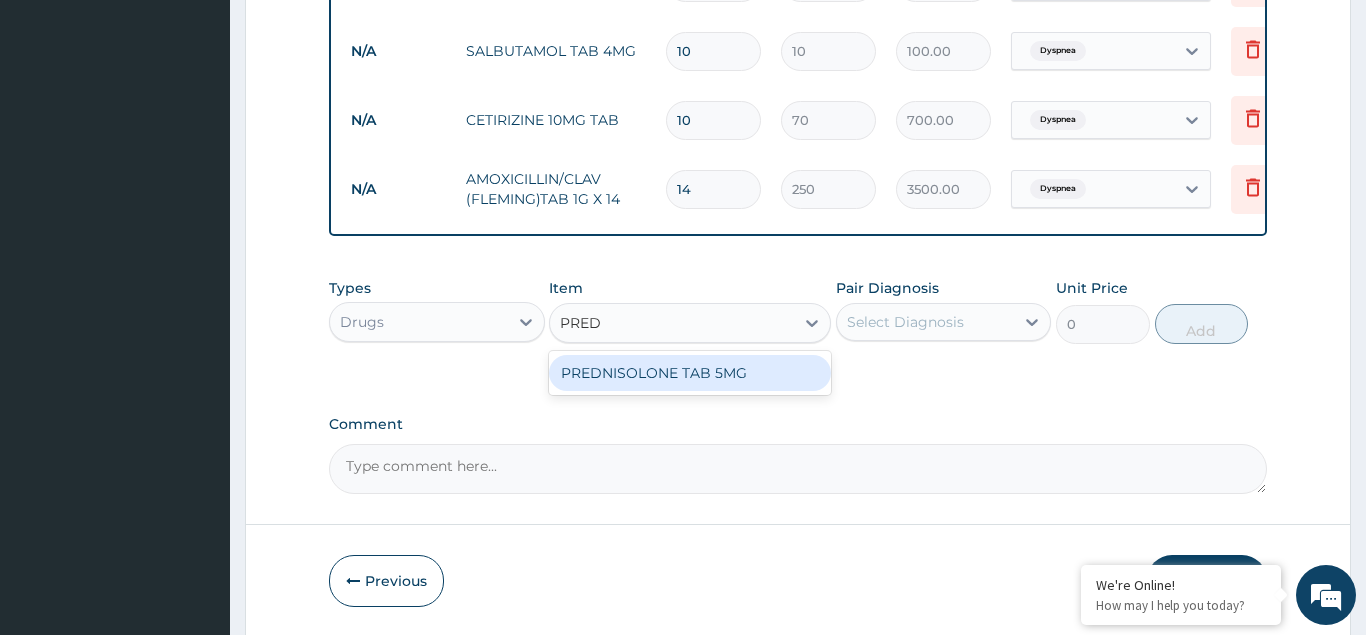 drag, startPoint x: 633, startPoint y: 377, endPoint x: 866, endPoint y: 345, distance: 235.18716 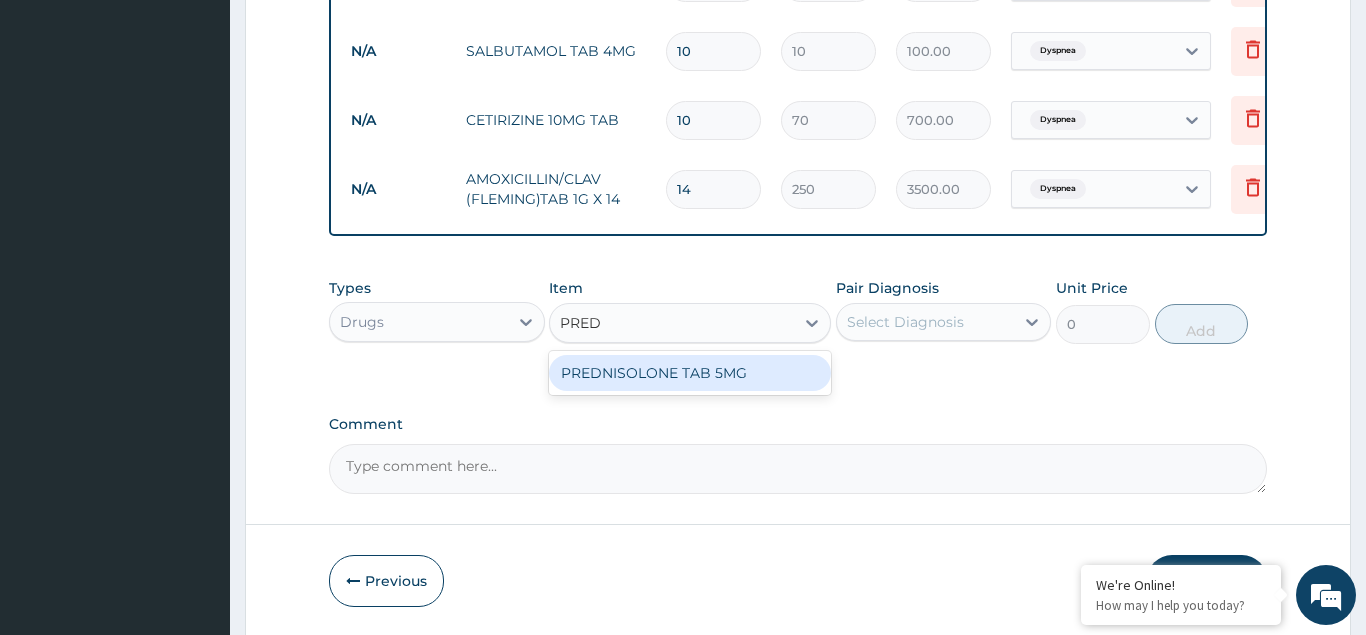click on "PREDNISOLONE TAB 5MG" at bounding box center (690, 373) 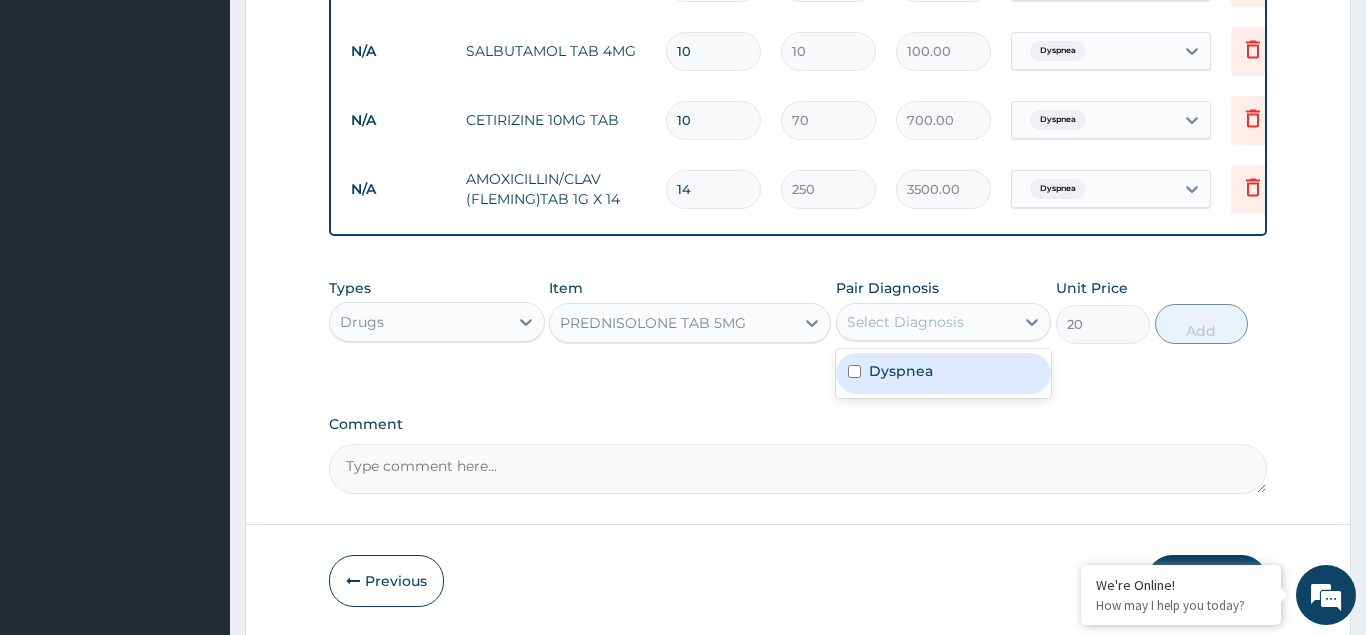 click on "Select Diagnosis" at bounding box center (944, 322) 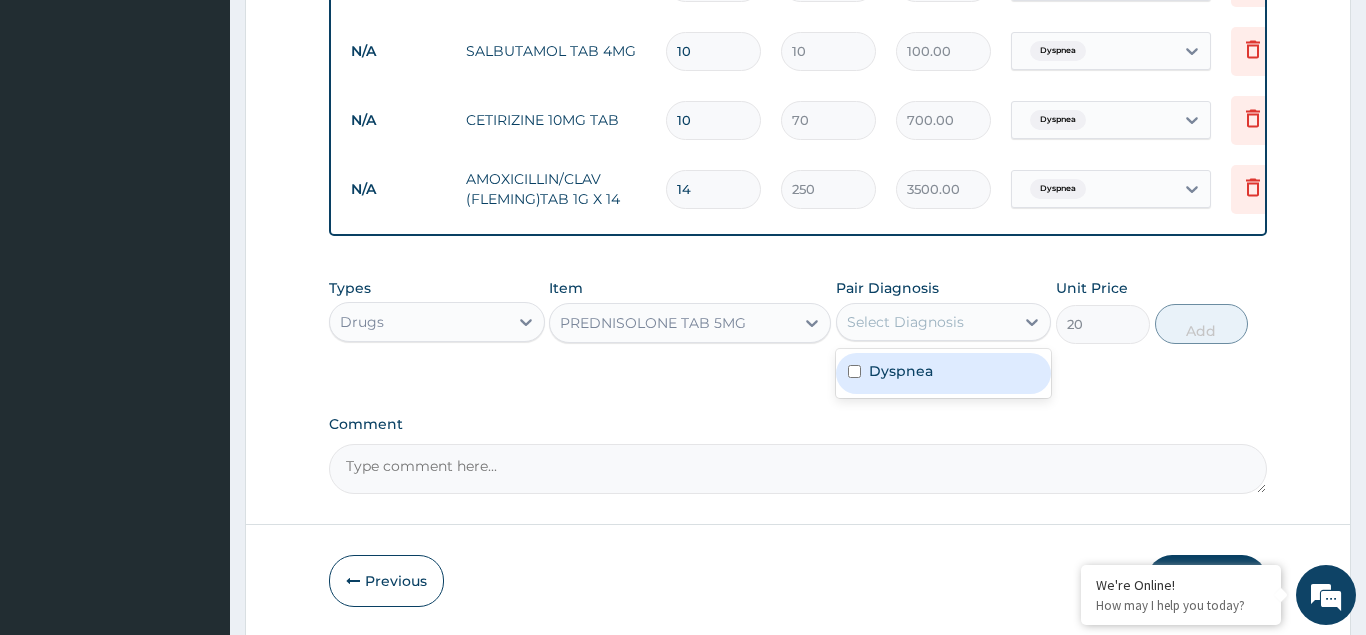 click on "Dyspnea" at bounding box center [944, 373] 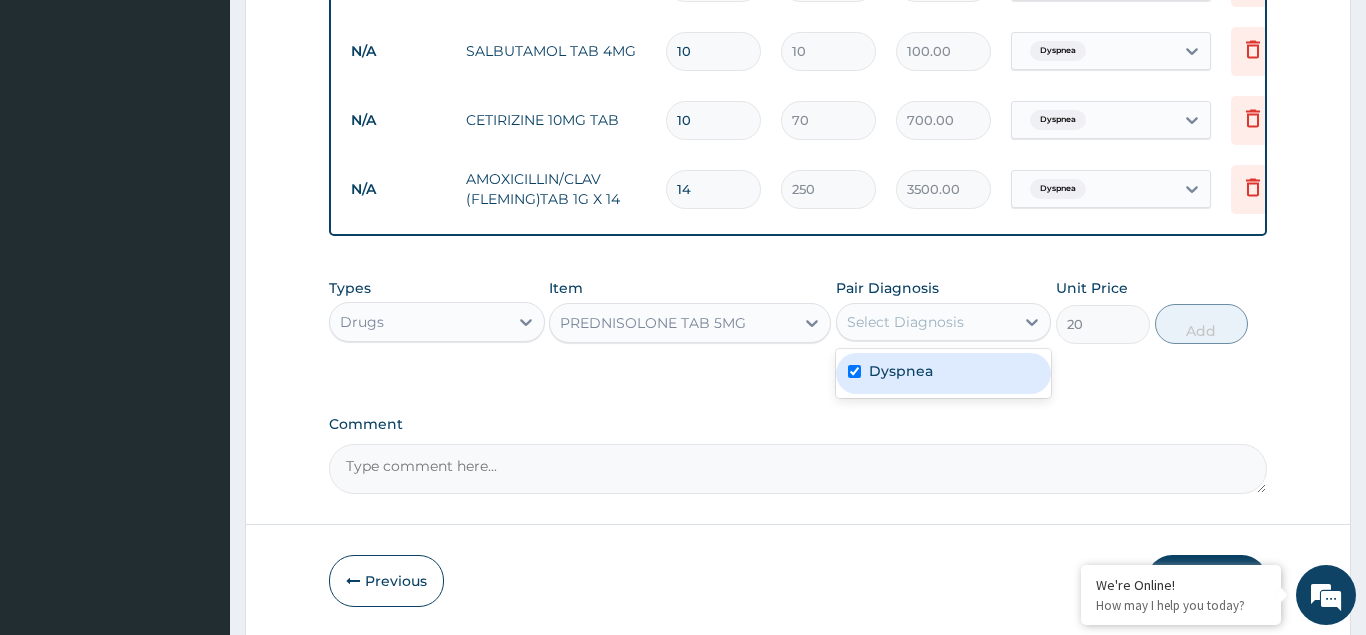 checkbox on "true" 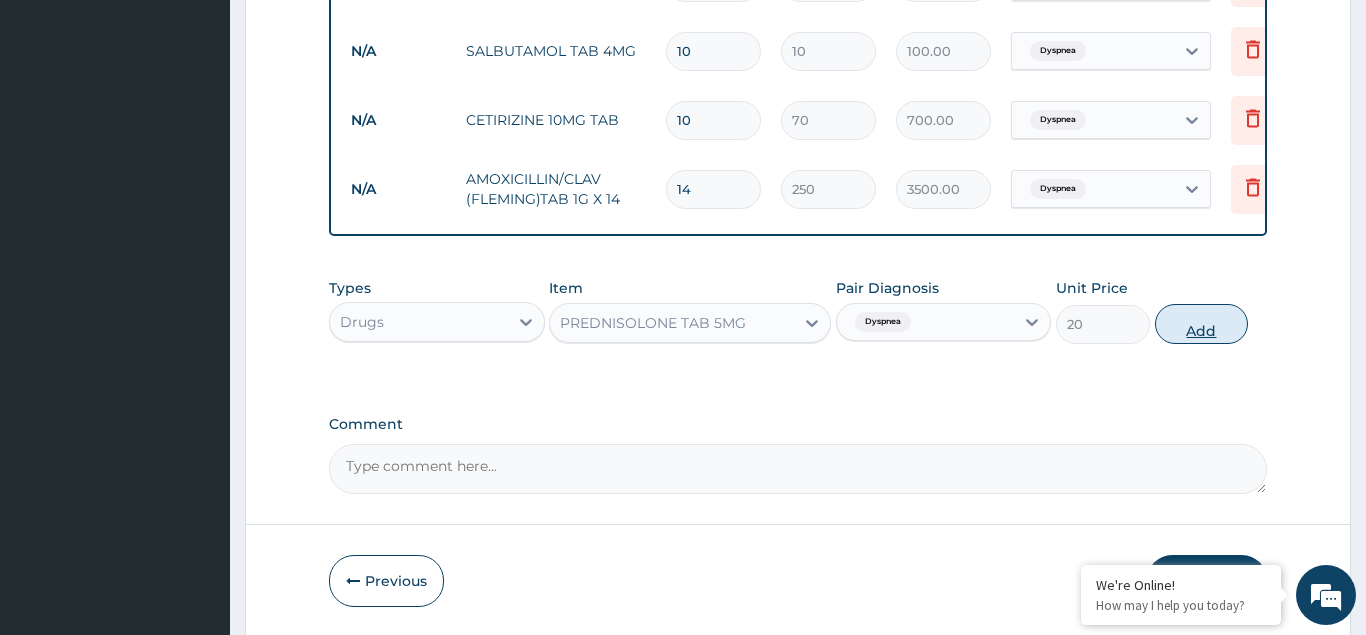 click on "Add" at bounding box center (1202, 324) 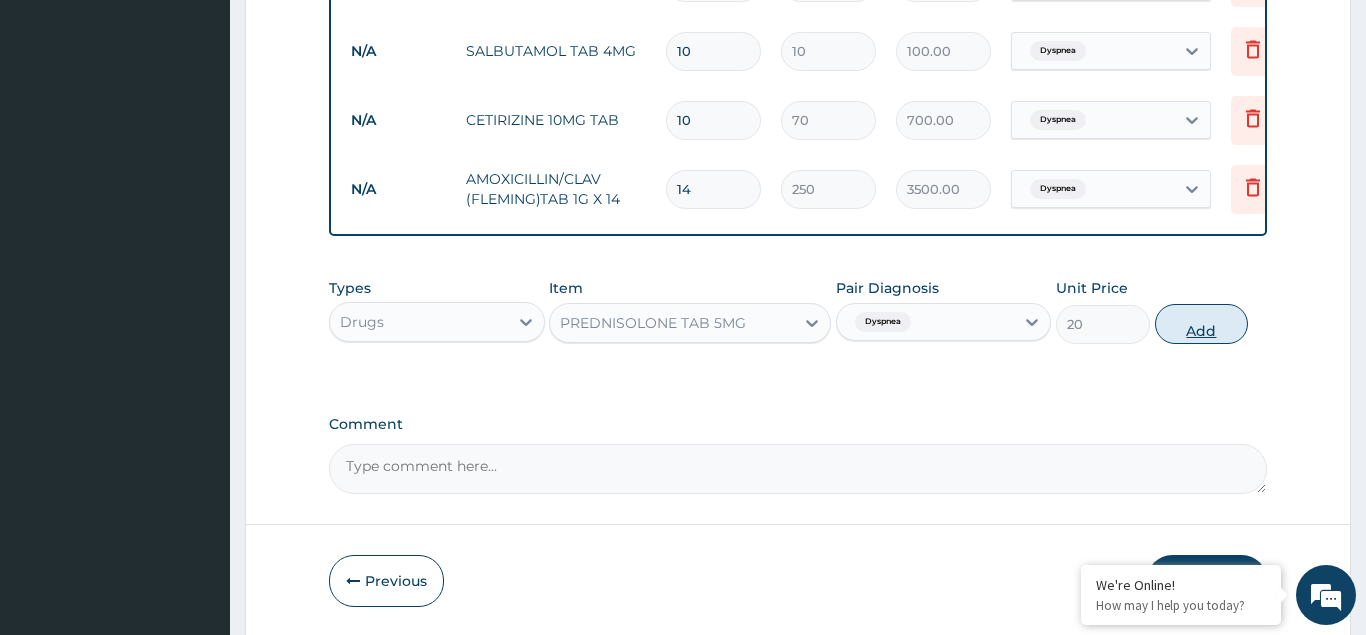 type on "0" 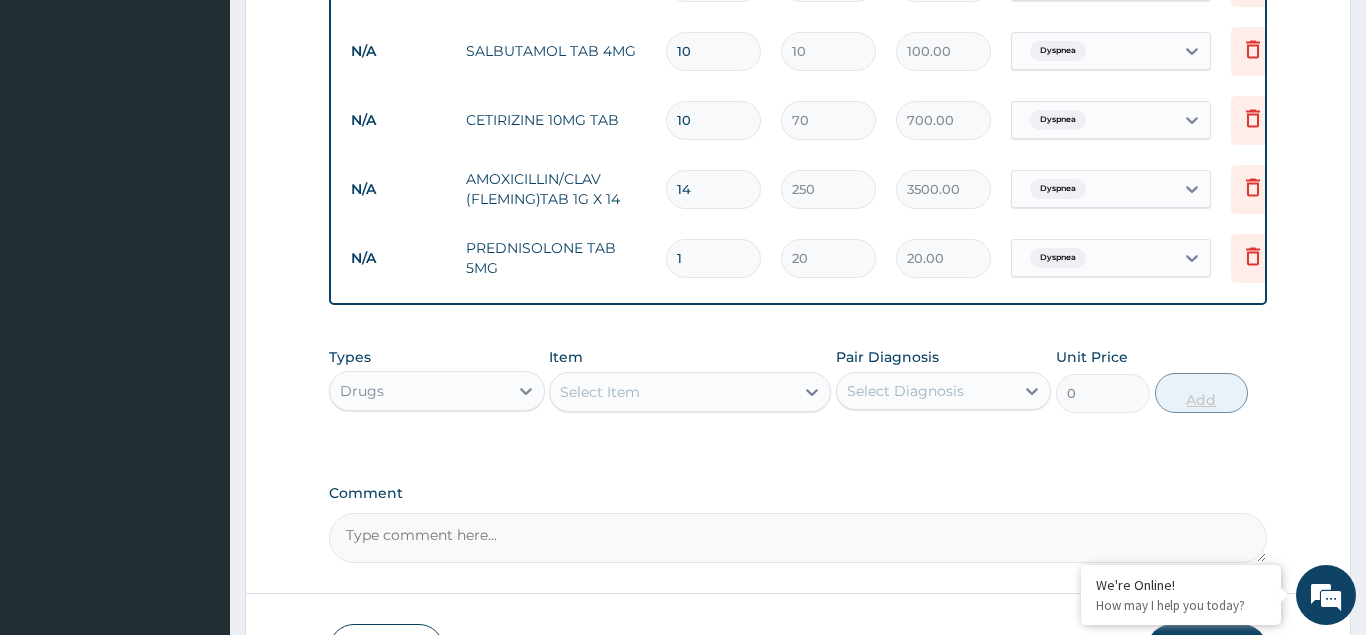 type on "10" 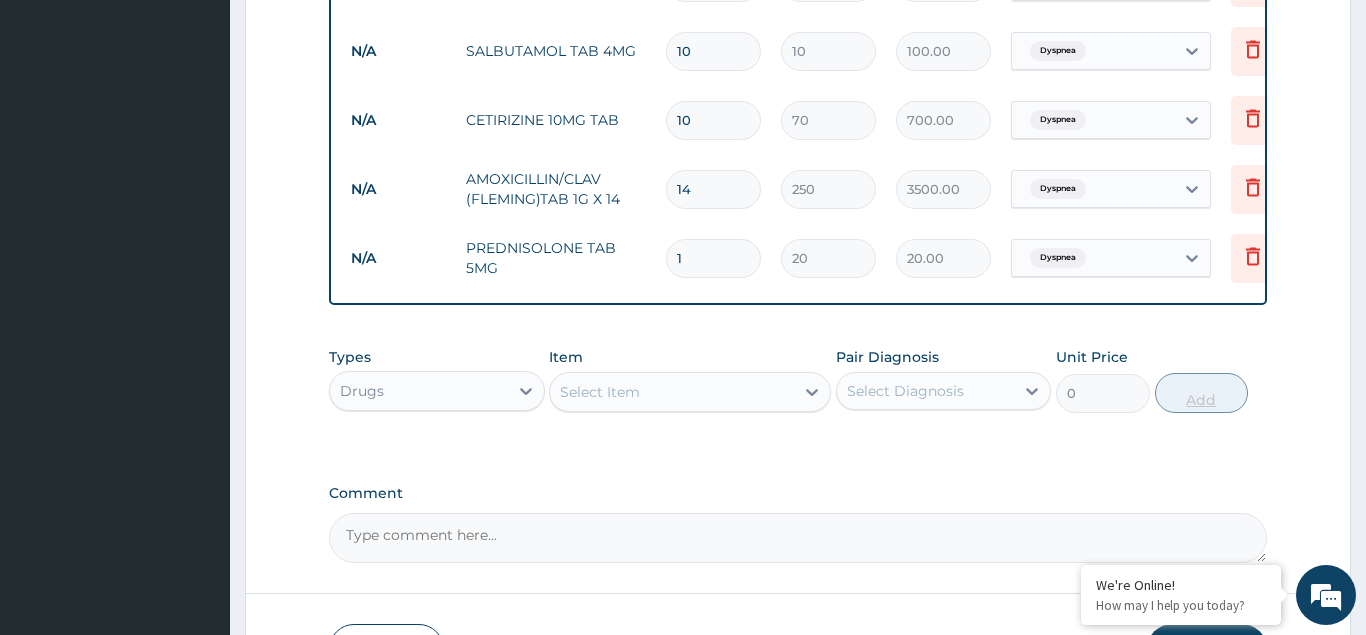 type on "200.00" 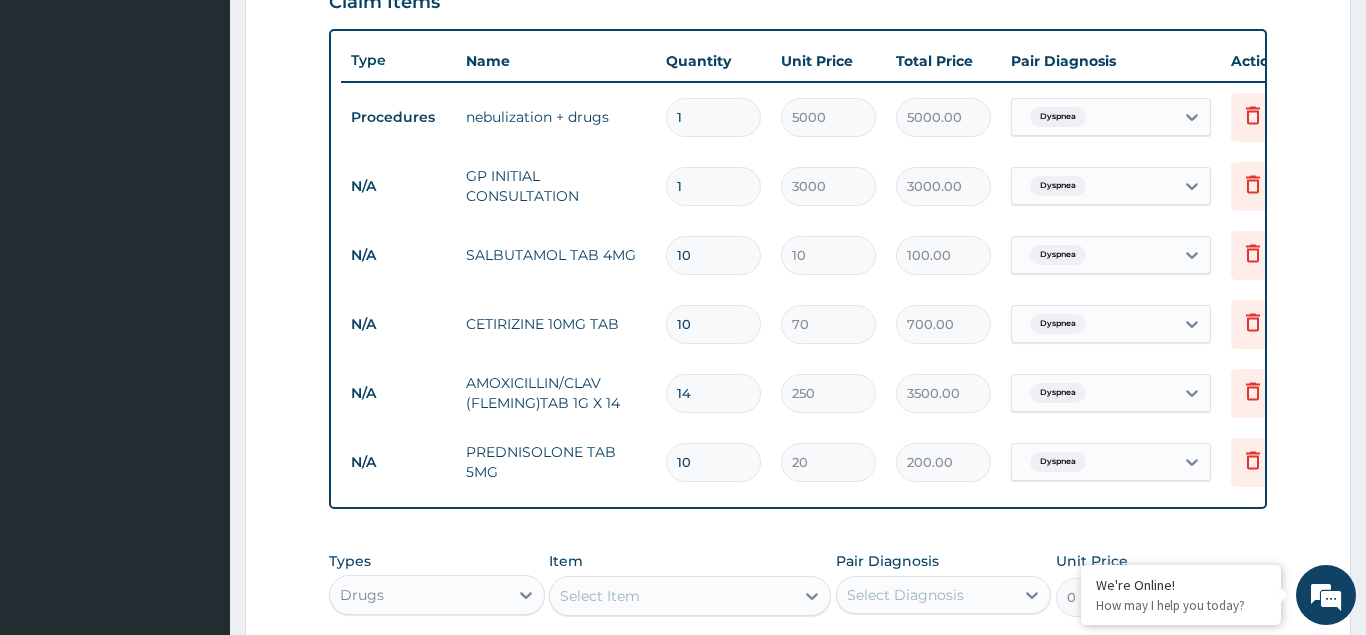 scroll, scrollTop: 1057, scrollLeft: 0, axis: vertical 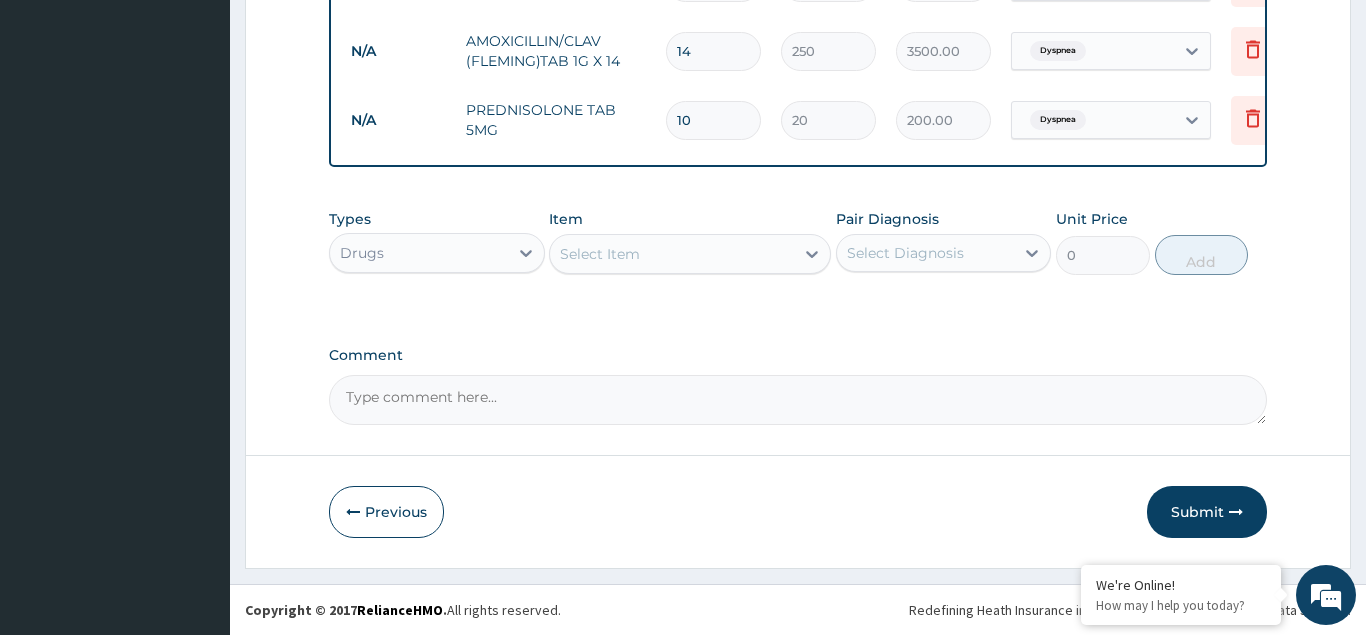 type on "10" 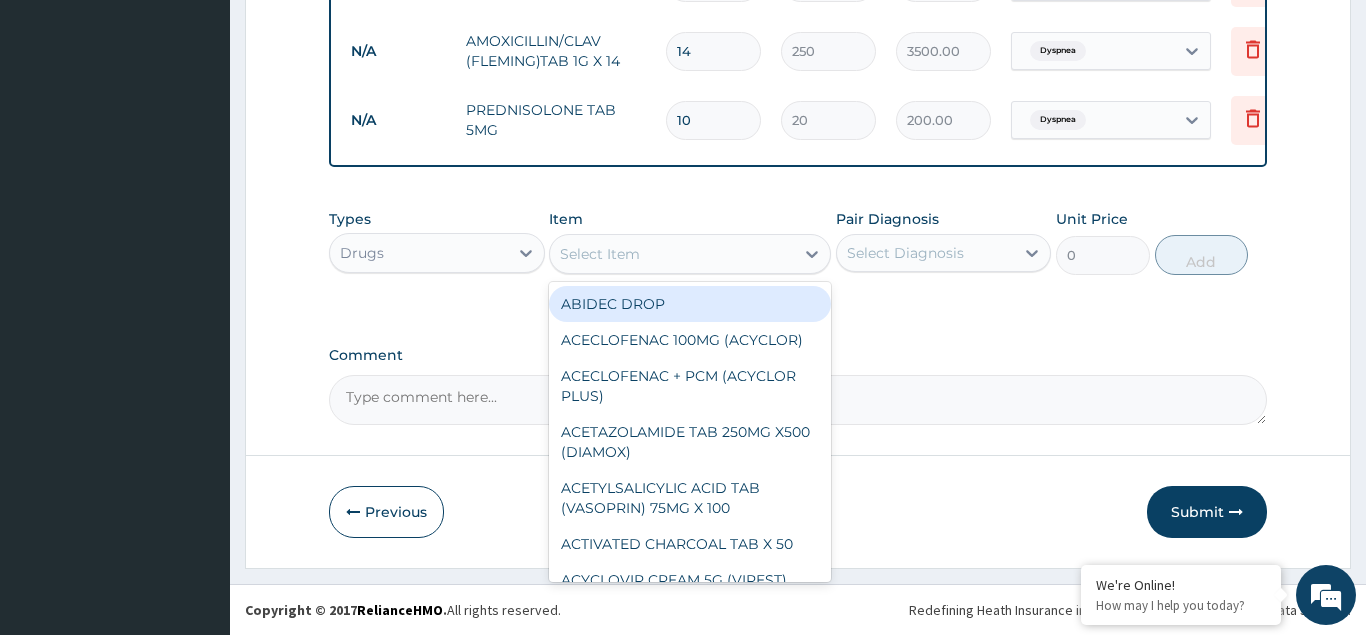 click on "Select Item" at bounding box center [600, 254] 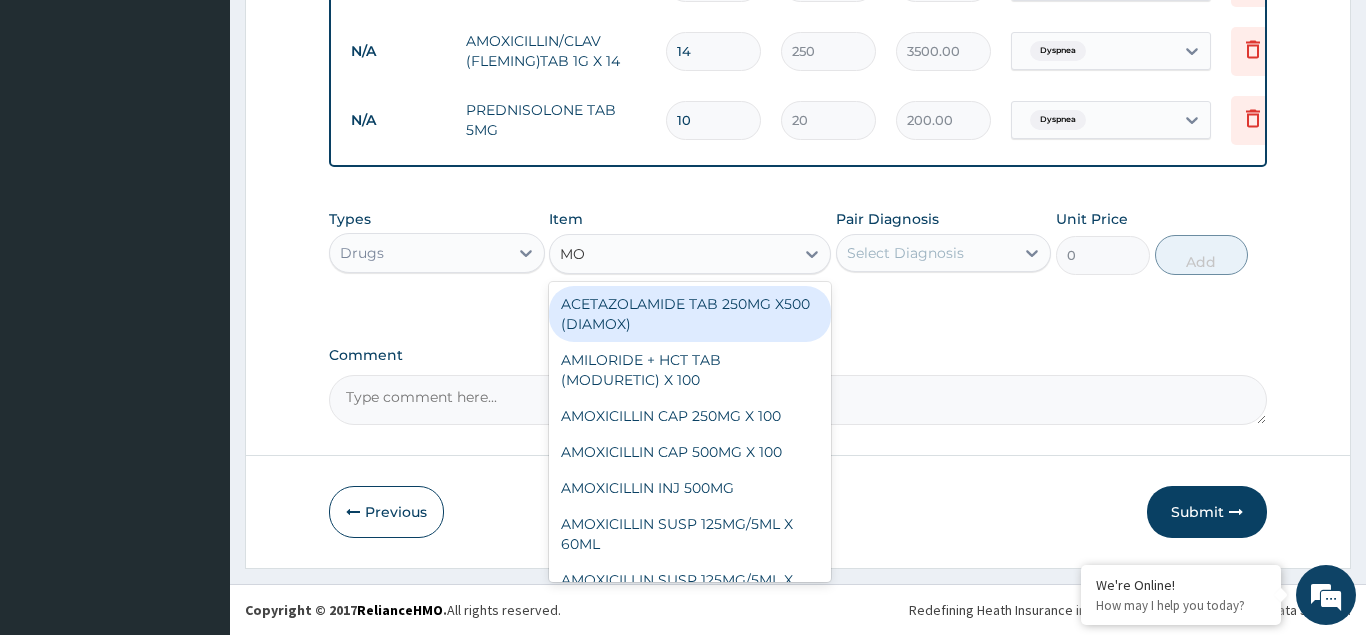 type on "MON" 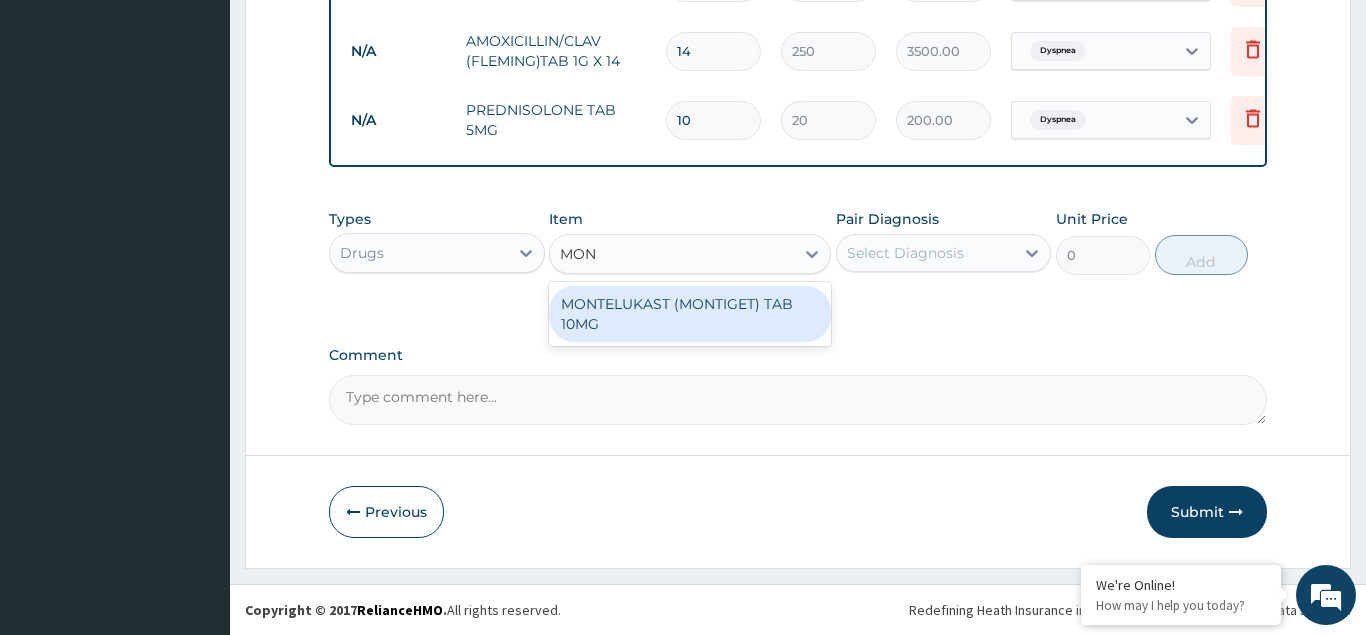 click on "MONTELUKAST (MONTIGET) TAB 10MG" at bounding box center [690, 314] 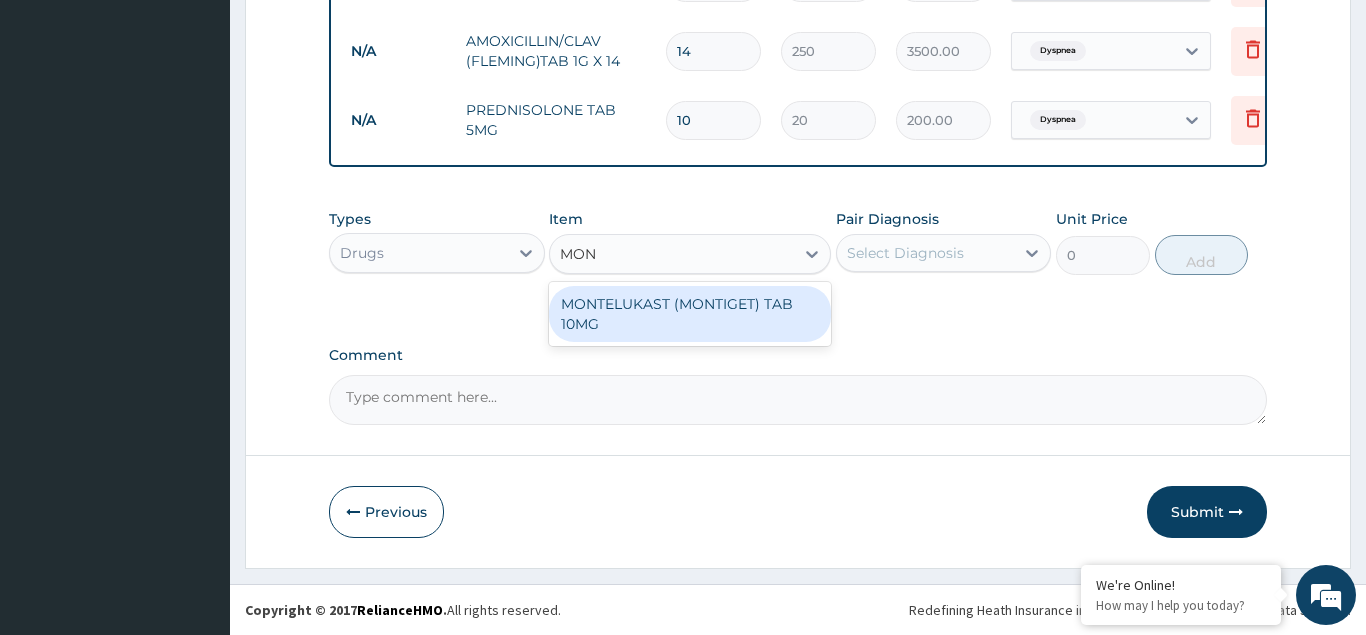 type 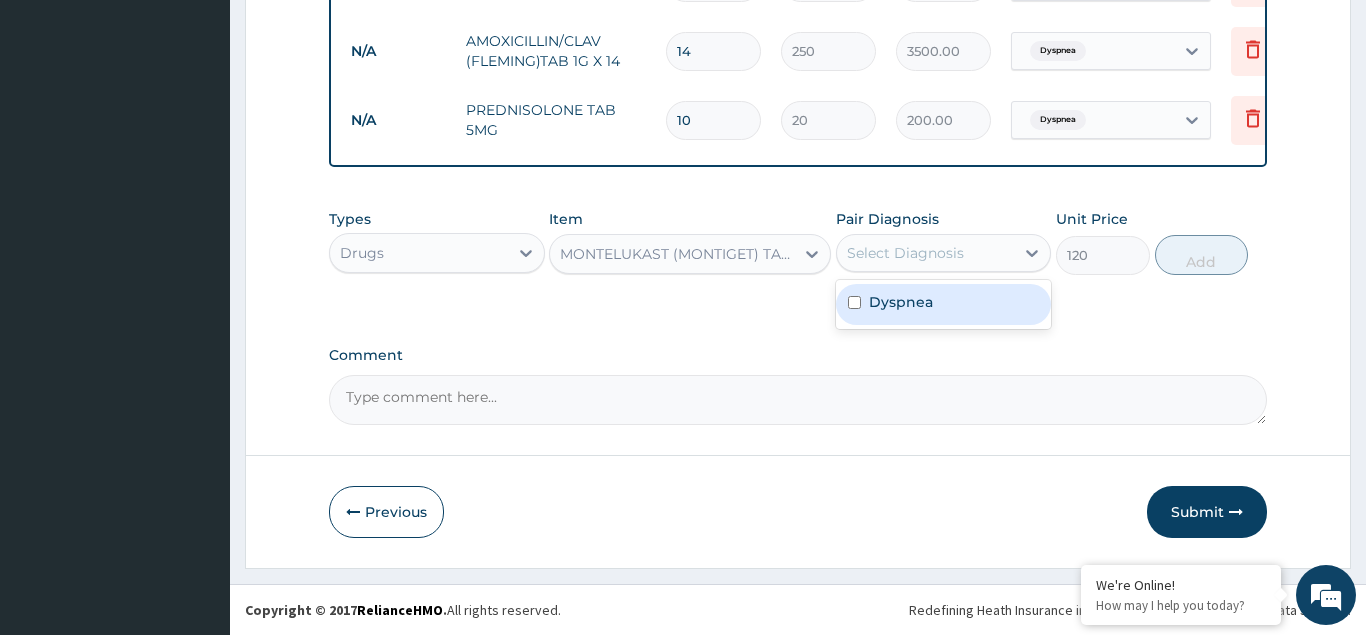 click on "Select Diagnosis" at bounding box center [905, 253] 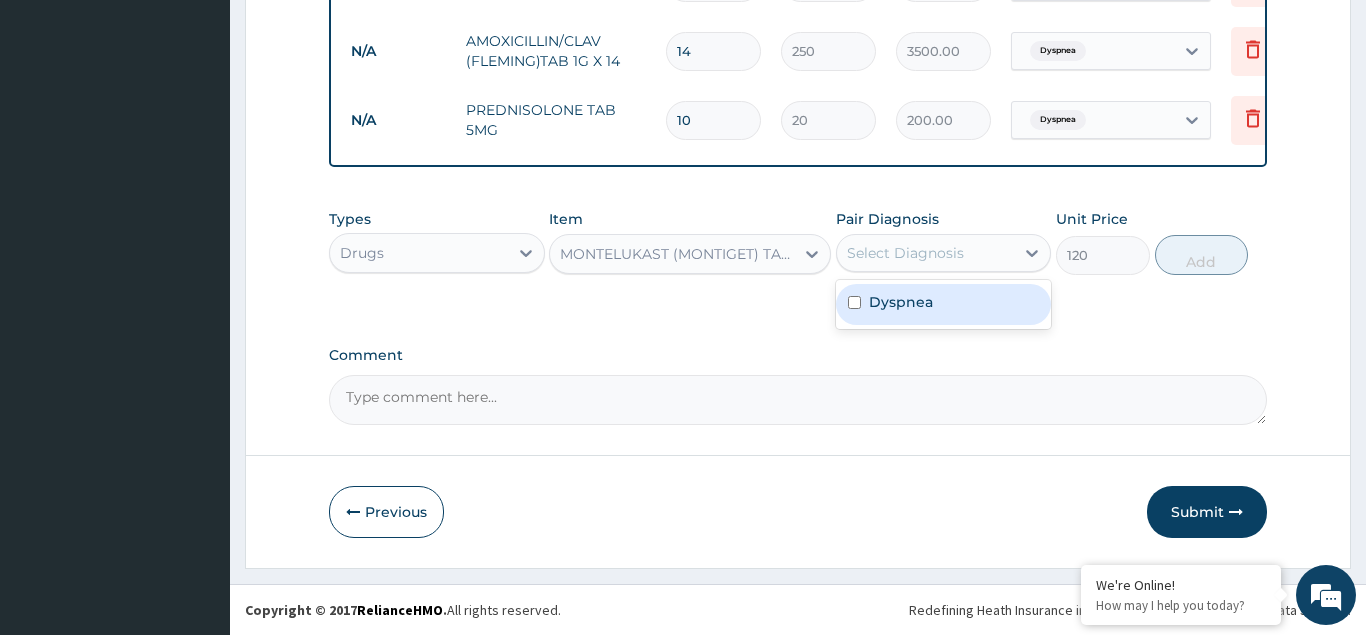 click at bounding box center [854, 302] 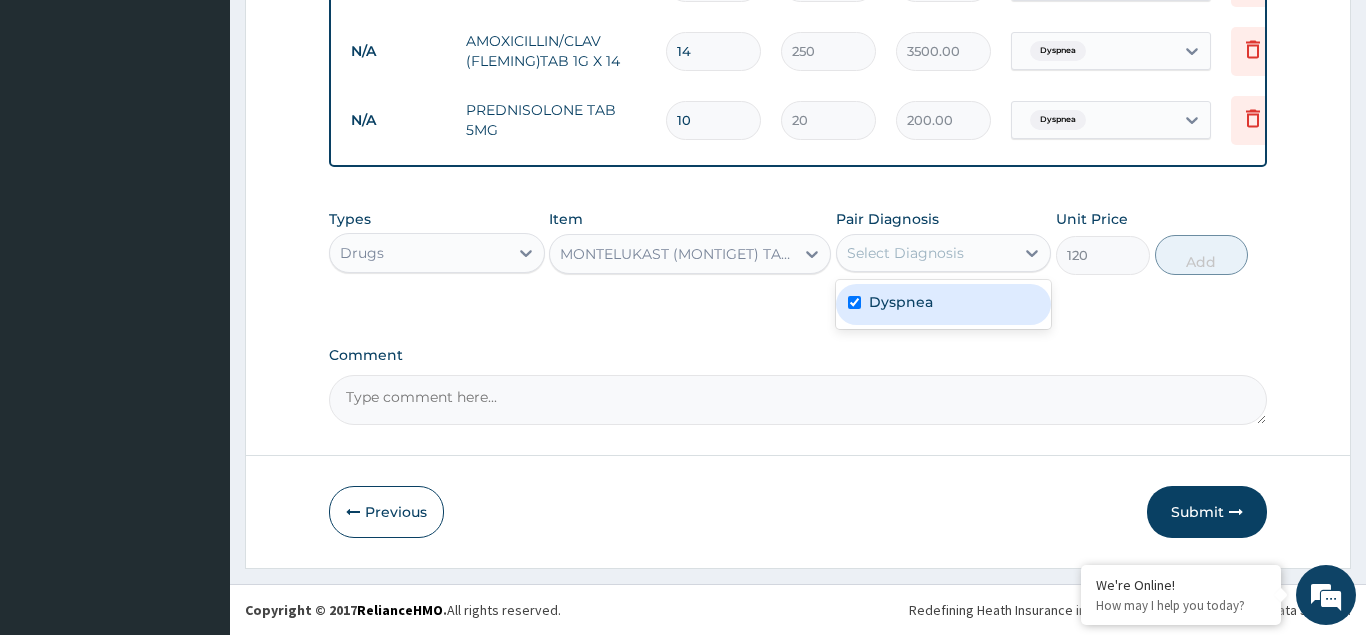checkbox on "true" 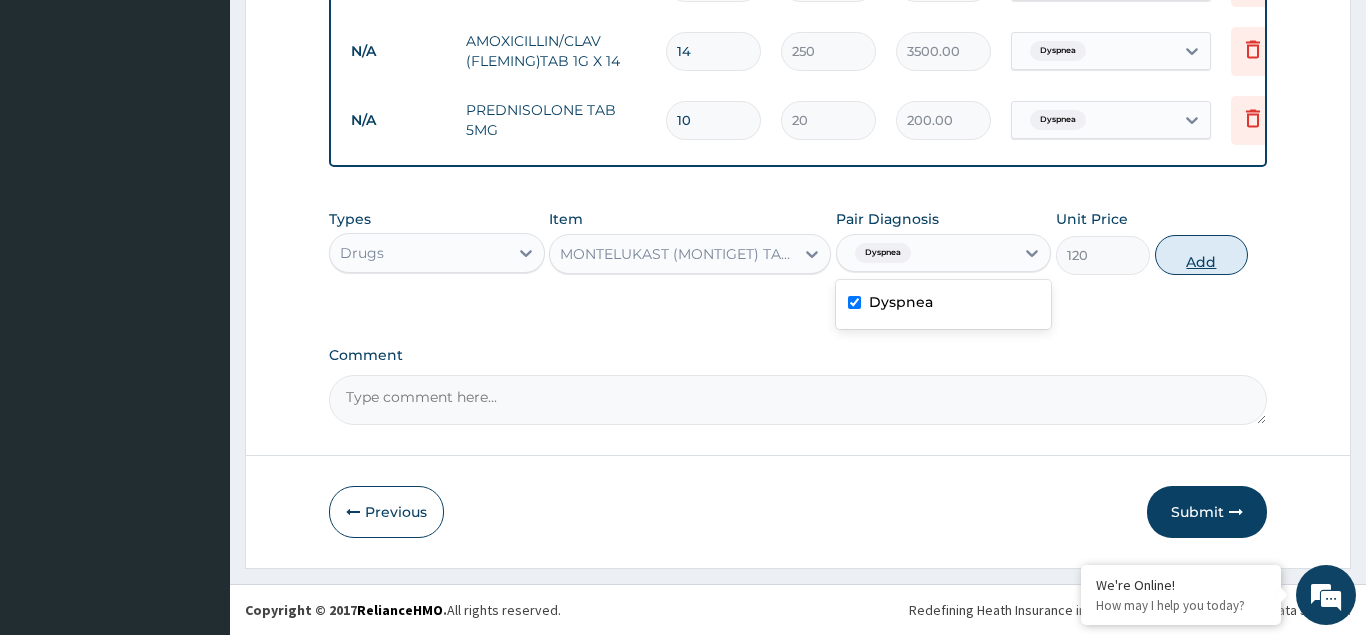 click on "Add" at bounding box center [1202, 255] 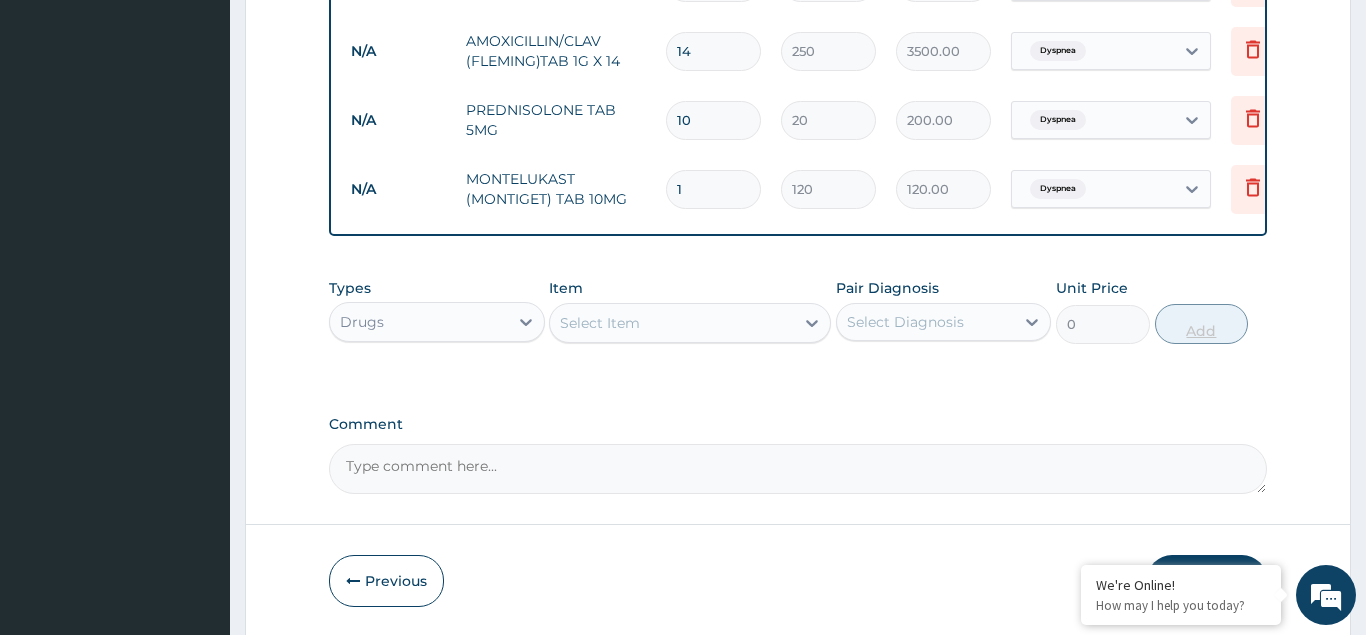 type on "10" 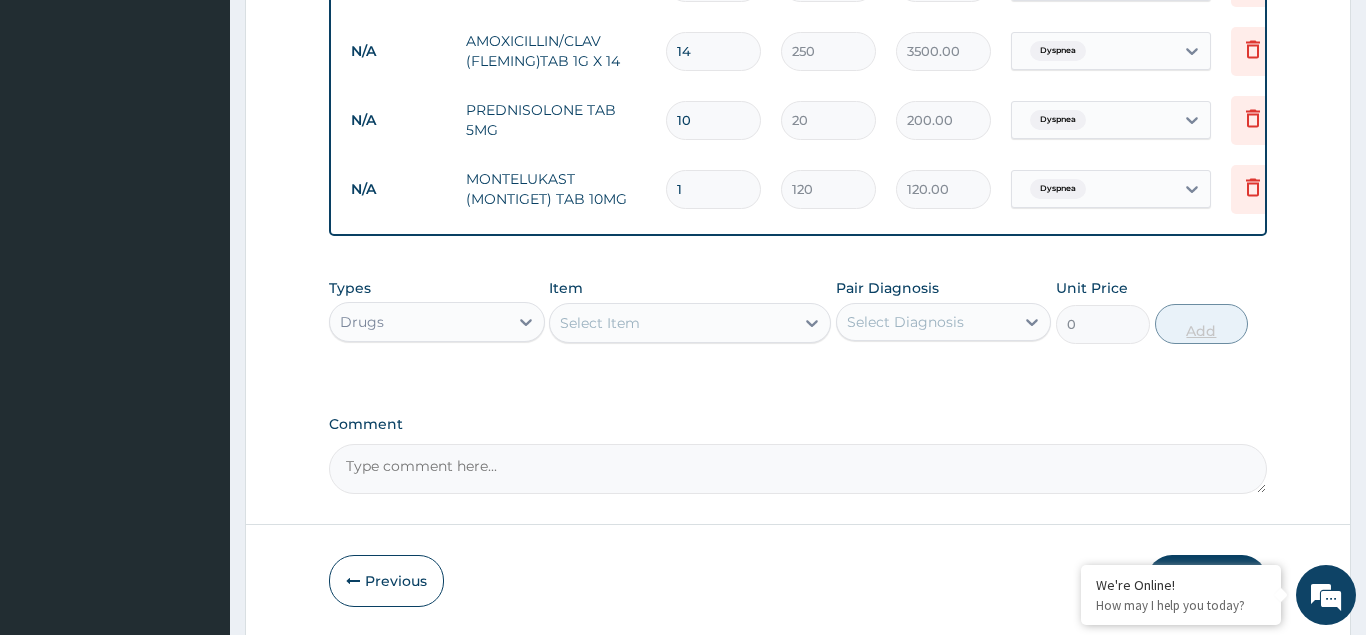 type on "1200.00" 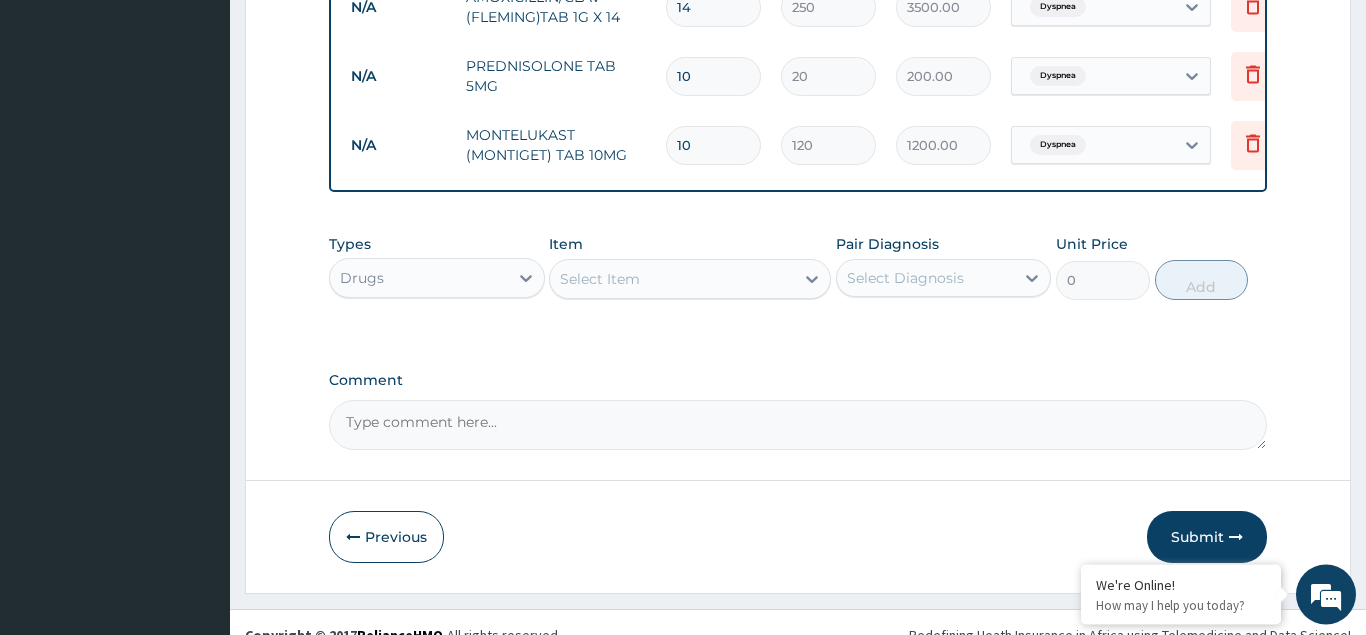 scroll, scrollTop: 1126, scrollLeft: 0, axis: vertical 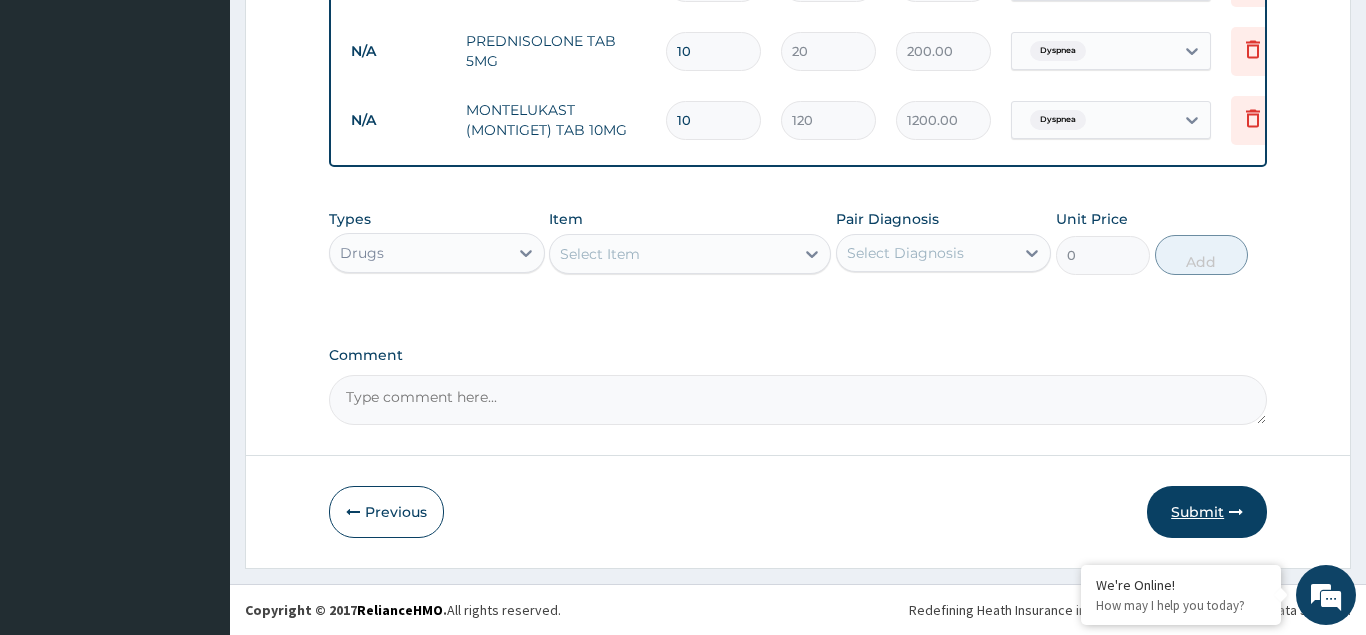 type on "10" 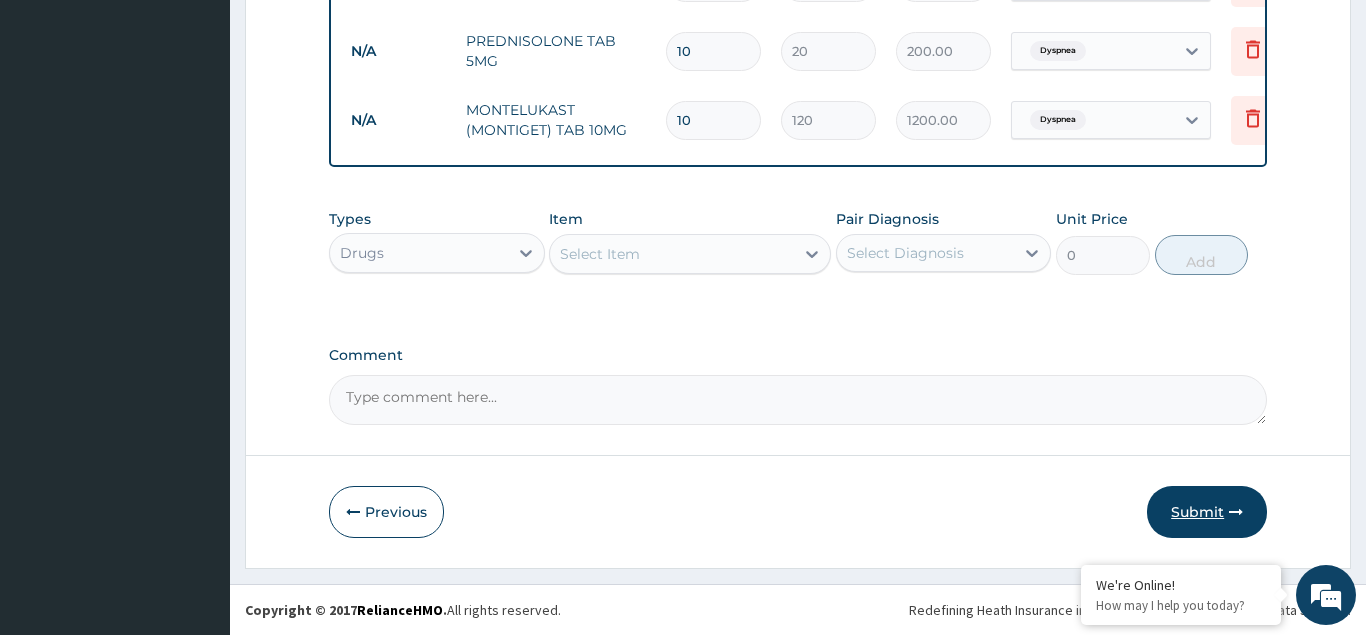 click on "Submit" at bounding box center [1207, 512] 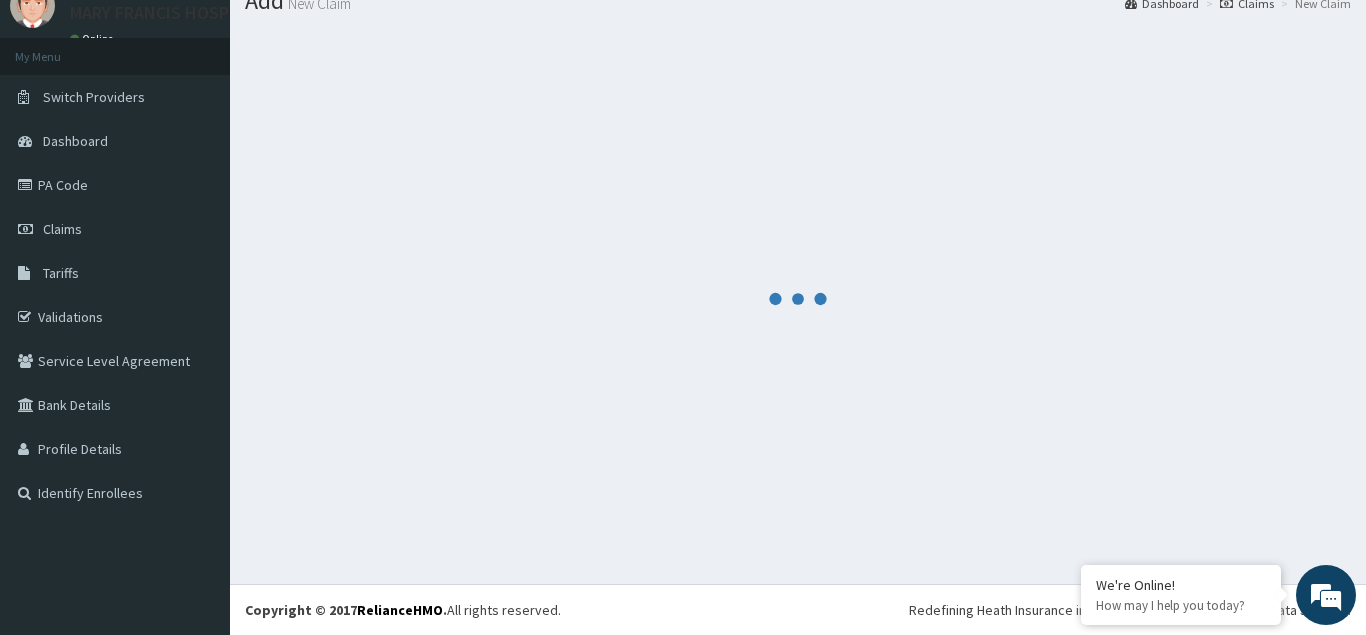 scroll, scrollTop: 77, scrollLeft: 0, axis: vertical 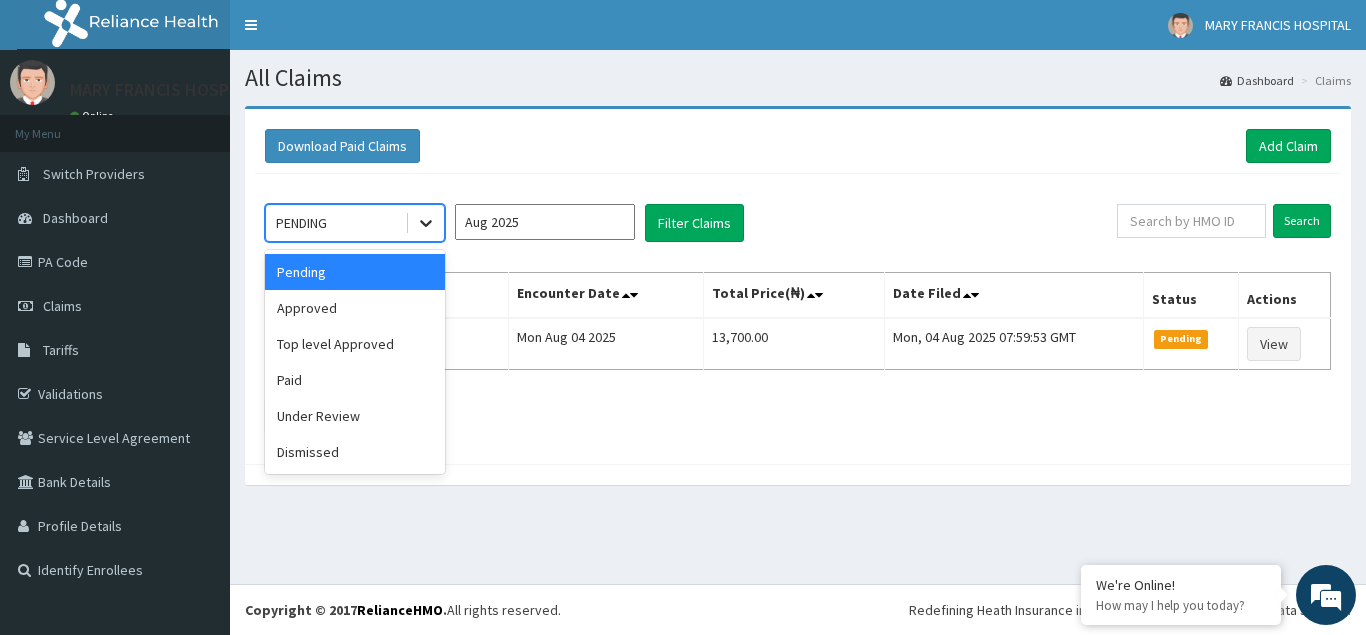 click 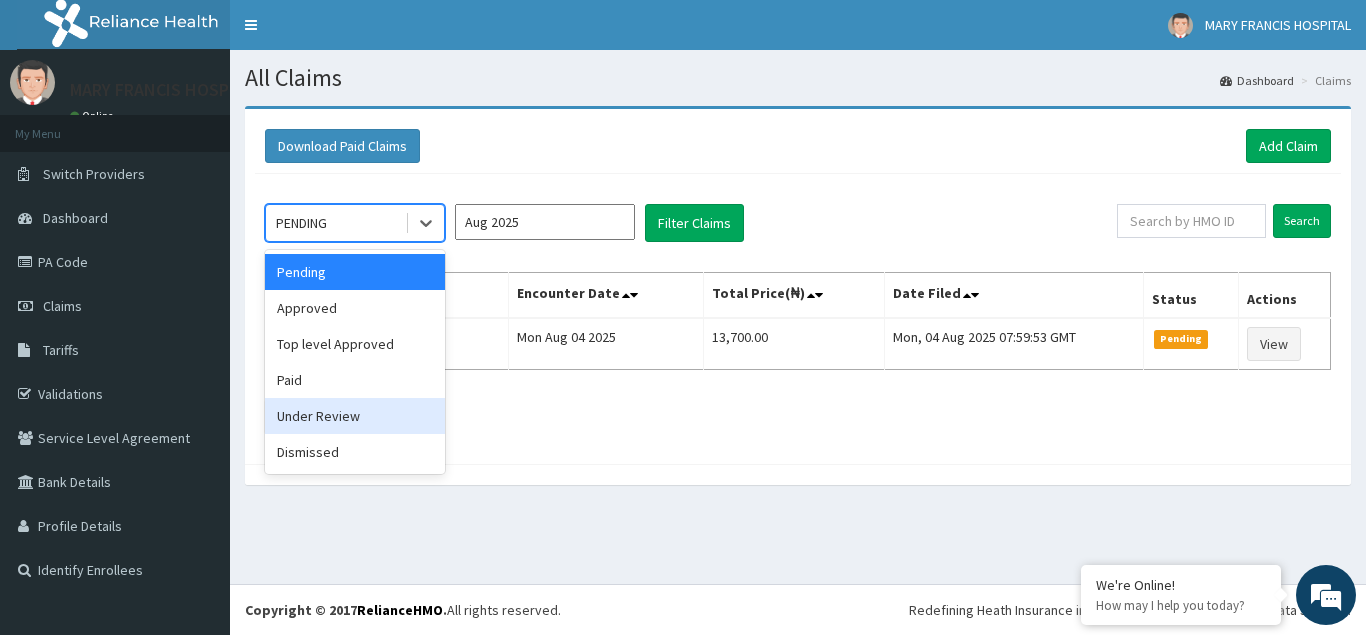 click on "Under Review" at bounding box center [355, 416] 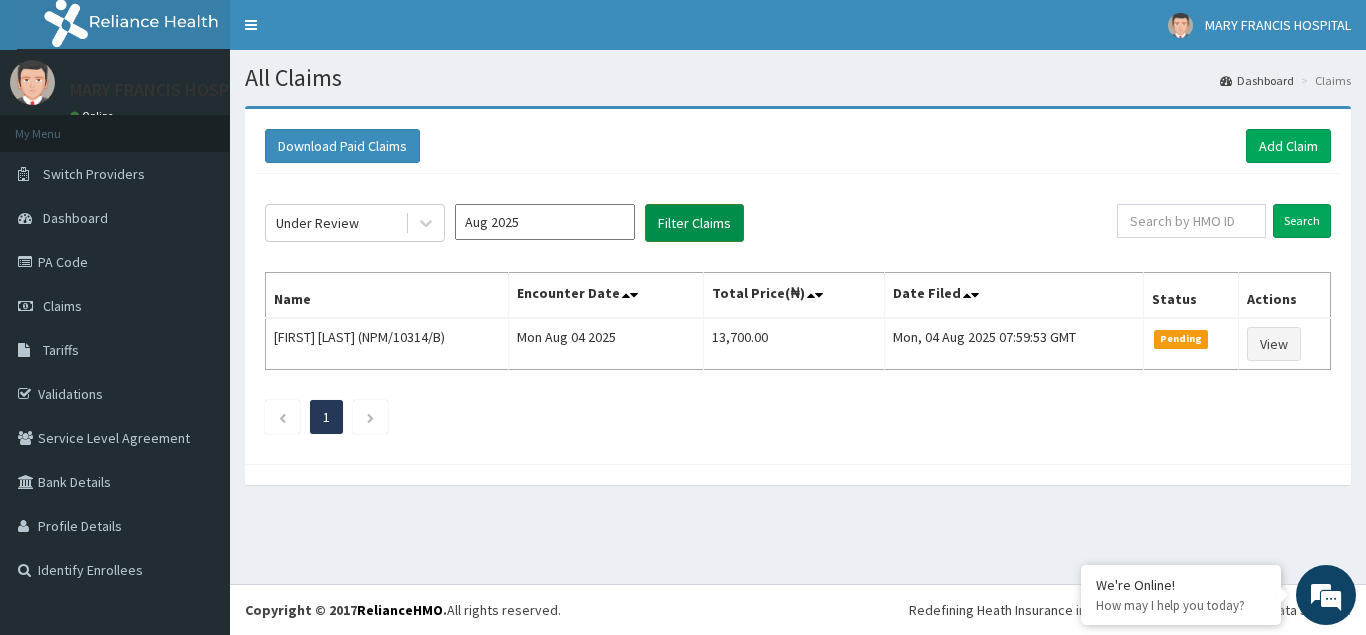click on "Filter Claims" at bounding box center (694, 223) 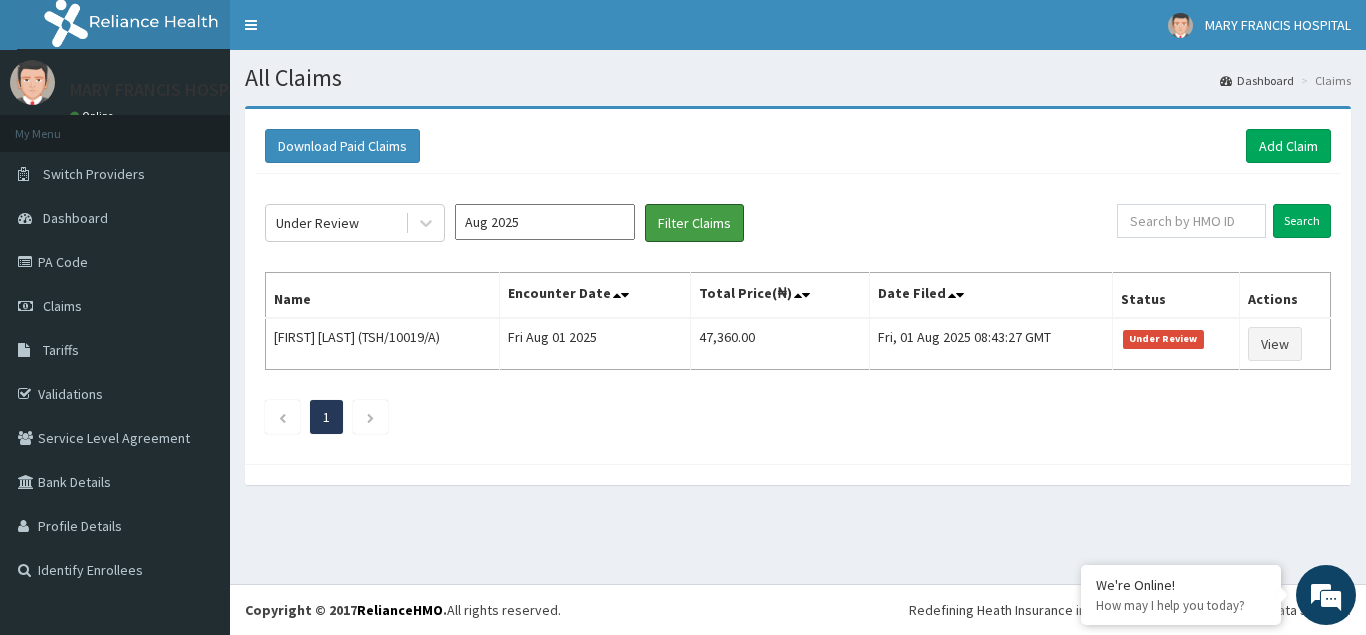 scroll, scrollTop: 0, scrollLeft: 0, axis: both 